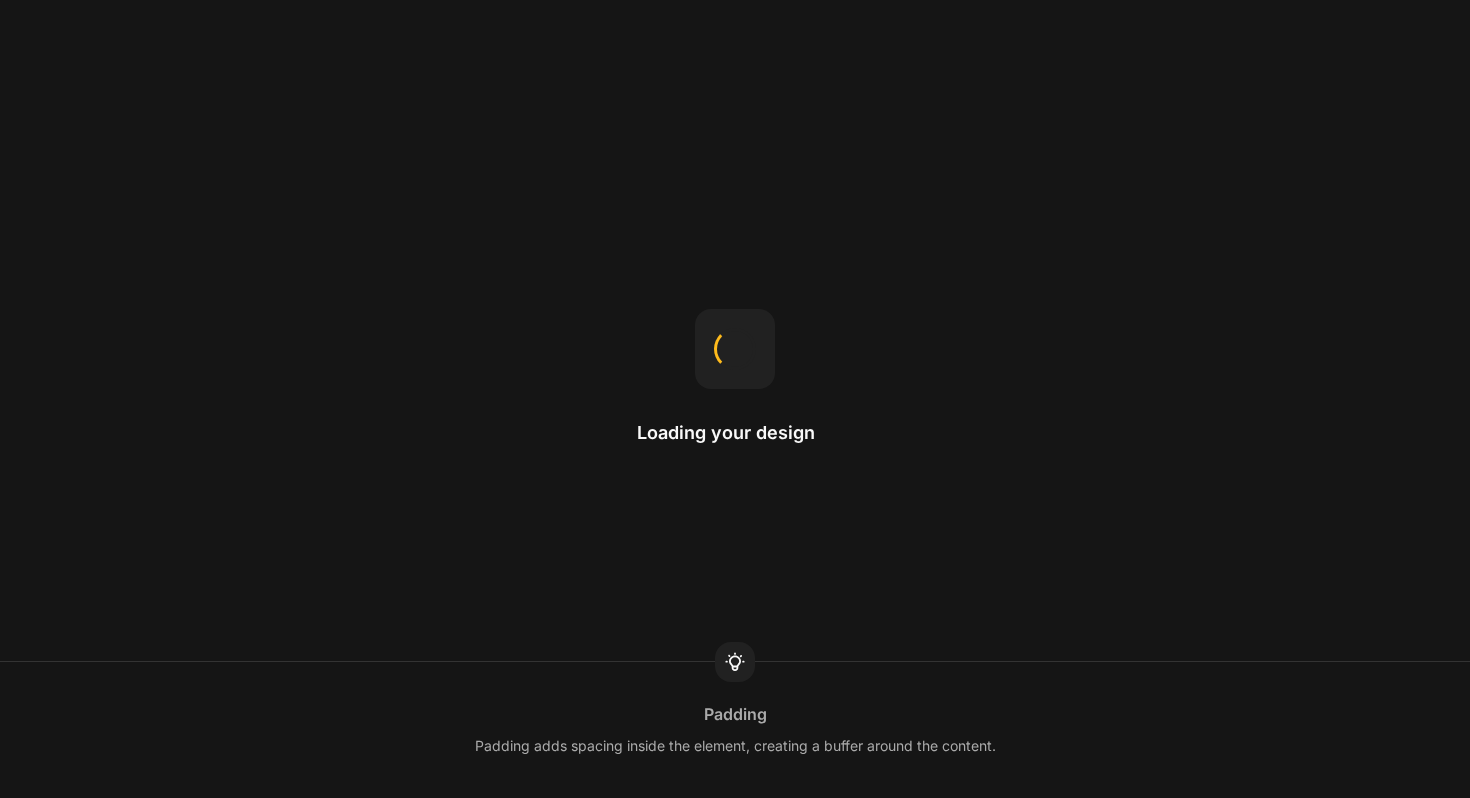 scroll, scrollTop: 0, scrollLeft: 0, axis: both 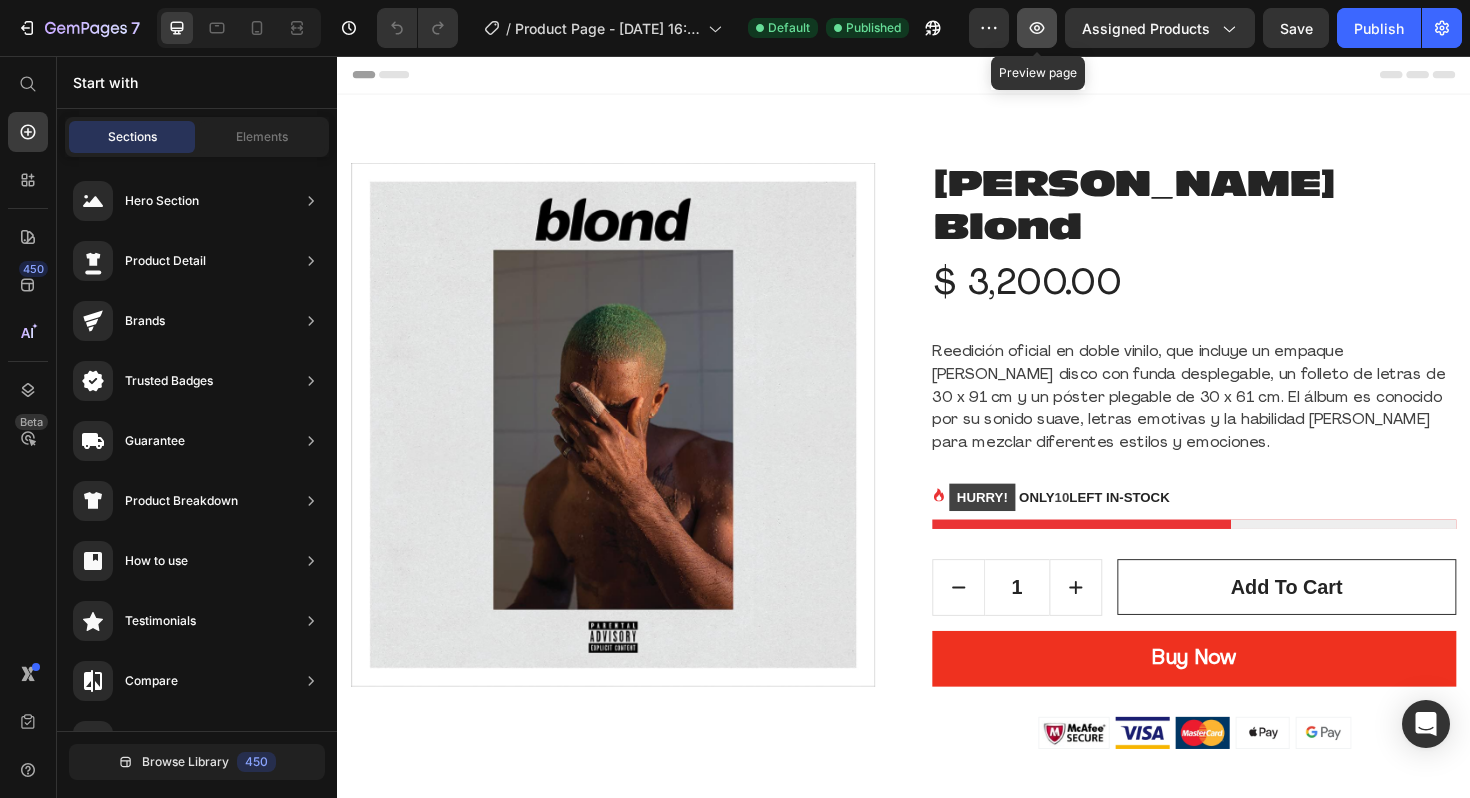 click 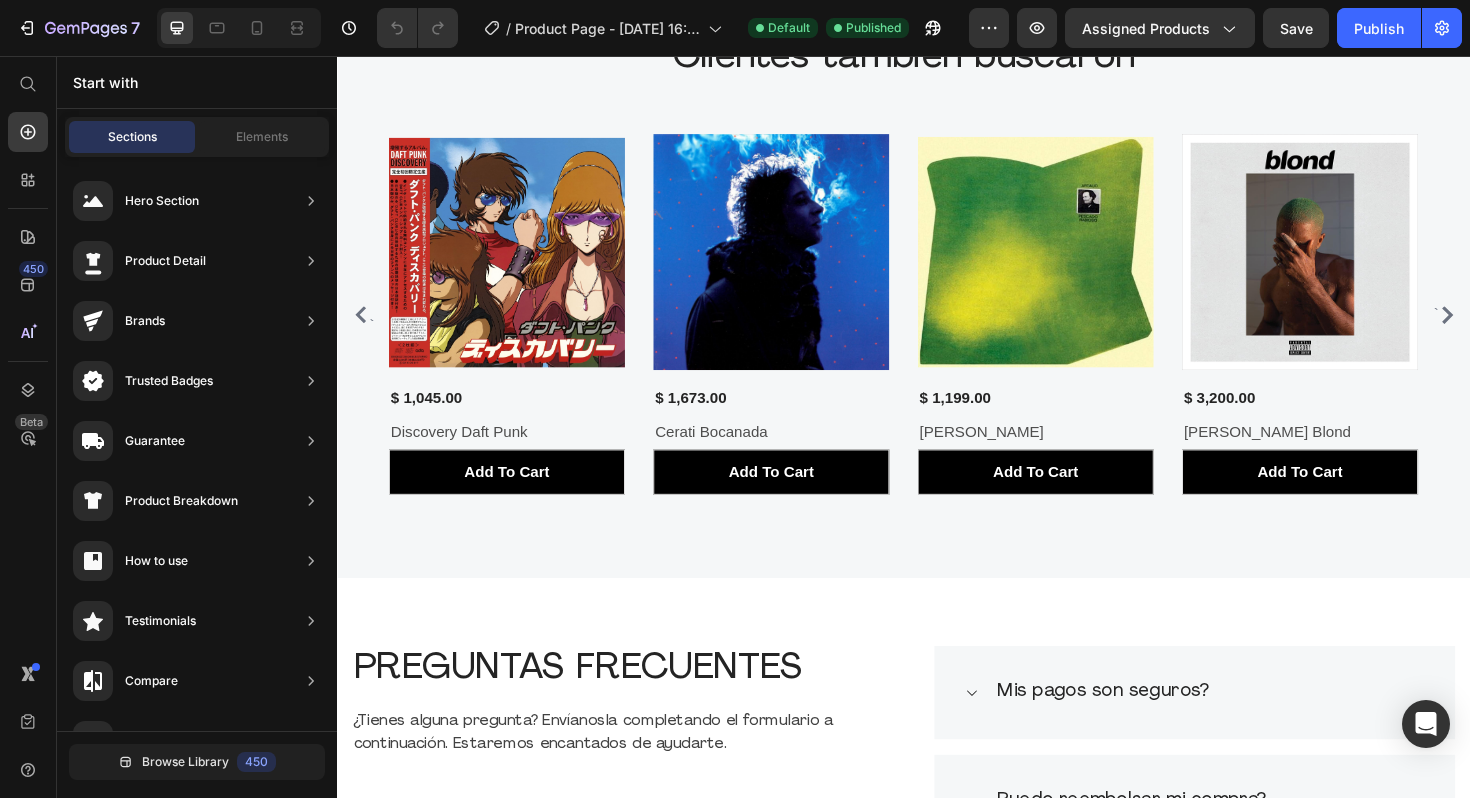scroll, scrollTop: 1005, scrollLeft: 0, axis: vertical 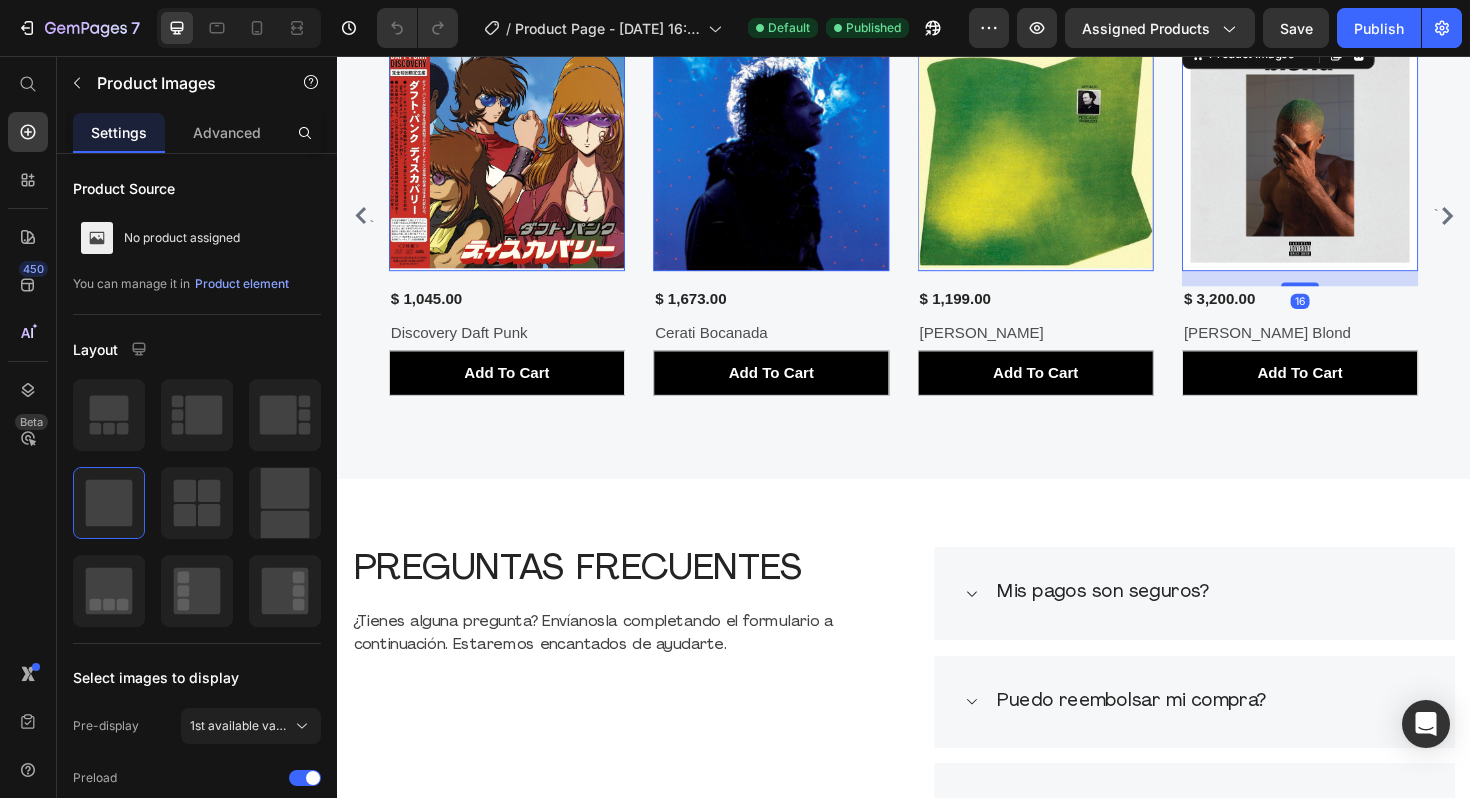 click at bounding box center (1357, 159) 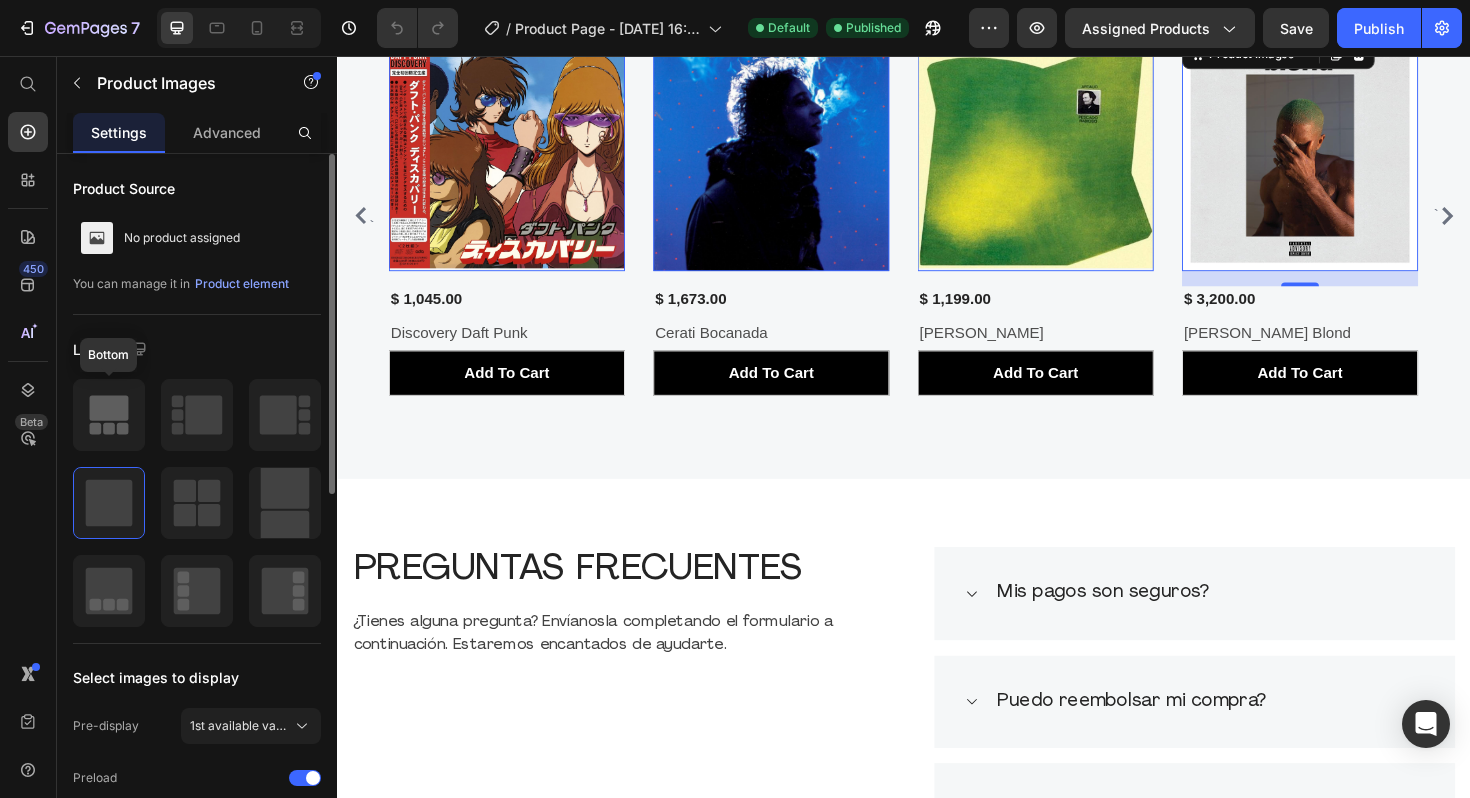 click 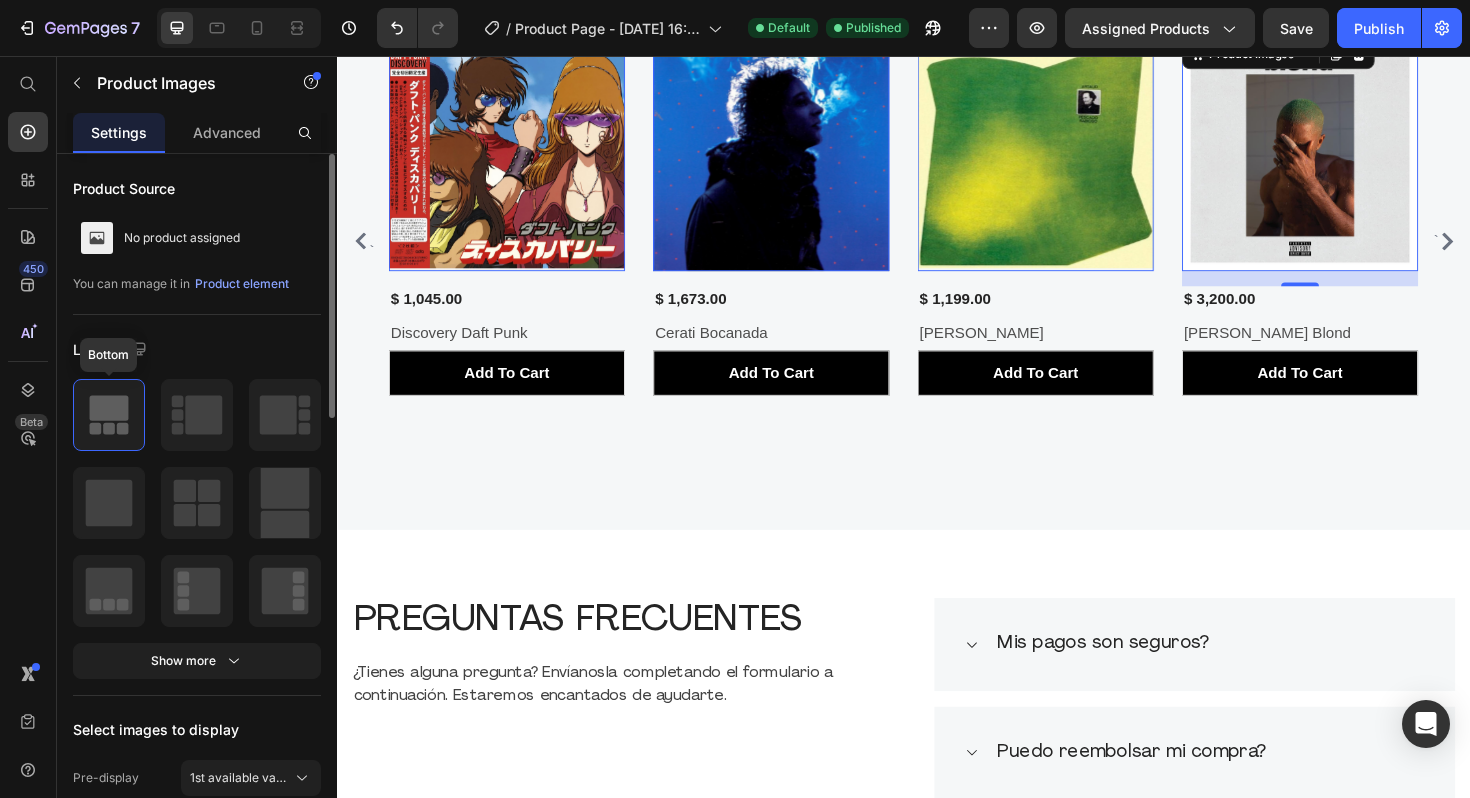 scroll, scrollTop: 1032, scrollLeft: 0, axis: vertical 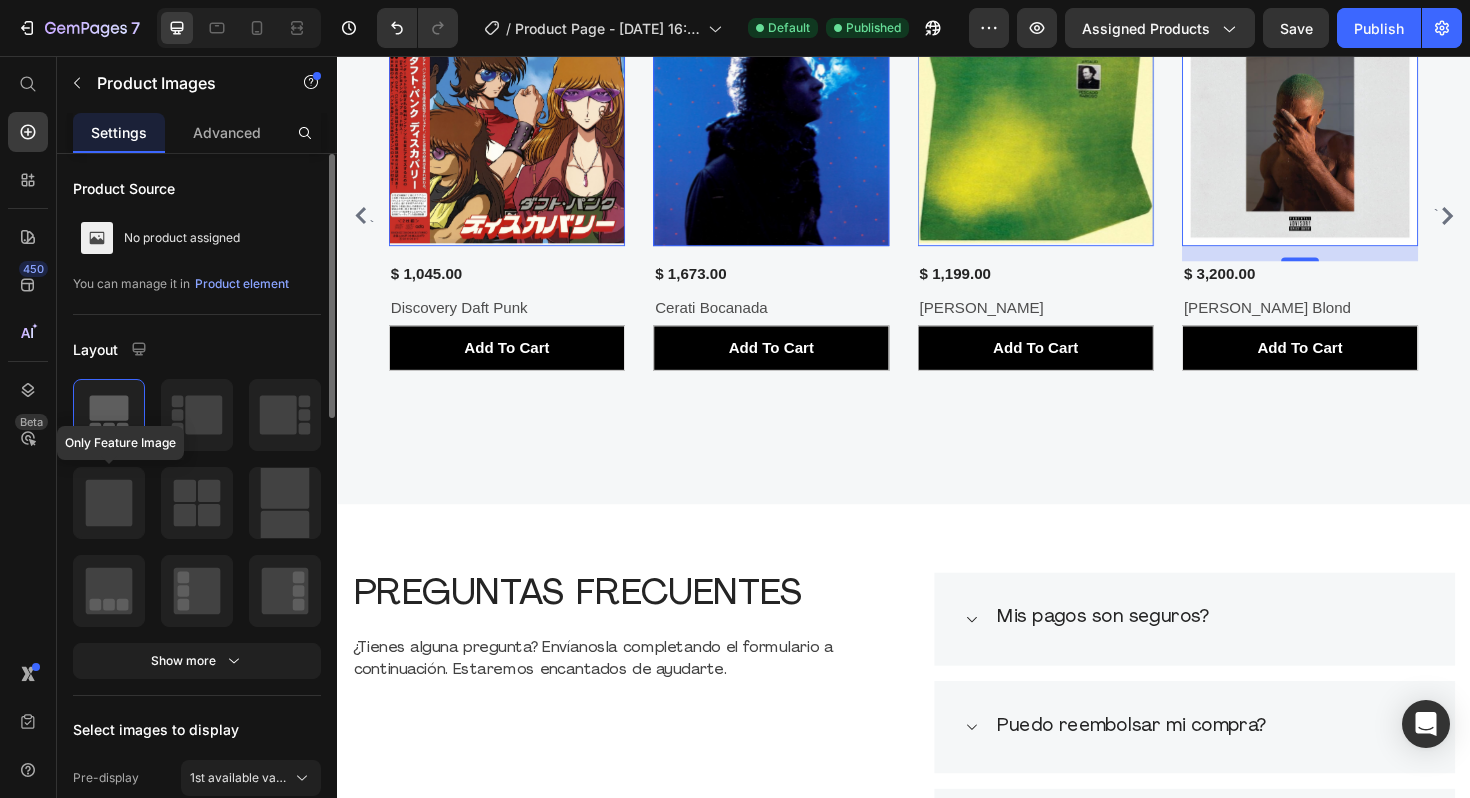click 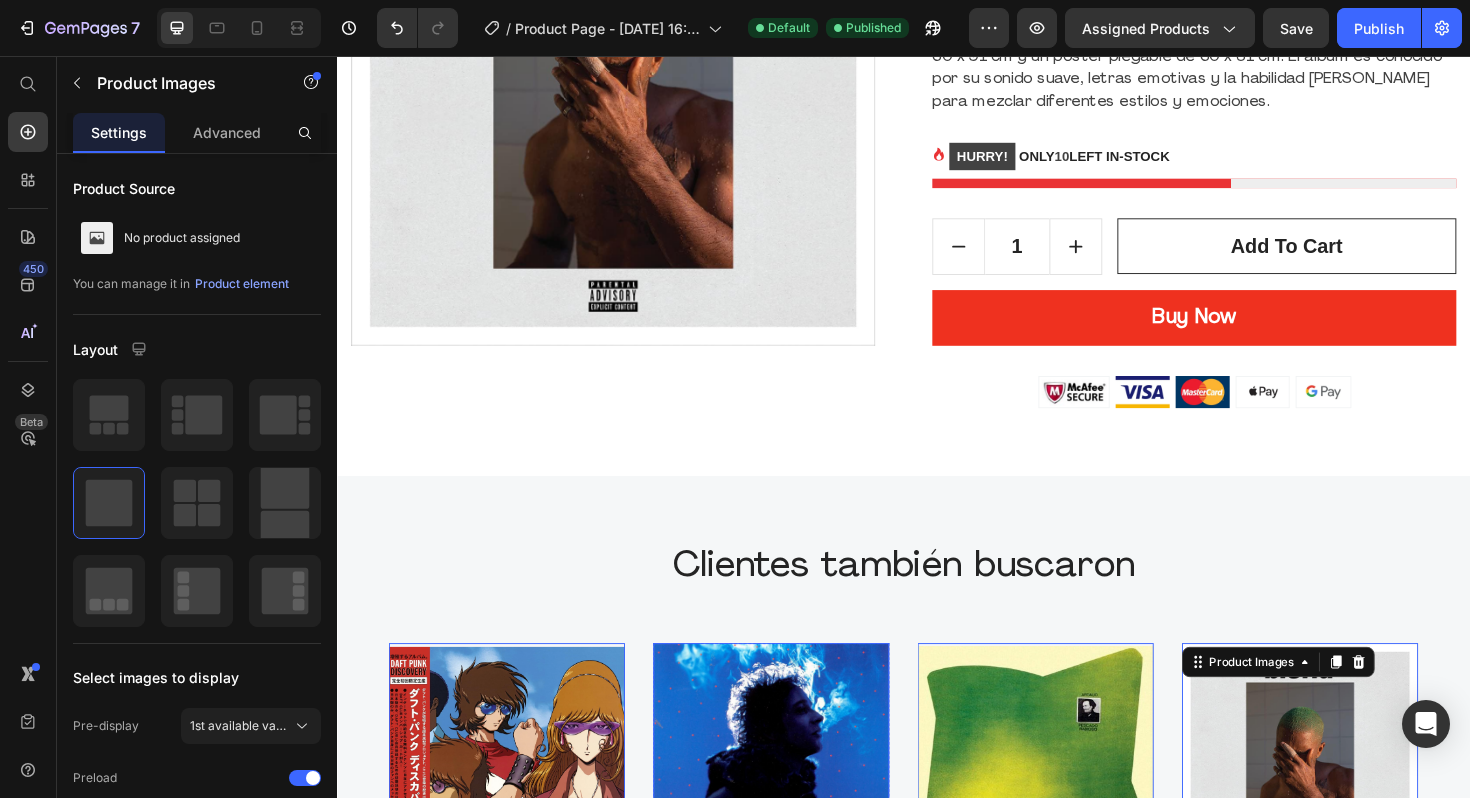 scroll, scrollTop: 580, scrollLeft: 0, axis: vertical 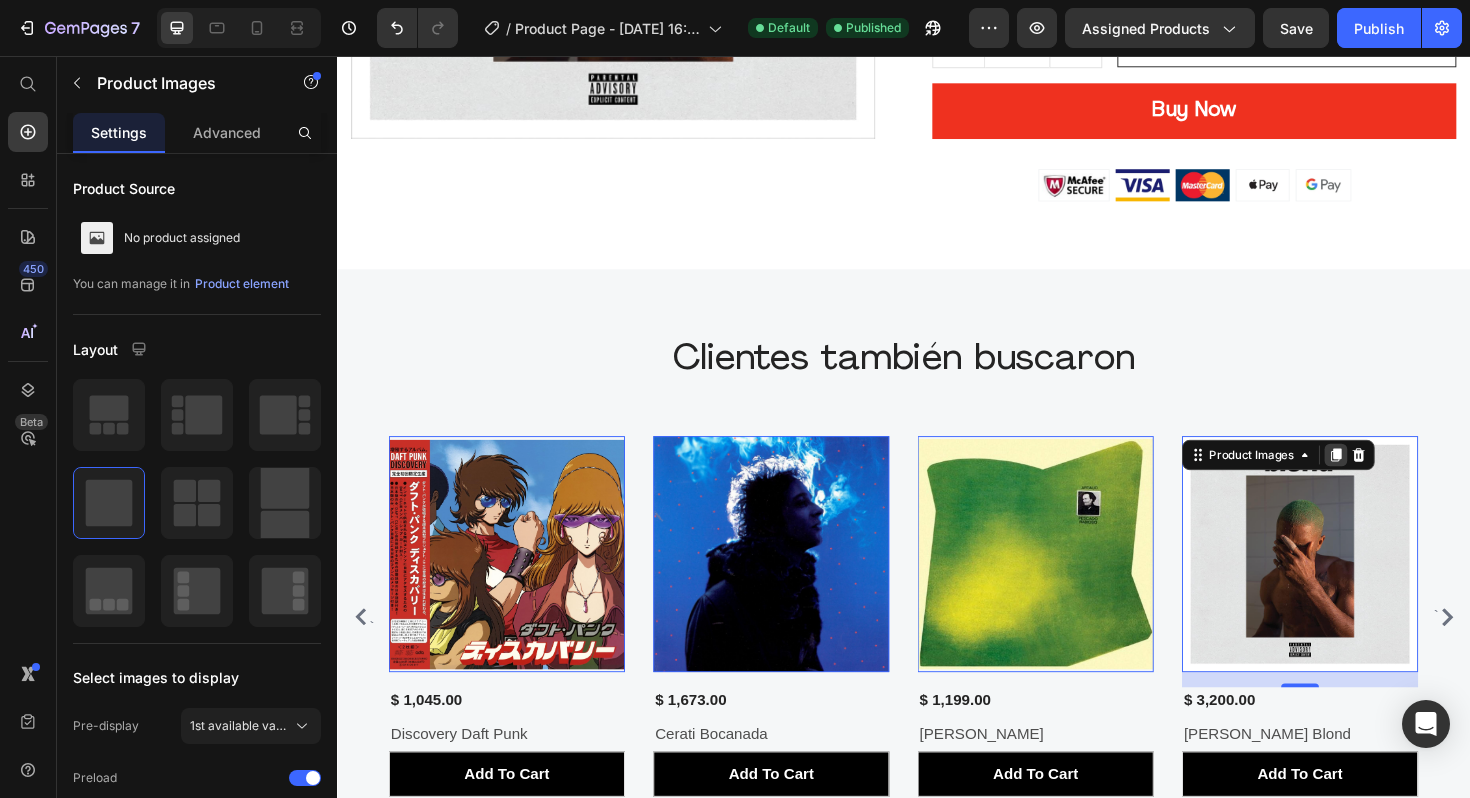 click 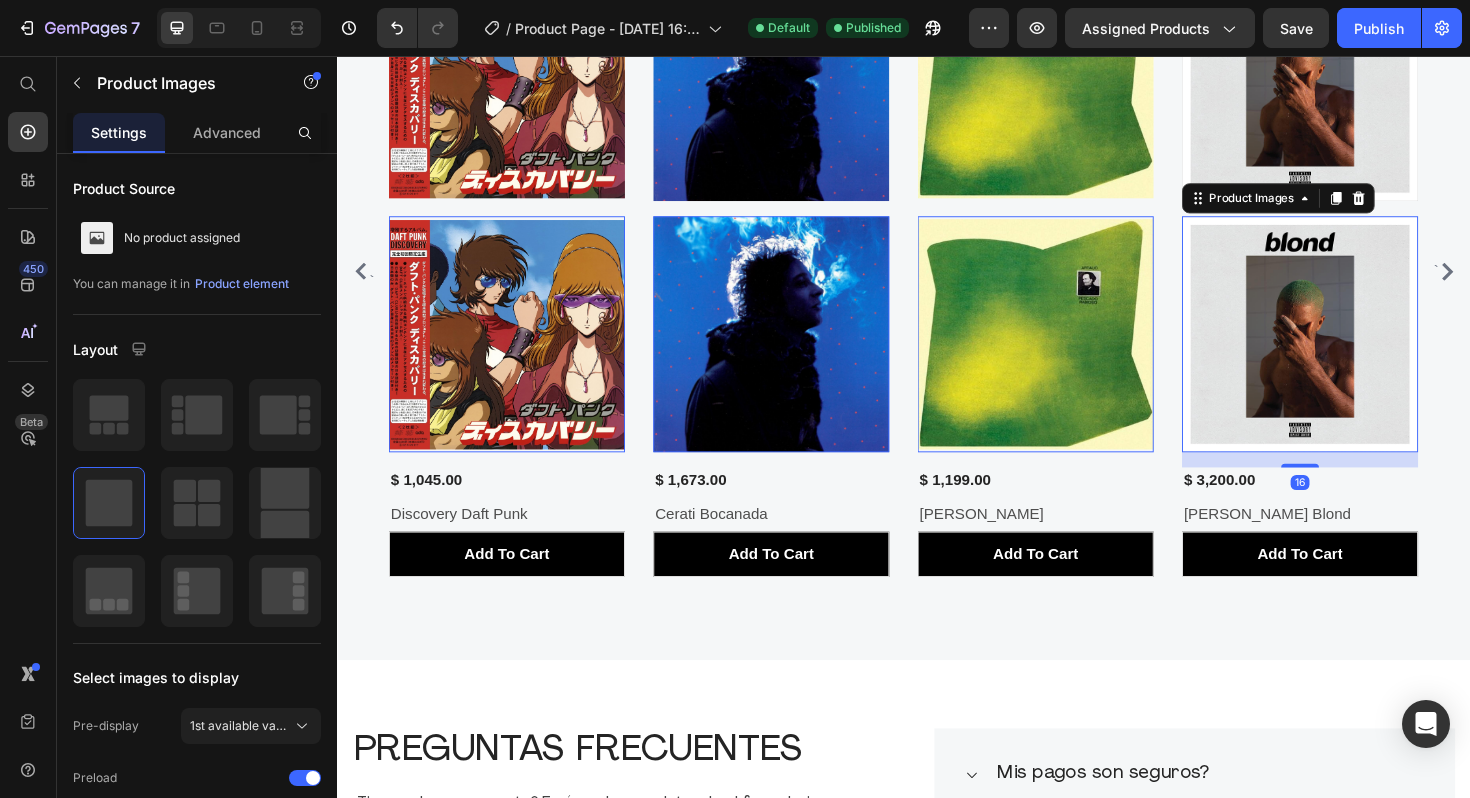 scroll, scrollTop: 1134, scrollLeft: 0, axis: vertical 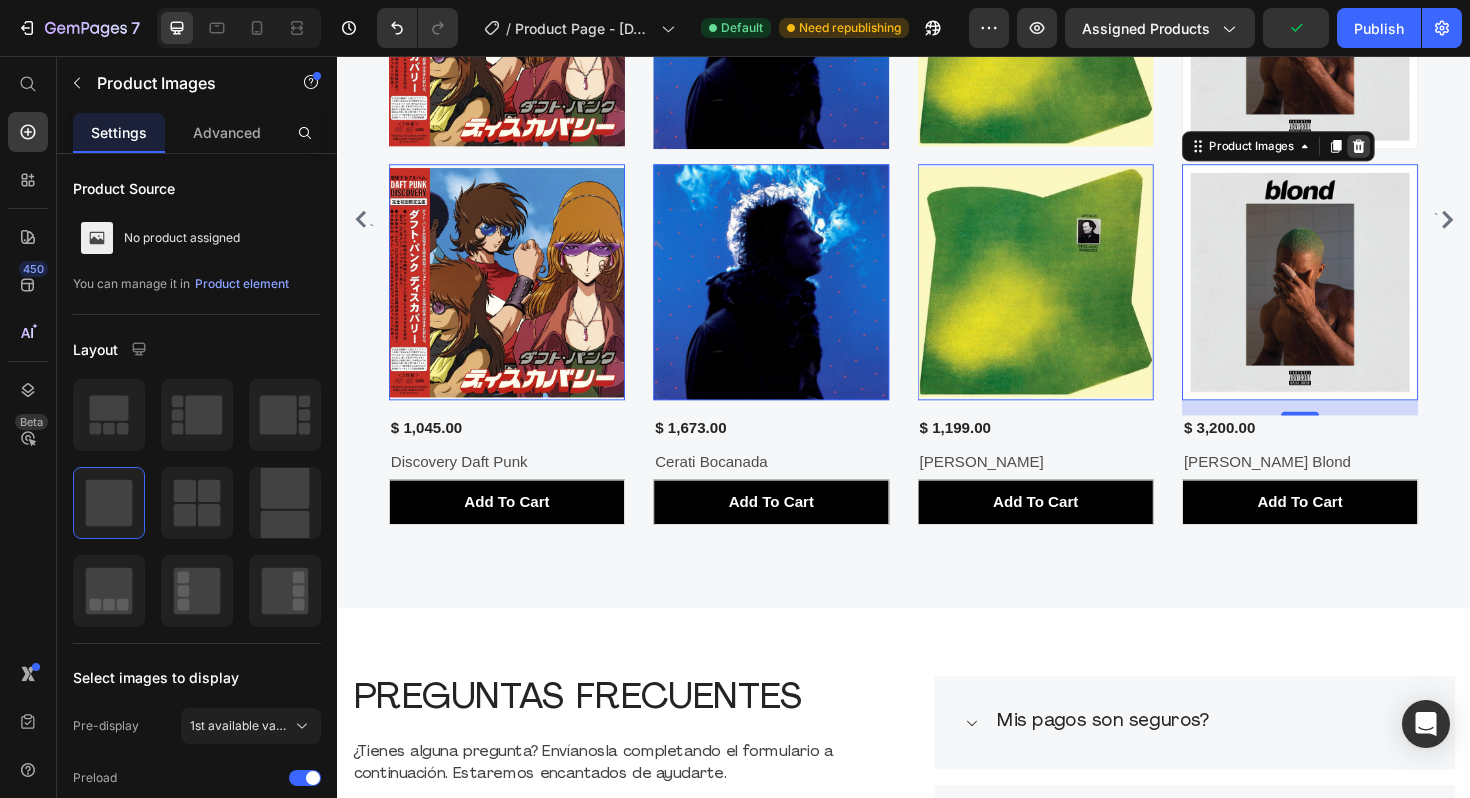 click at bounding box center (1419, 152) 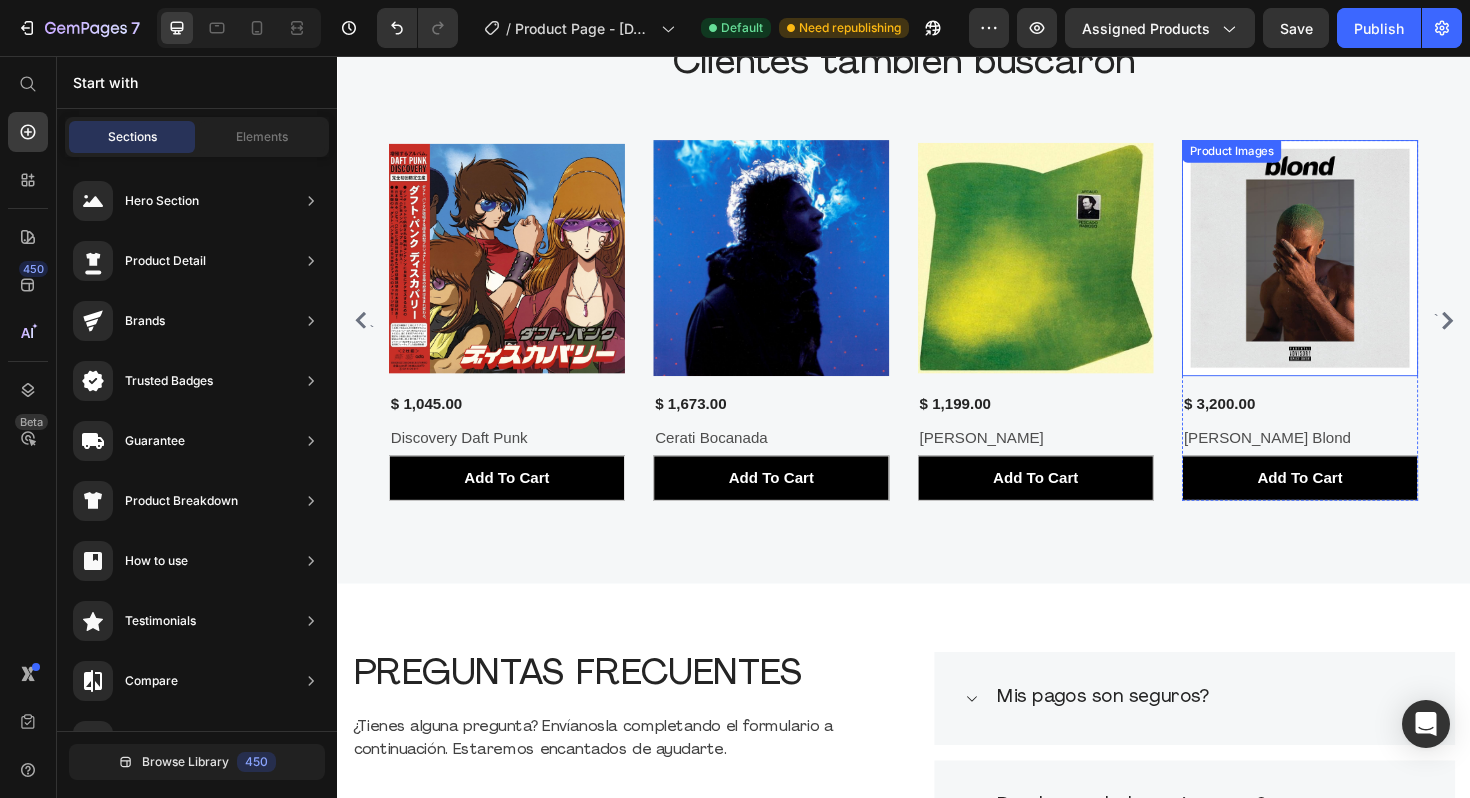 scroll, scrollTop: 638, scrollLeft: 0, axis: vertical 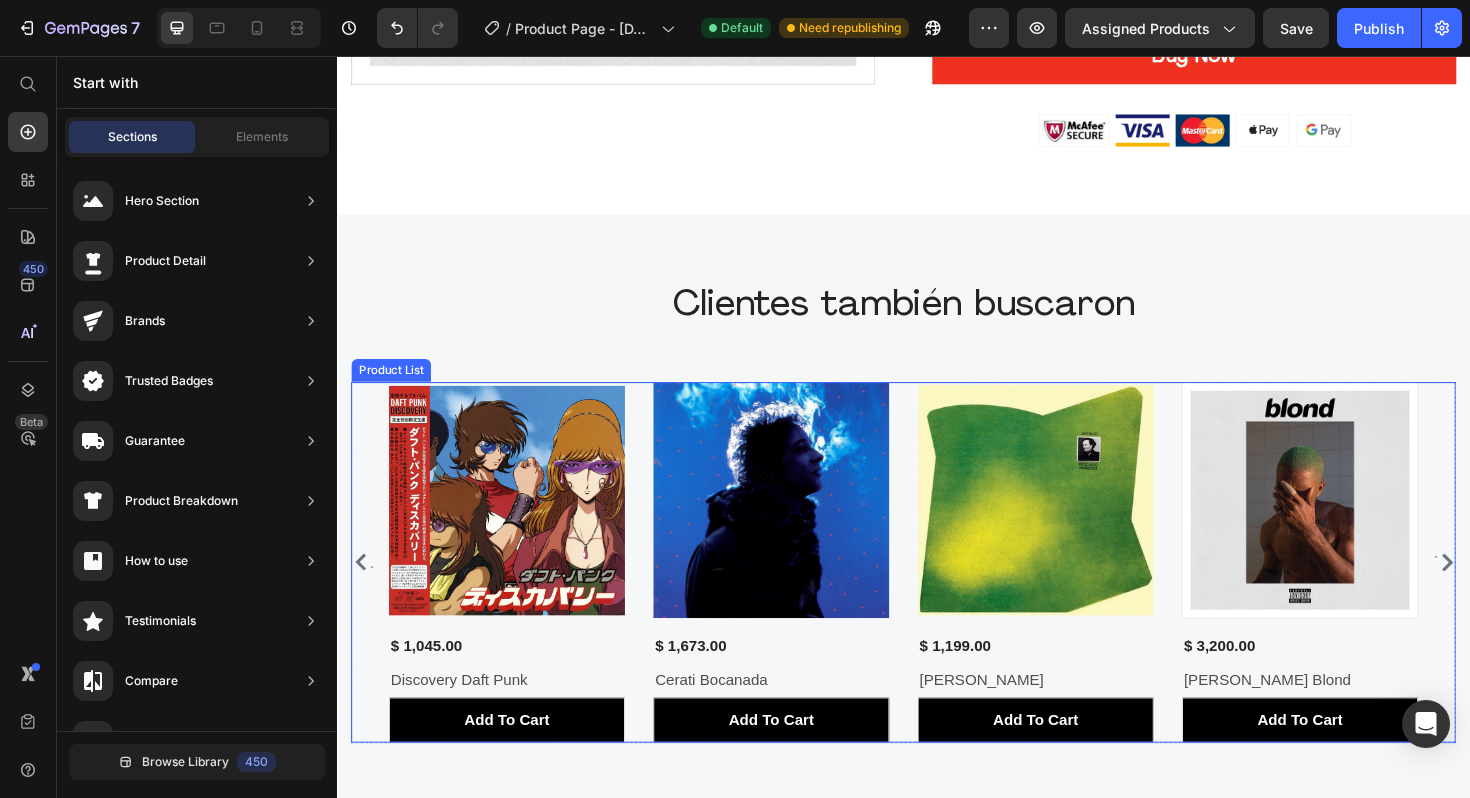 click on "`" at bounding box center [1510, 592] 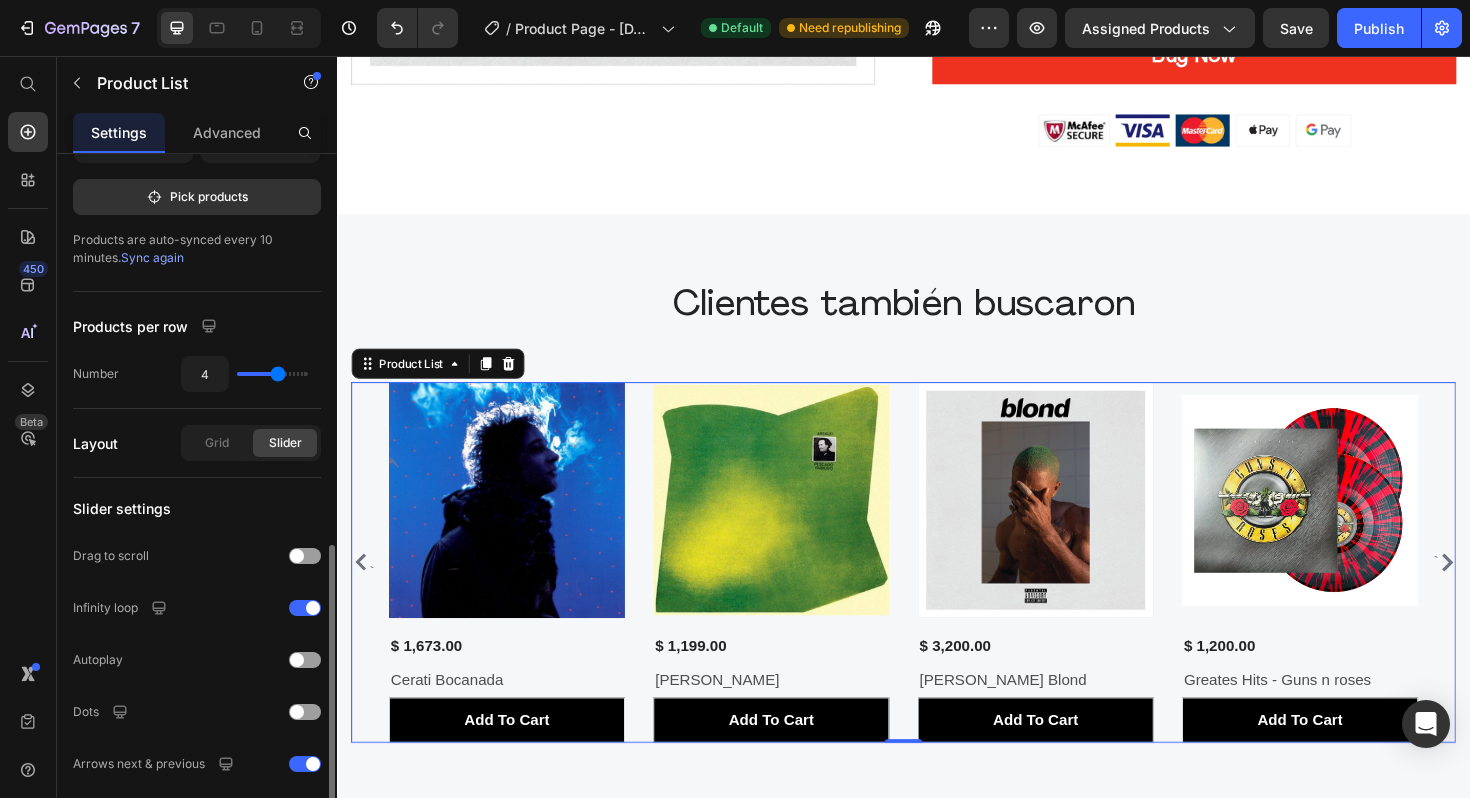 scroll, scrollTop: 626, scrollLeft: 0, axis: vertical 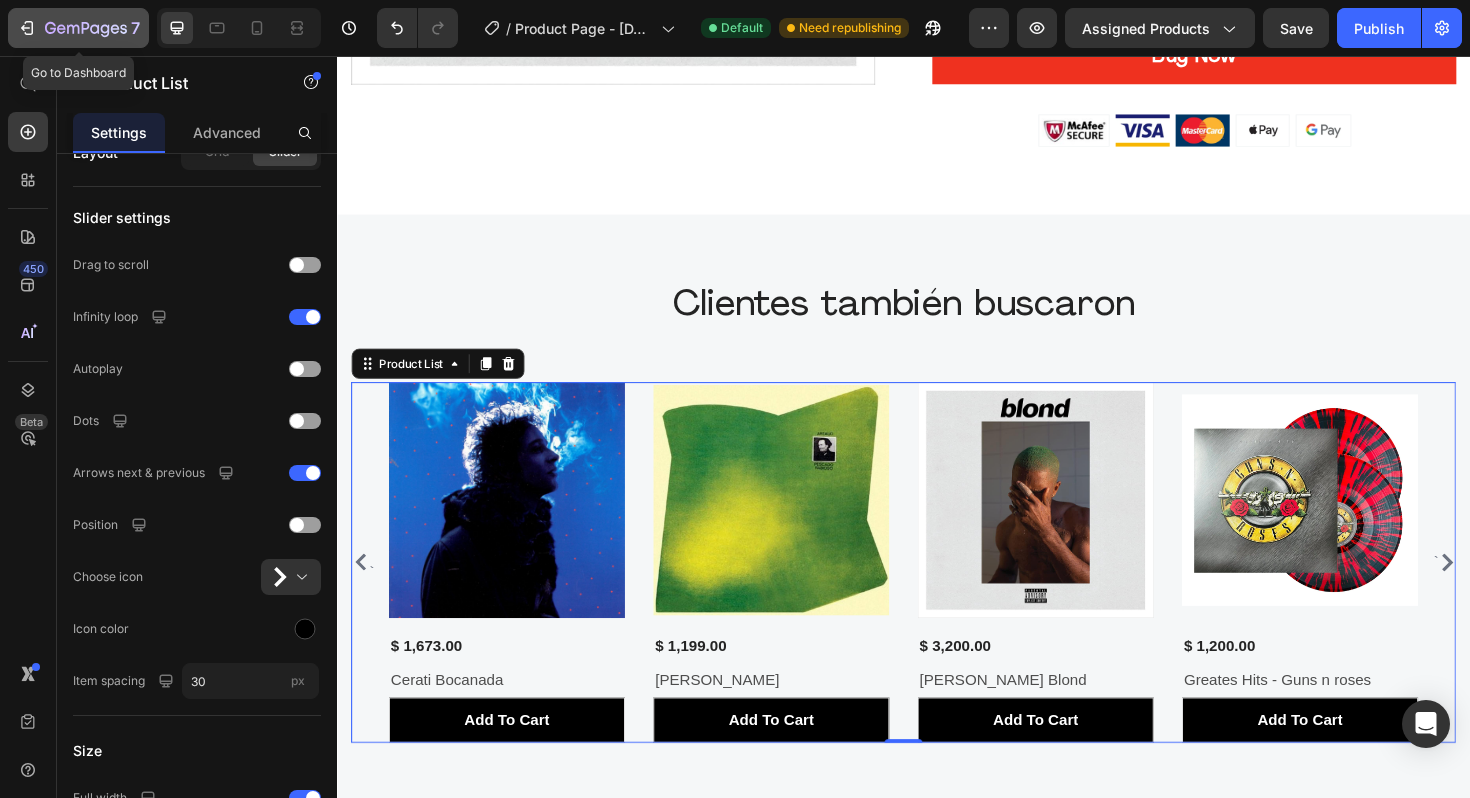click 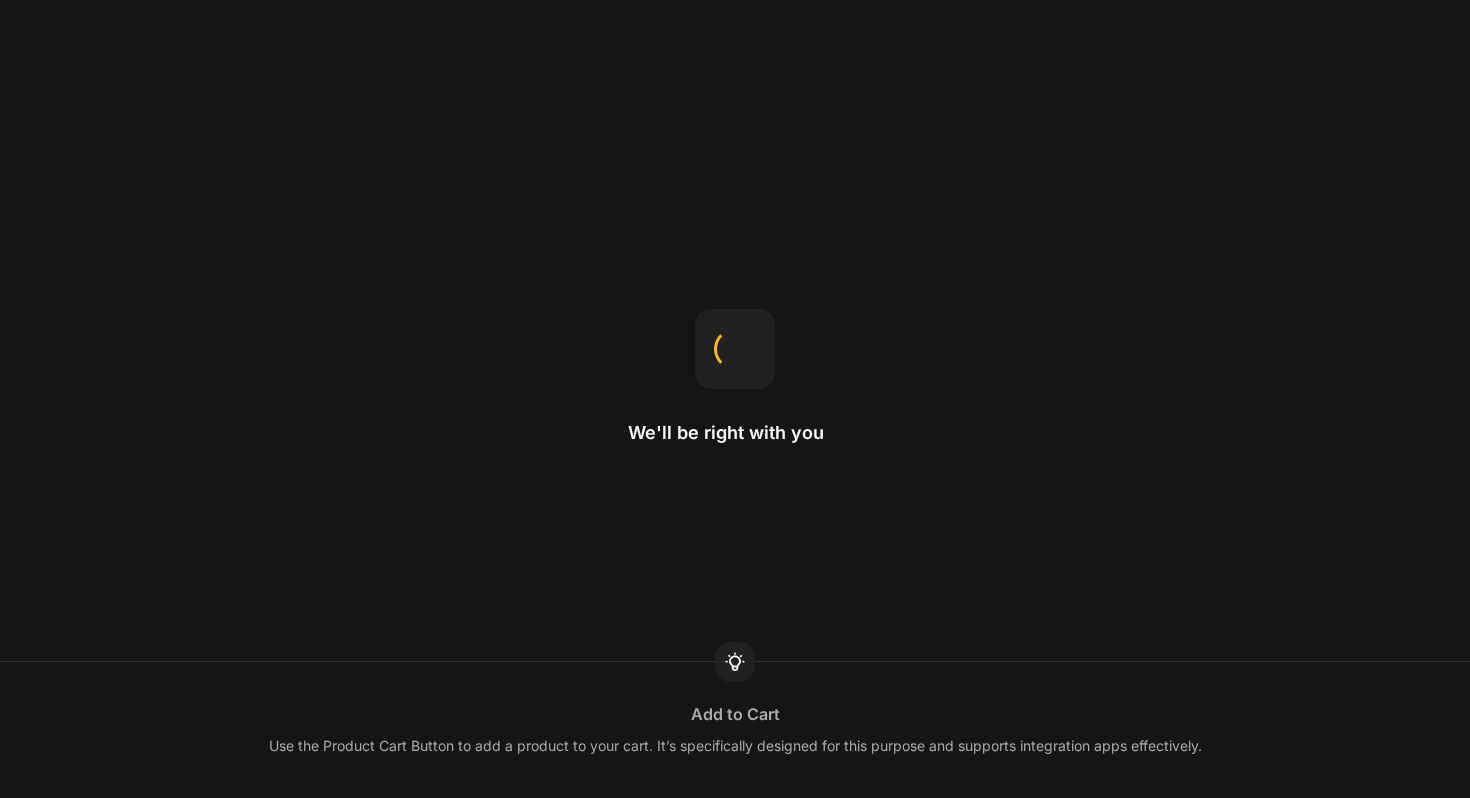 scroll, scrollTop: 0, scrollLeft: 0, axis: both 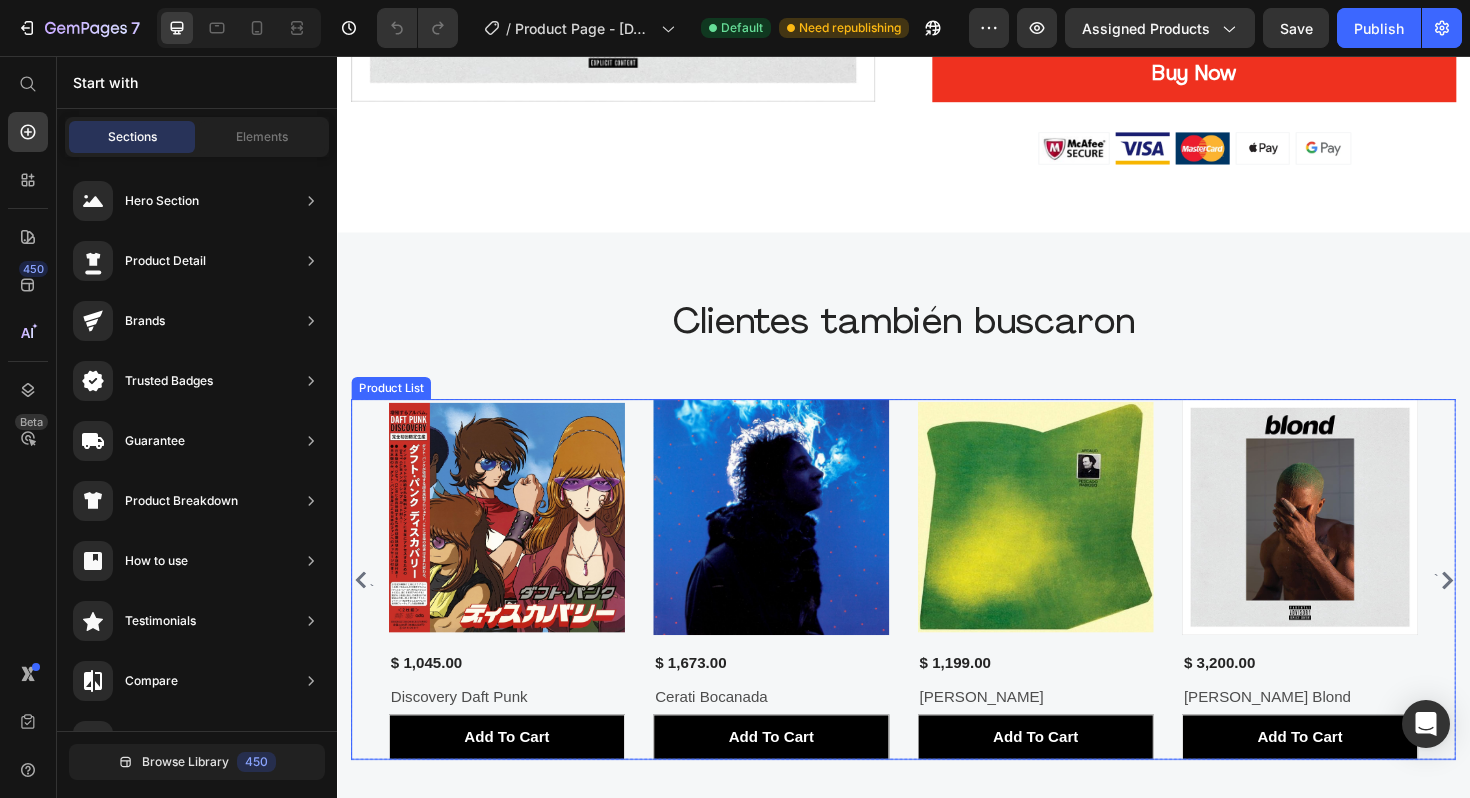 click 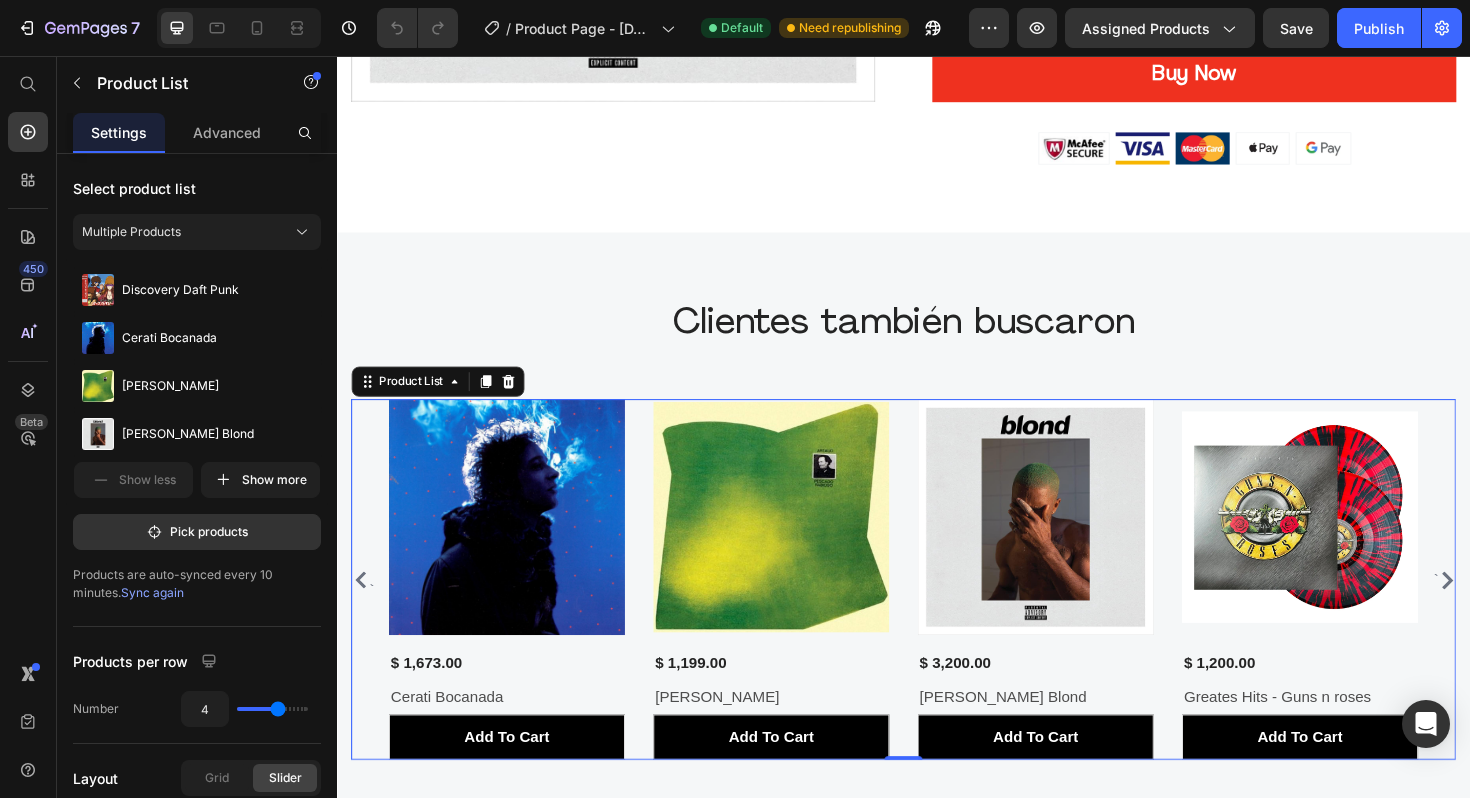 click 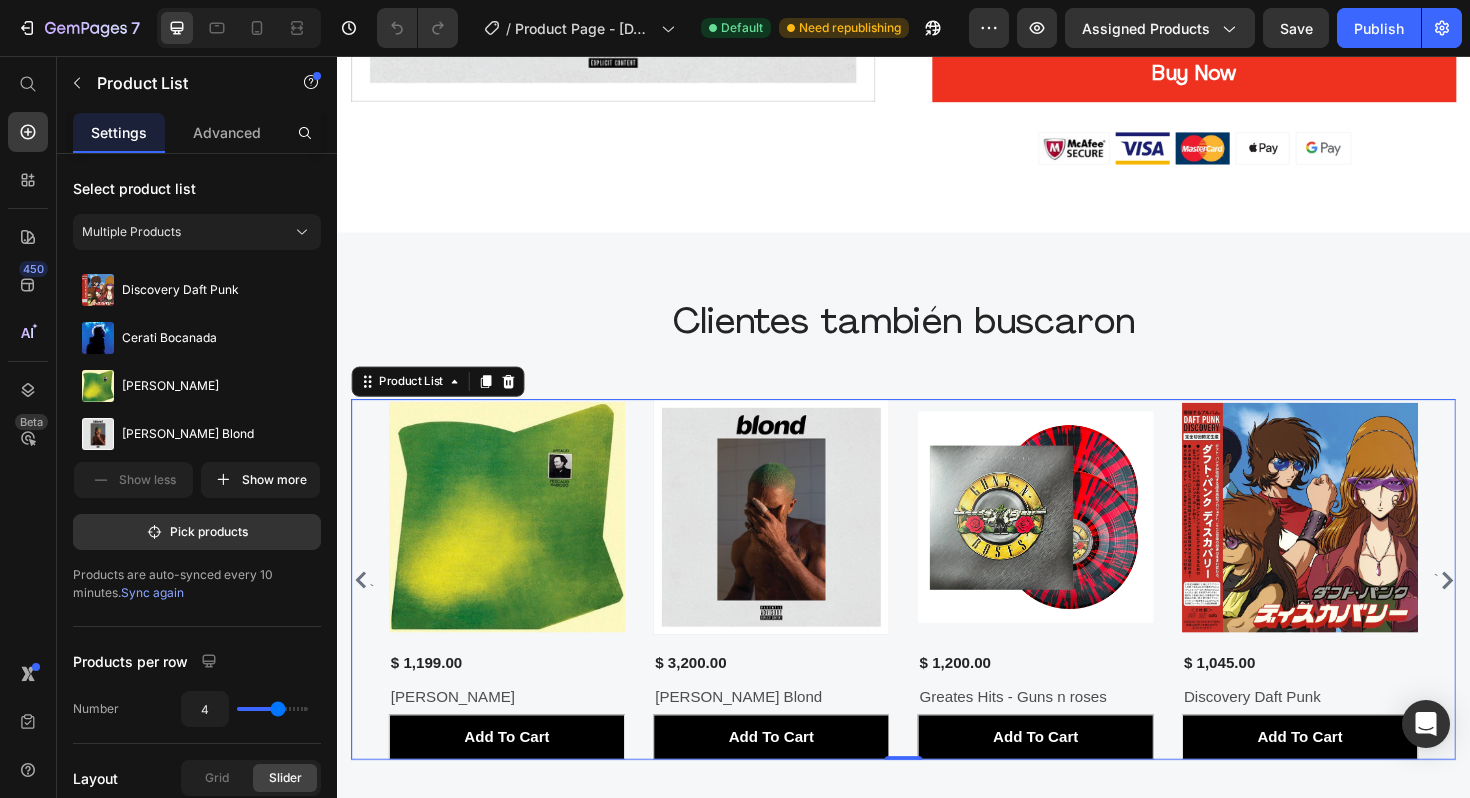 click 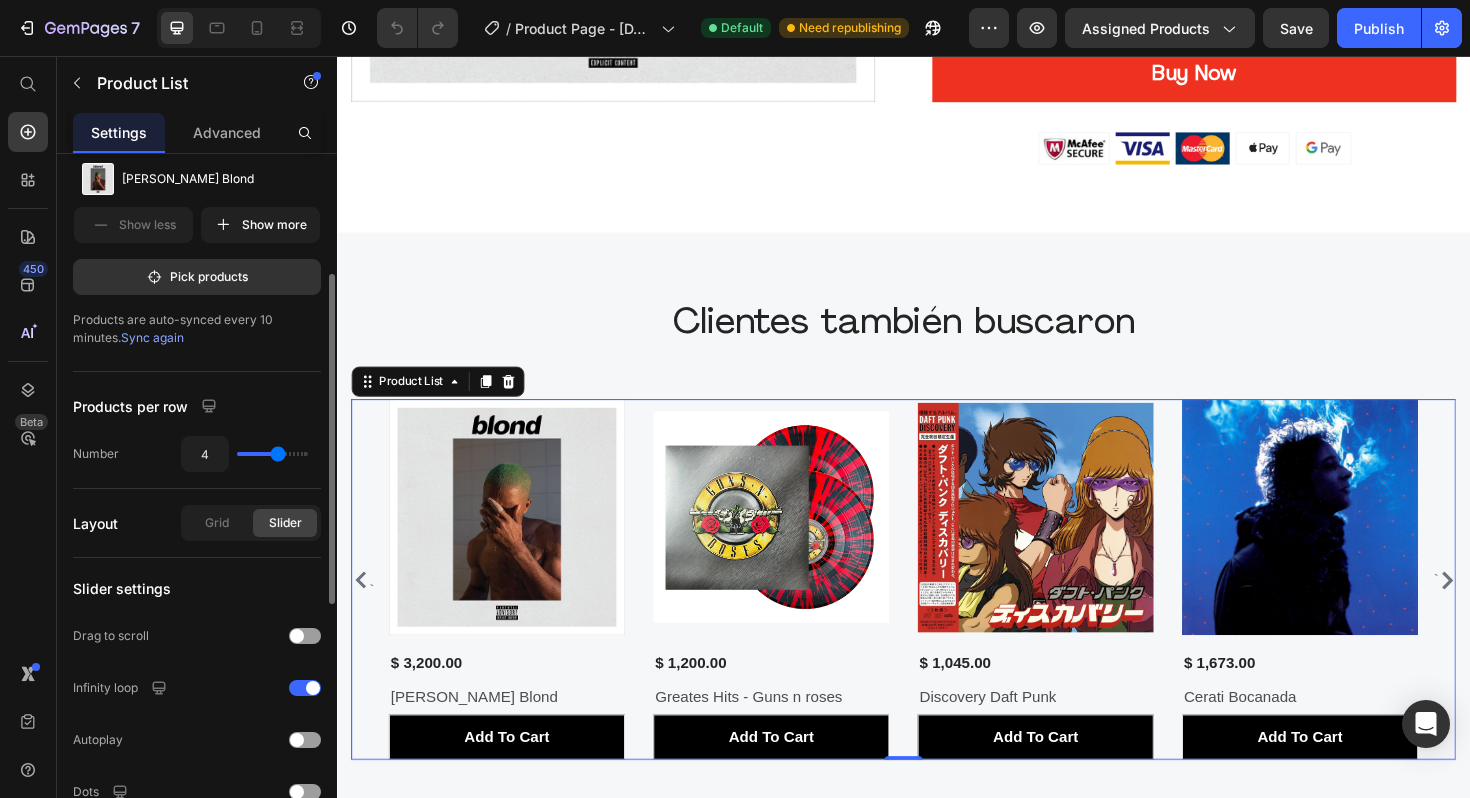 scroll, scrollTop: 0, scrollLeft: 0, axis: both 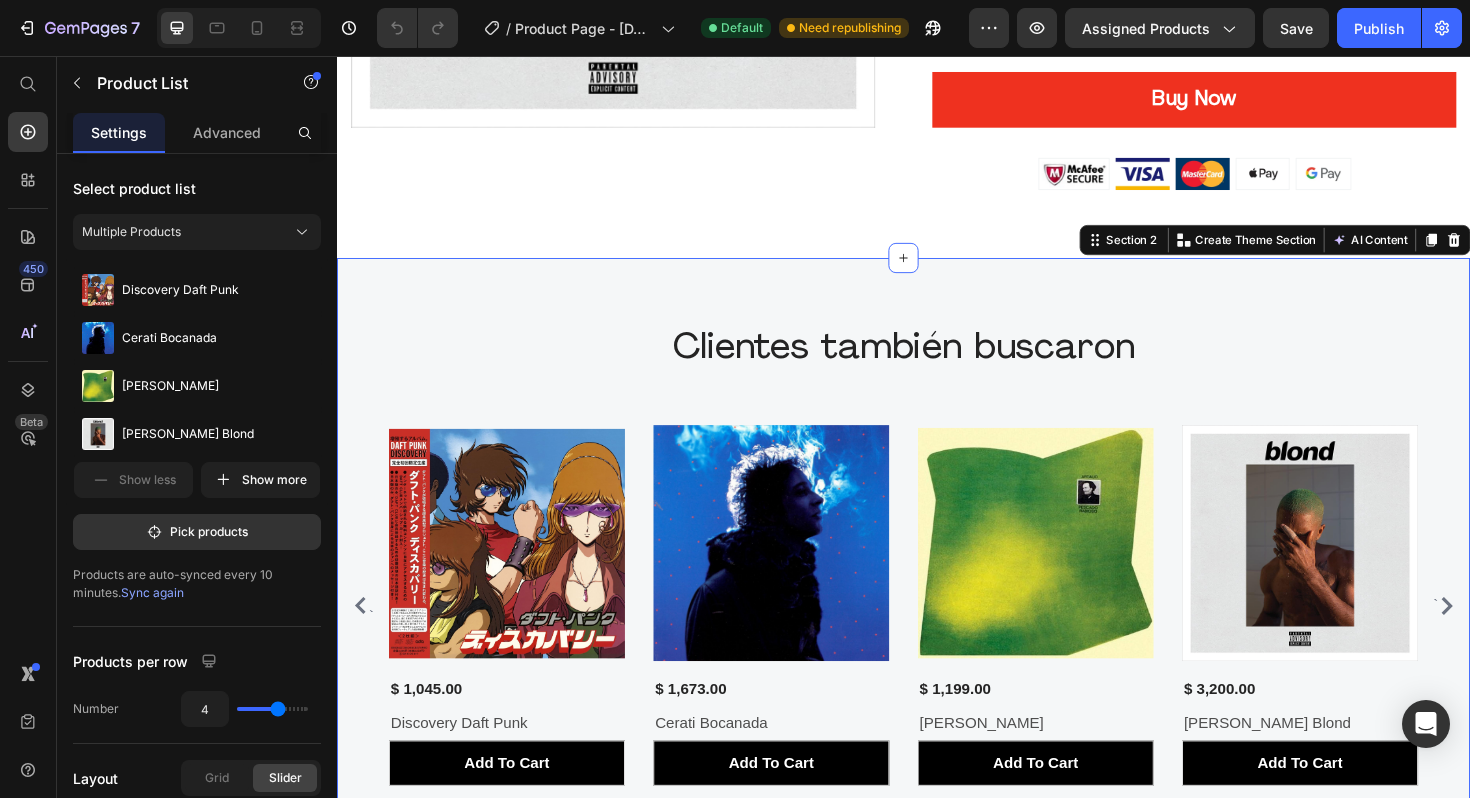 click on "Clientes también buscaron Heading Row ` Product Images $ 1,045.00 (P) Price Row Discovery Daft Punk (P) Title add to cart (P) Cart Button Row Product Images $ 1,673.00 (P) Price Row Cerati Bocanada (P) Title add to cart (P) Cart Button Row Product Images $ 1,199.00 (P) Price Row Artaud Pescado Rabioso (P) Title add to cart (P) Cart Button Row Product Images $ 3,200.00 (P) Price Row Frank Ocean Blond (P) Title add to cart (P) Cart Button Row Product Images $ 1,200.00 (P) Price Row Greates Hits - Guns n roses (P) Title add to cart (P) Cart Button Row ` Product List Row Section 2   Create Theme Section AI Content Write with GemAI What would you like to describe here? Tone and Voice Persuasive Product Getting products... Show more Generate" at bounding box center (937, 594) 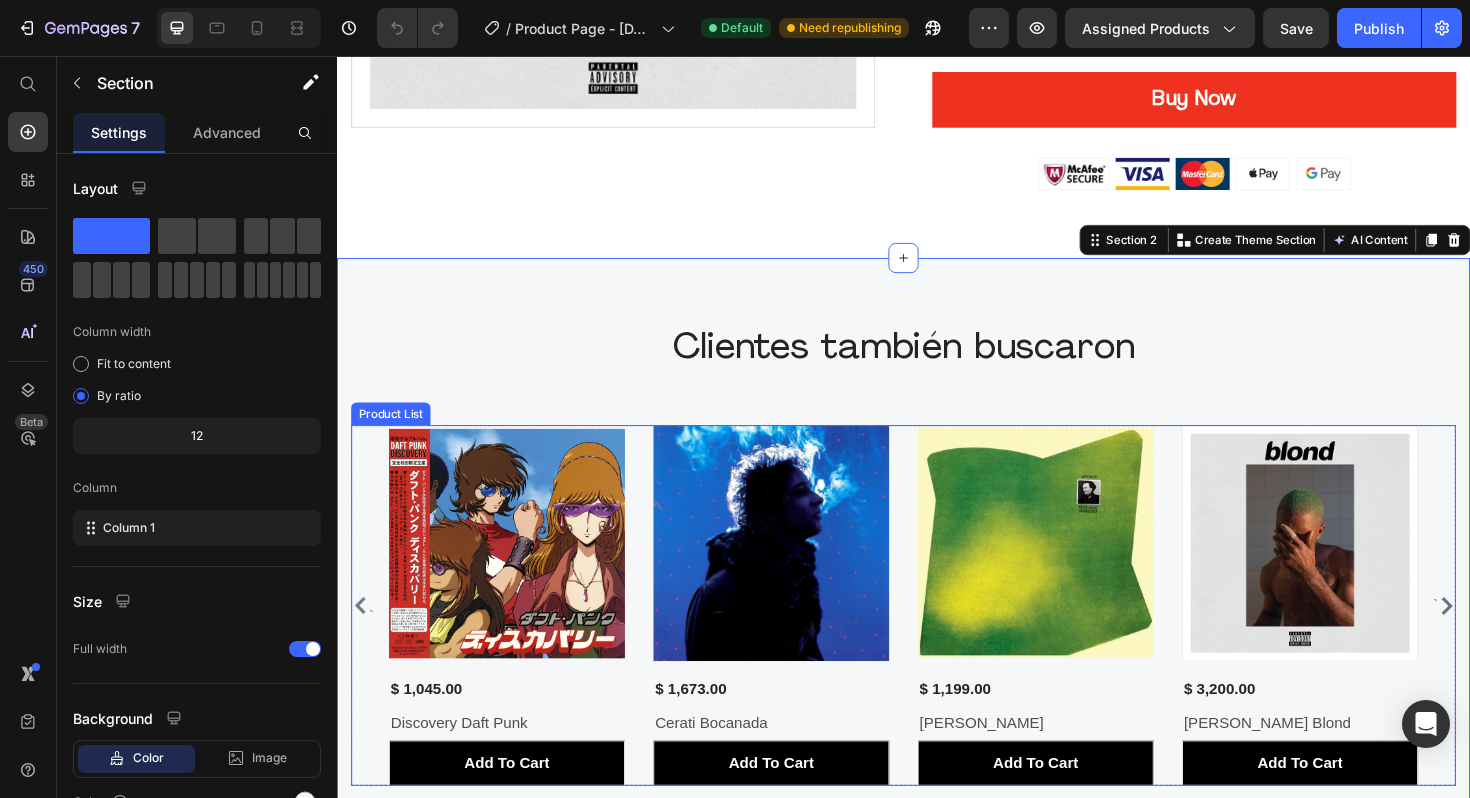 click 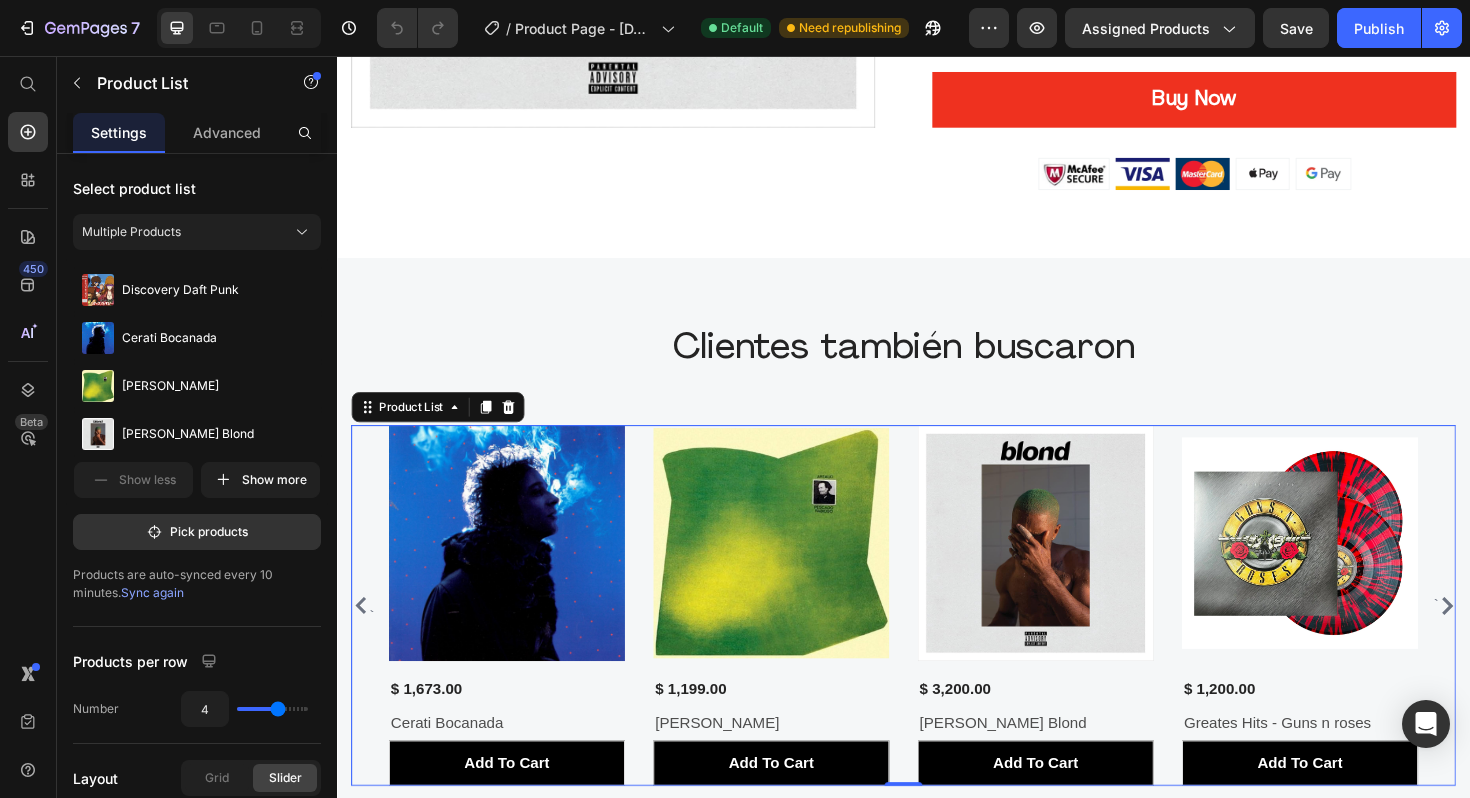 click 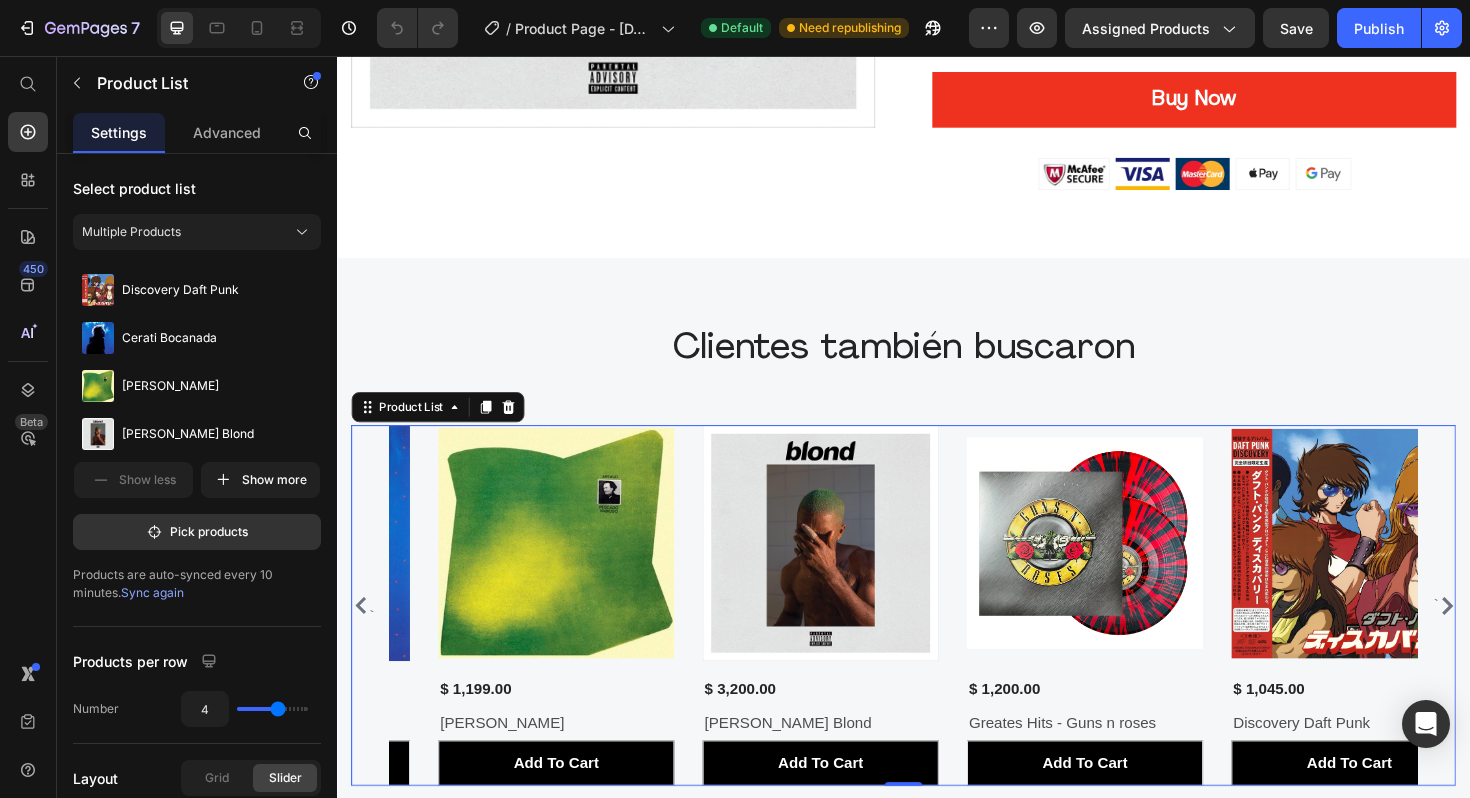 click 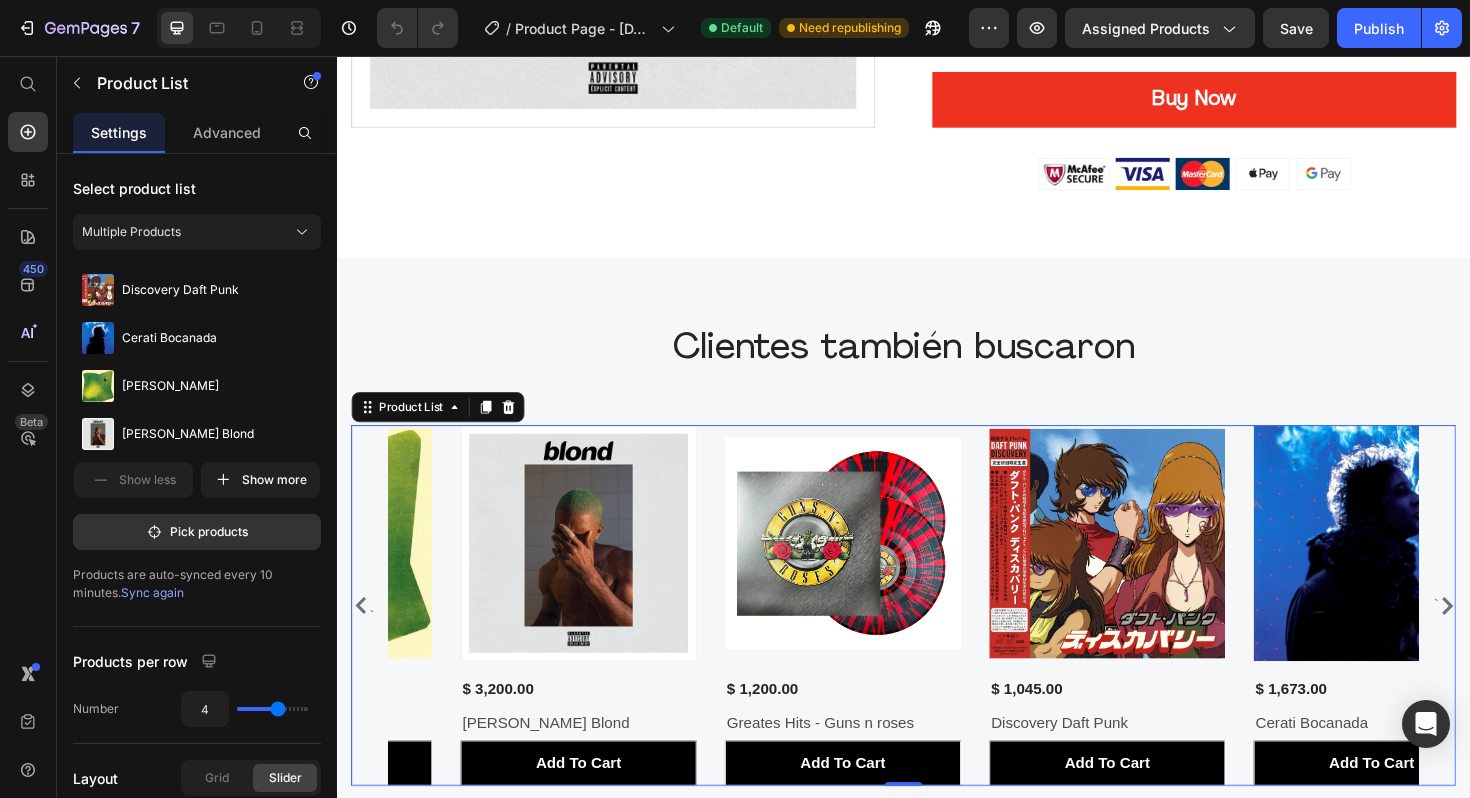 click 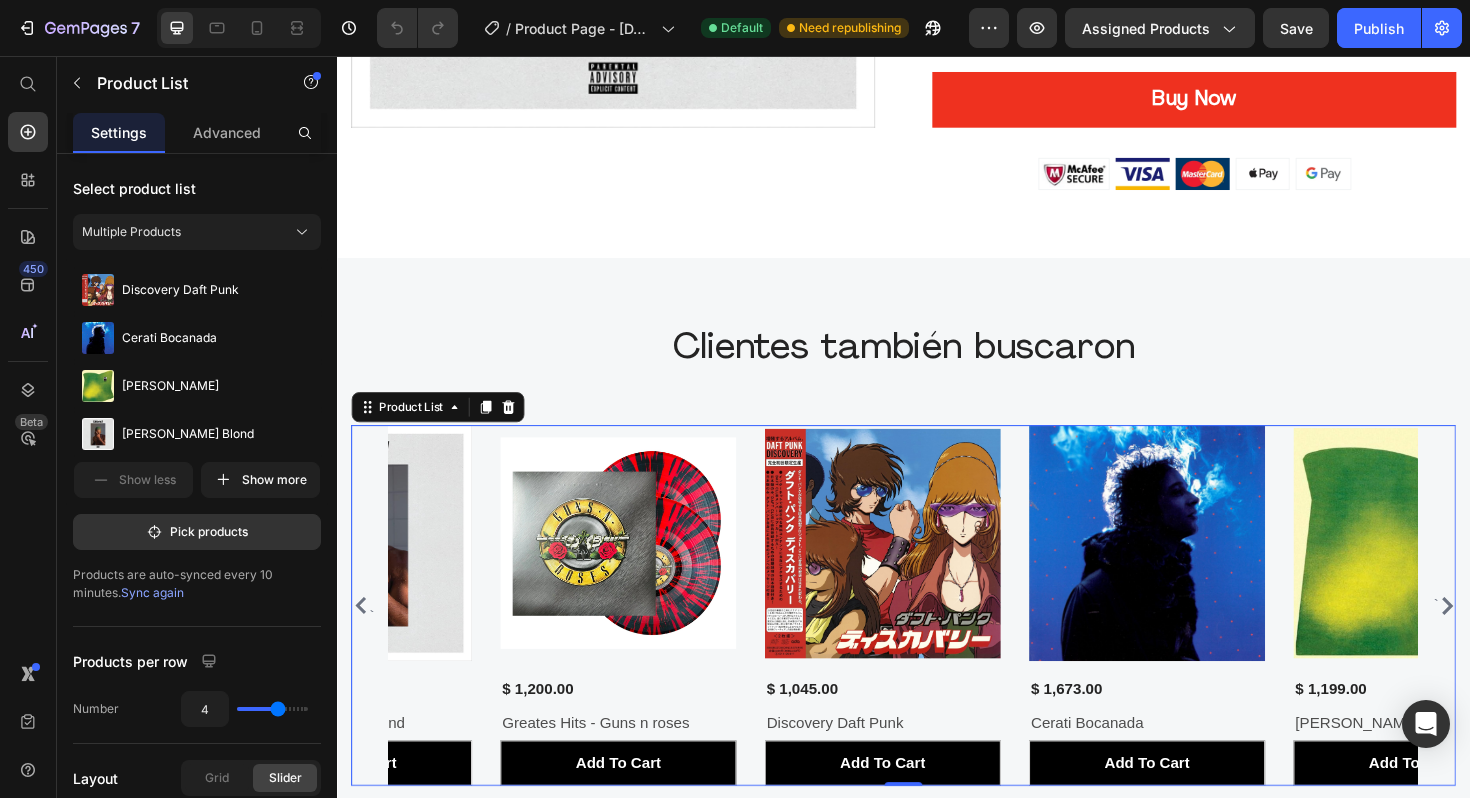 click 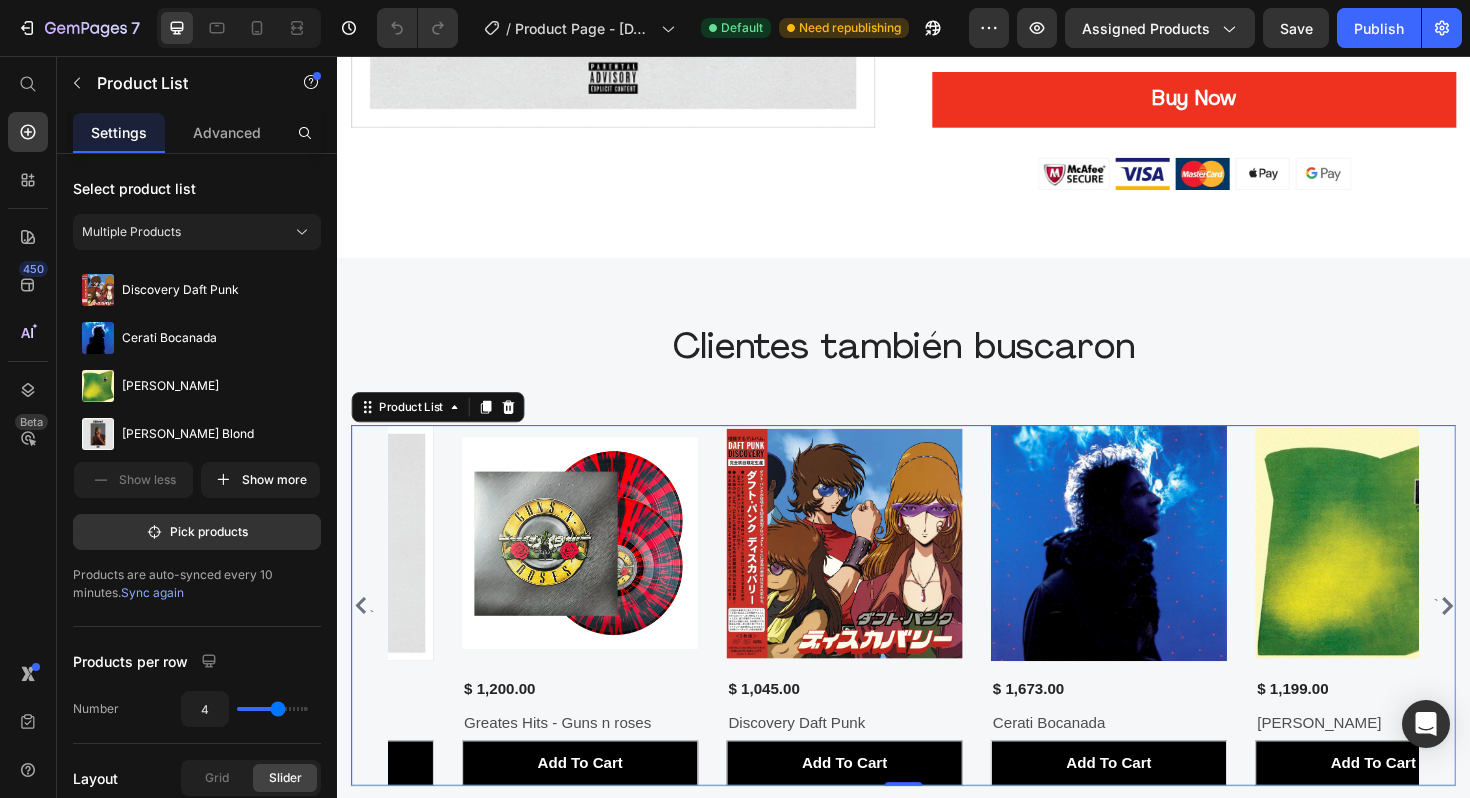 click 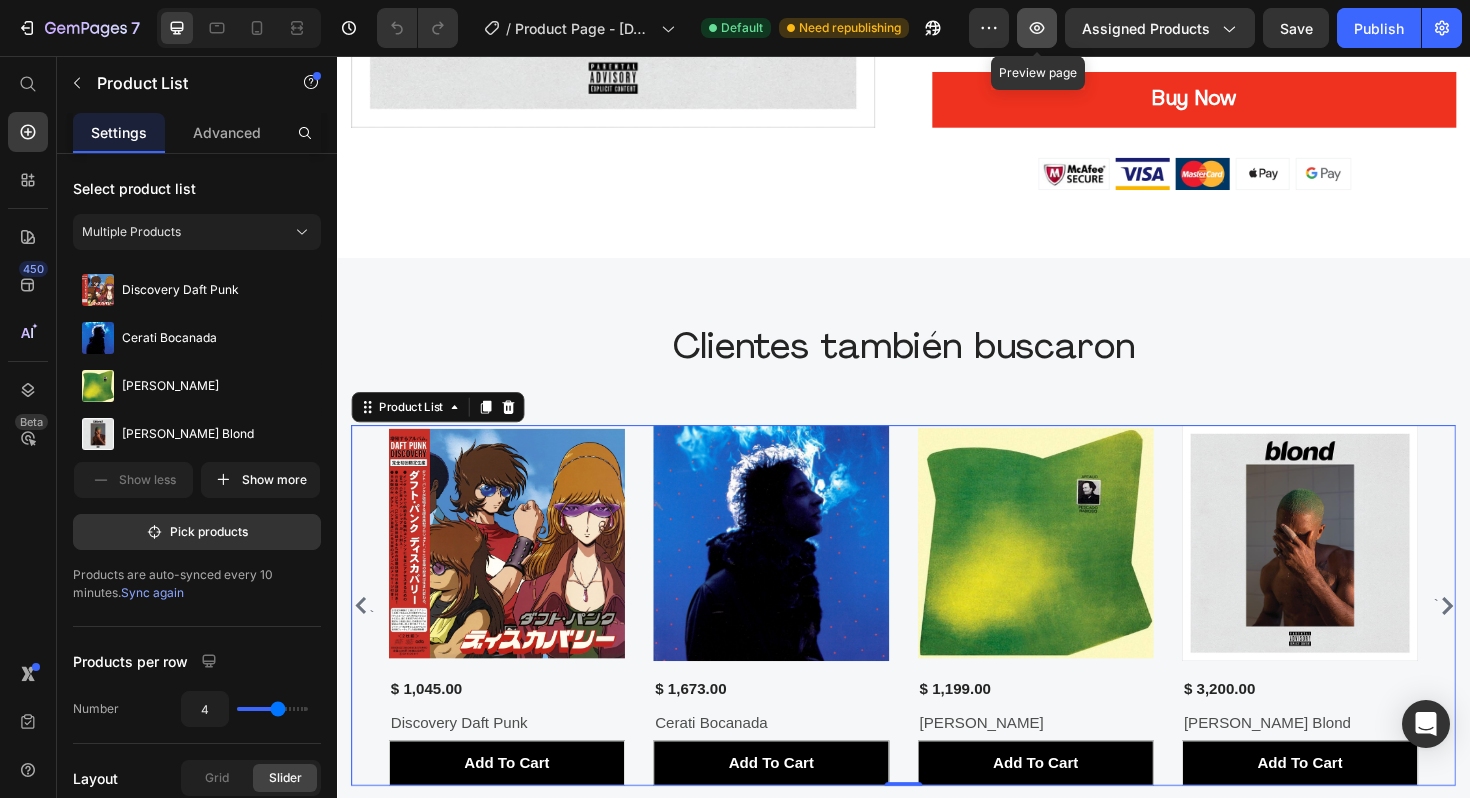 click 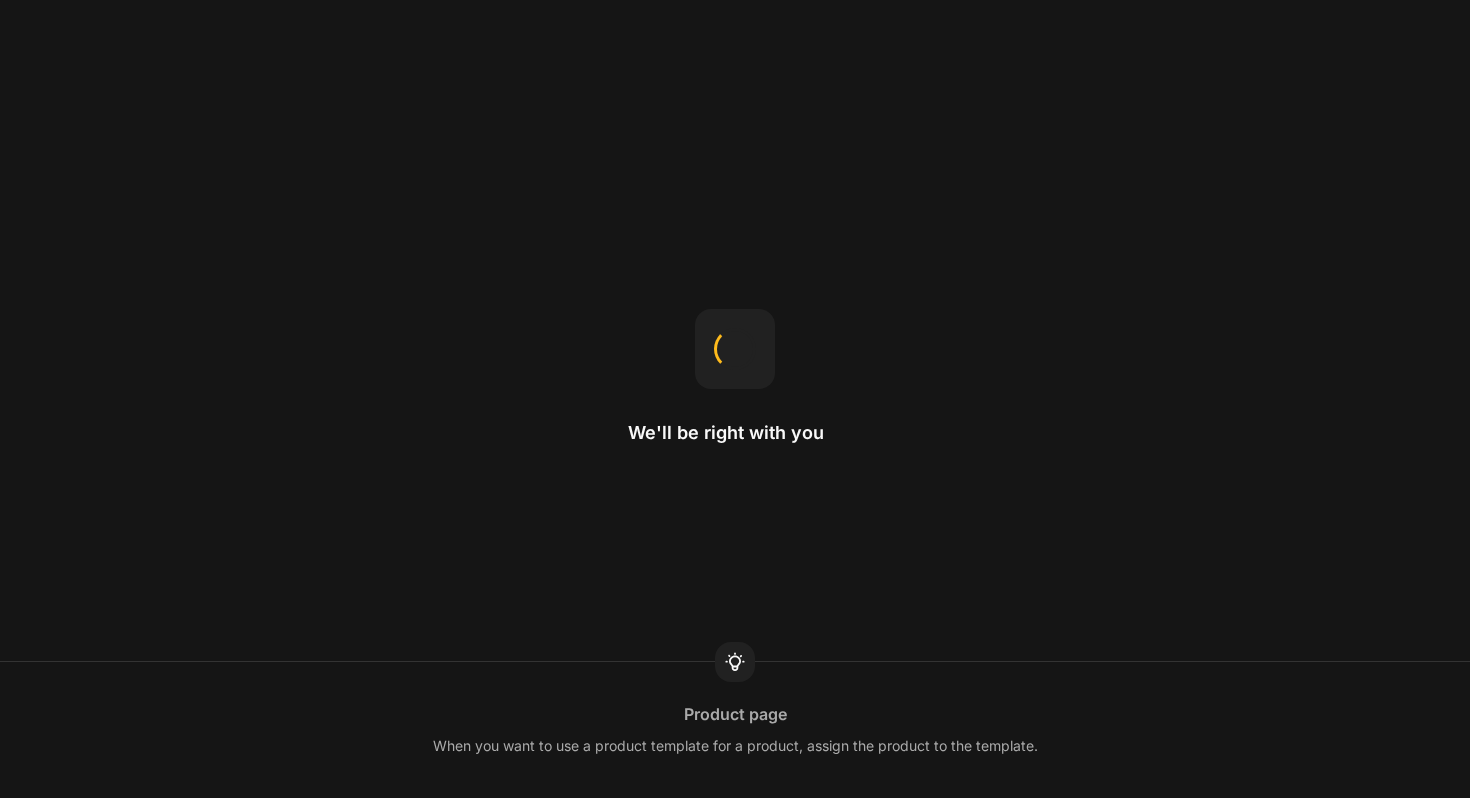 scroll, scrollTop: 0, scrollLeft: 0, axis: both 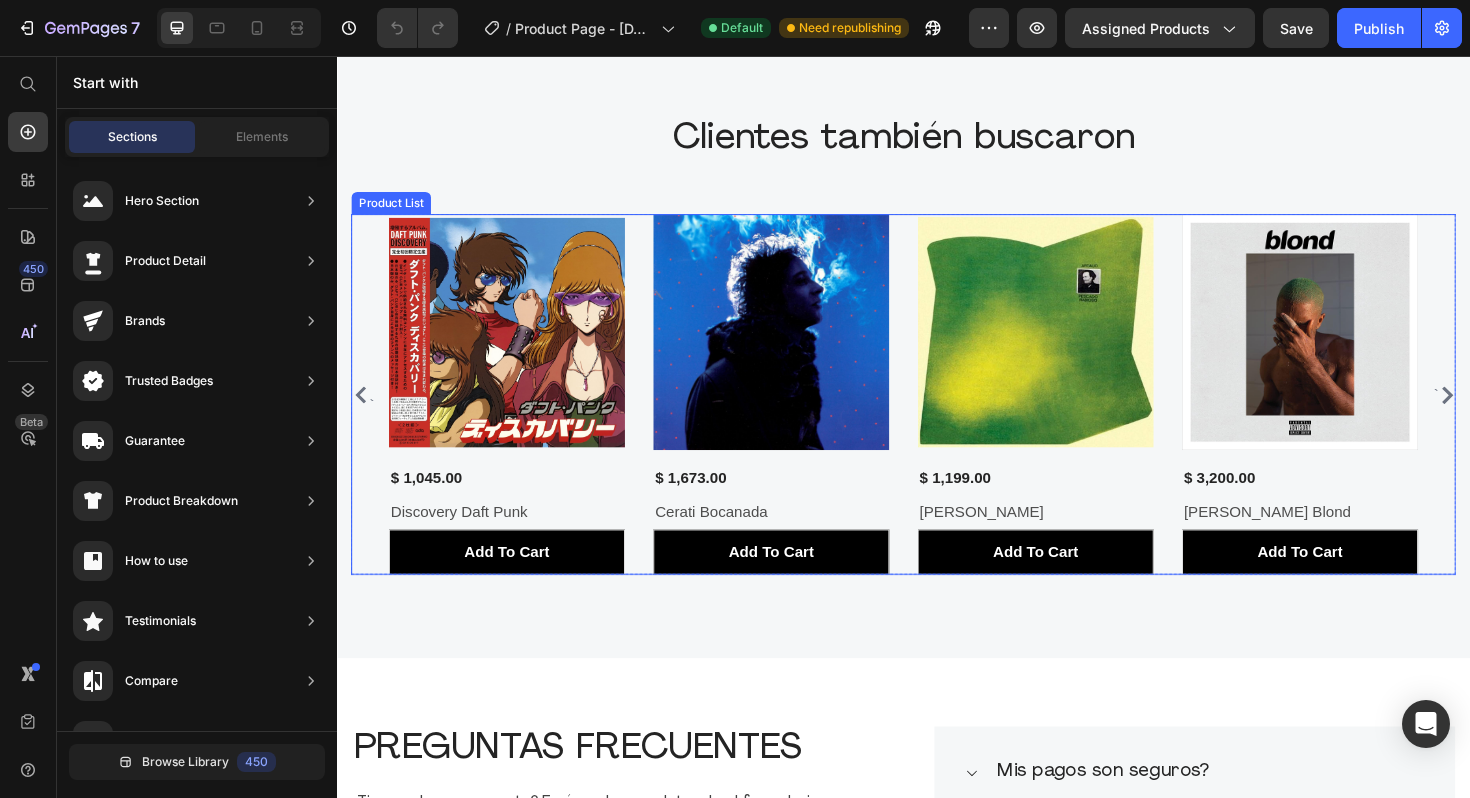 click 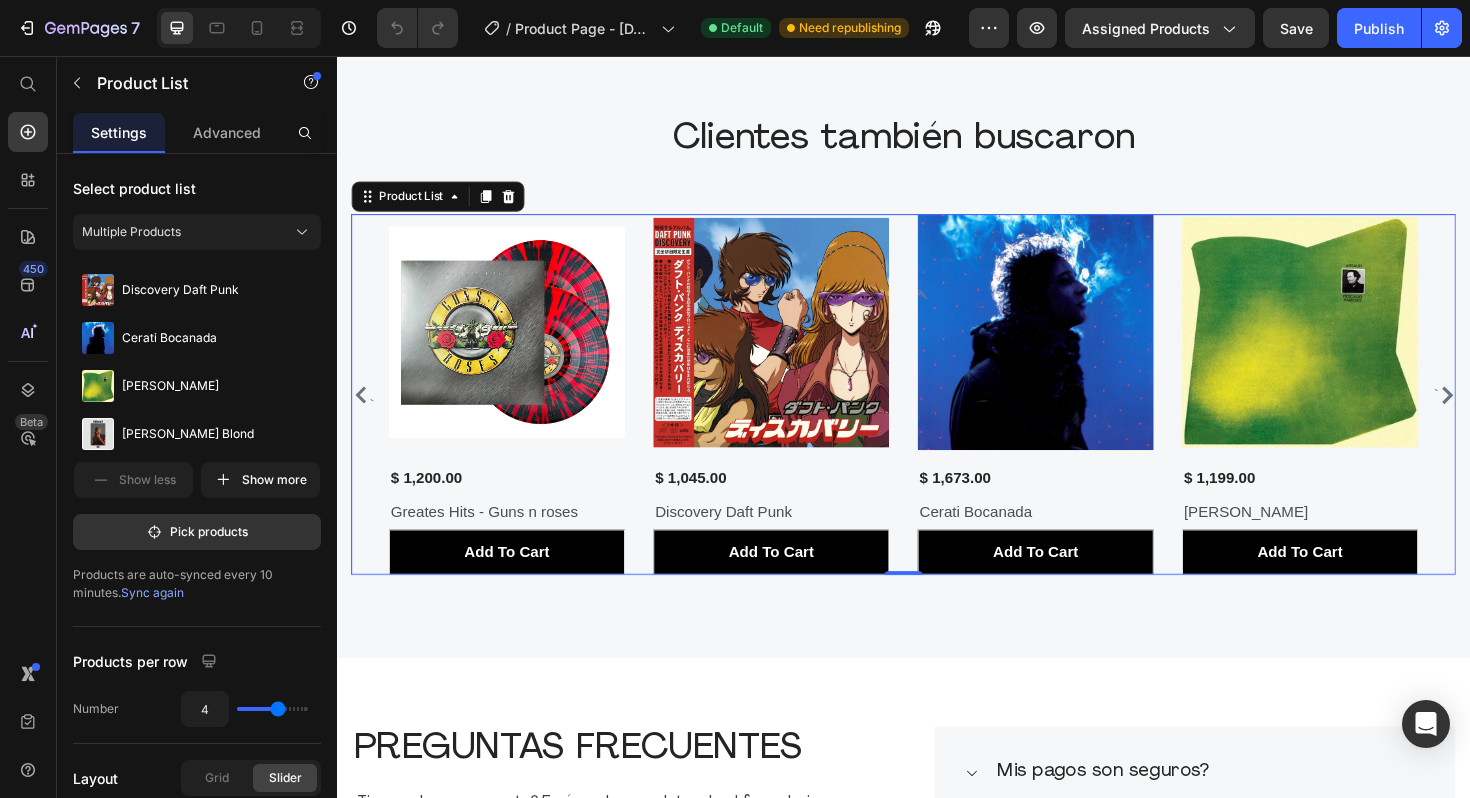 click 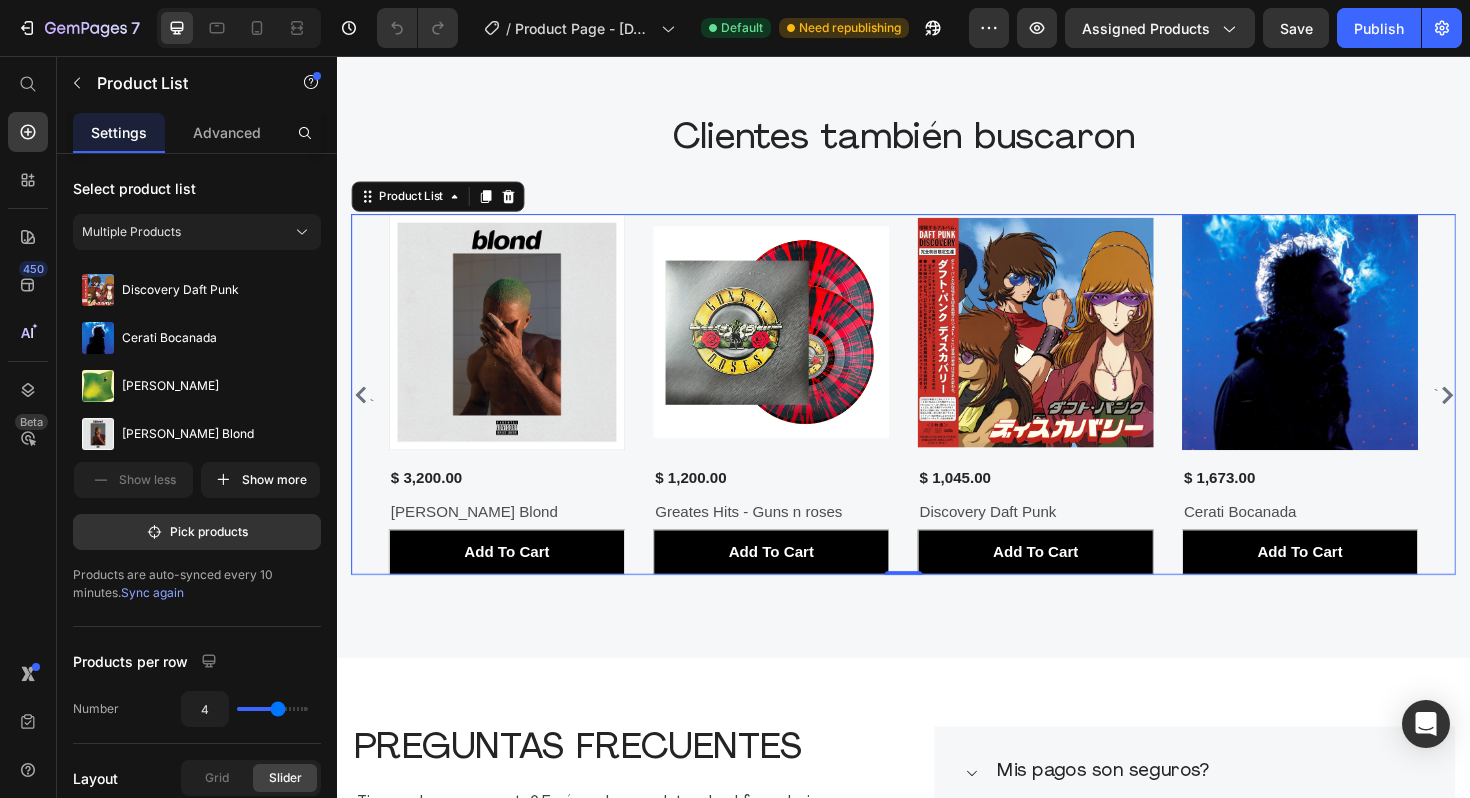 click 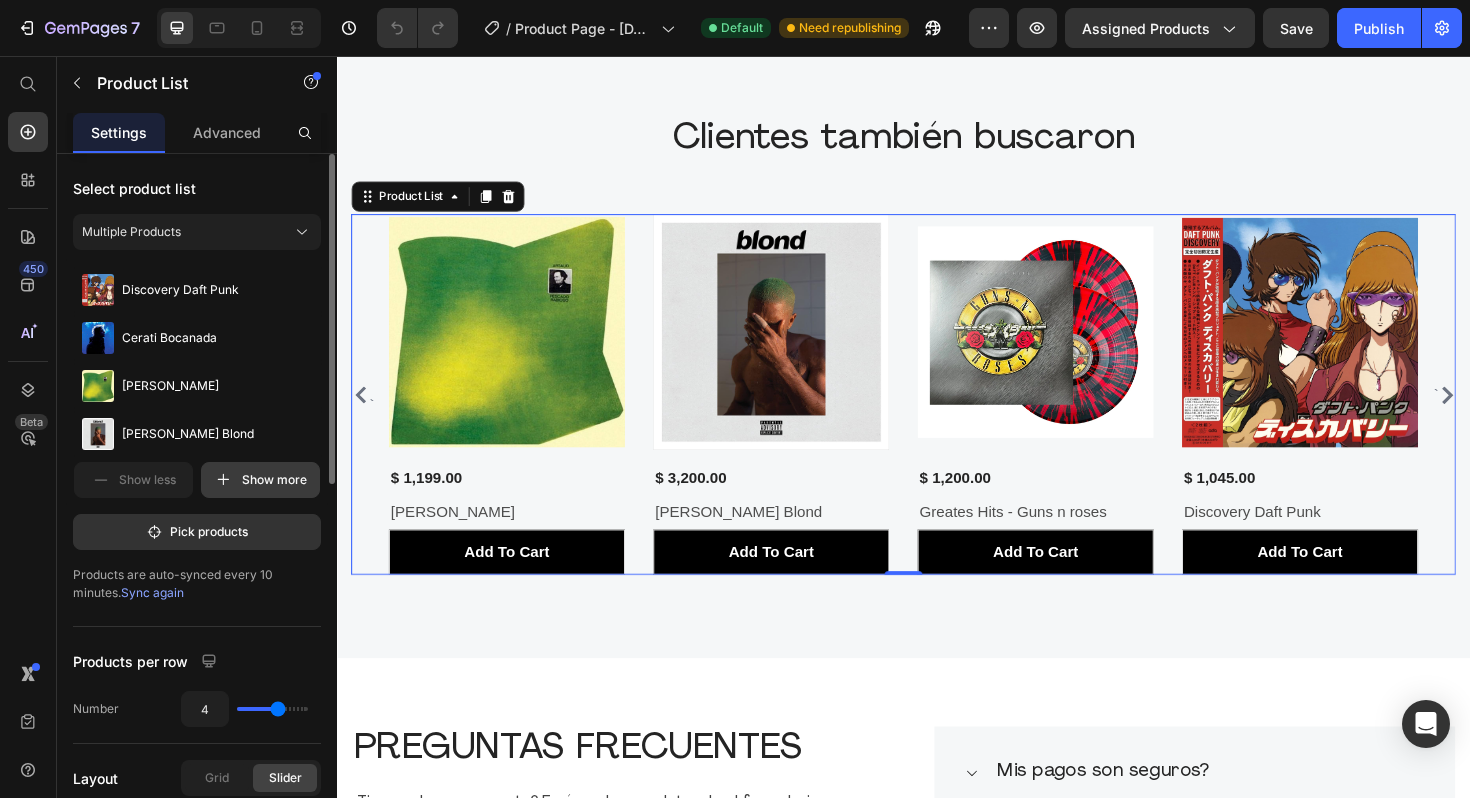 click on "Show more" at bounding box center (260, 480) 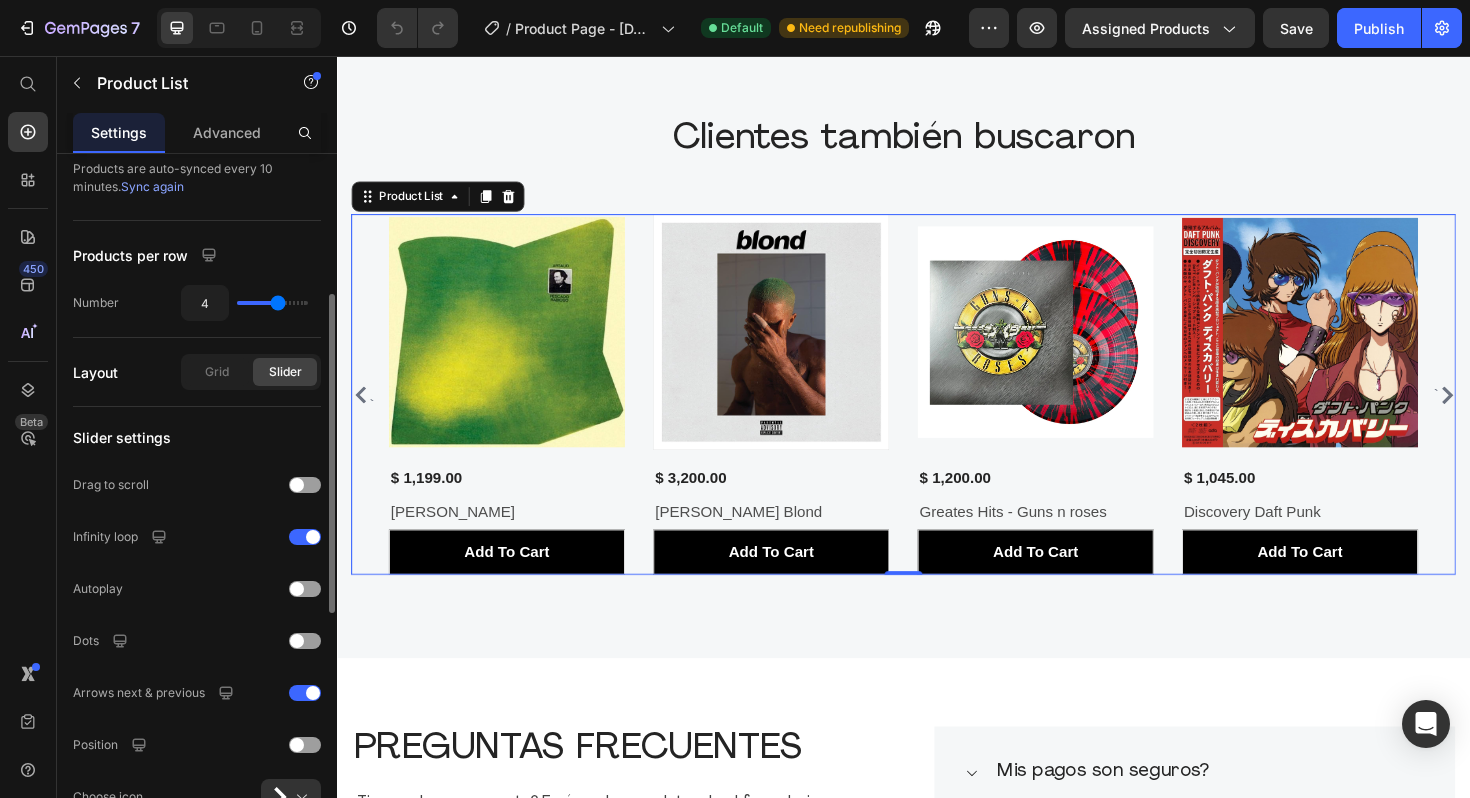 scroll, scrollTop: 0, scrollLeft: 0, axis: both 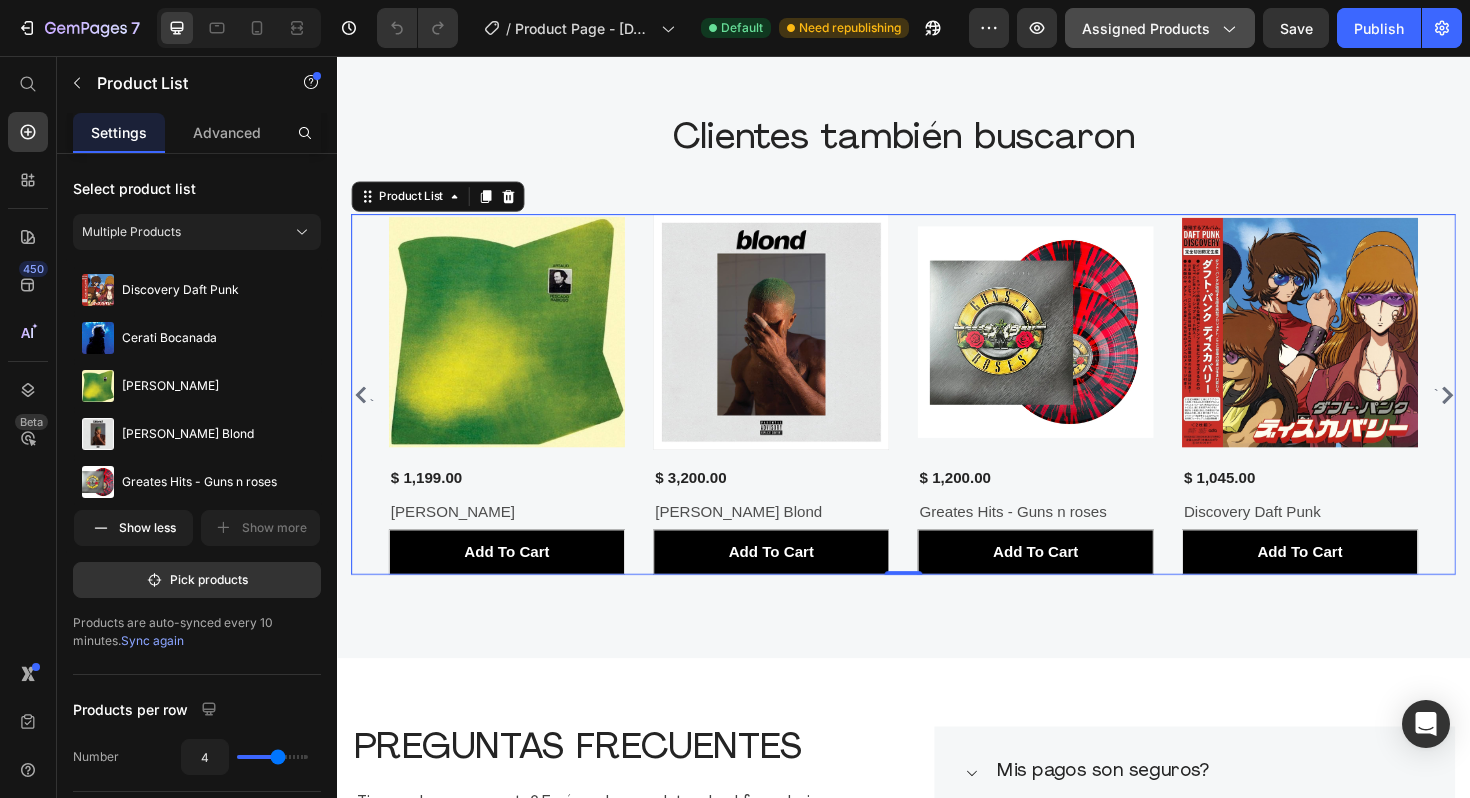 click on "Assigned Products" 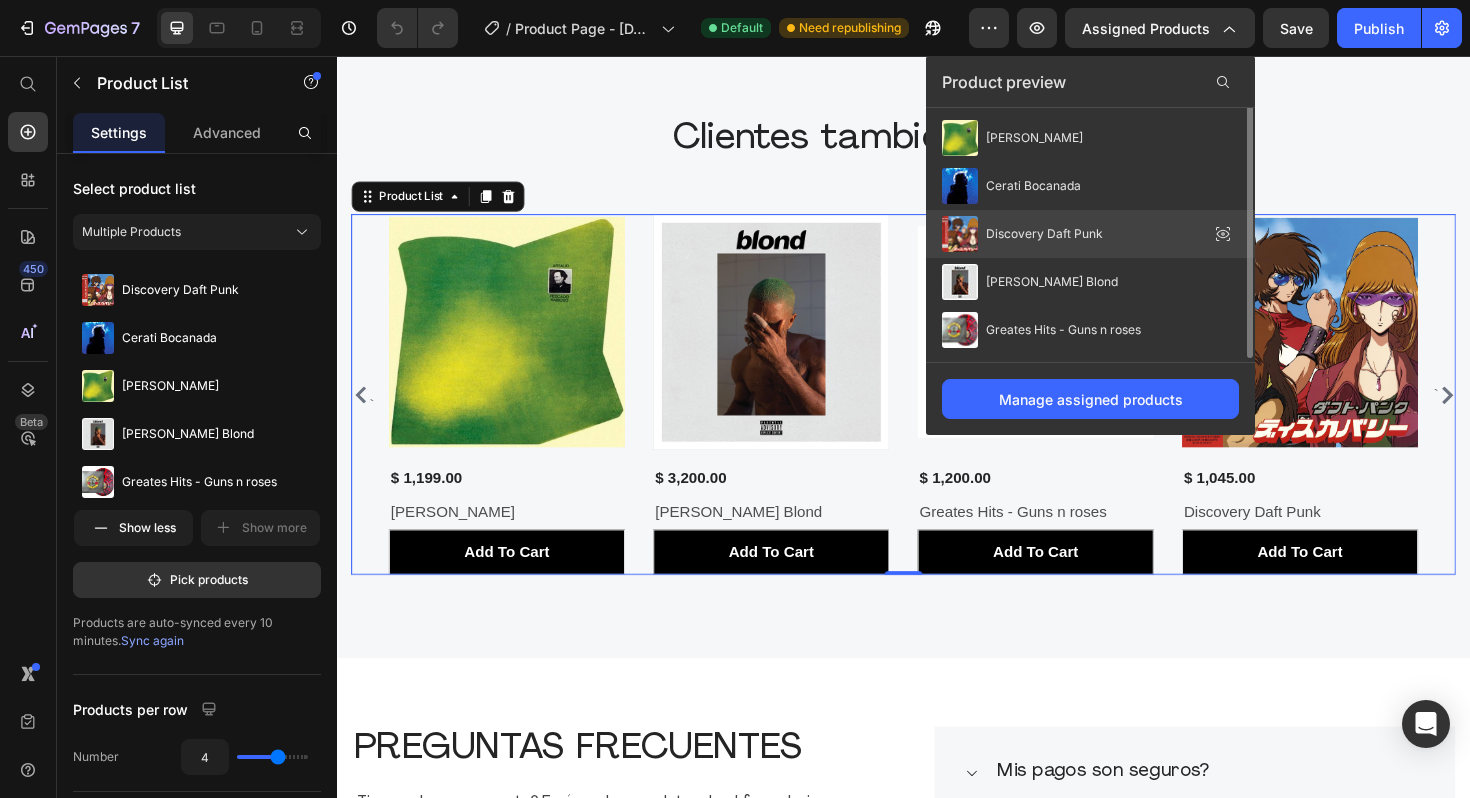scroll, scrollTop: 0, scrollLeft: 0, axis: both 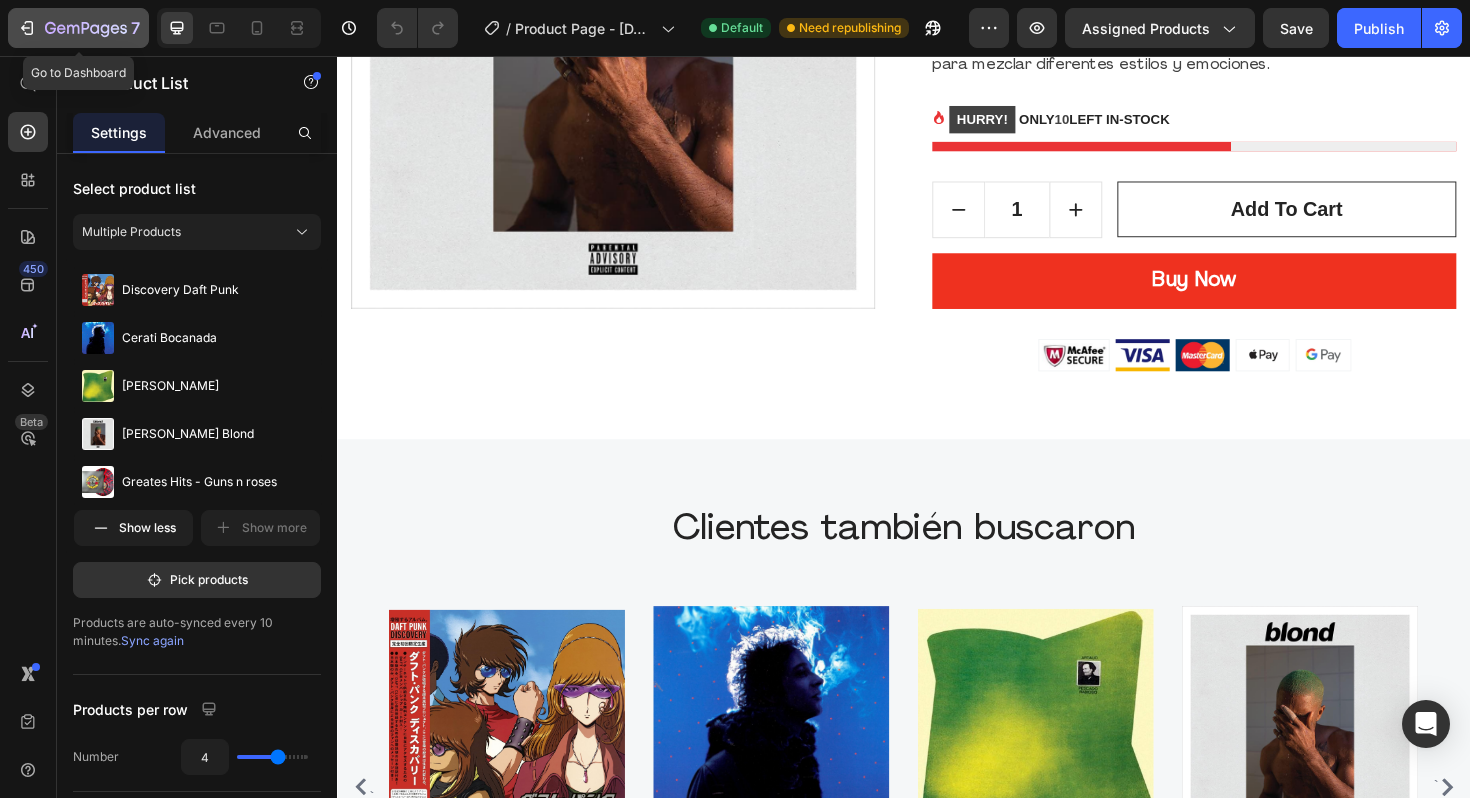 click on "7" 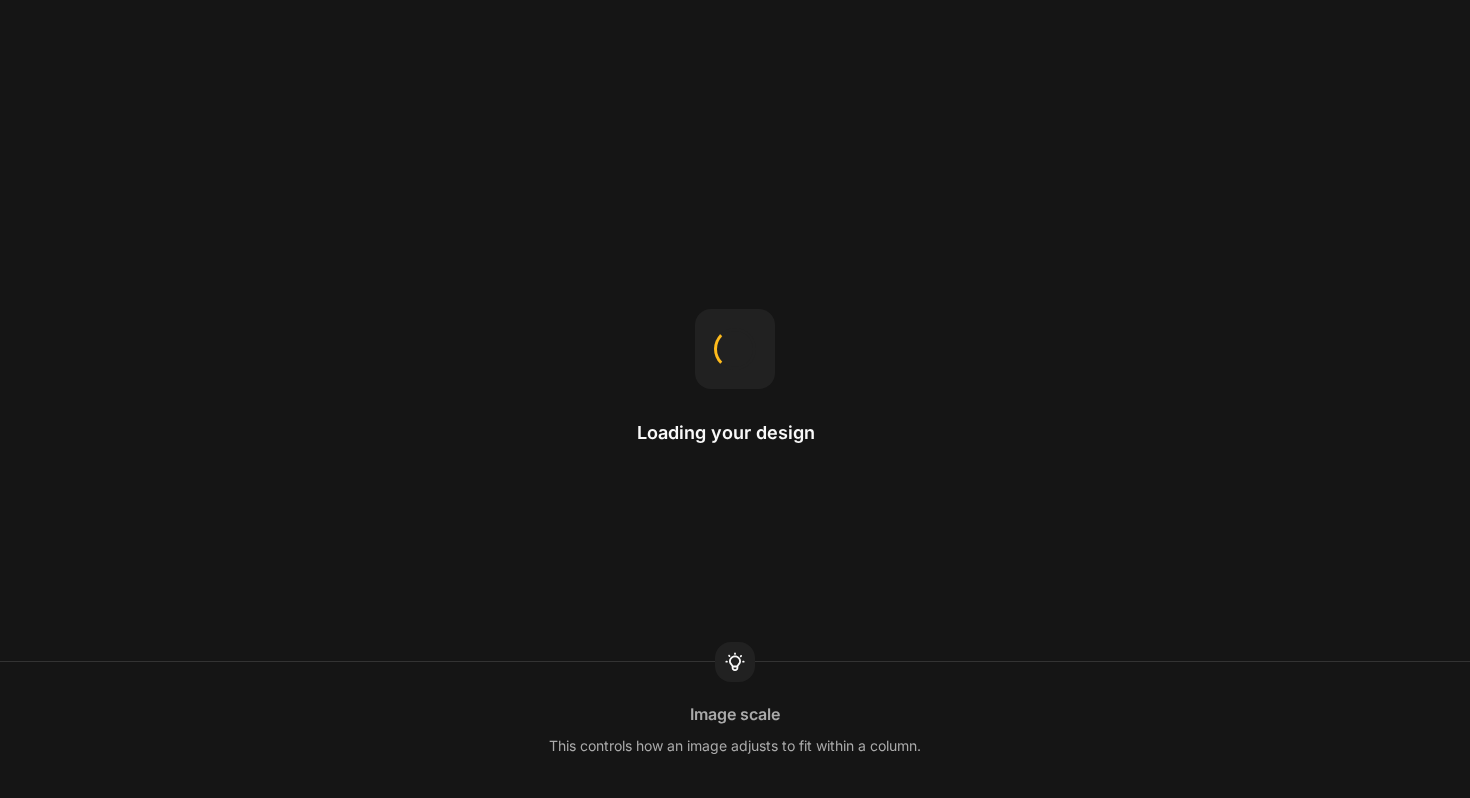scroll, scrollTop: 0, scrollLeft: 0, axis: both 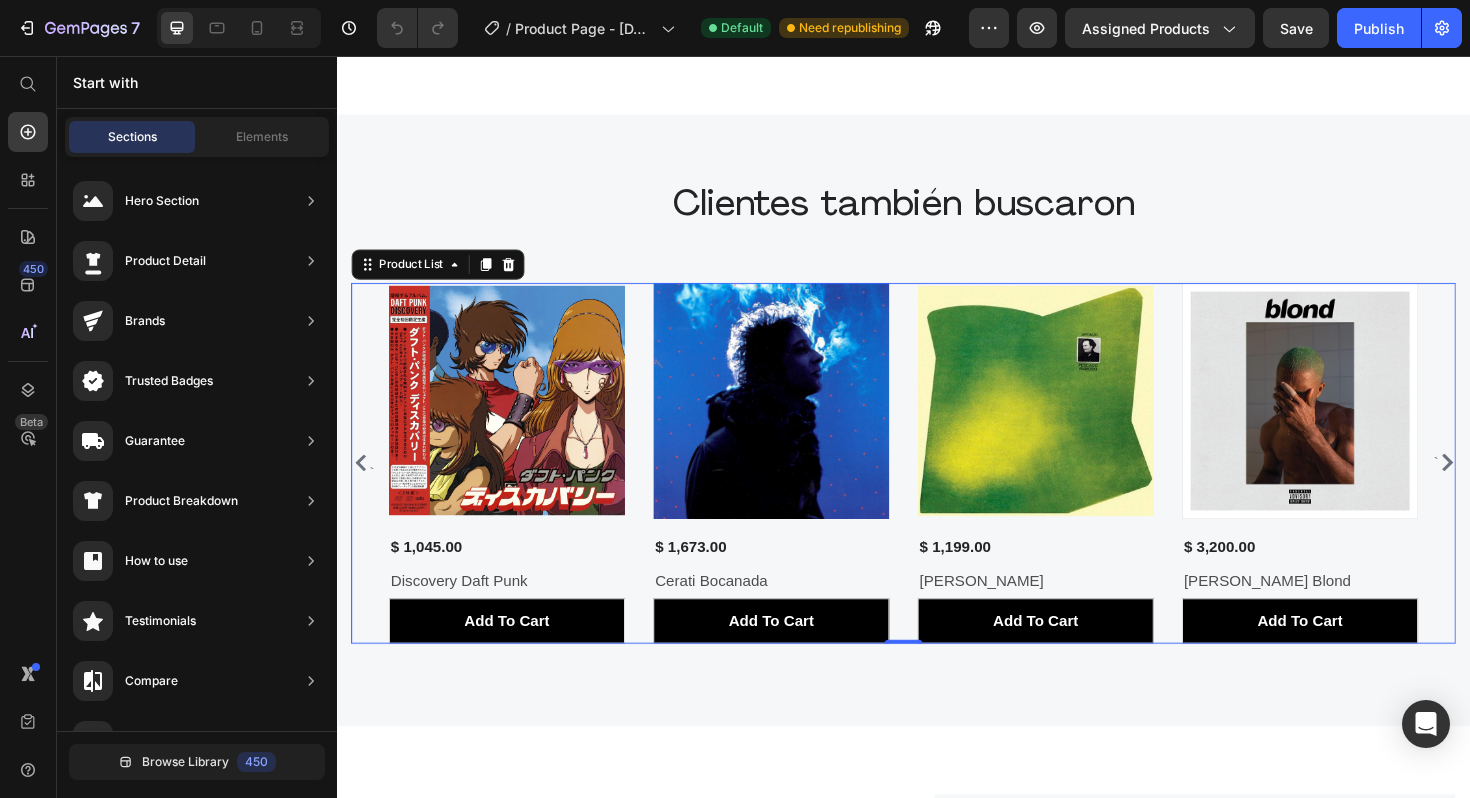 click 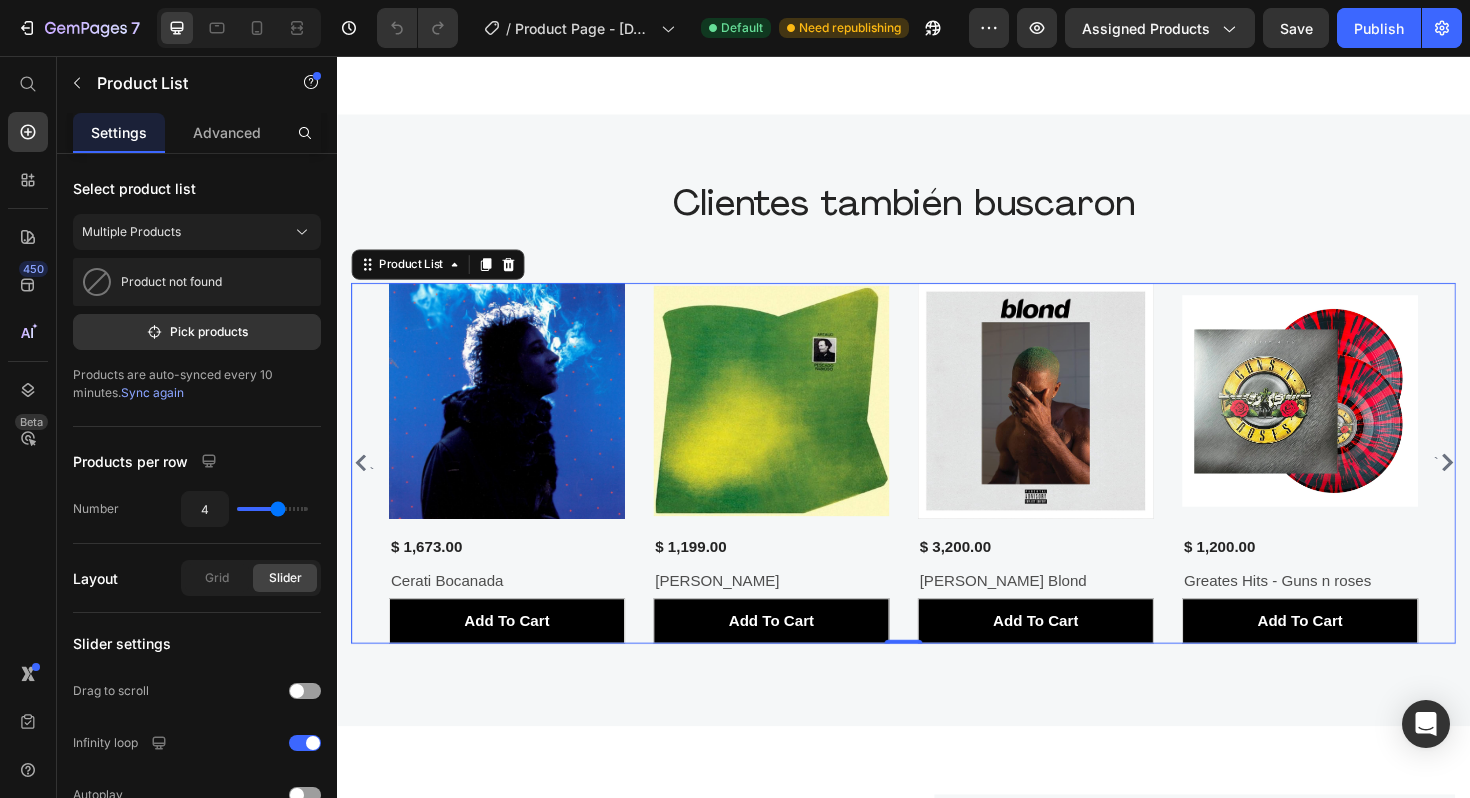 click 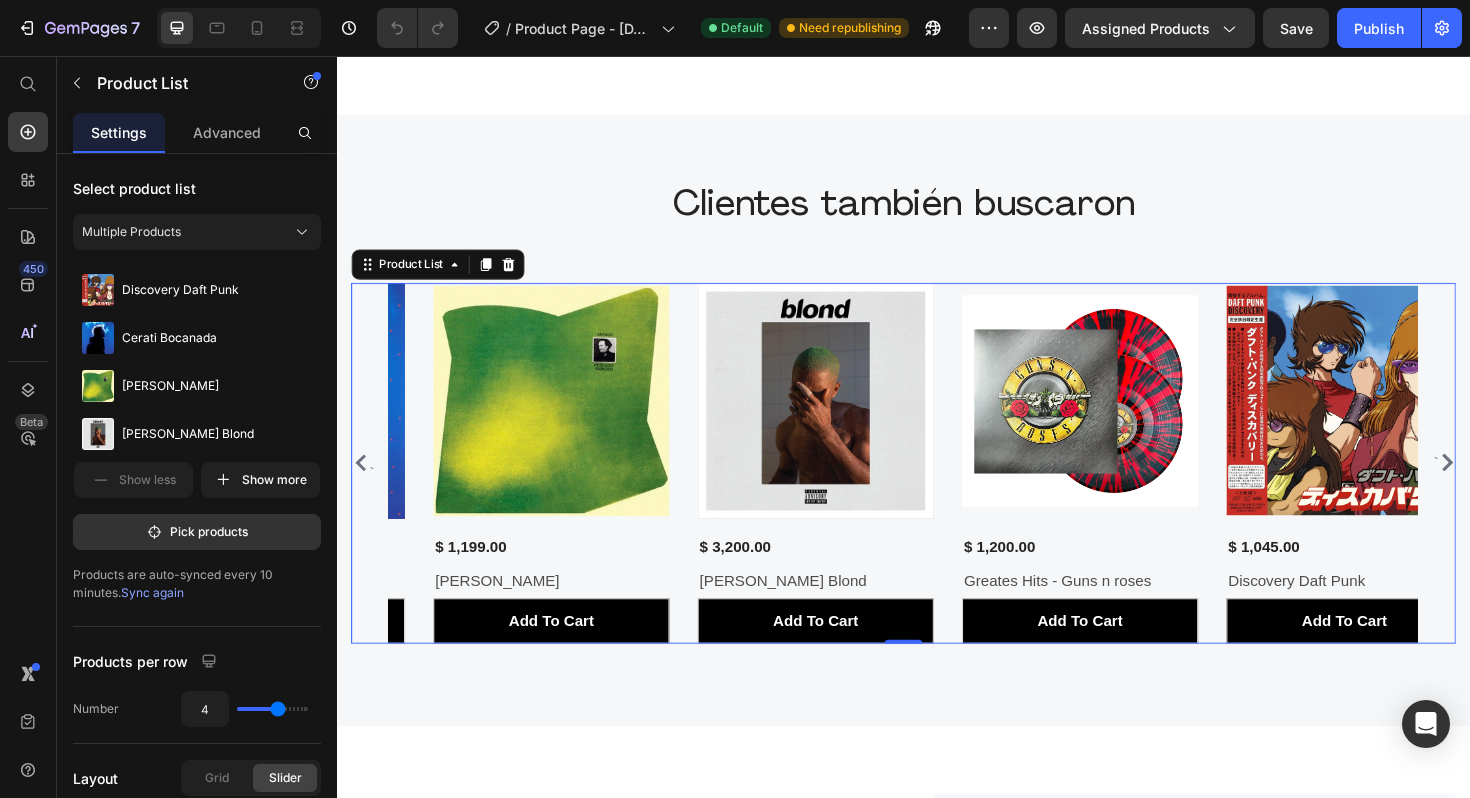 click 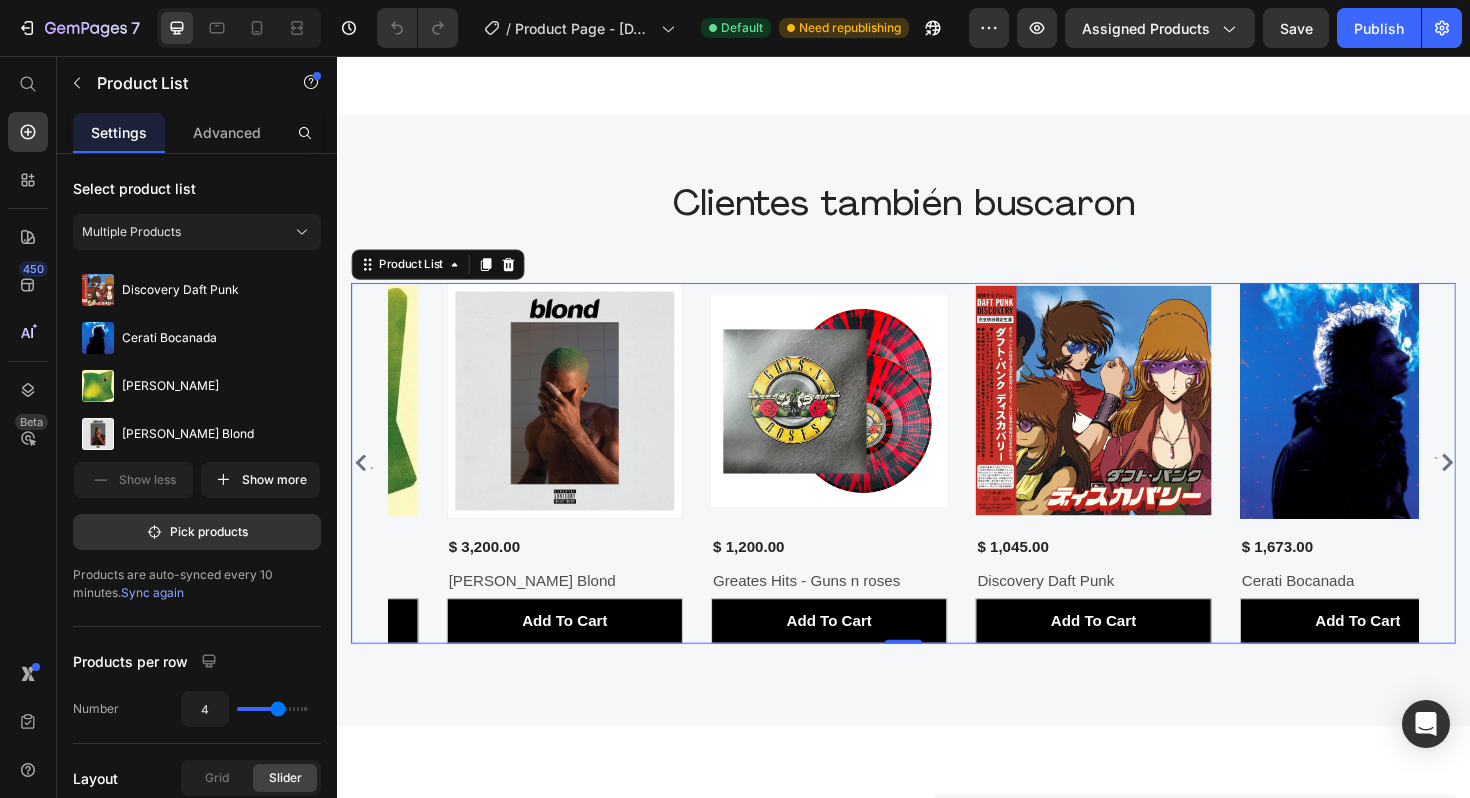 click 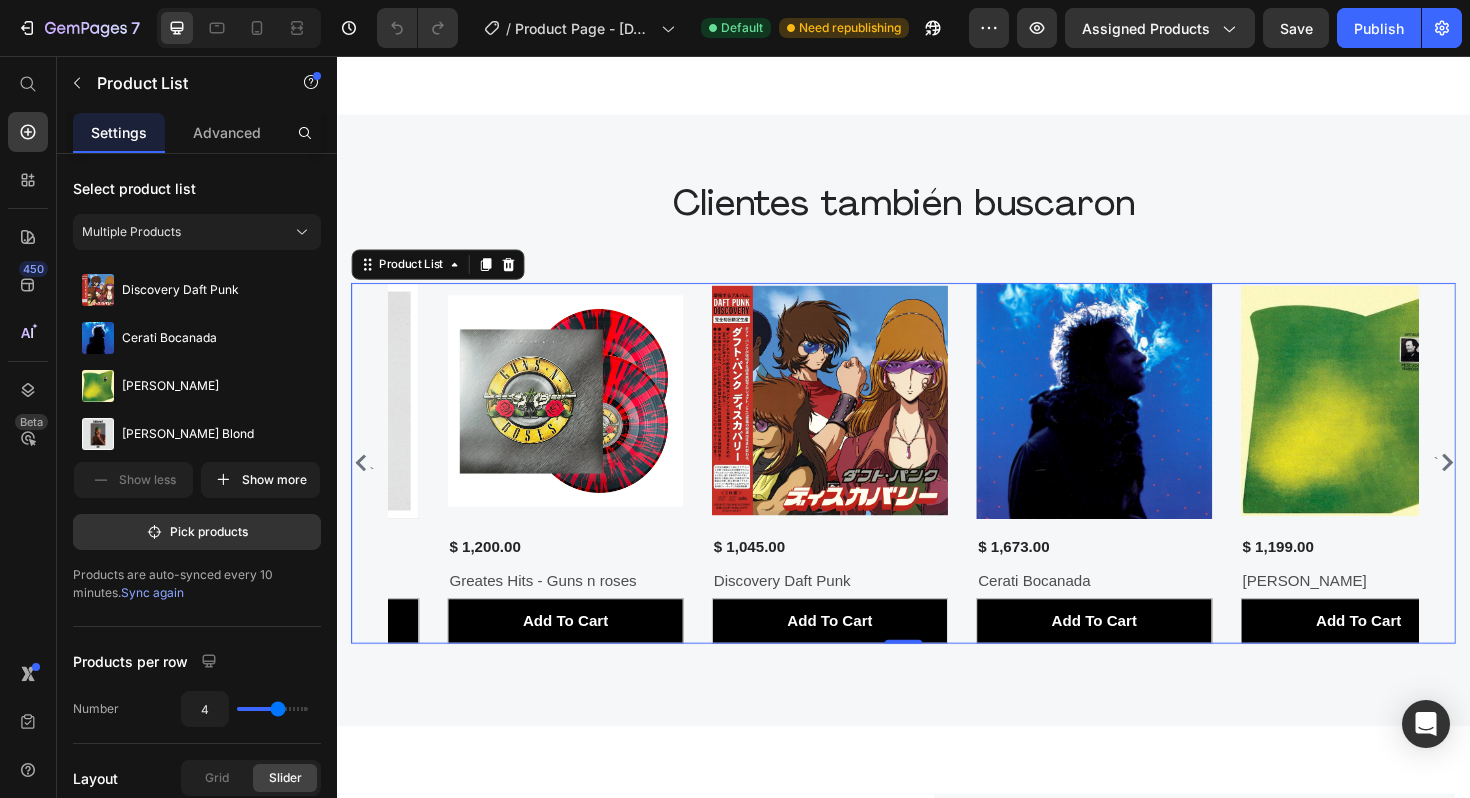 click 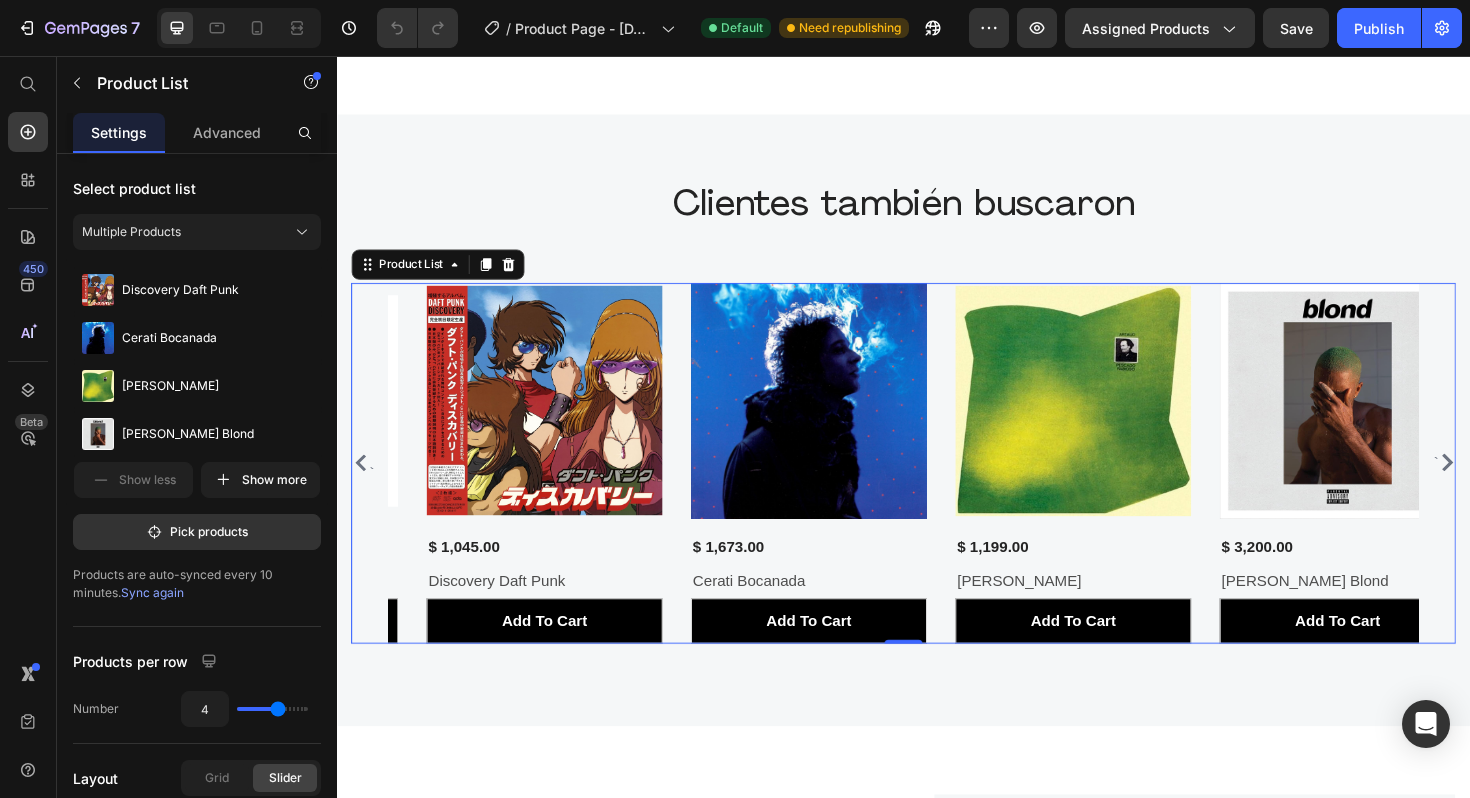 click 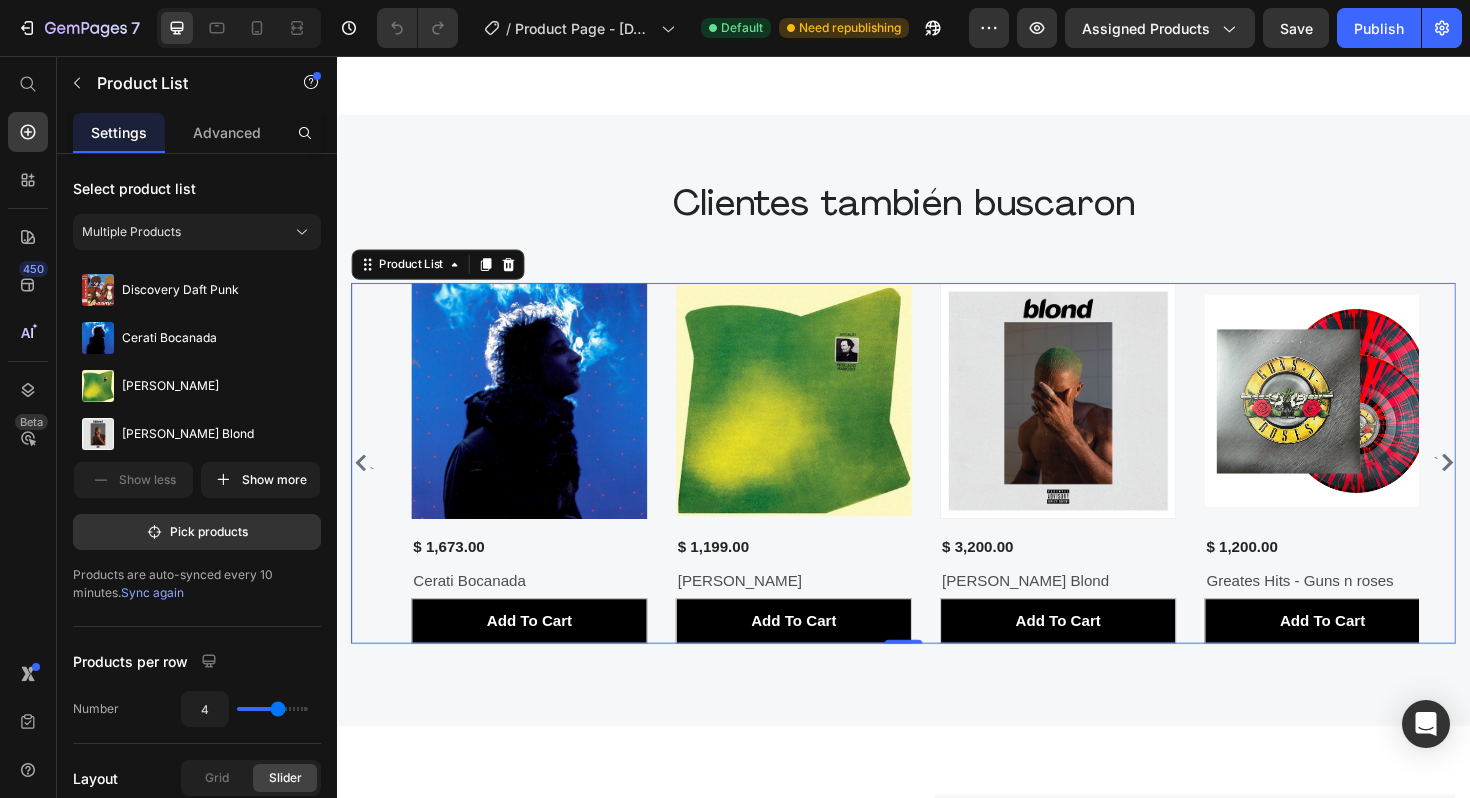 click 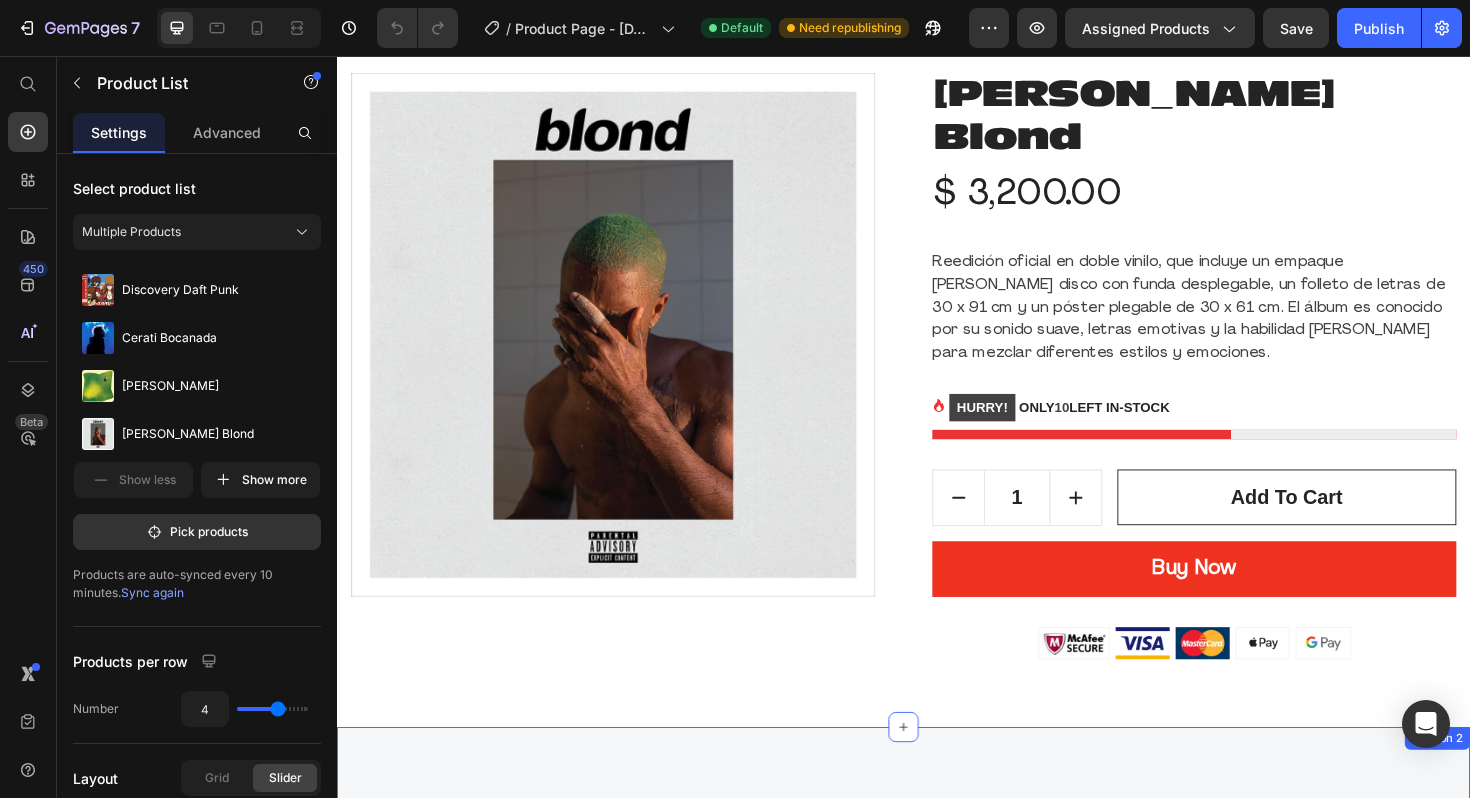 scroll, scrollTop: 0, scrollLeft: 0, axis: both 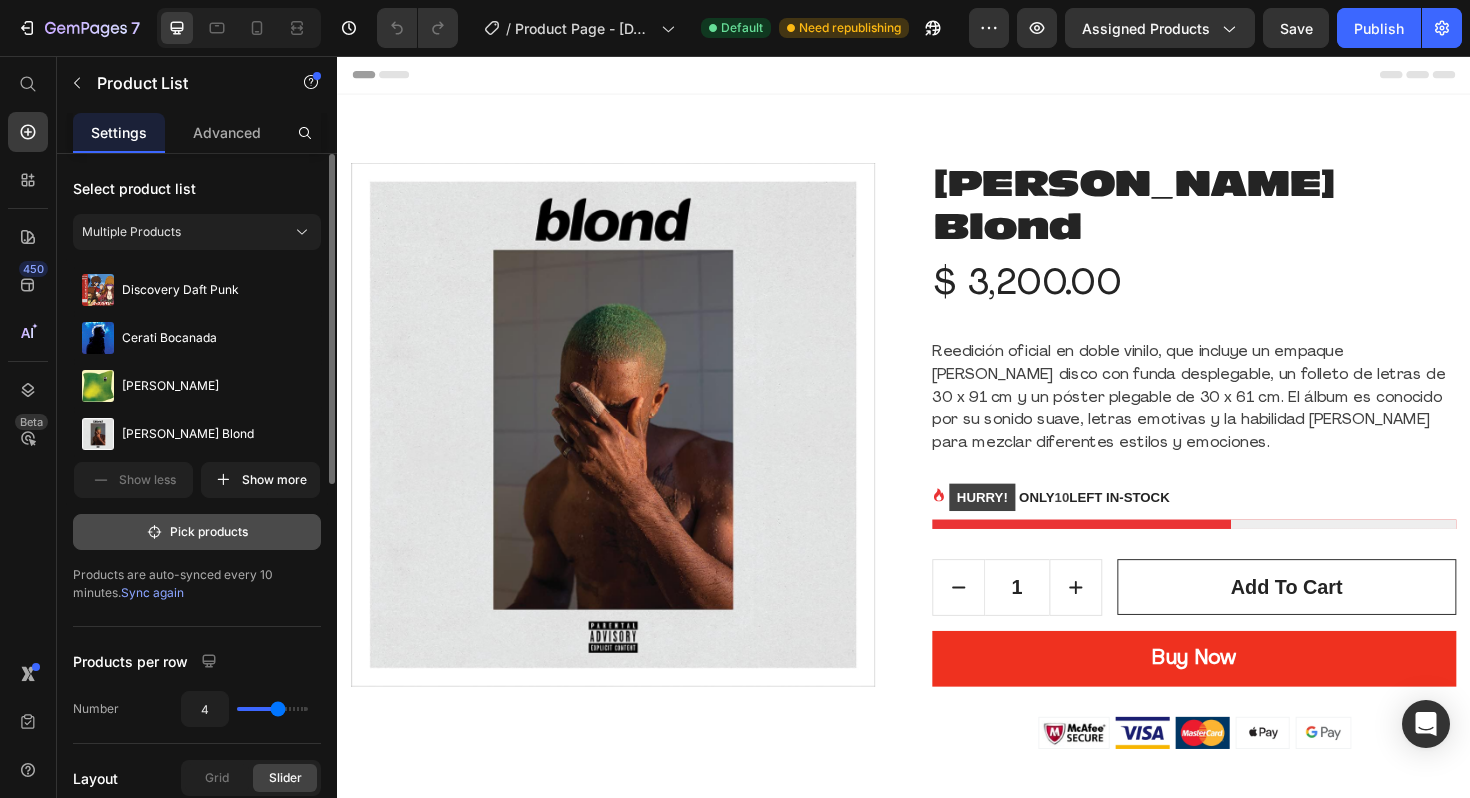 click on "Pick products" at bounding box center [197, 532] 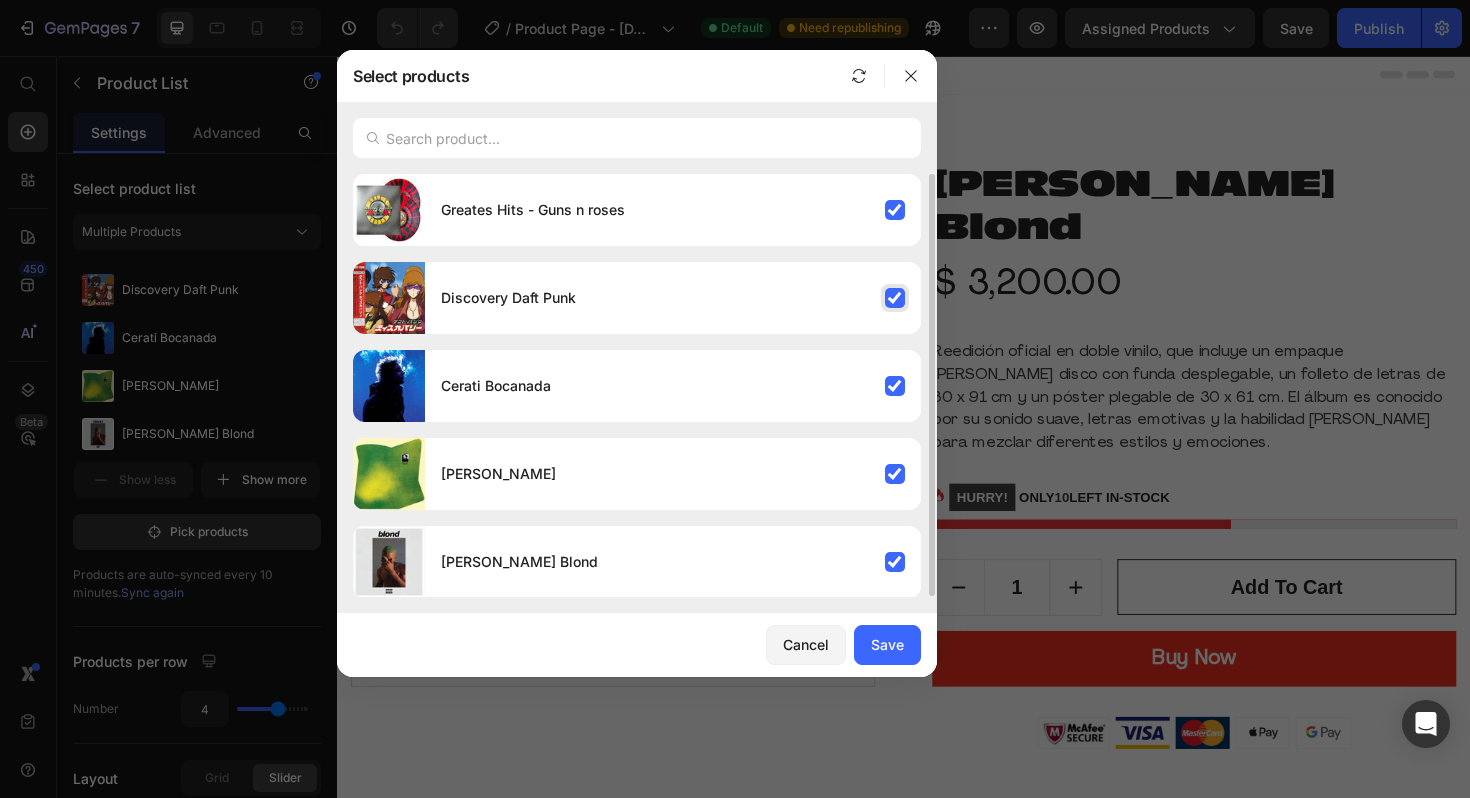 scroll, scrollTop: 1, scrollLeft: 0, axis: vertical 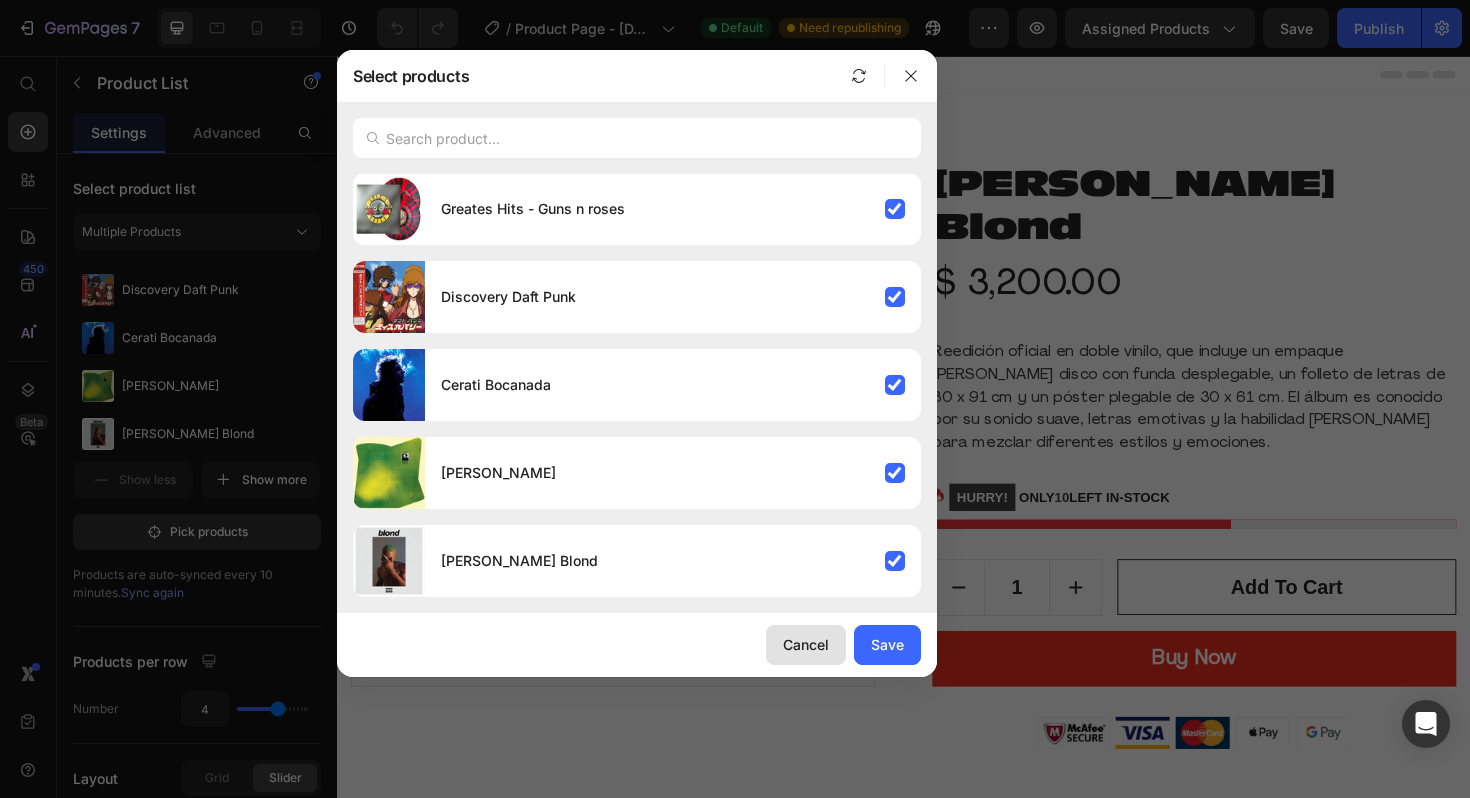 click on "Cancel" at bounding box center [806, 644] 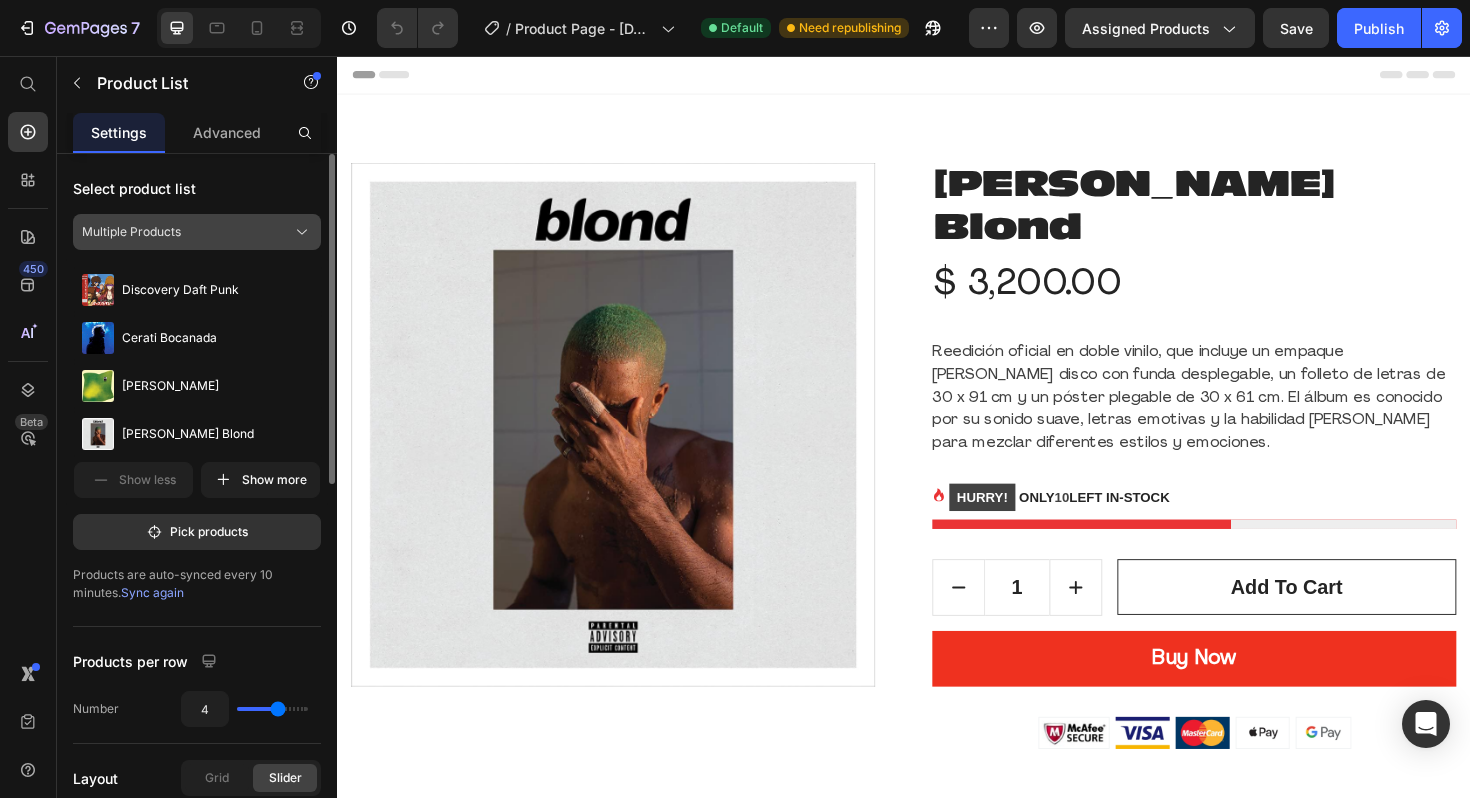 click on "Multiple Products" 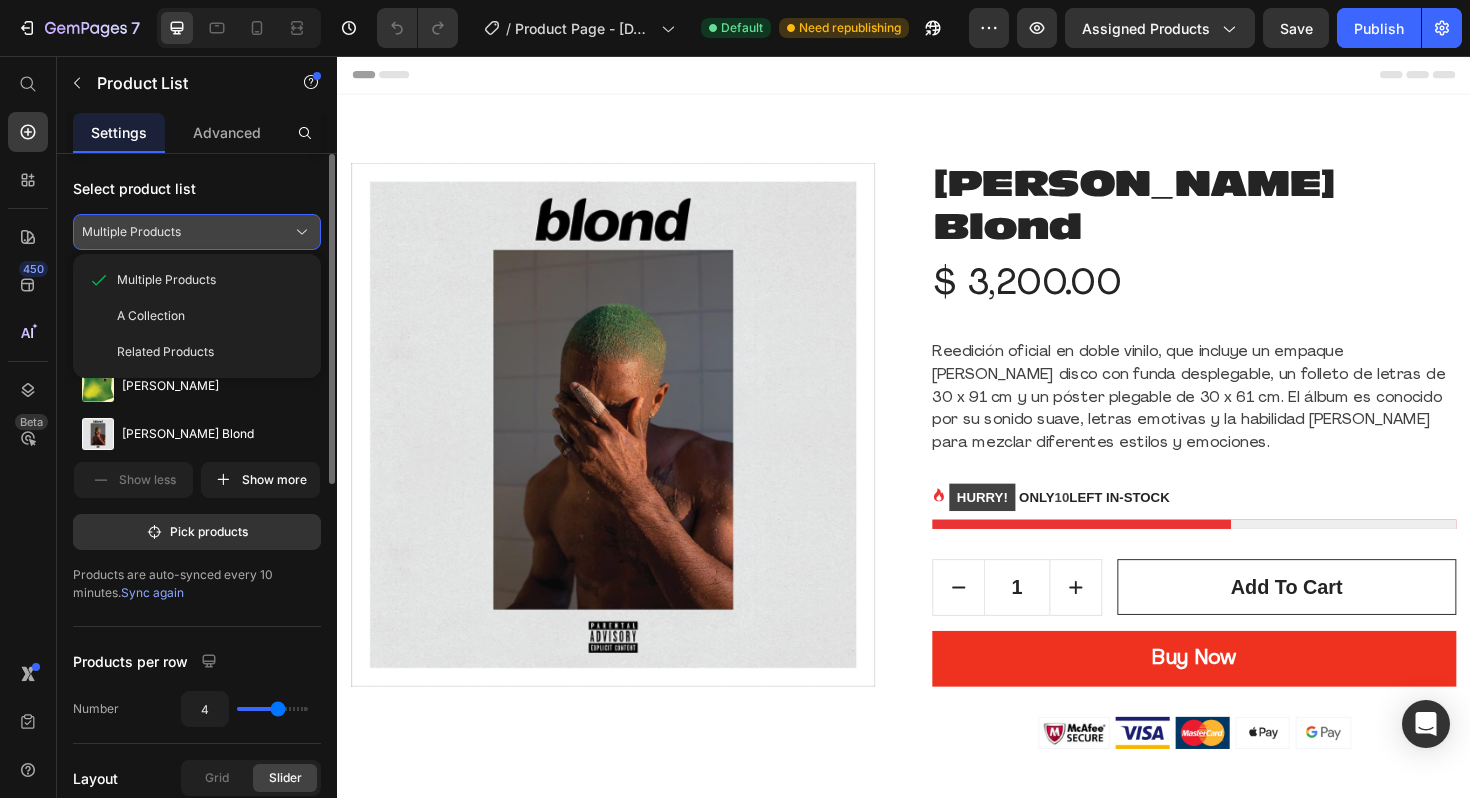 click on "Multiple Products" 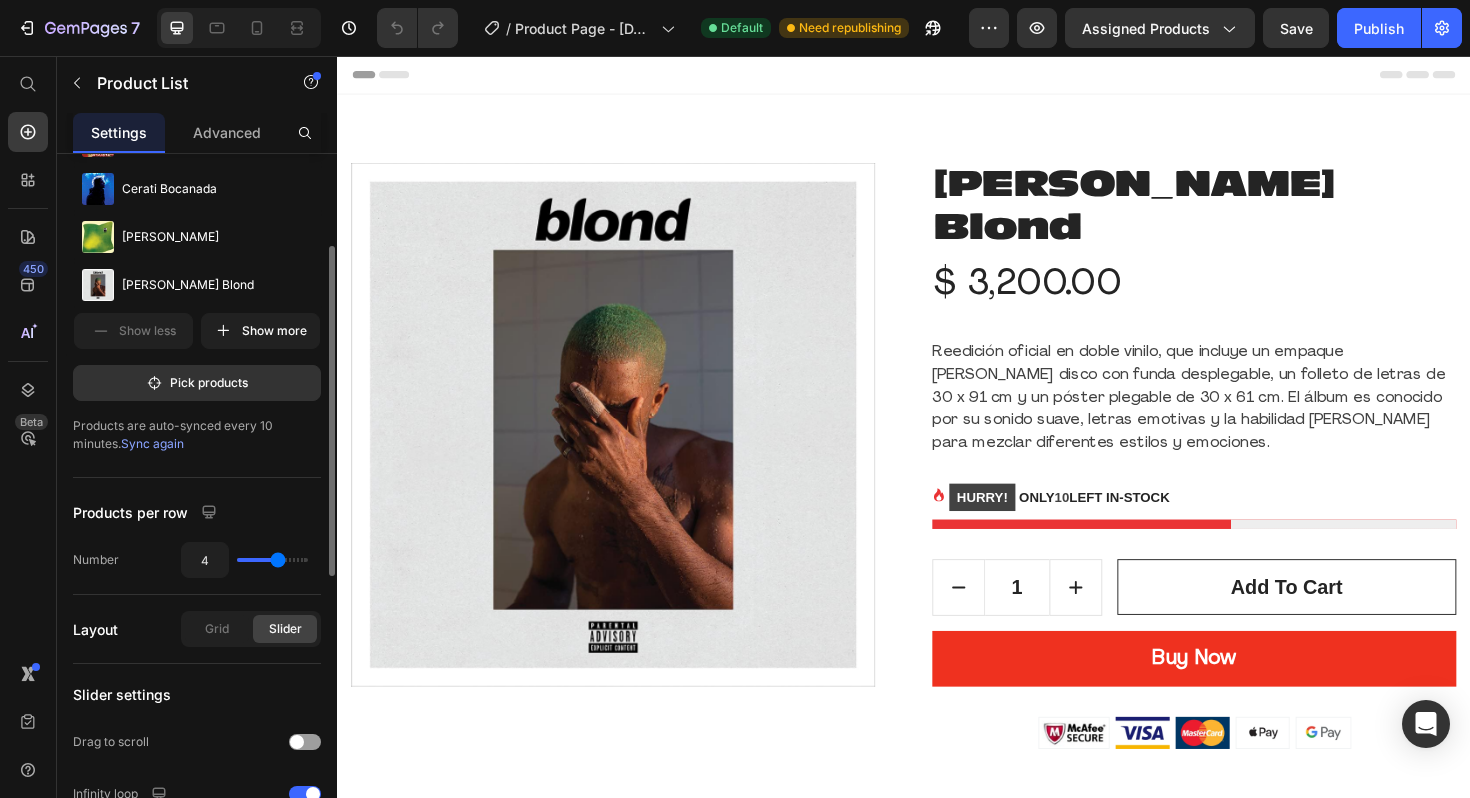 scroll, scrollTop: 286, scrollLeft: 0, axis: vertical 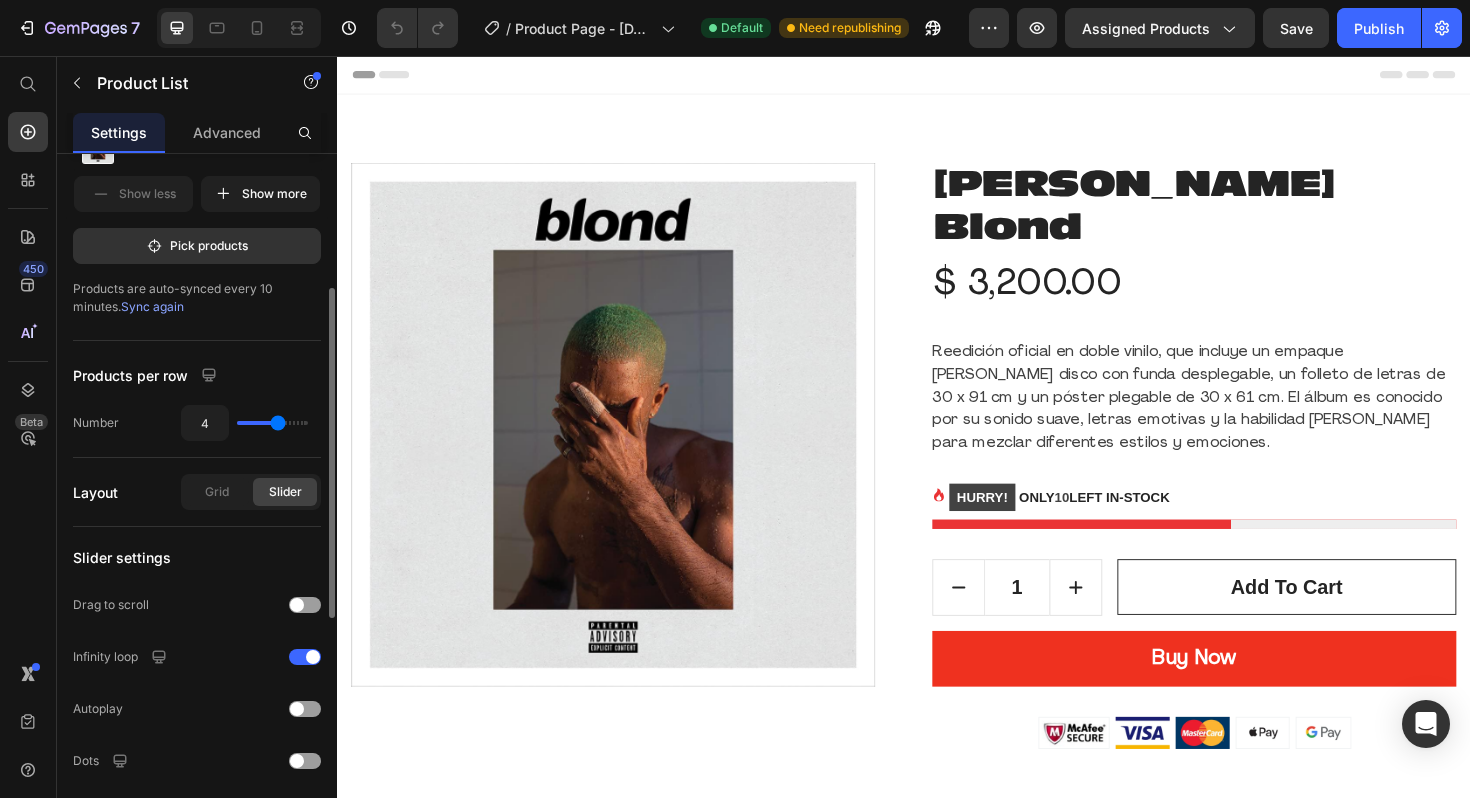 type on "5" 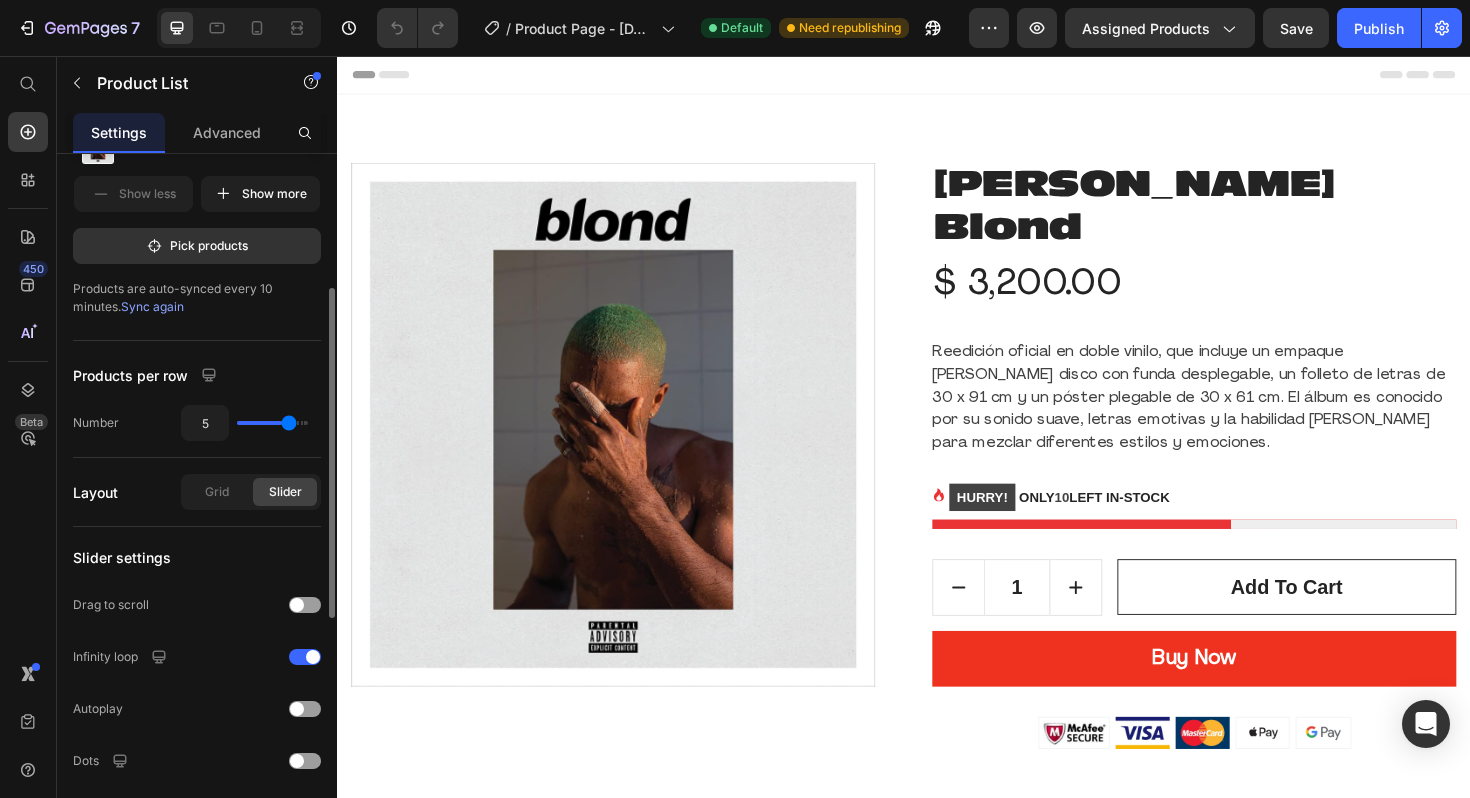 type on "6" 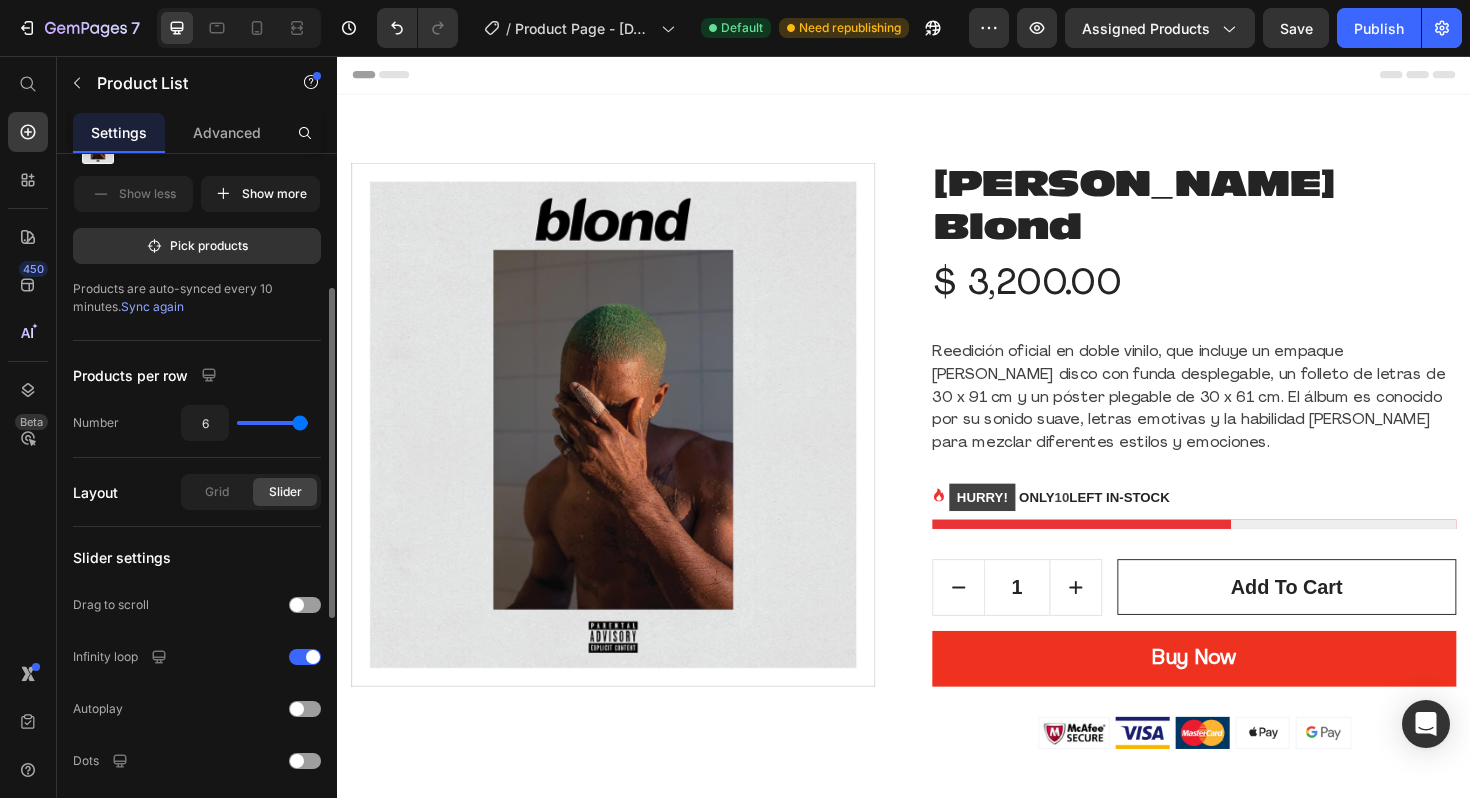 drag, startPoint x: 274, startPoint y: 422, endPoint x: 336, endPoint y: 423, distance: 62.008064 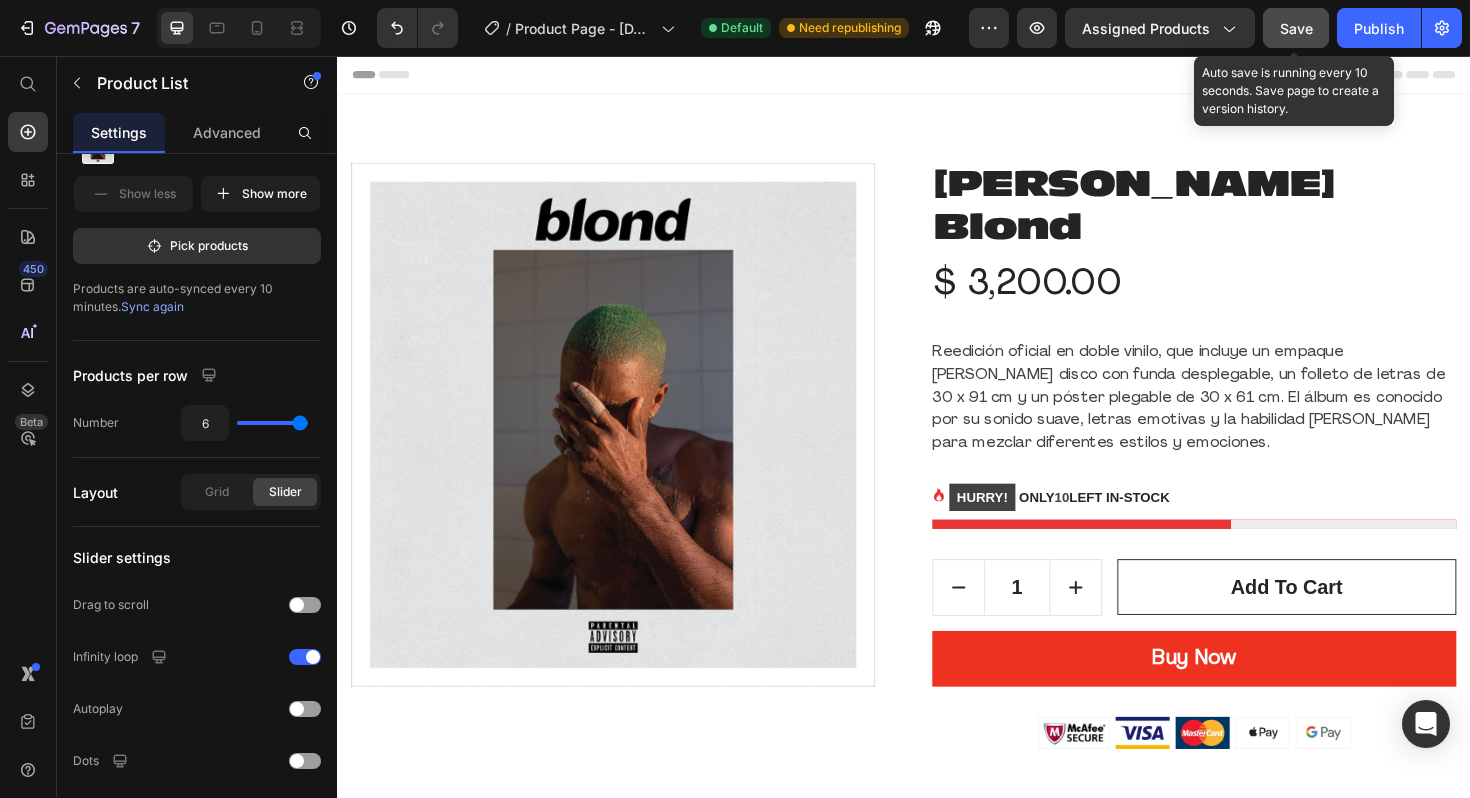 click on "Save" at bounding box center [1296, 28] 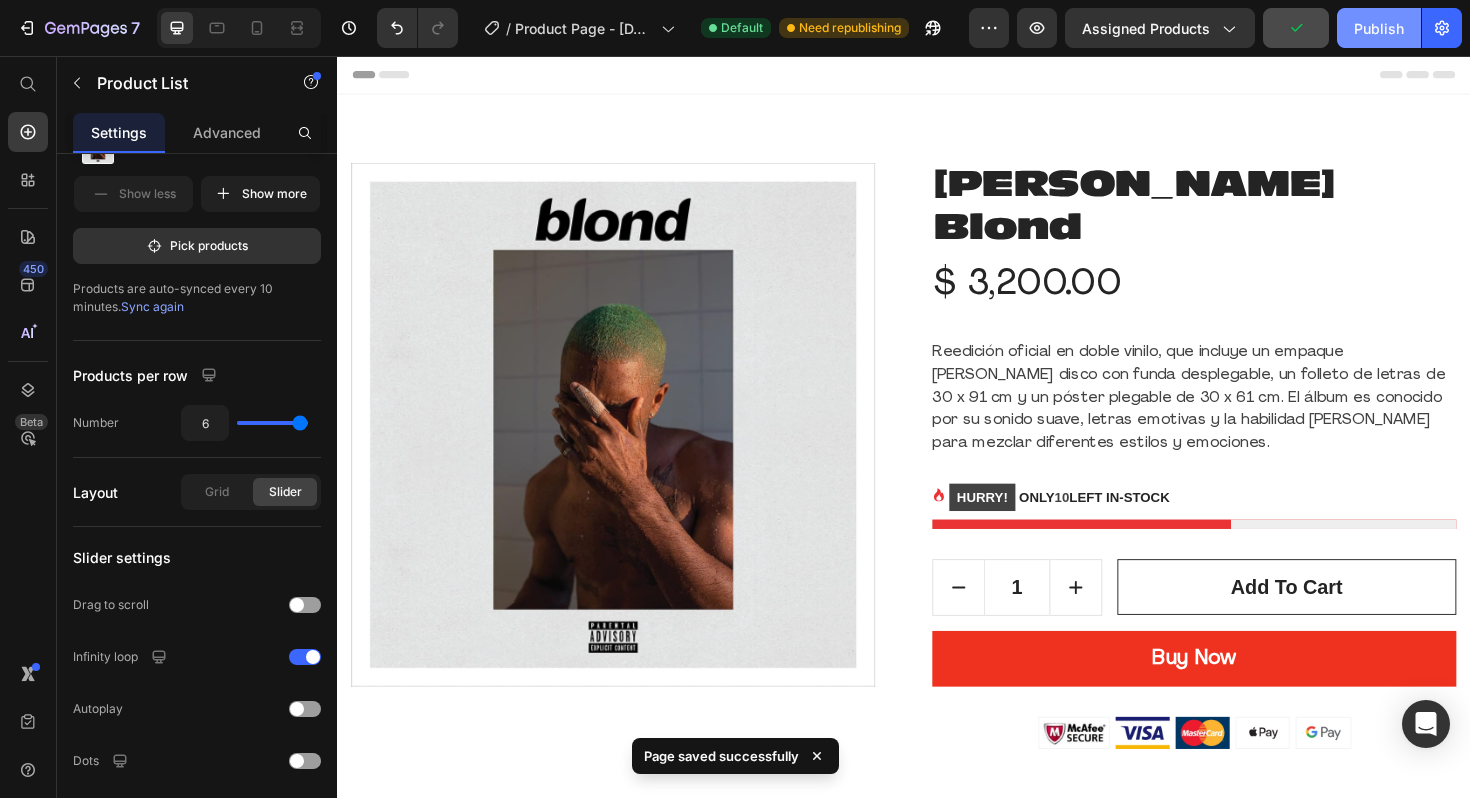 click on "Publish" at bounding box center [1379, 28] 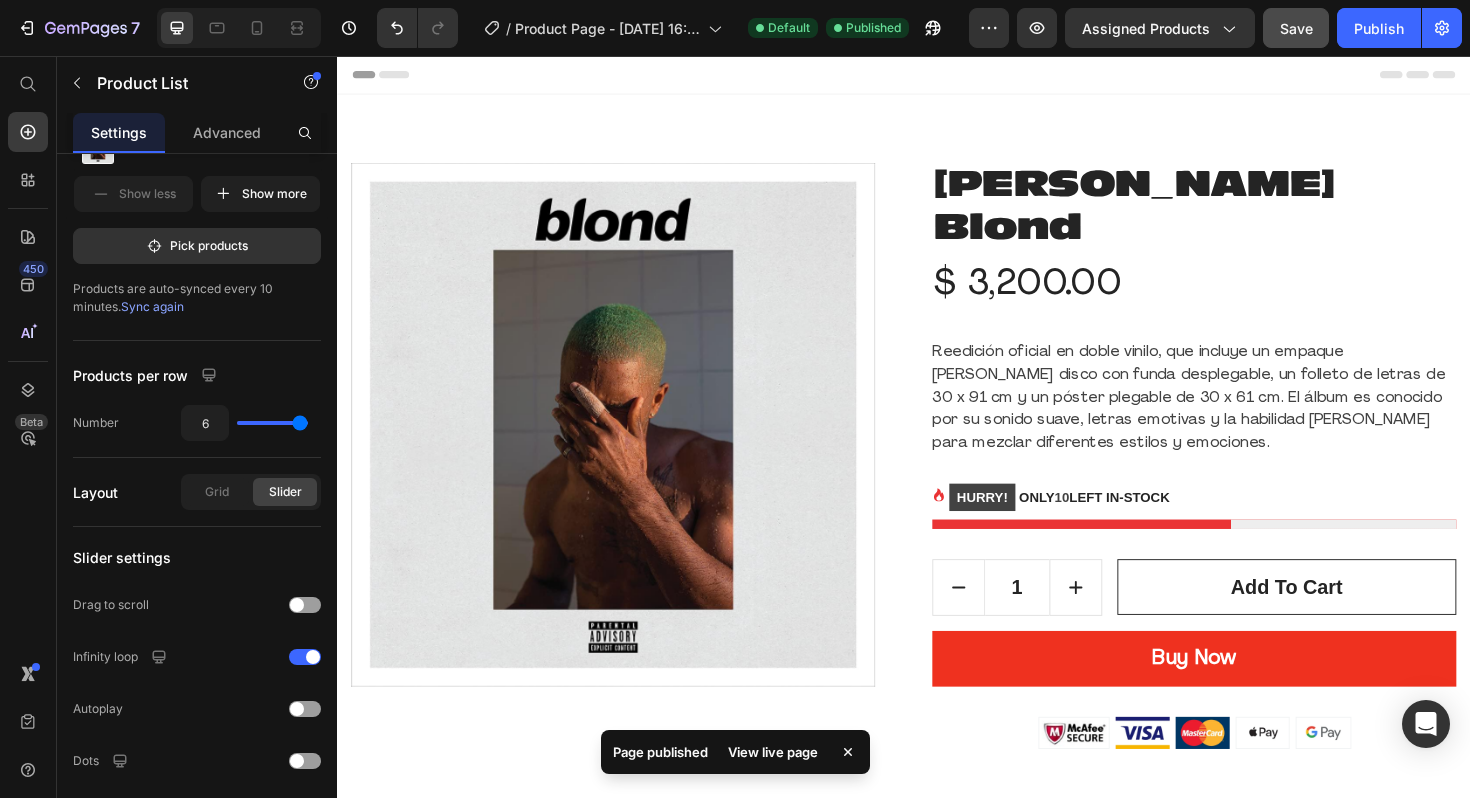 click on "View live page" at bounding box center (773, 752) 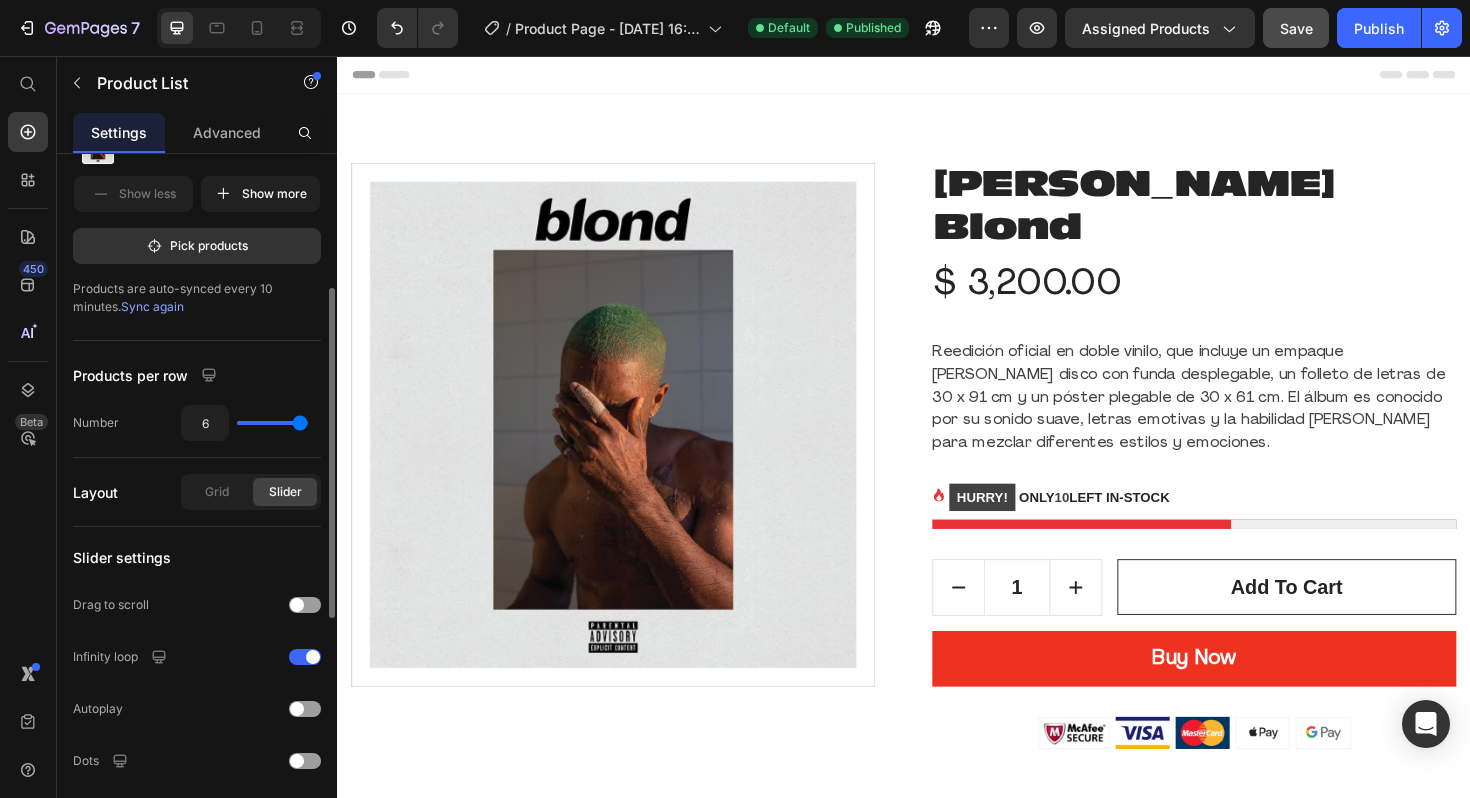 type on "5" 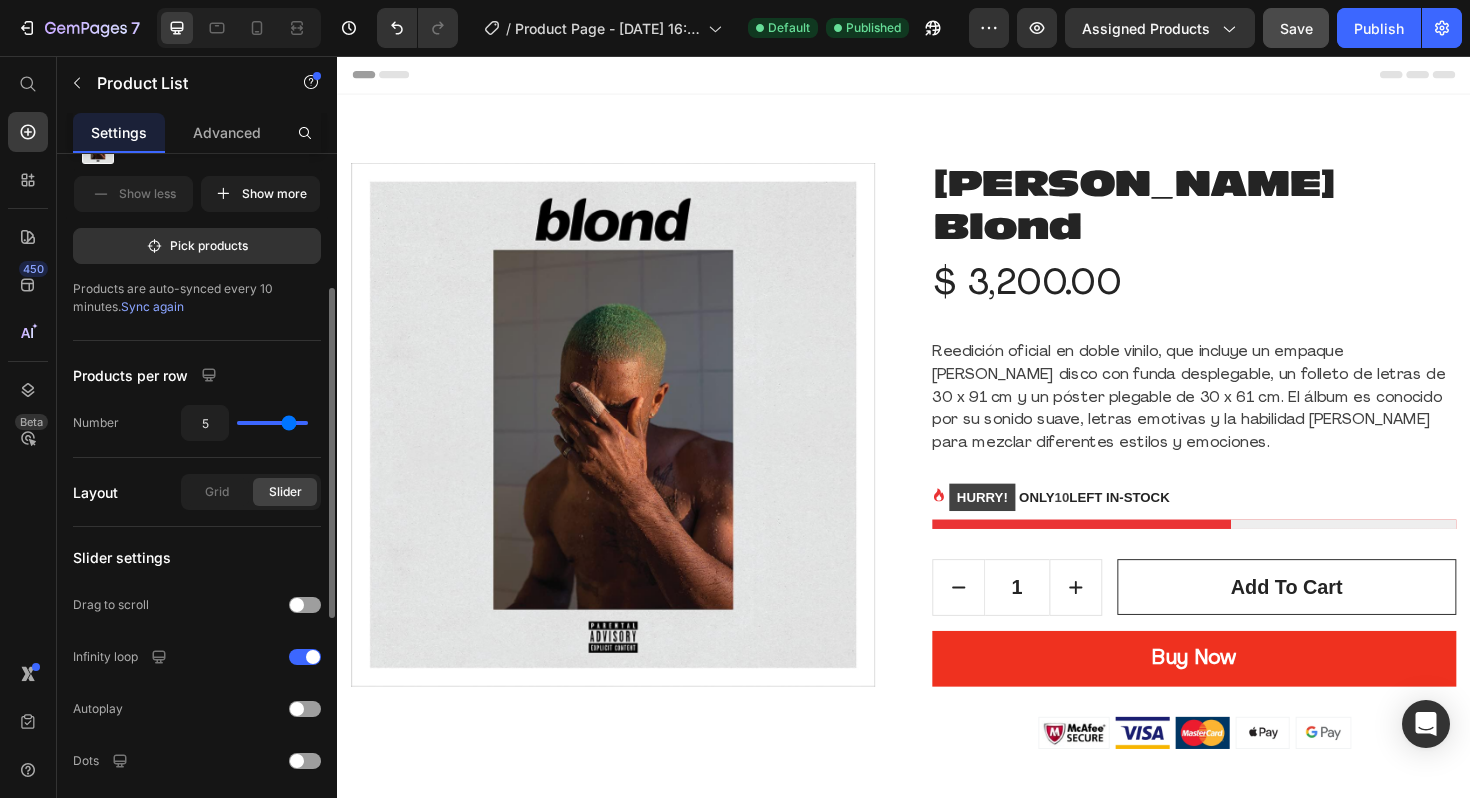 type on "4" 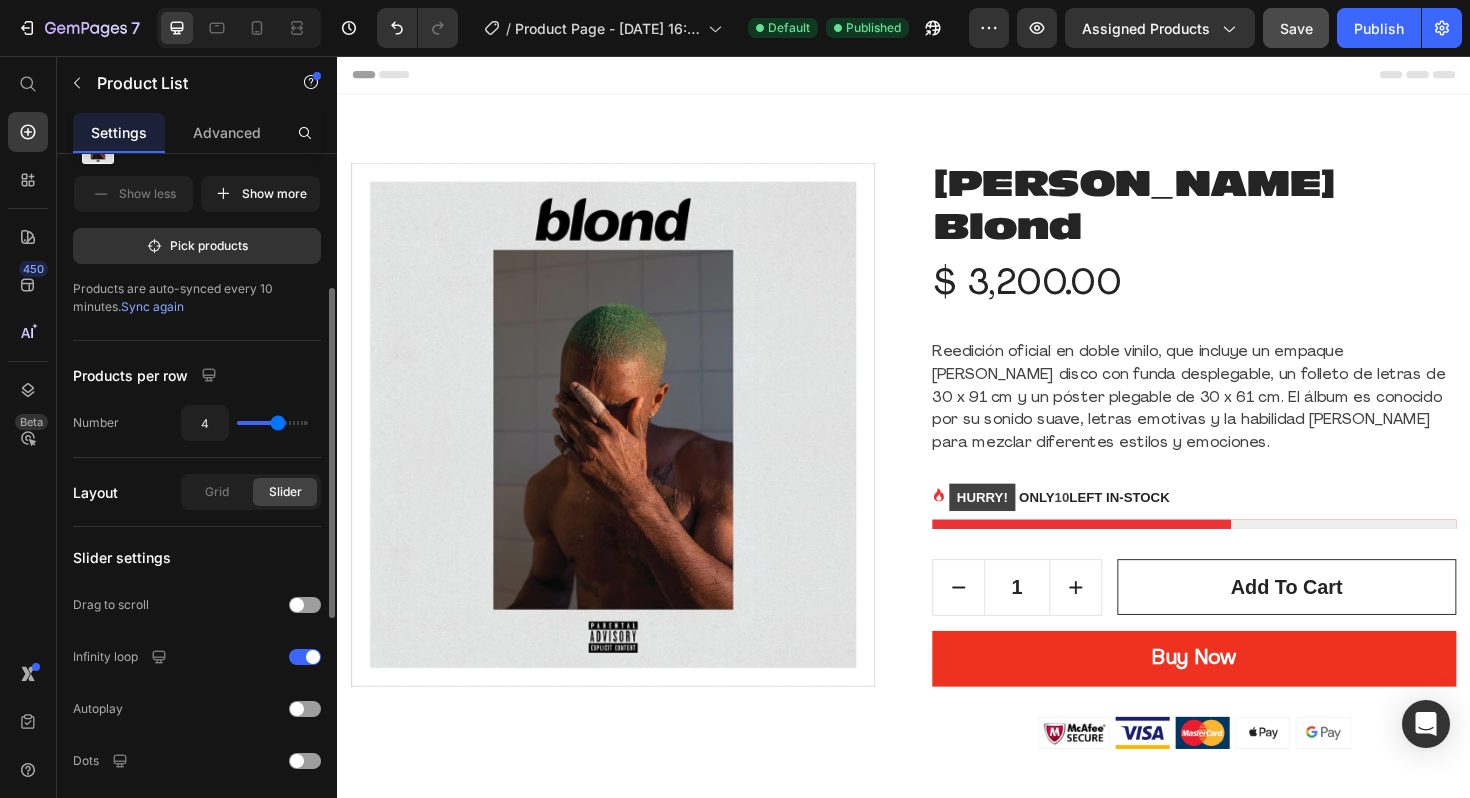 drag, startPoint x: 294, startPoint y: 422, endPoint x: 279, endPoint y: 422, distance: 15 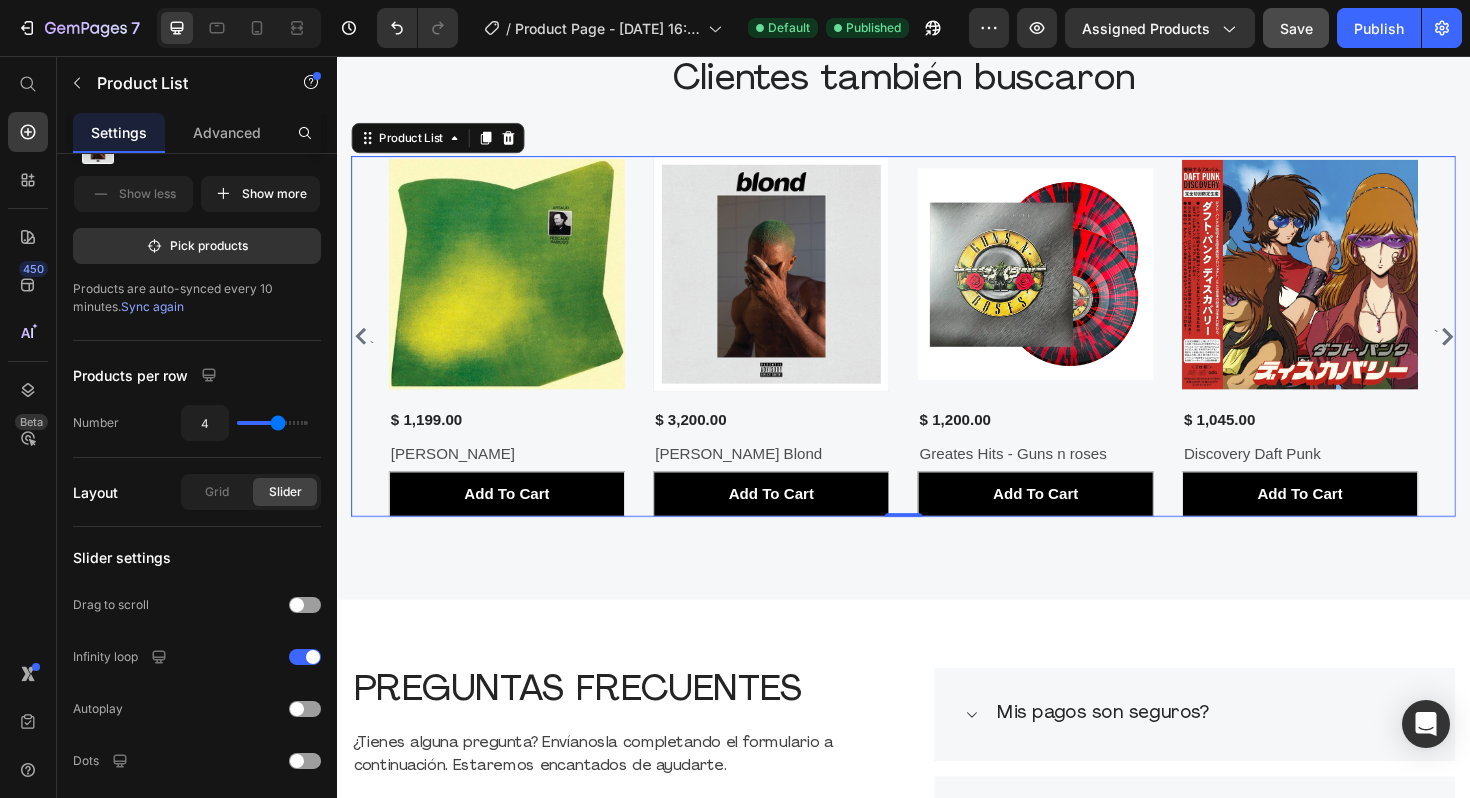 scroll, scrollTop: 879, scrollLeft: 0, axis: vertical 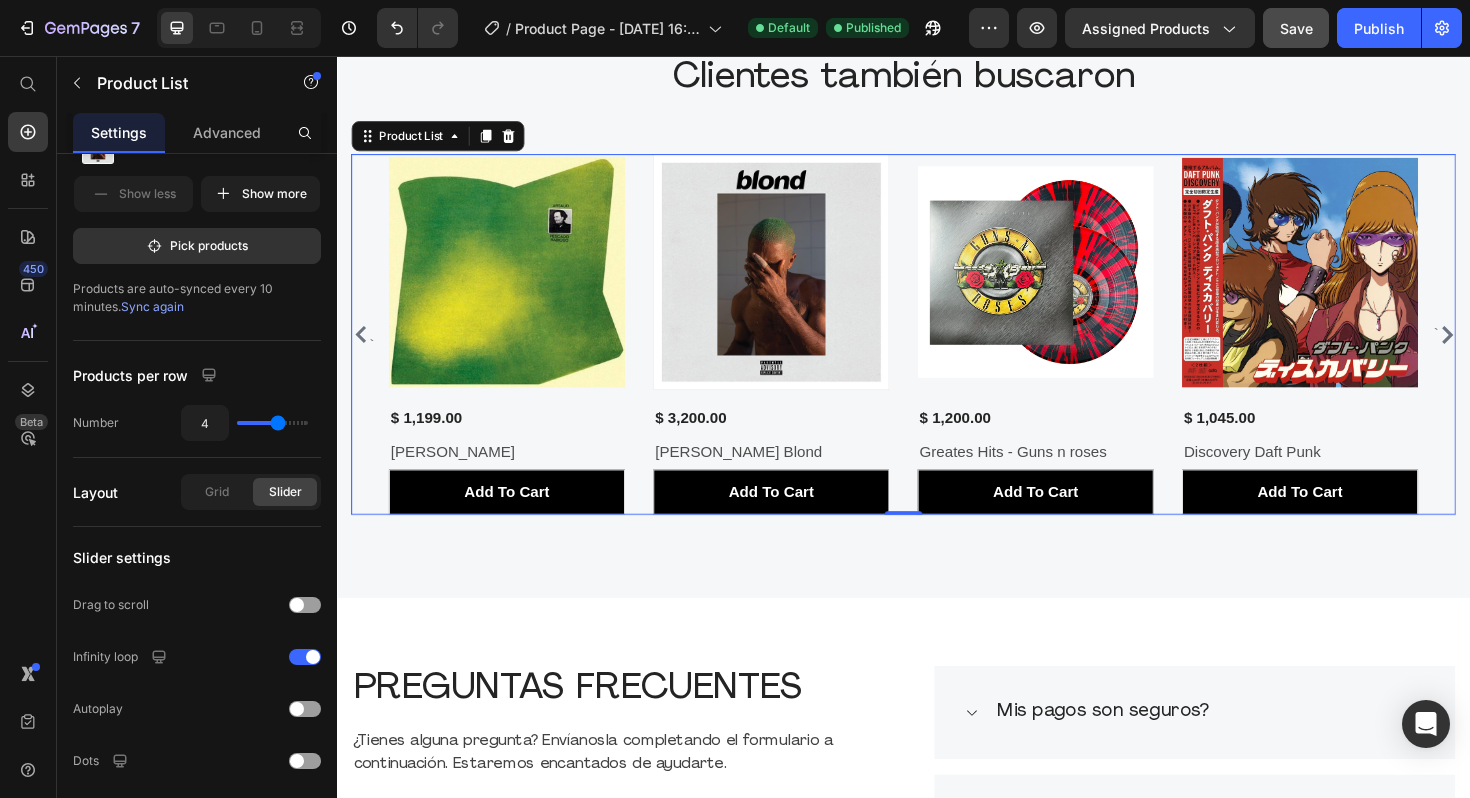click 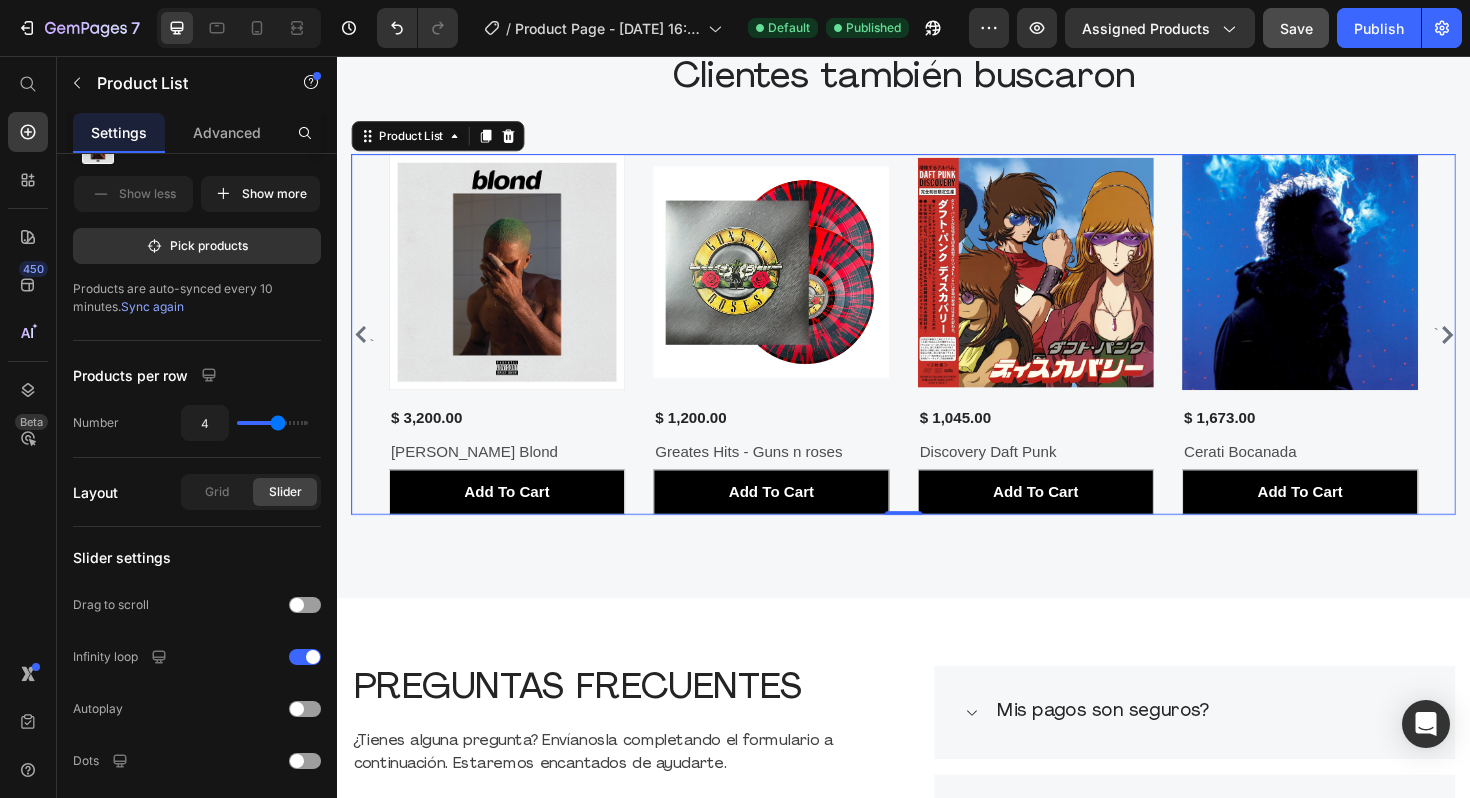 click 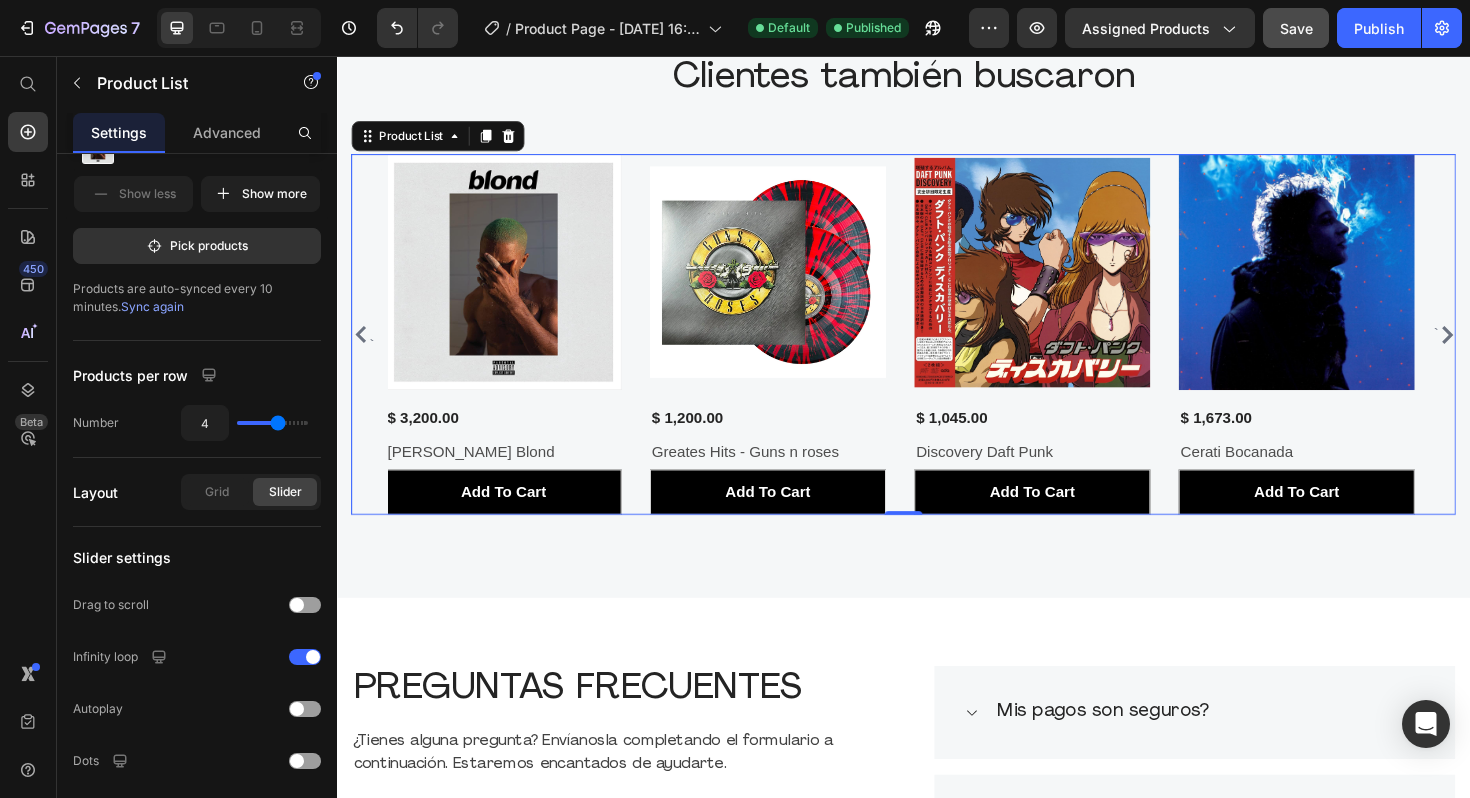 click 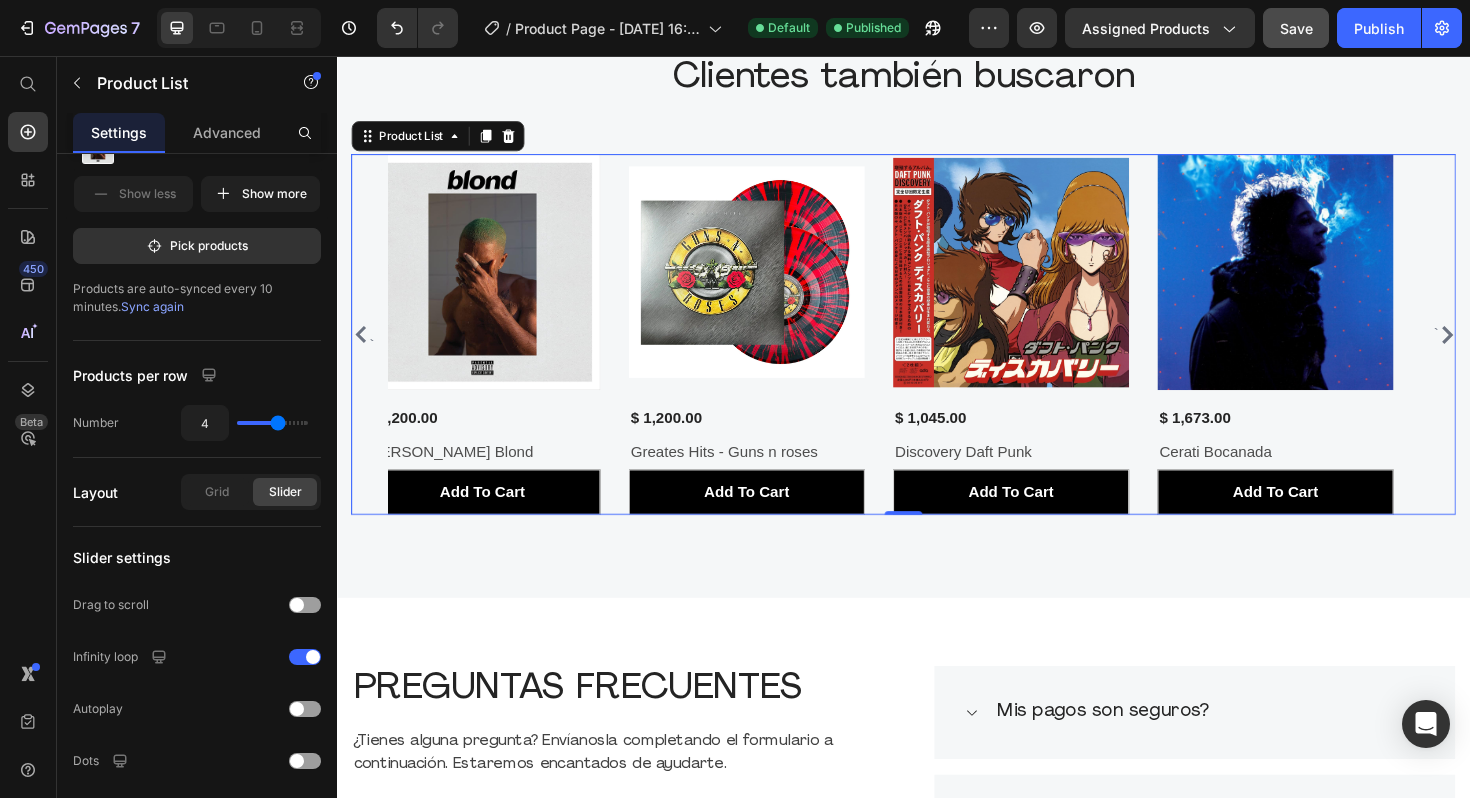 click 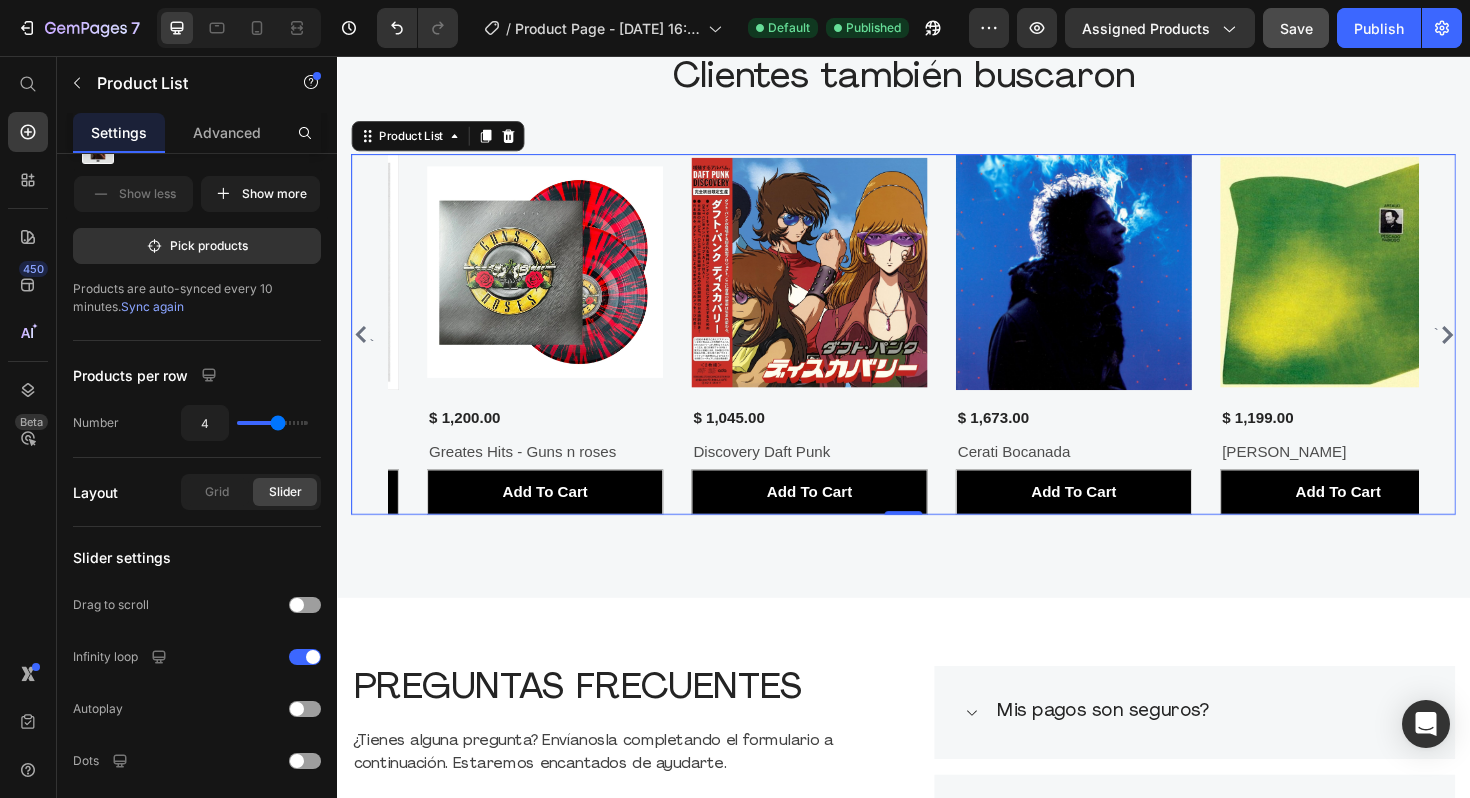 click 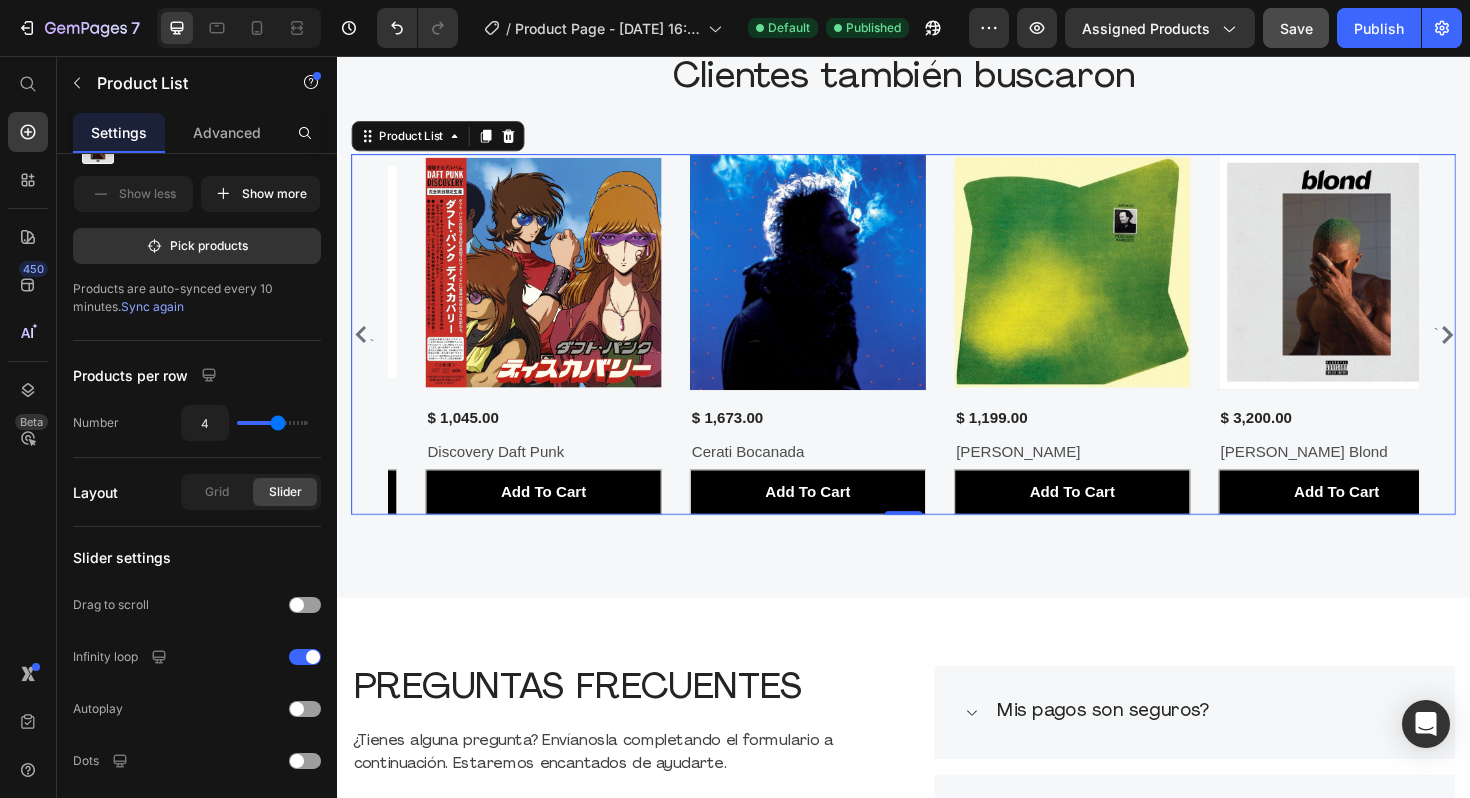 click 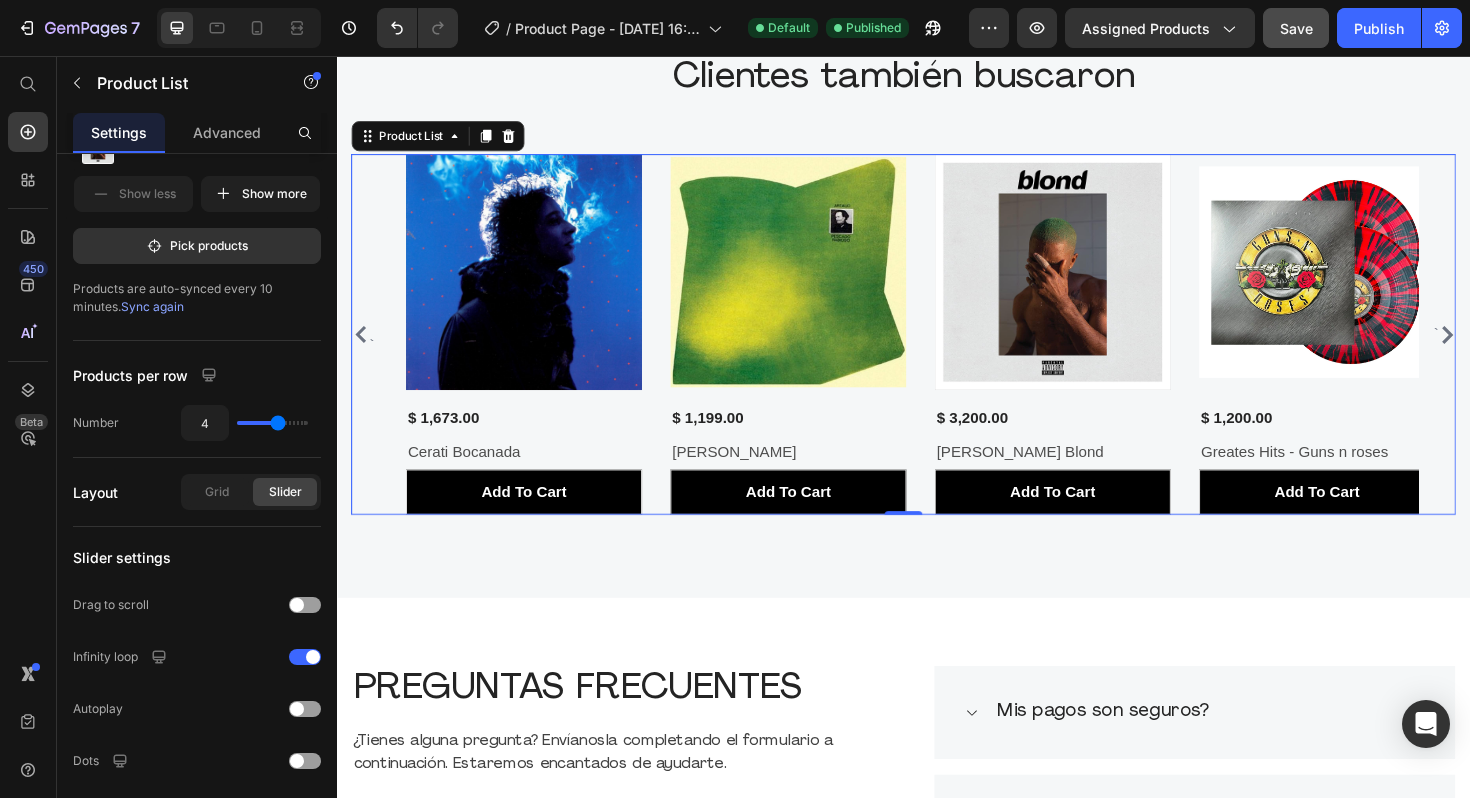 click 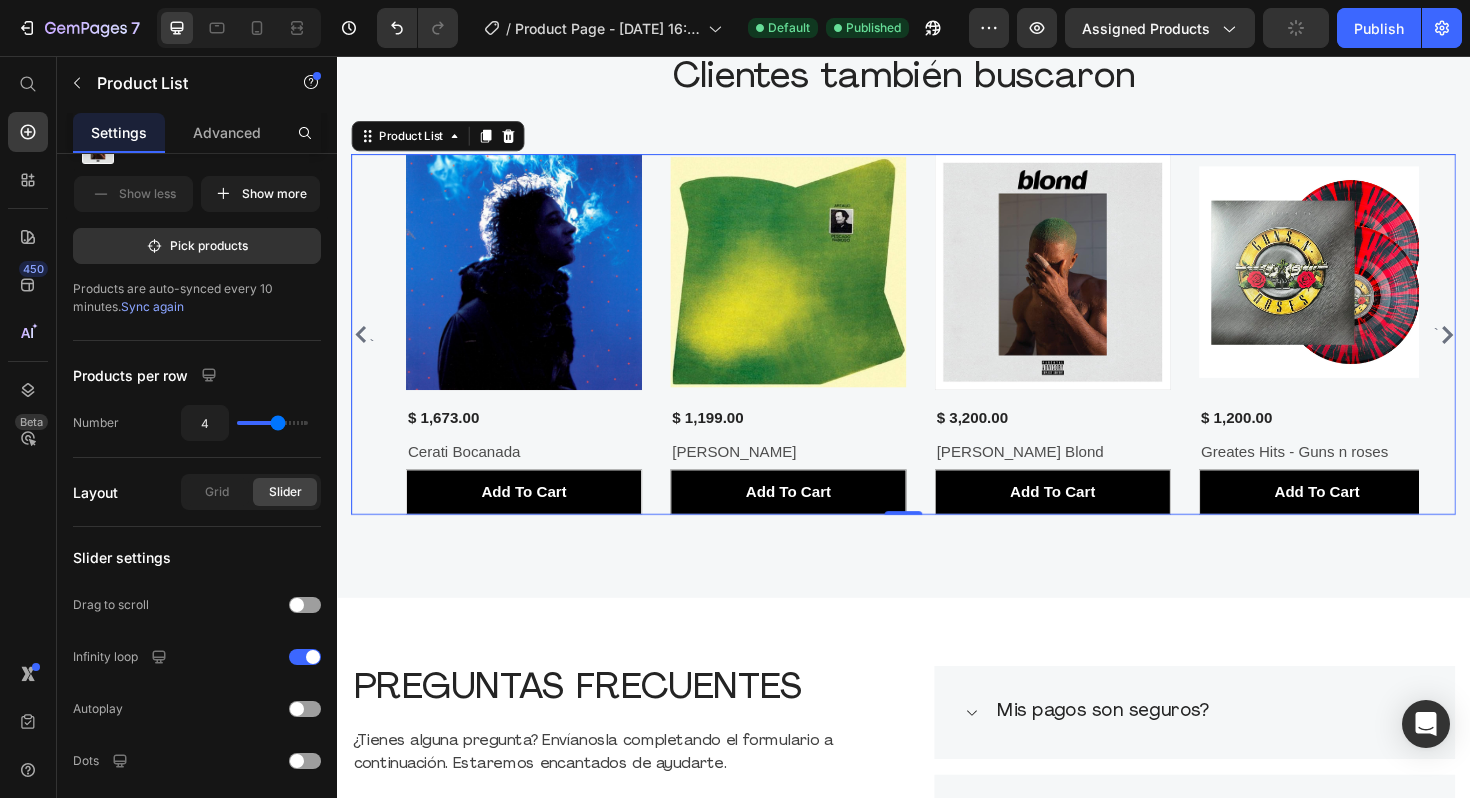 click 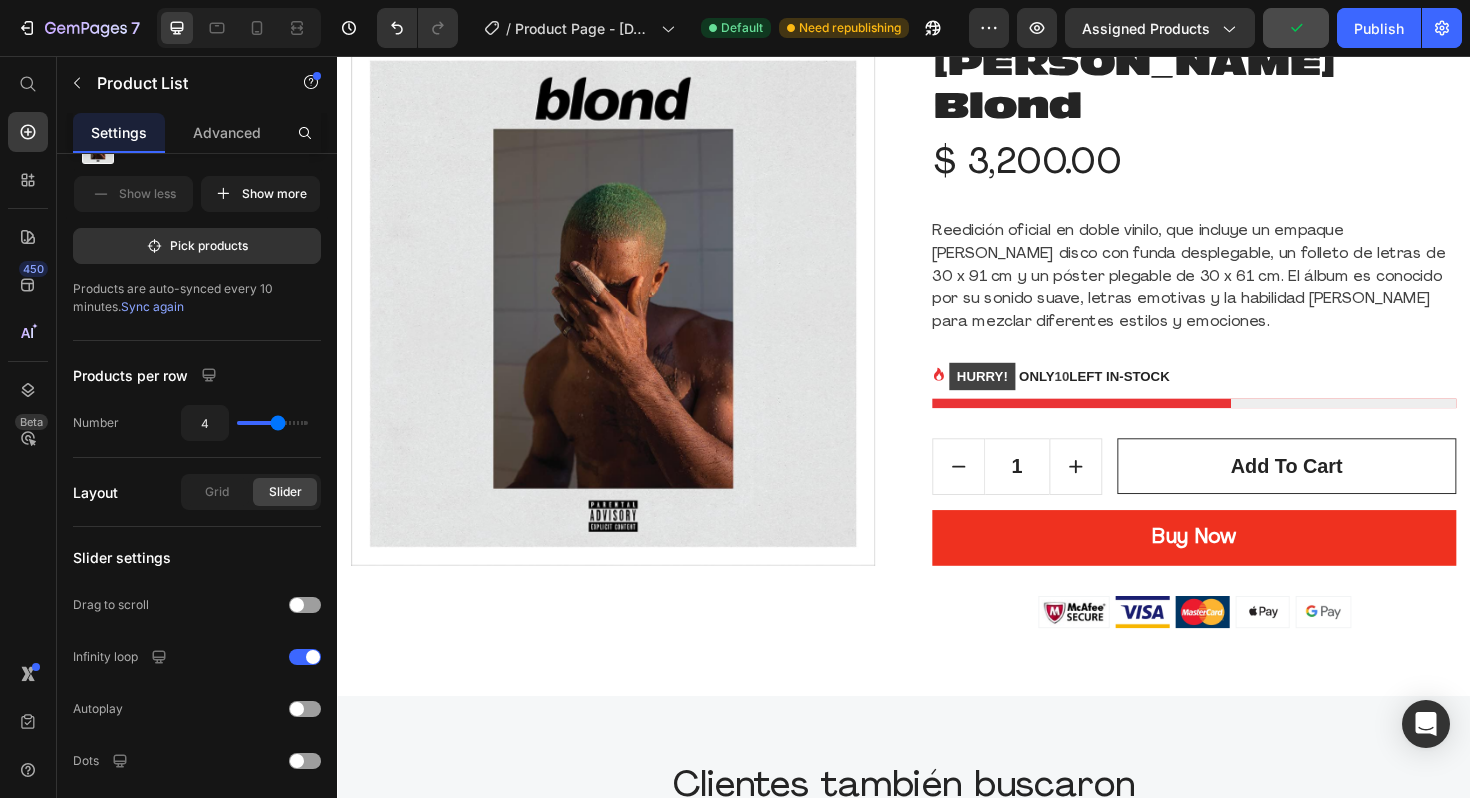 scroll, scrollTop: 0, scrollLeft: 0, axis: both 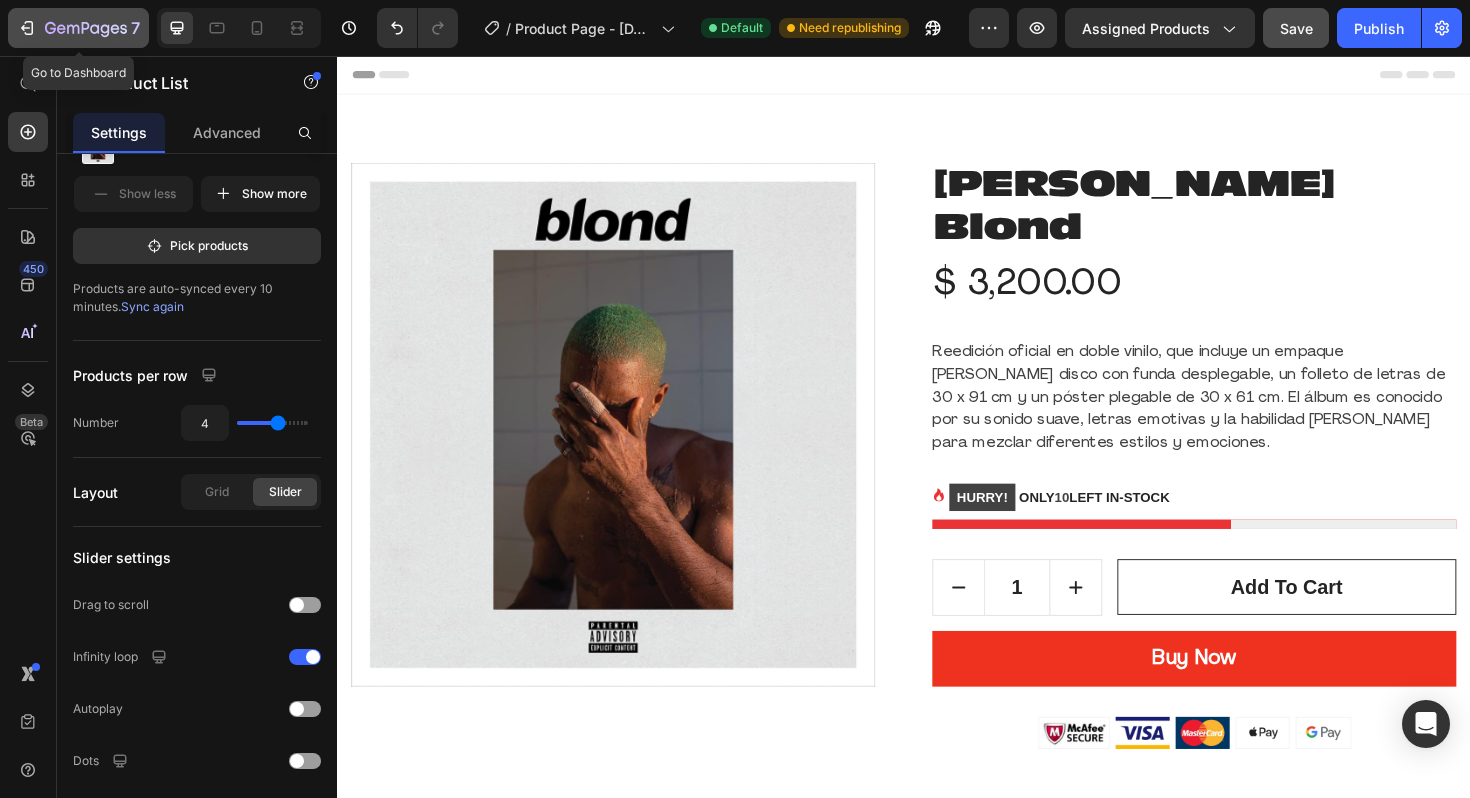 click on "7" 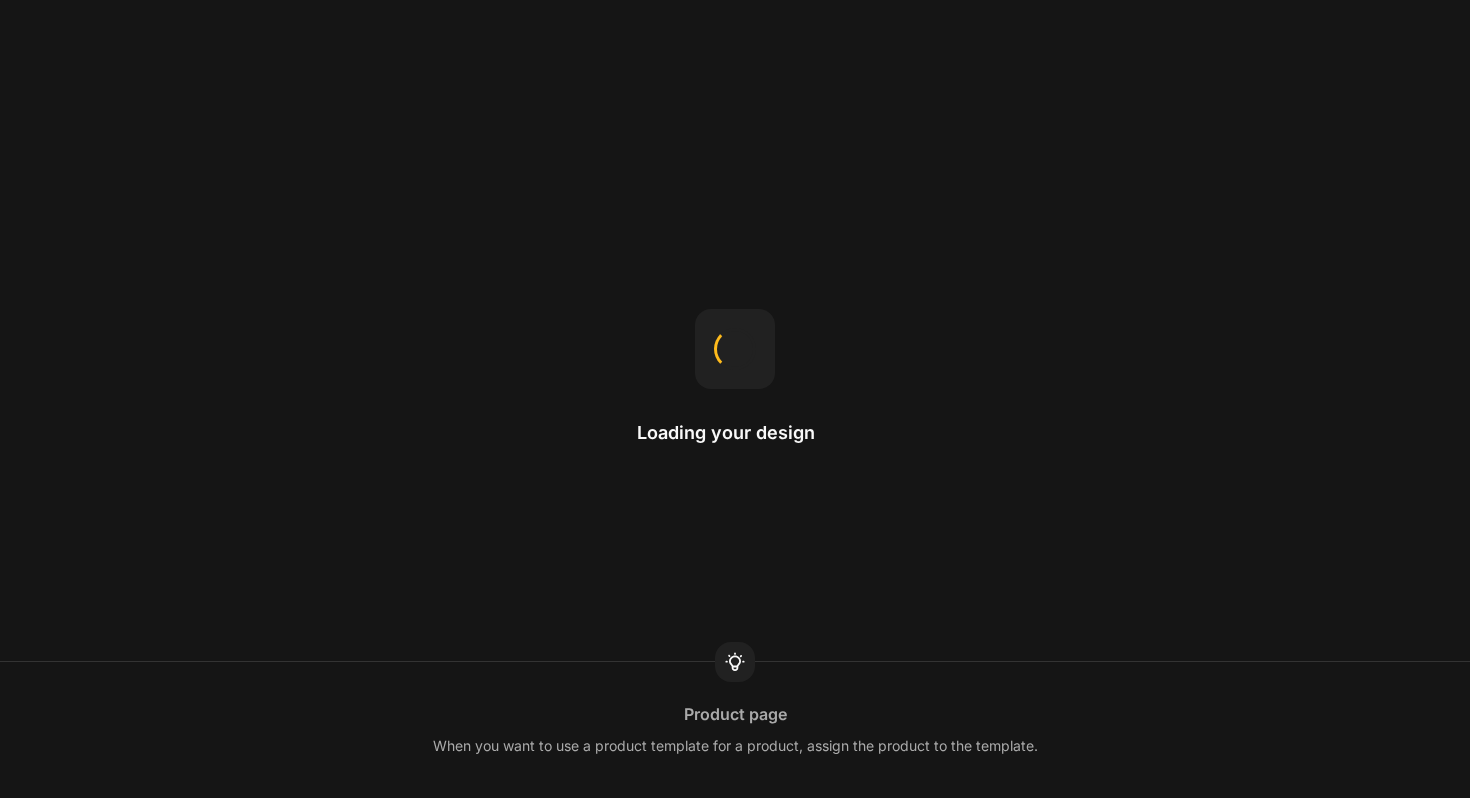 scroll, scrollTop: 0, scrollLeft: 0, axis: both 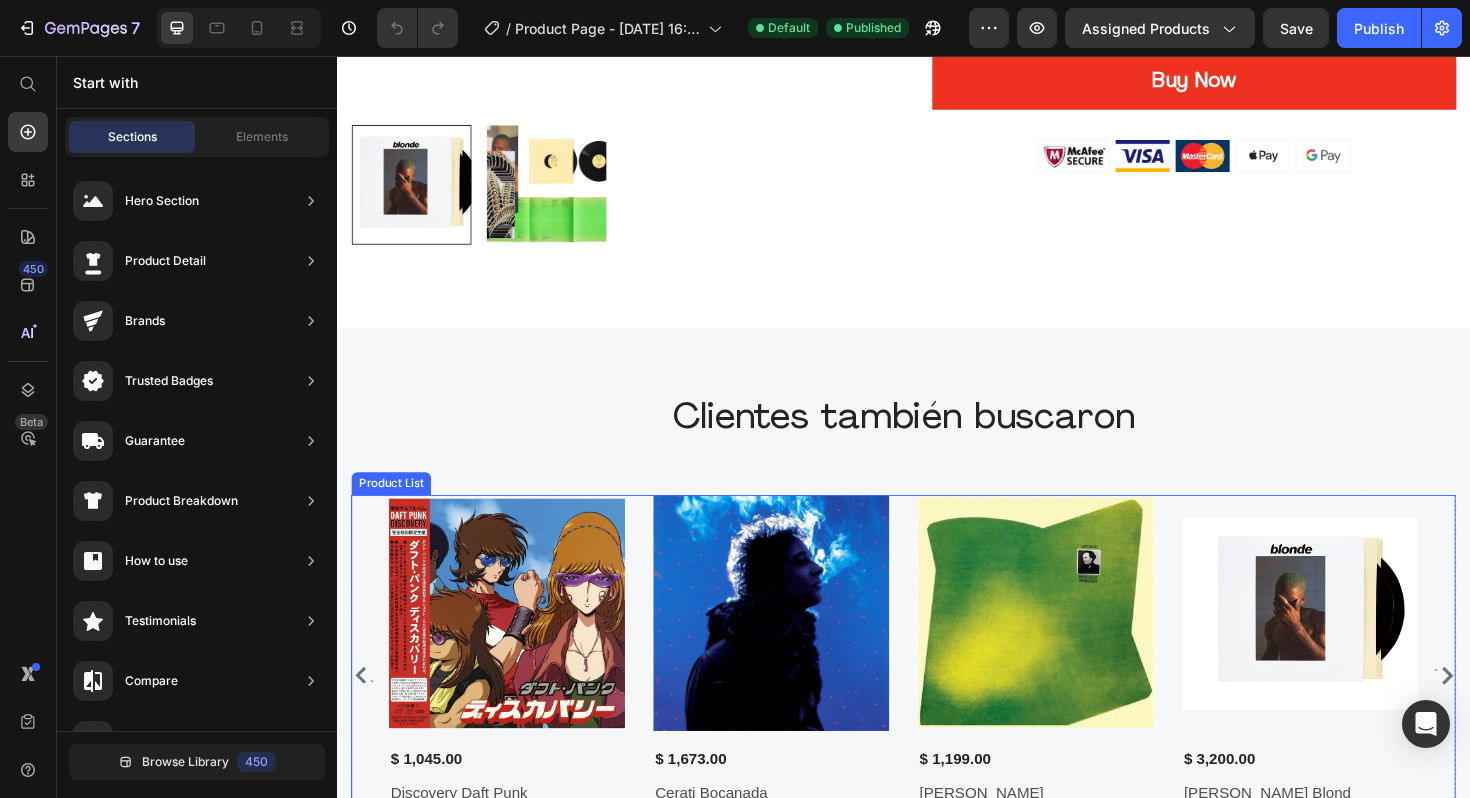 click 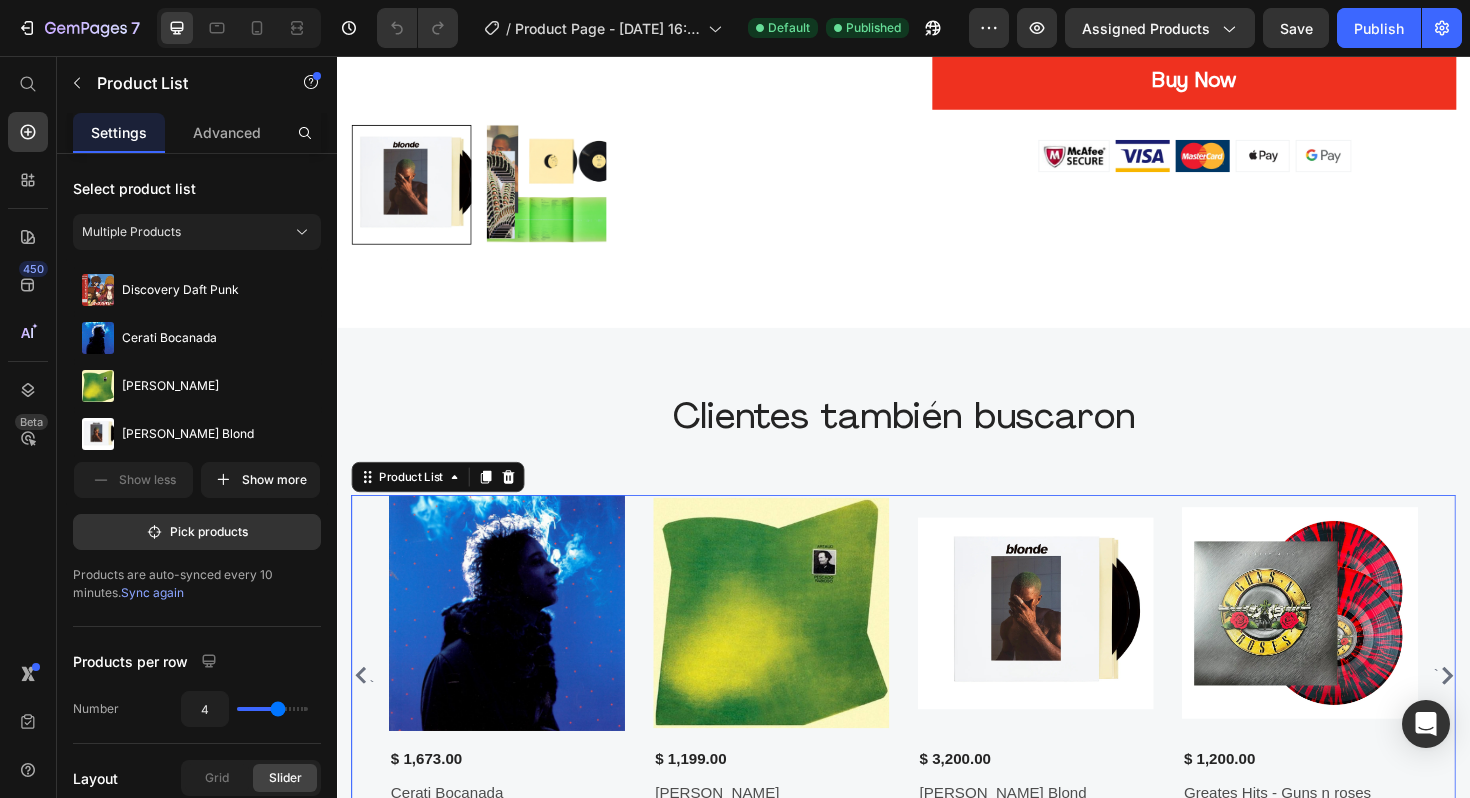 click 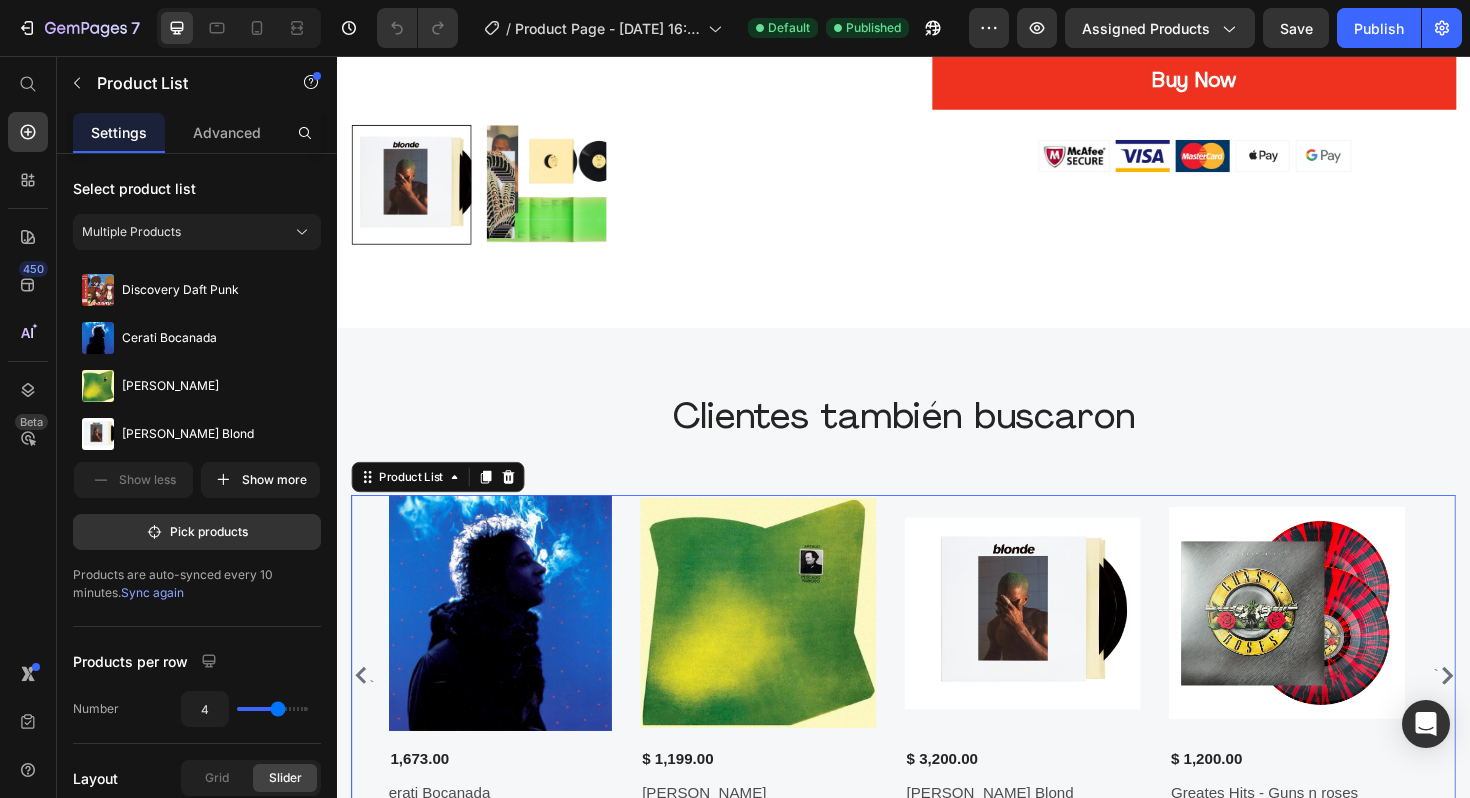 click 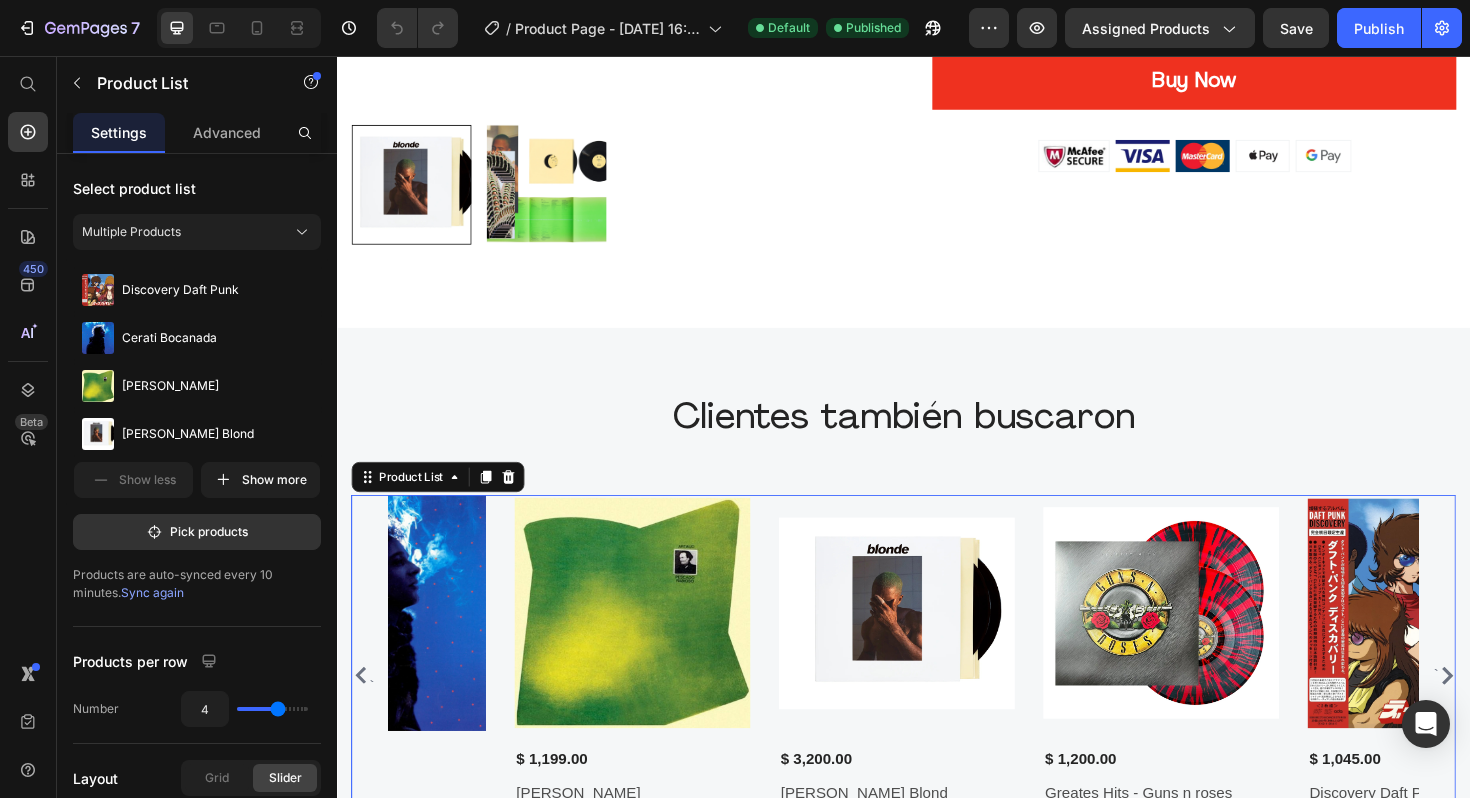 click 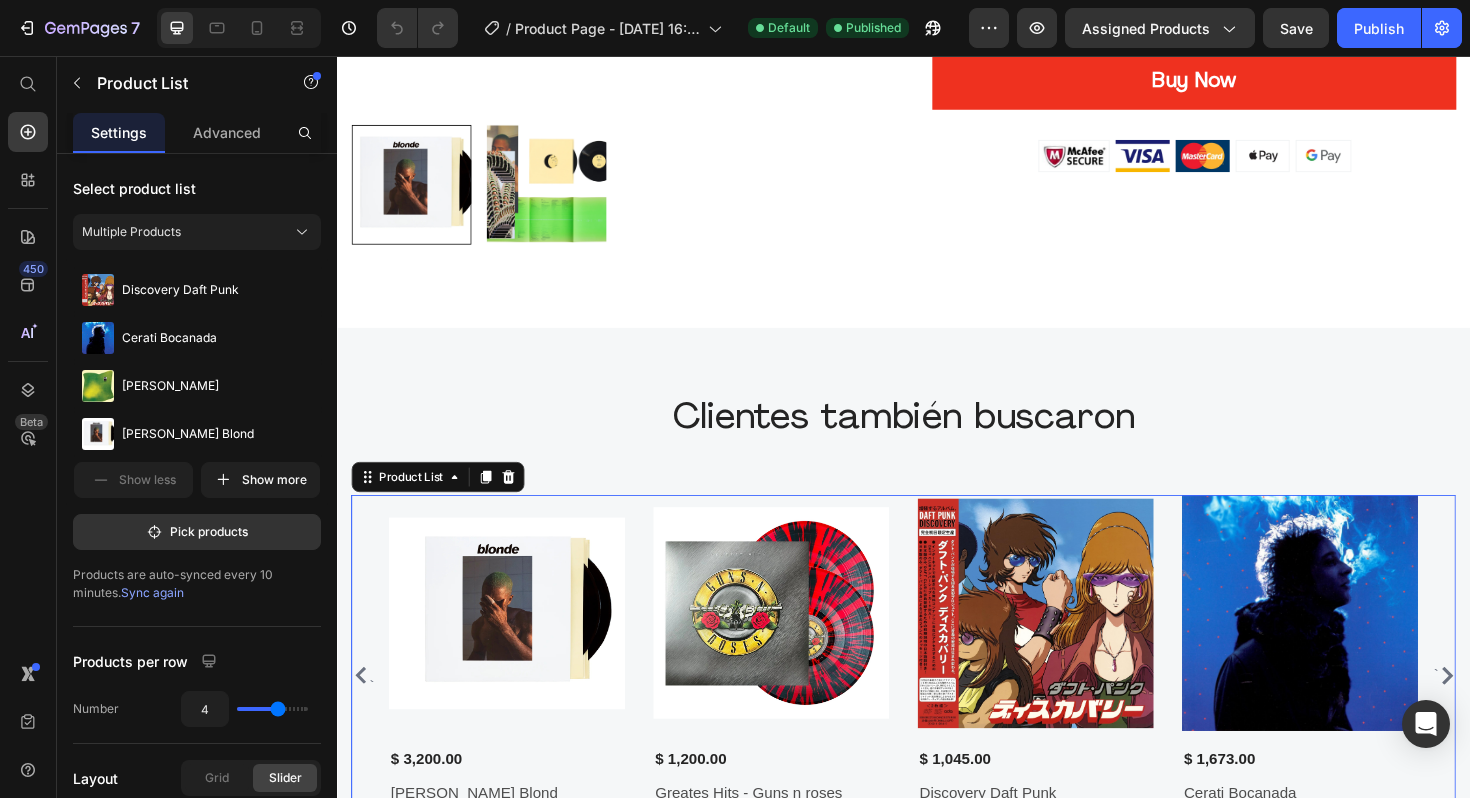 click 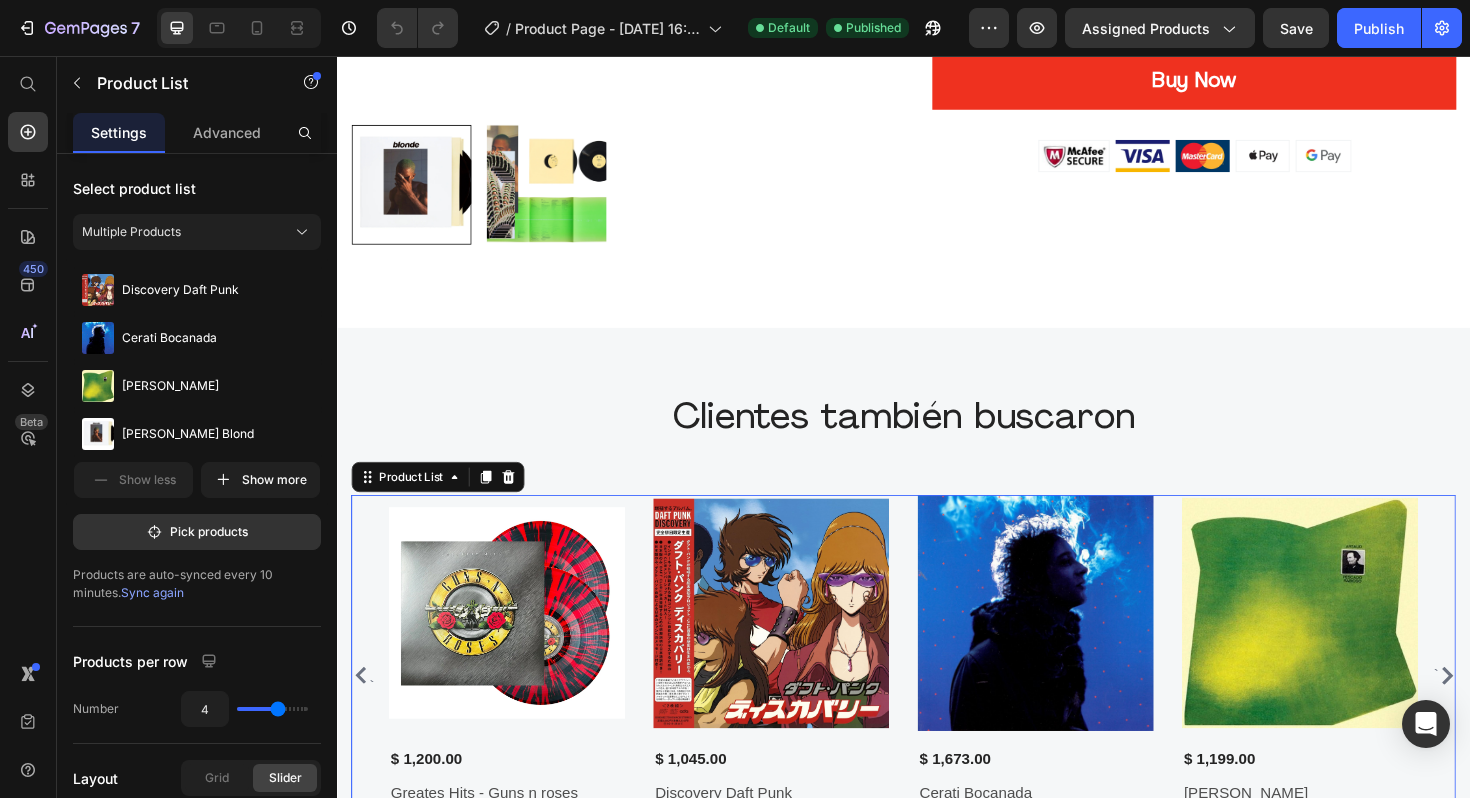 click 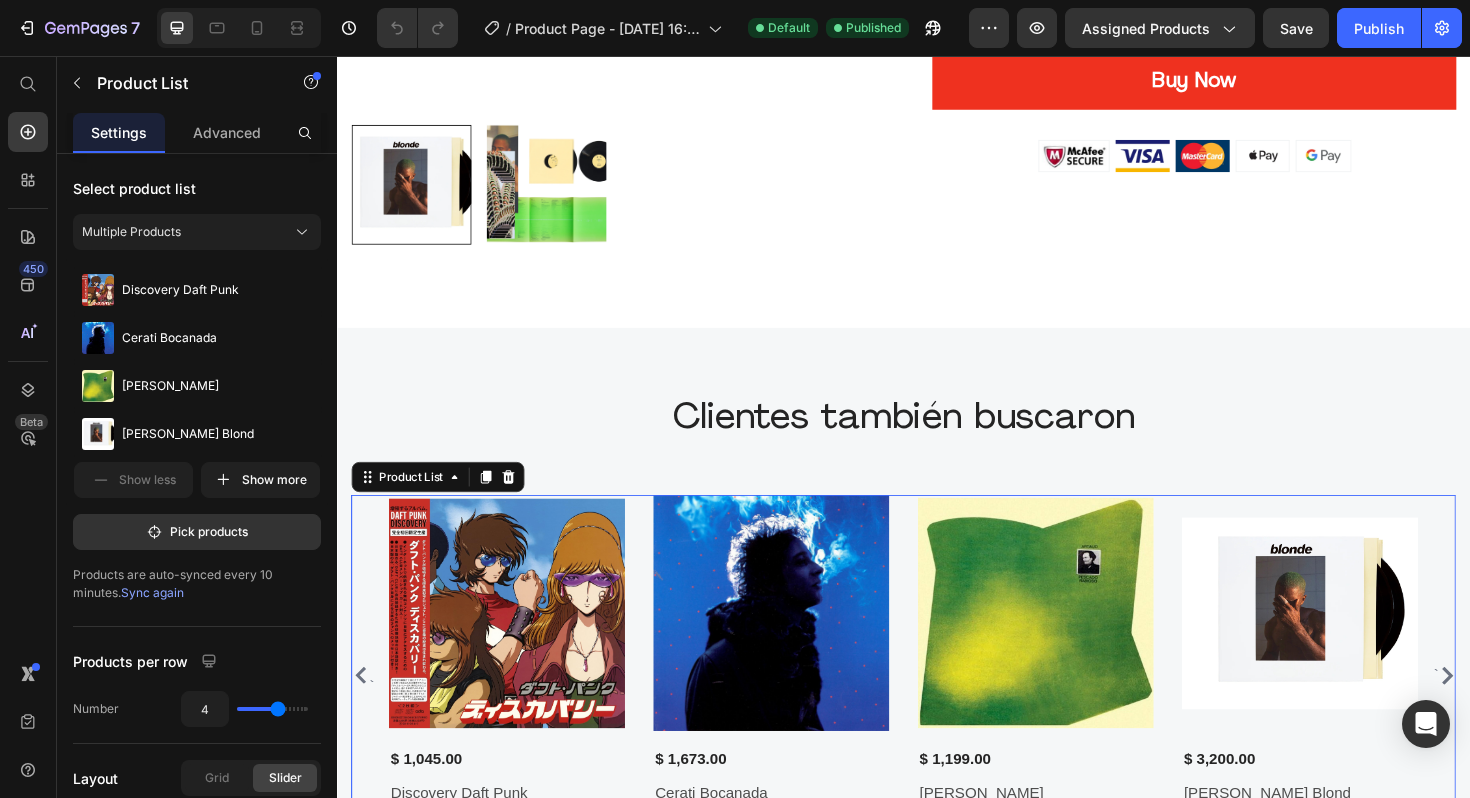 click 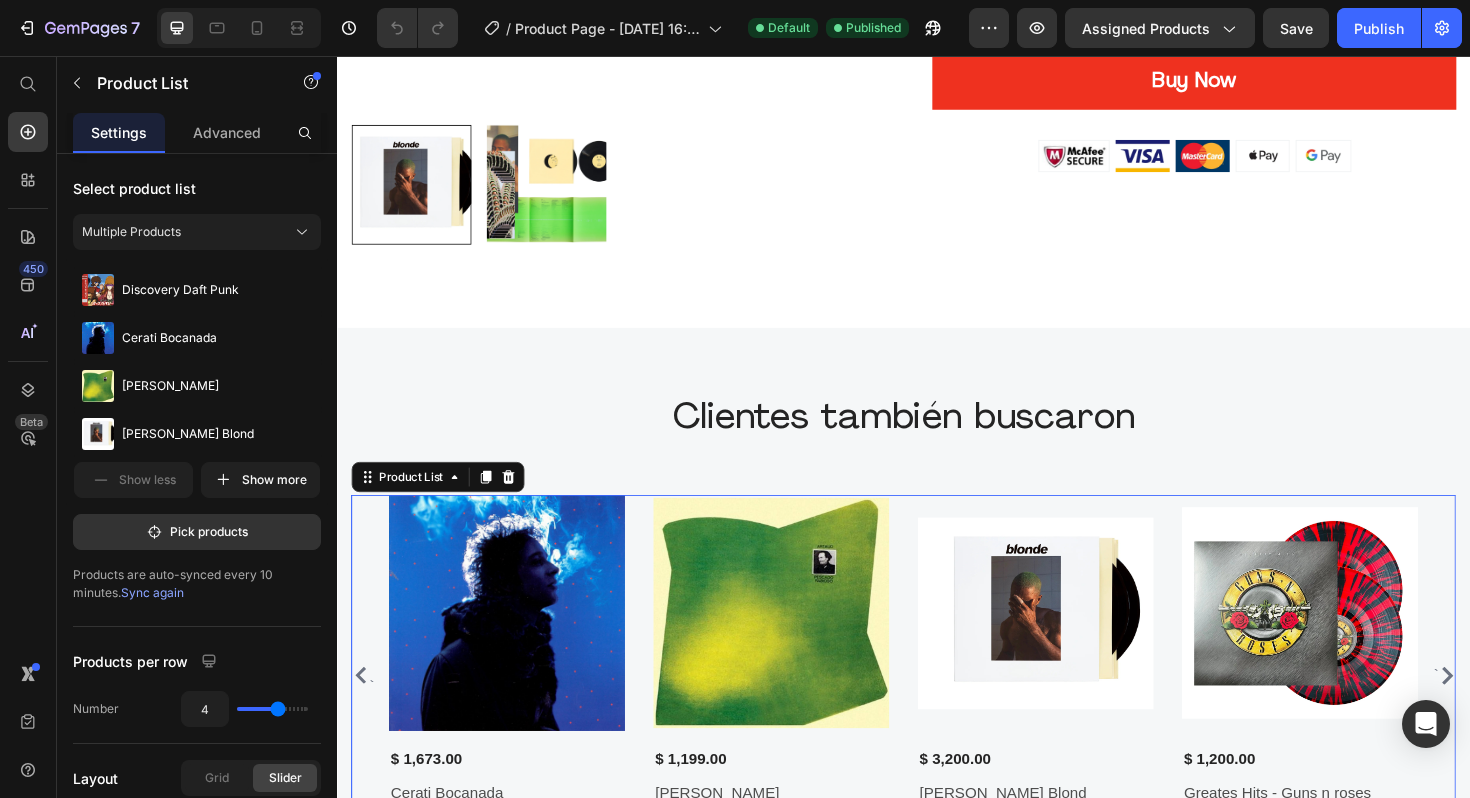 click 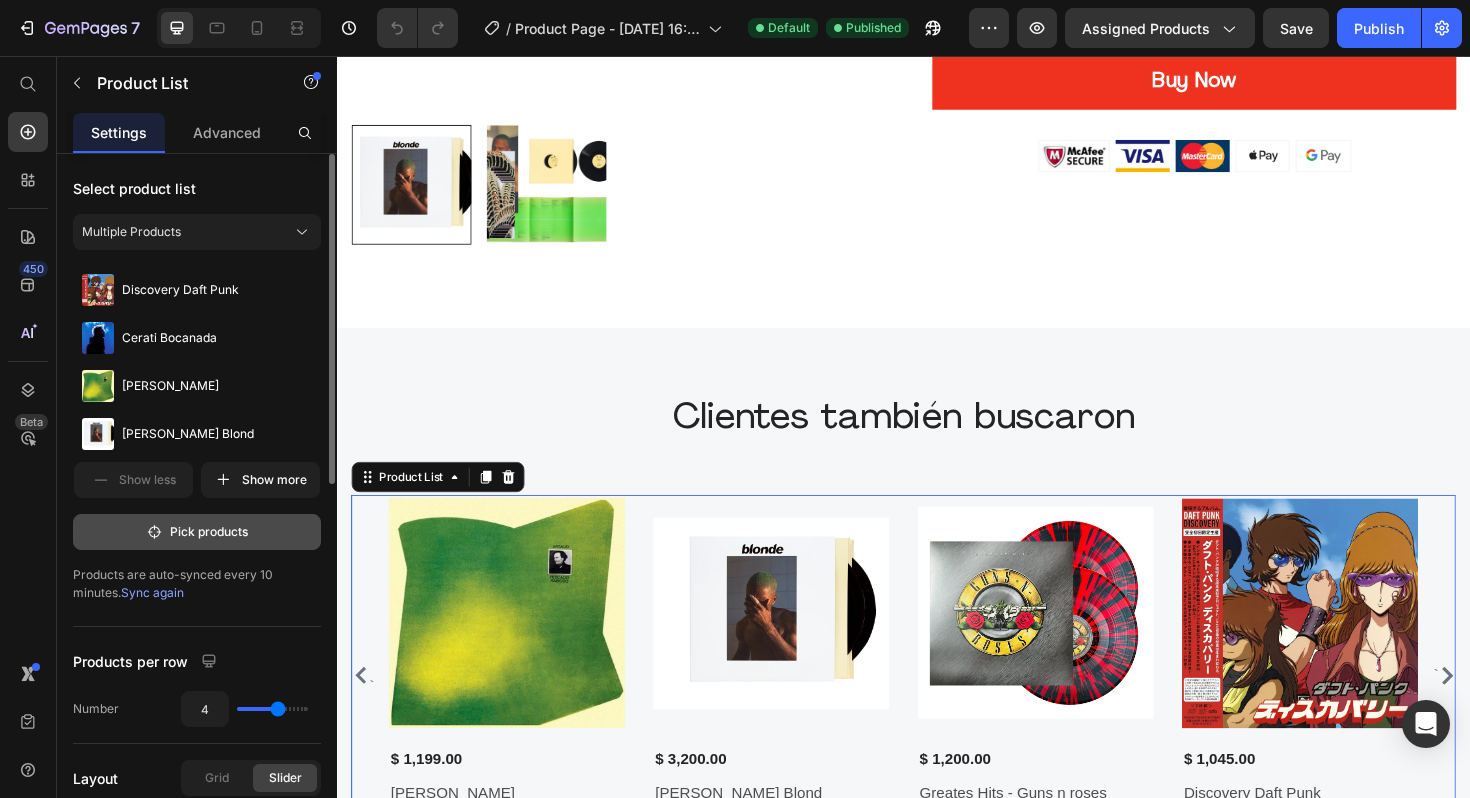 click on "Pick products" at bounding box center [197, 532] 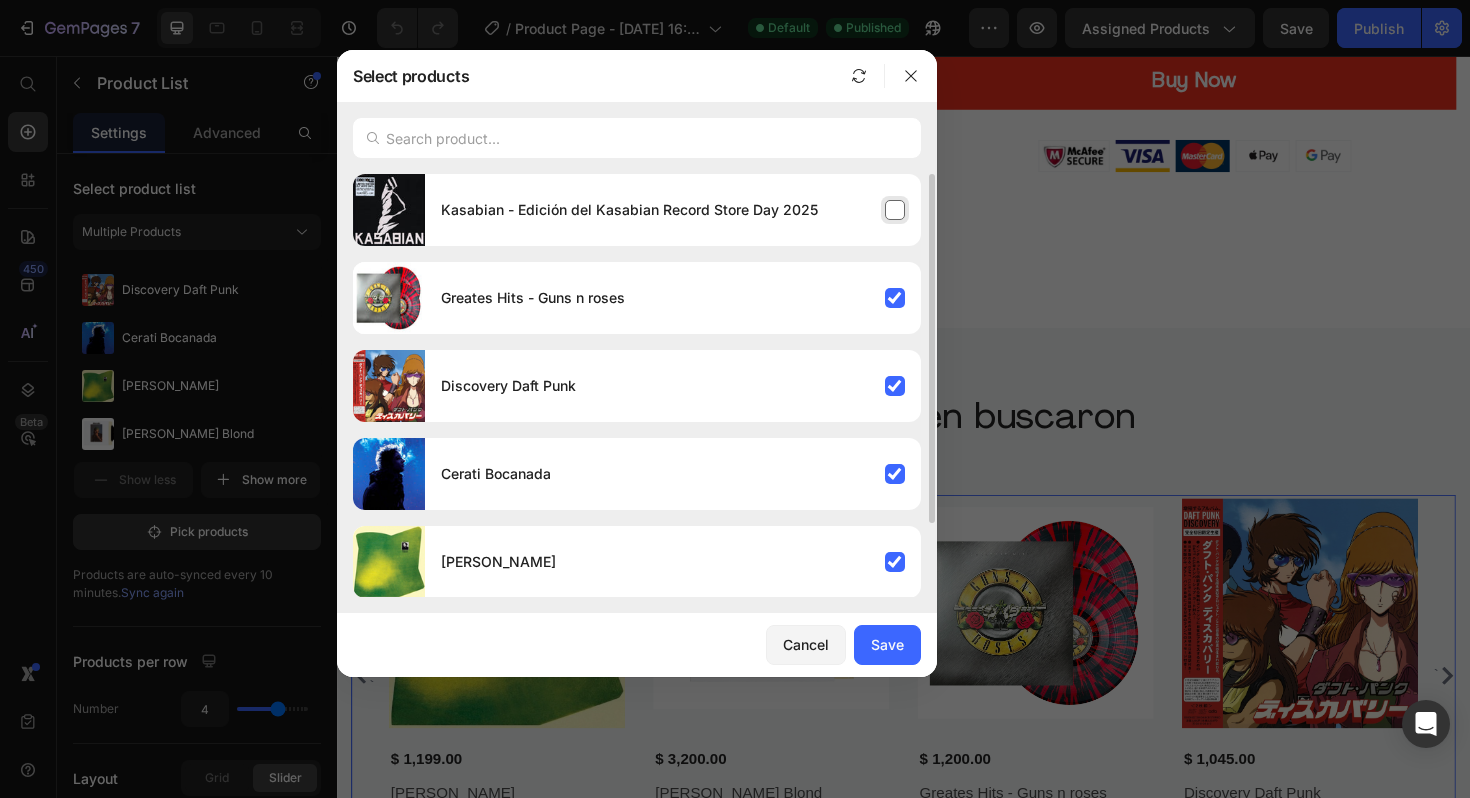 click on "Kasabian - Edición del Kasabian Record Store Day 2025" at bounding box center (673, 210) 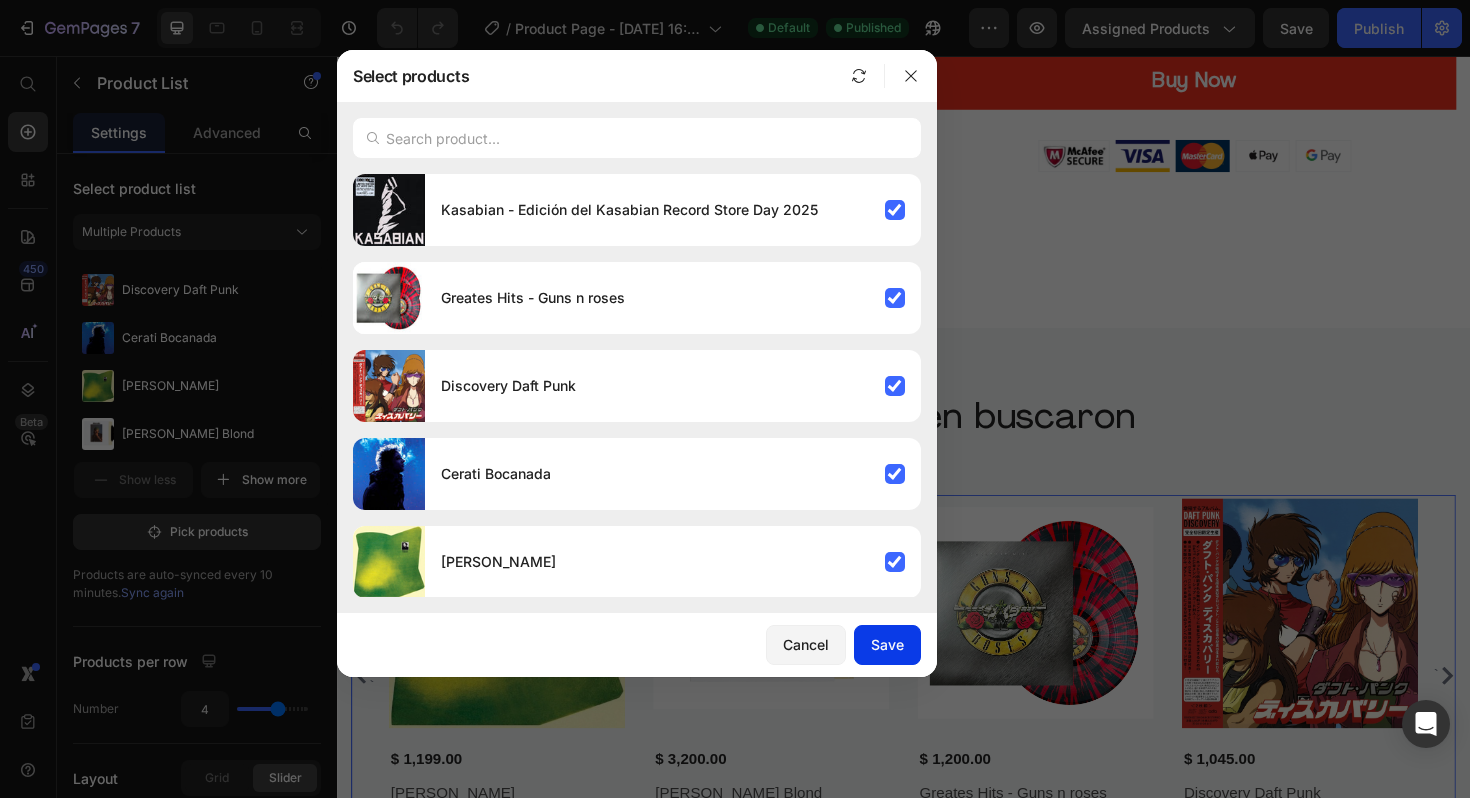 click on "Save" at bounding box center [887, 644] 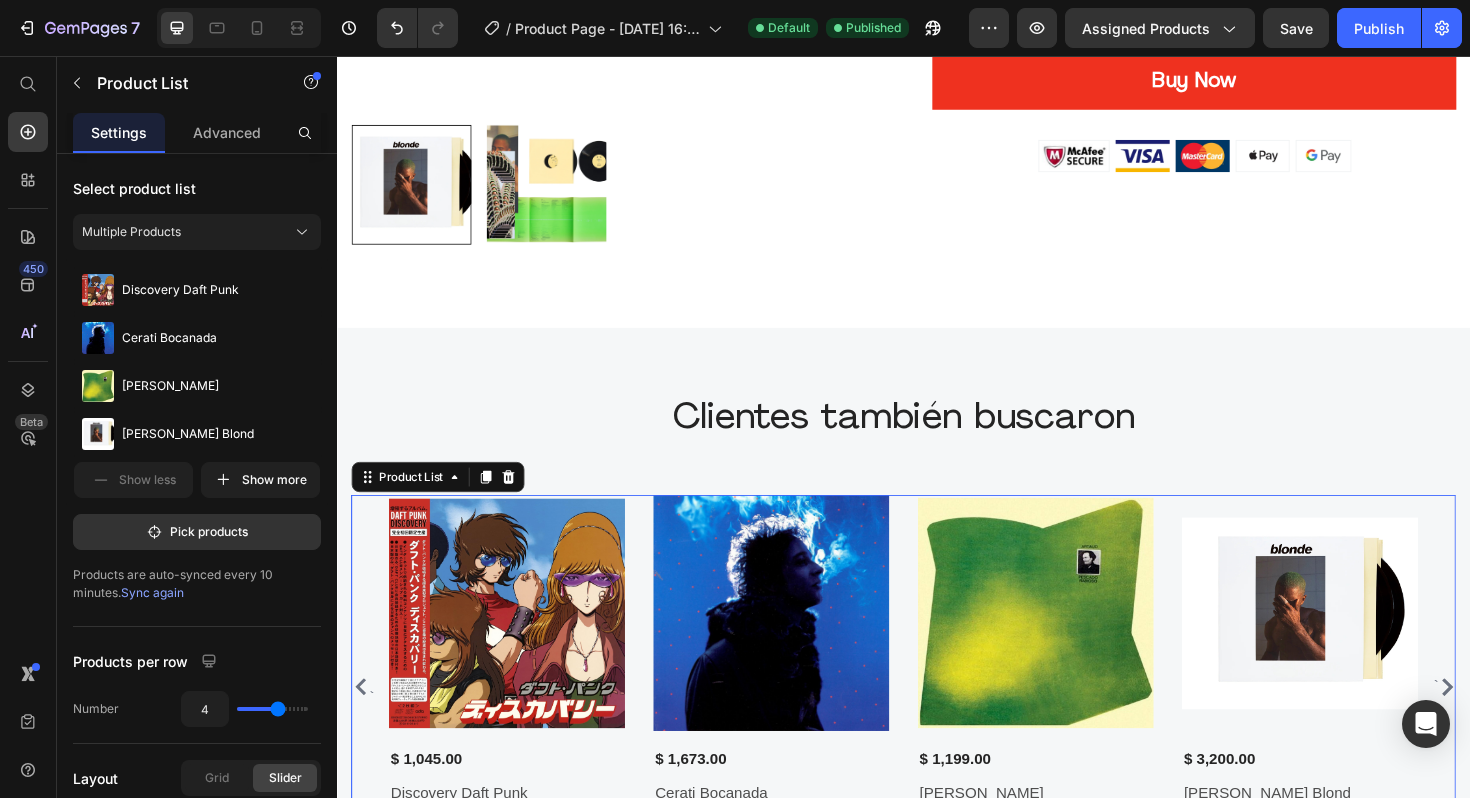 click 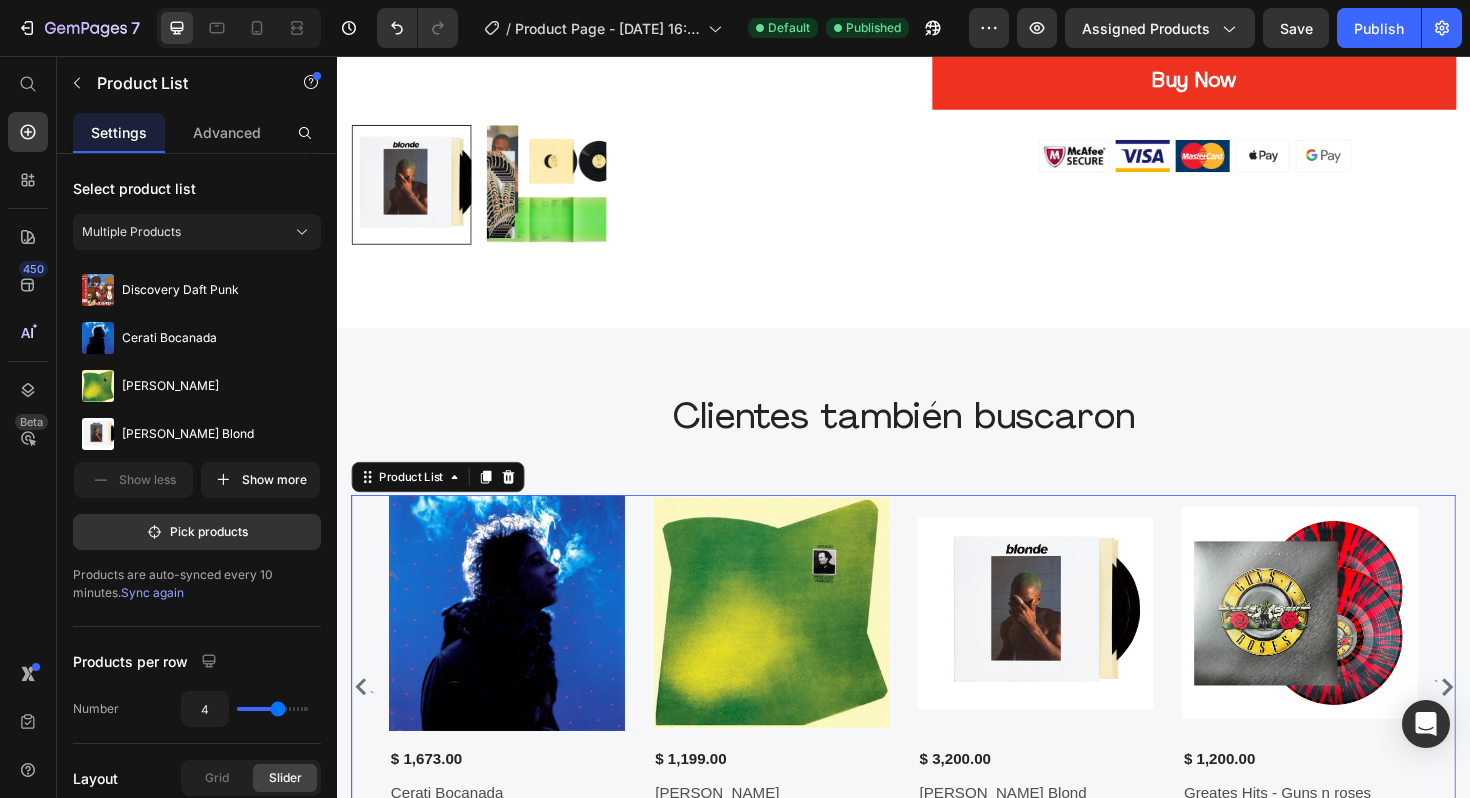 click 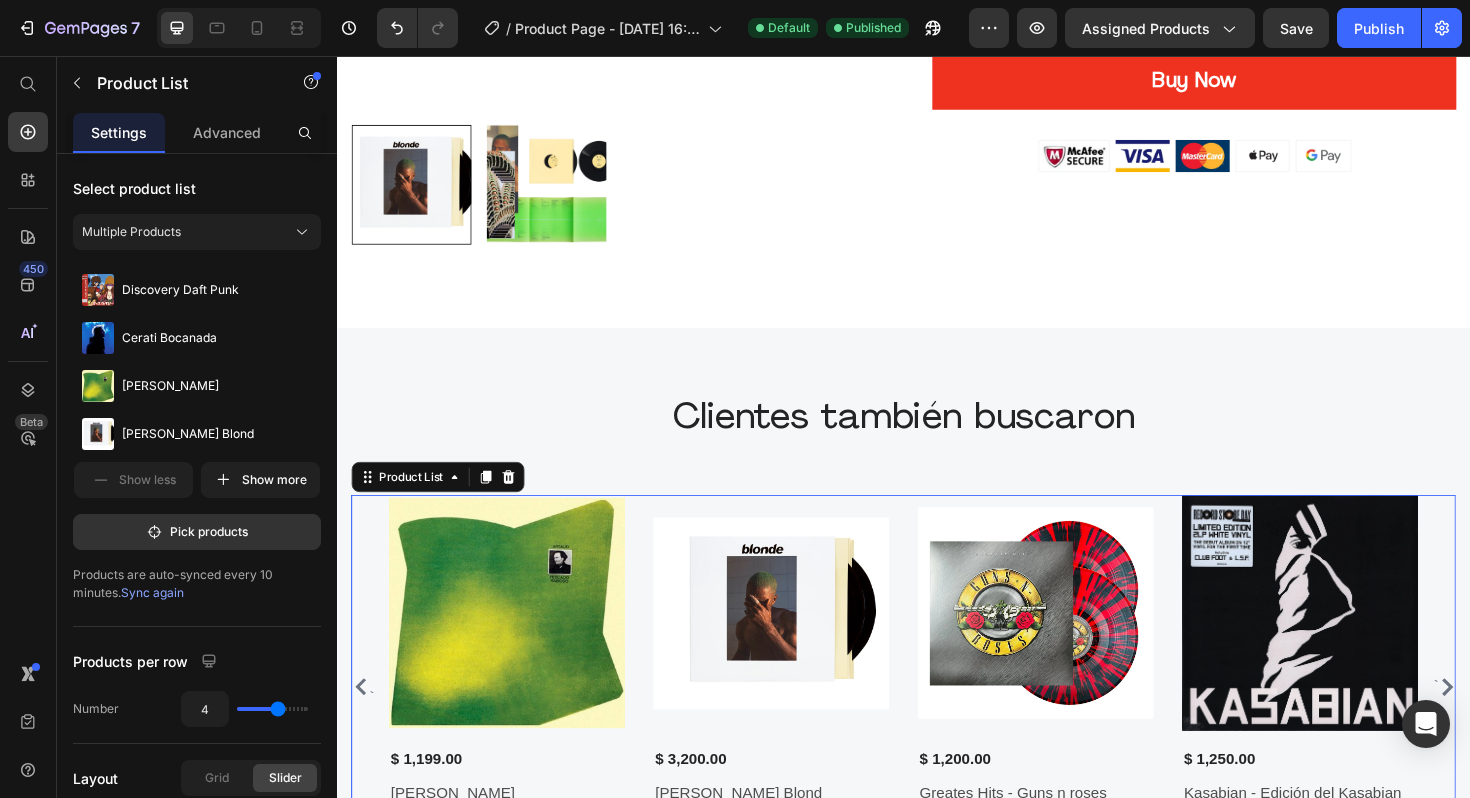 click 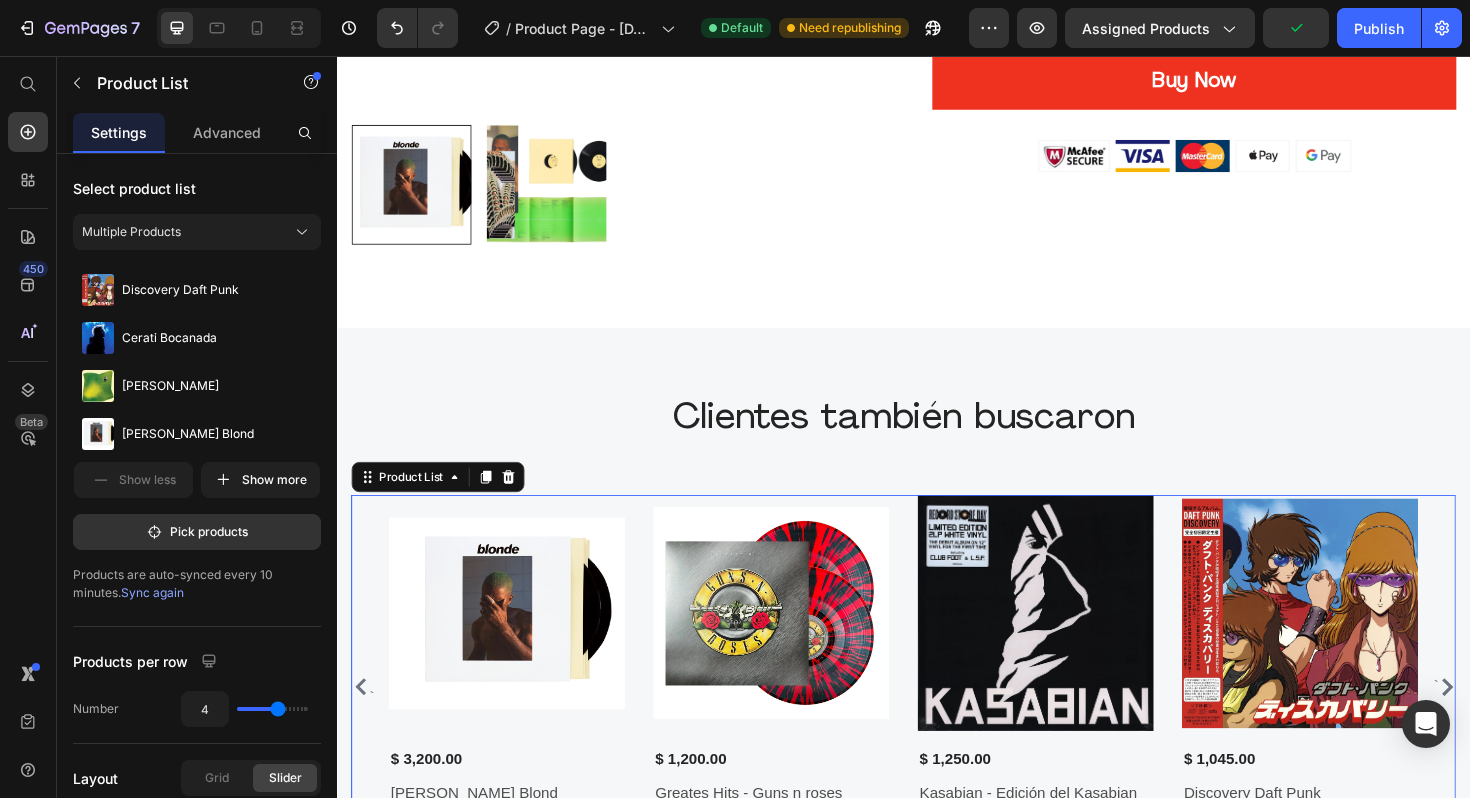 click on "`" at bounding box center (364, 724) 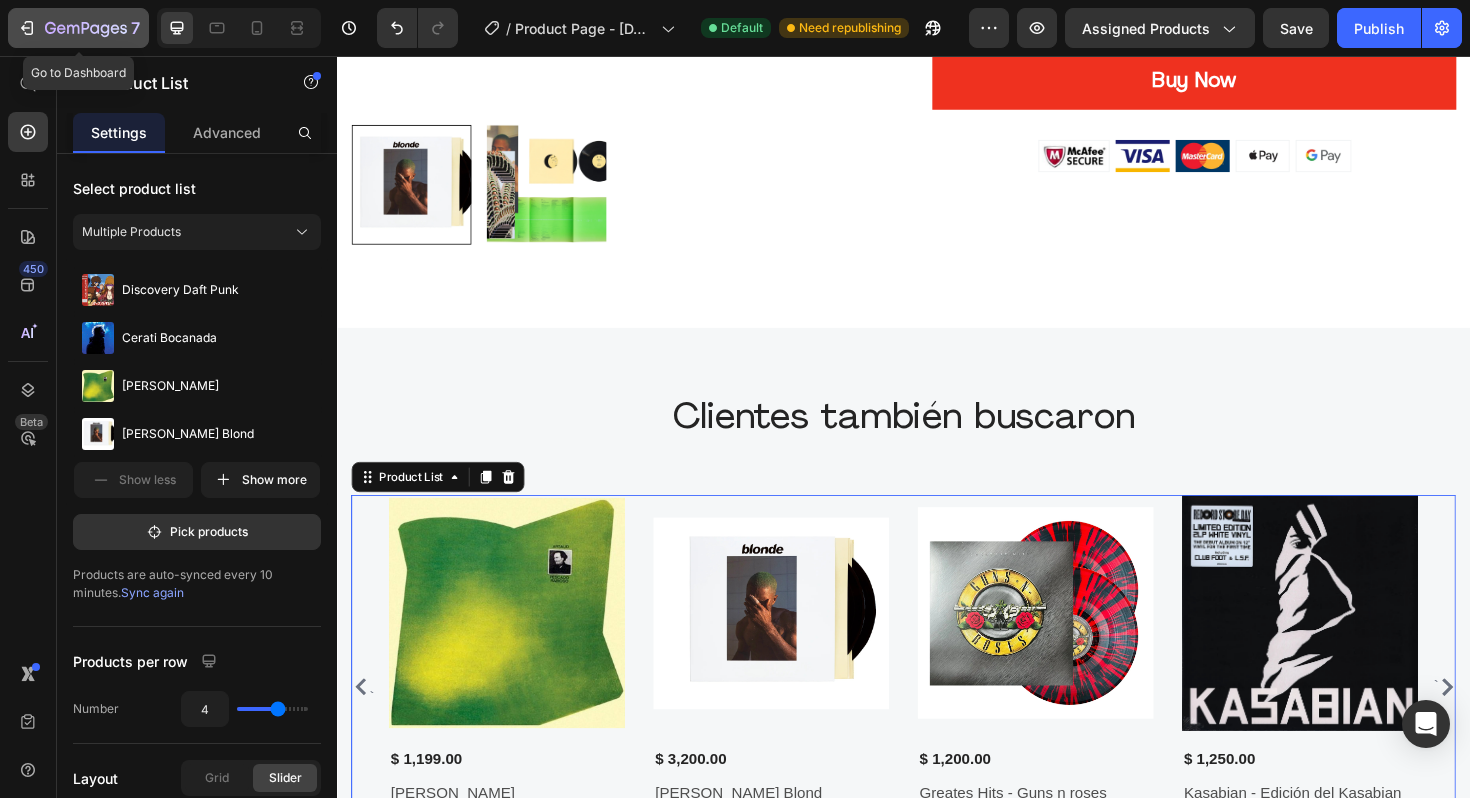 click 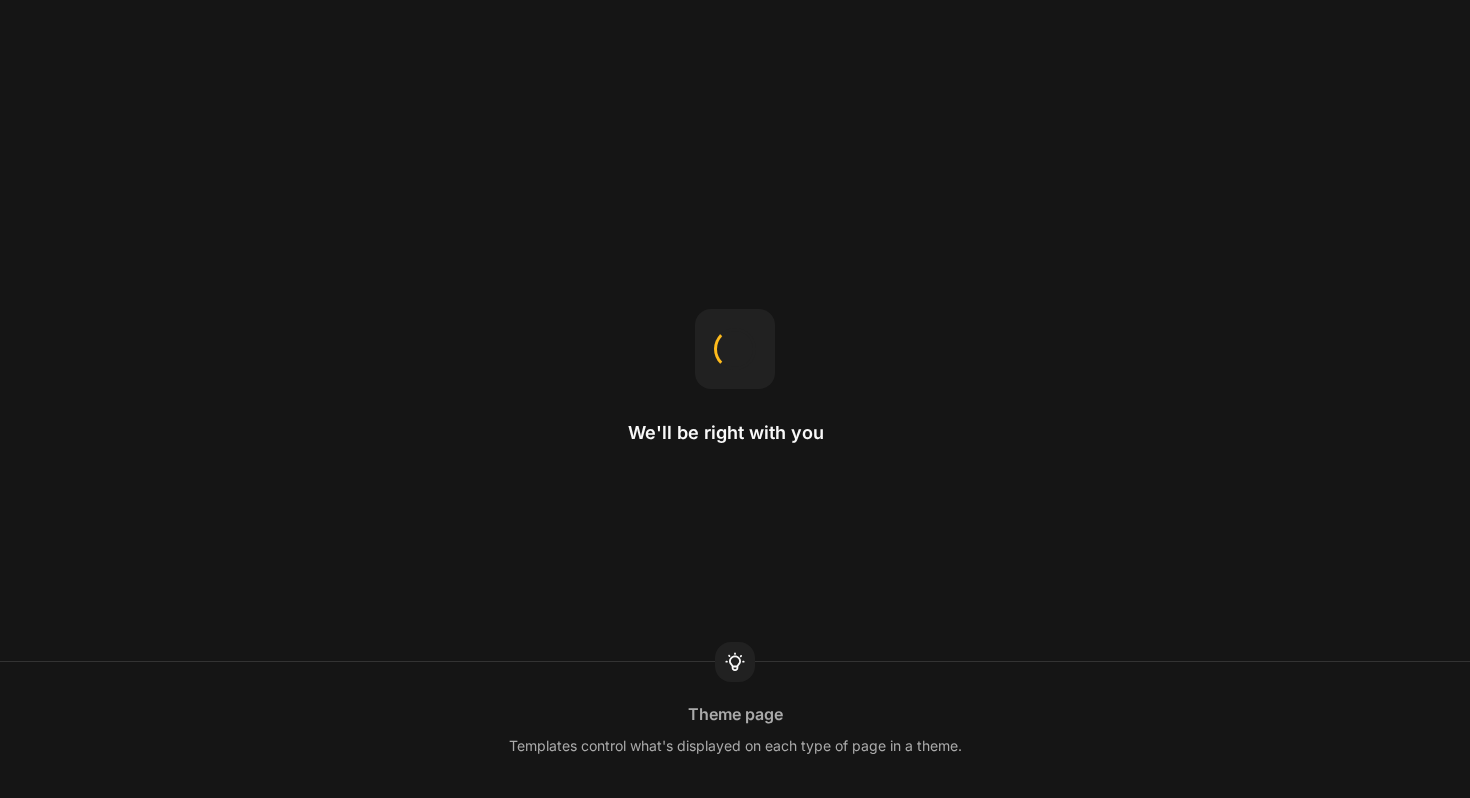 scroll, scrollTop: 0, scrollLeft: 0, axis: both 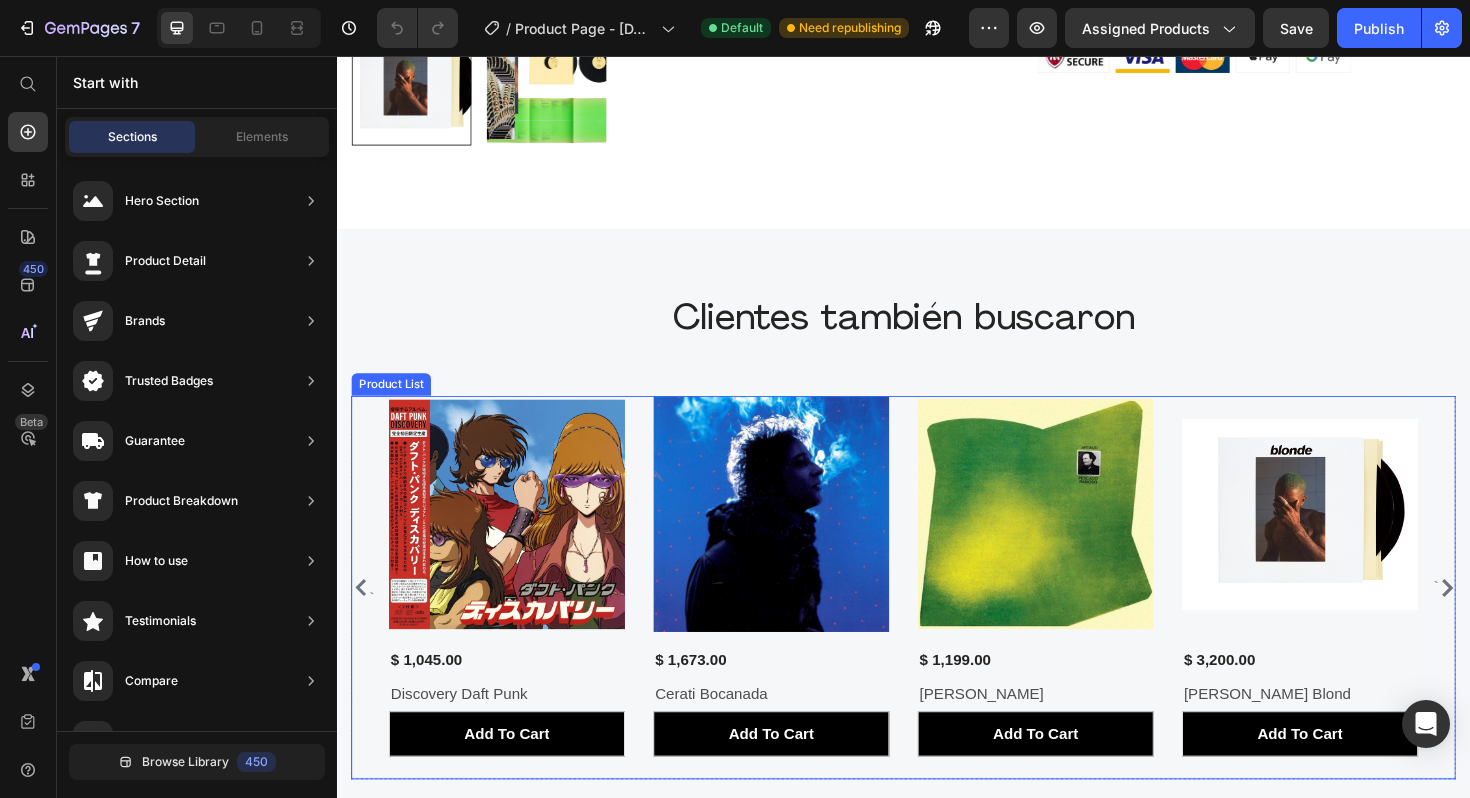click 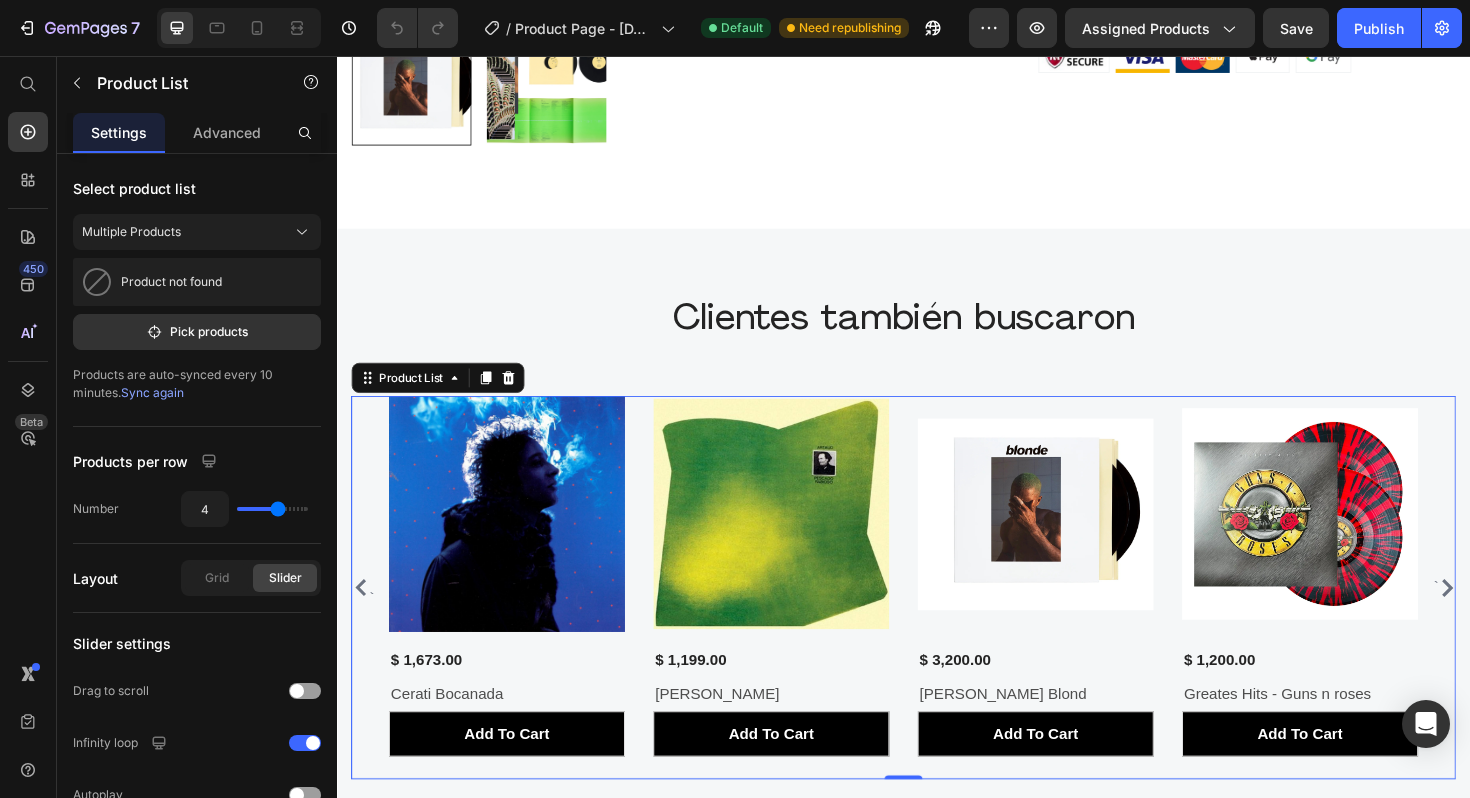 click 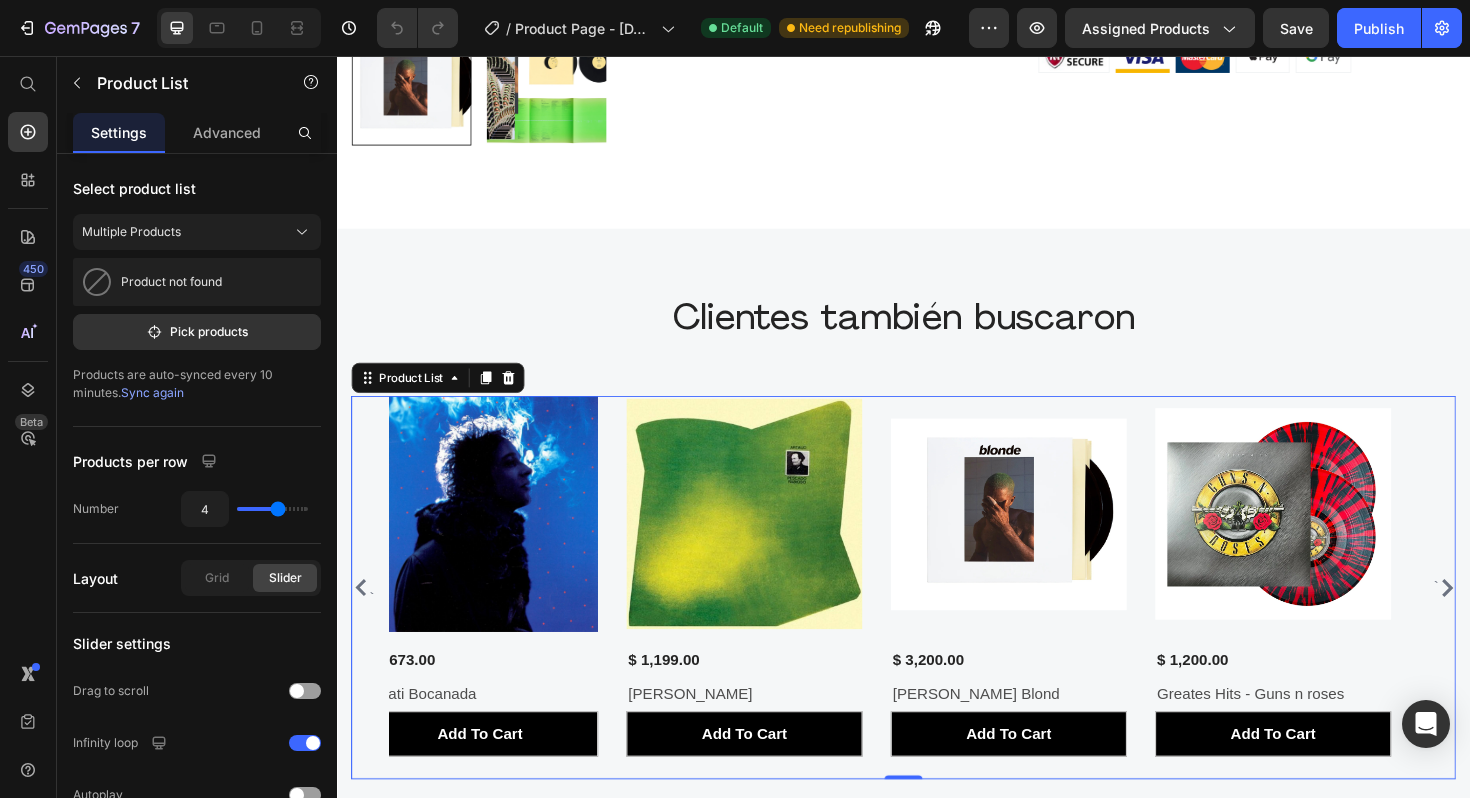 click 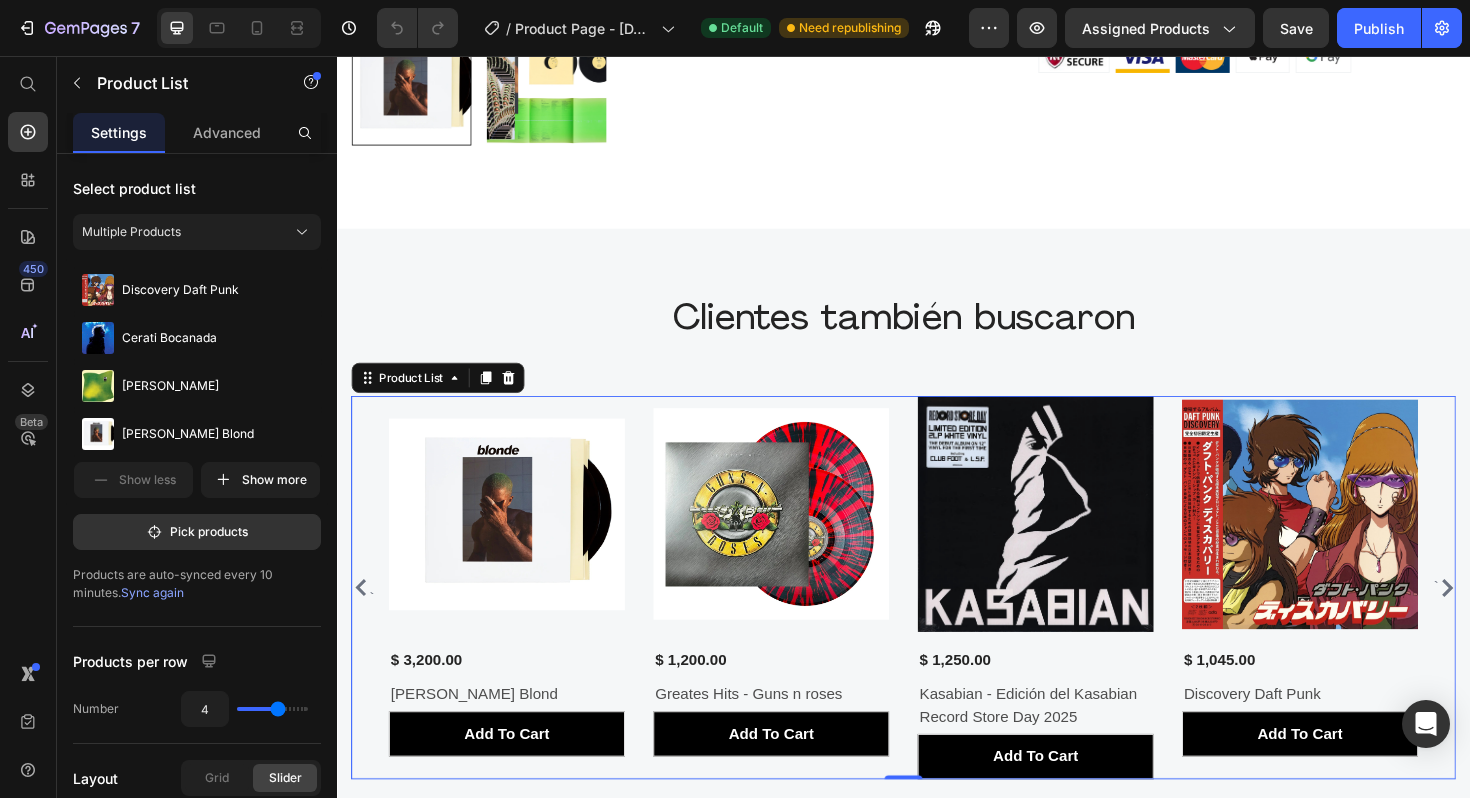 click 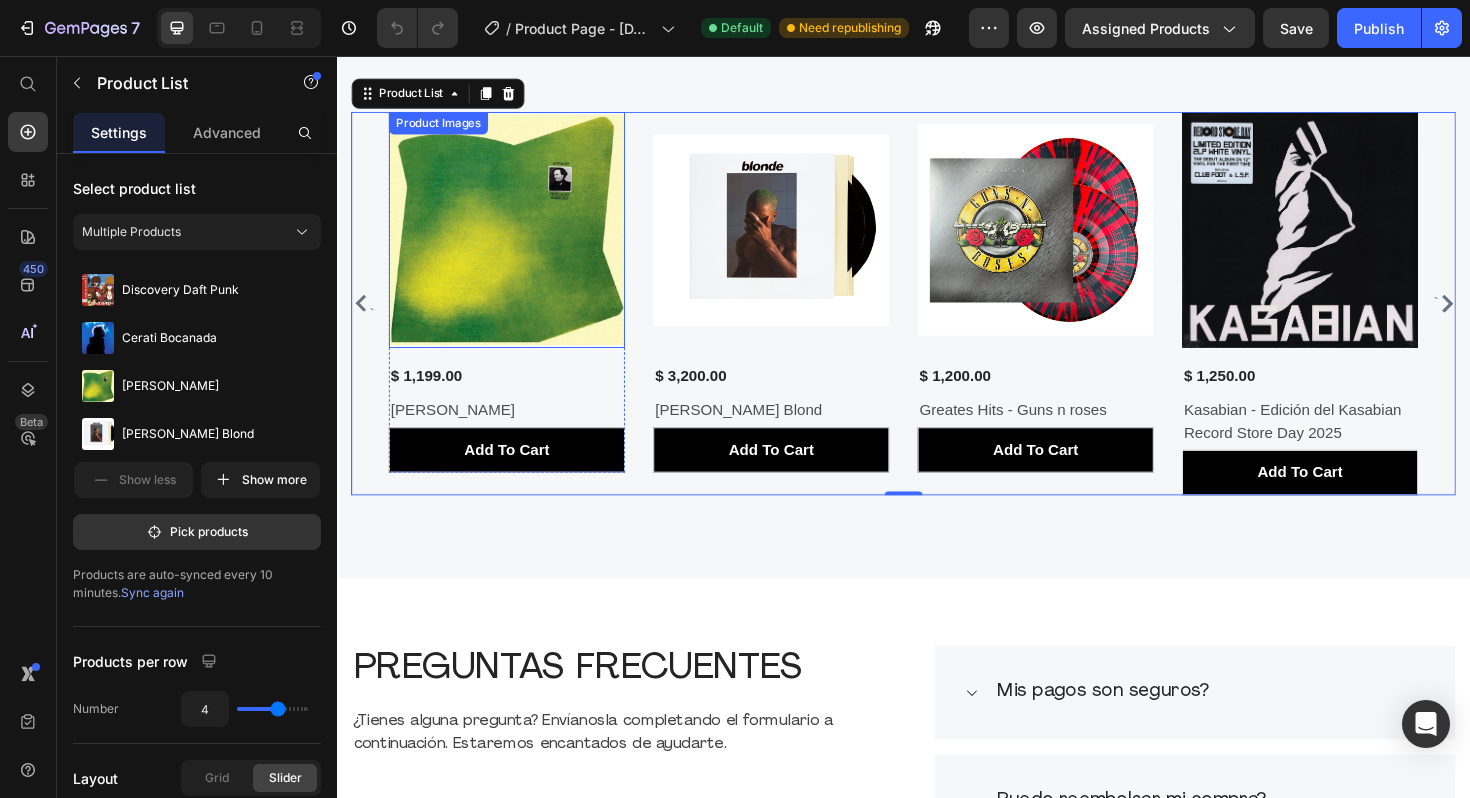 scroll, scrollTop: 1098, scrollLeft: 0, axis: vertical 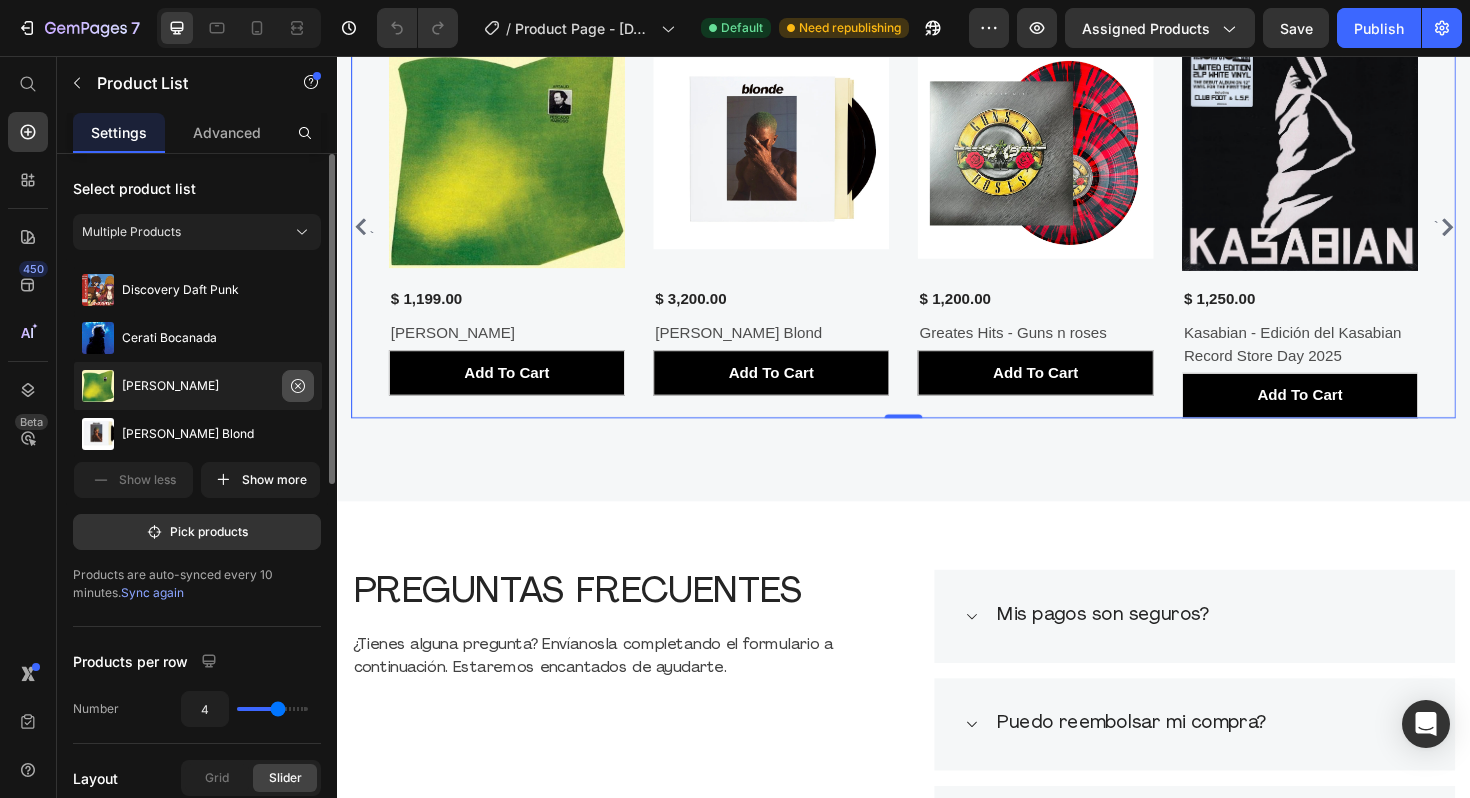 click 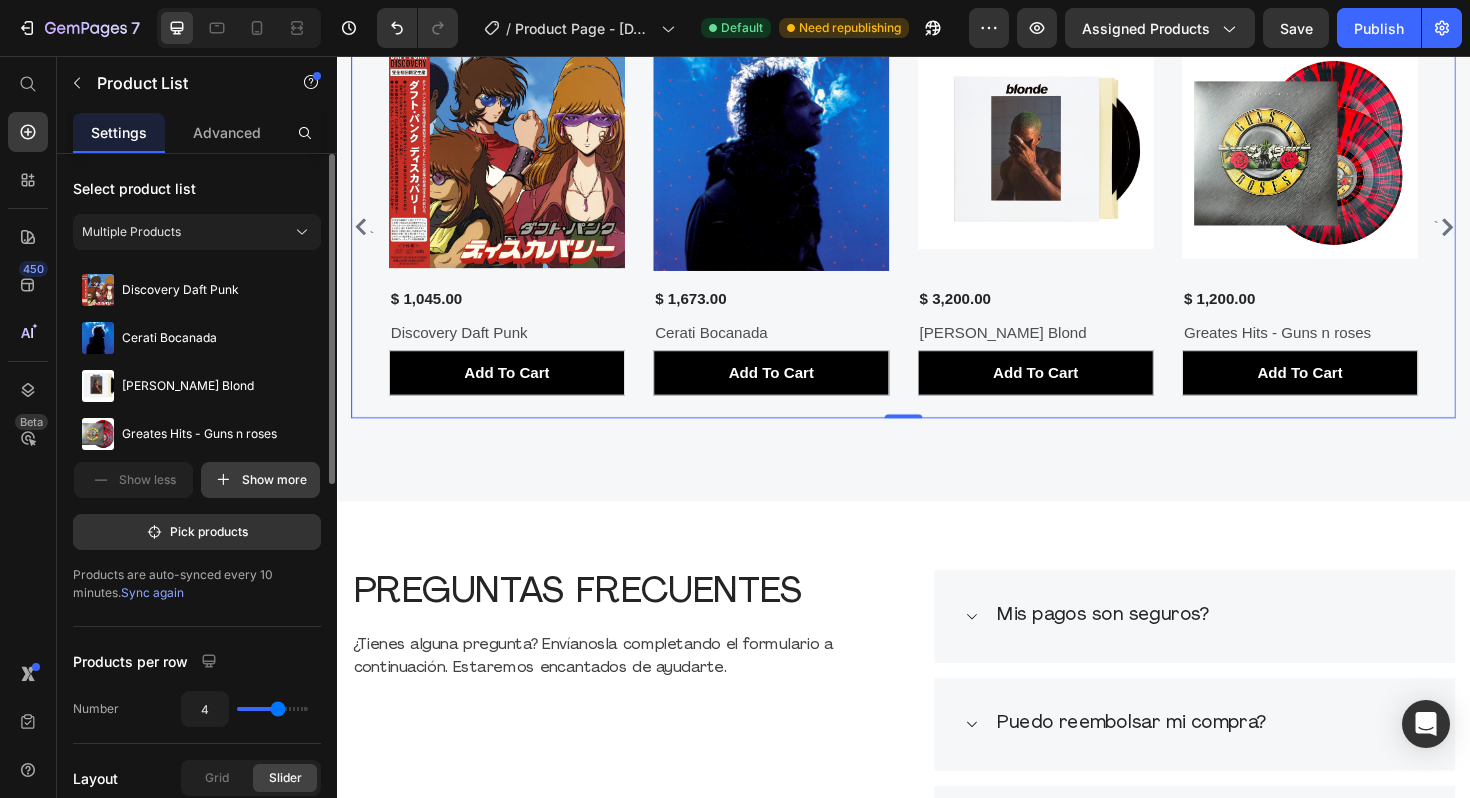 click on "Show more" at bounding box center [260, 480] 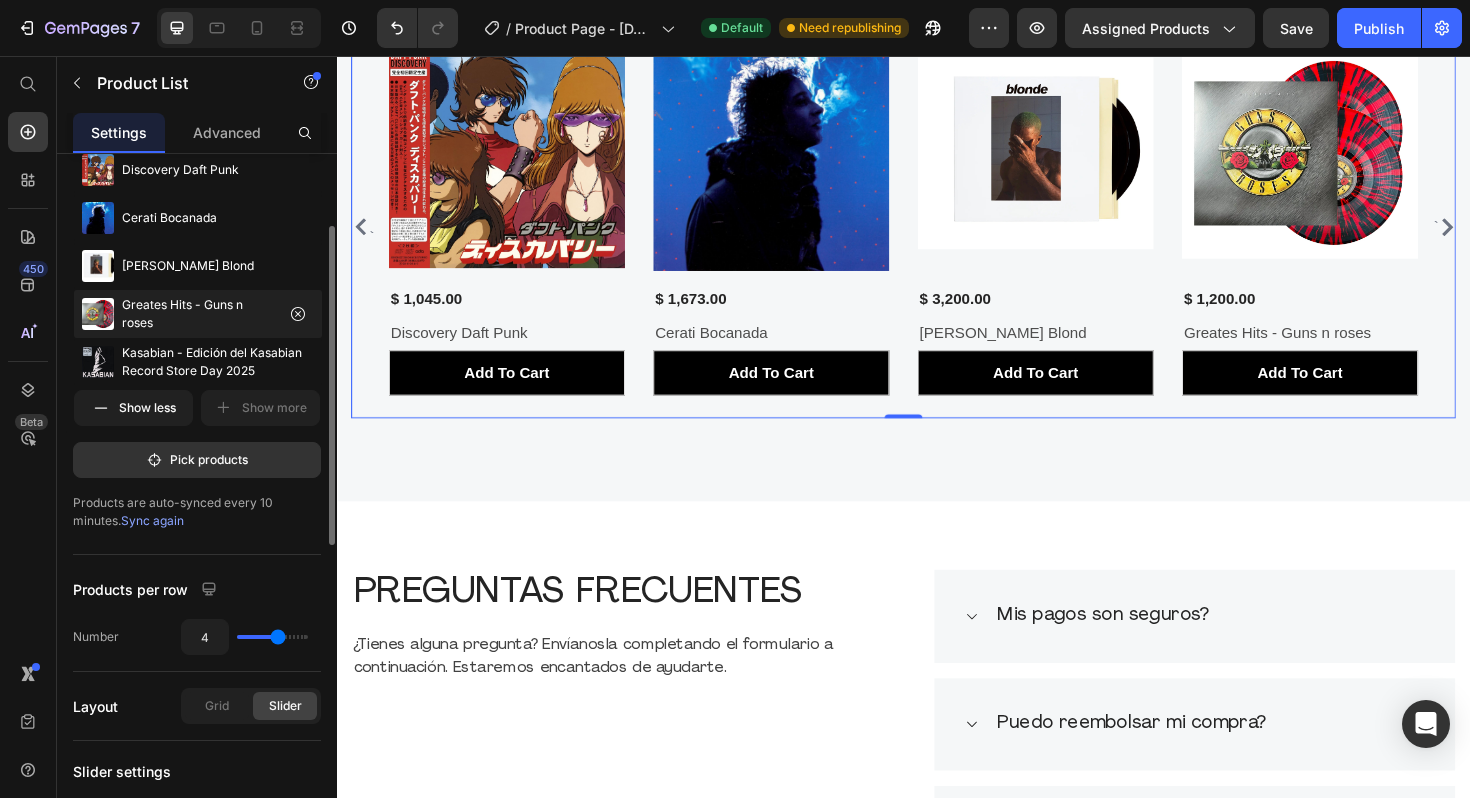 scroll, scrollTop: 148, scrollLeft: 0, axis: vertical 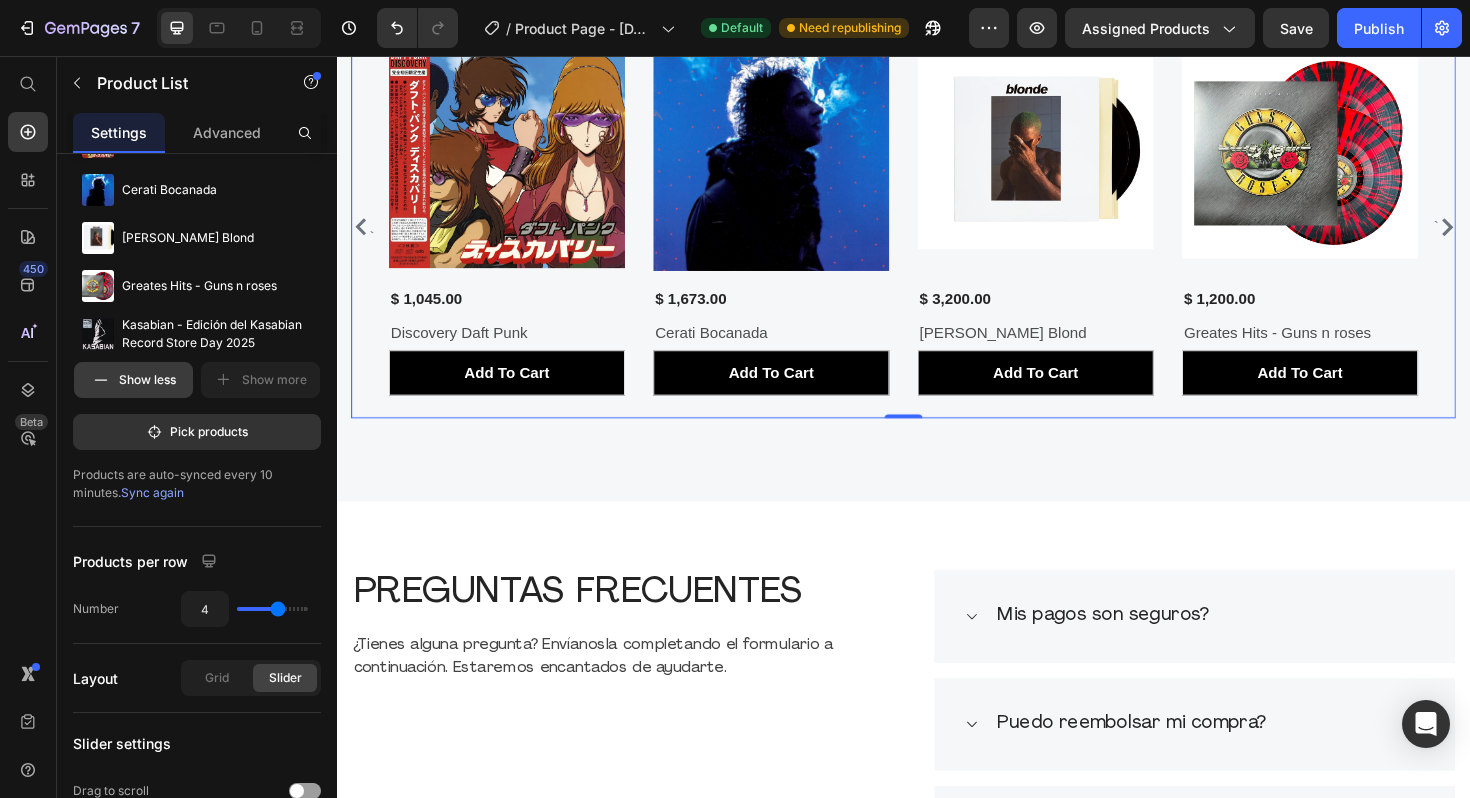 click on "Show less" at bounding box center (133, 380) 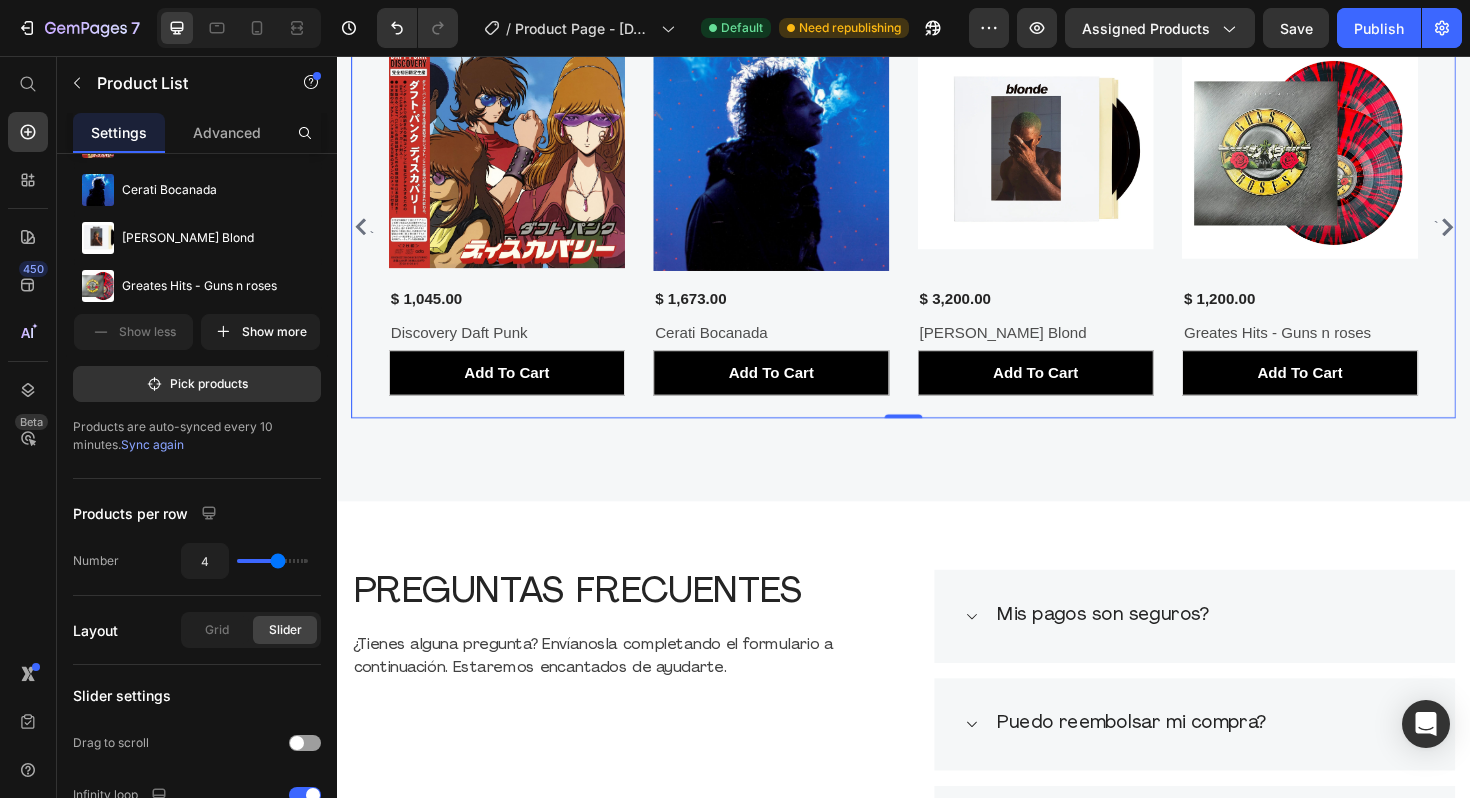 scroll, scrollTop: 0, scrollLeft: 0, axis: both 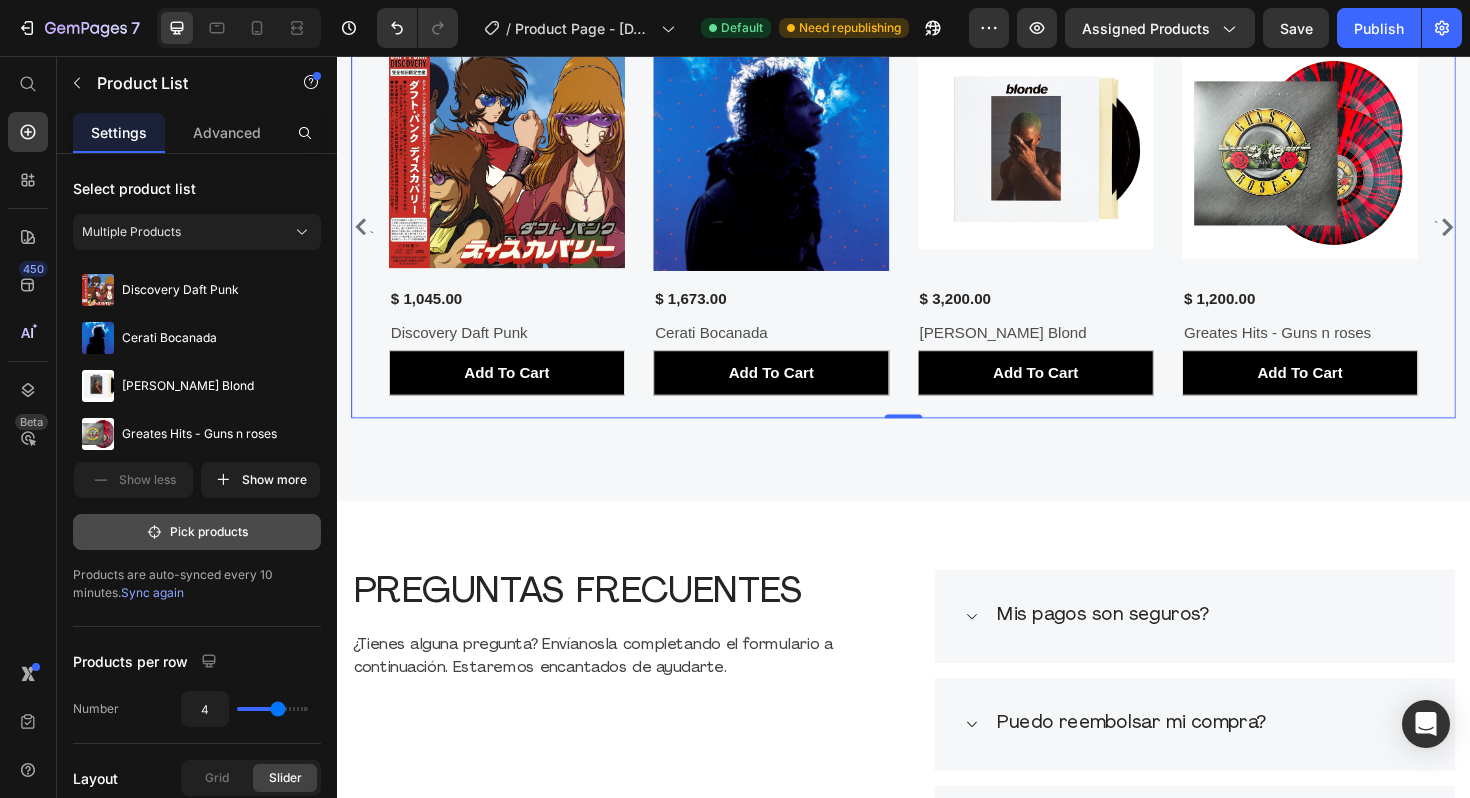 click on "Pick products" at bounding box center (197, 532) 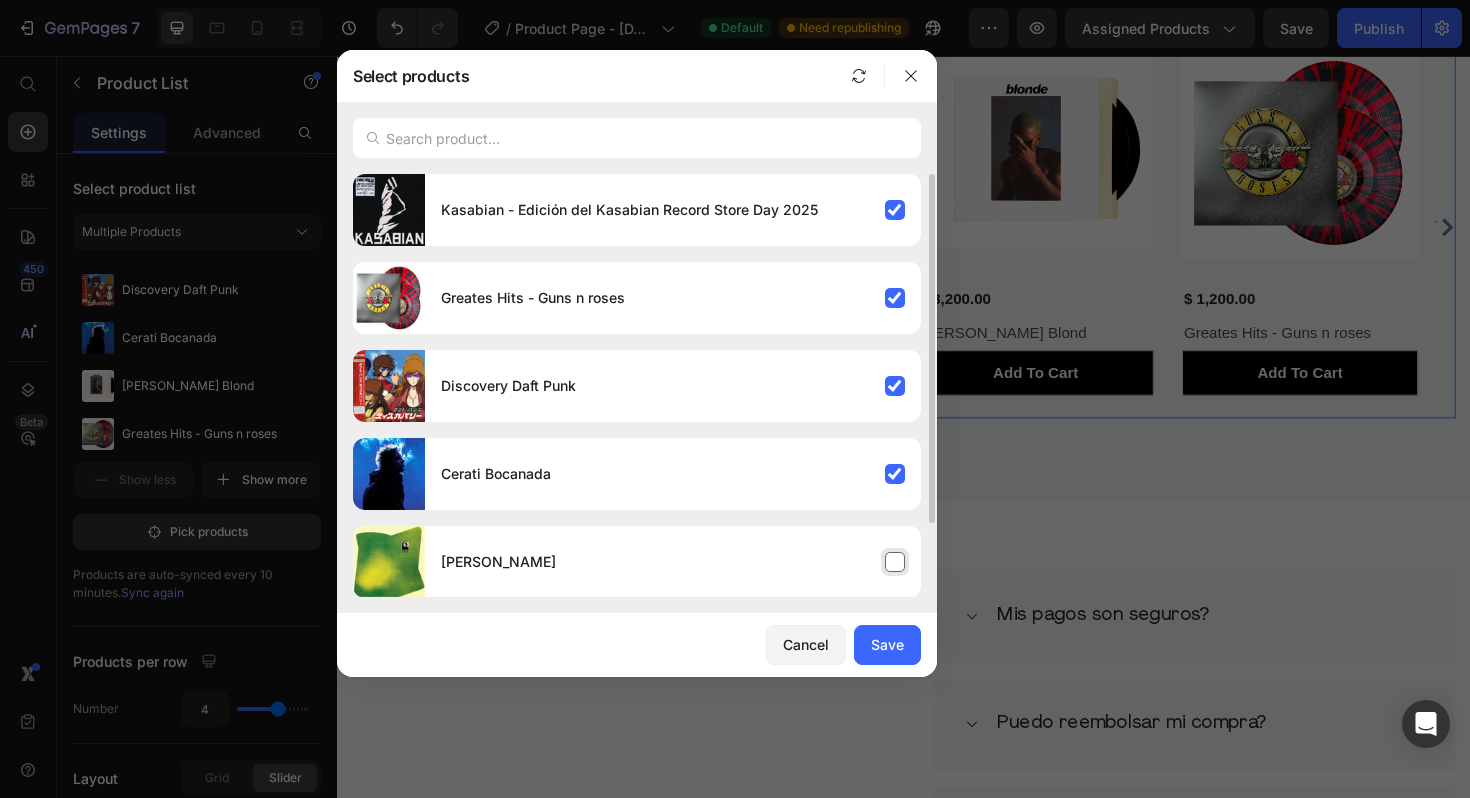 click on "[PERSON_NAME]" at bounding box center [673, 562] 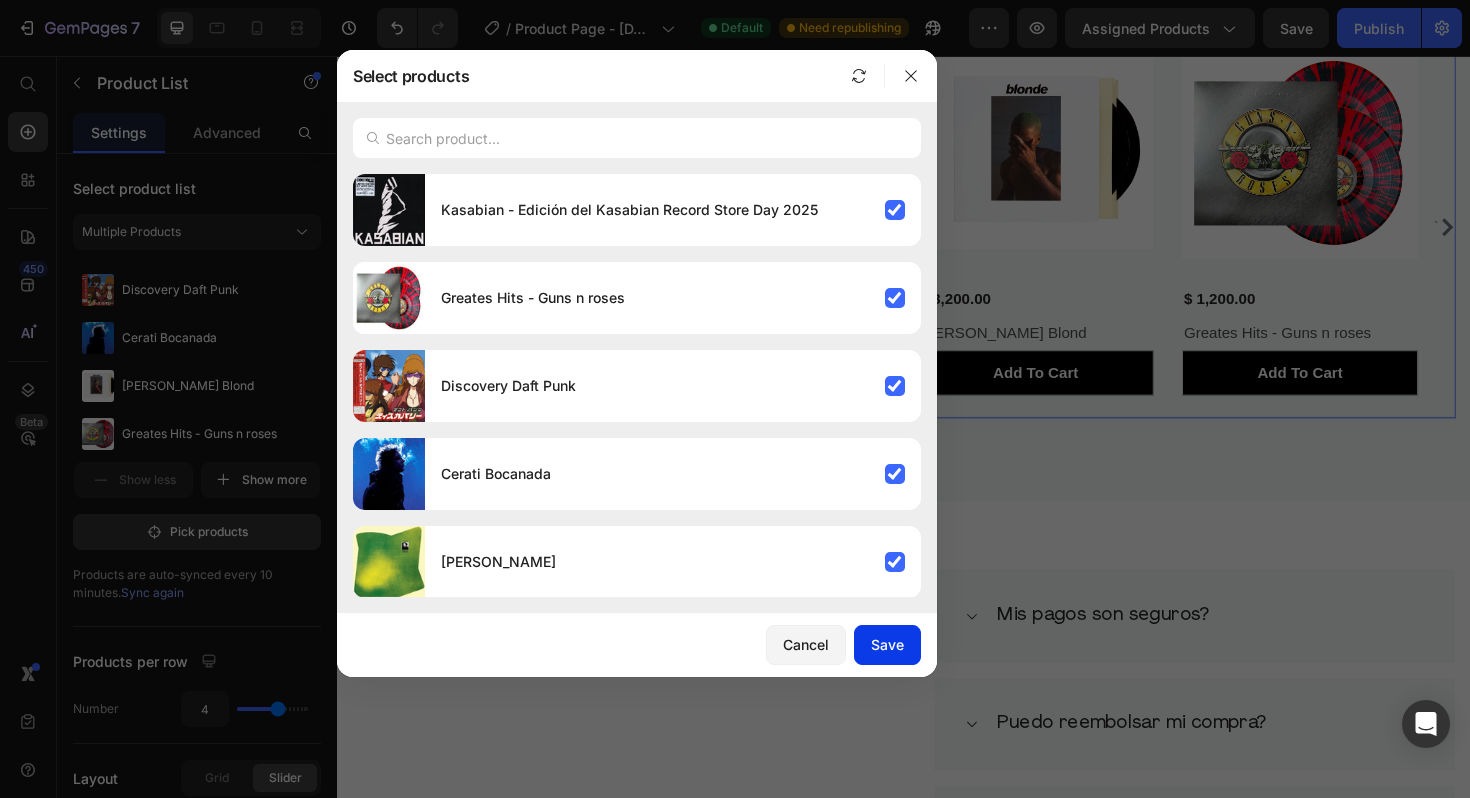 click on "Save" 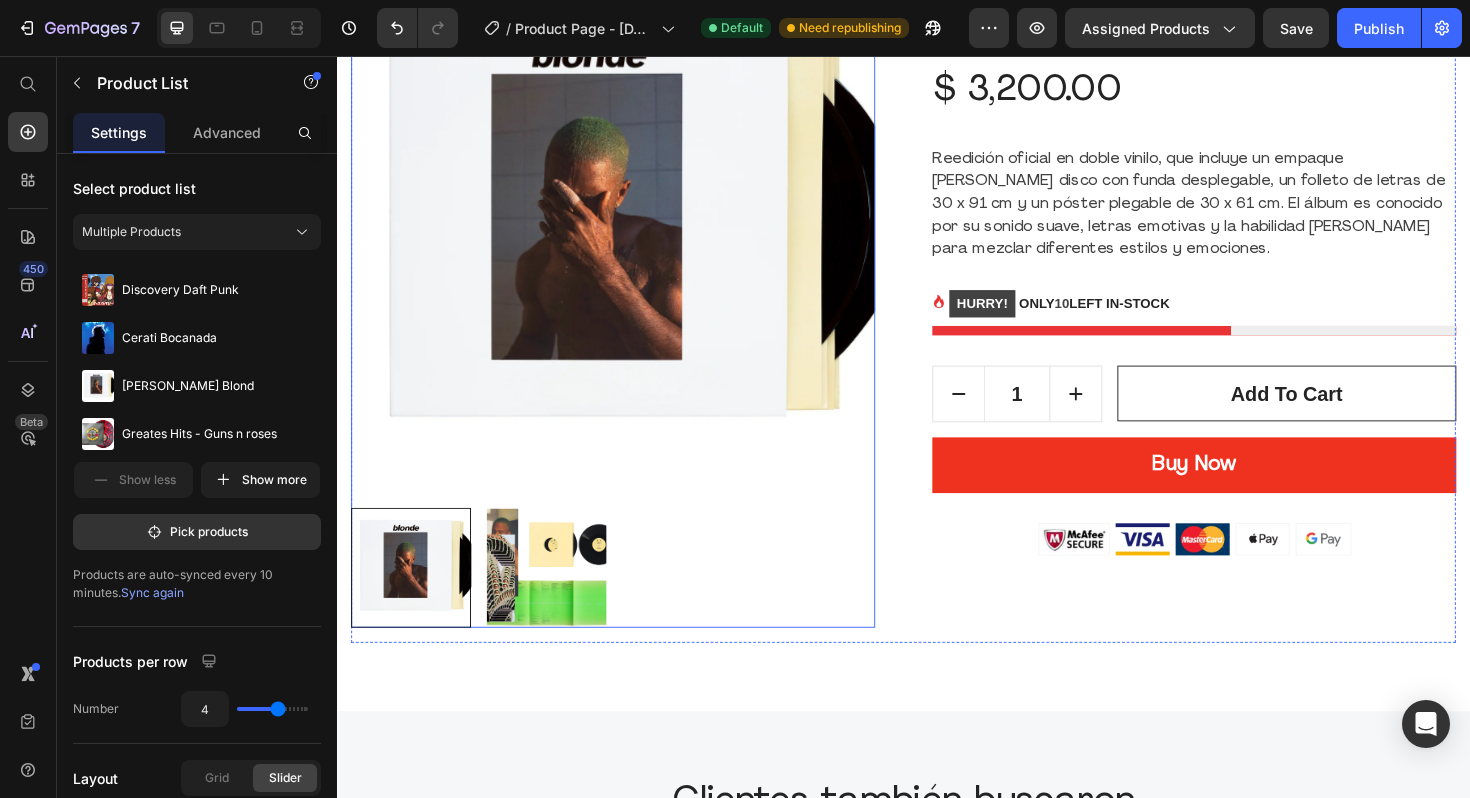 scroll, scrollTop: 209, scrollLeft: 0, axis: vertical 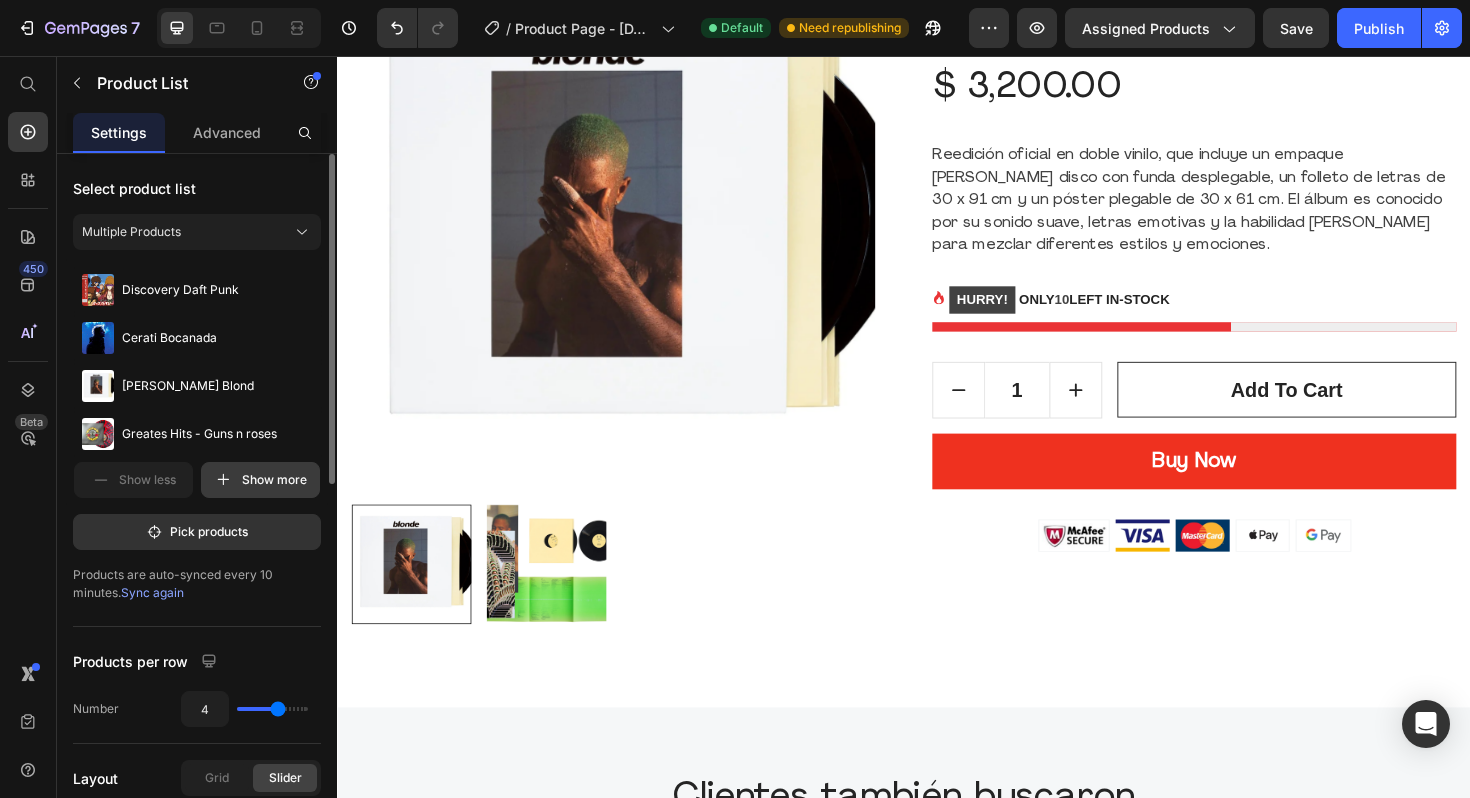 click on "Show more" at bounding box center (260, 480) 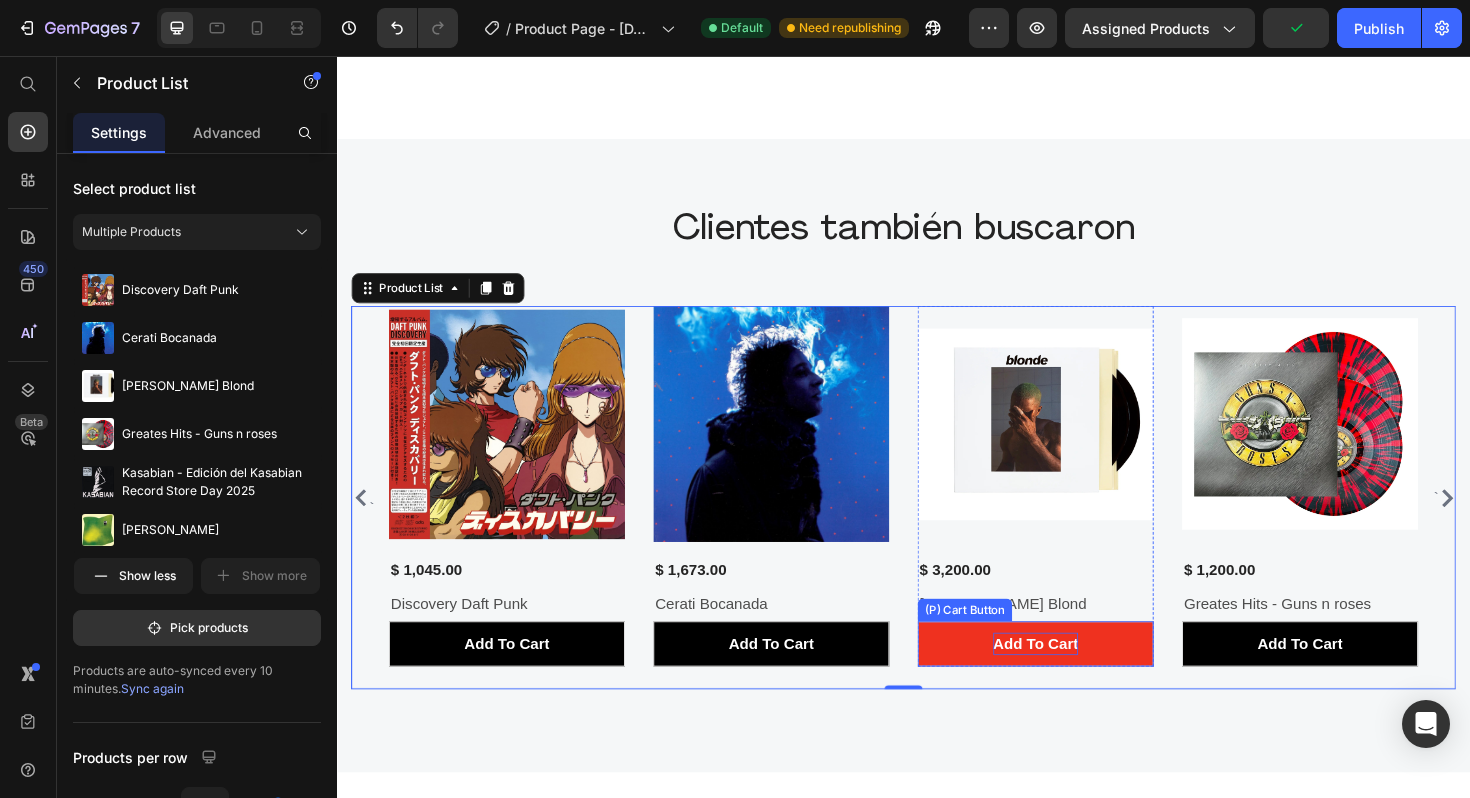 scroll, scrollTop: 762, scrollLeft: 0, axis: vertical 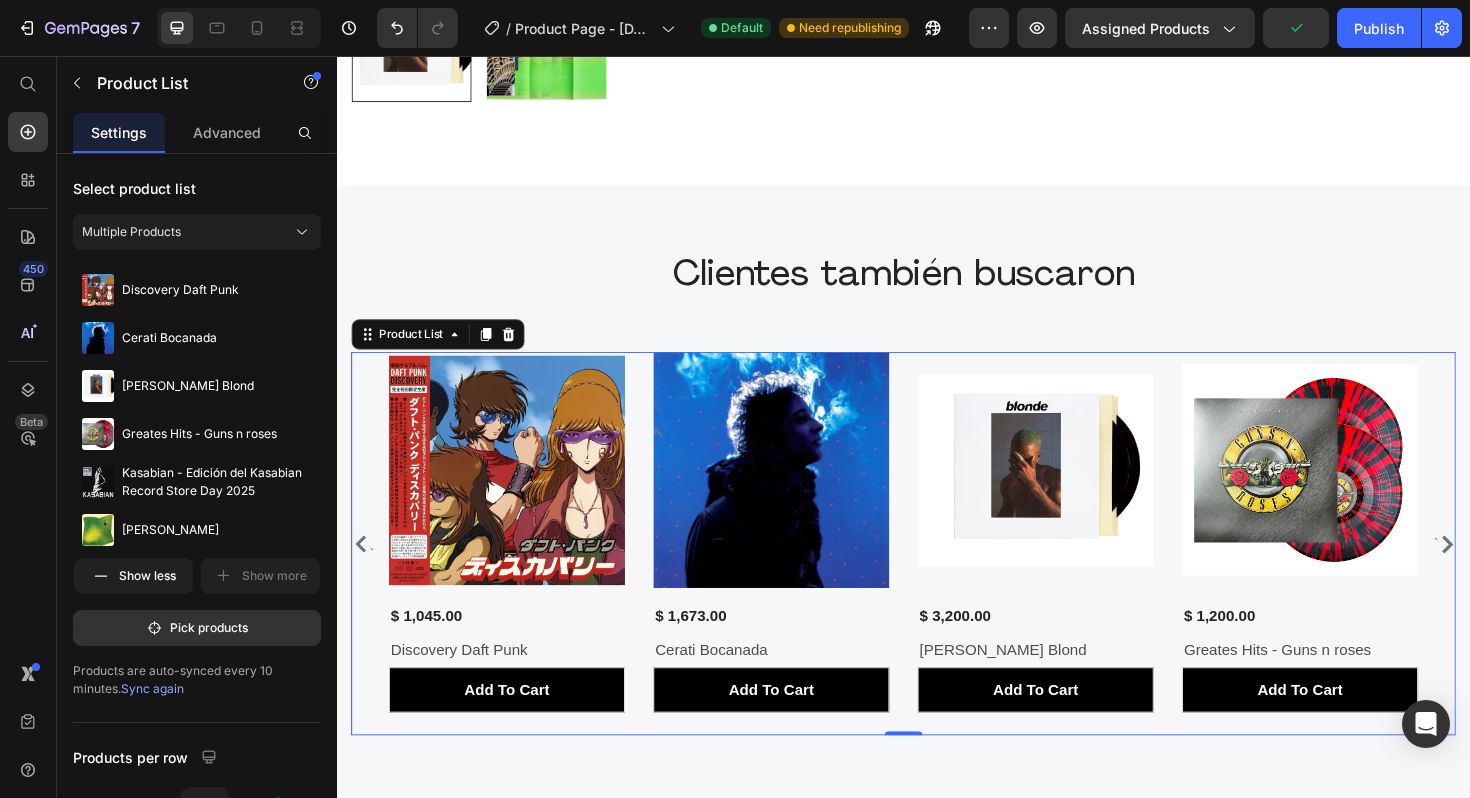 click 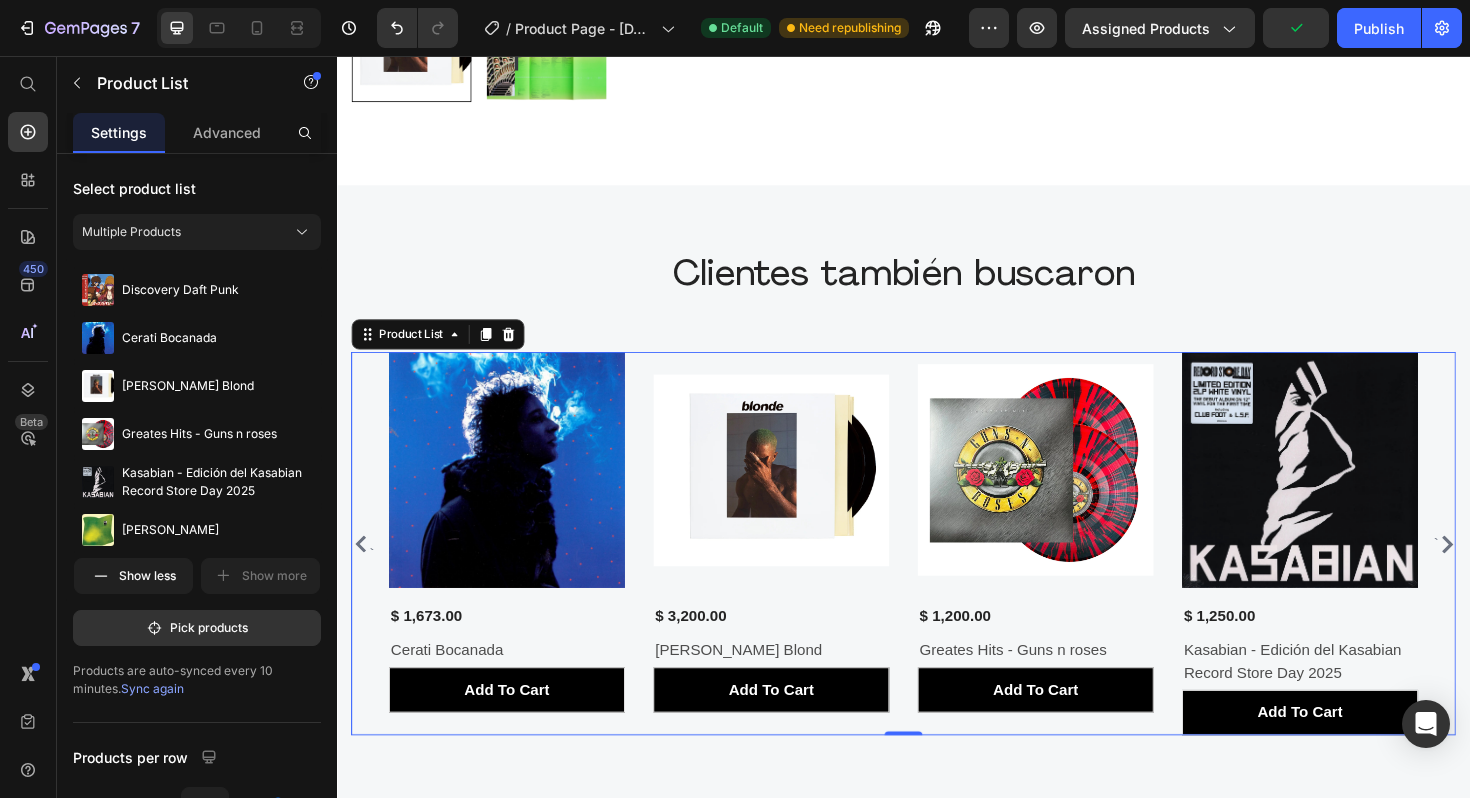 click 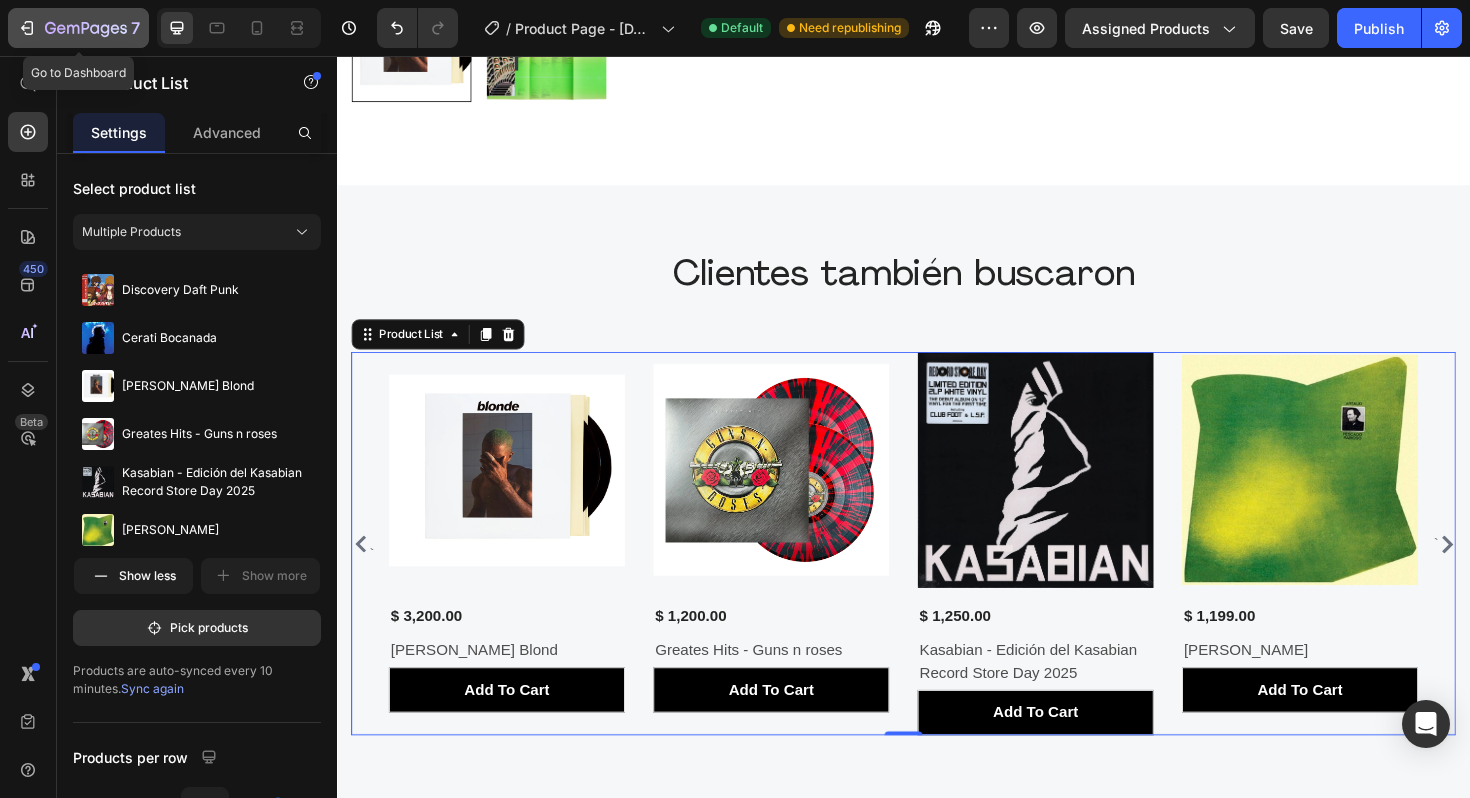 click 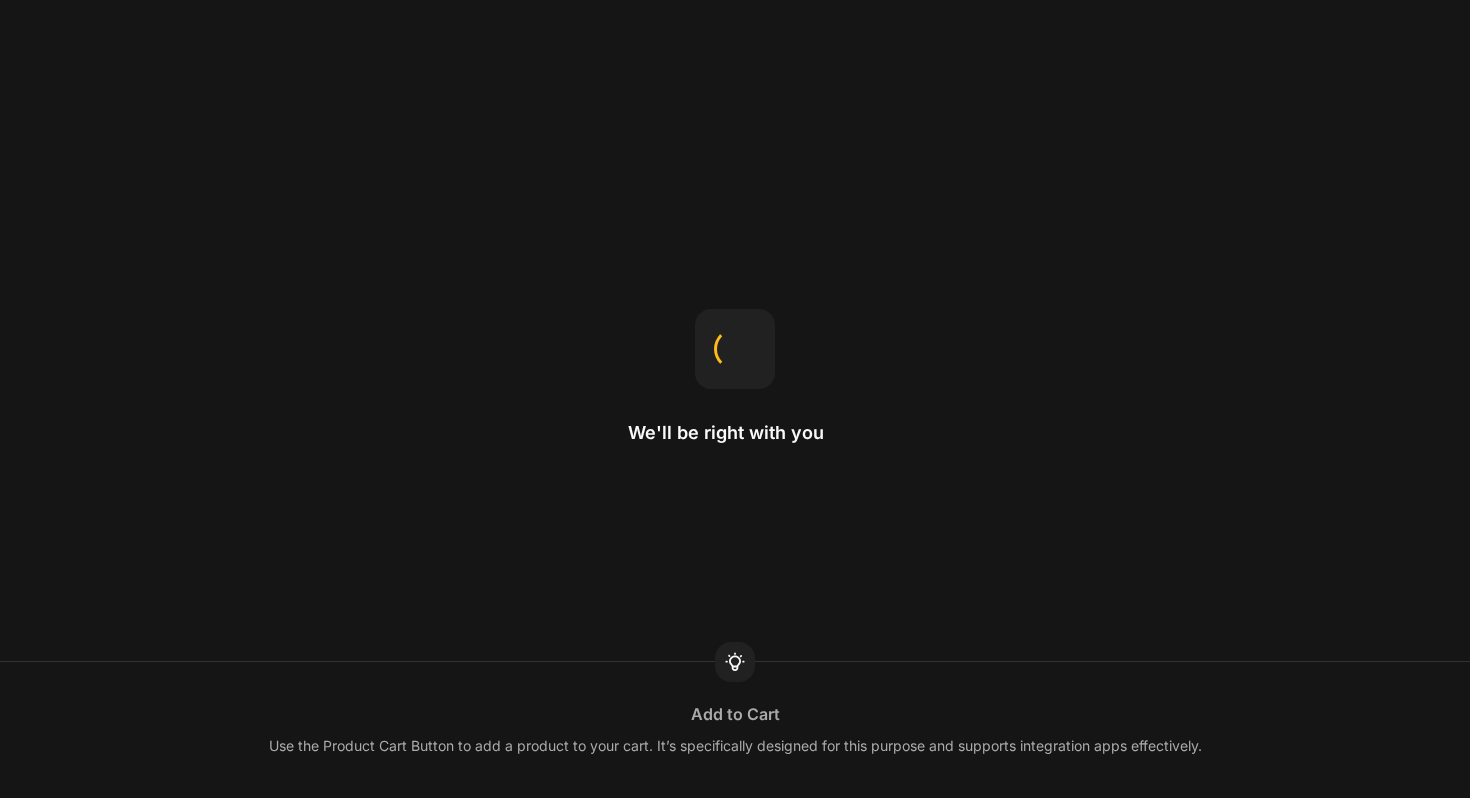 scroll, scrollTop: 0, scrollLeft: 0, axis: both 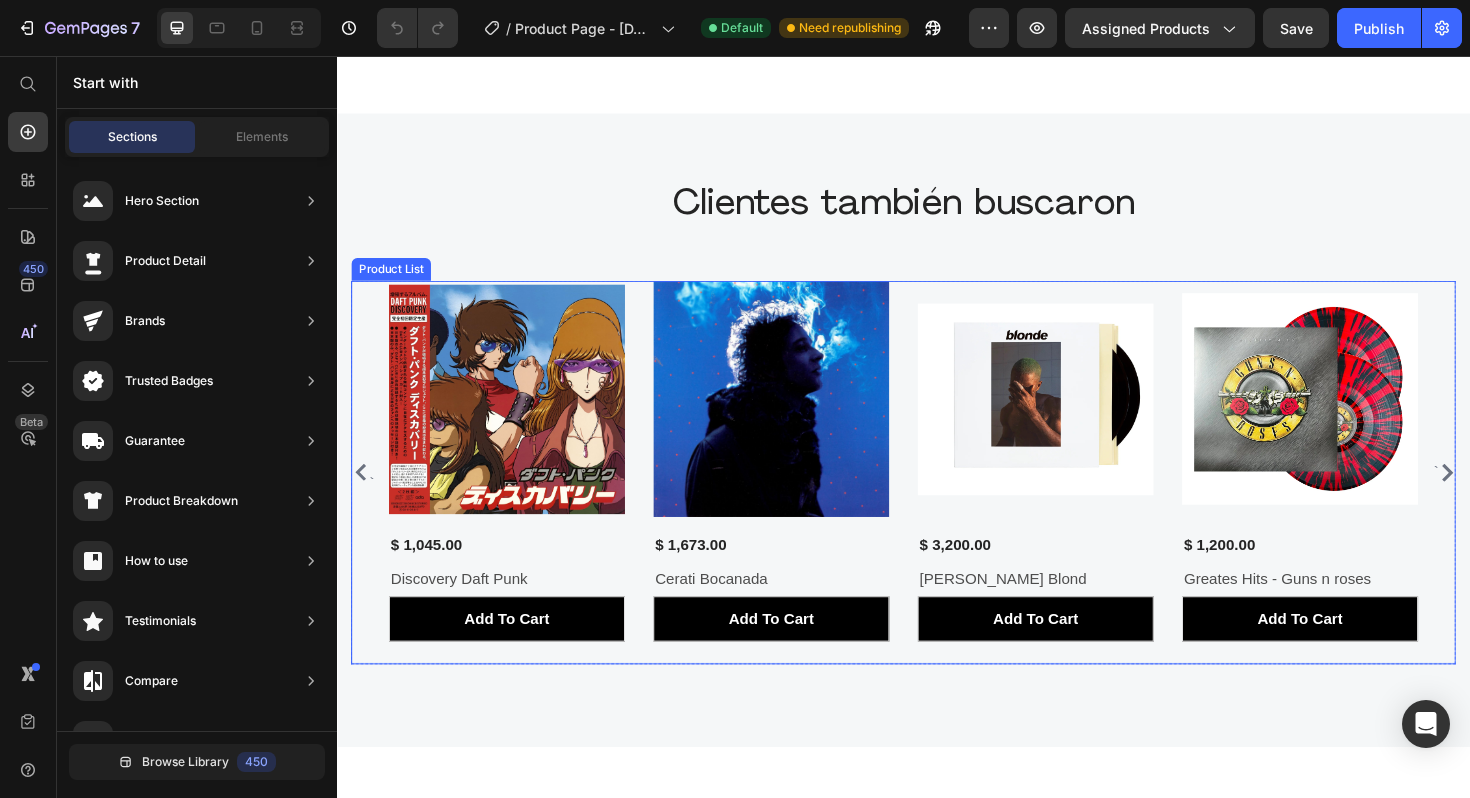 click on "`" at bounding box center [1510, 497] 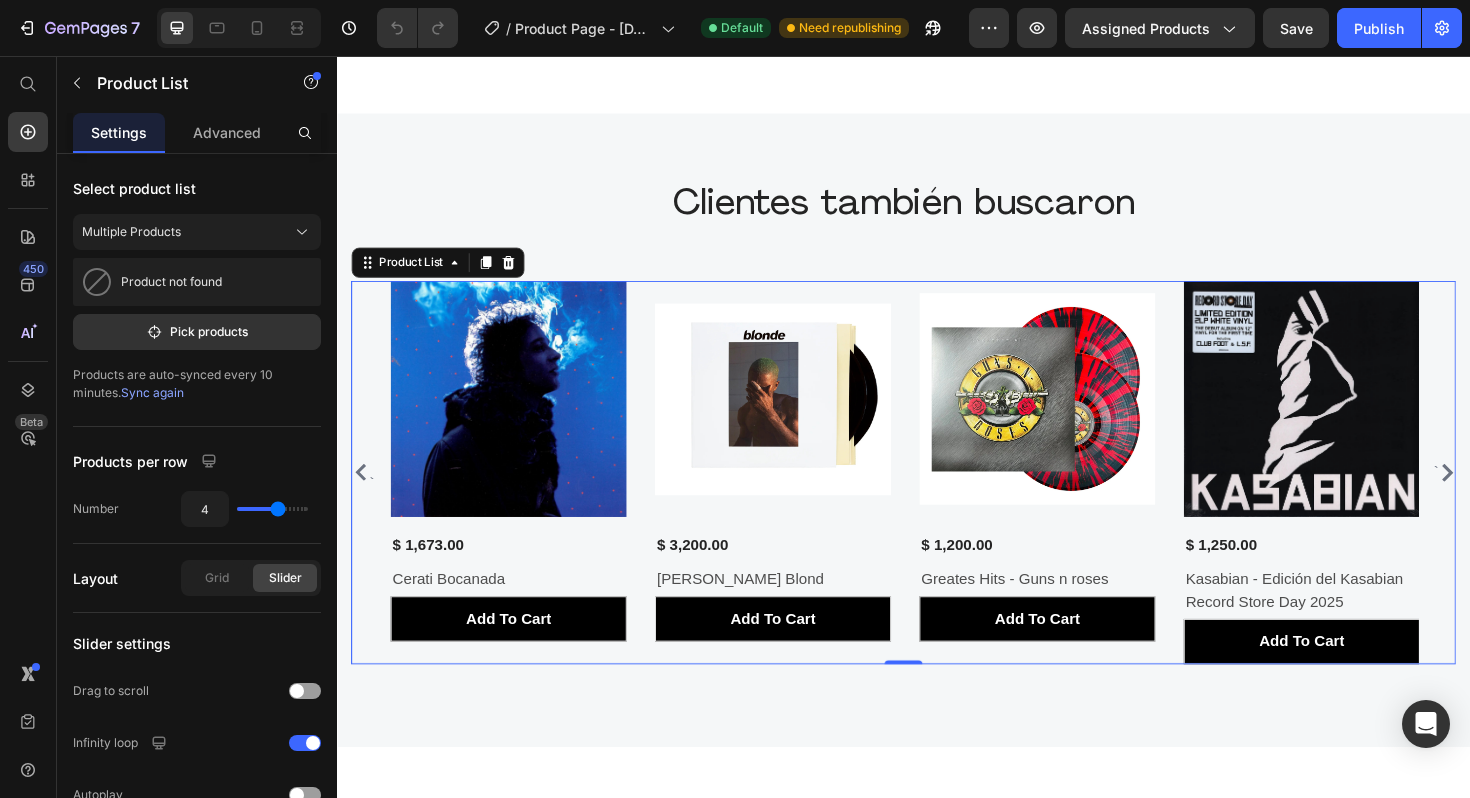 click on "`" at bounding box center (1510, 497) 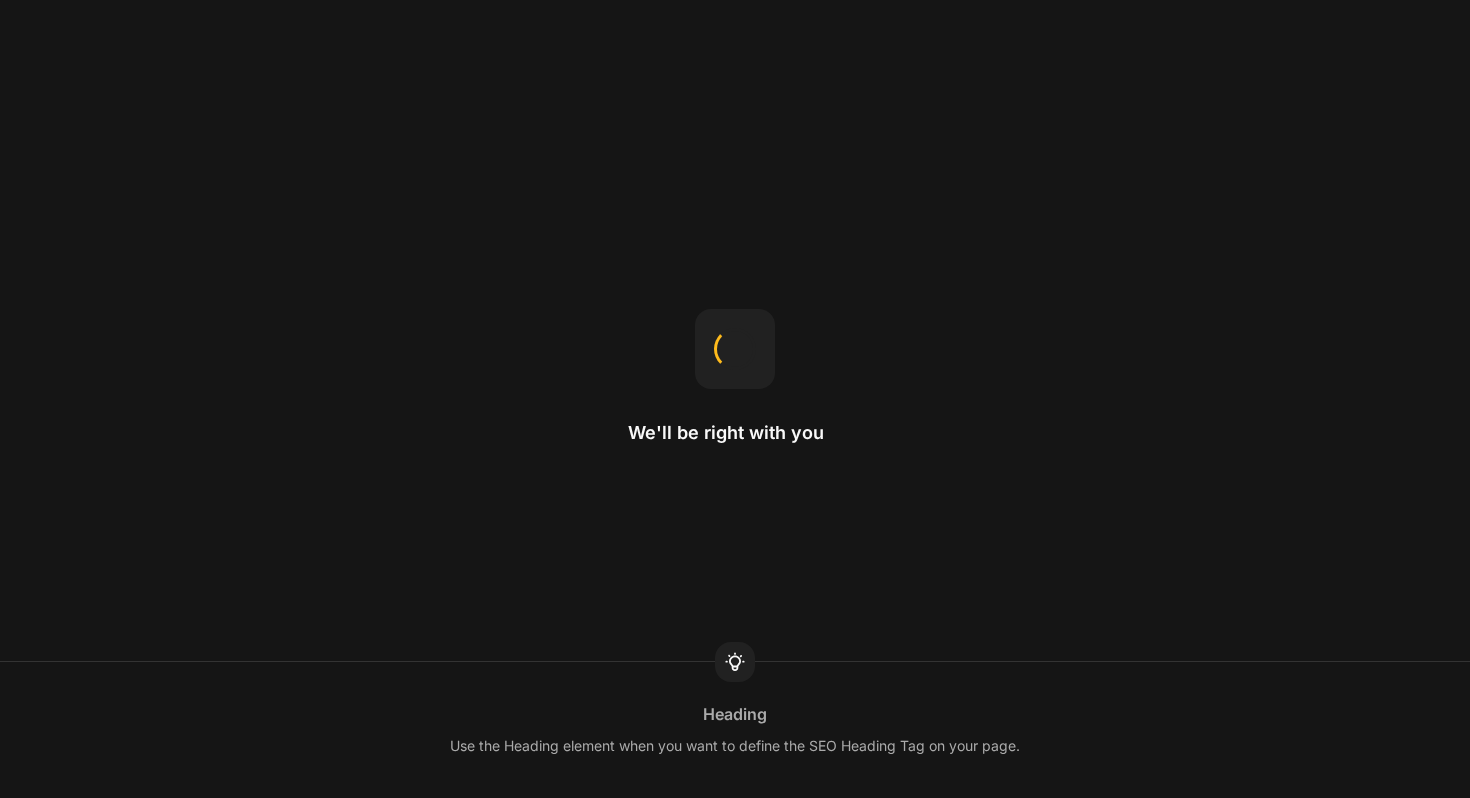 scroll, scrollTop: 0, scrollLeft: 0, axis: both 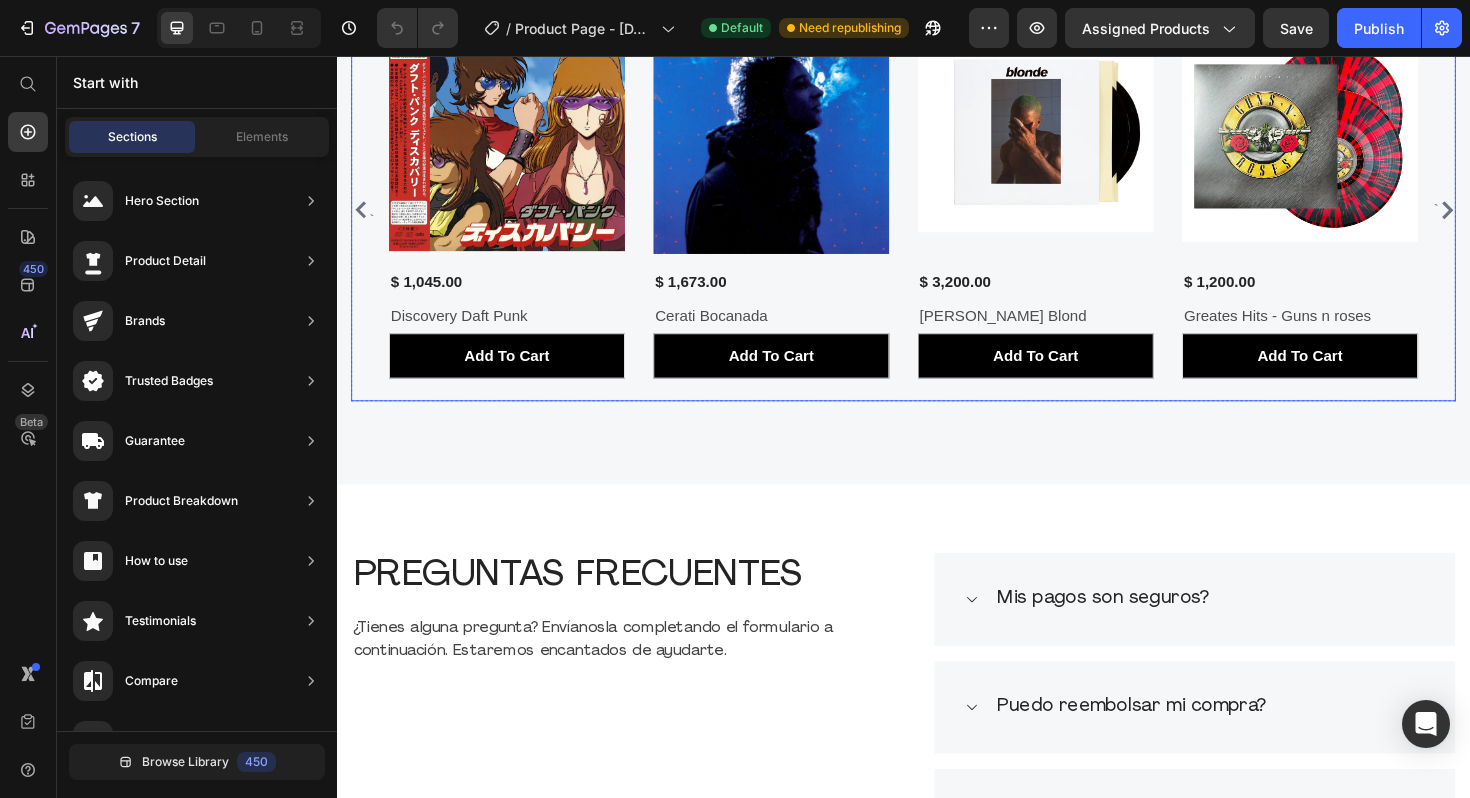 click 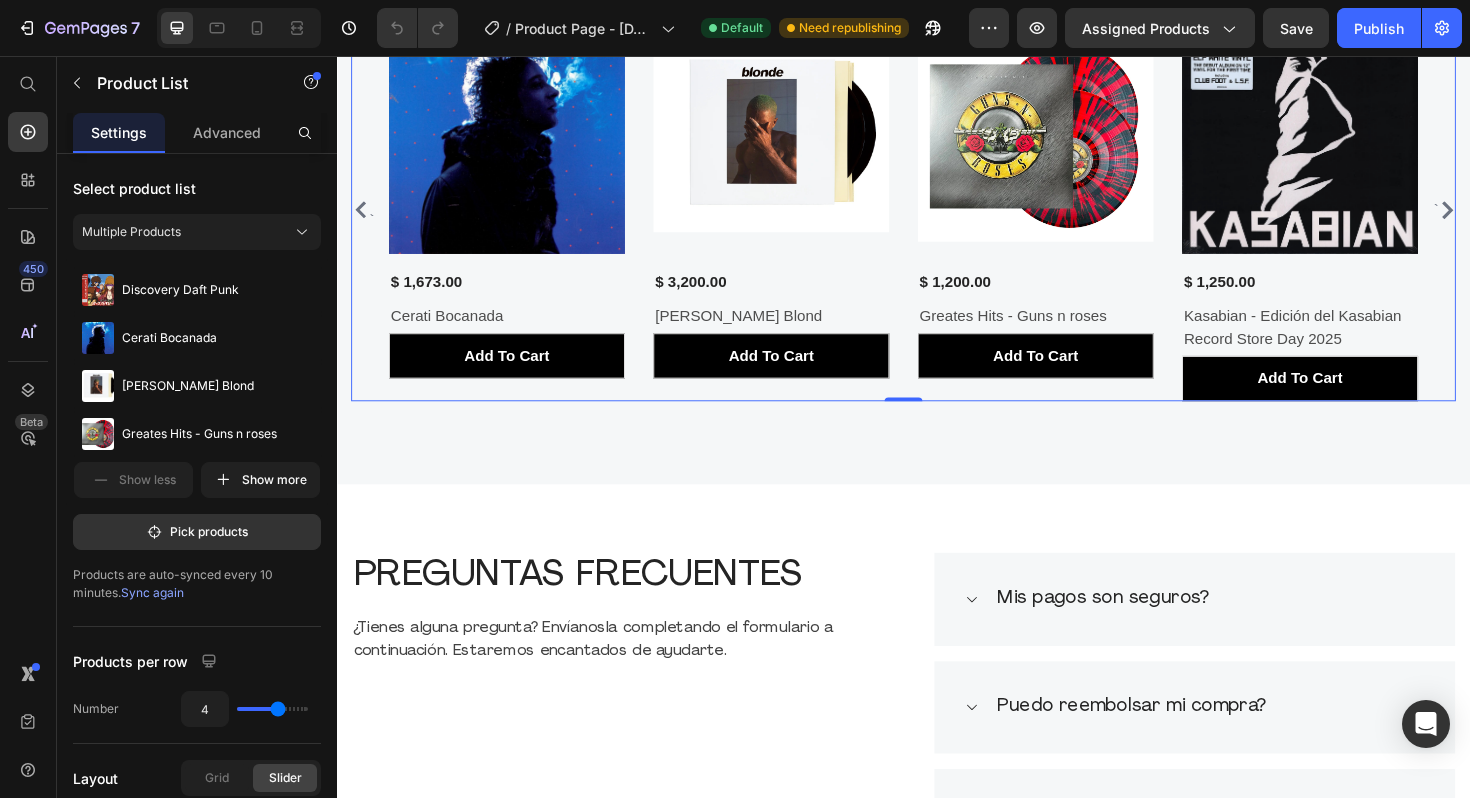 click 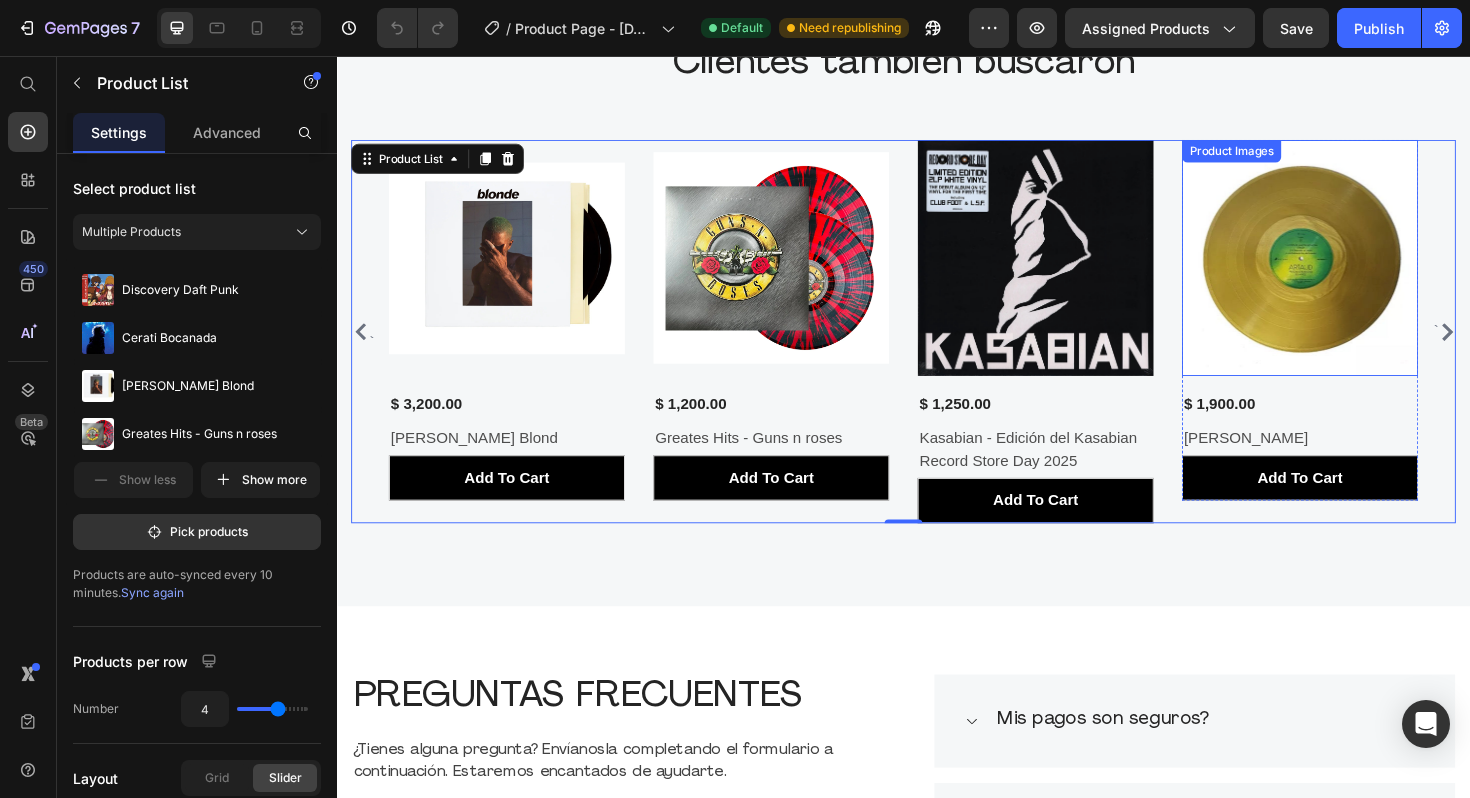 scroll, scrollTop: 982, scrollLeft: 0, axis: vertical 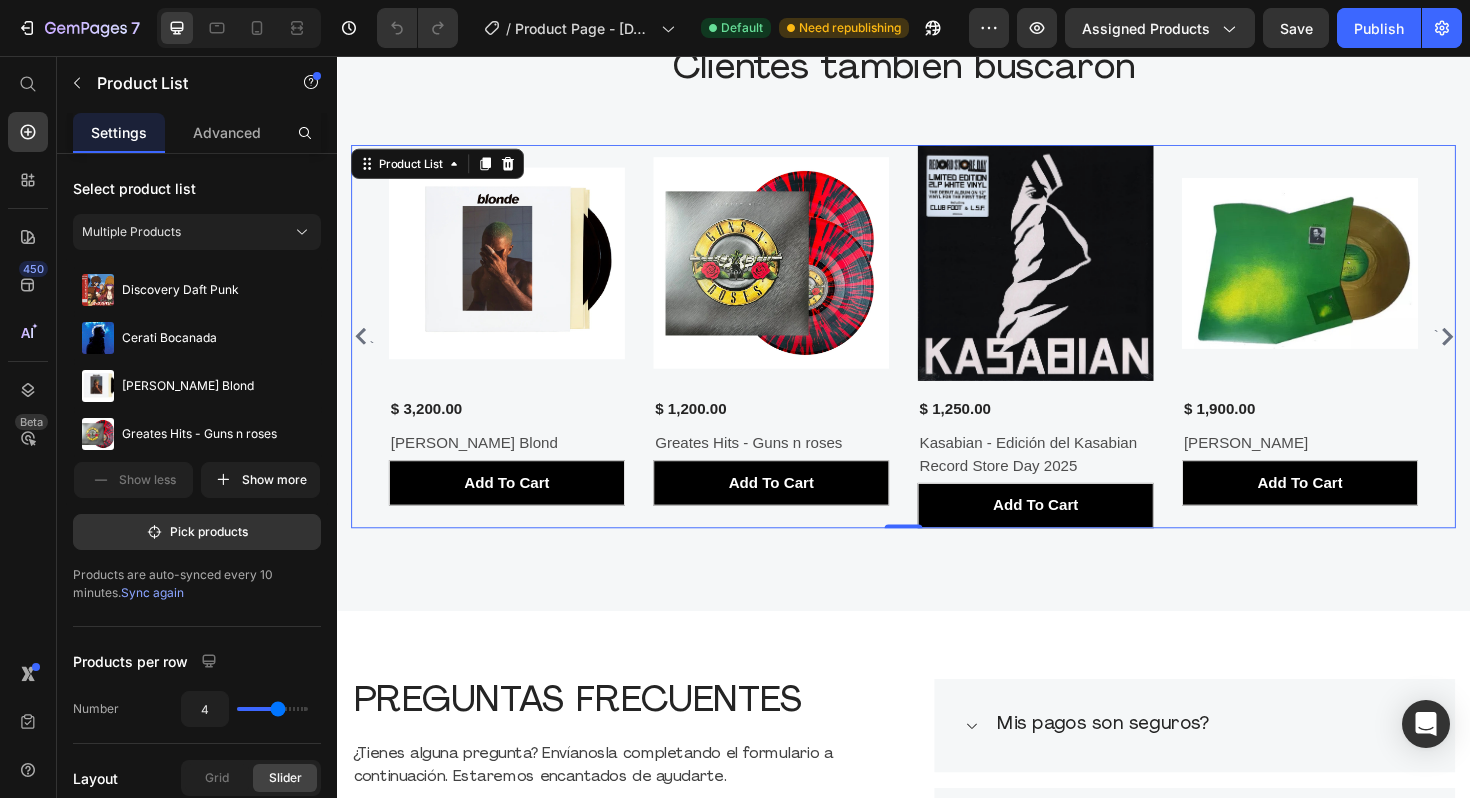 click 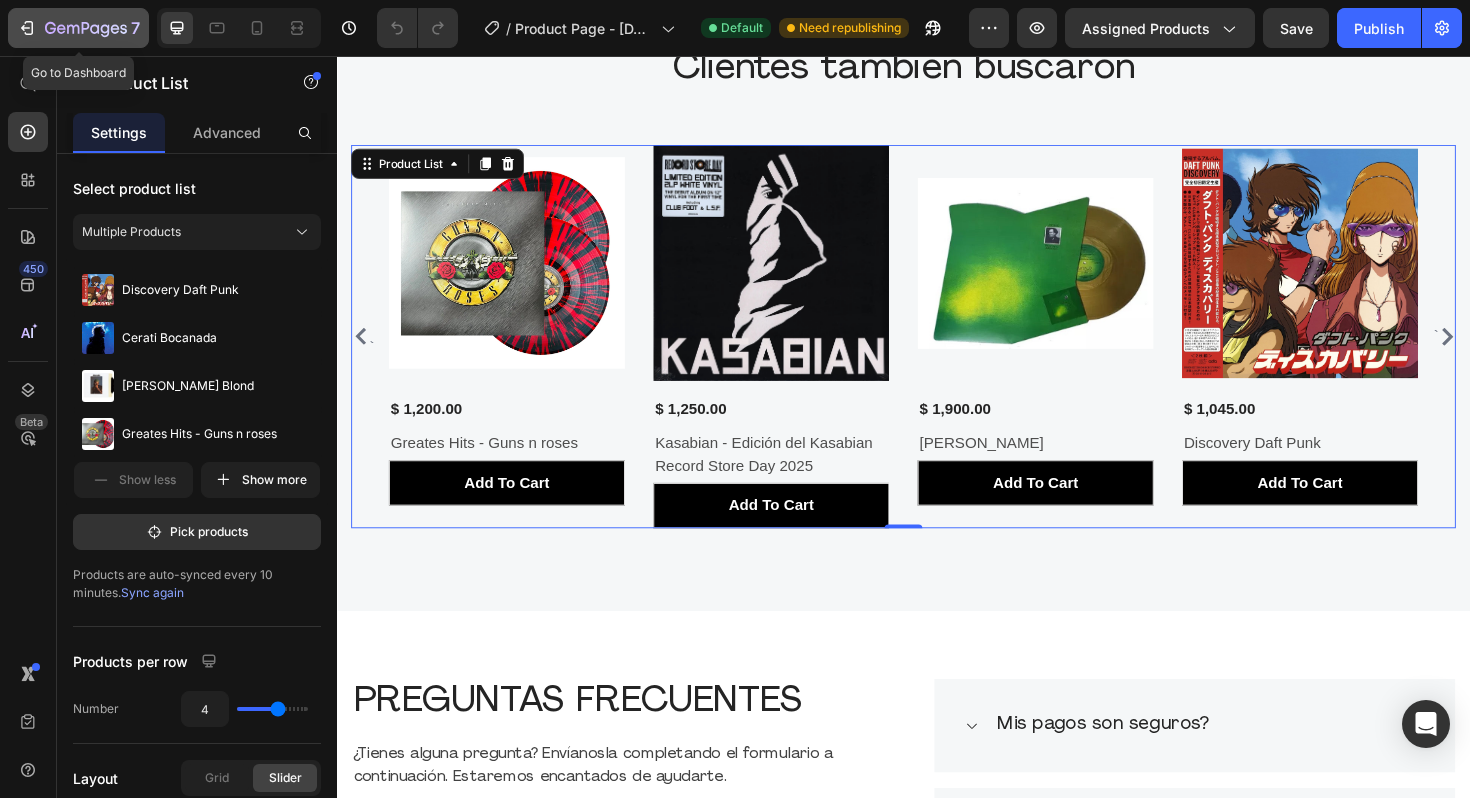 click 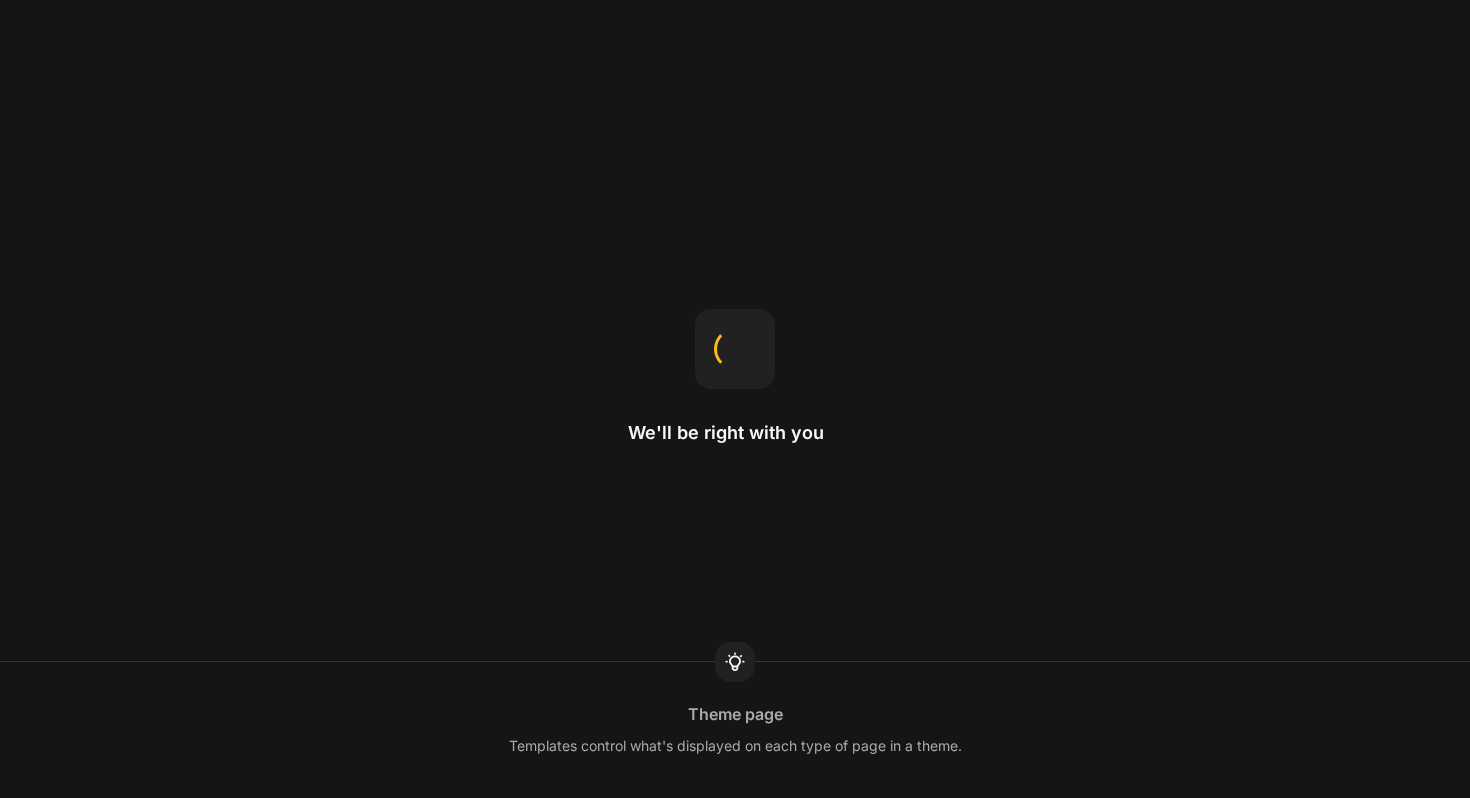 scroll, scrollTop: 0, scrollLeft: 0, axis: both 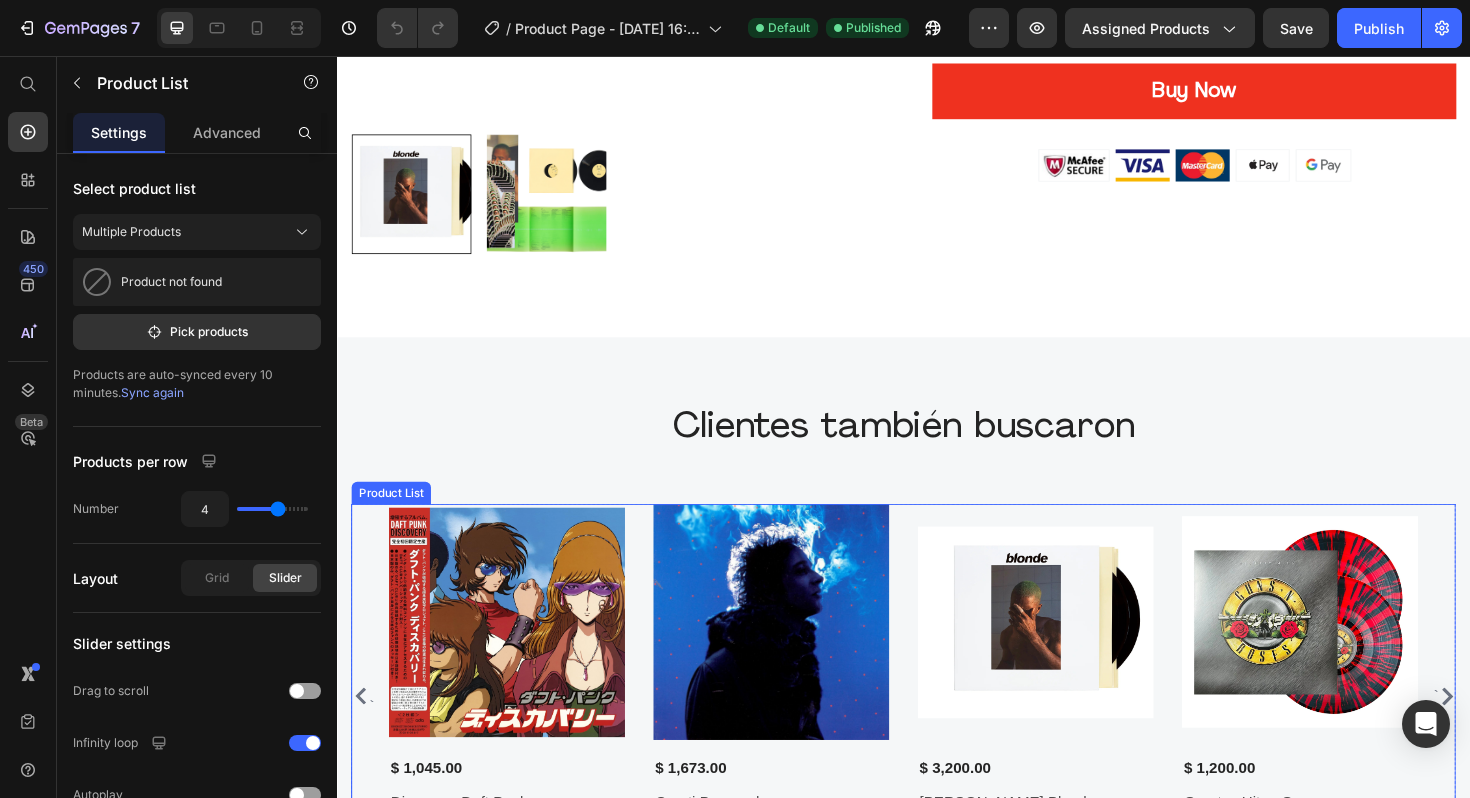 click 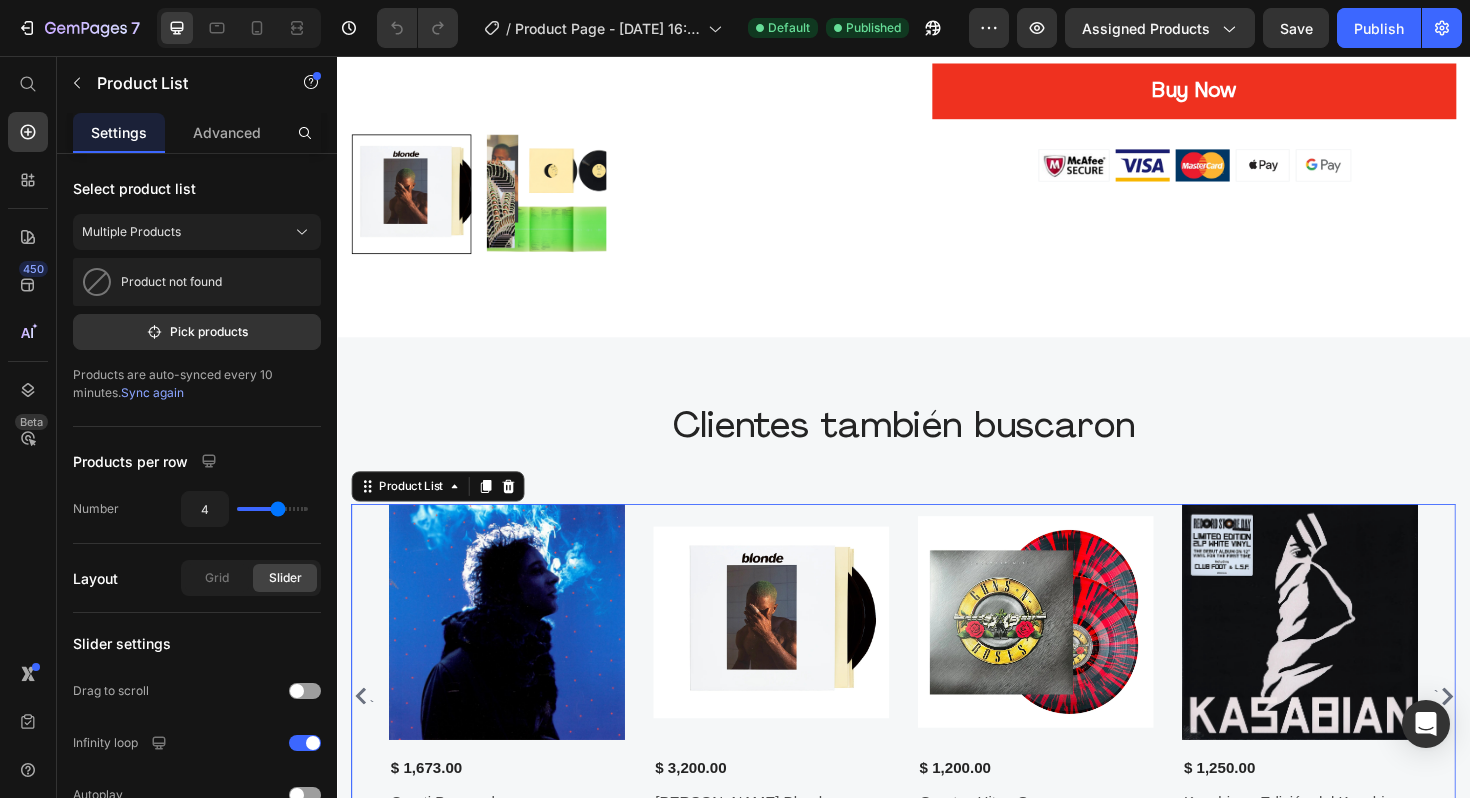 click 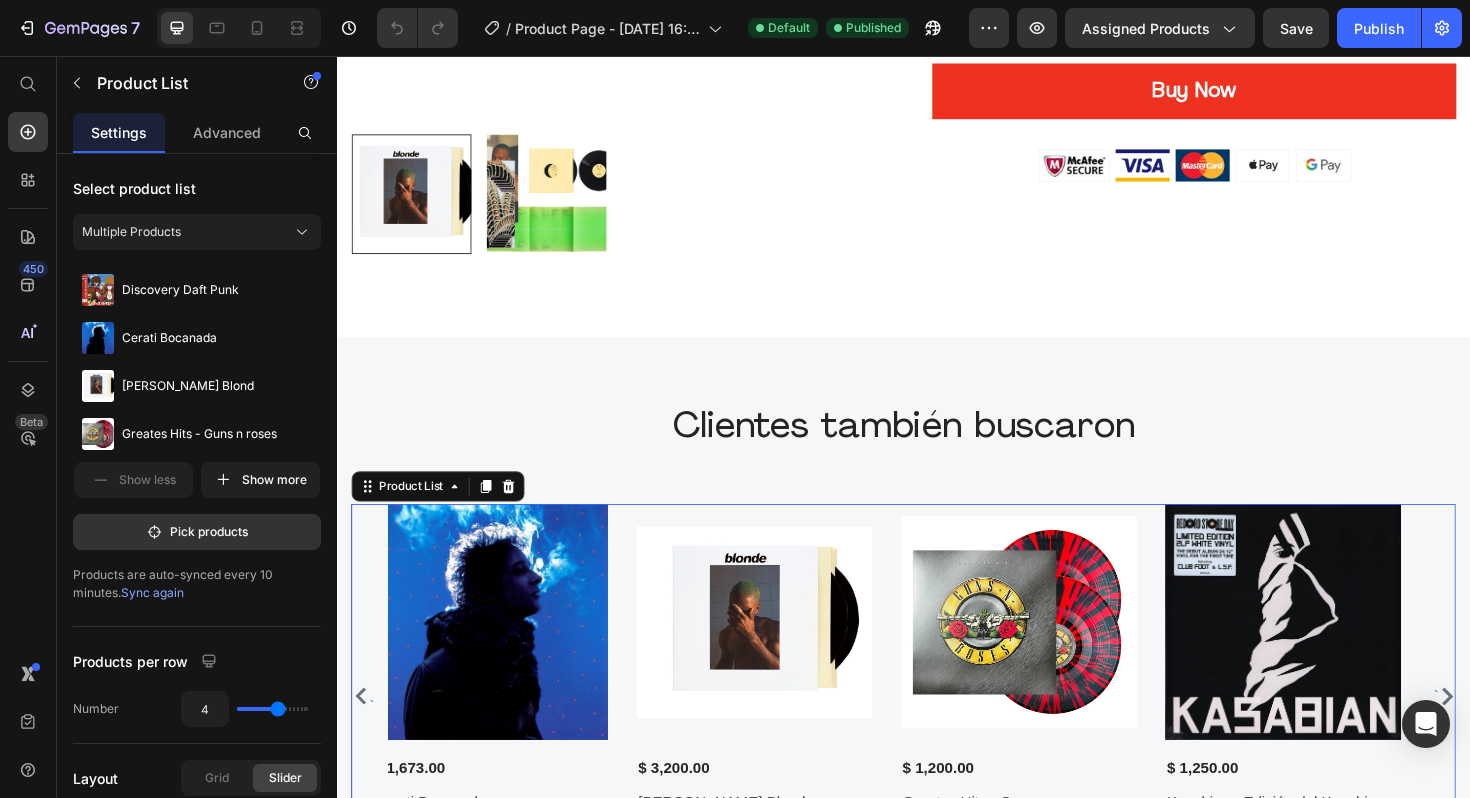 click 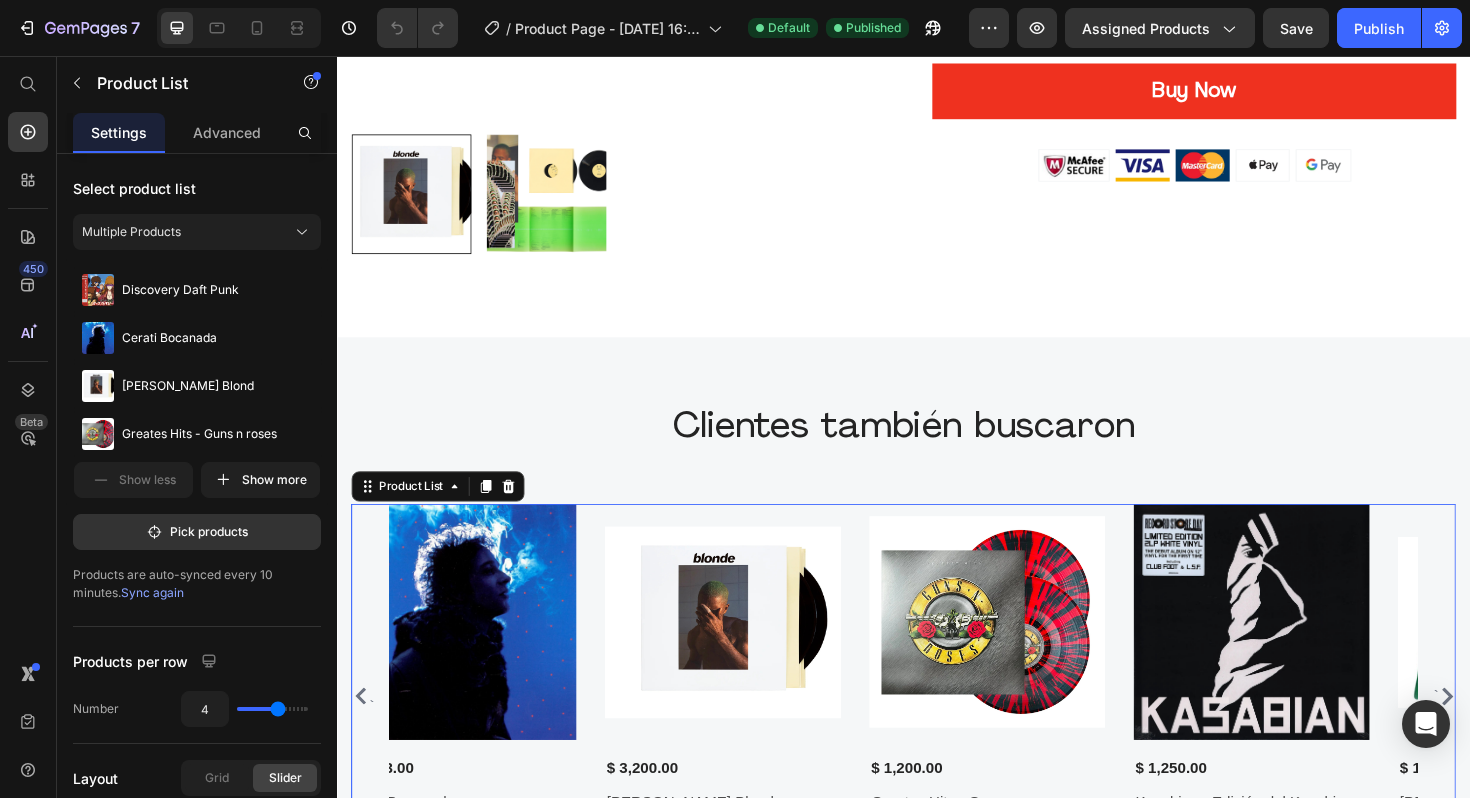 click 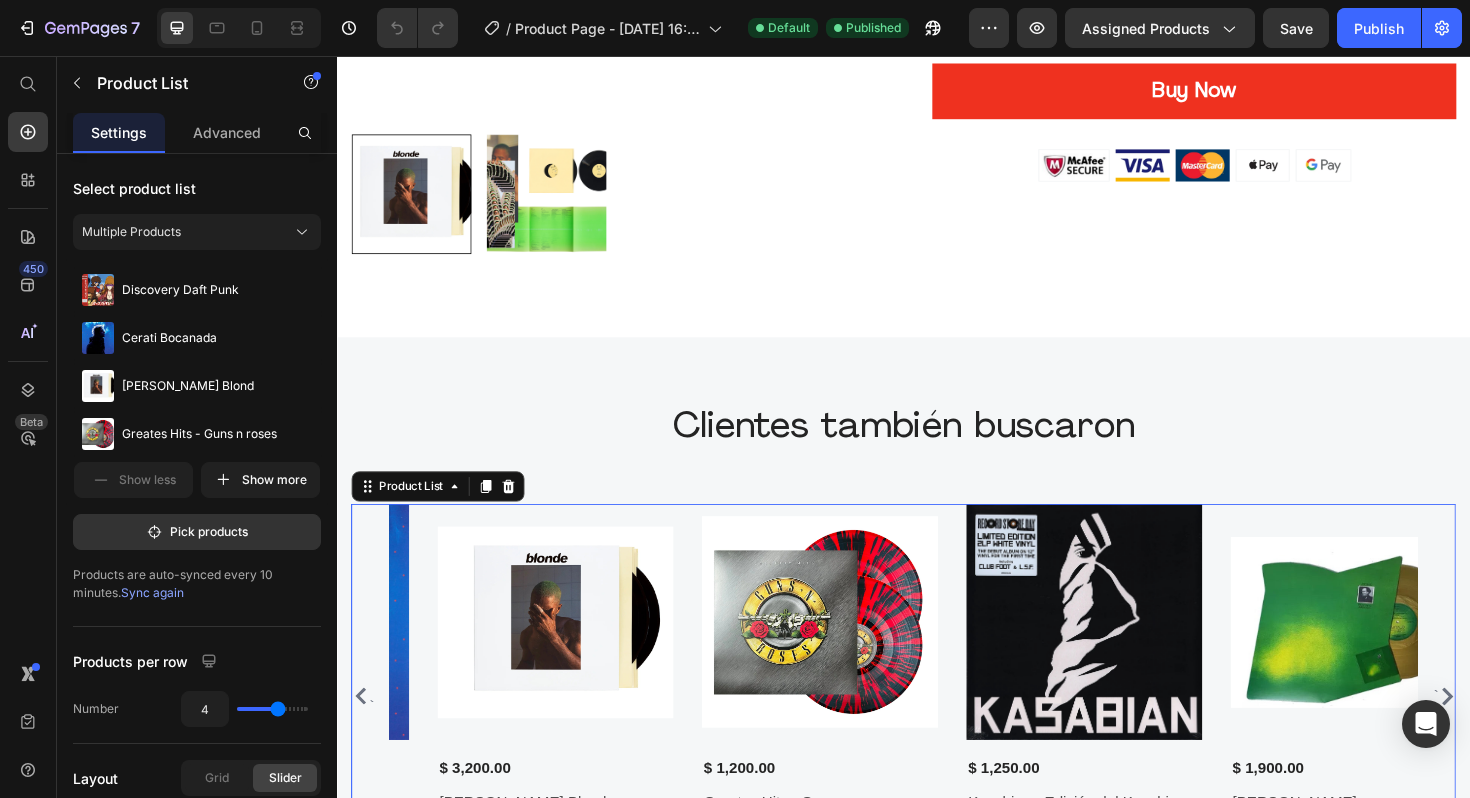 click 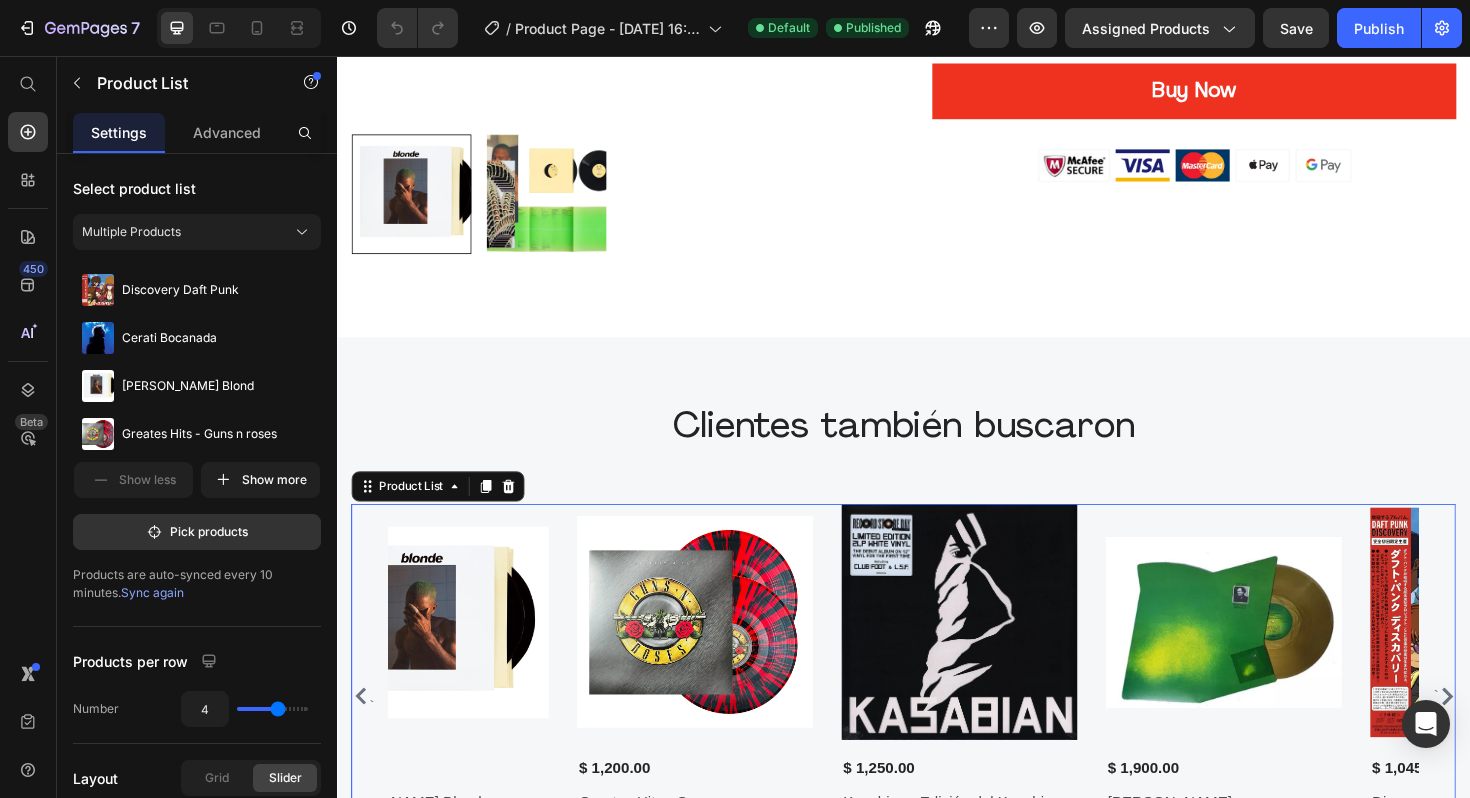 click 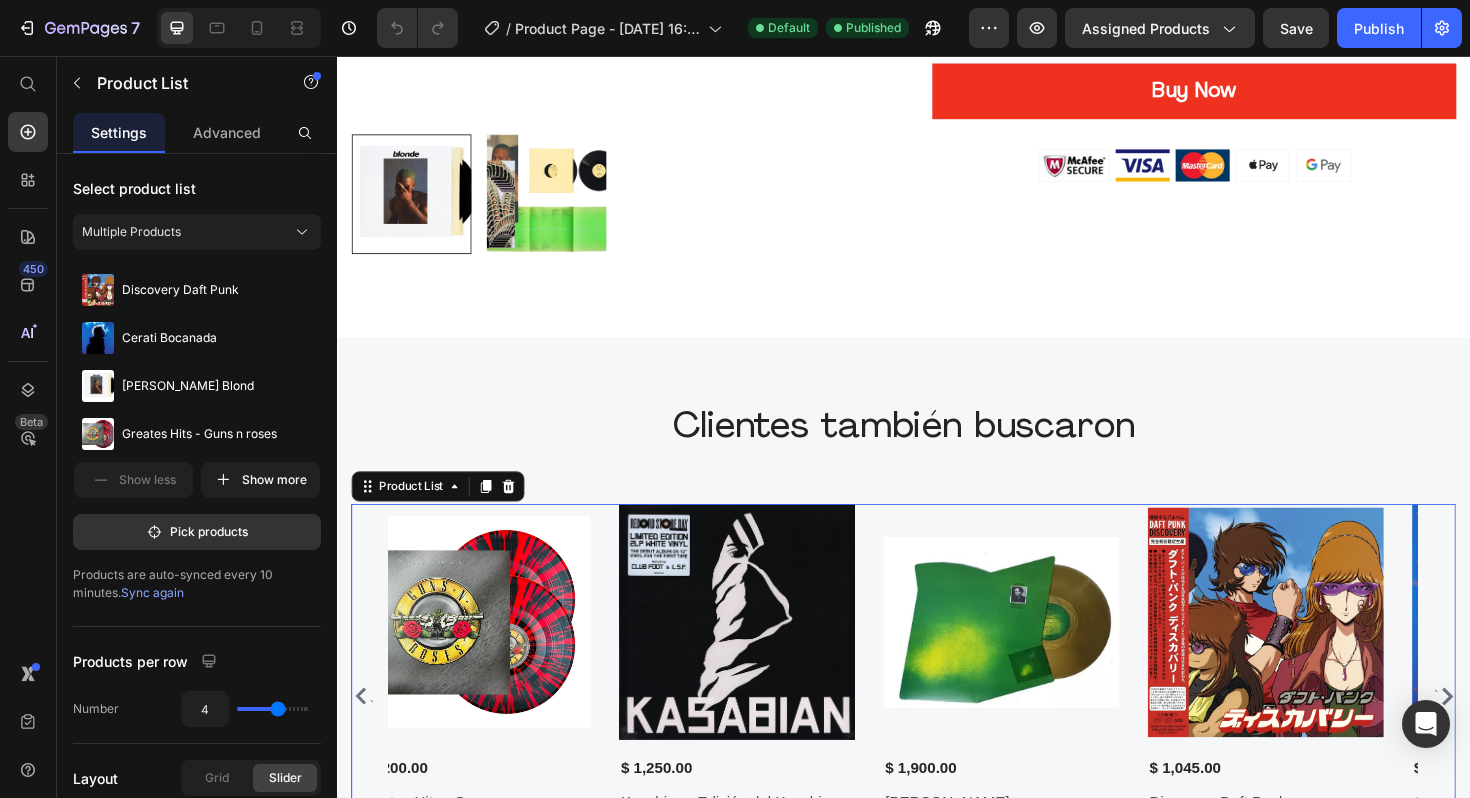 click 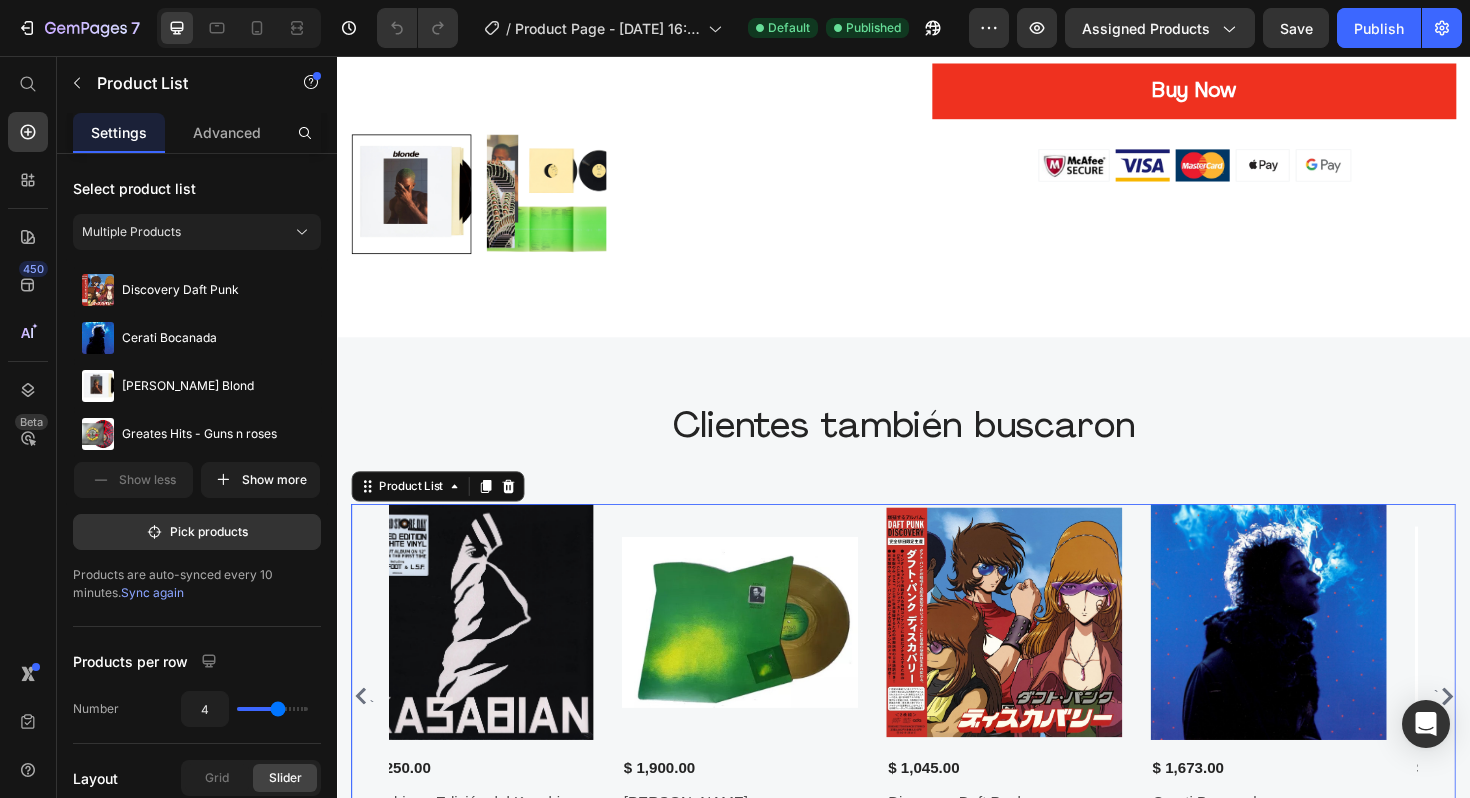 click 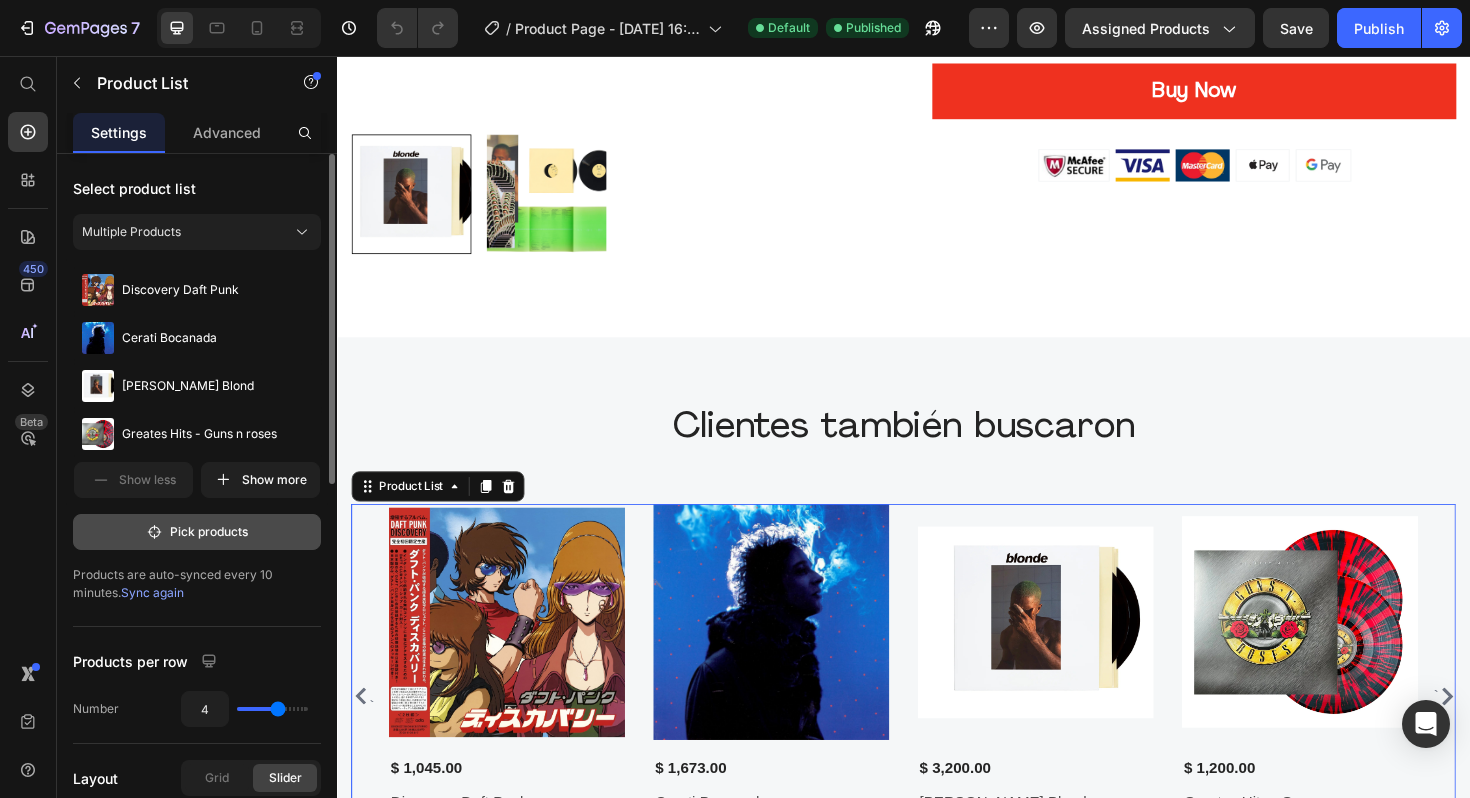 click on "Pick products" at bounding box center [197, 532] 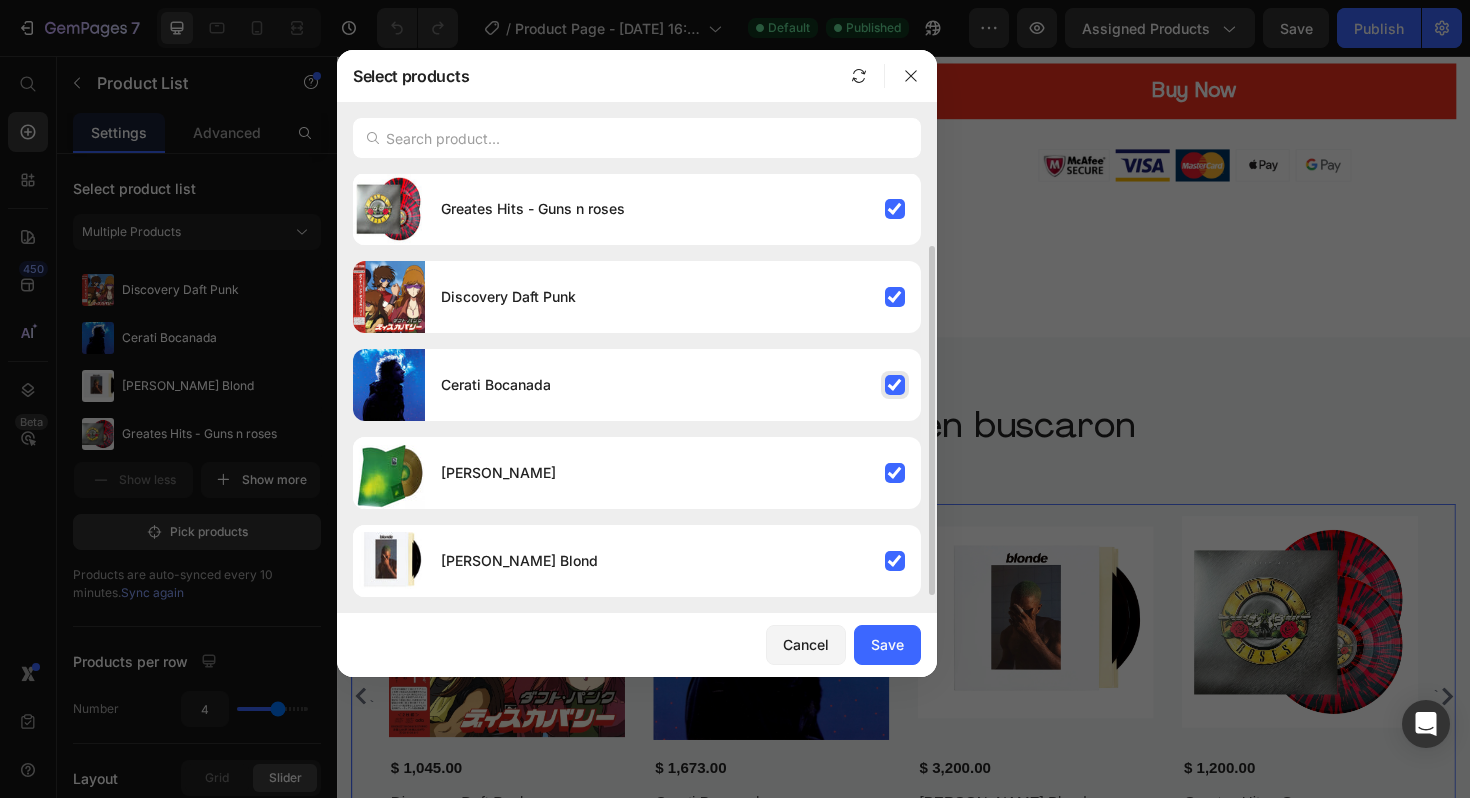 scroll, scrollTop: 0, scrollLeft: 0, axis: both 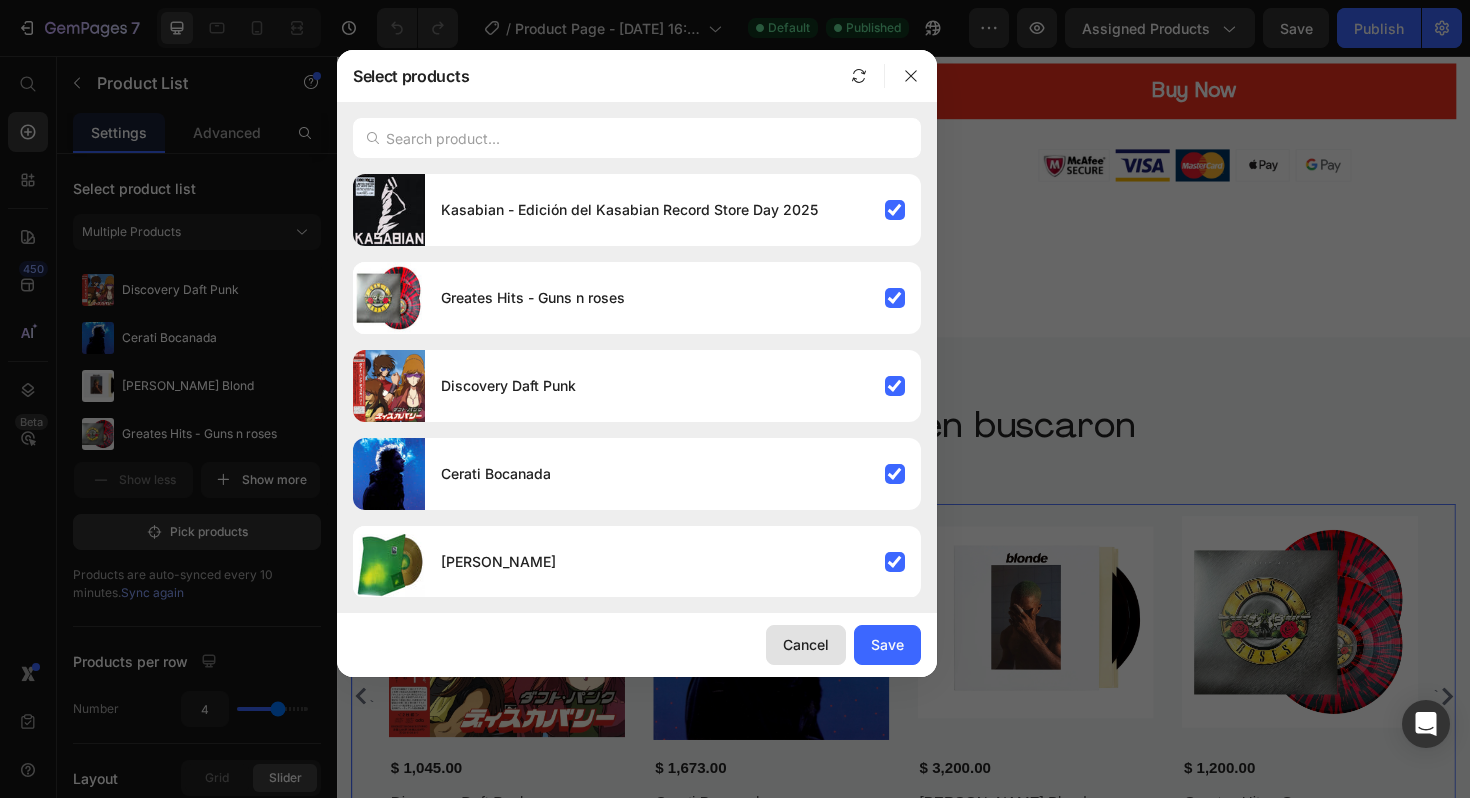 click on "Cancel" at bounding box center [806, 644] 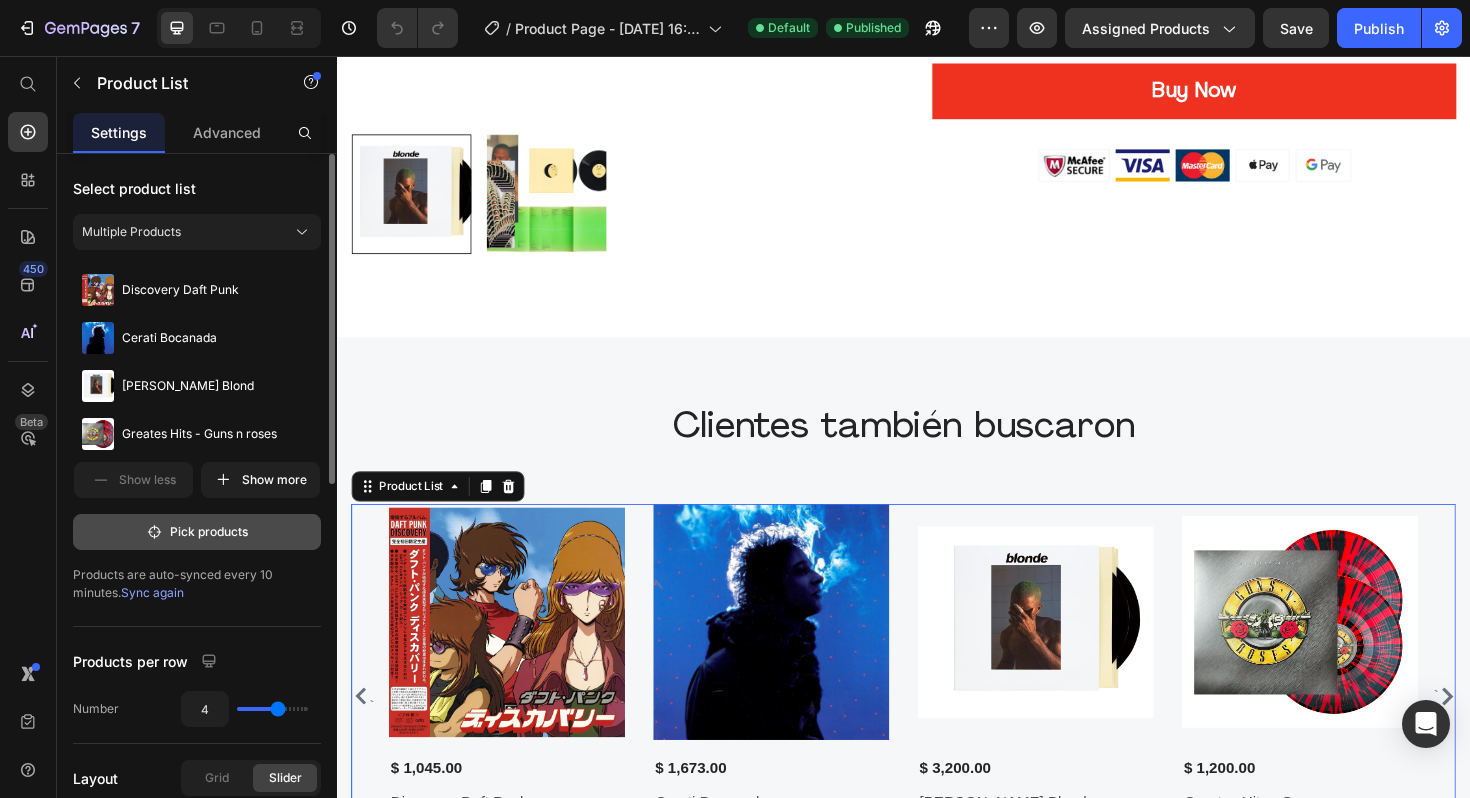 click on "Pick products" at bounding box center [197, 532] 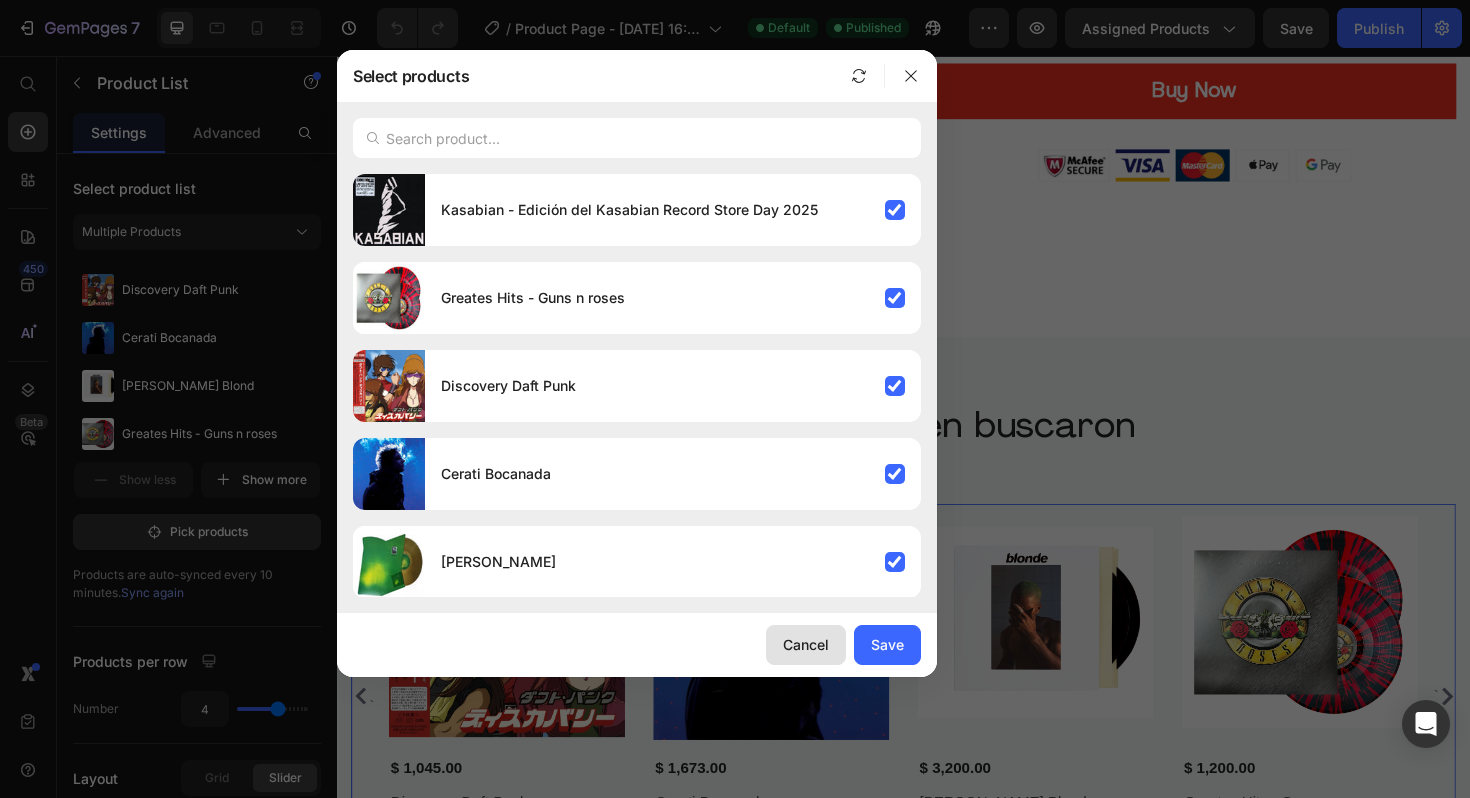click on "Cancel" at bounding box center (806, 644) 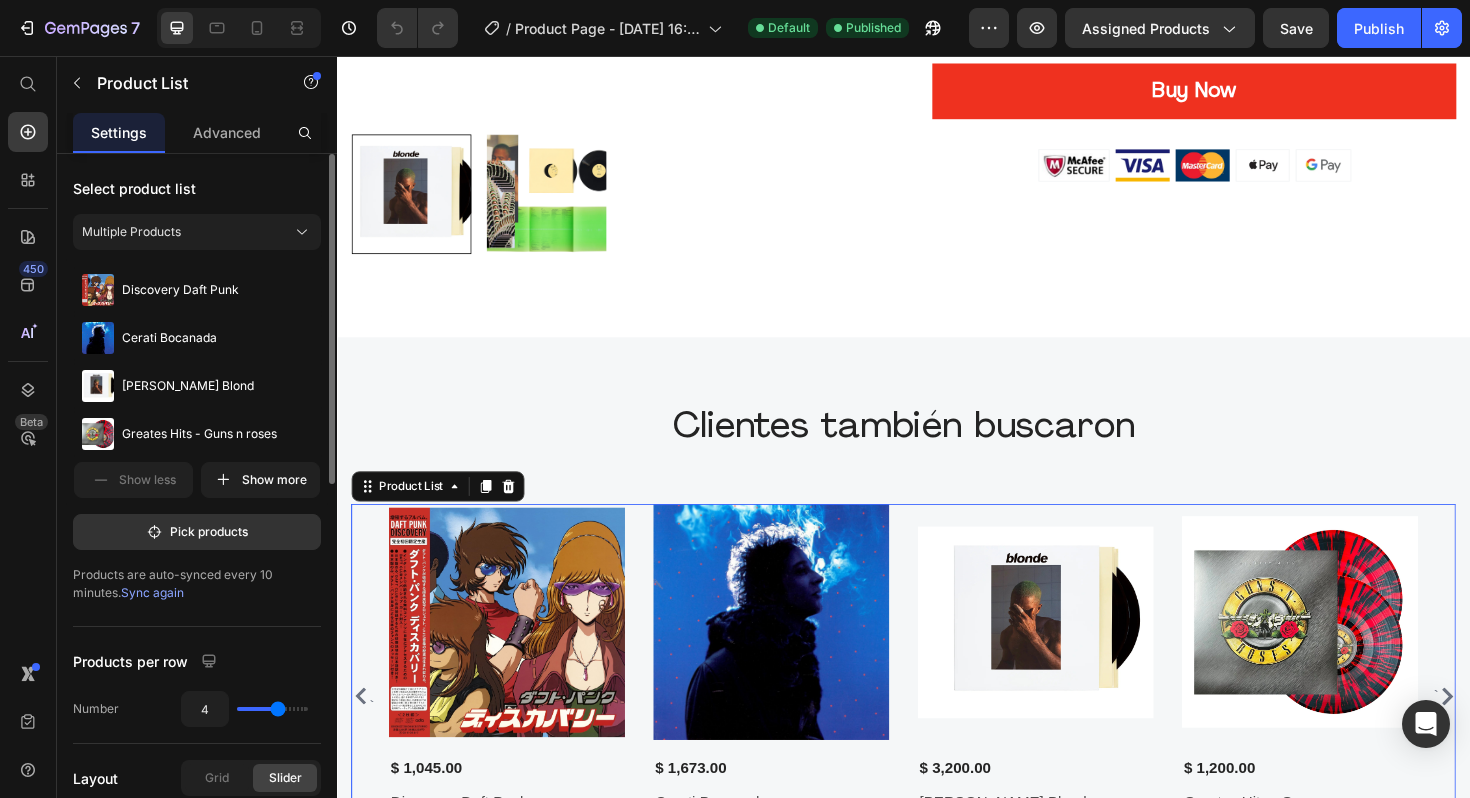 click on "Sync again" at bounding box center [152, 592] 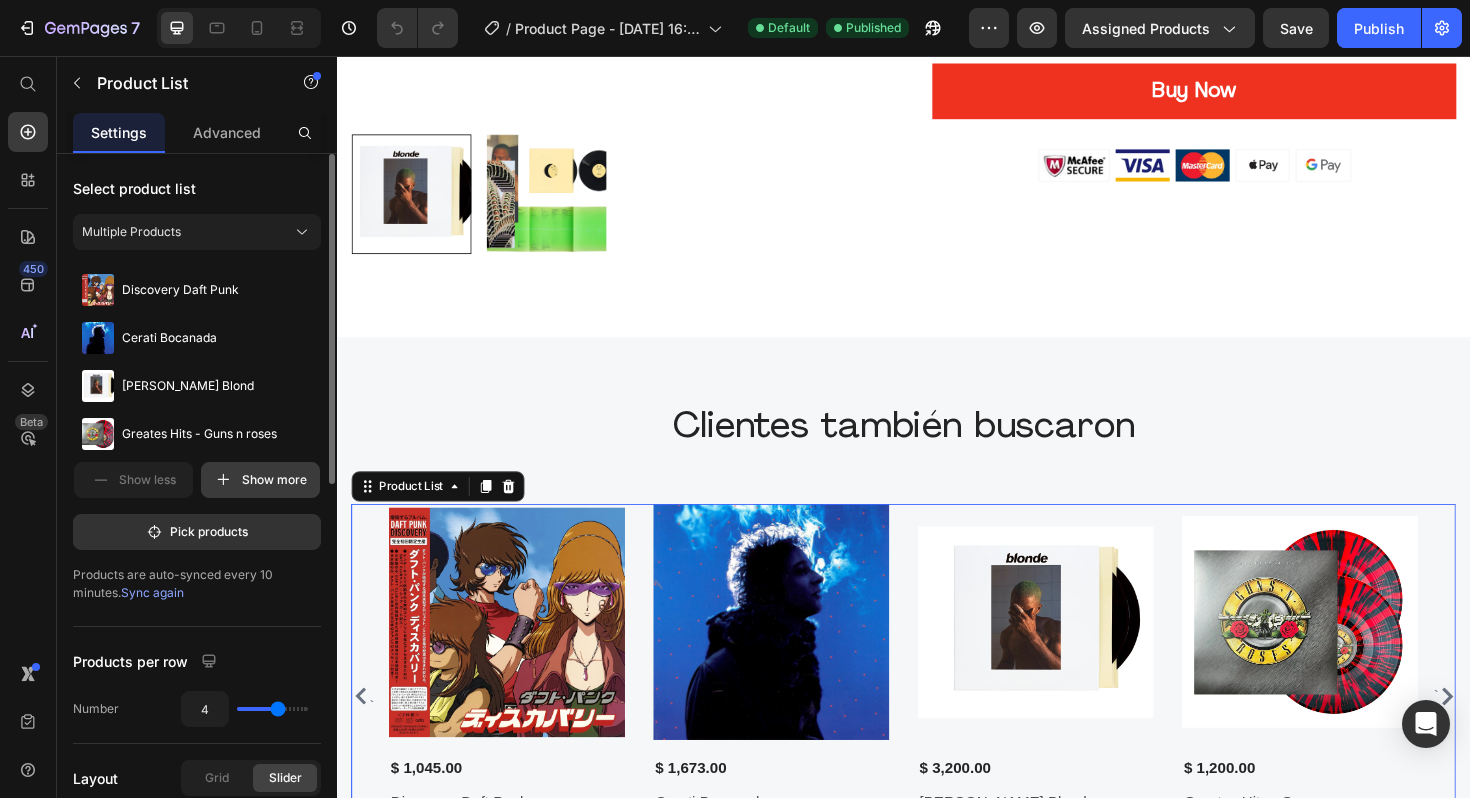 click on "Show more" at bounding box center [260, 480] 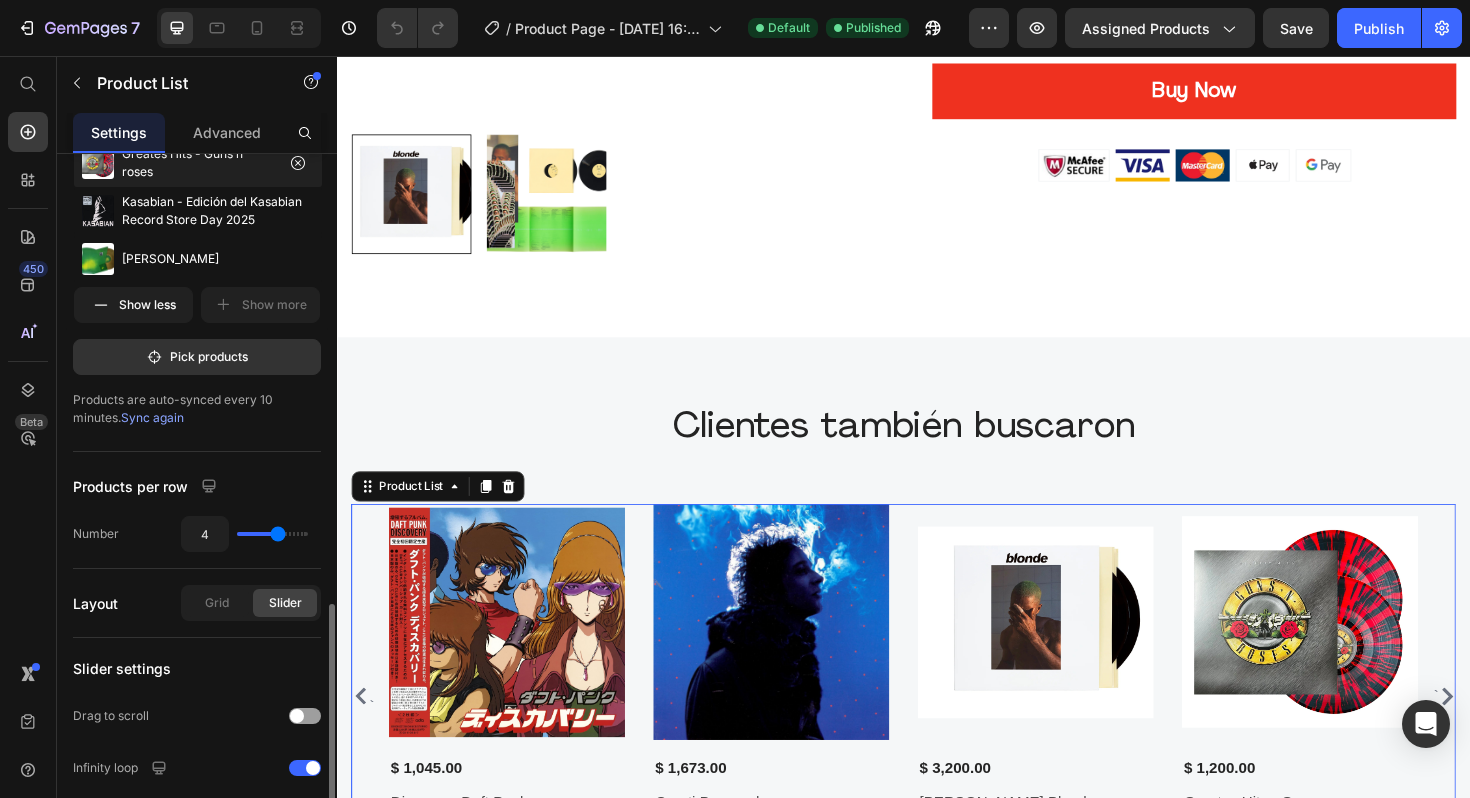 scroll, scrollTop: 101, scrollLeft: 0, axis: vertical 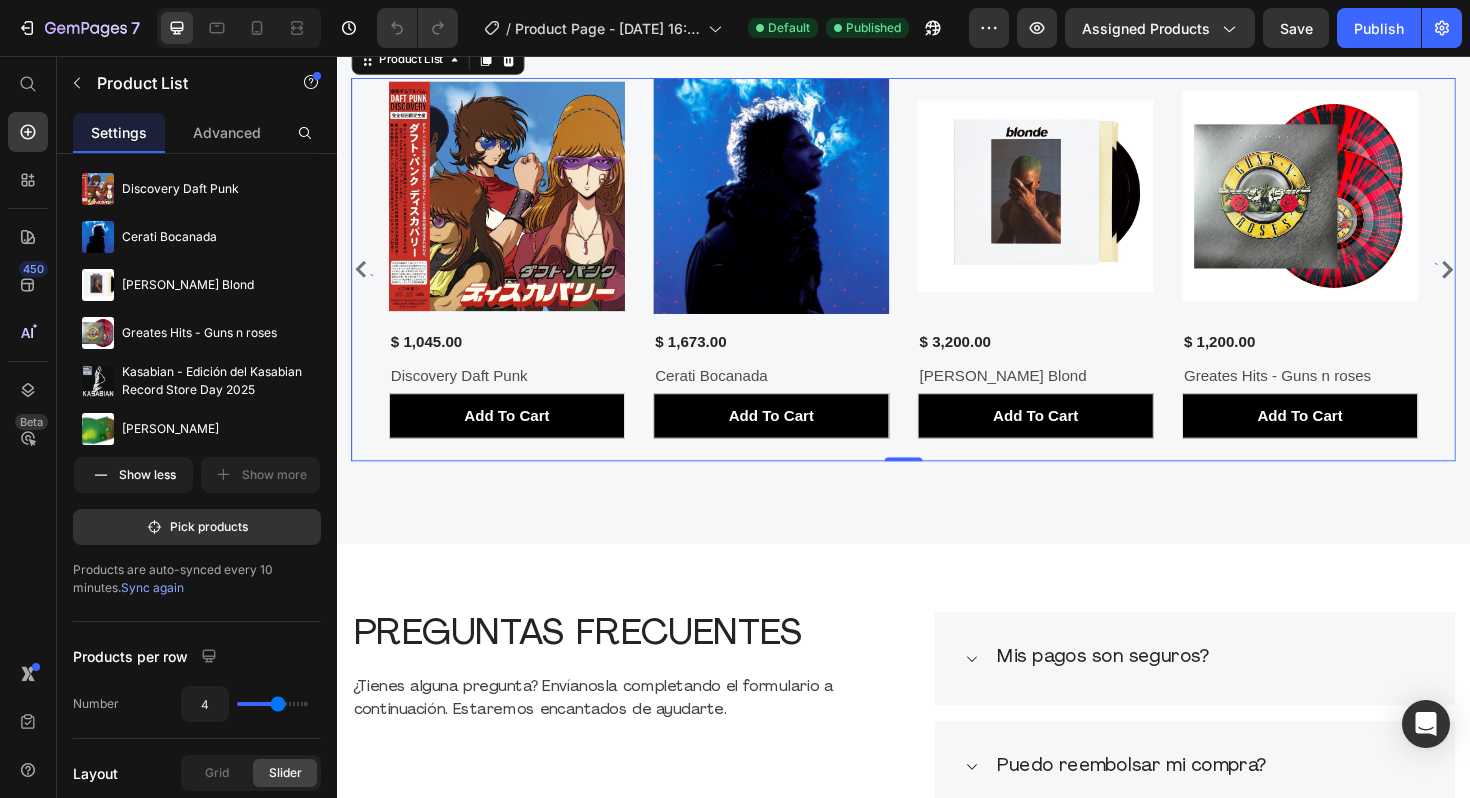 click 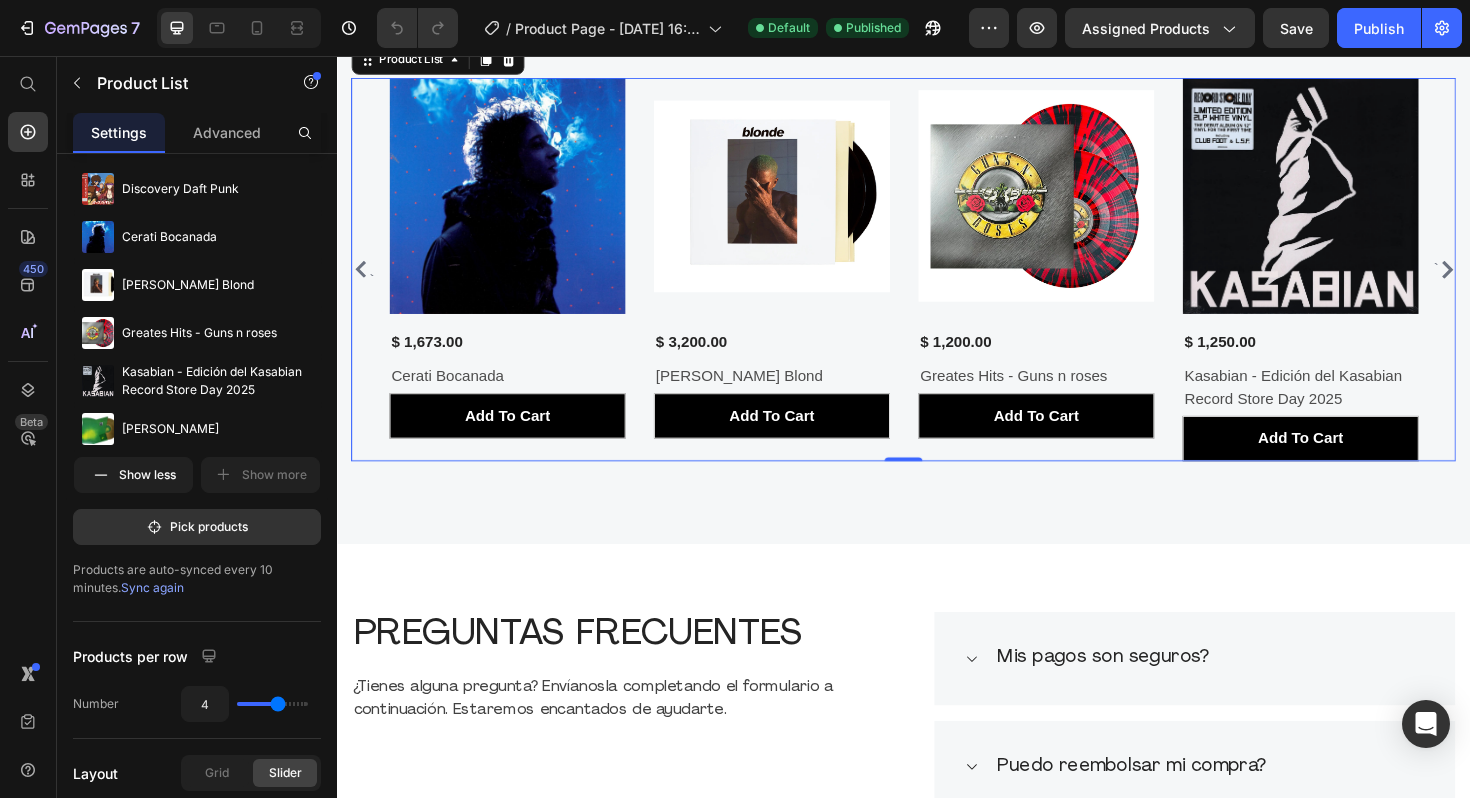 click 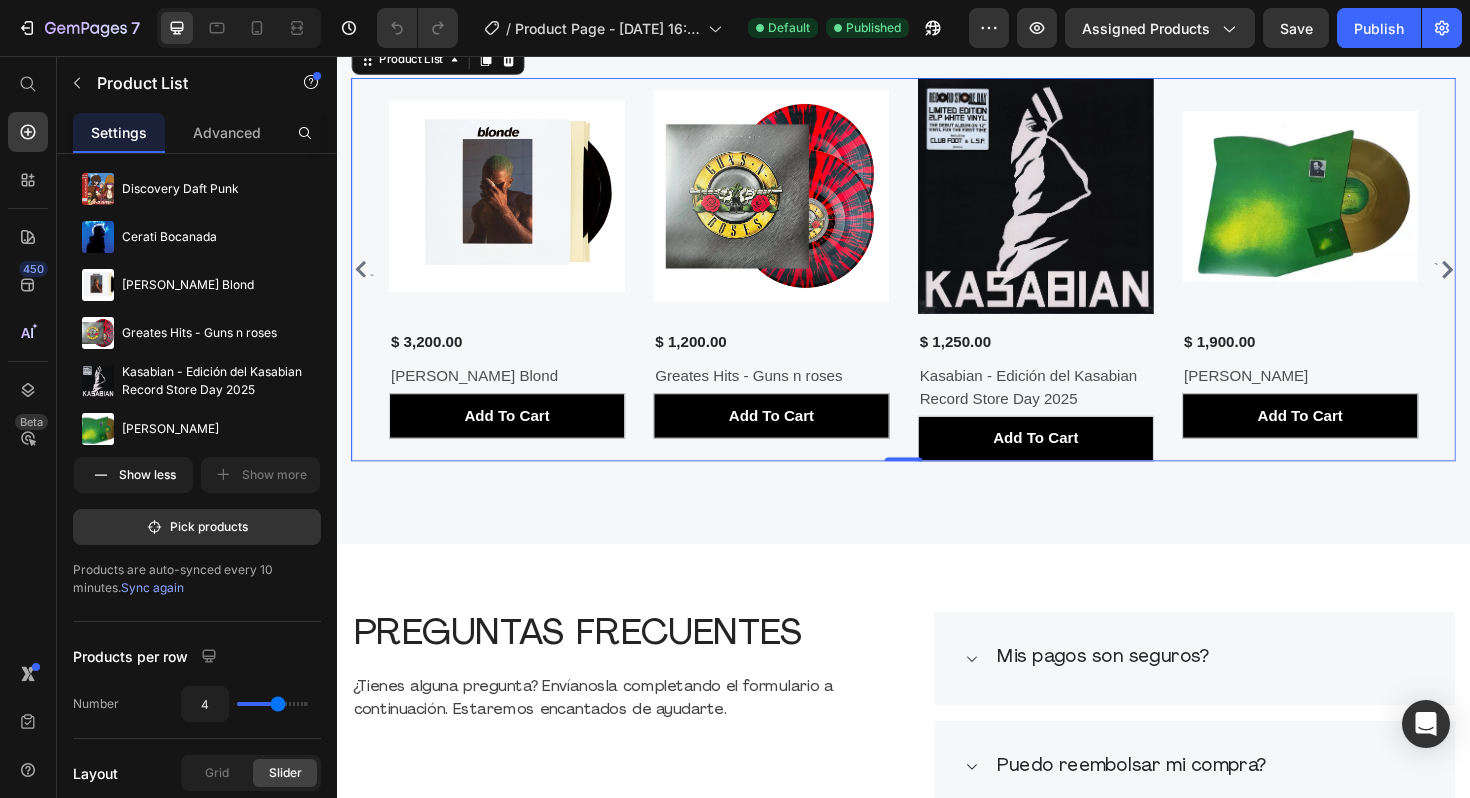 click 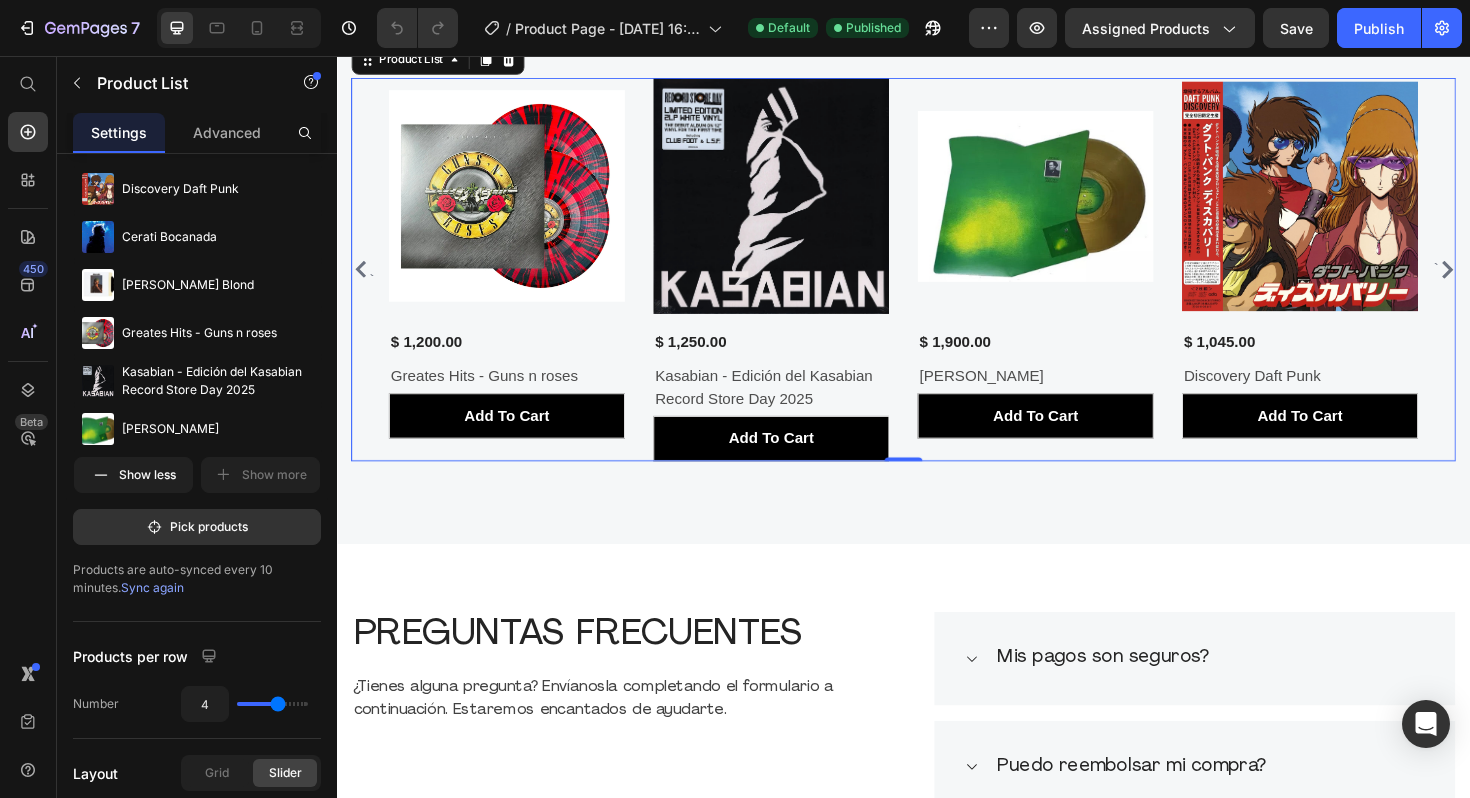 click 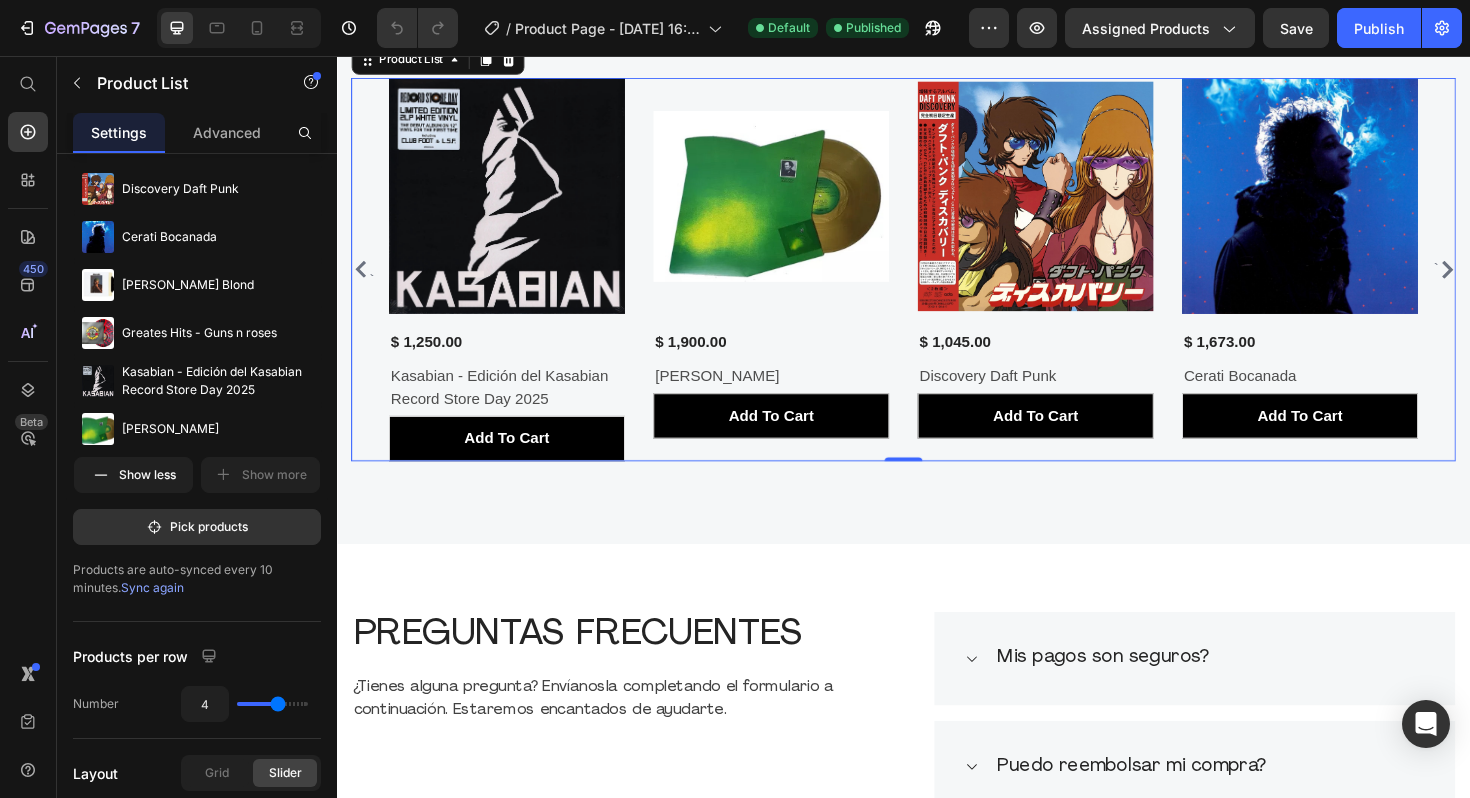 click 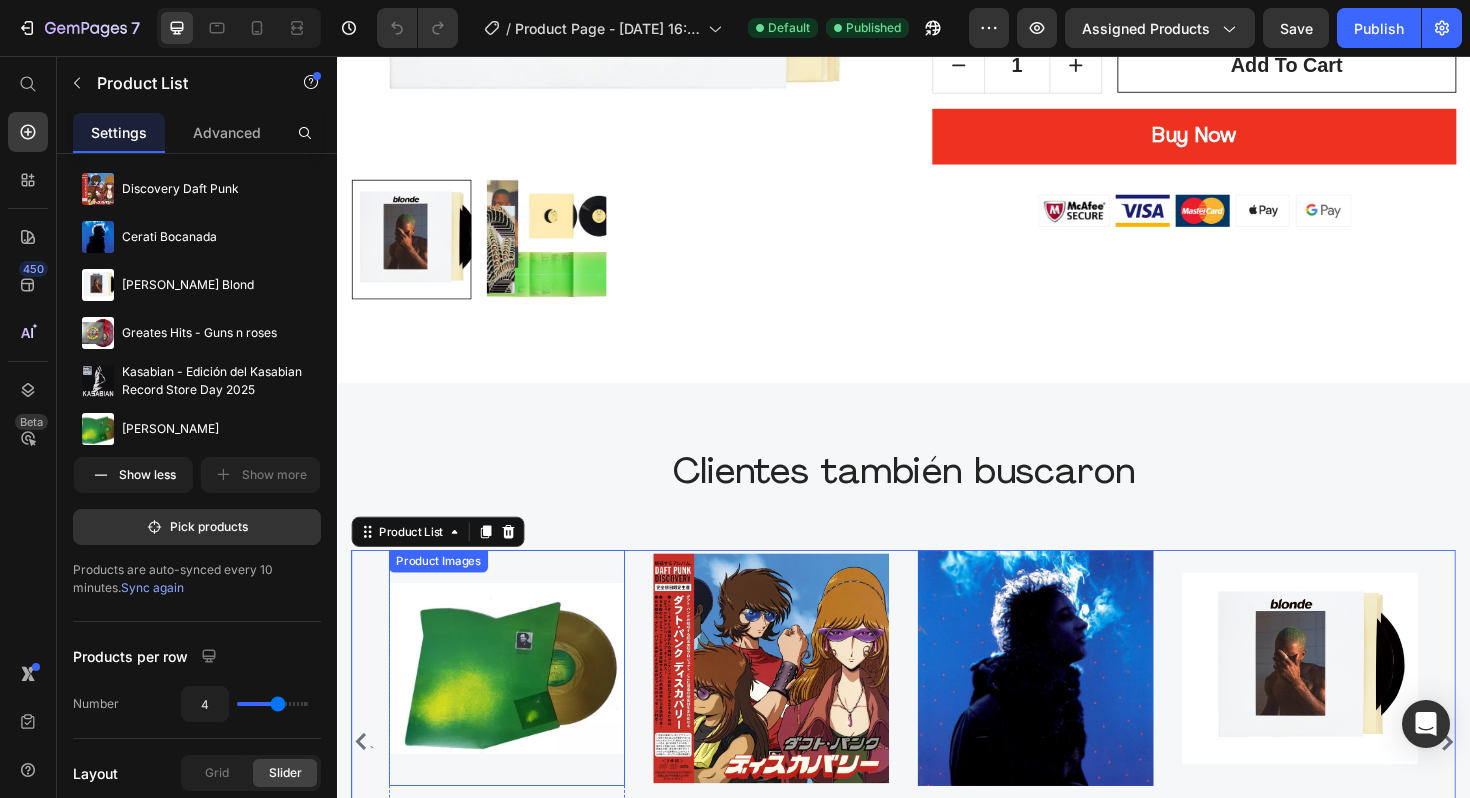 scroll, scrollTop: 375, scrollLeft: 0, axis: vertical 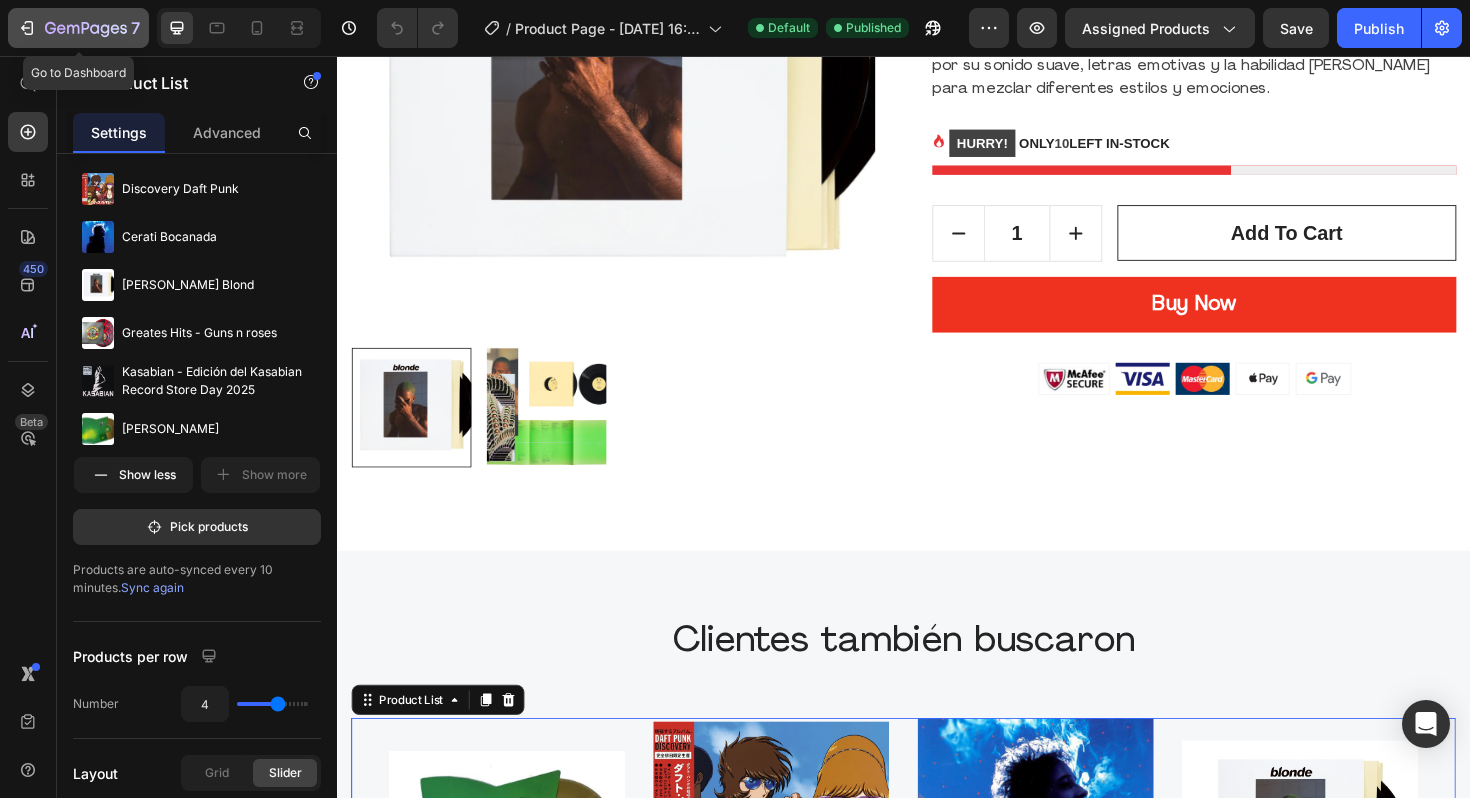 click on "7" 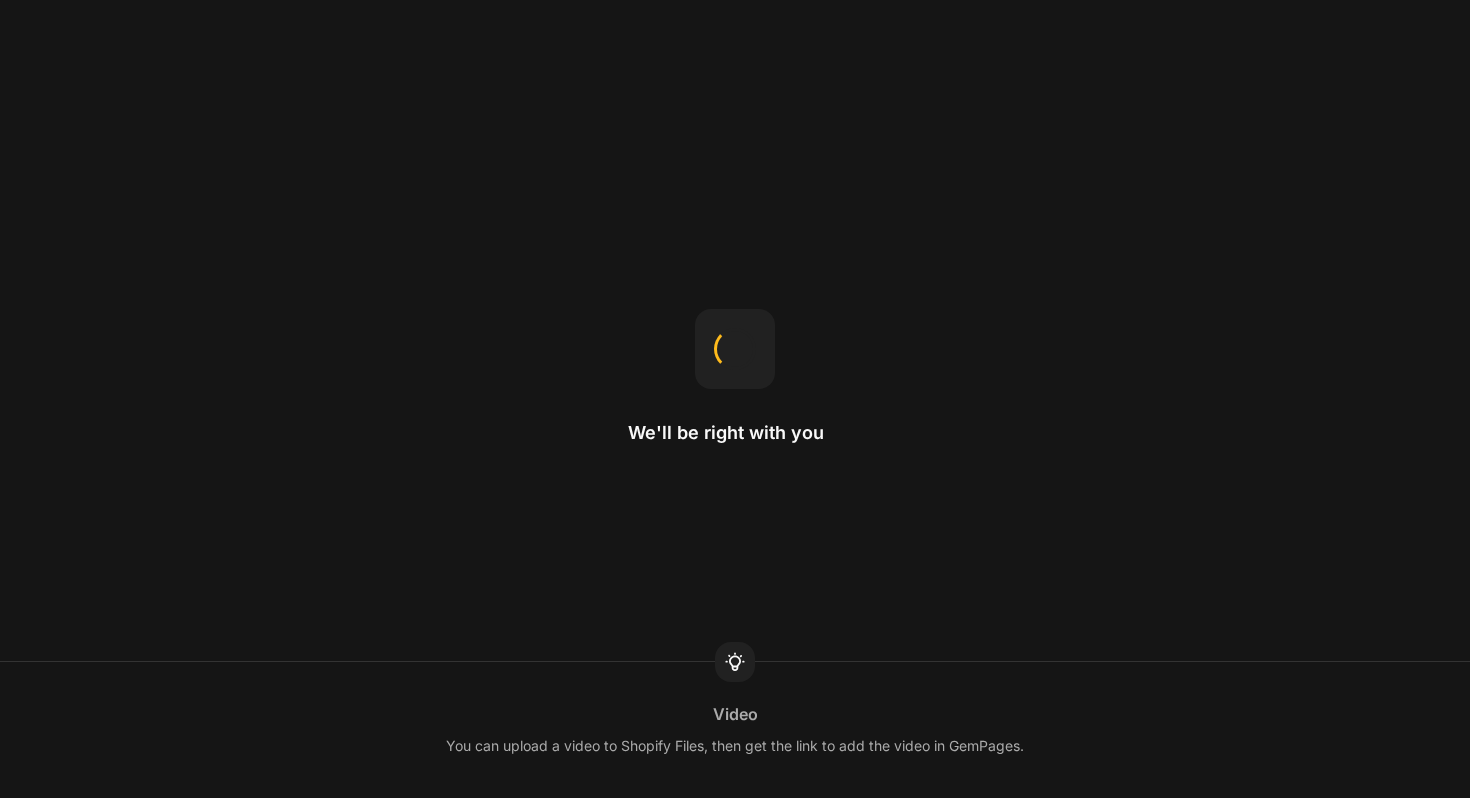 scroll, scrollTop: 0, scrollLeft: 0, axis: both 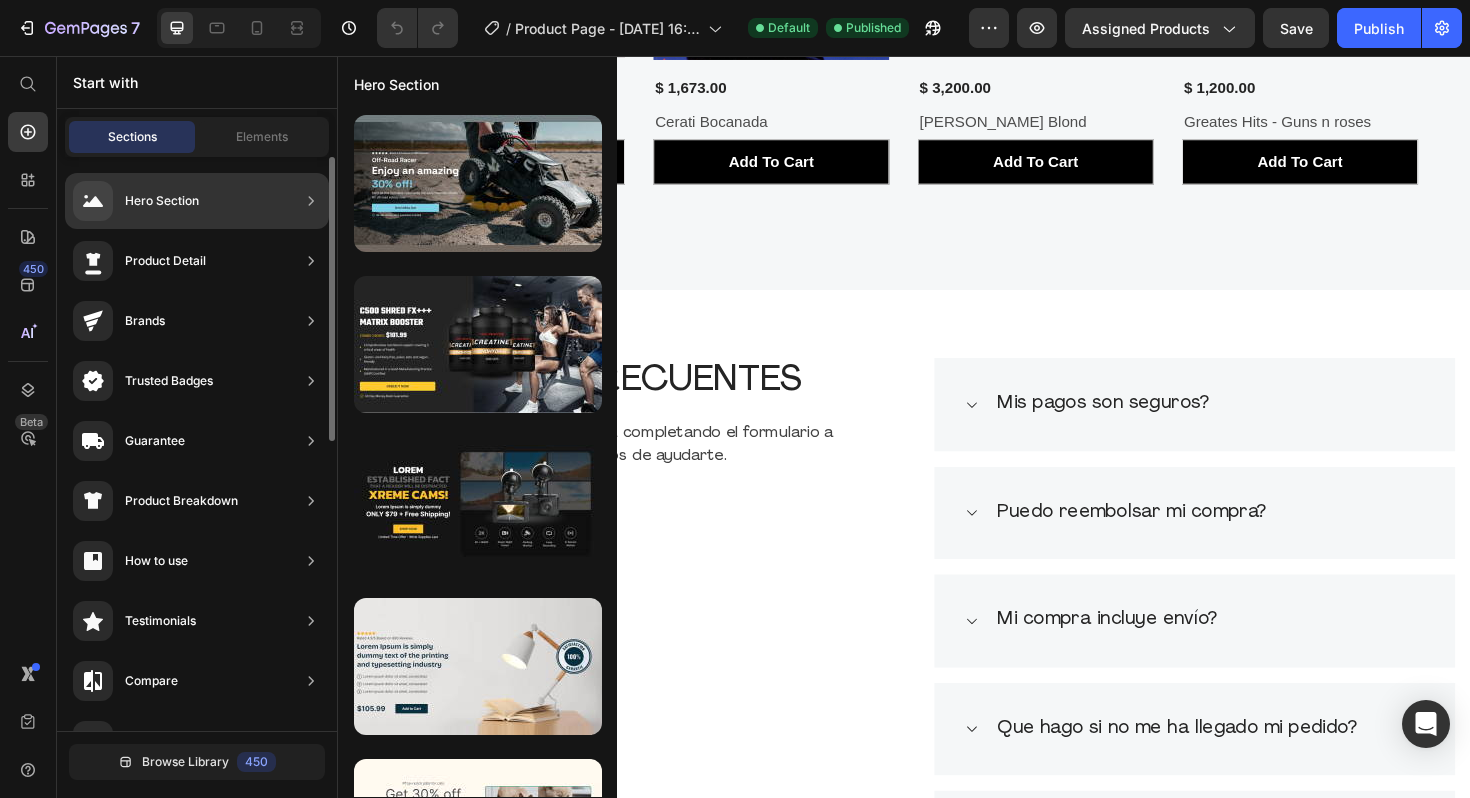 click on "Hero Section" 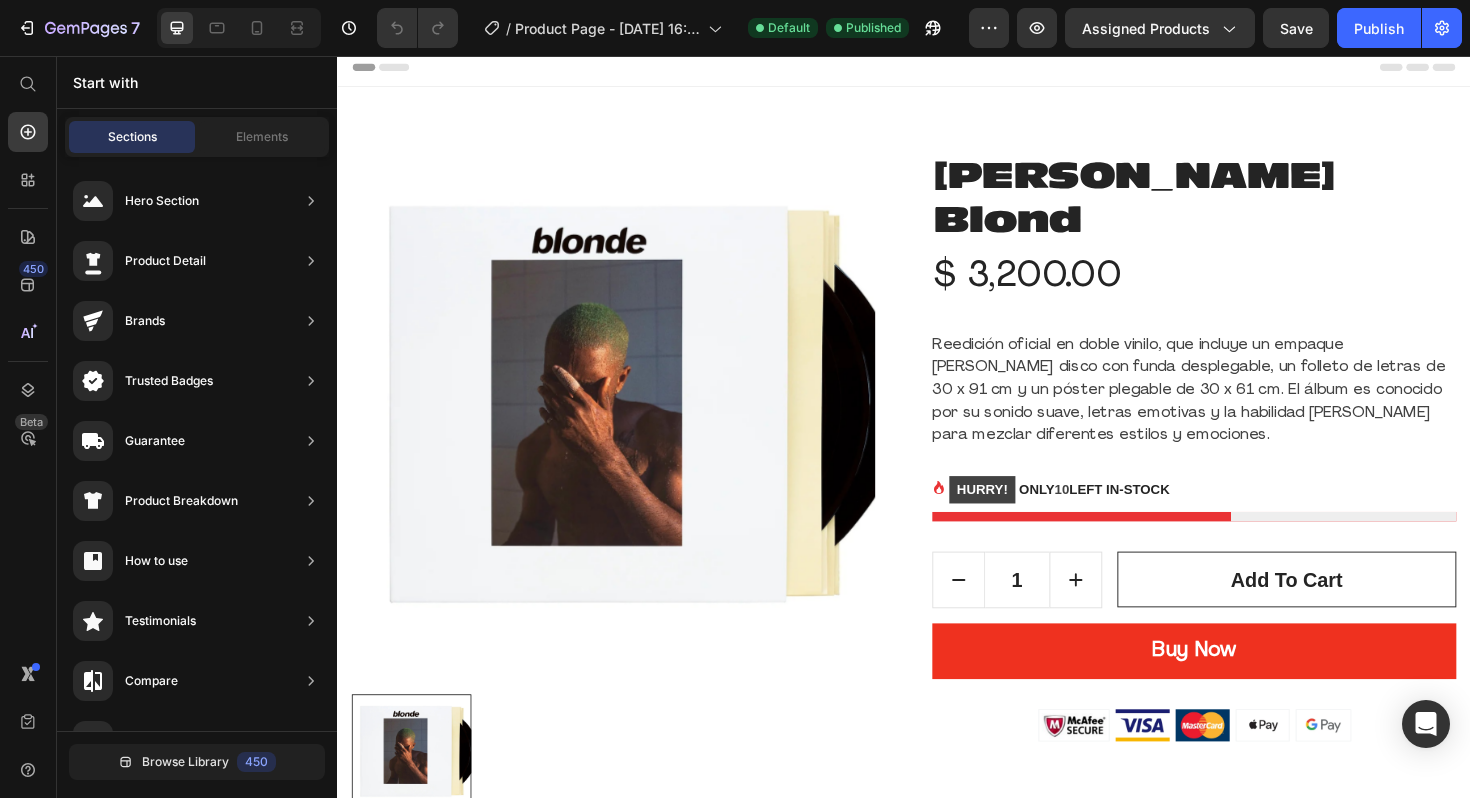 scroll, scrollTop: 0, scrollLeft: 0, axis: both 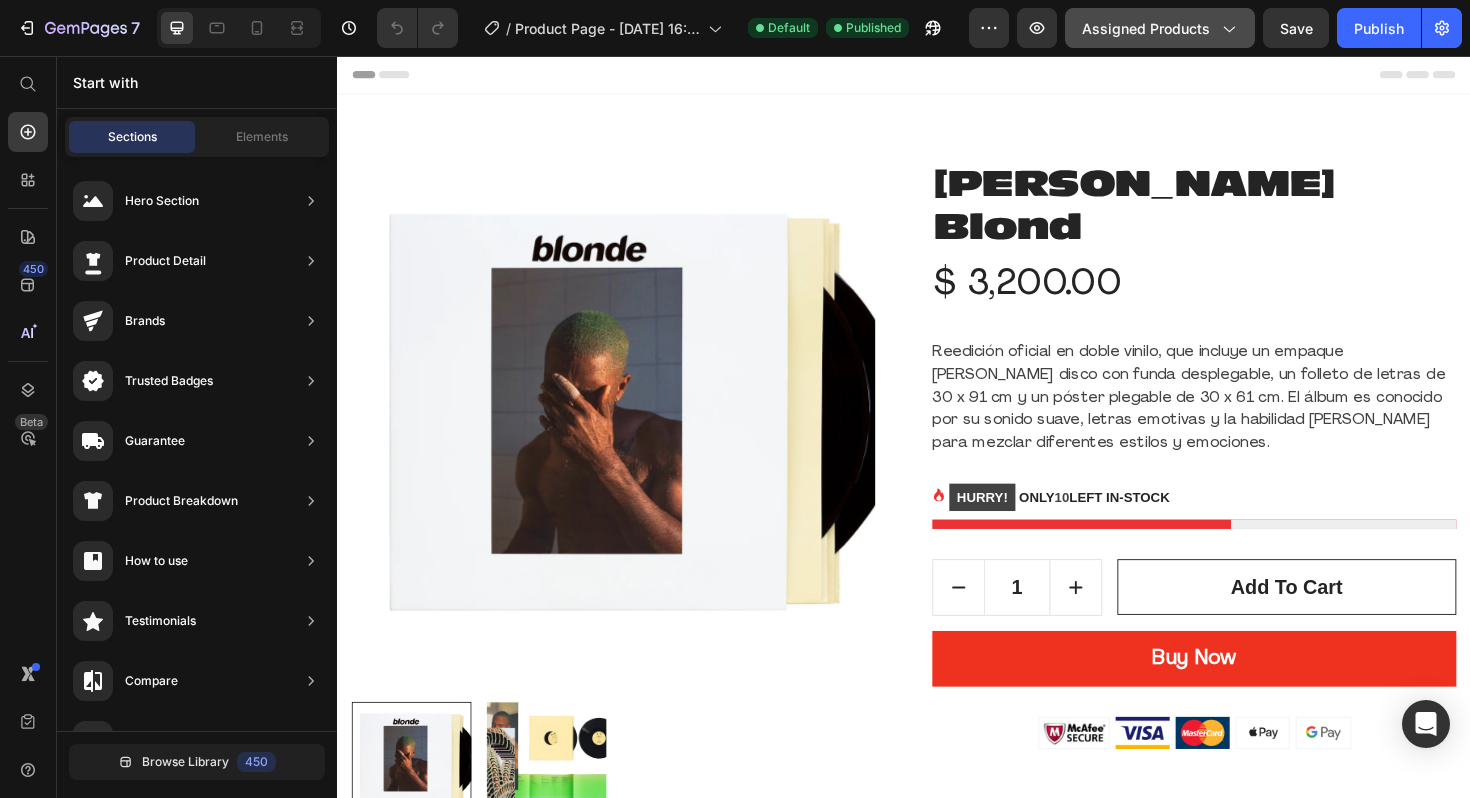 click on "Assigned Products" 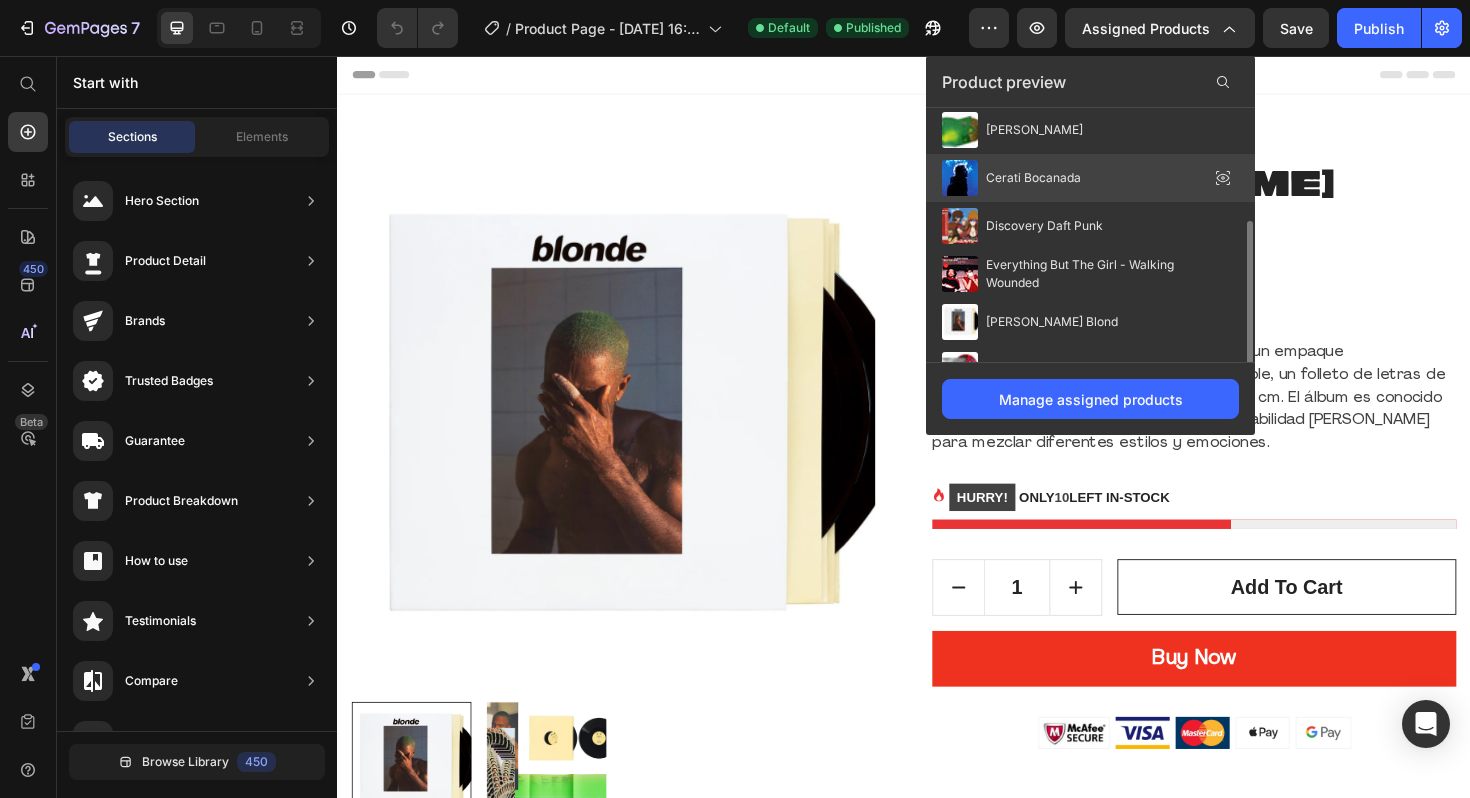 scroll, scrollTop: 0, scrollLeft: 0, axis: both 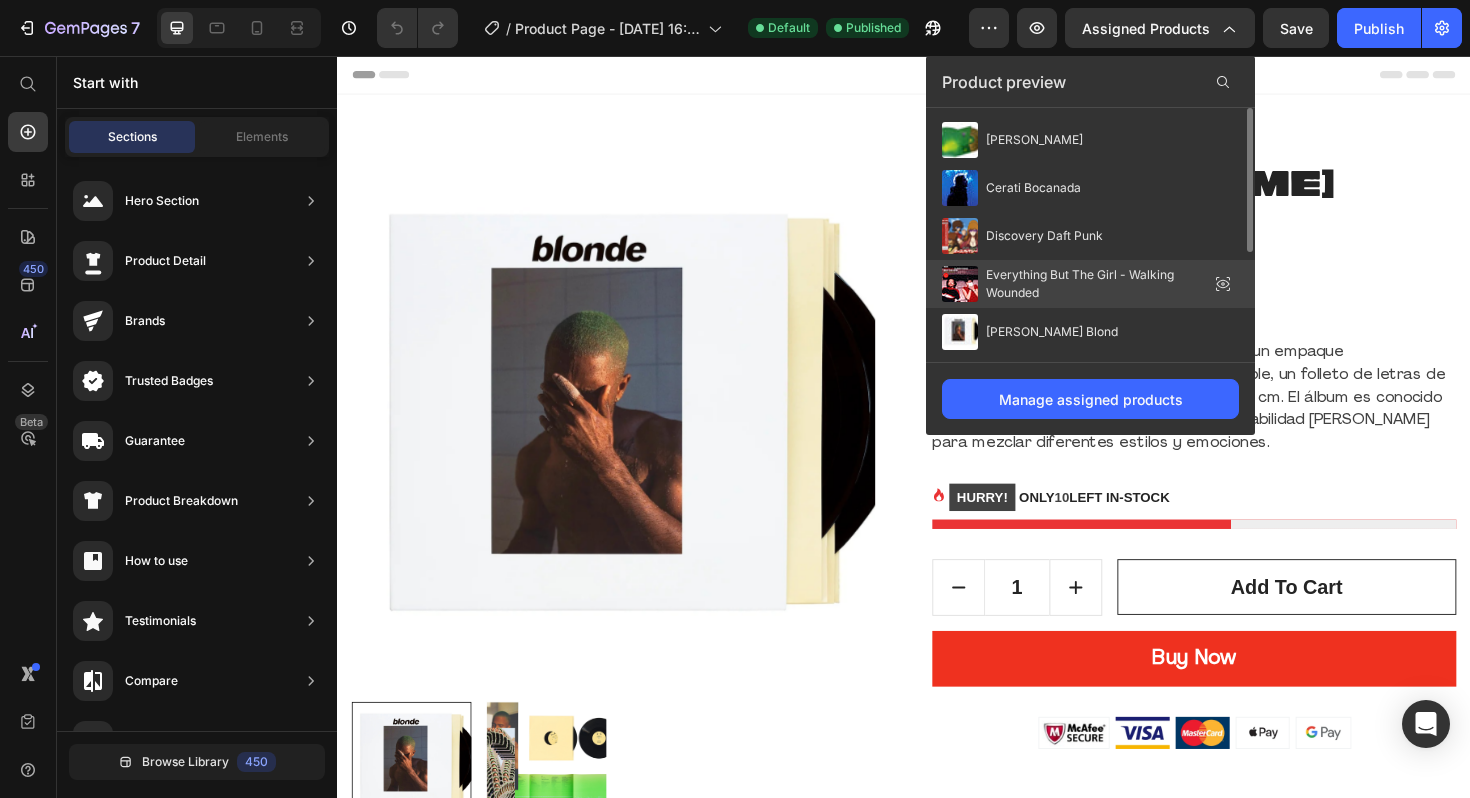 click 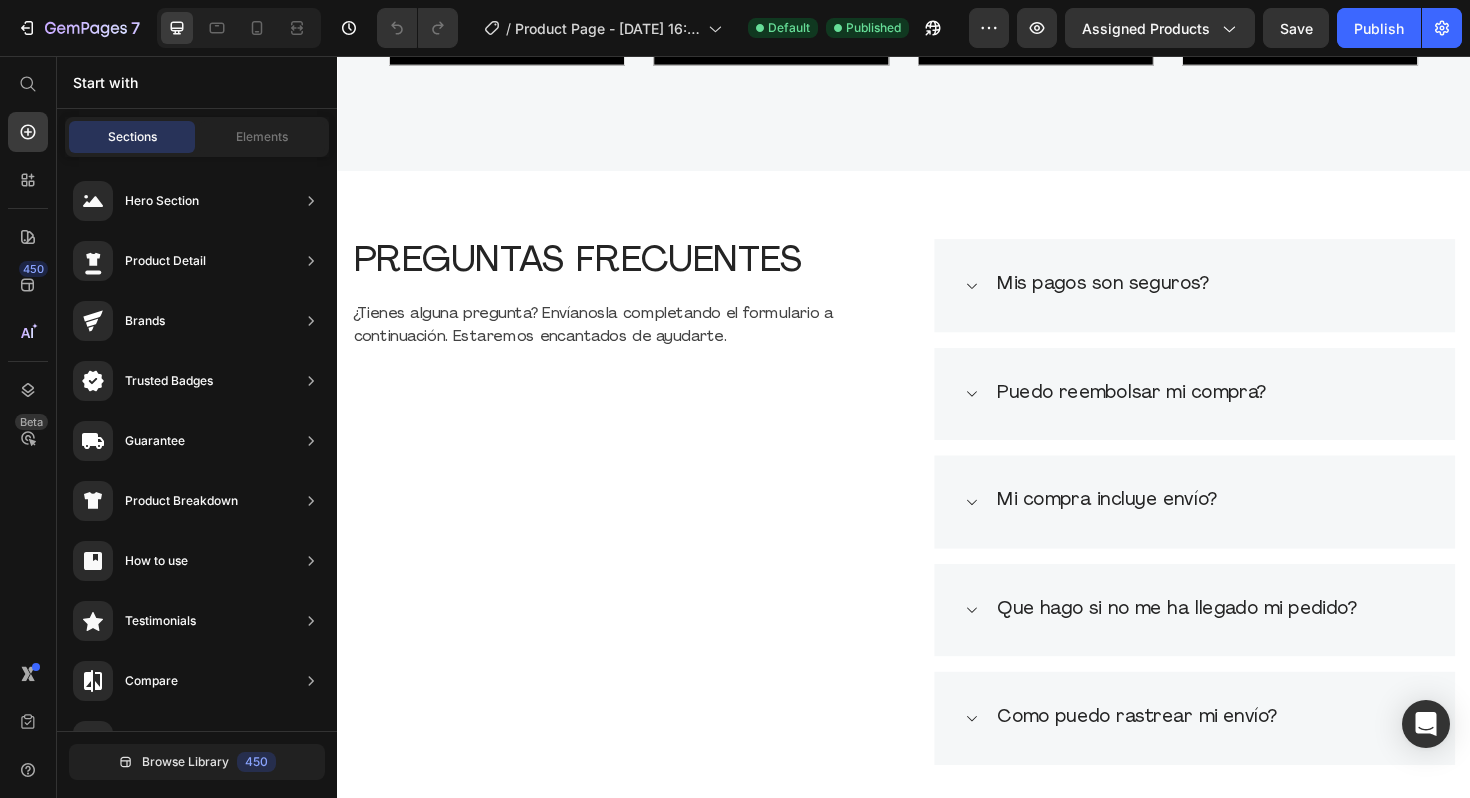 scroll, scrollTop: 1225, scrollLeft: 0, axis: vertical 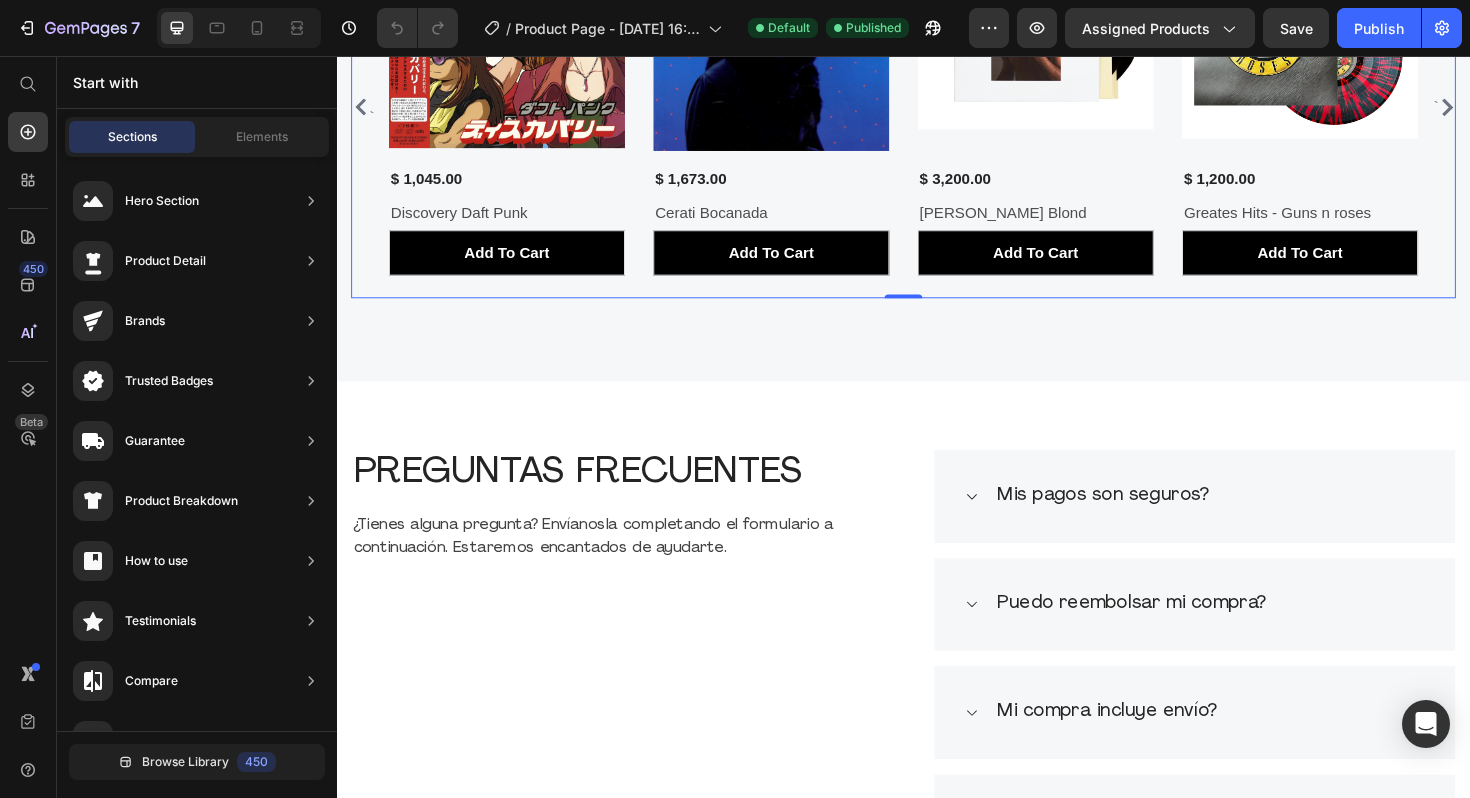 click 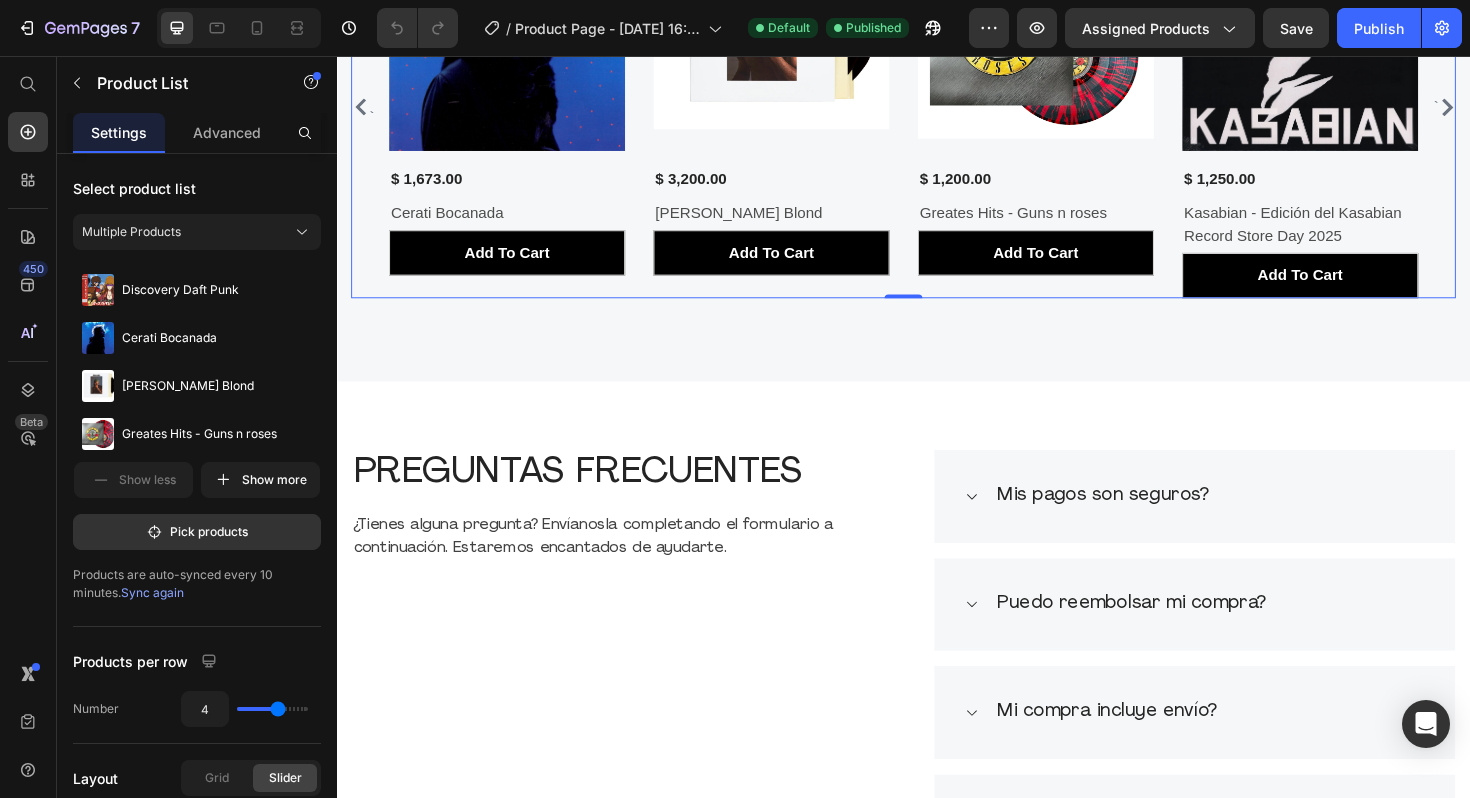 click 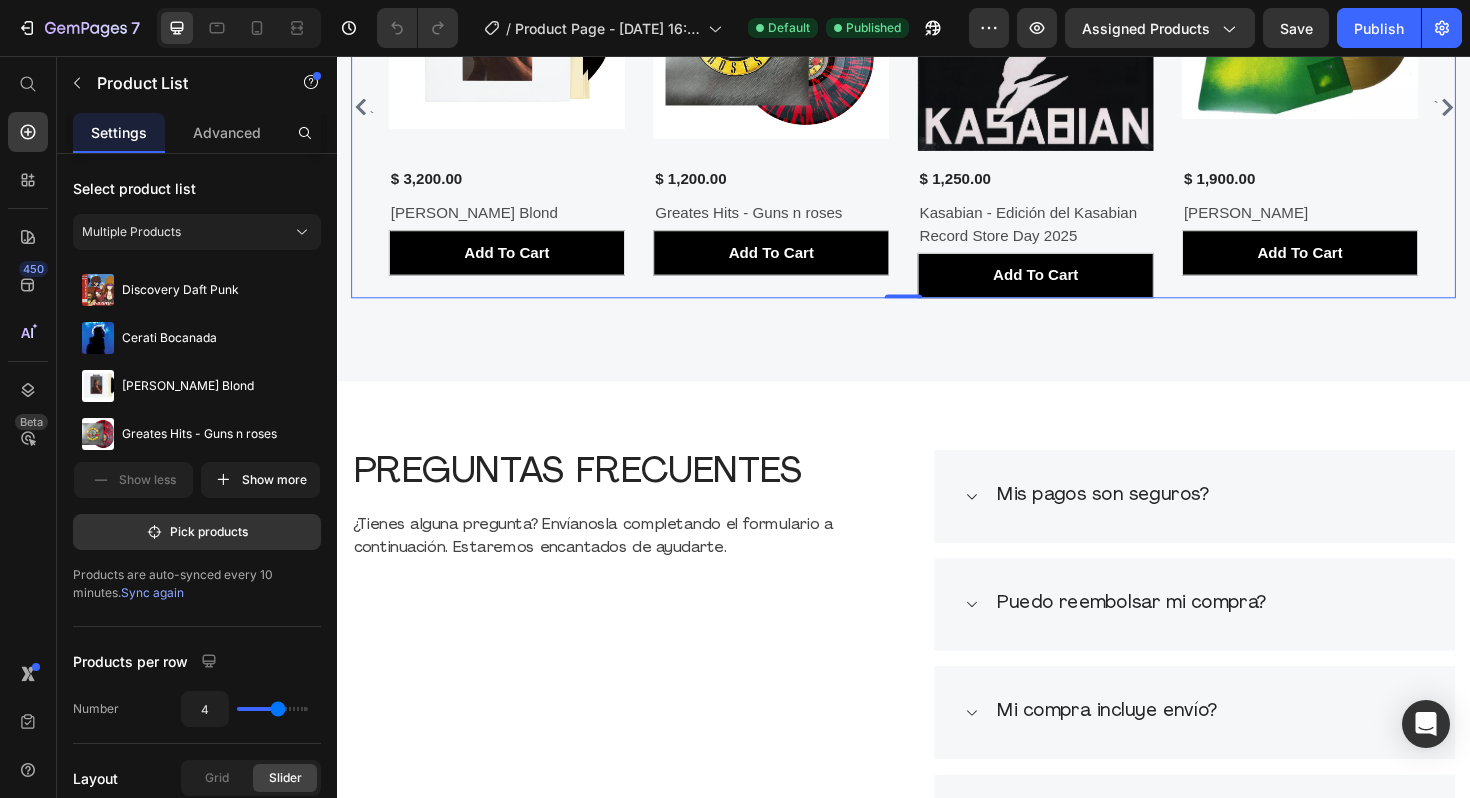 click 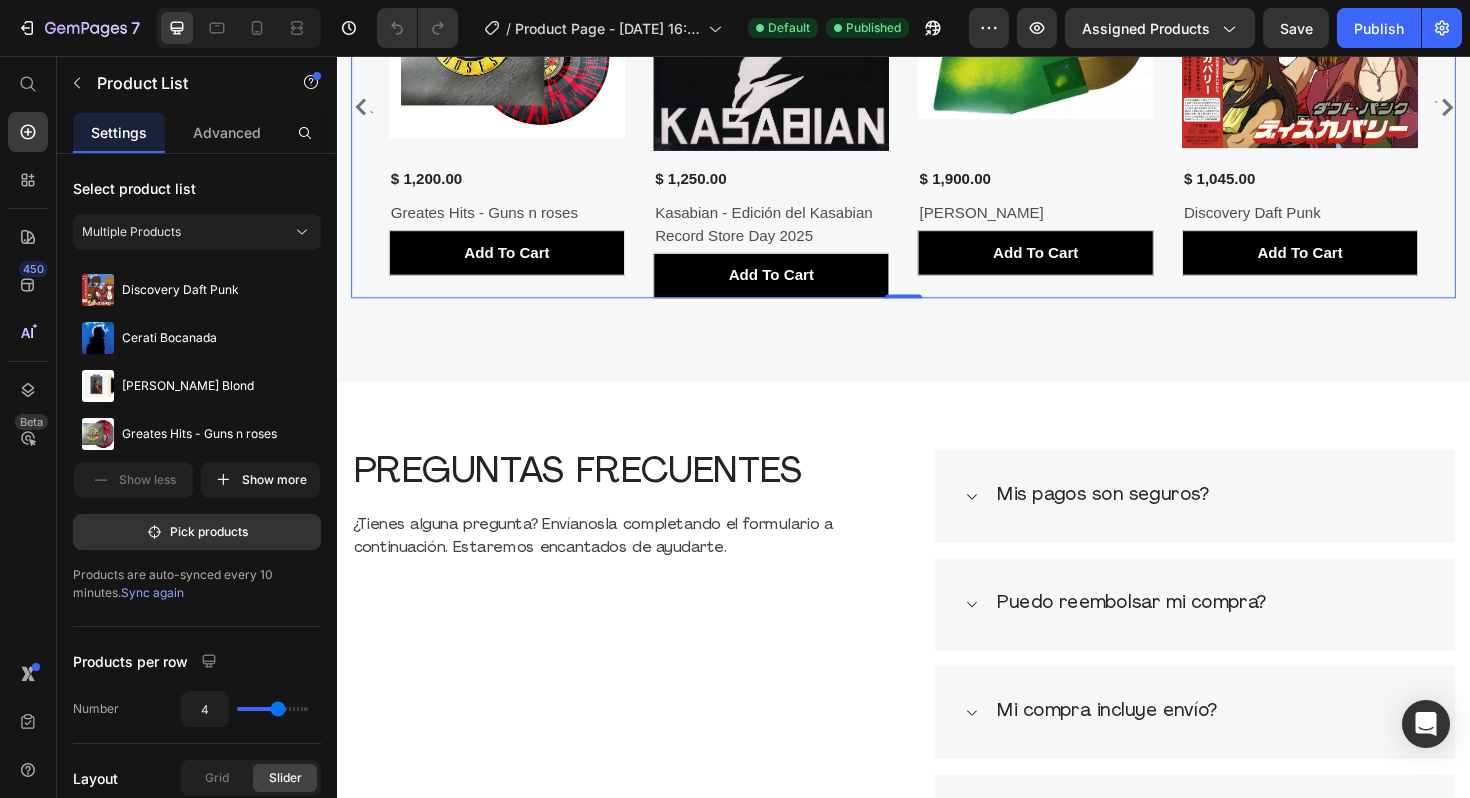 click 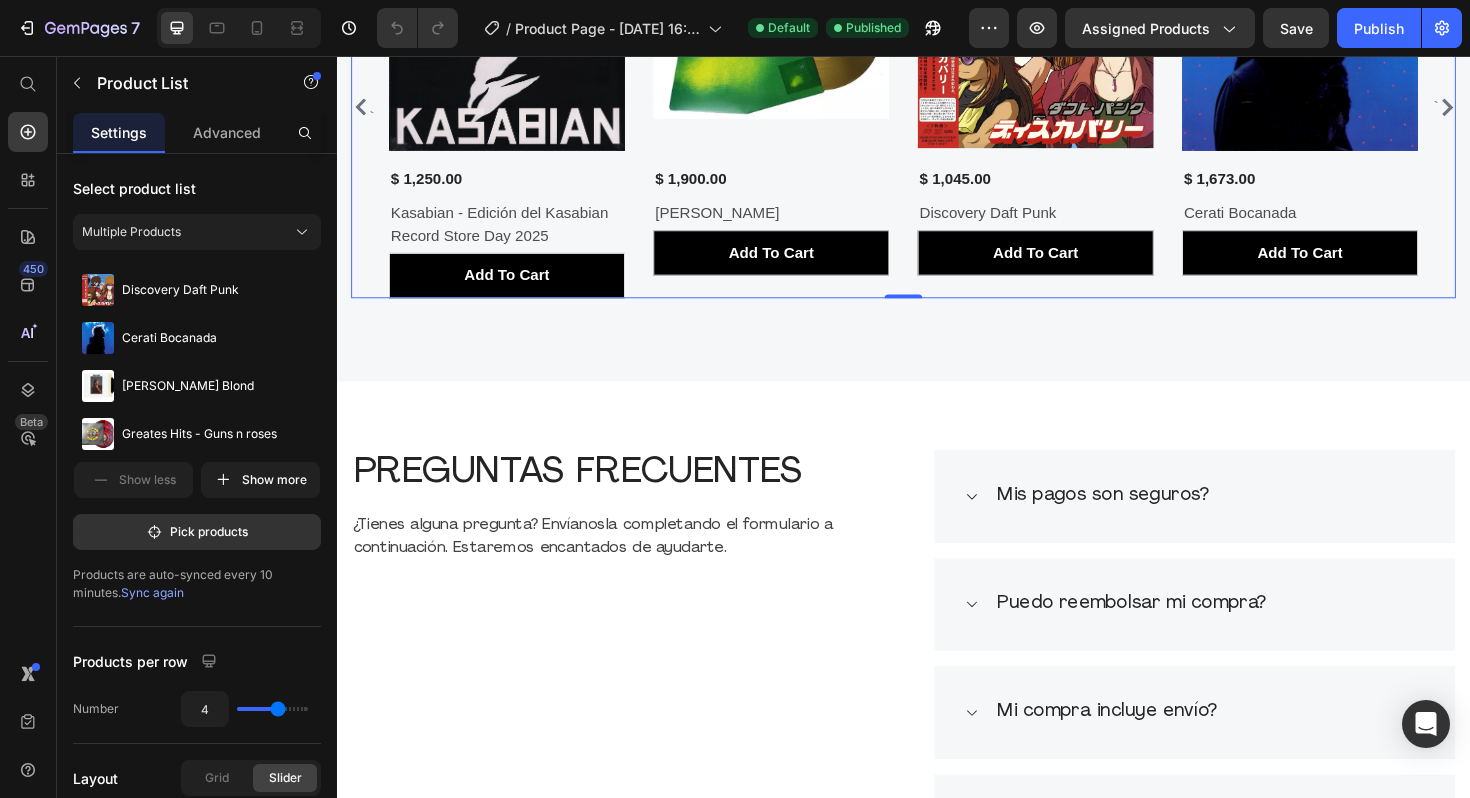 click 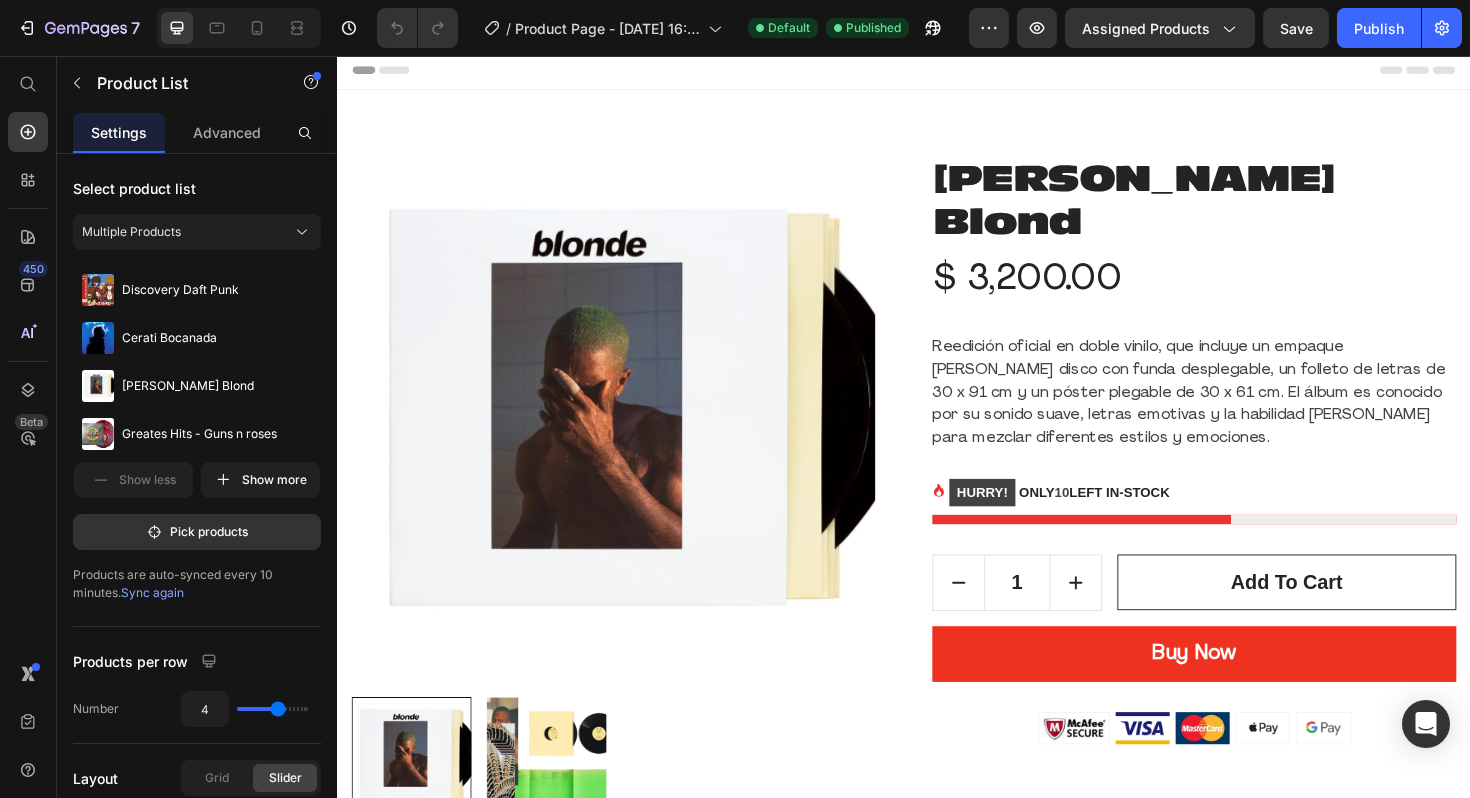 scroll, scrollTop: 0, scrollLeft: 0, axis: both 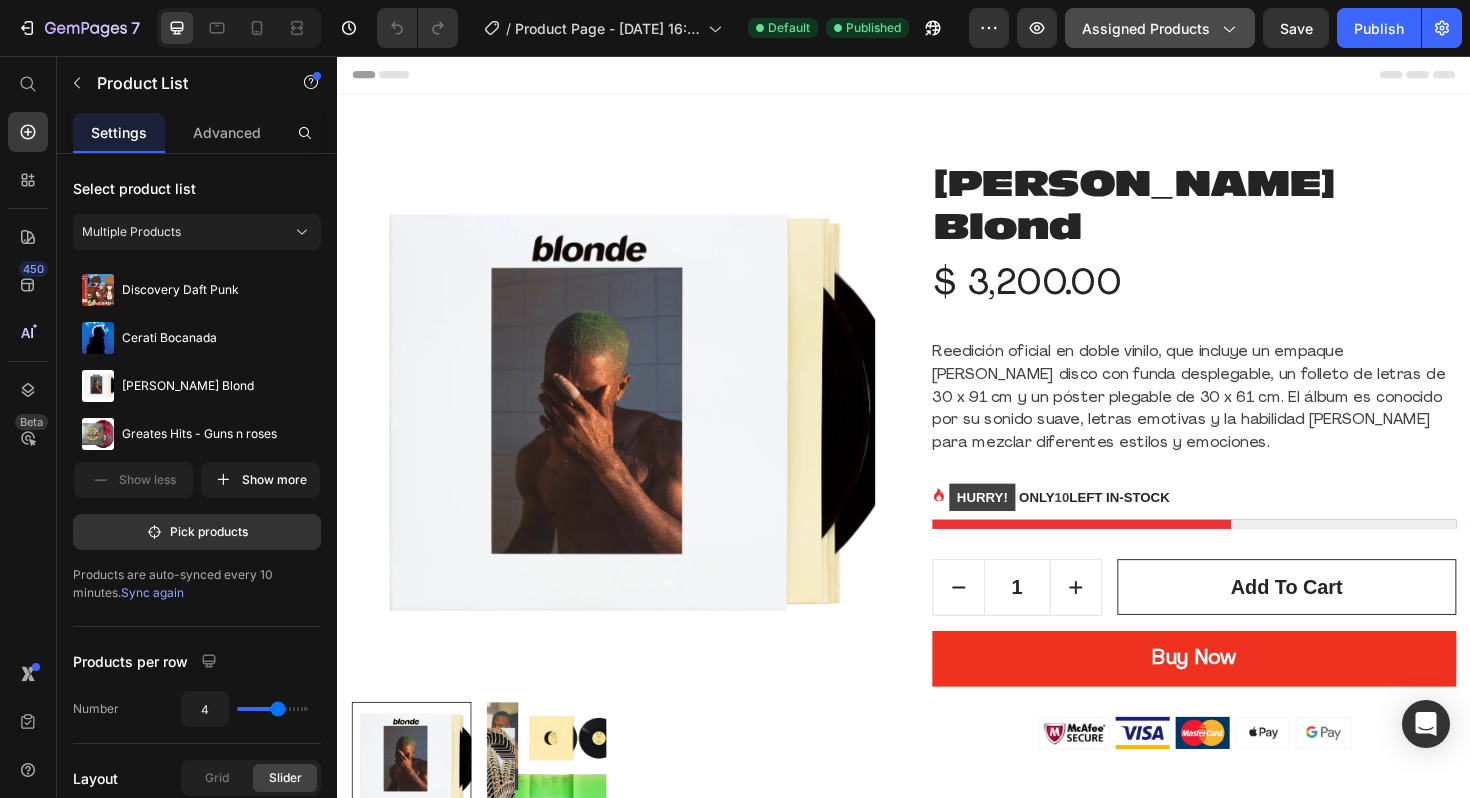 click on "Assigned Products" 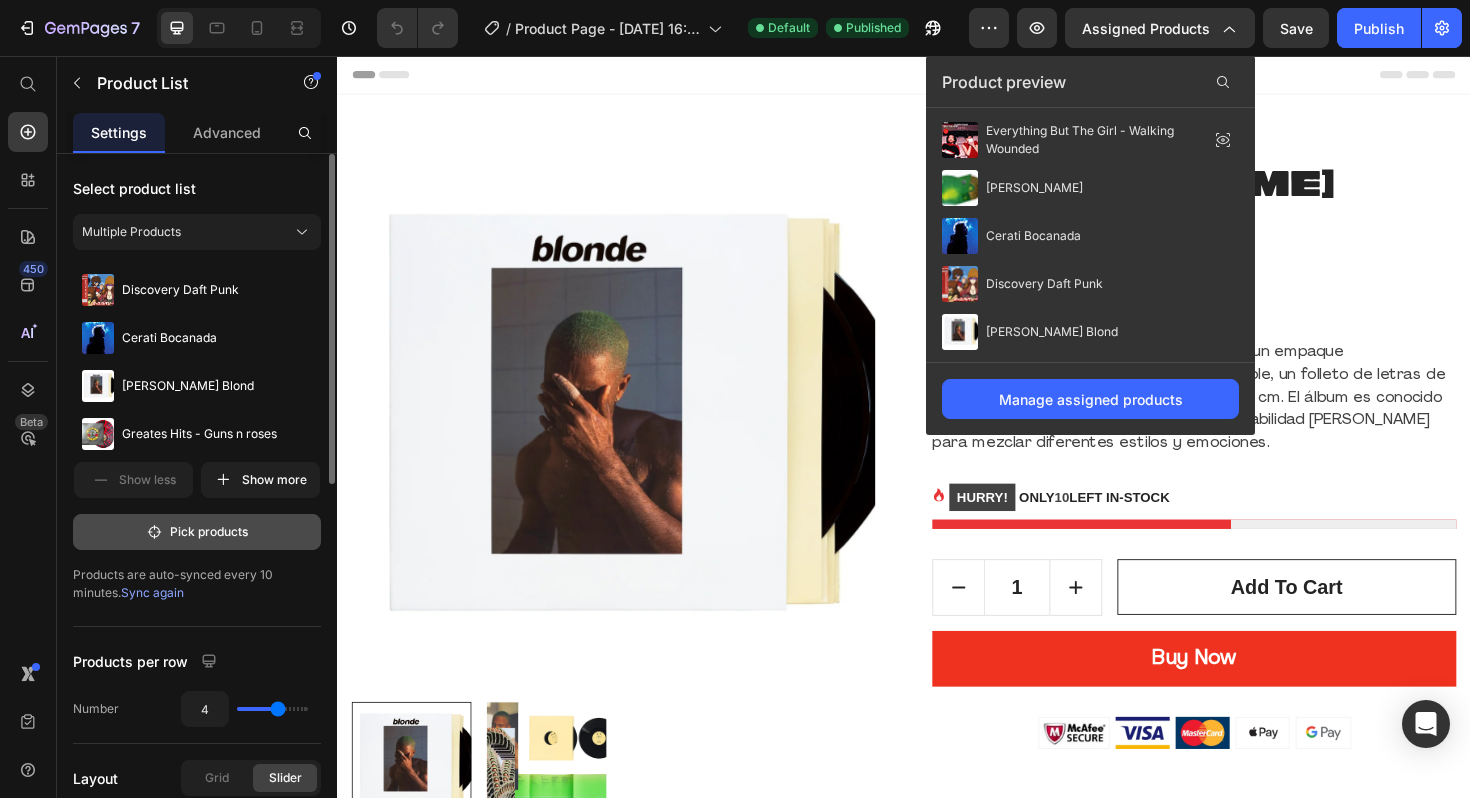 click on "Pick products" at bounding box center (197, 532) 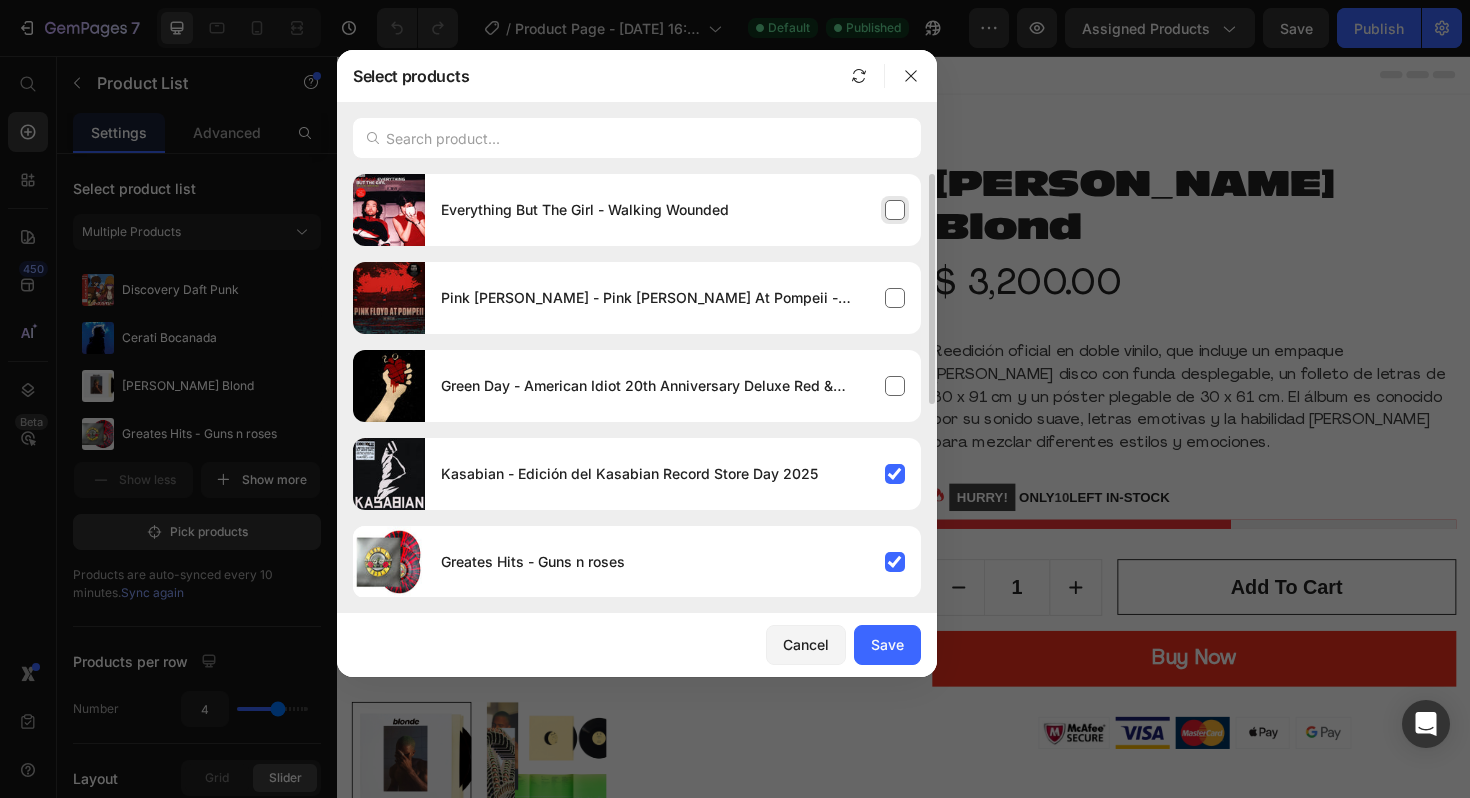 click on "Everything But The Girl - Walking Wounded" at bounding box center [673, 210] 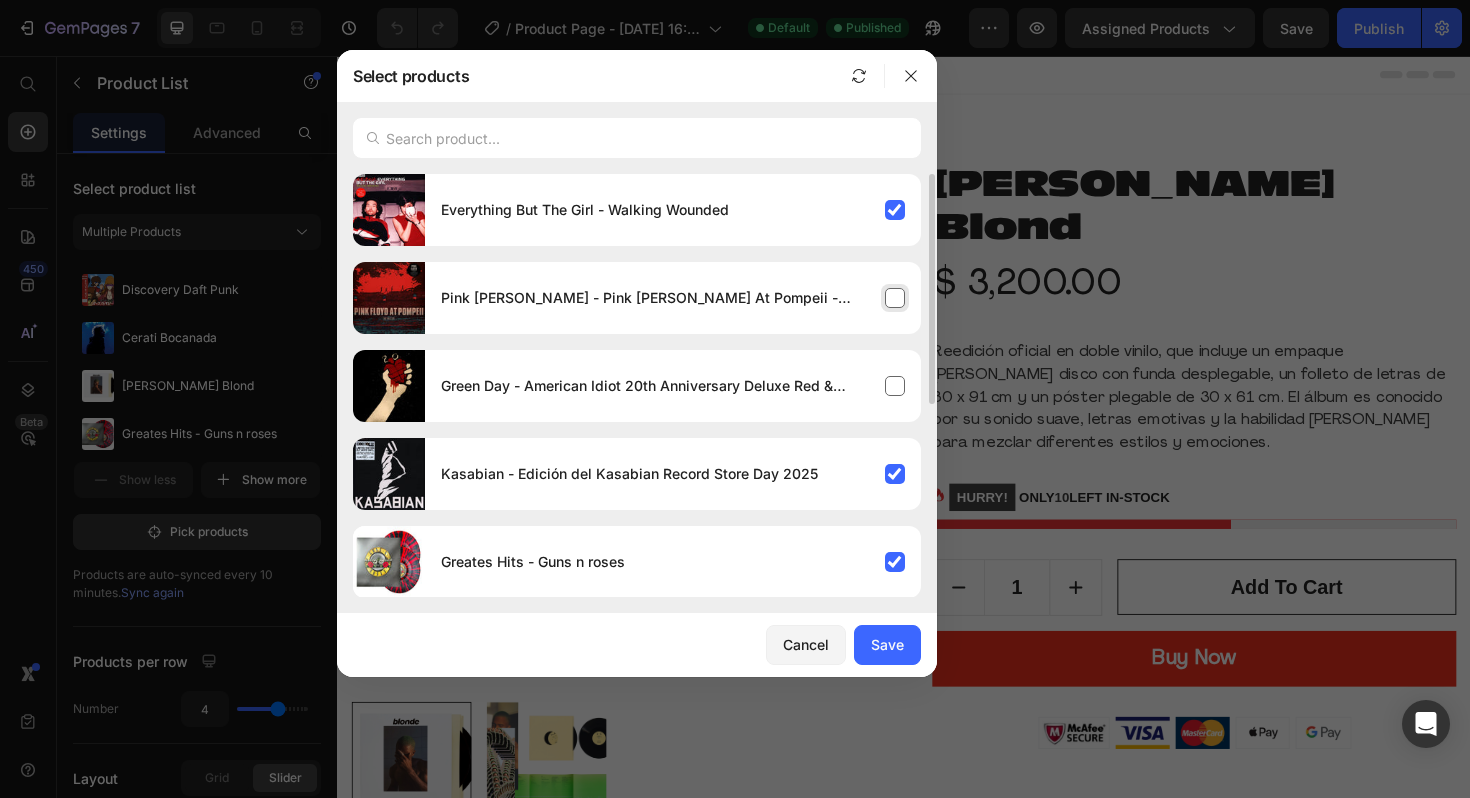 click on "Pink [PERSON_NAME] - Pink [PERSON_NAME] At Pompeii - MCMLXXII" at bounding box center (673, 298) 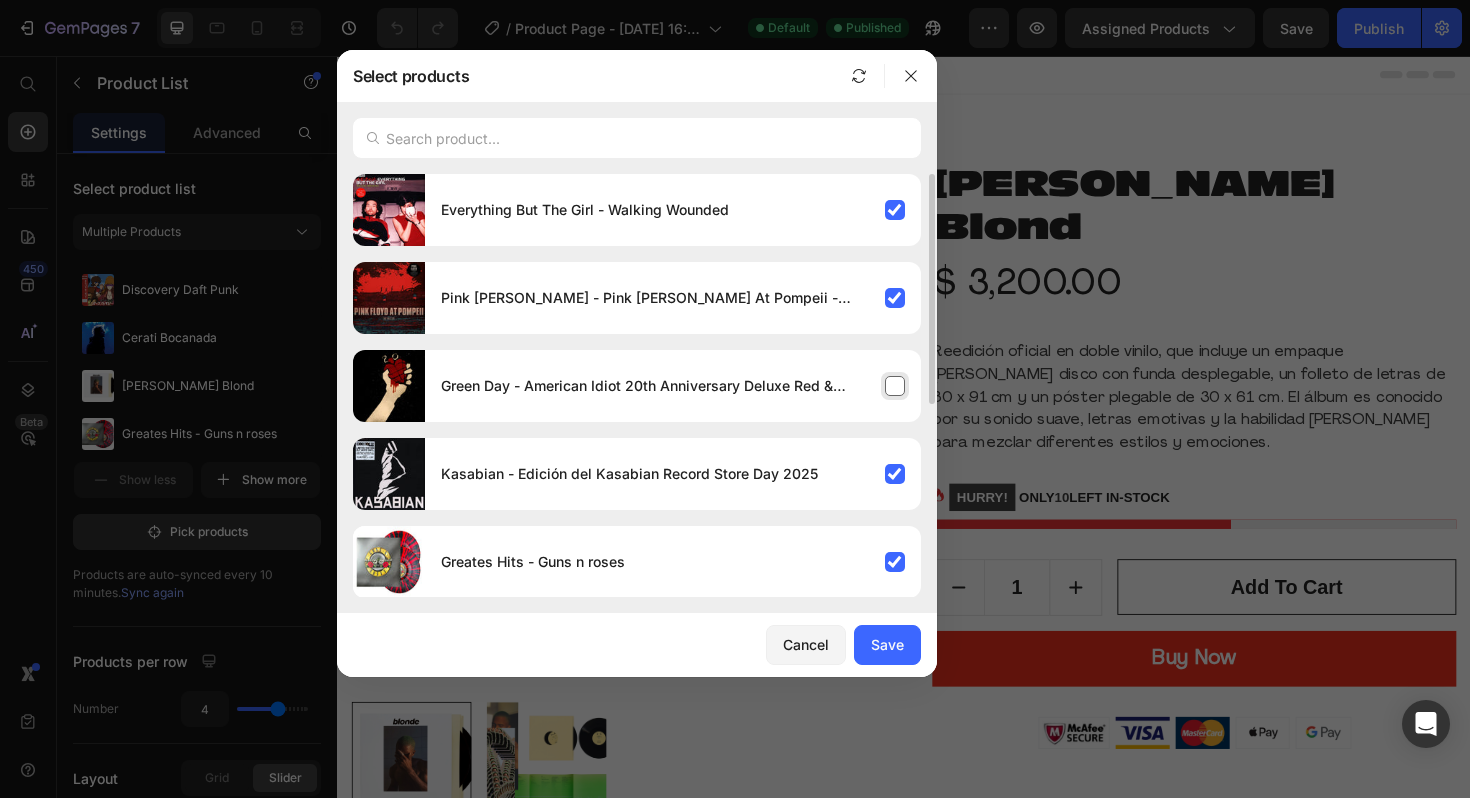 click on "Green Day - American Idiot 20th Anniversary Deluxe Red & Black Vinyl Edition" at bounding box center (673, 386) 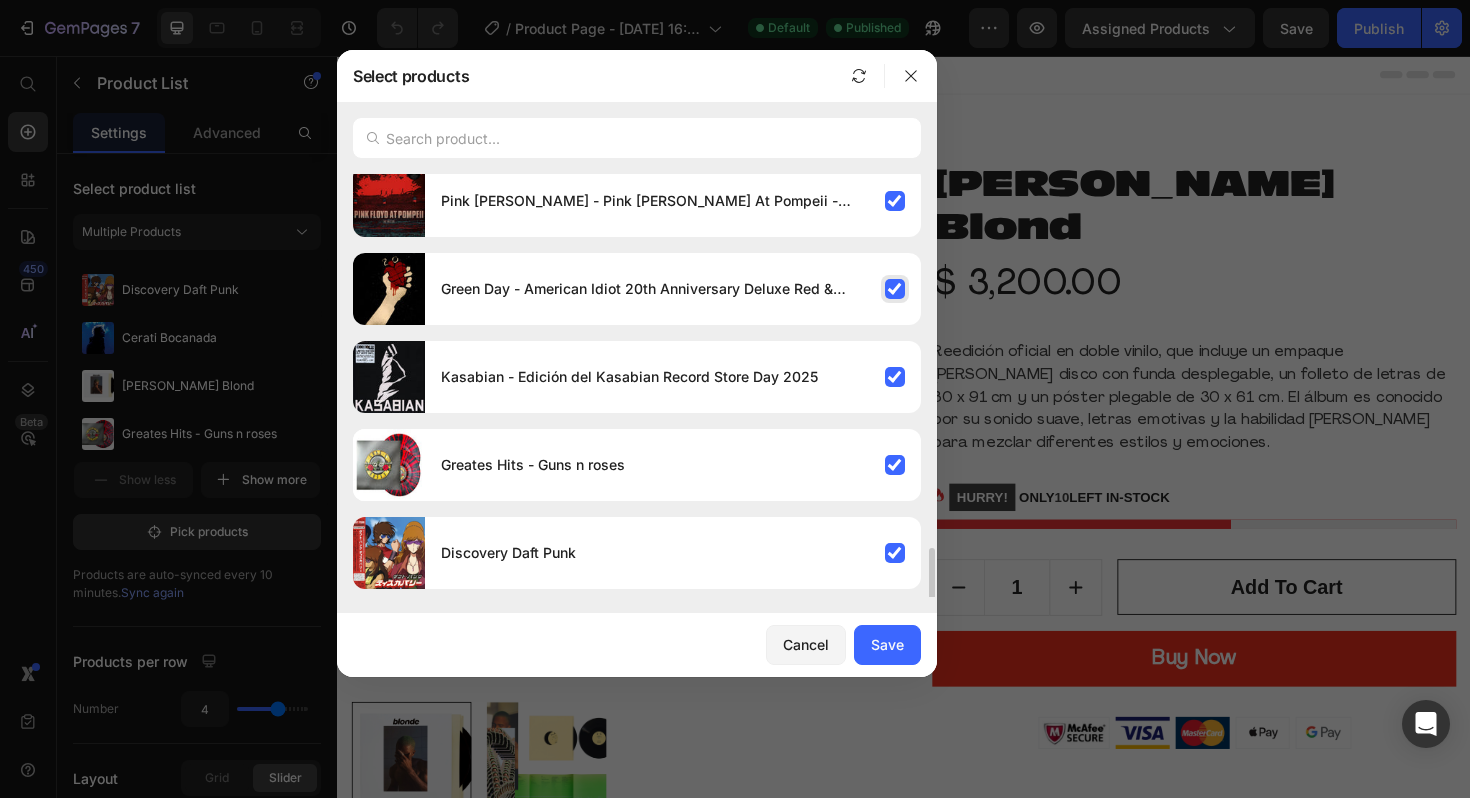 scroll, scrollTop: 353, scrollLeft: 0, axis: vertical 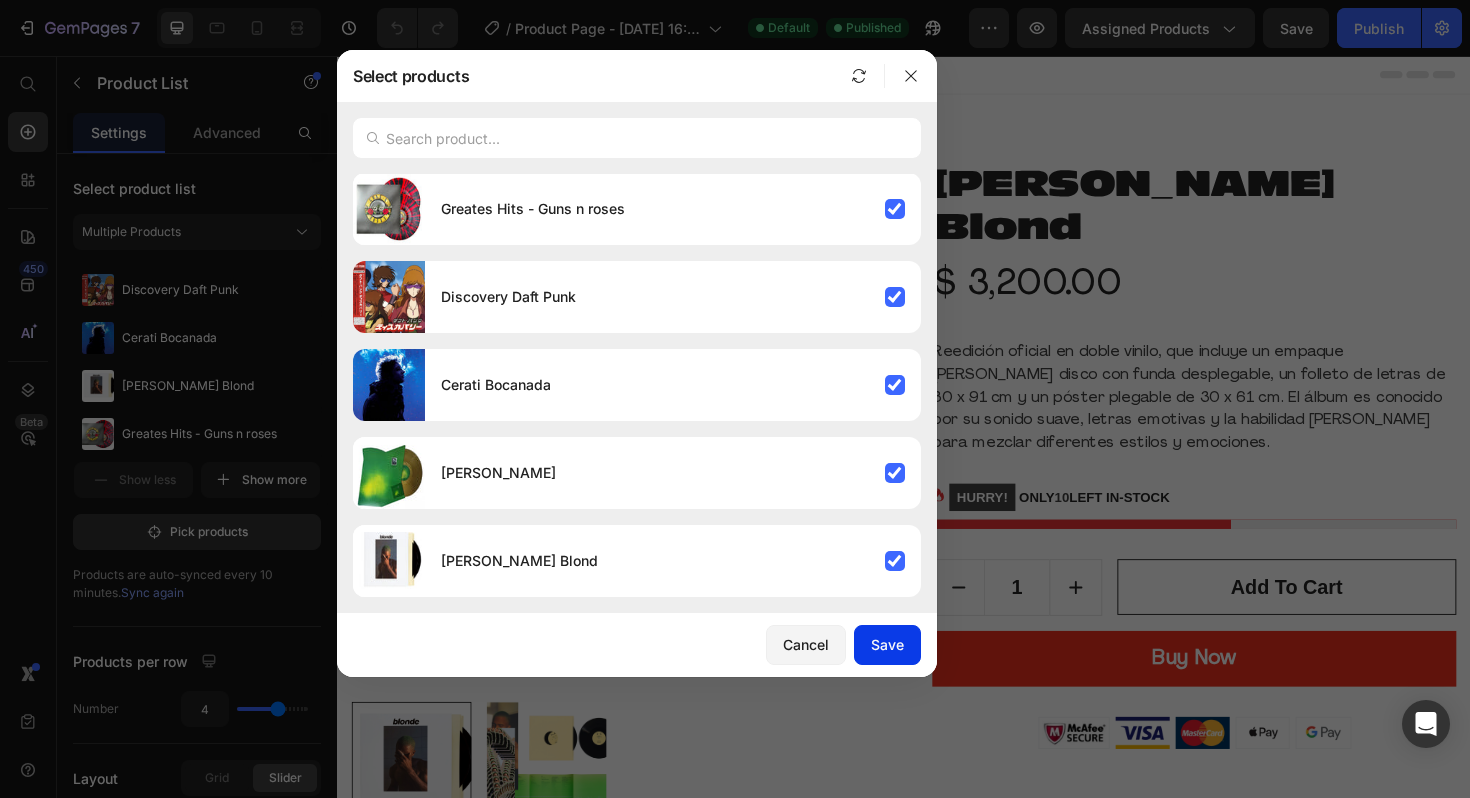 click on "Save" at bounding box center (887, 644) 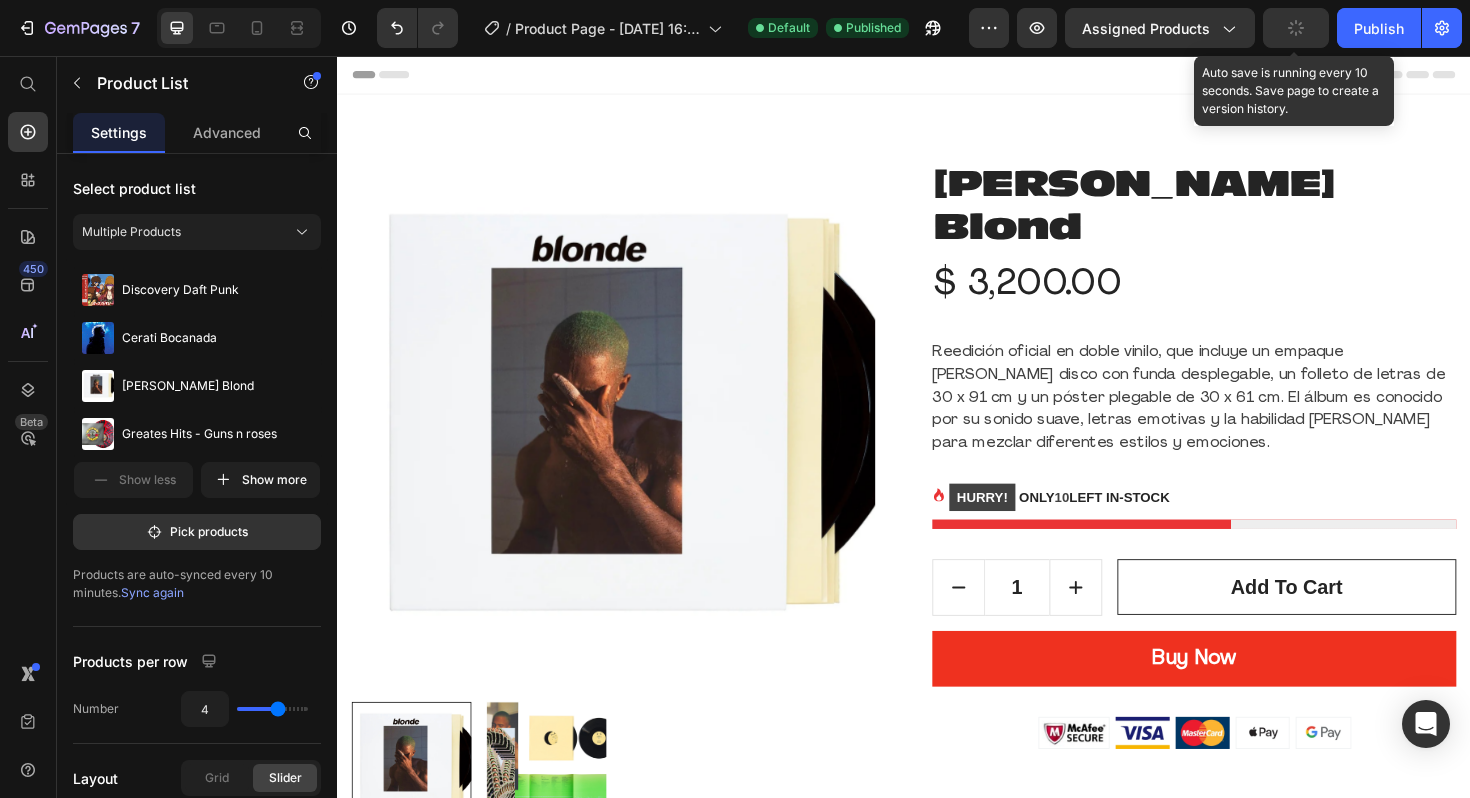 click 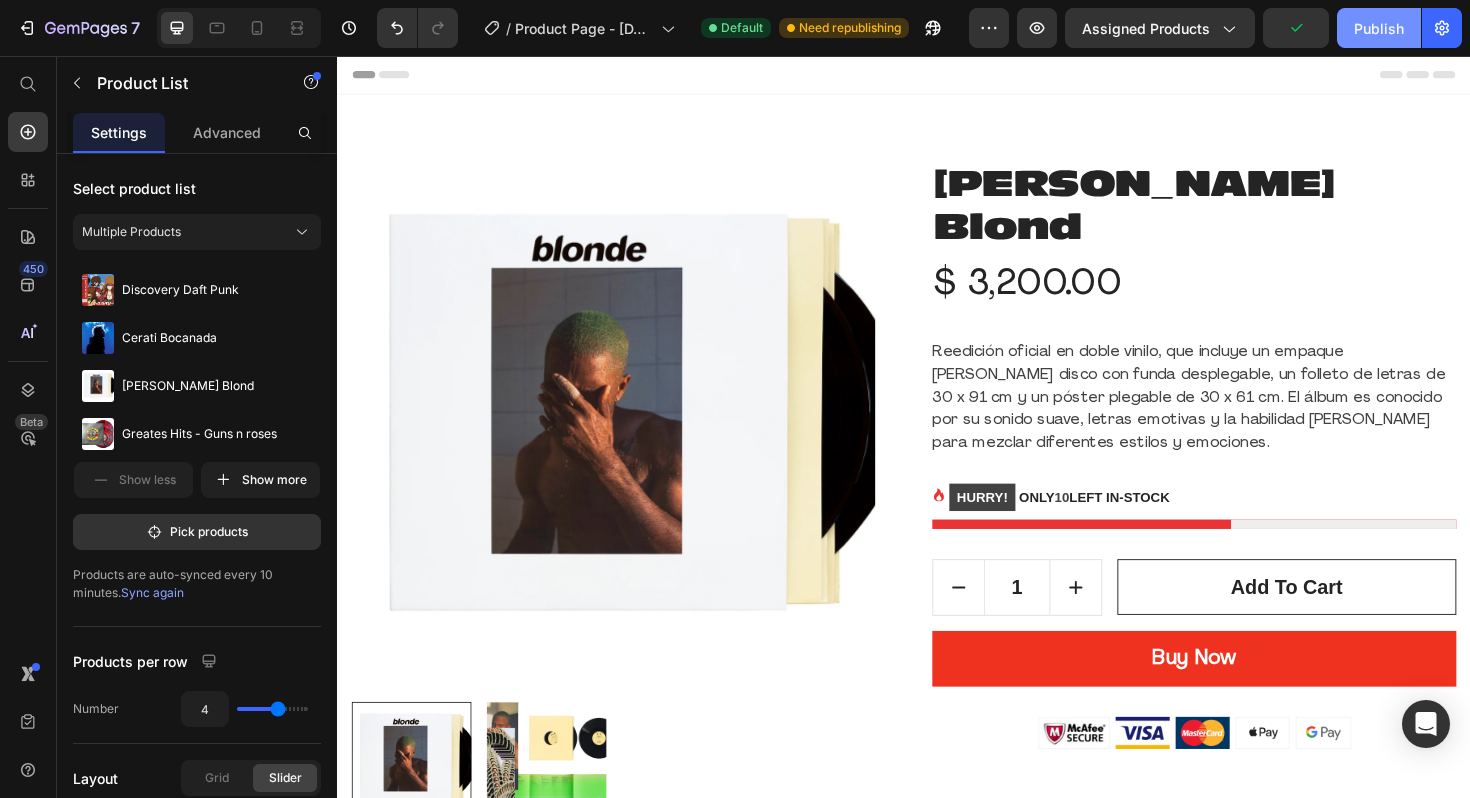 click on "Publish" at bounding box center (1379, 28) 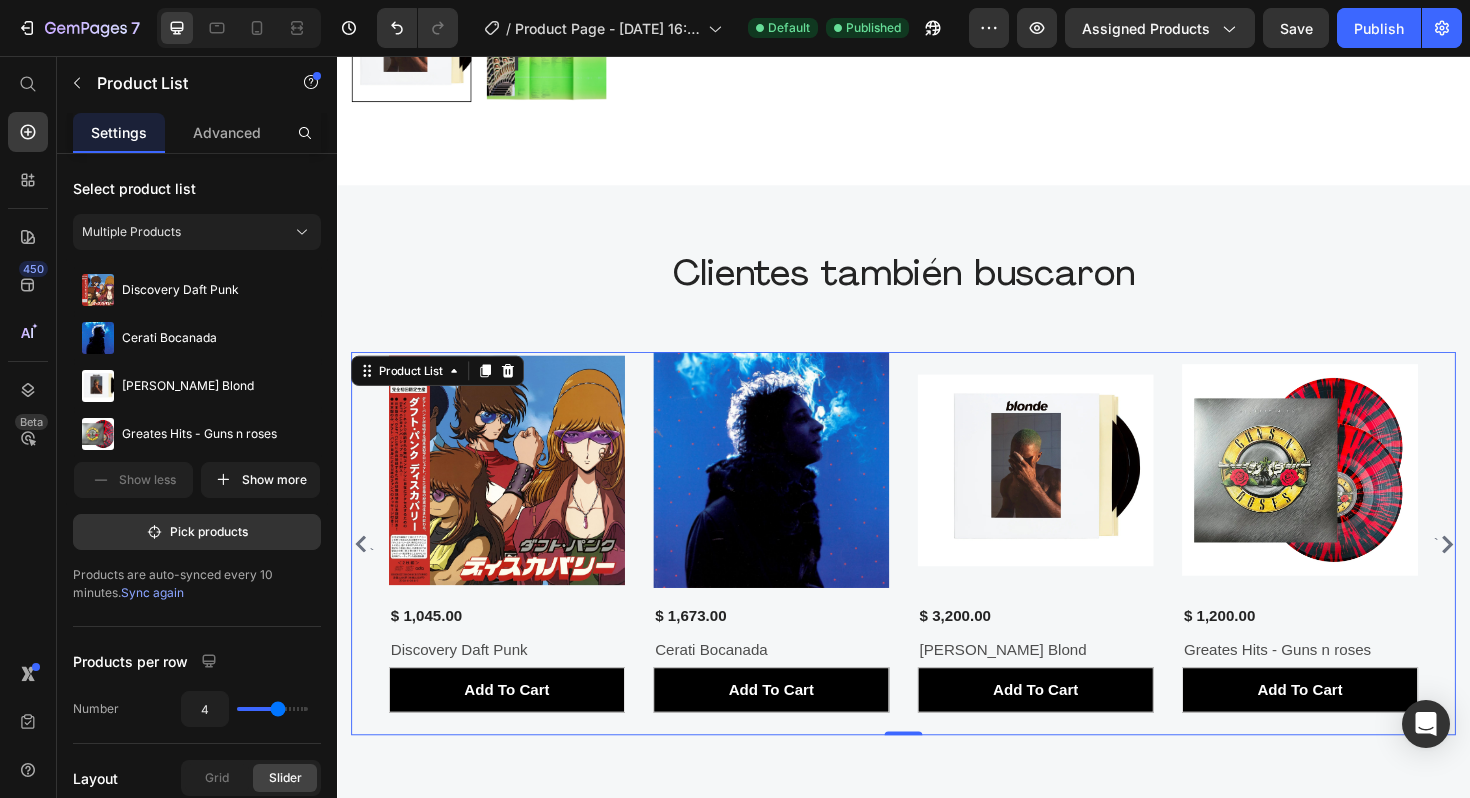scroll, scrollTop: 934, scrollLeft: 0, axis: vertical 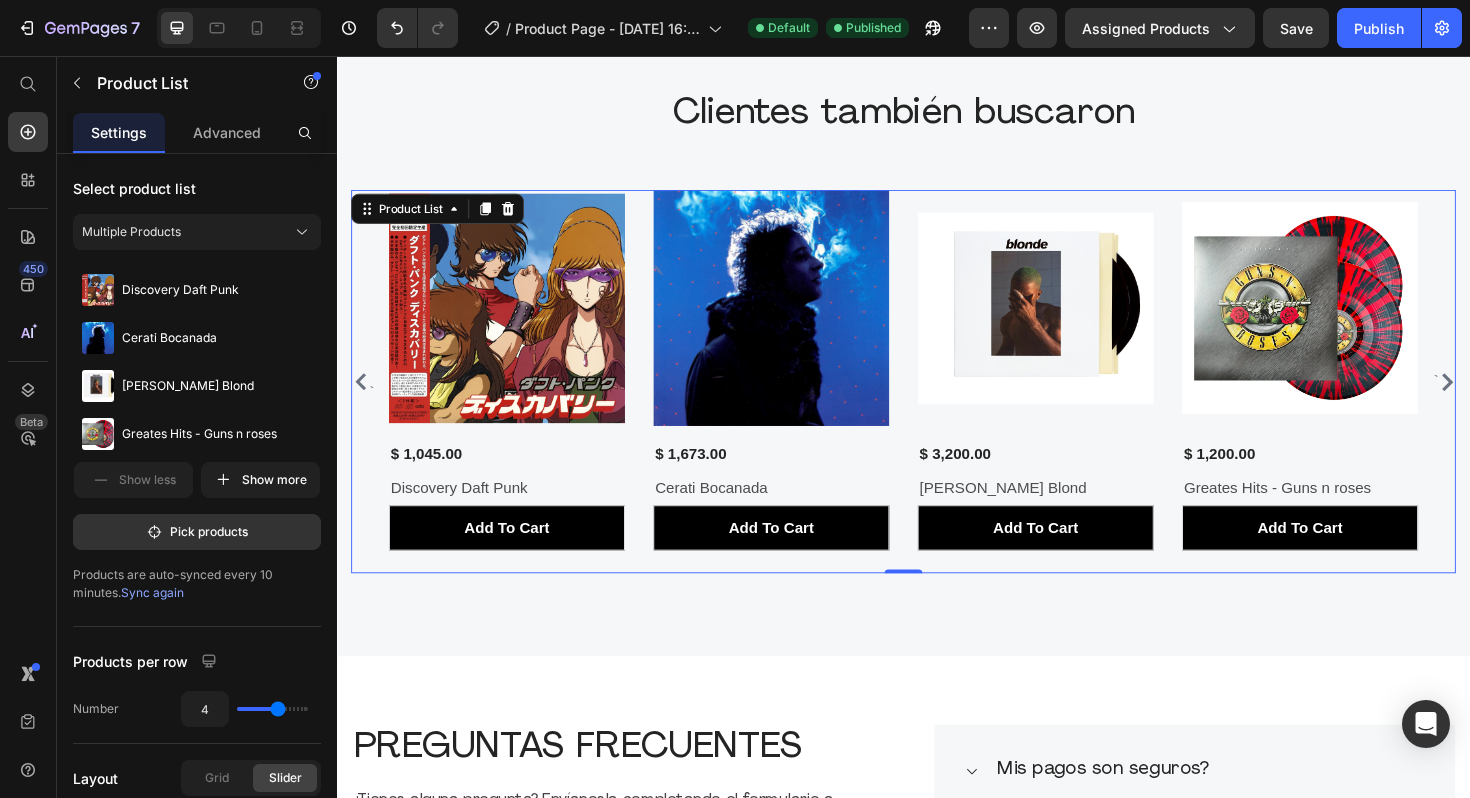 click 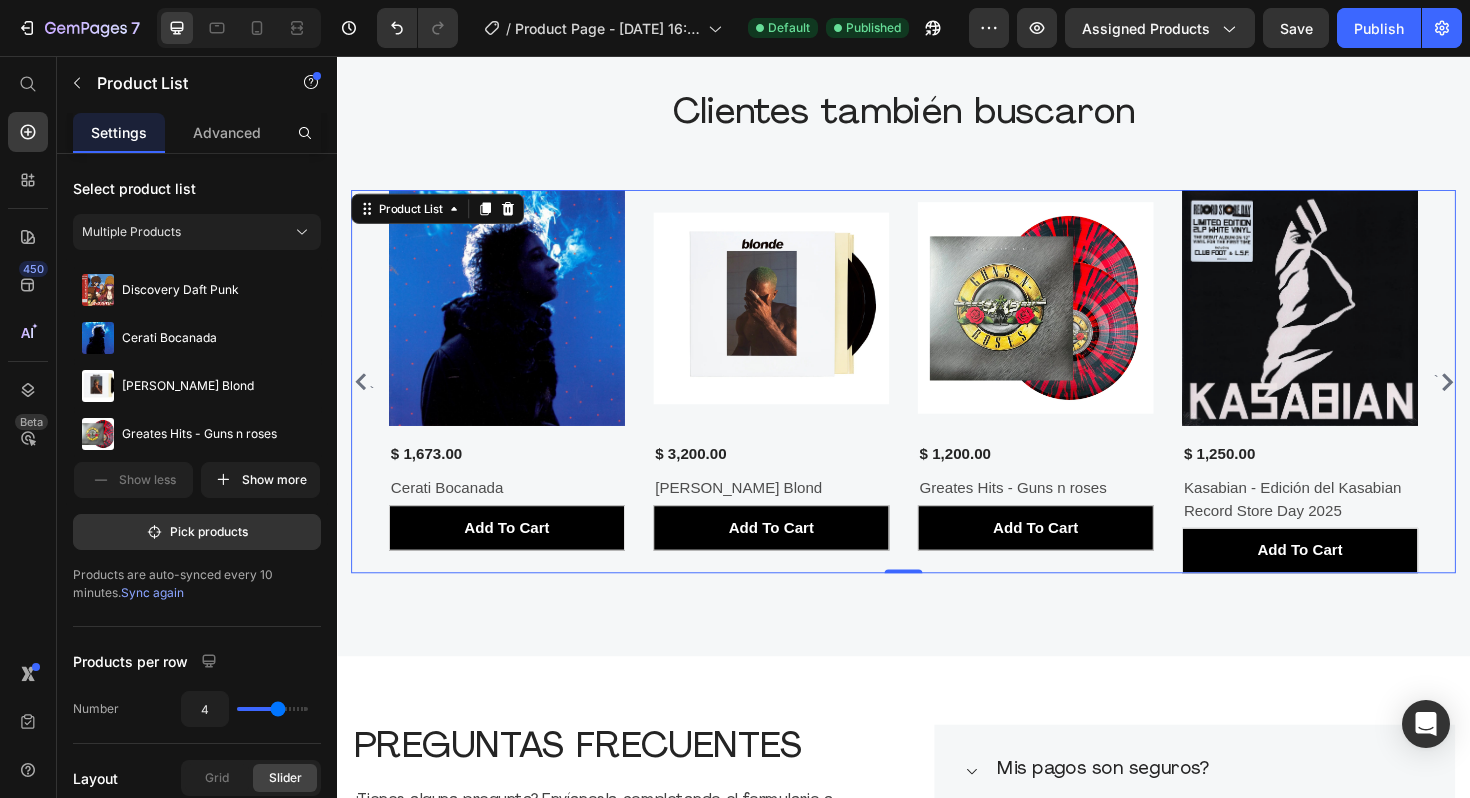click 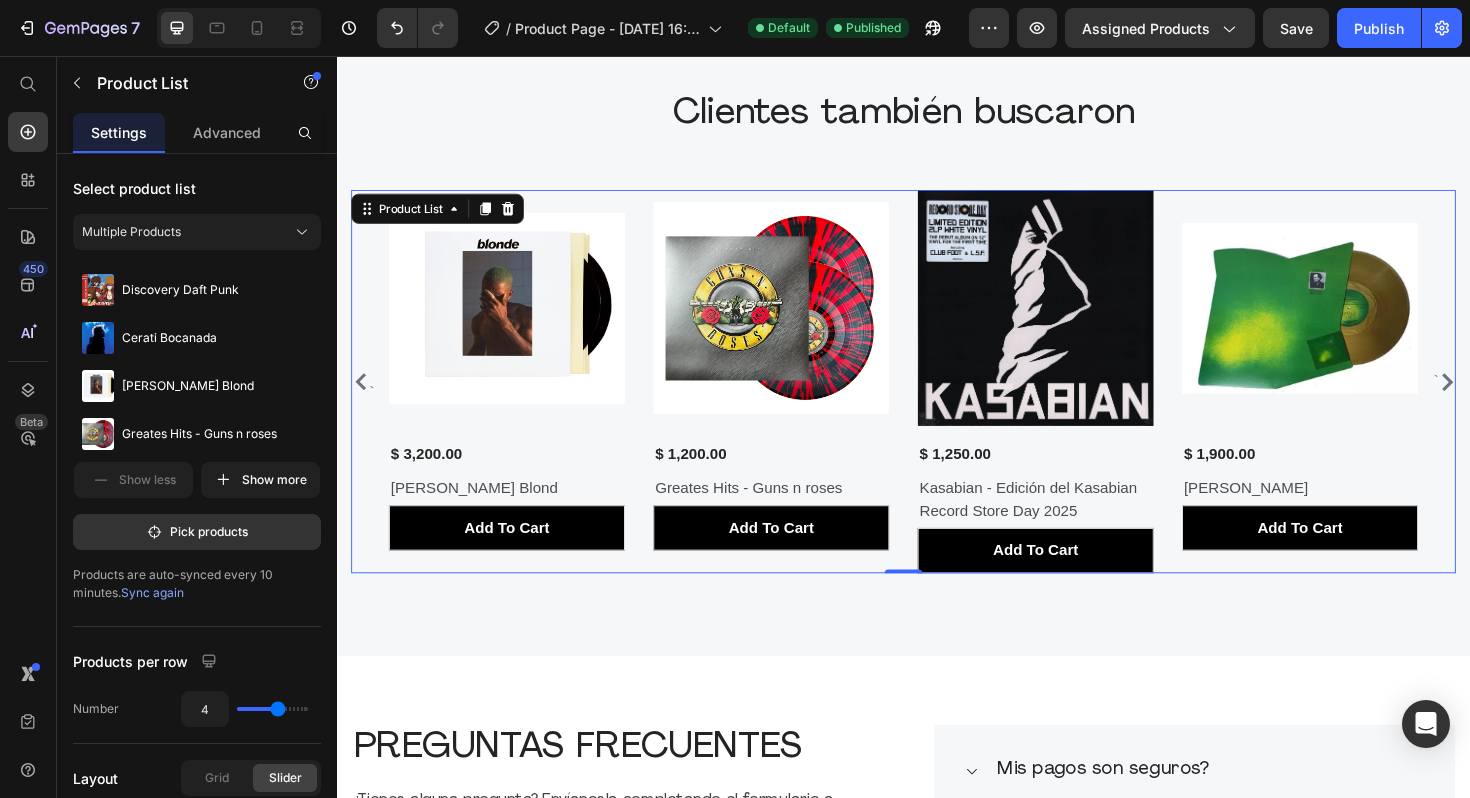 click 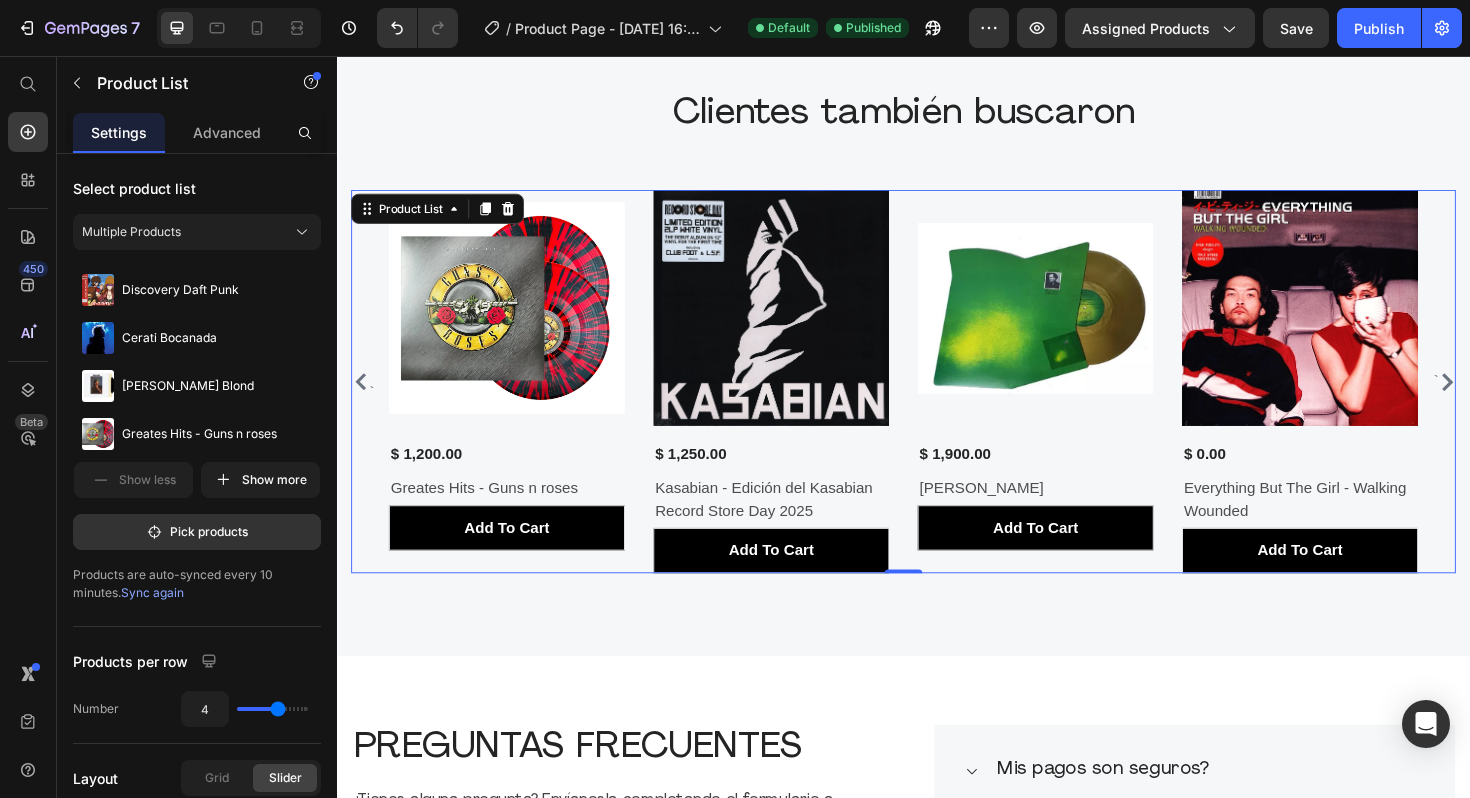 click 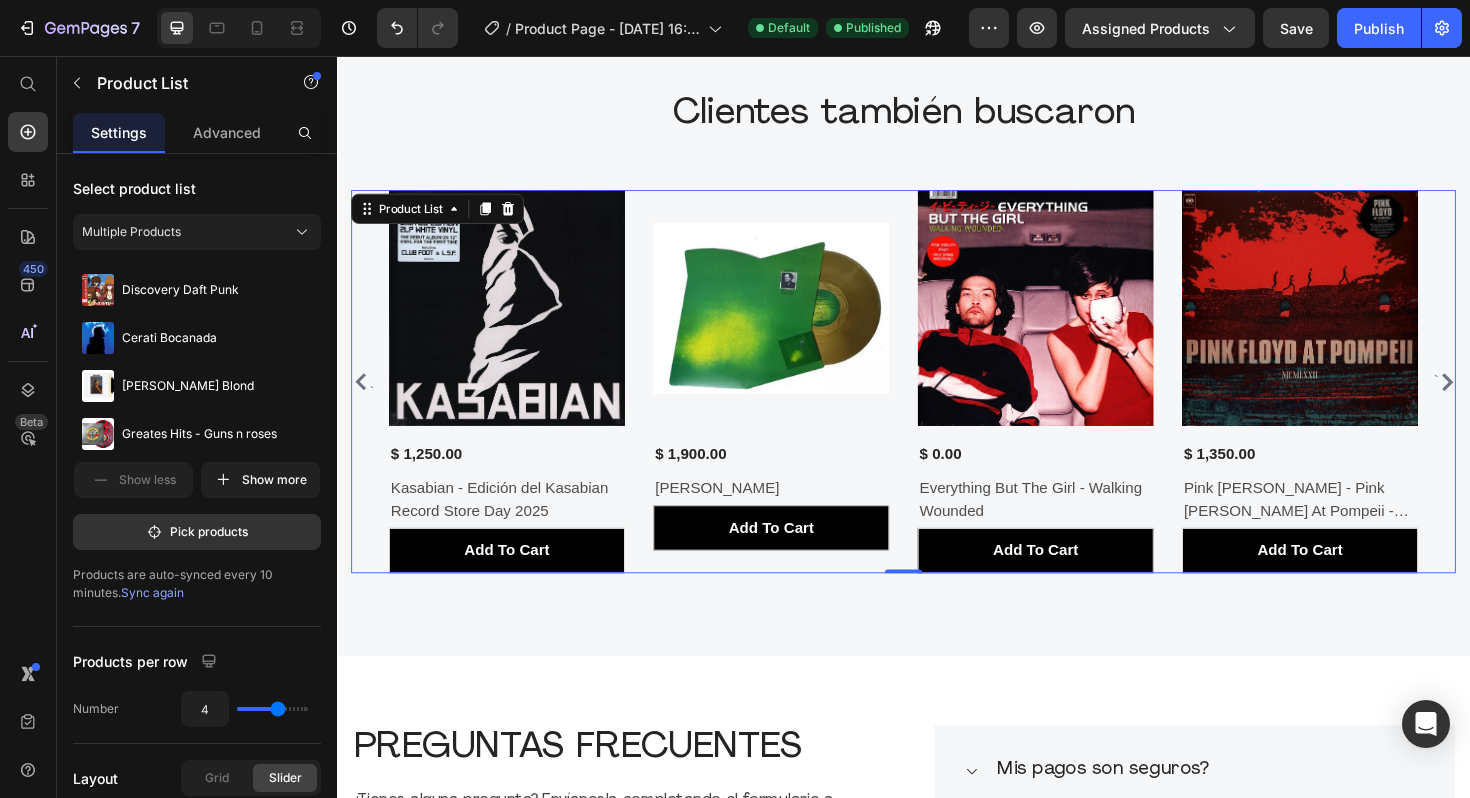 click 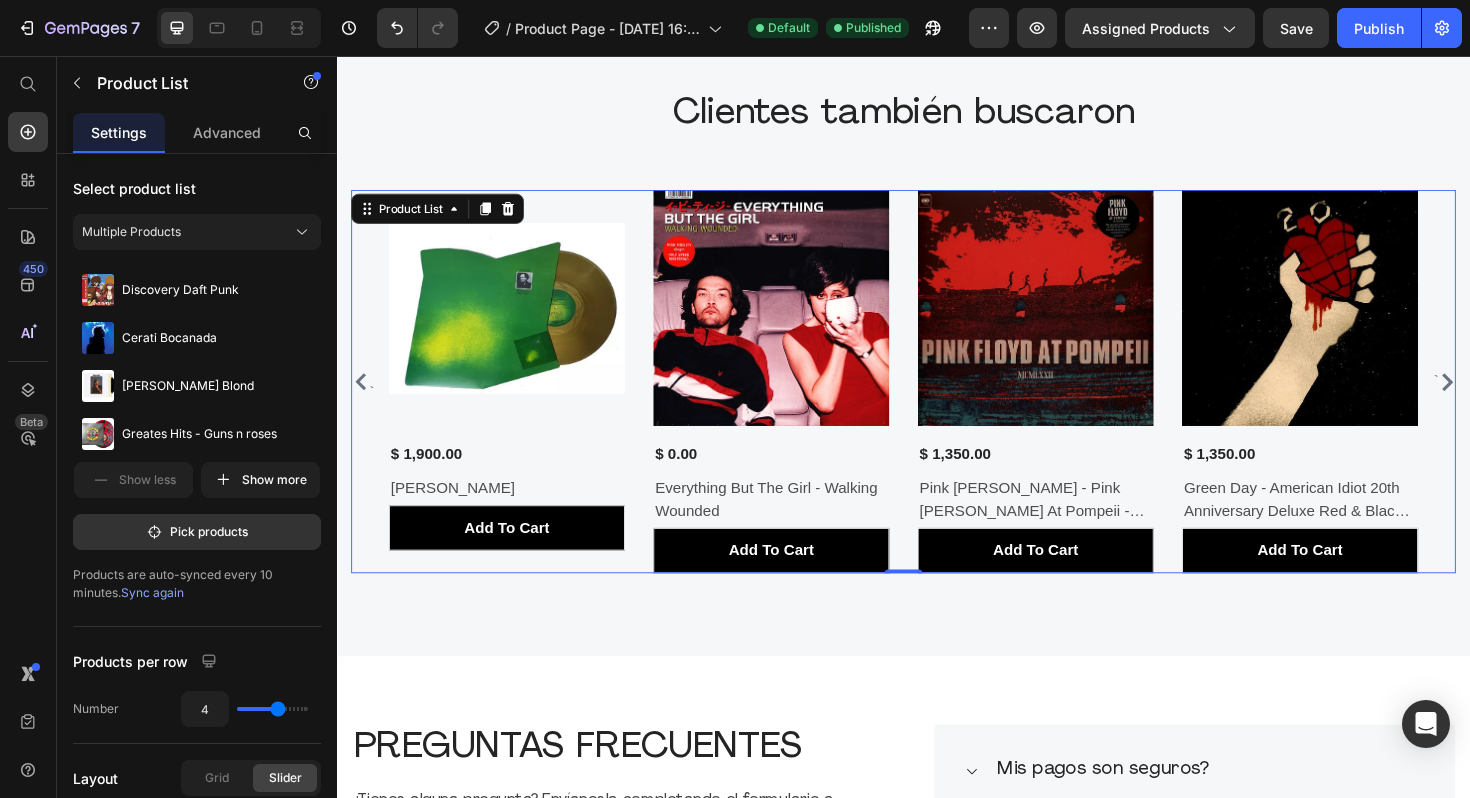click 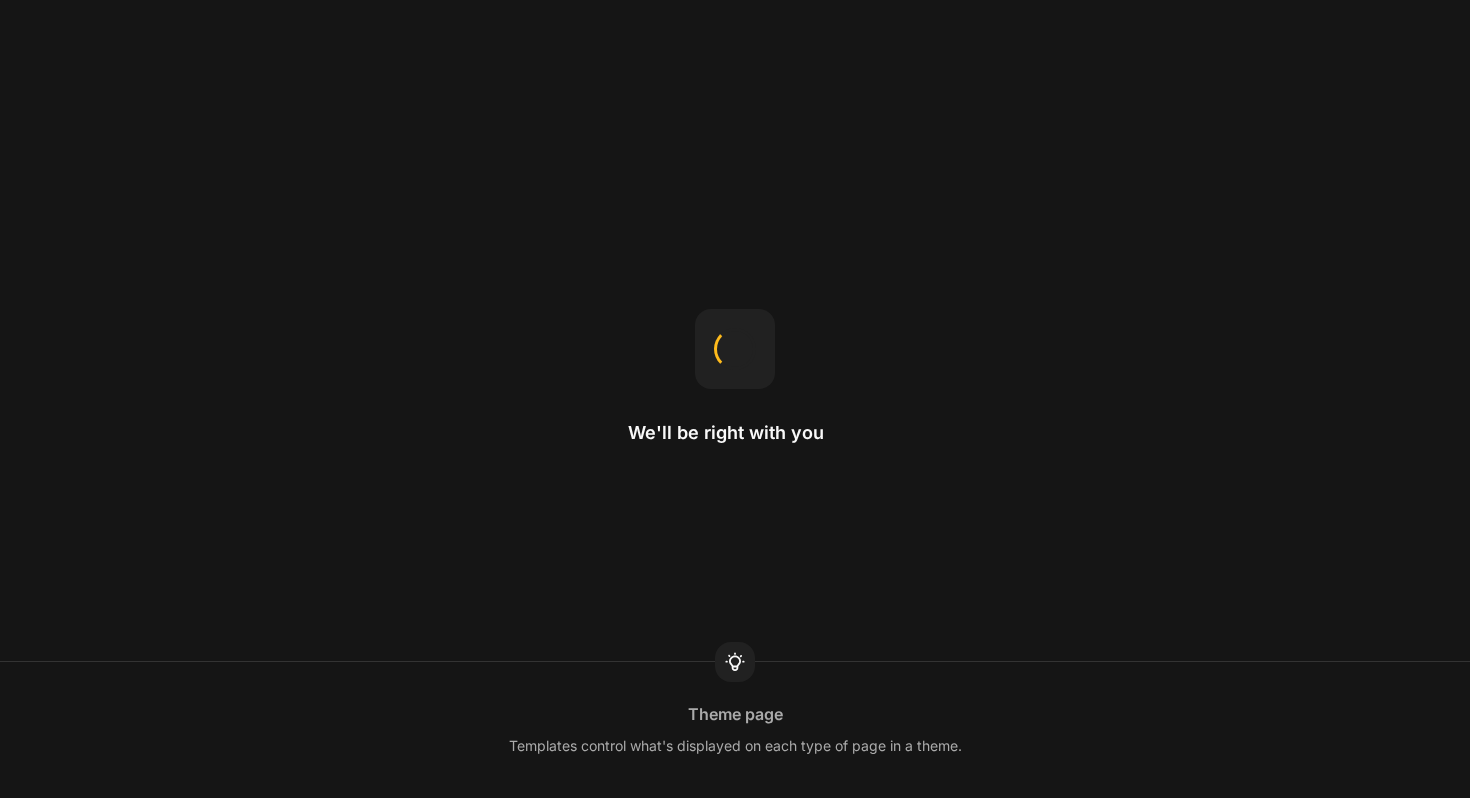 scroll, scrollTop: 0, scrollLeft: 0, axis: both 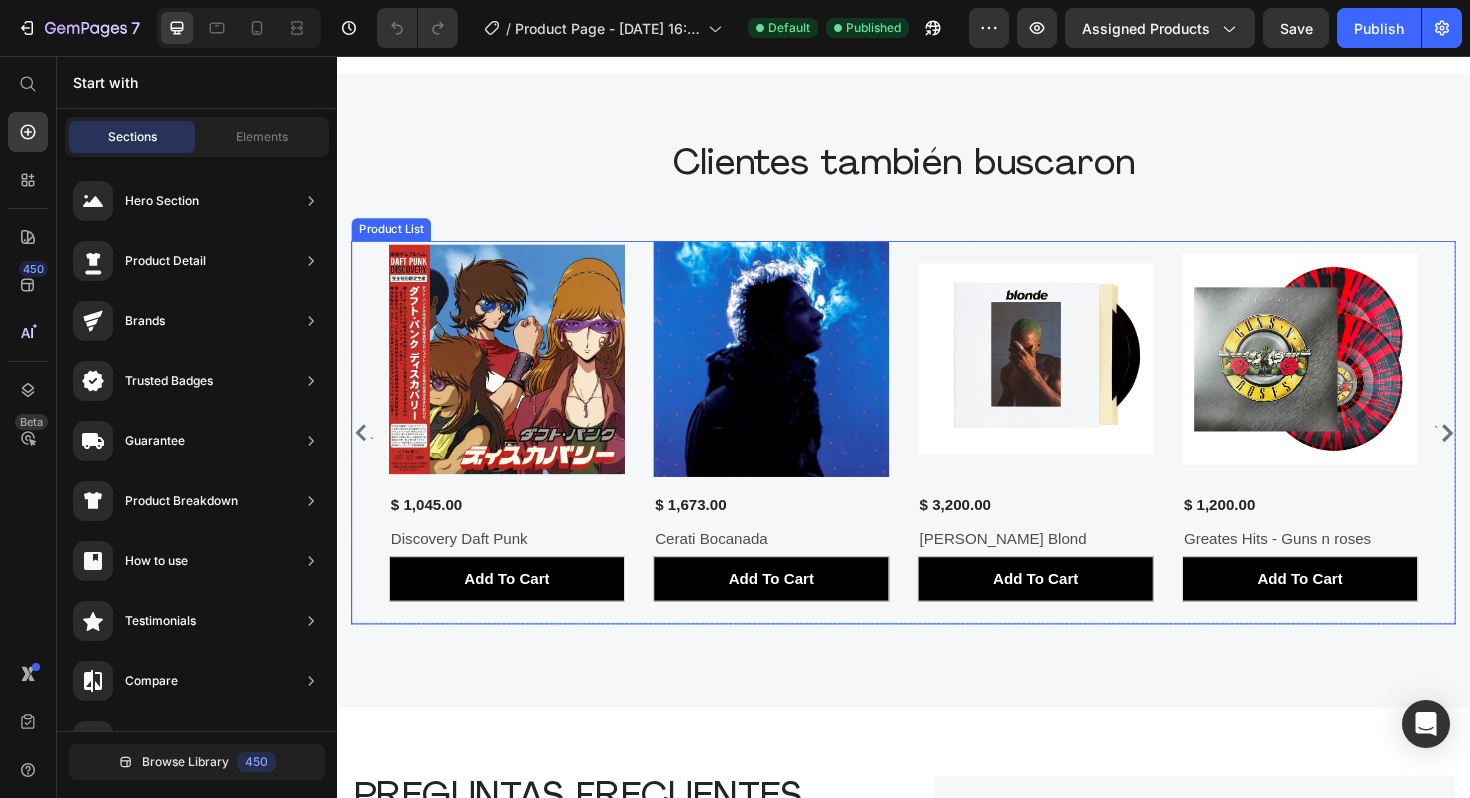 click 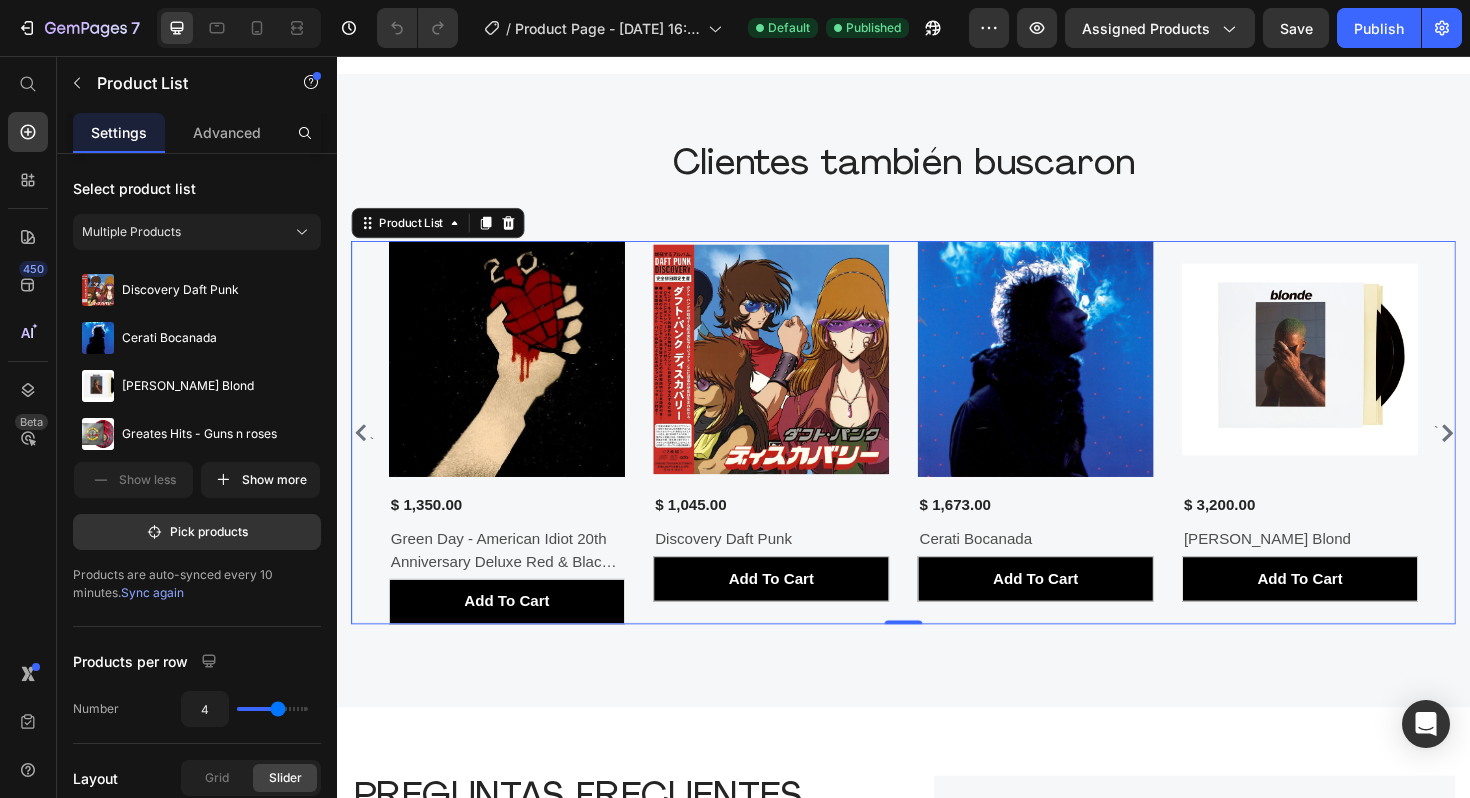 click 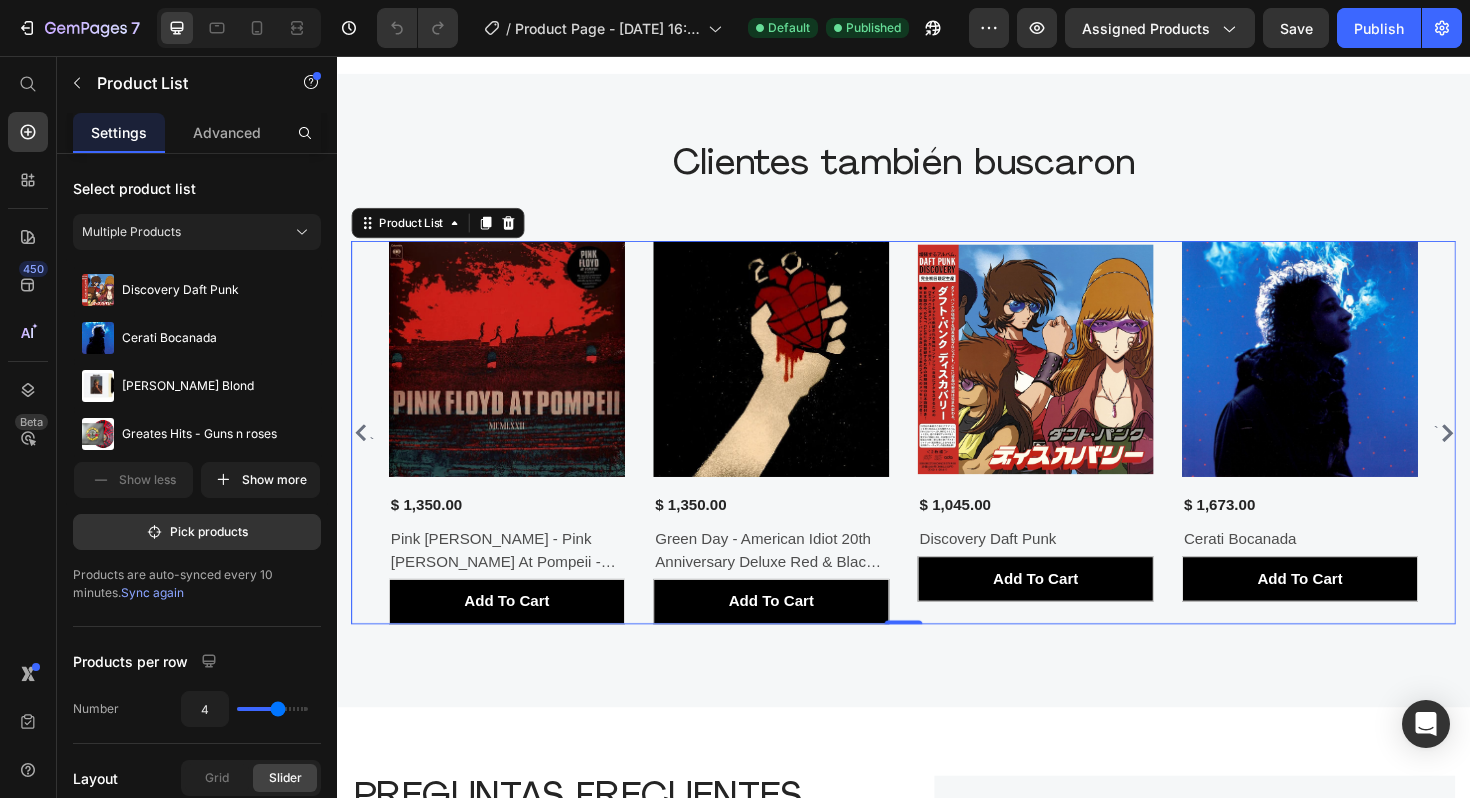 click 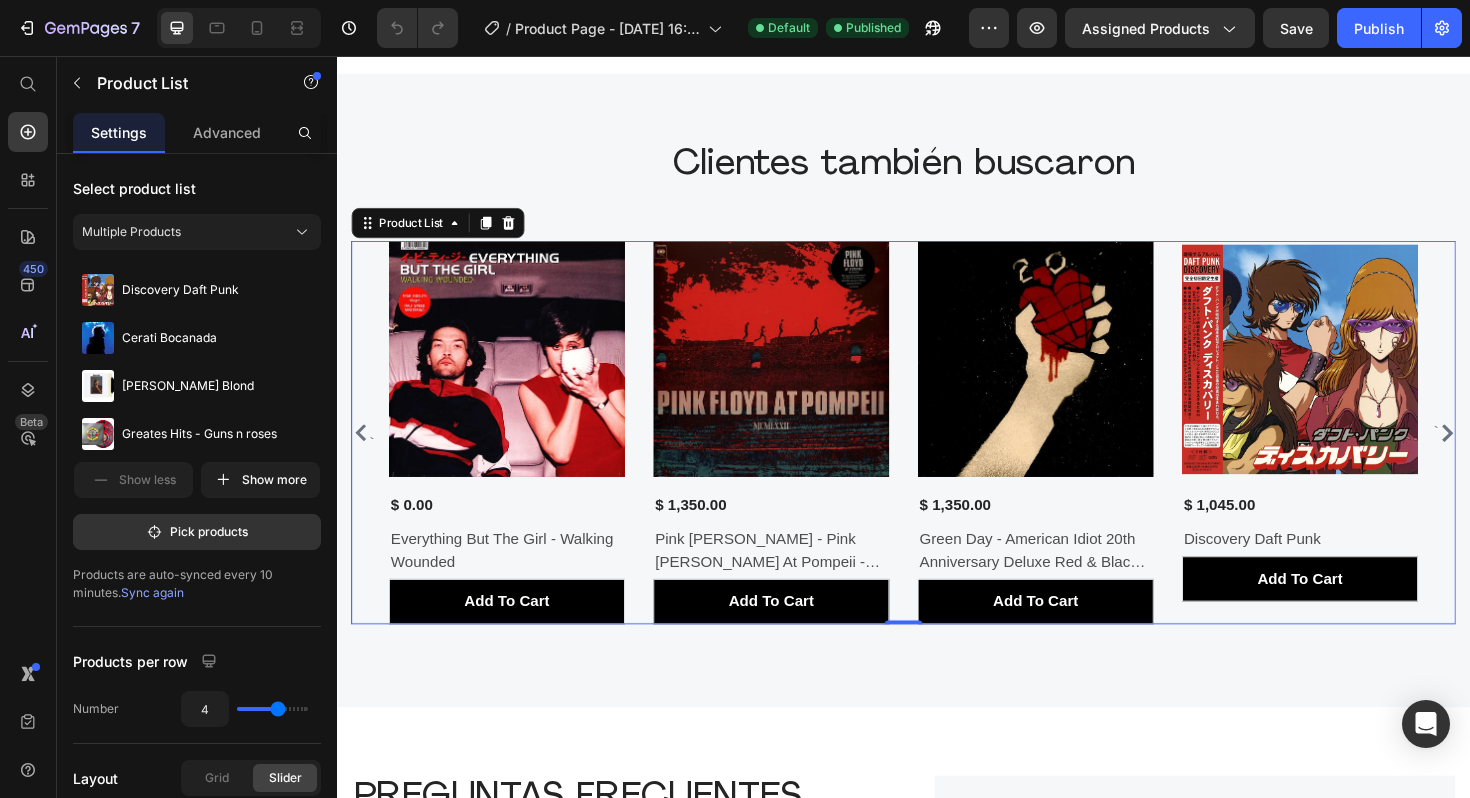 click 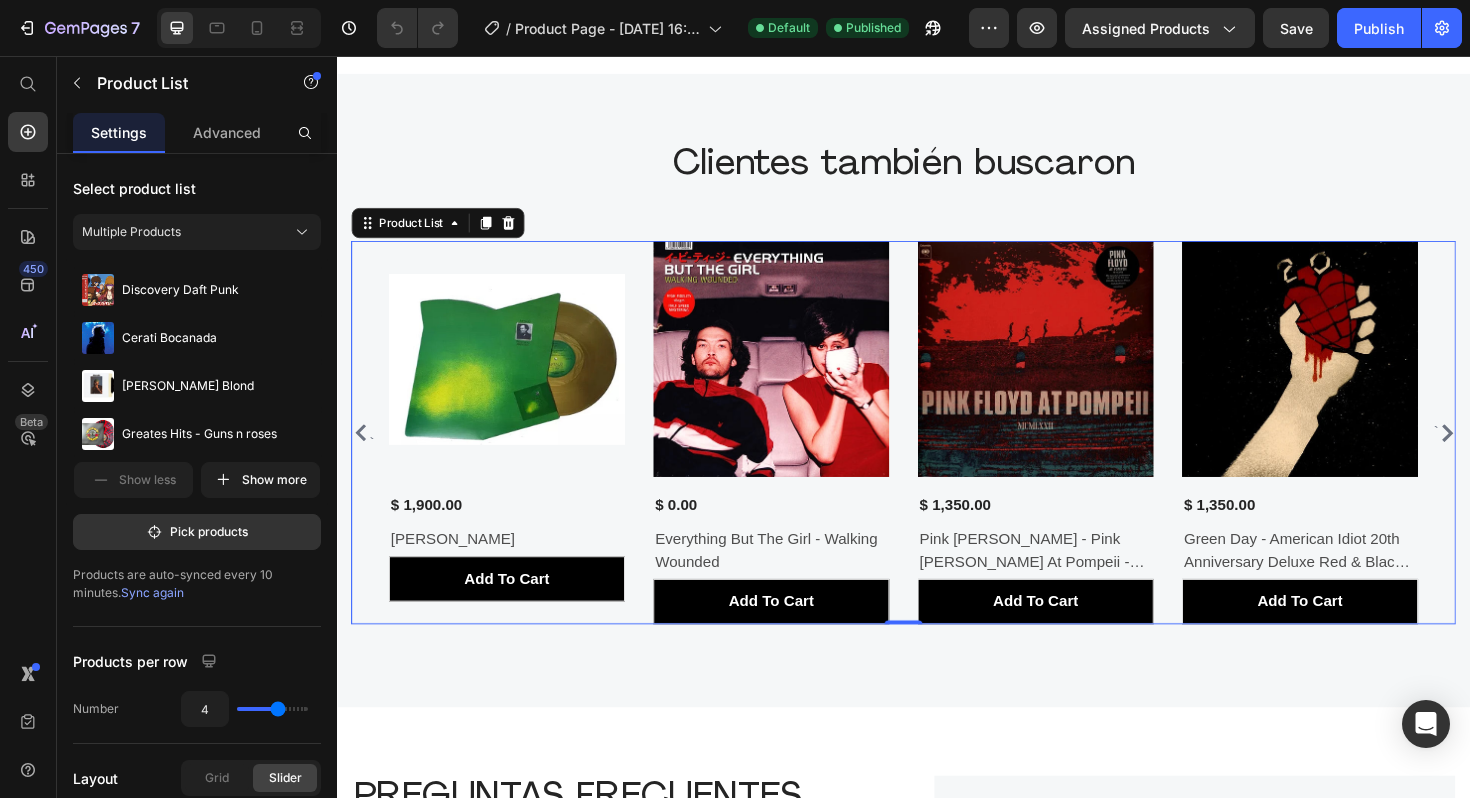 click 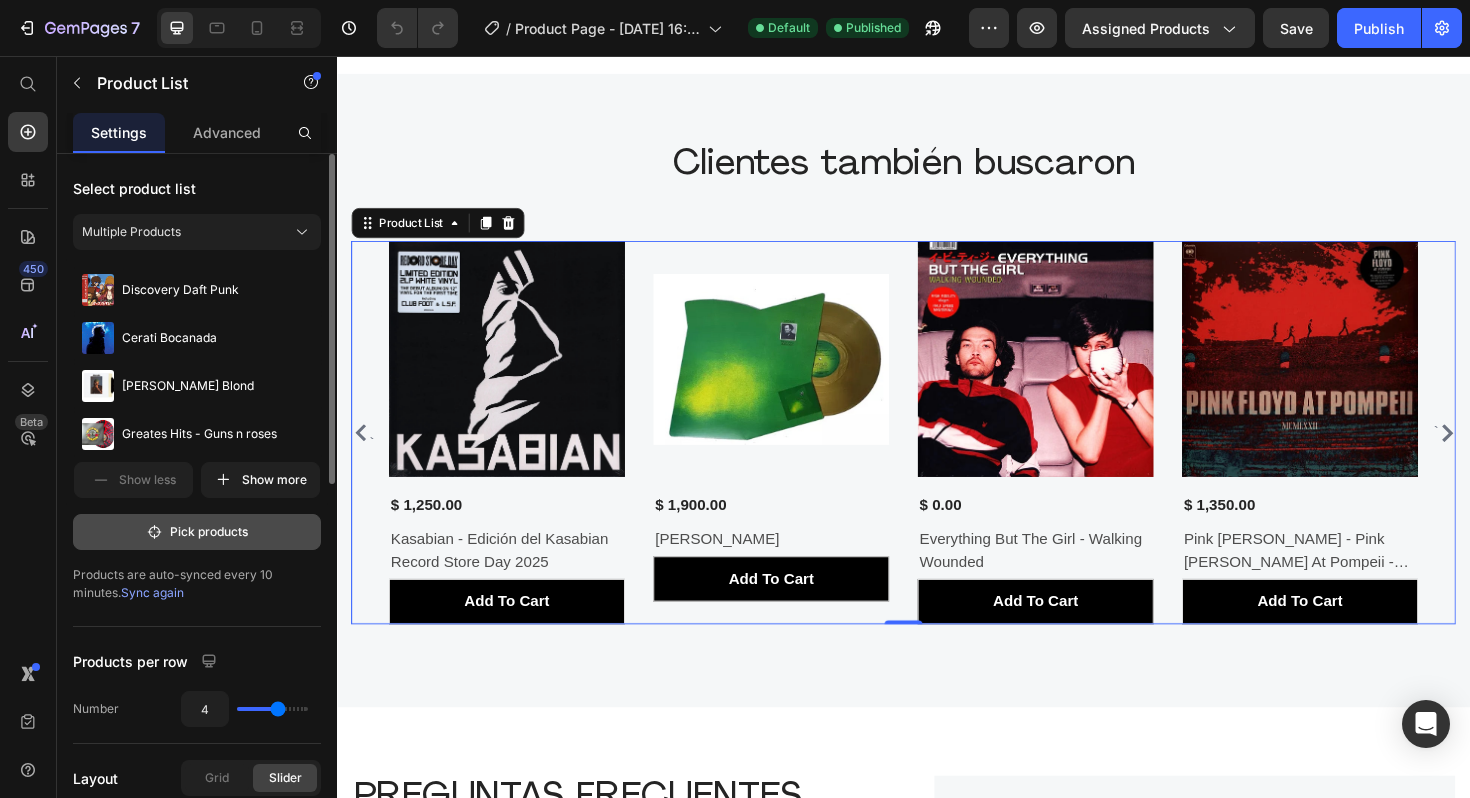 click on "Pick products" at bounding box center (197, 532) 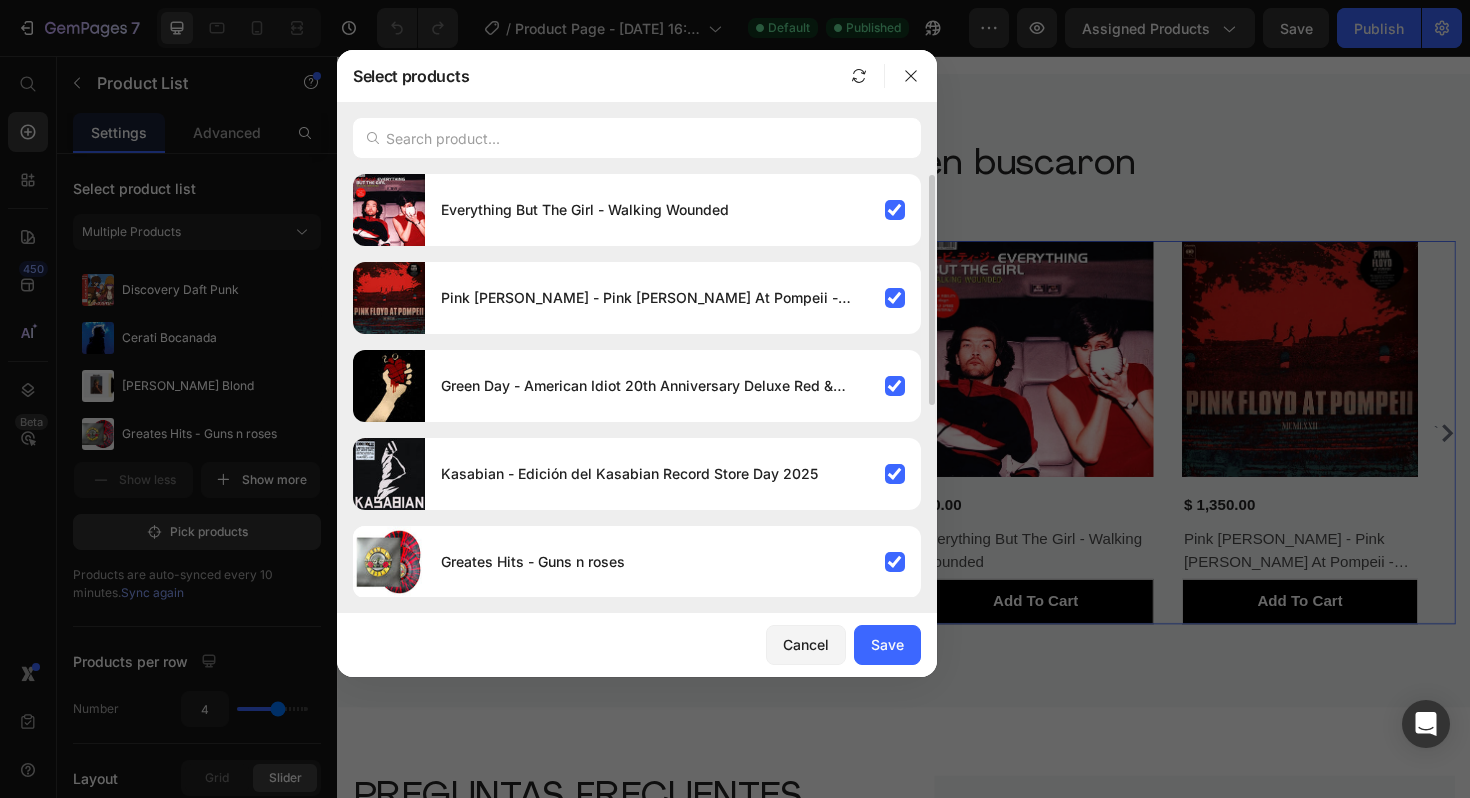 scroll, scrollTop: 353, scrollLeft: 0, axis: vertical 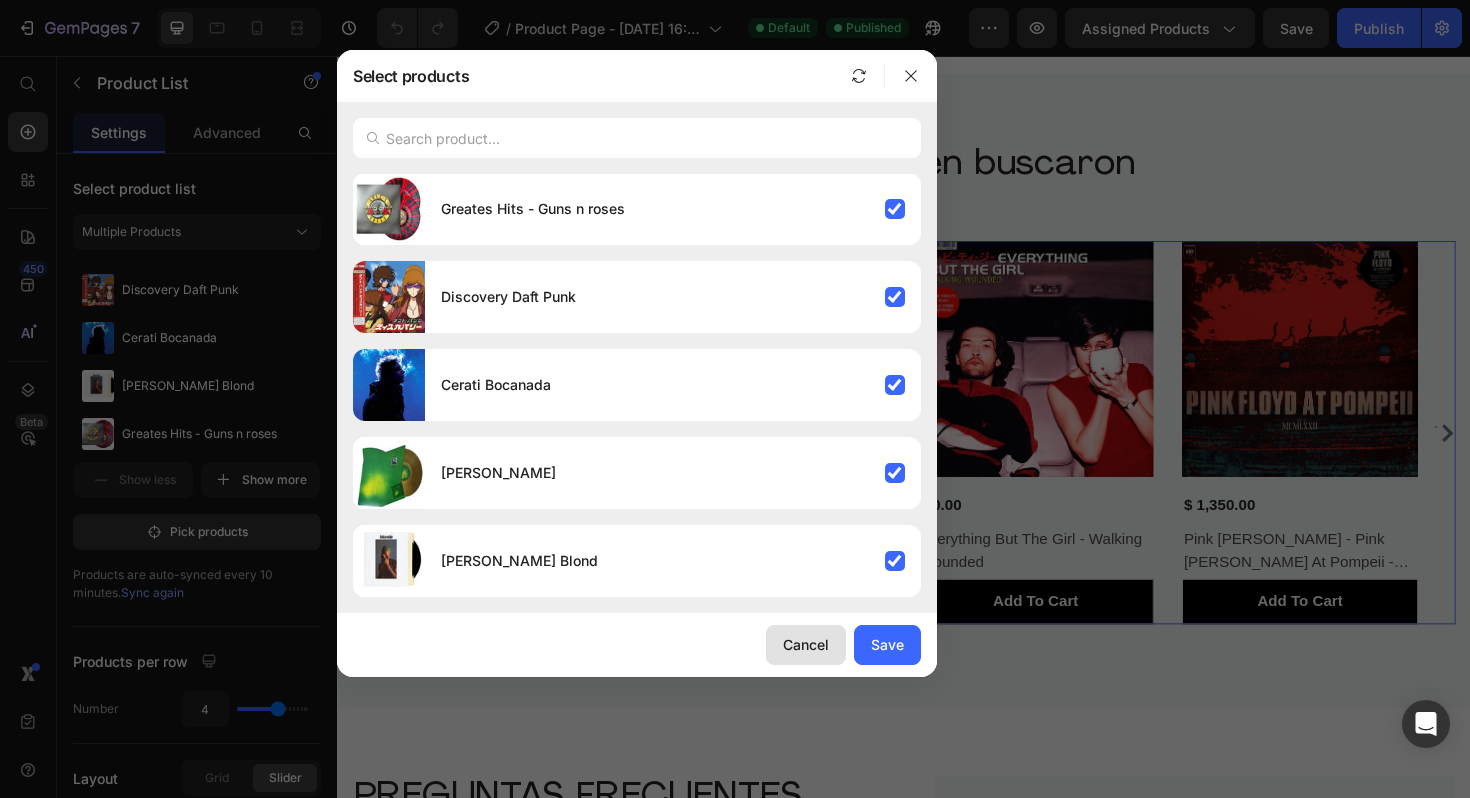 click on "Cancel" at bounding box center (806, 644) 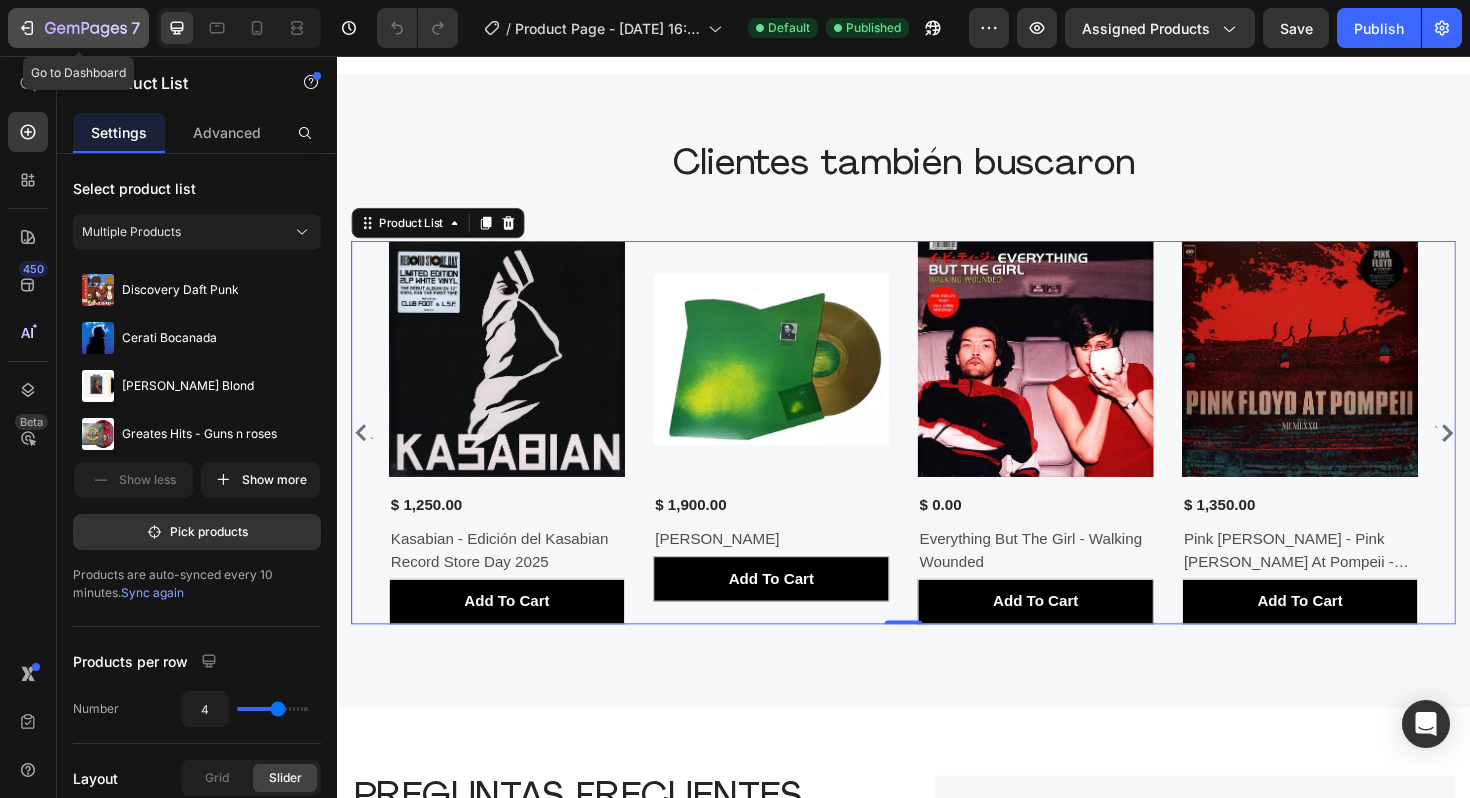 click 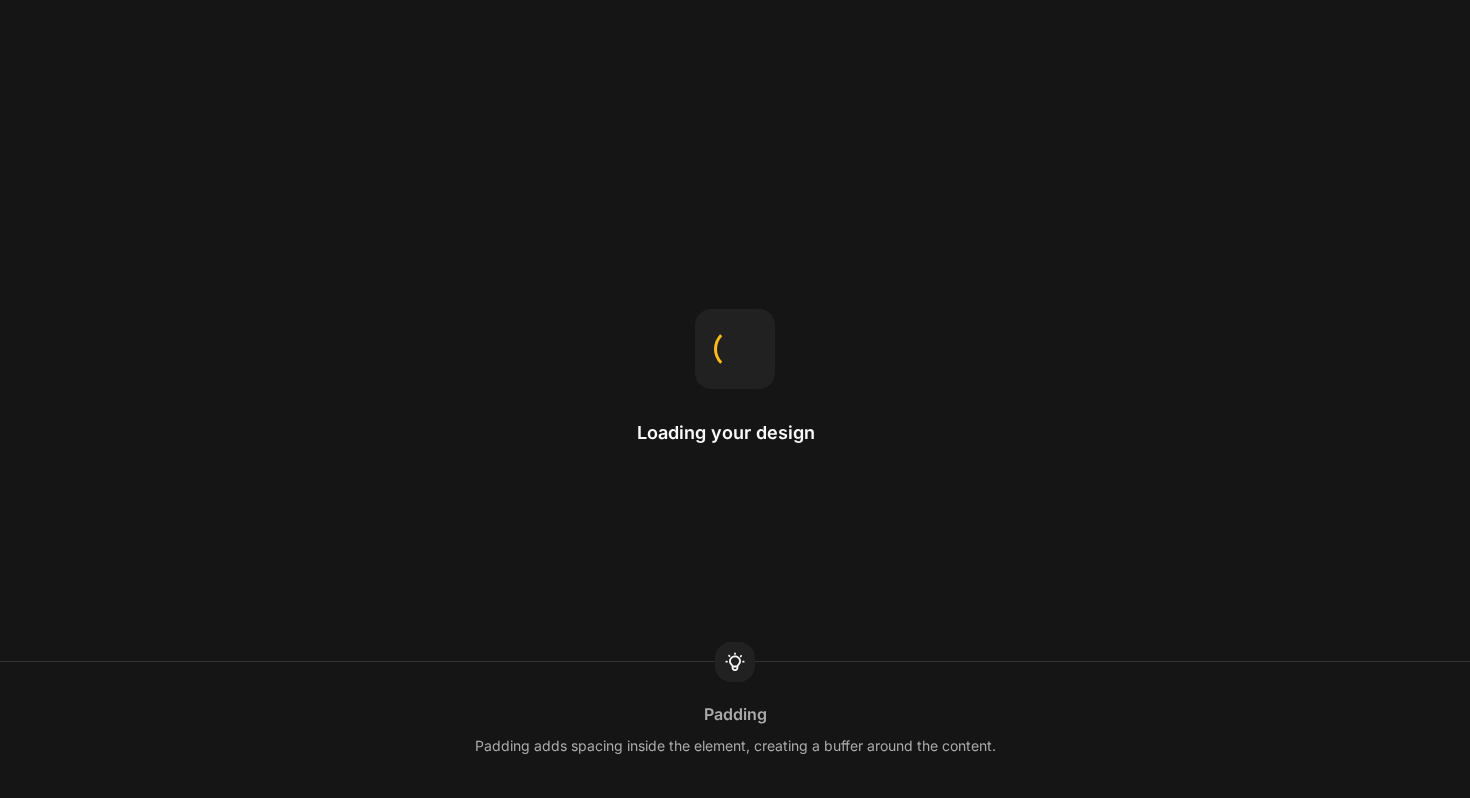 scroll, scrollTop: 0, scrollLeft: 0, axis: both 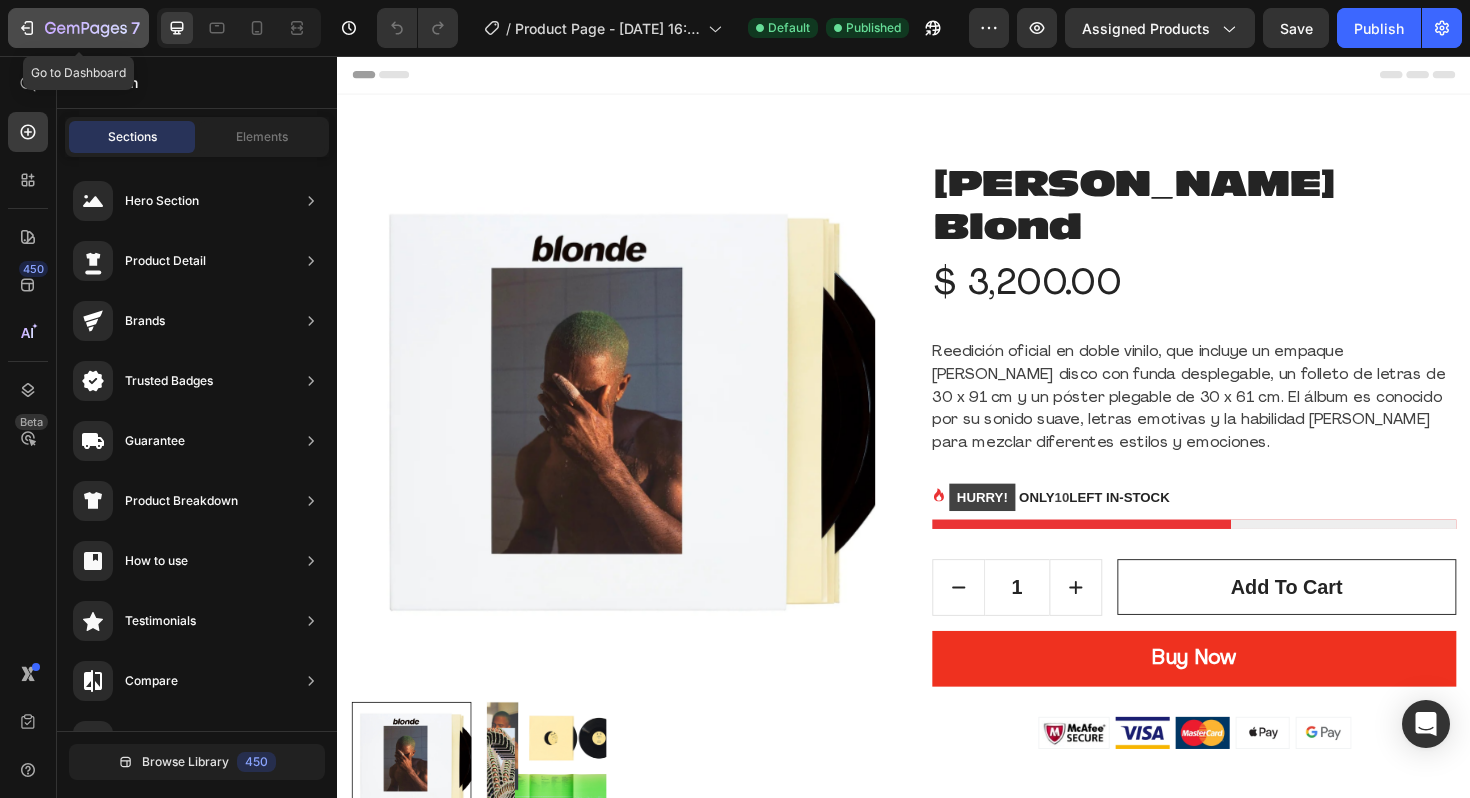 click on "7" 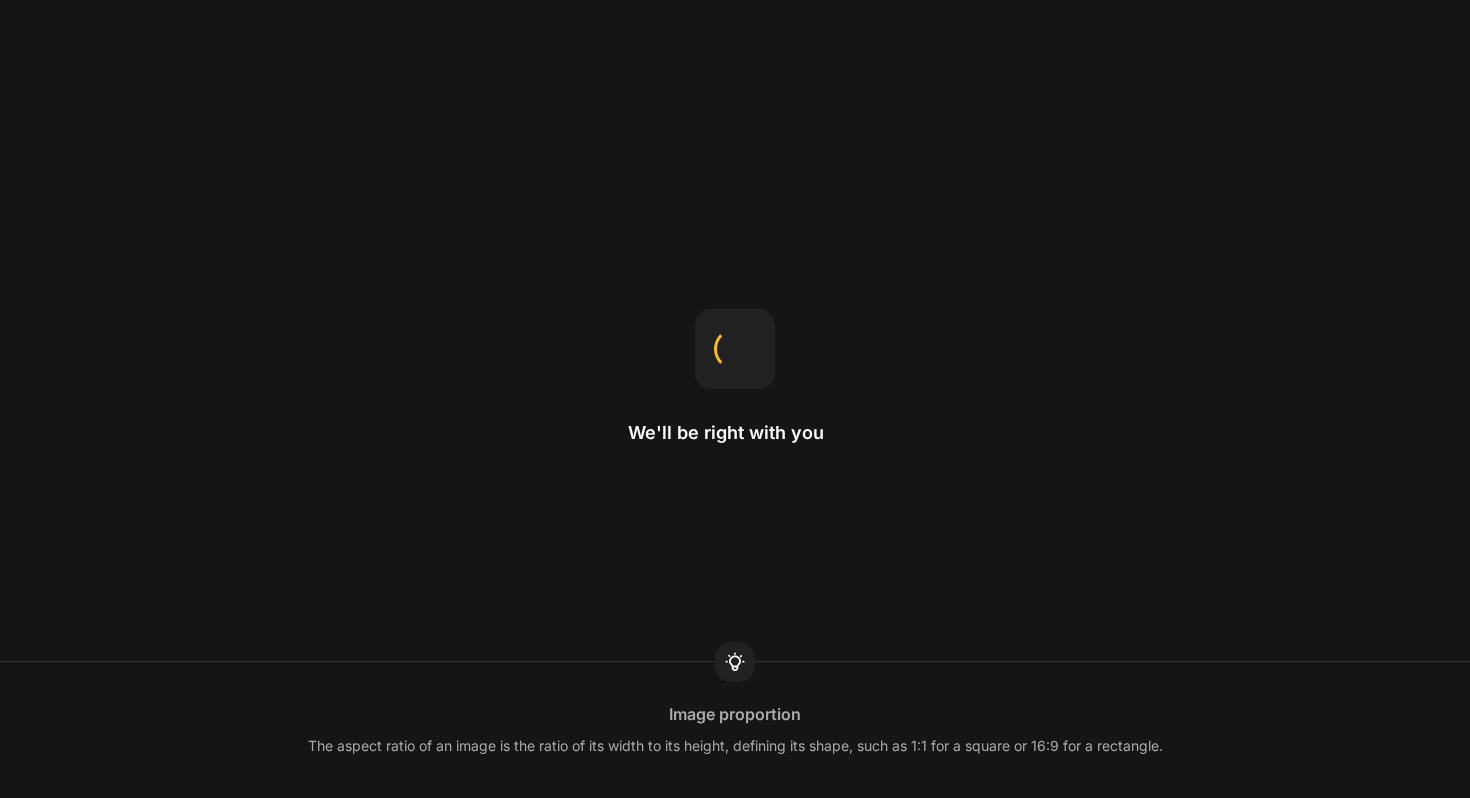 scroll, scrollTop: 0, scrollLeft: 0, axis: both 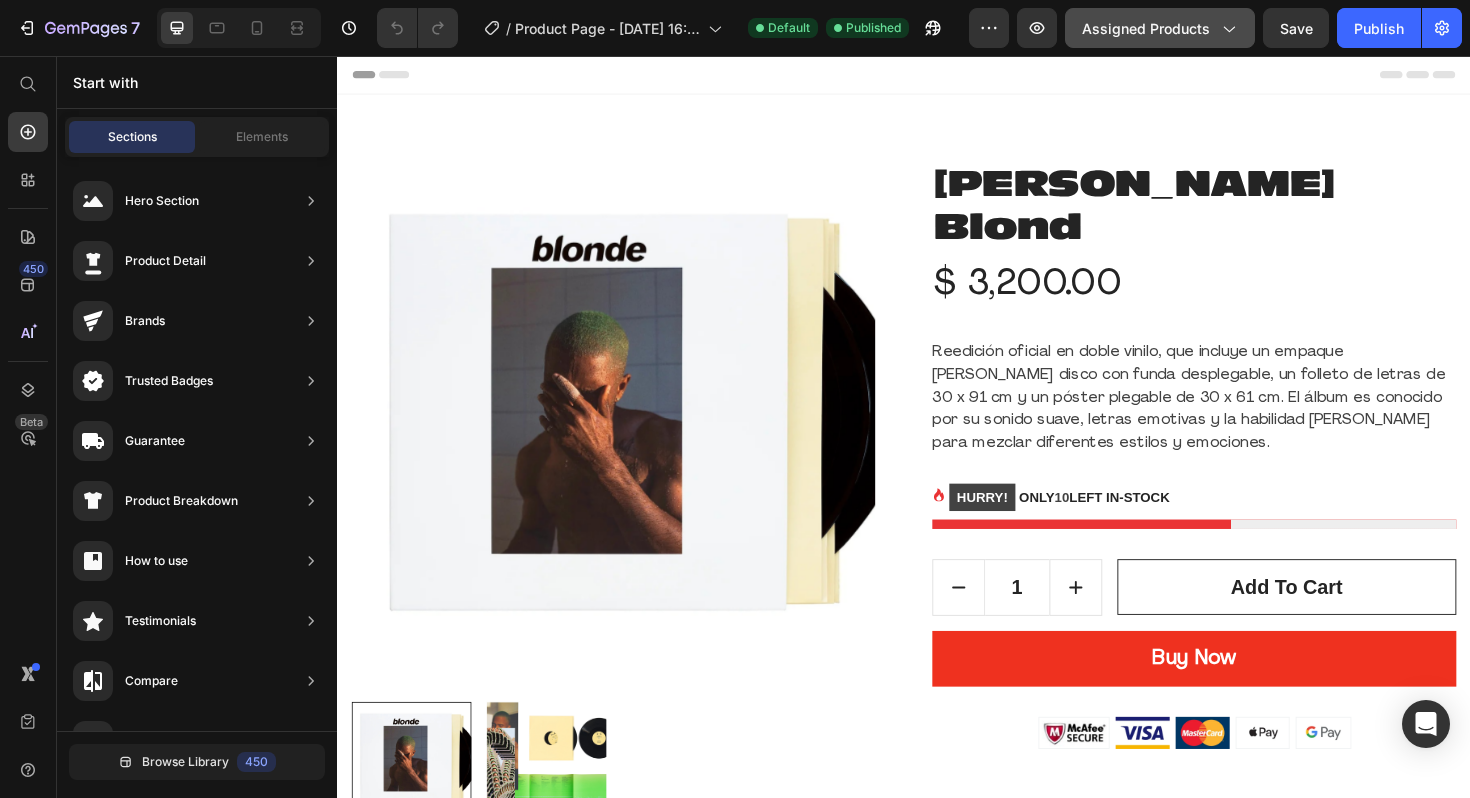 click on "Assigned Products" at bounding box center [1160, 28] 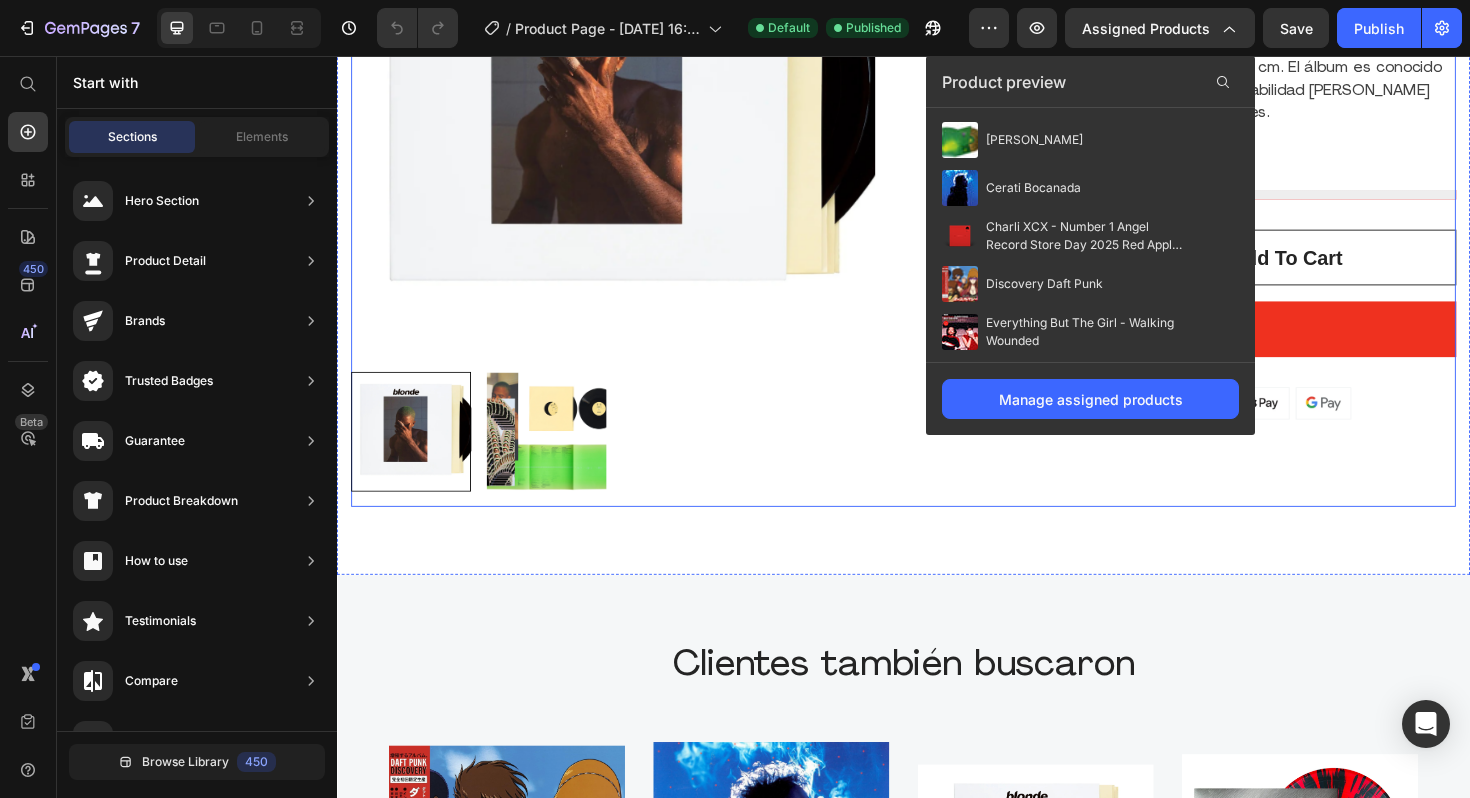 scroll, scrollTop: 704, scrollLeft: 0, axis: vertical 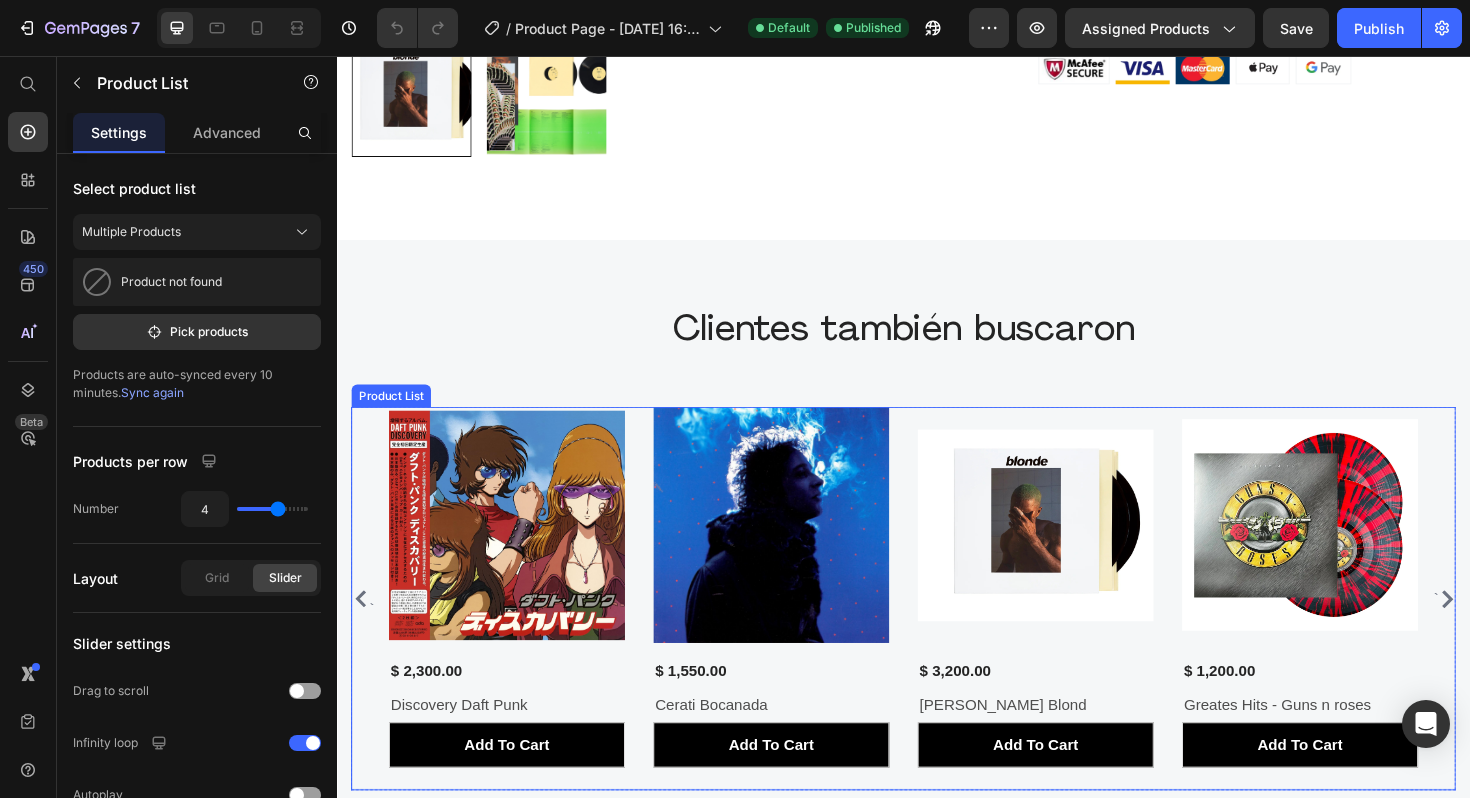 click 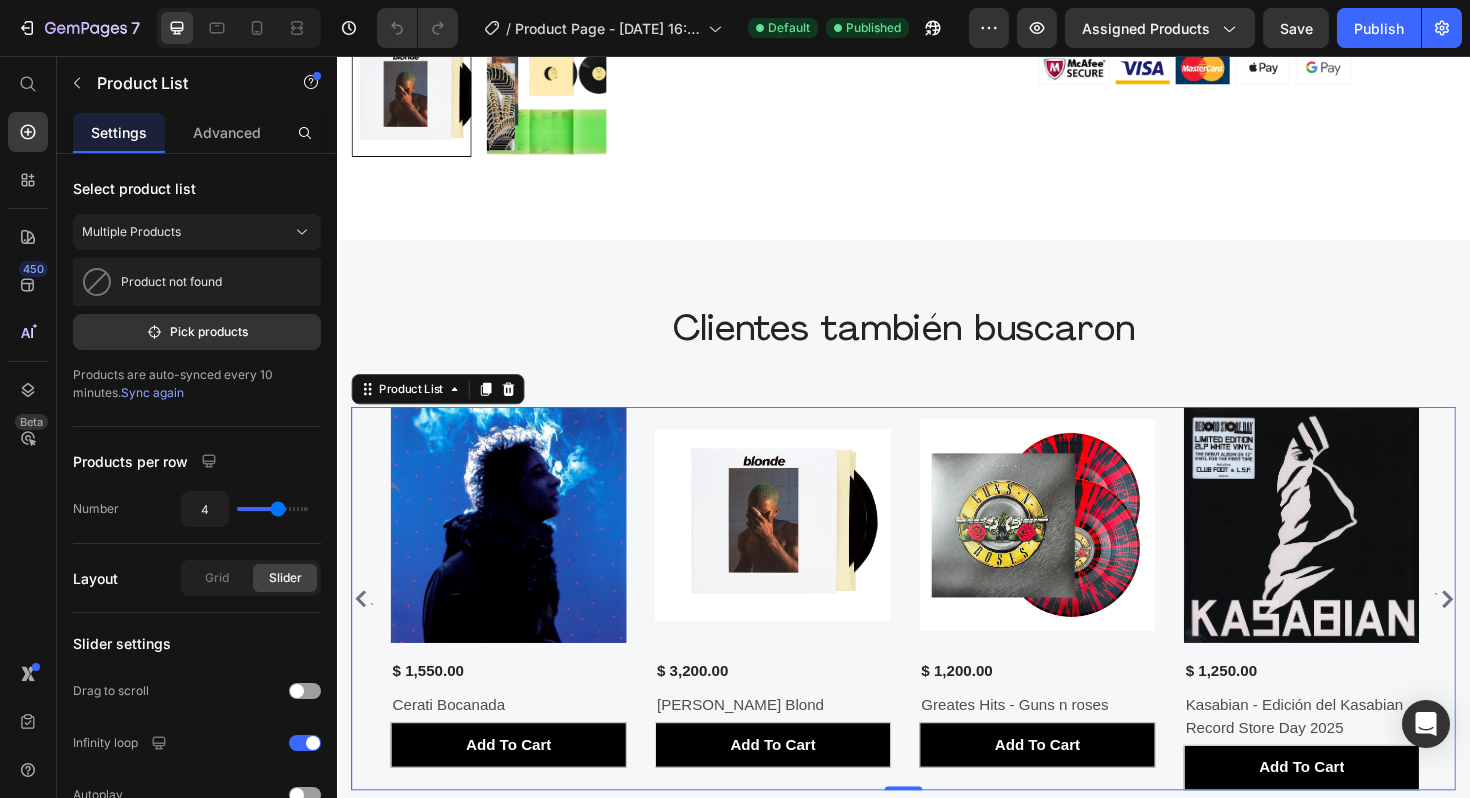 click 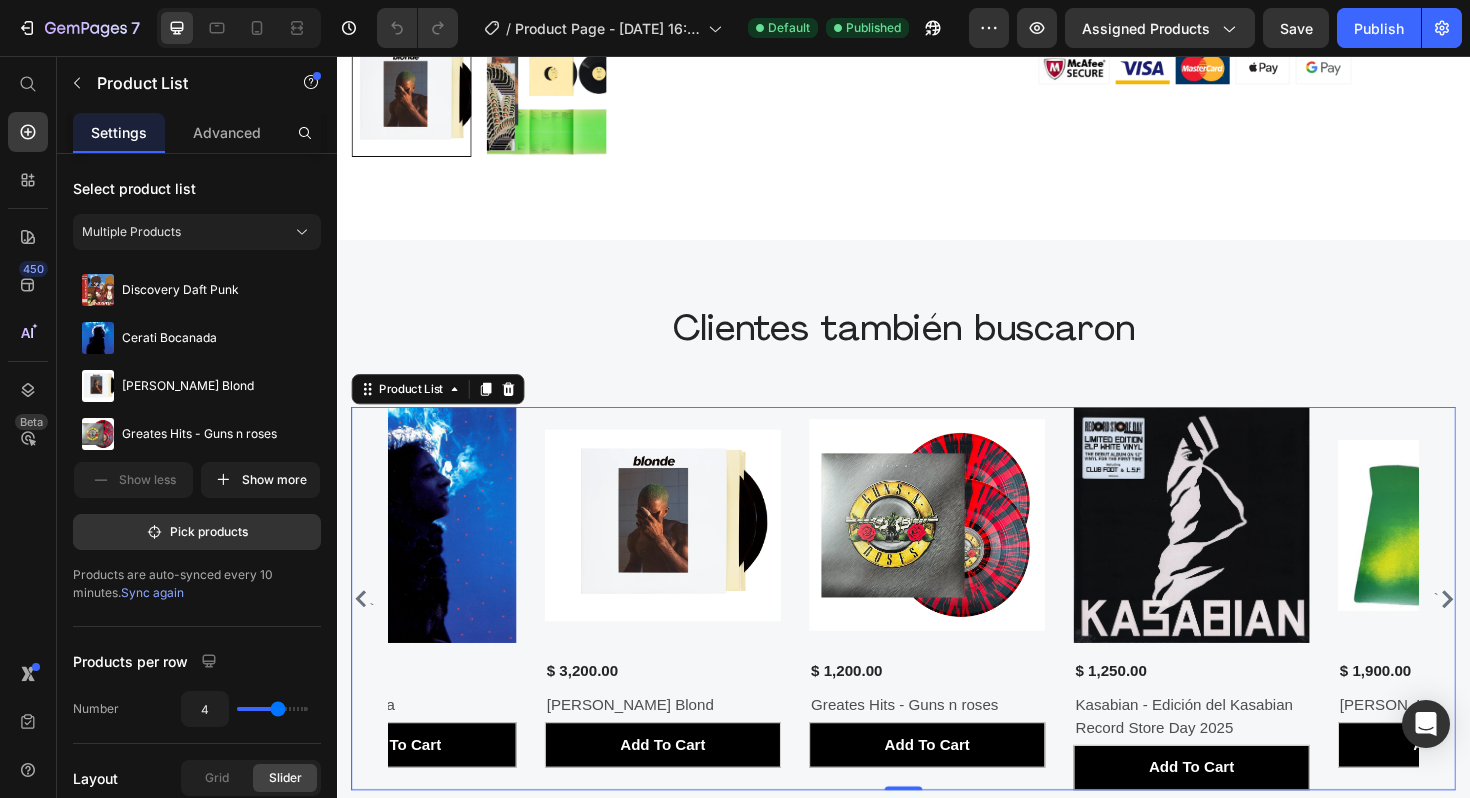 click 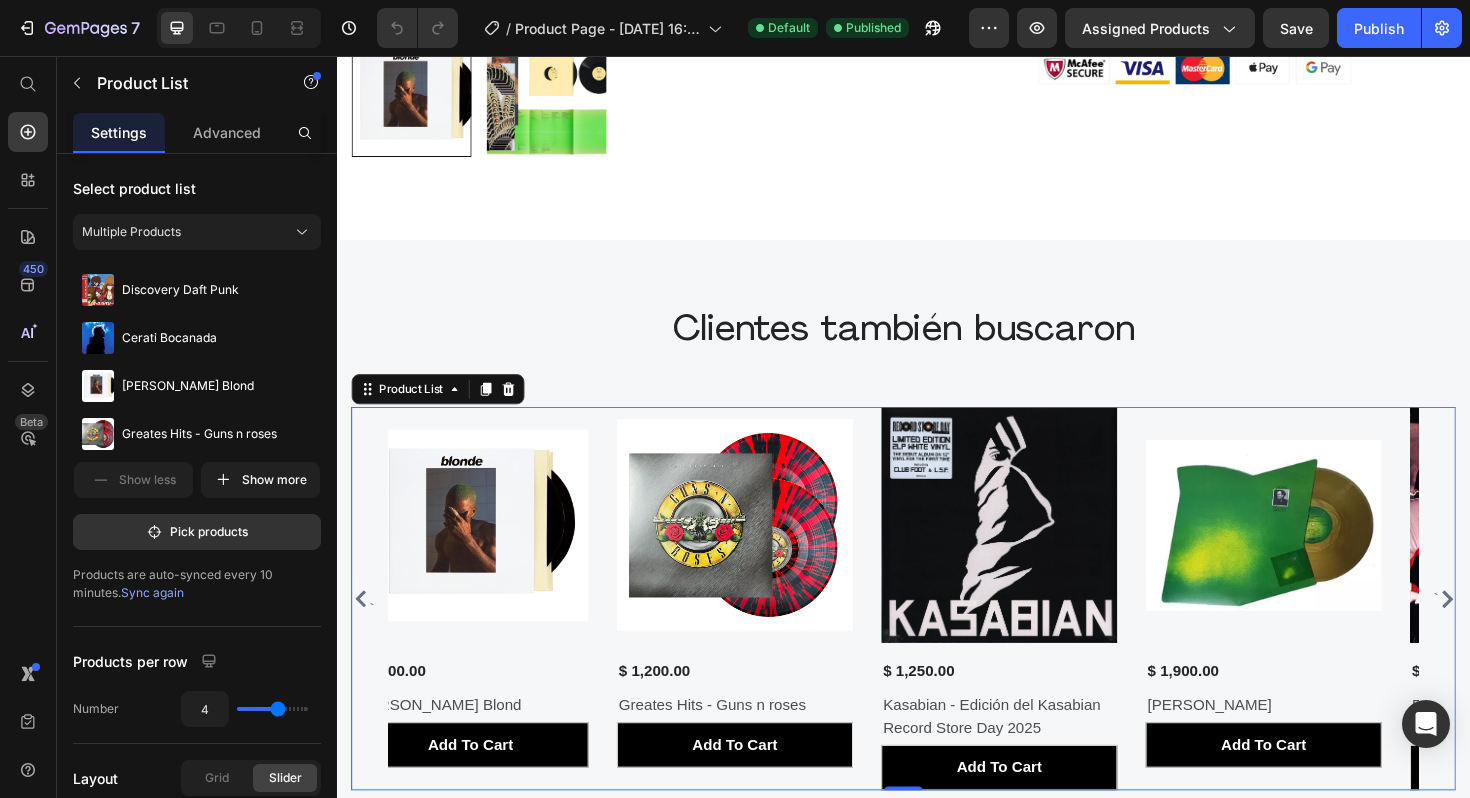 click 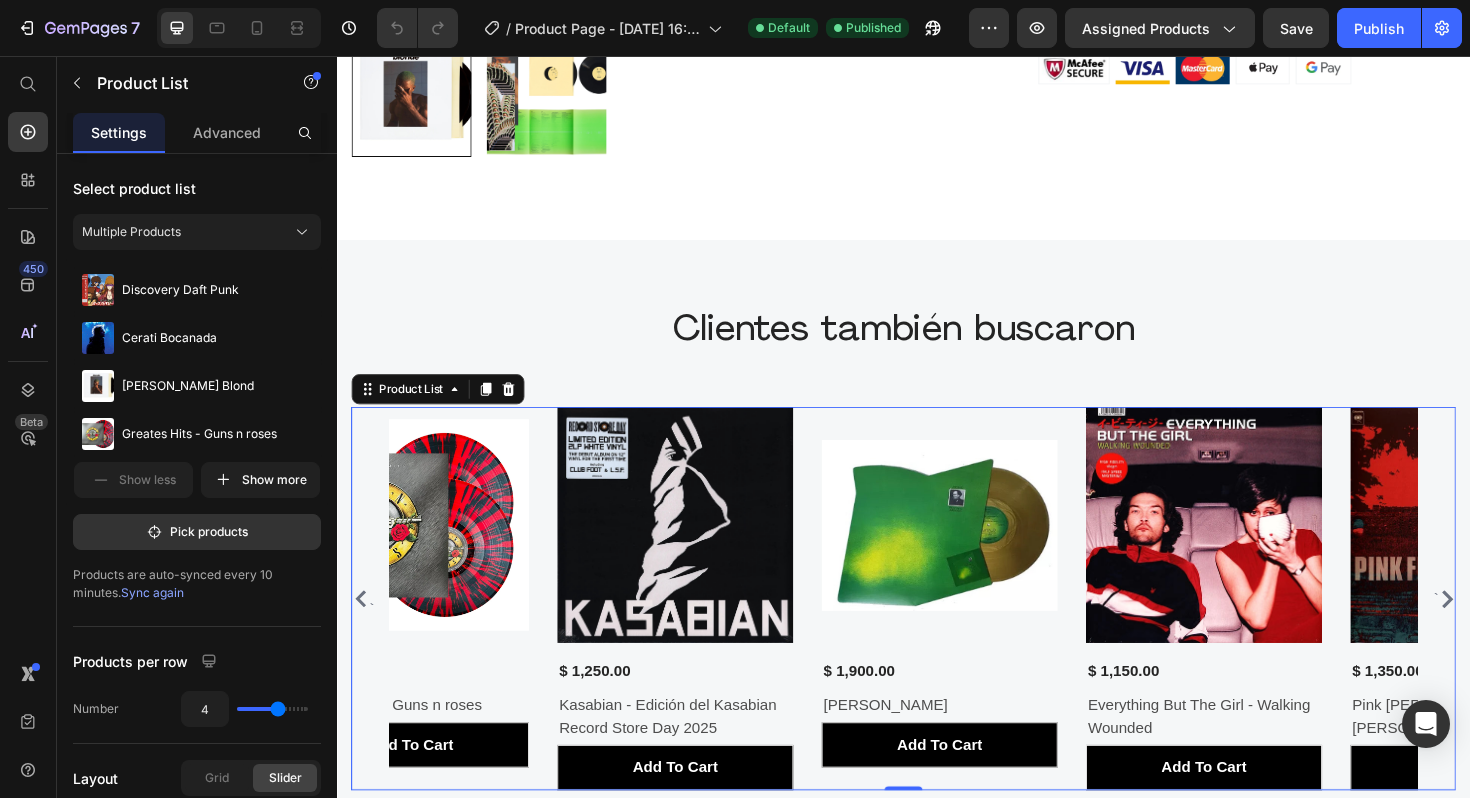 click 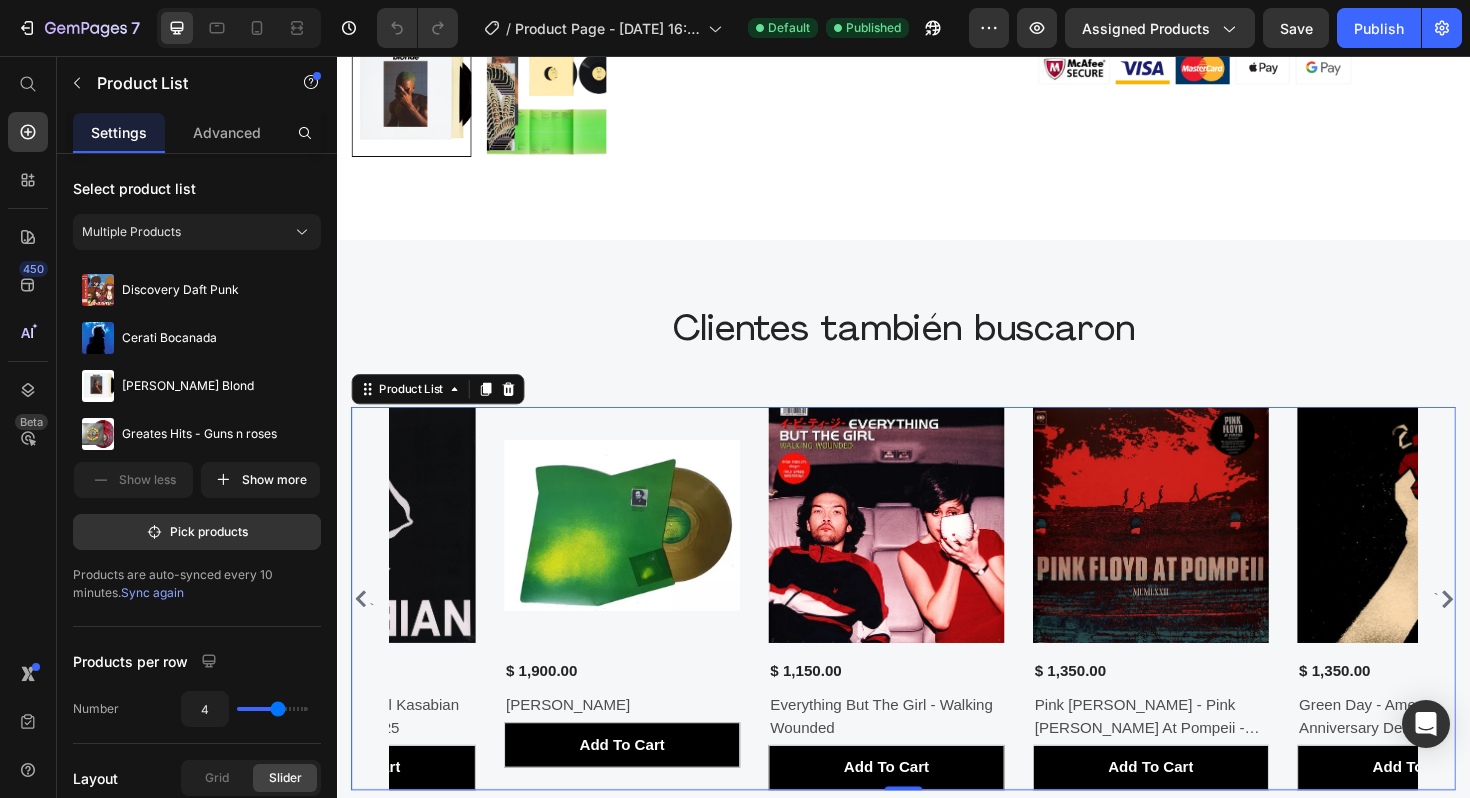 click 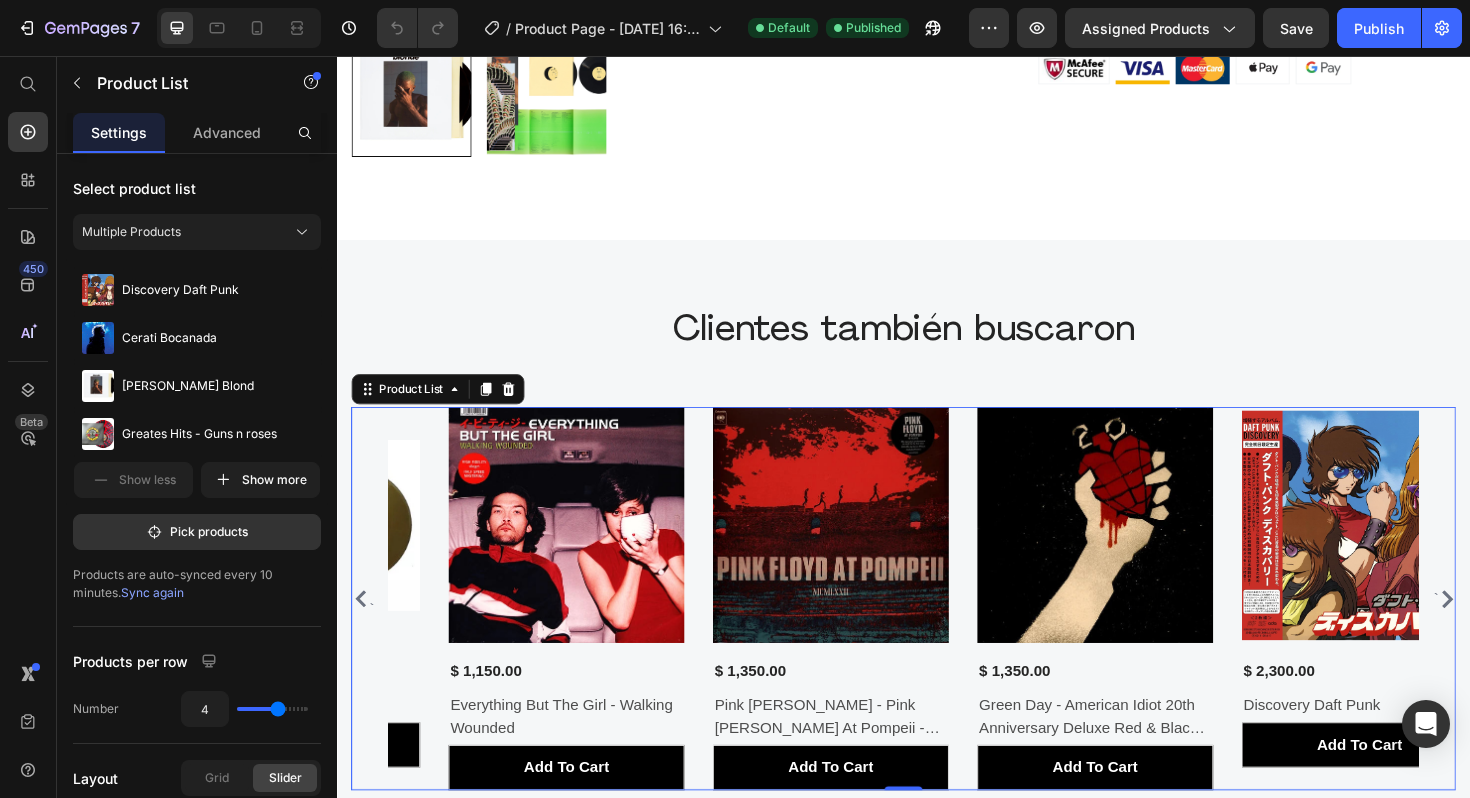 click 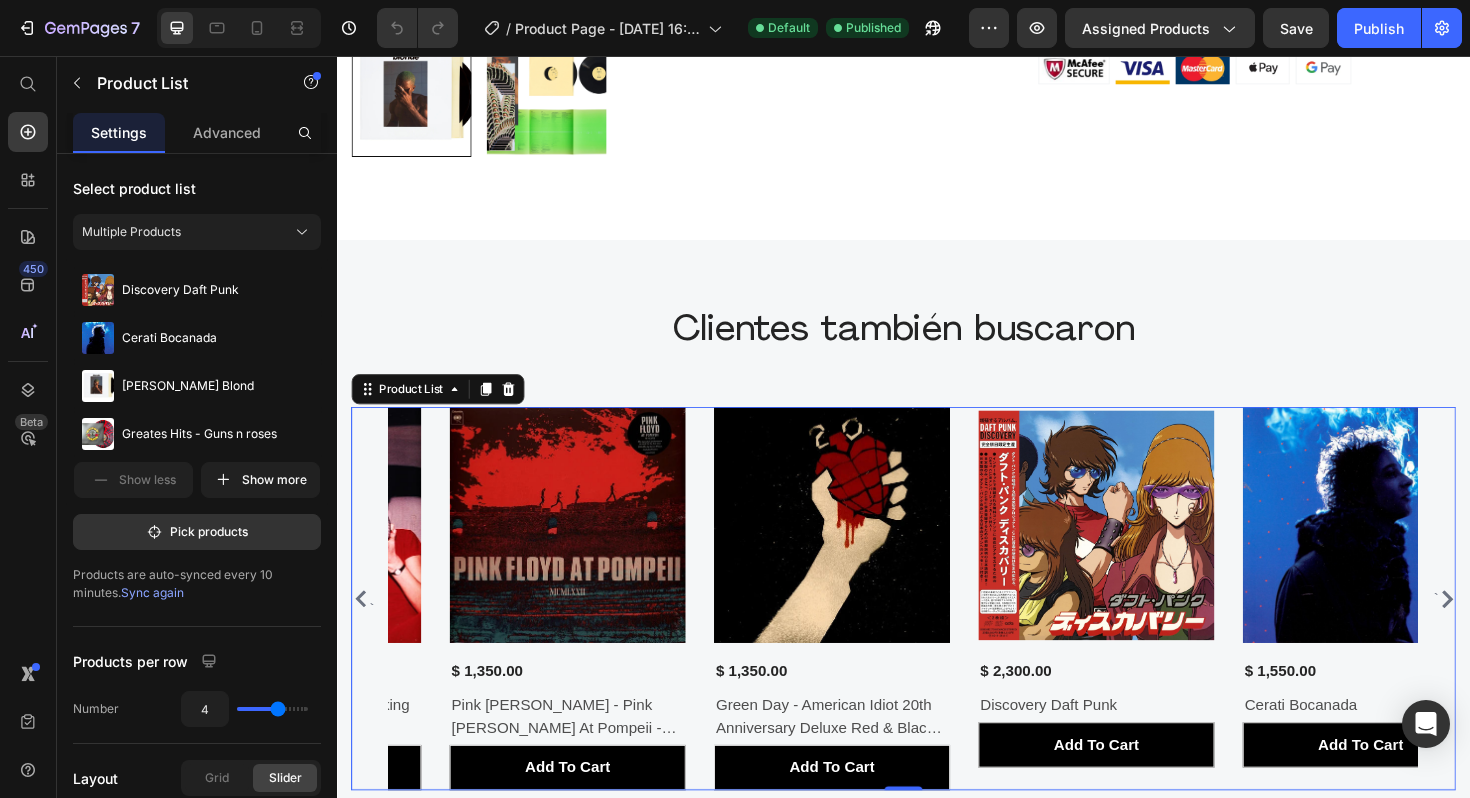 click 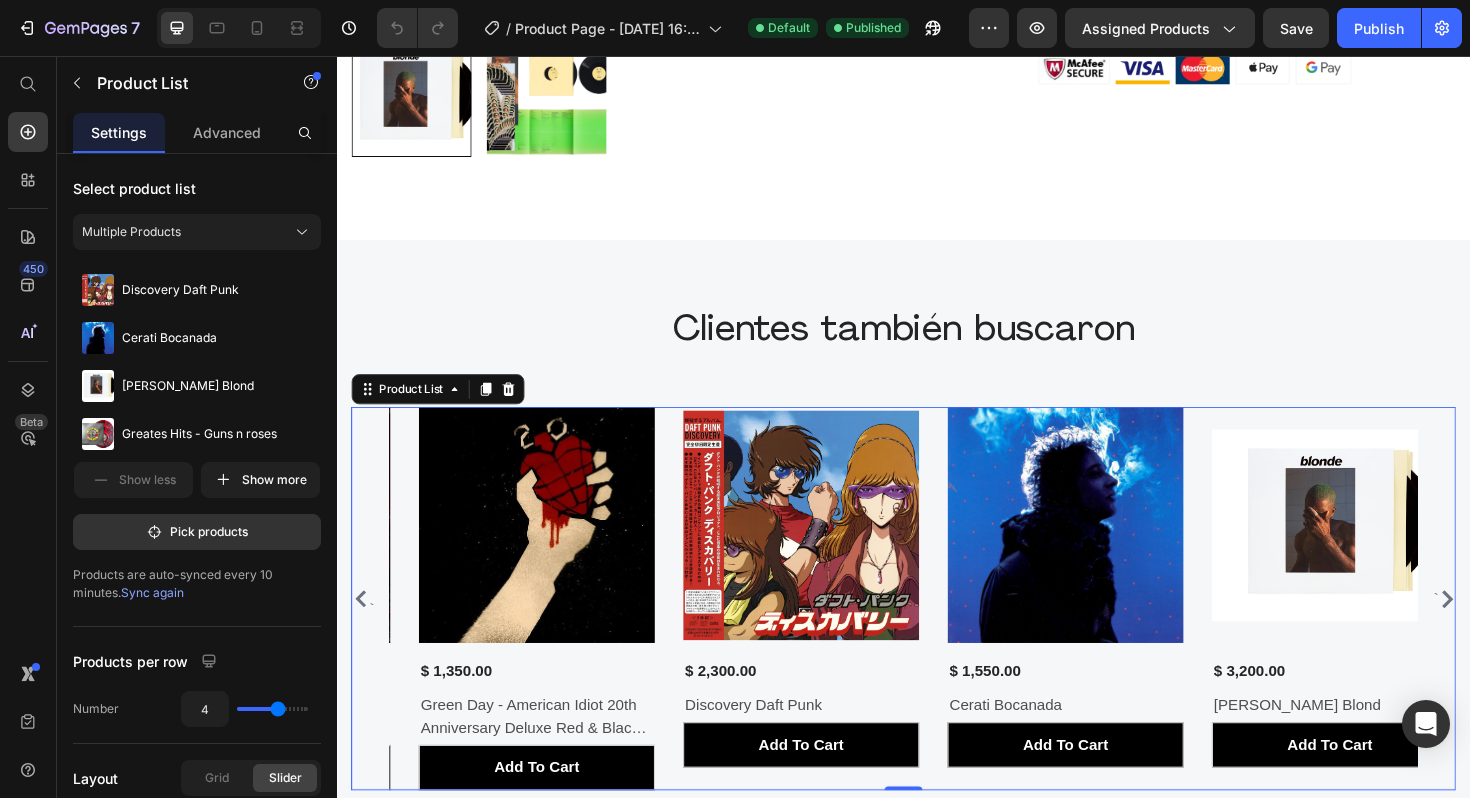 click 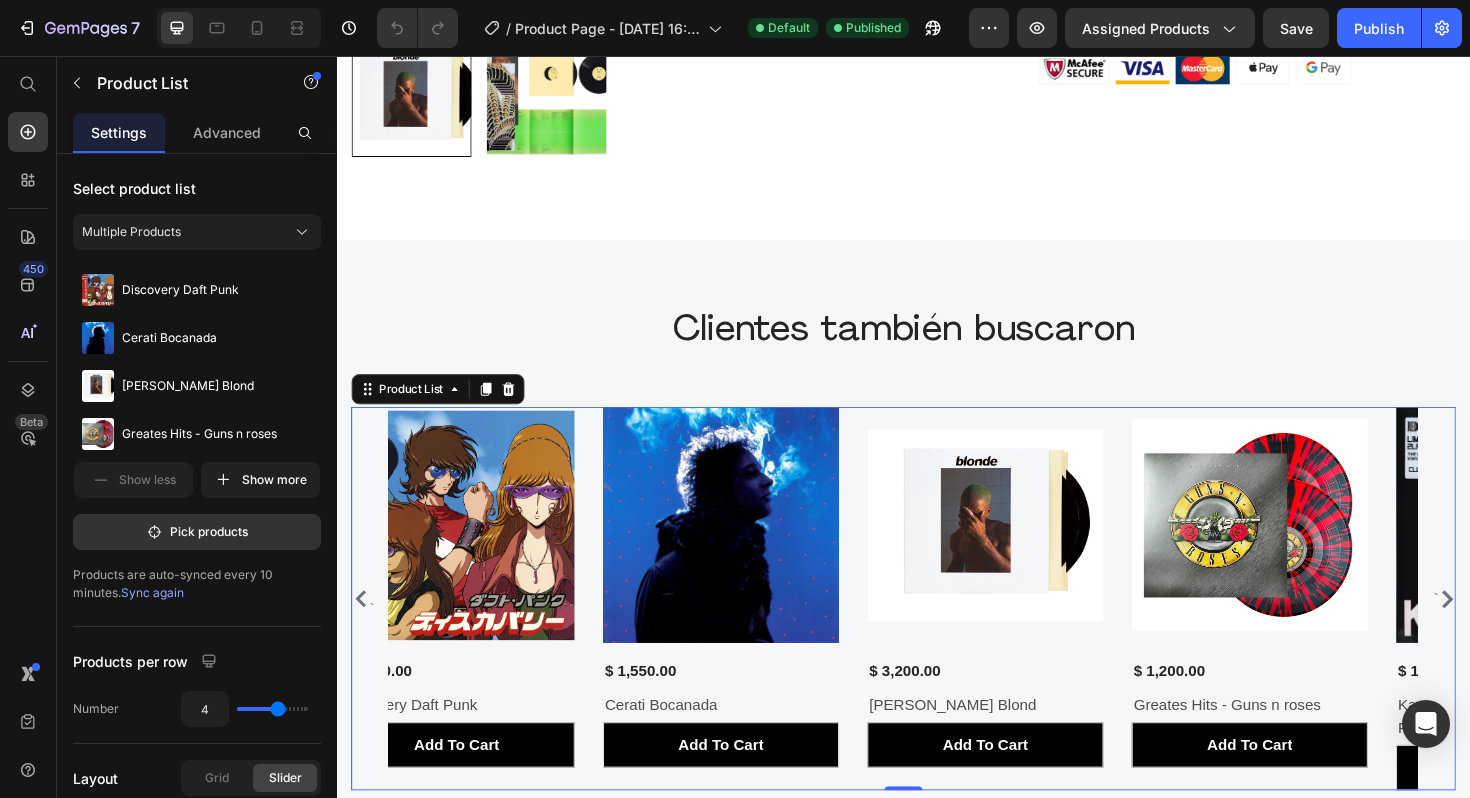 click 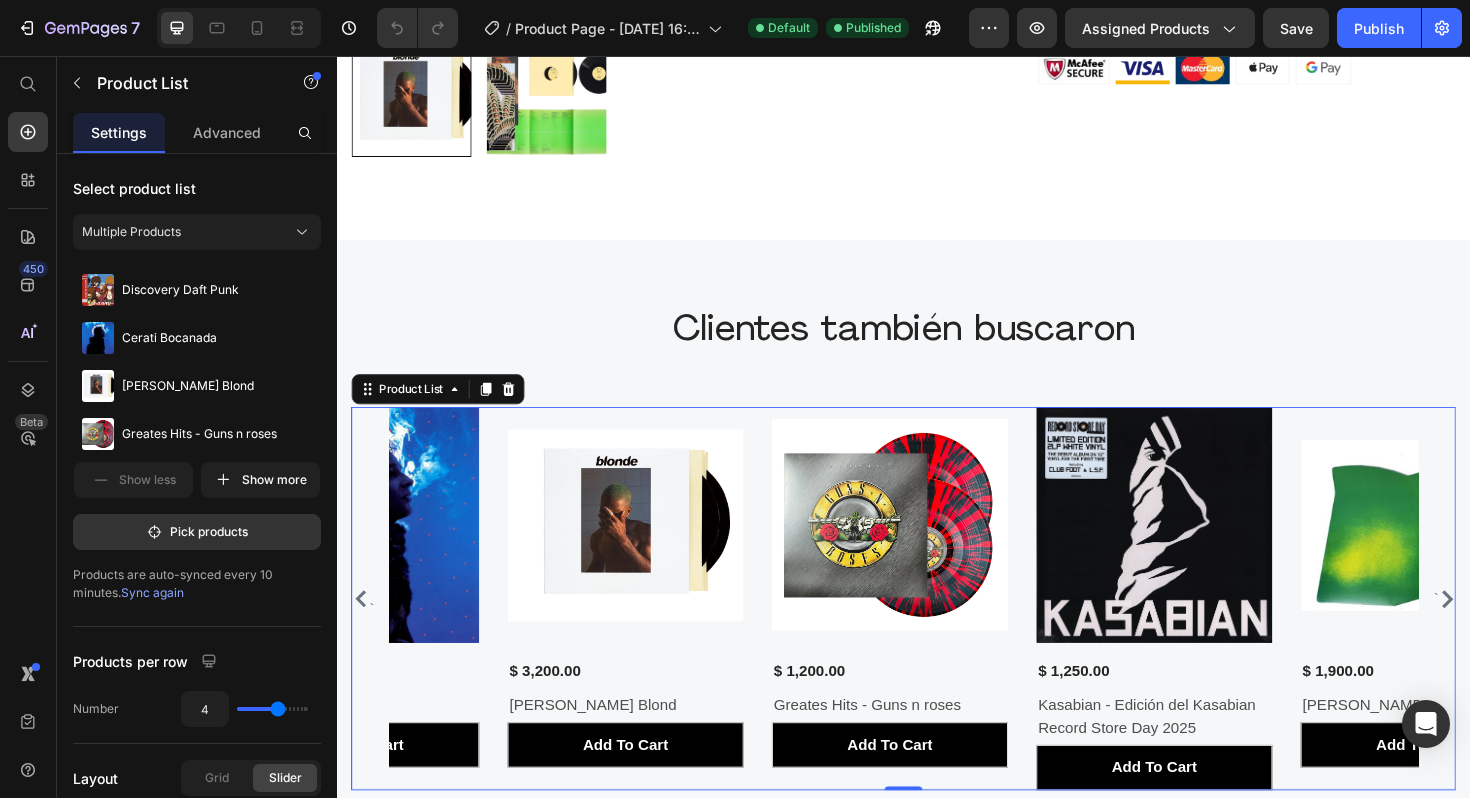 click 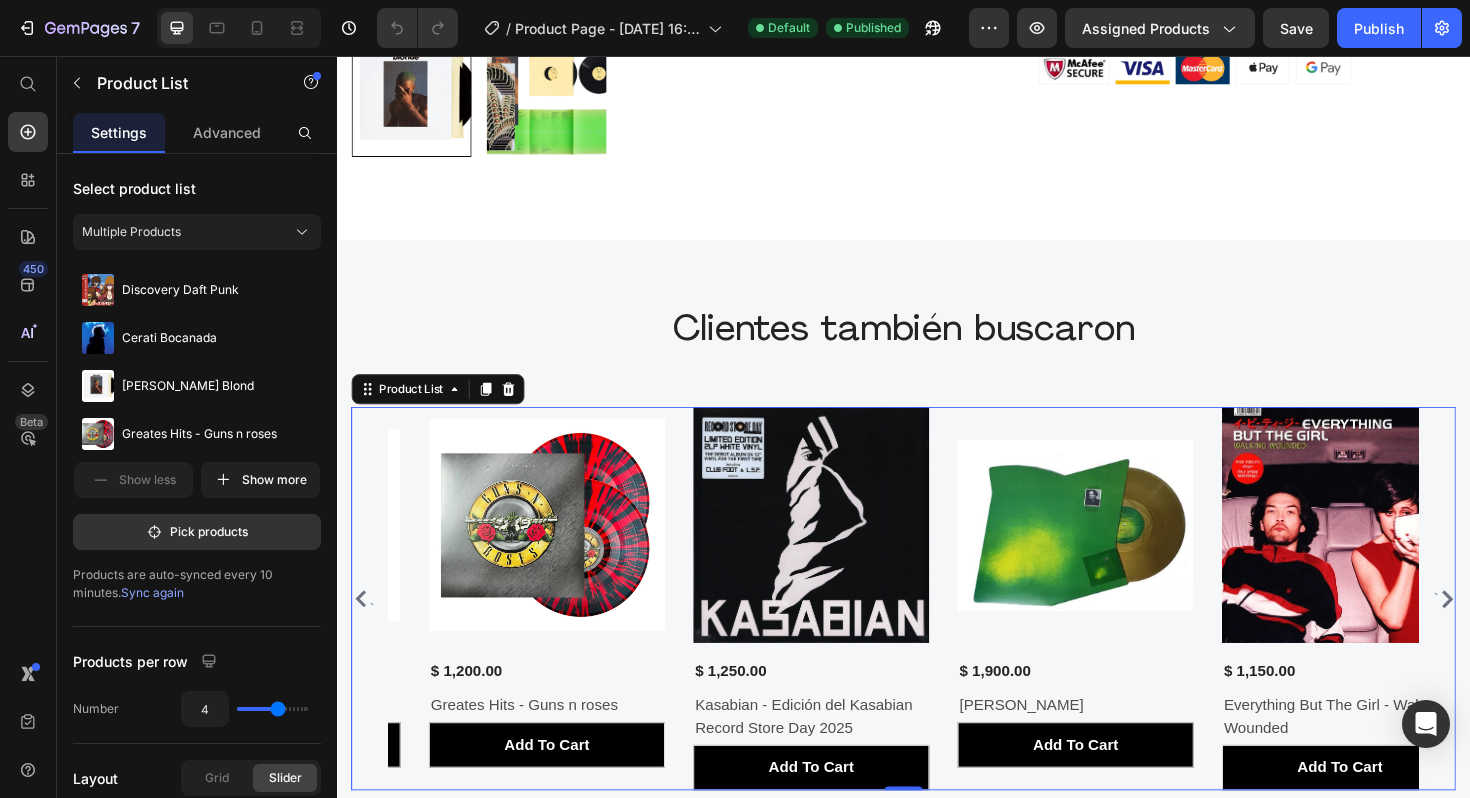 click 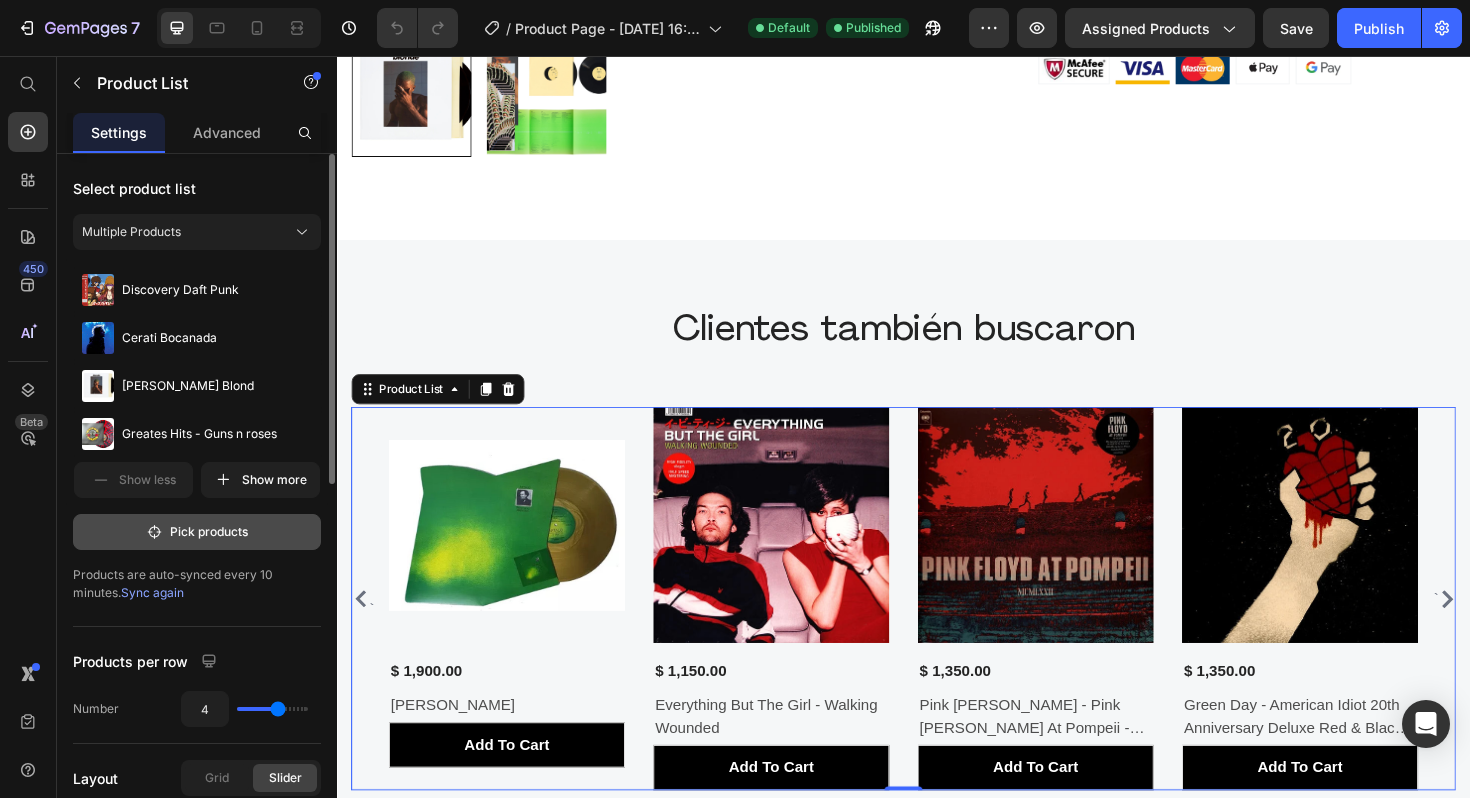 click on "Pick products" at bounding box center [197, 532] 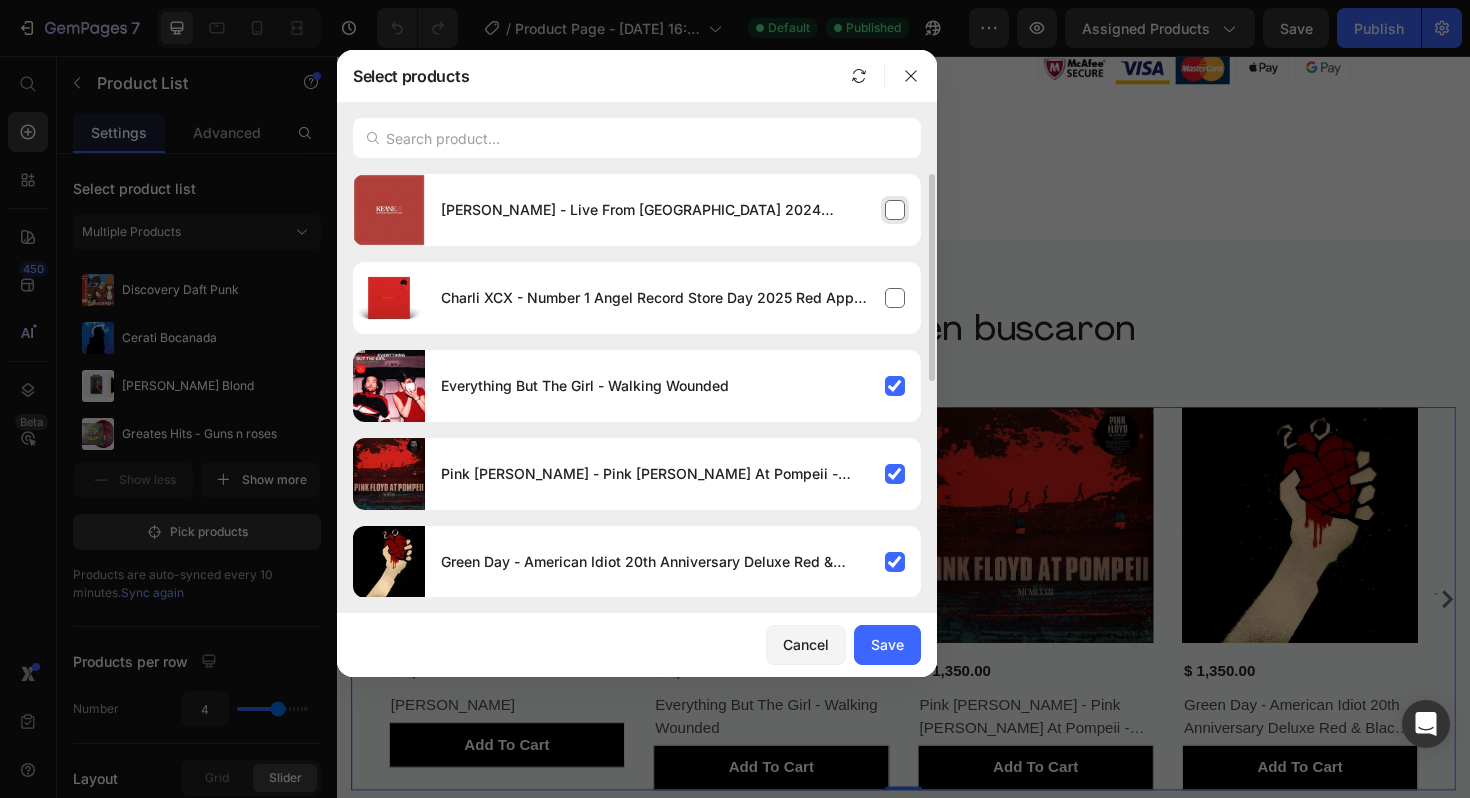 click on "[PERSON_NAME] - Live From [GEOGRAPHIC_DATA] 2024 Record Store Day 2025 Edition" at bounding box center [673, 210] 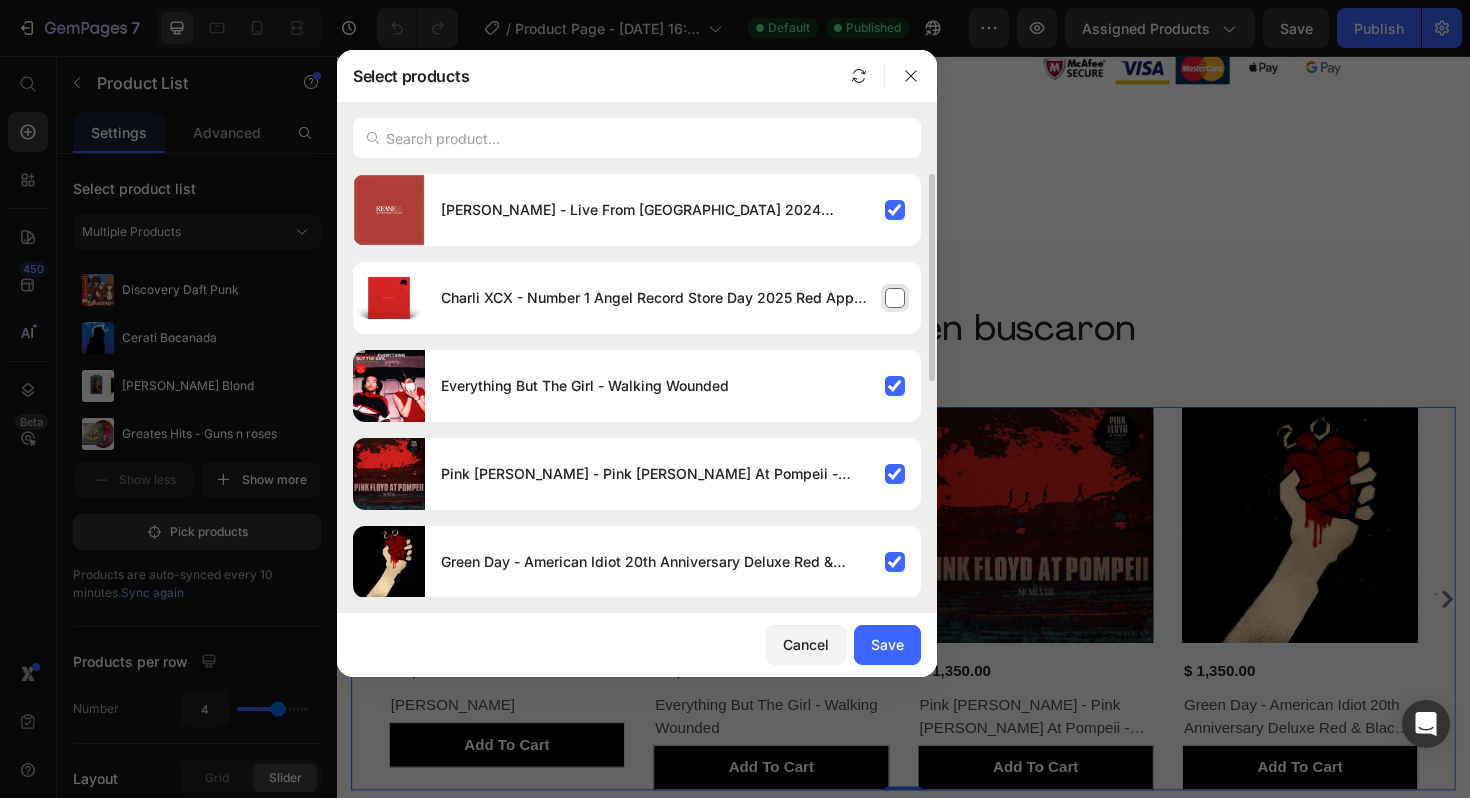 click on "Charli XCX - Number 1 Angel Record Store Day 2025 Red Apple Vinyl Edition" at bounding box center (673, 298) 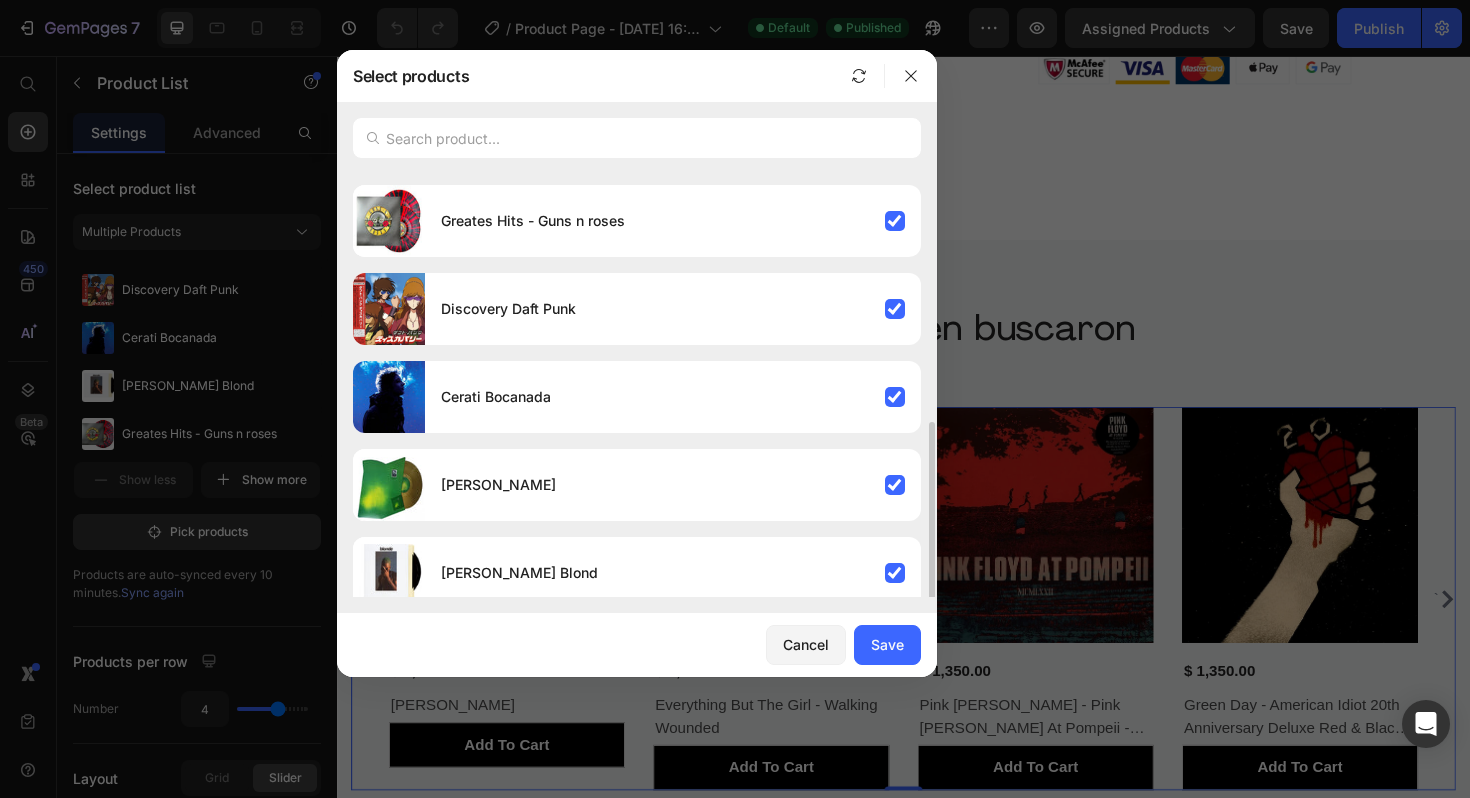 scroll, scrollTop: 529, scrollLeft: 0, axis: vertical 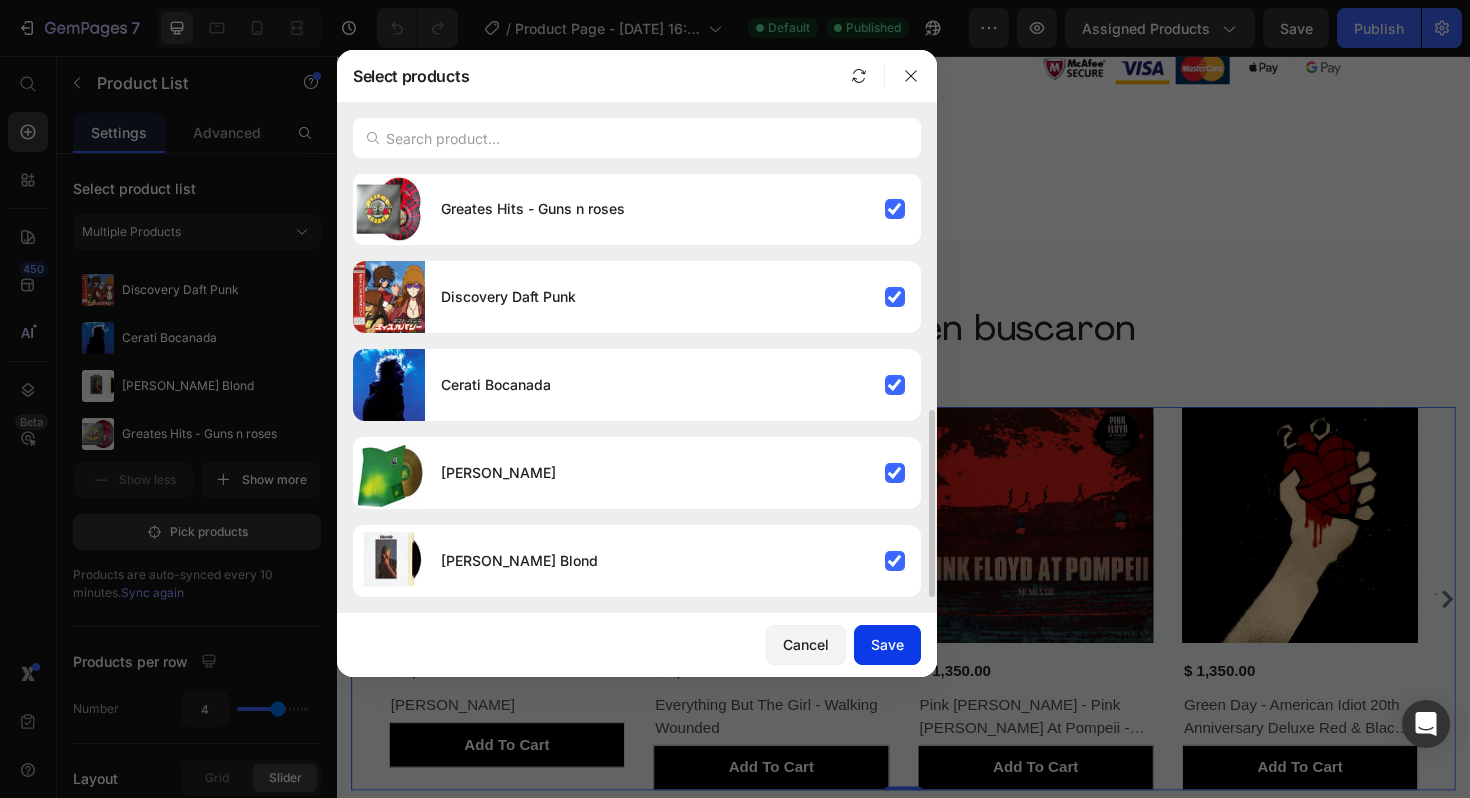 click on "Save" at bounding box center [887, 644] 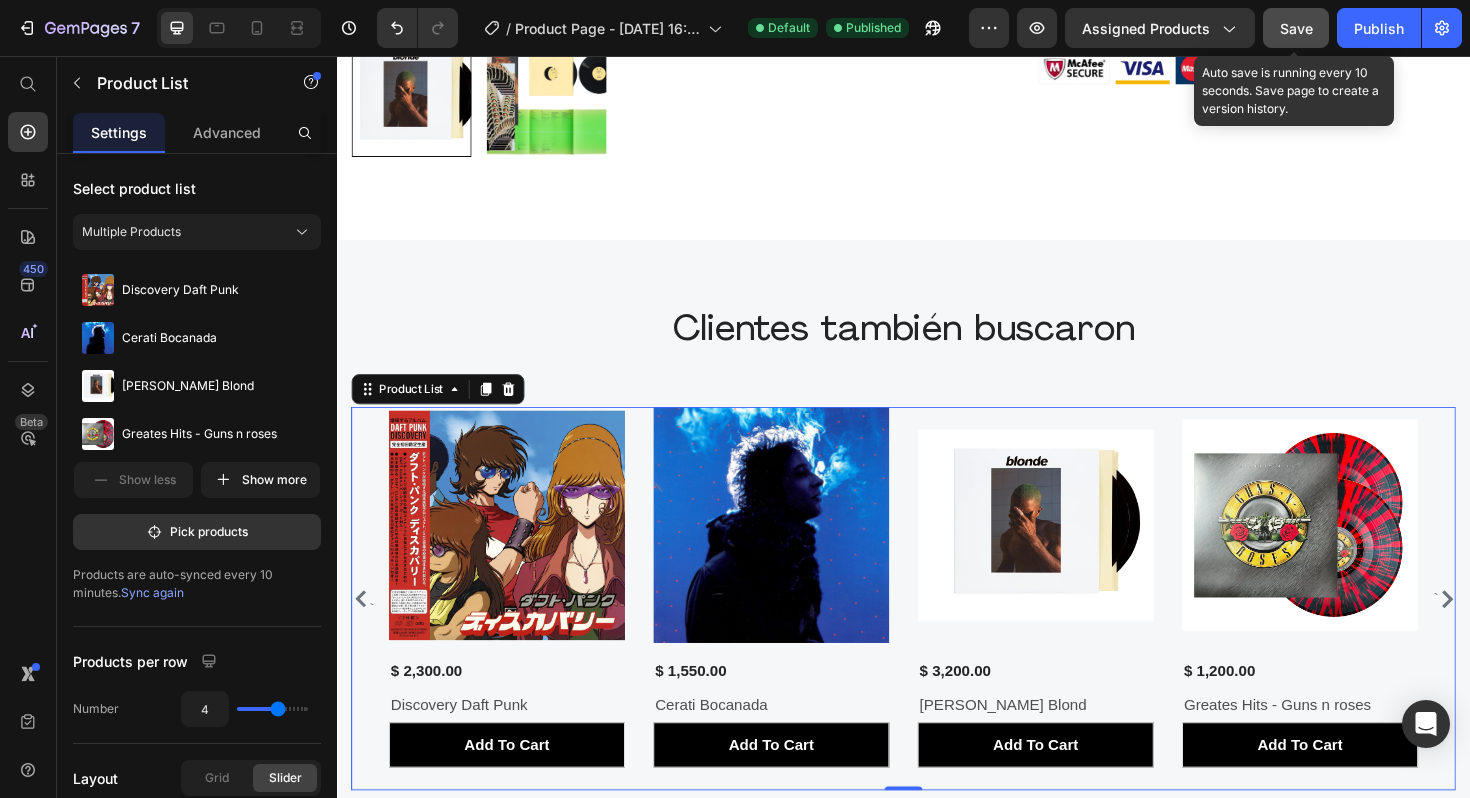 click on "Save" at bounding box center (1296, 28) 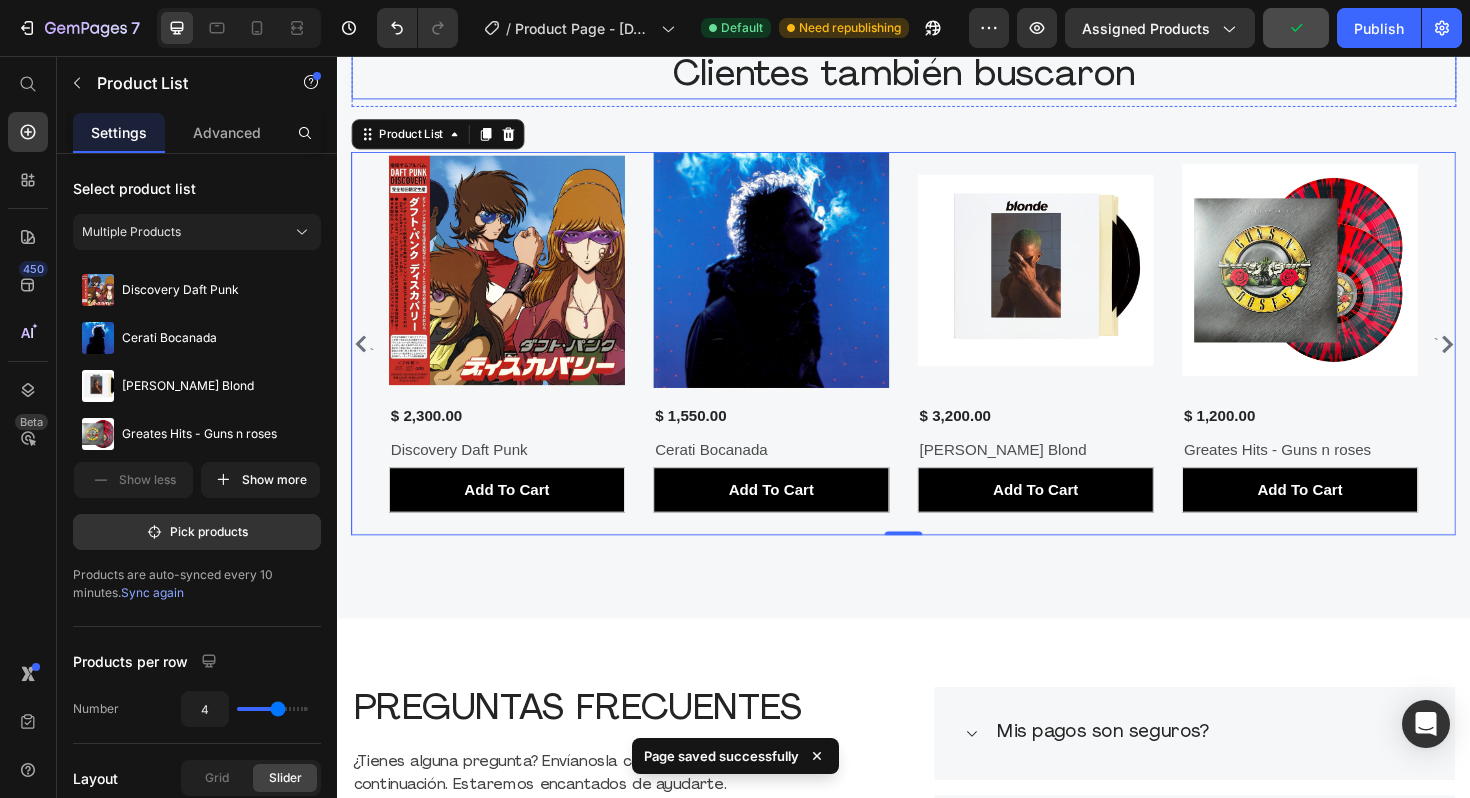 scroll, scrollTop: 1103, scrollLeft: 0, axis: vertical 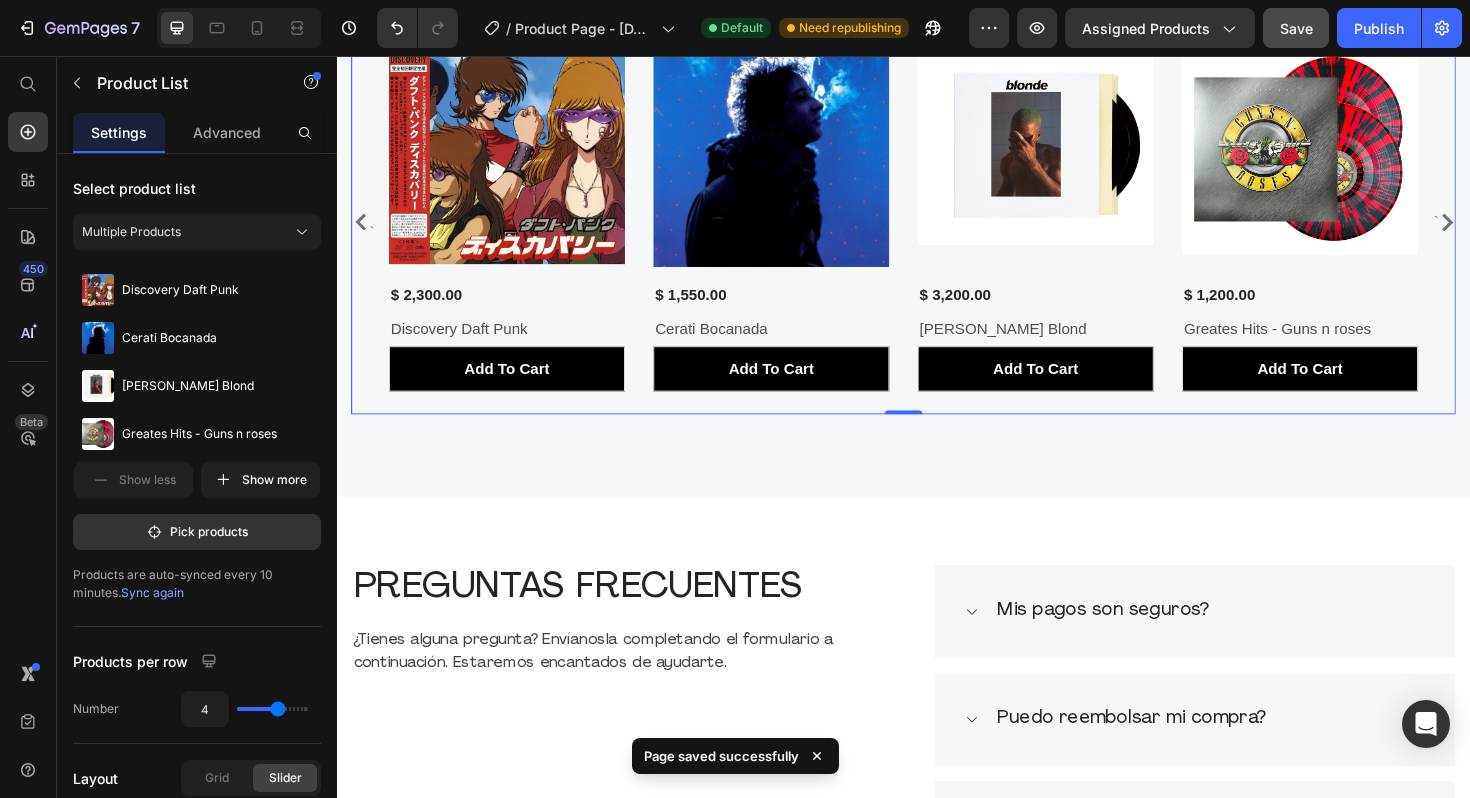 click 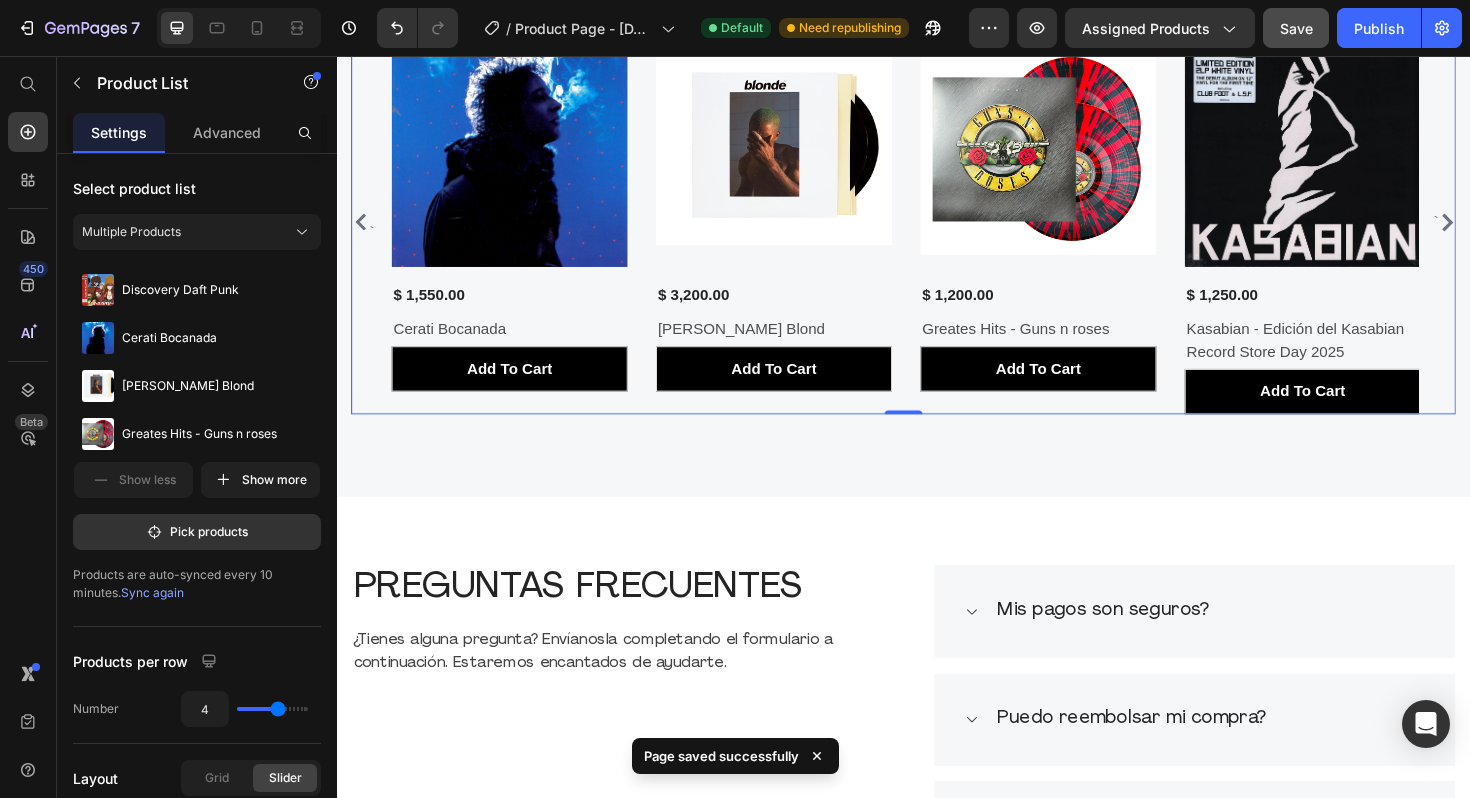 click 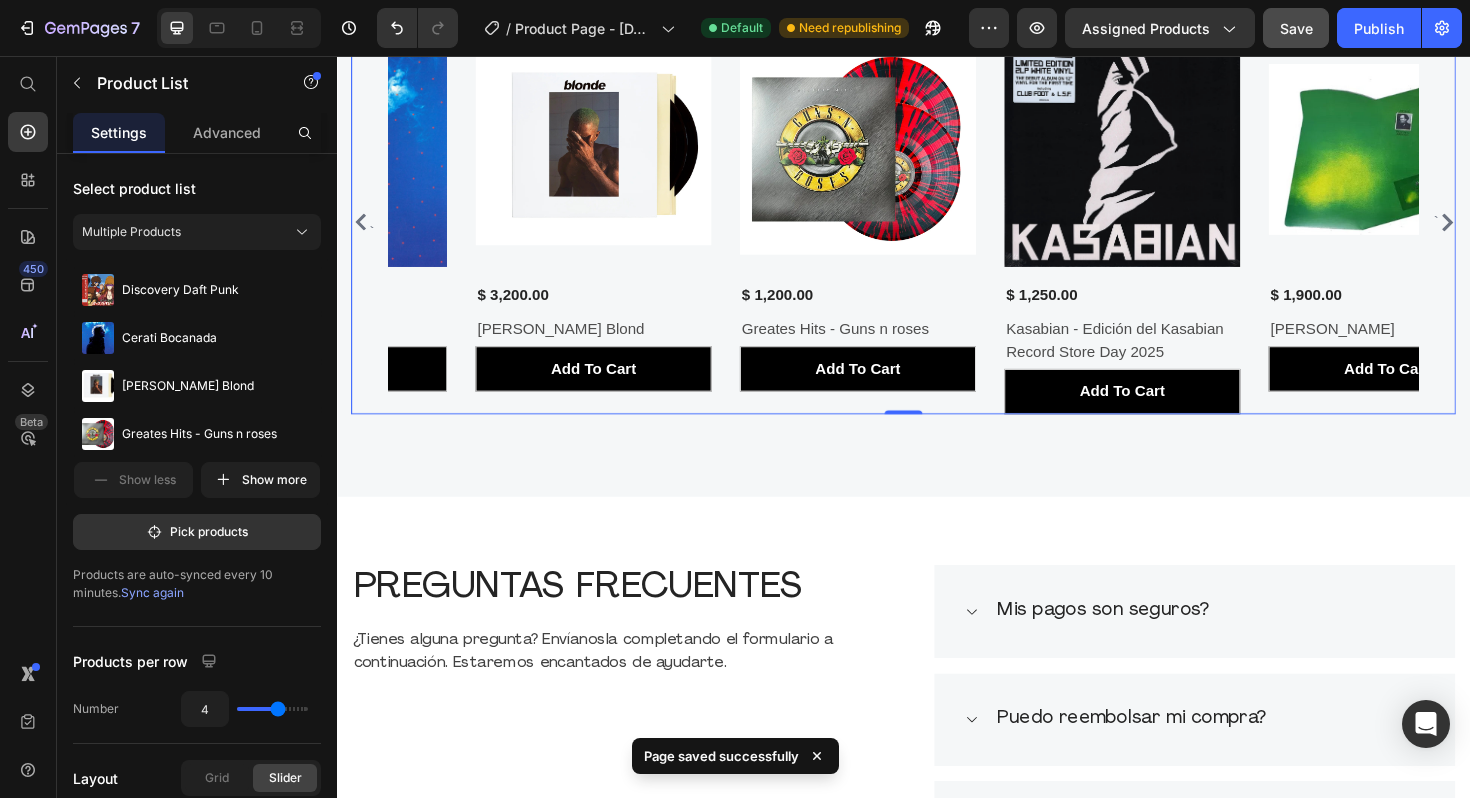 click 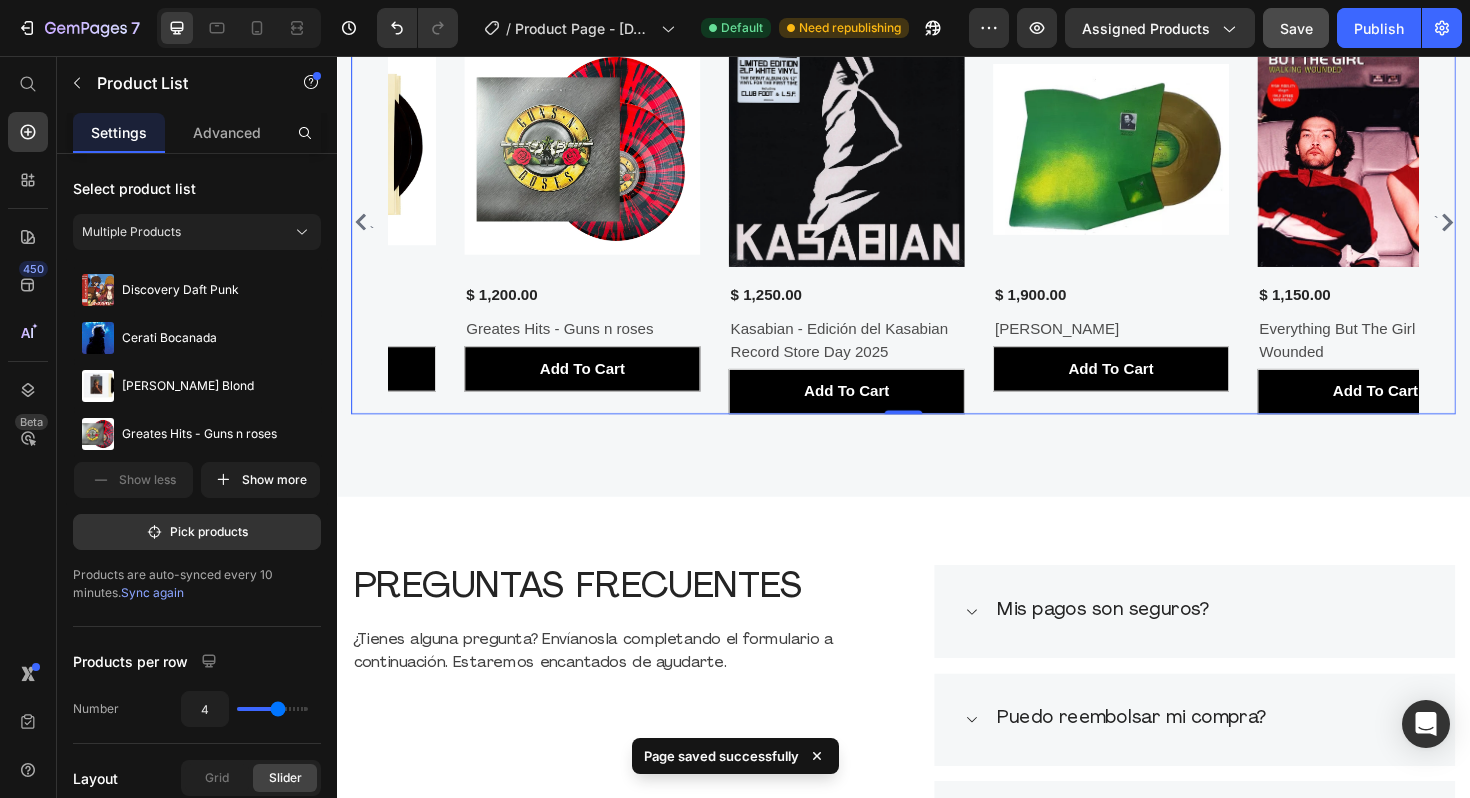 click 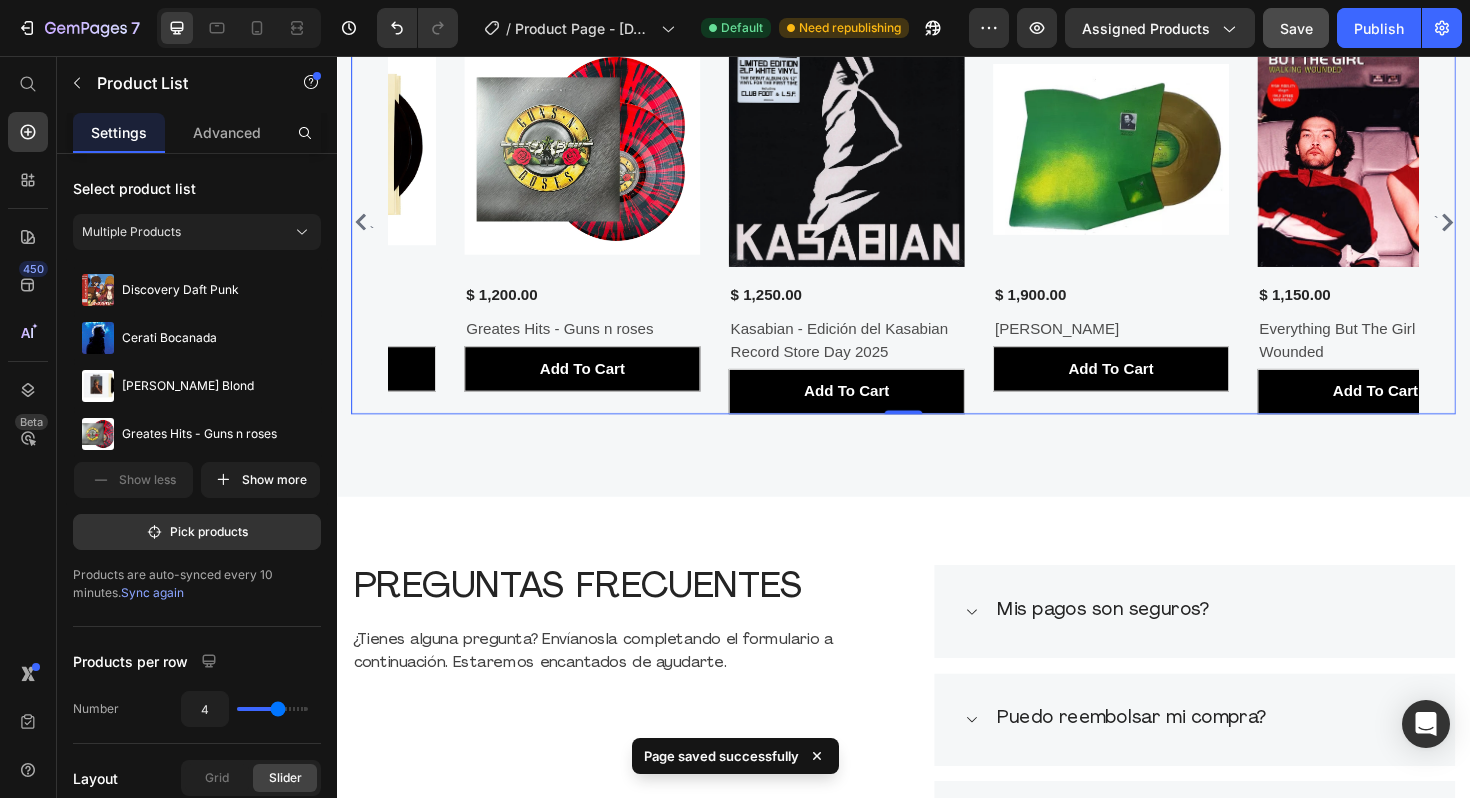 click 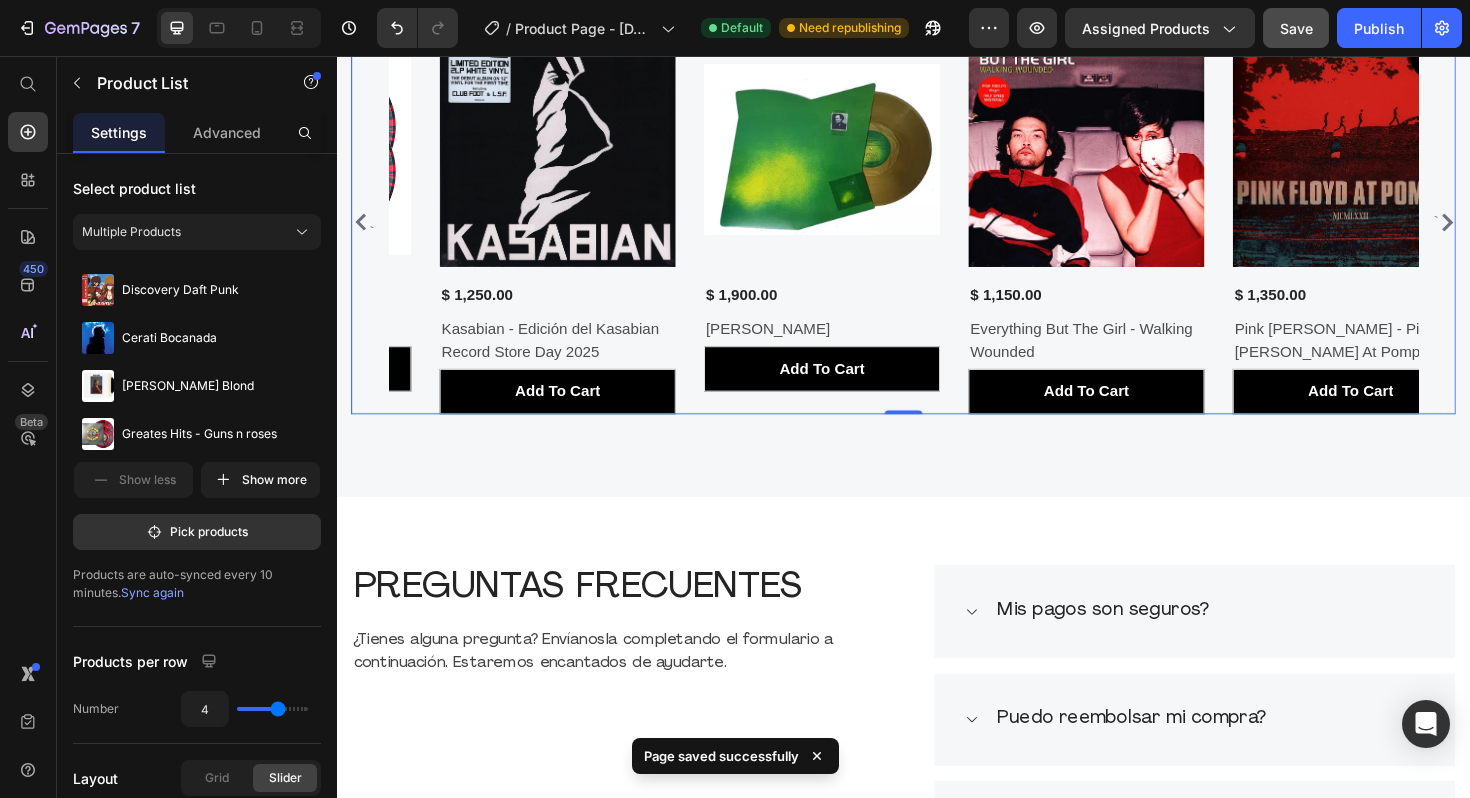 click 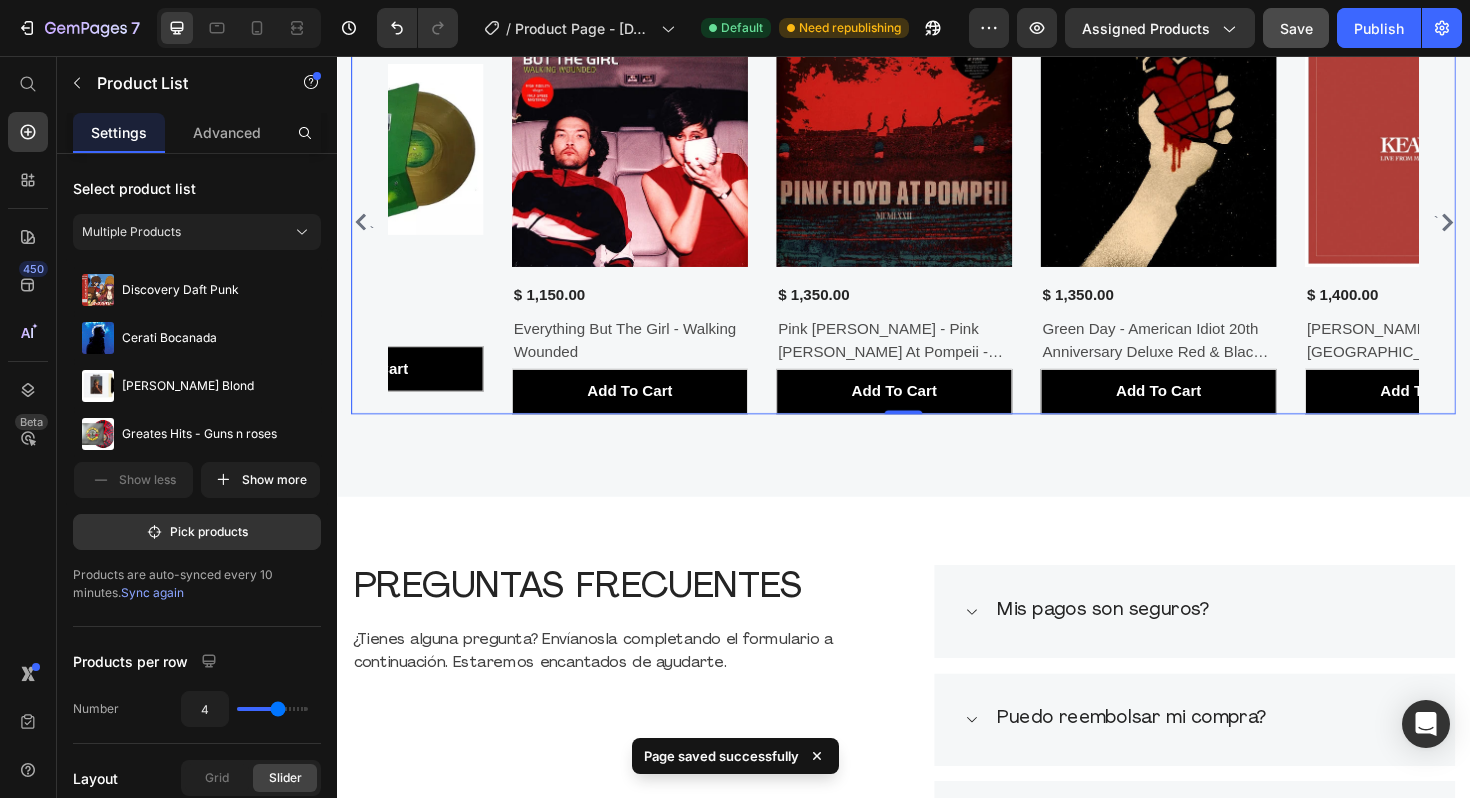 click 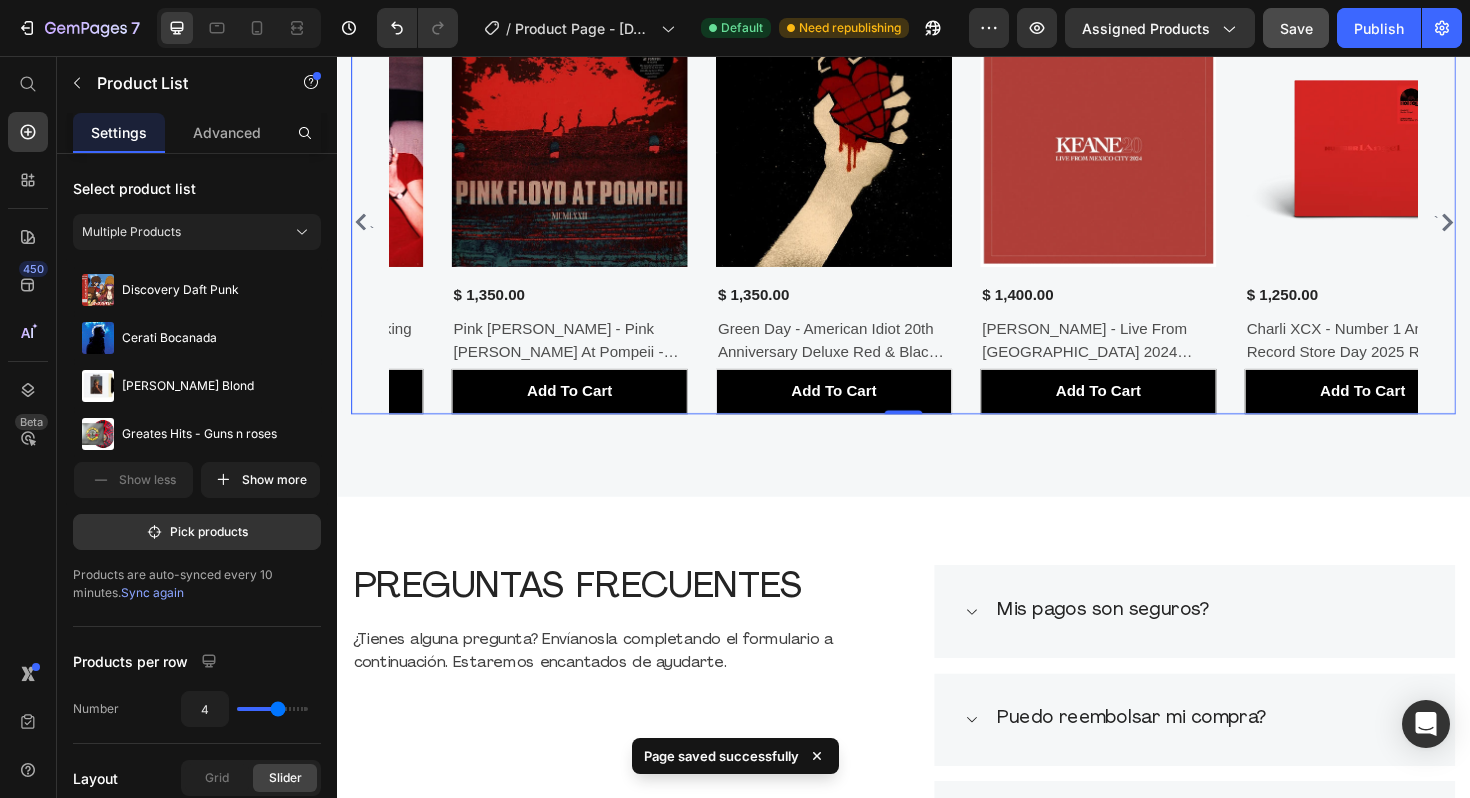 click 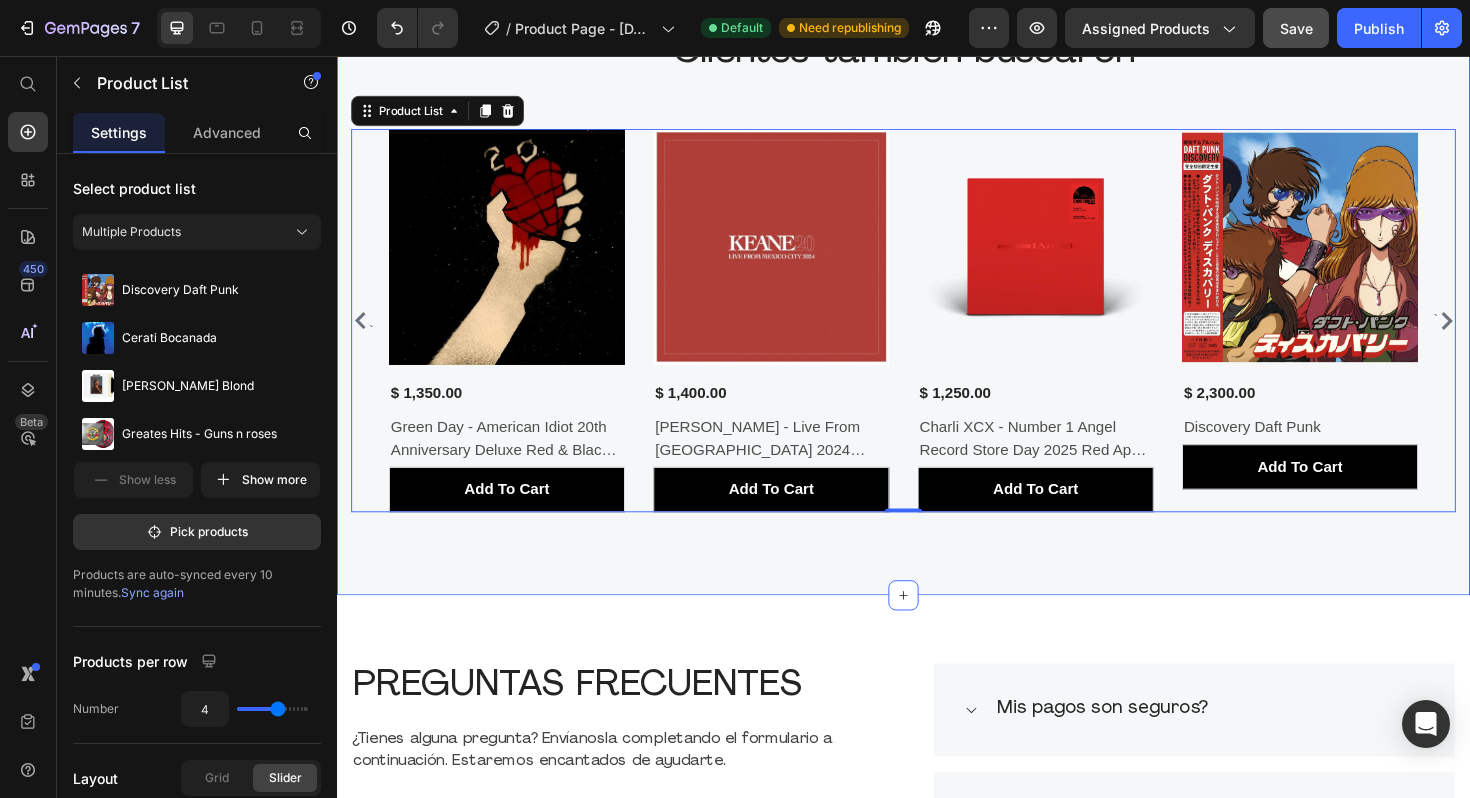 scroll, scrollTop: 808, scrollLeft: 0, axis: vertical 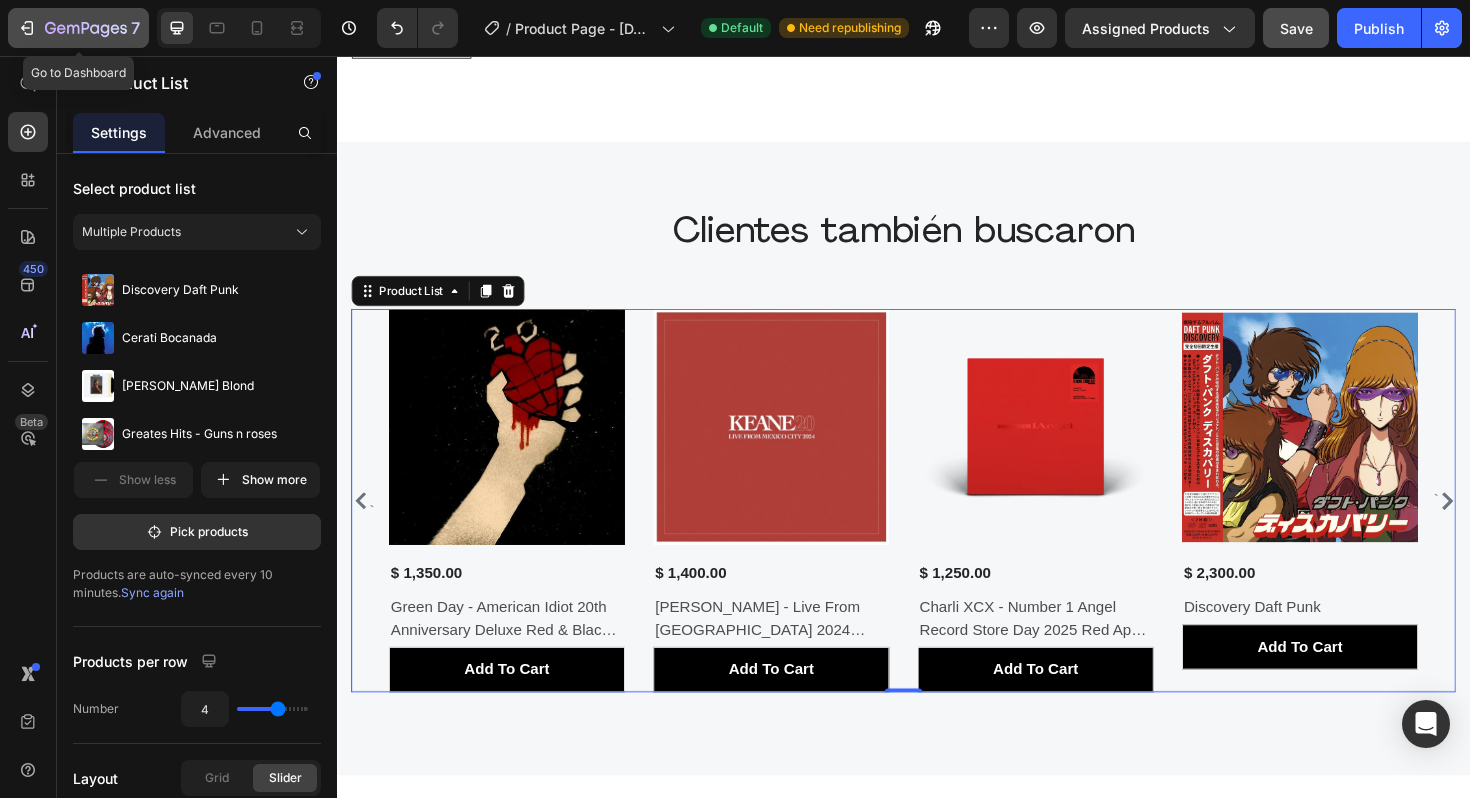 click on "7" 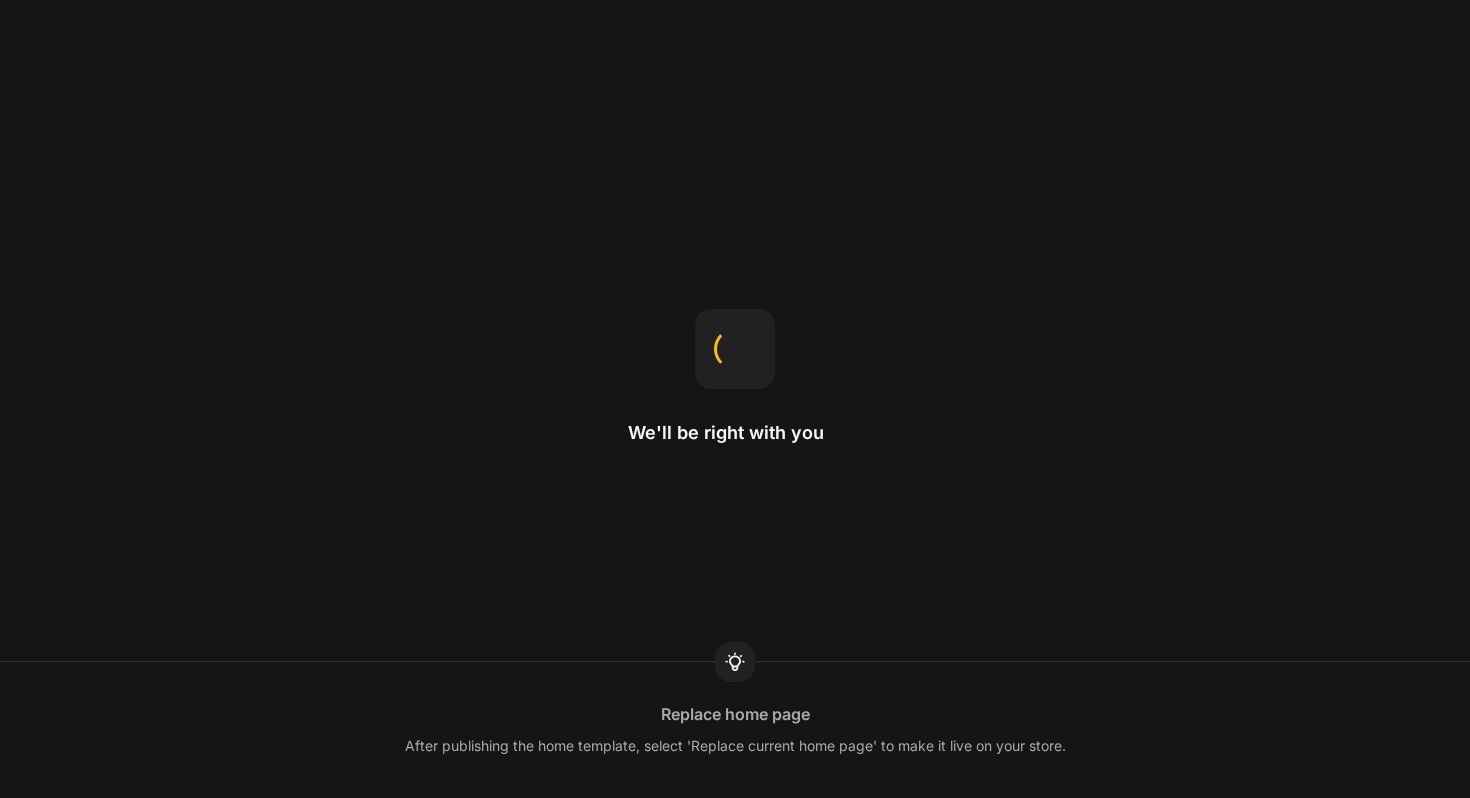 scroll, scrollTop: 0, scrollLeft: 0, axis: both 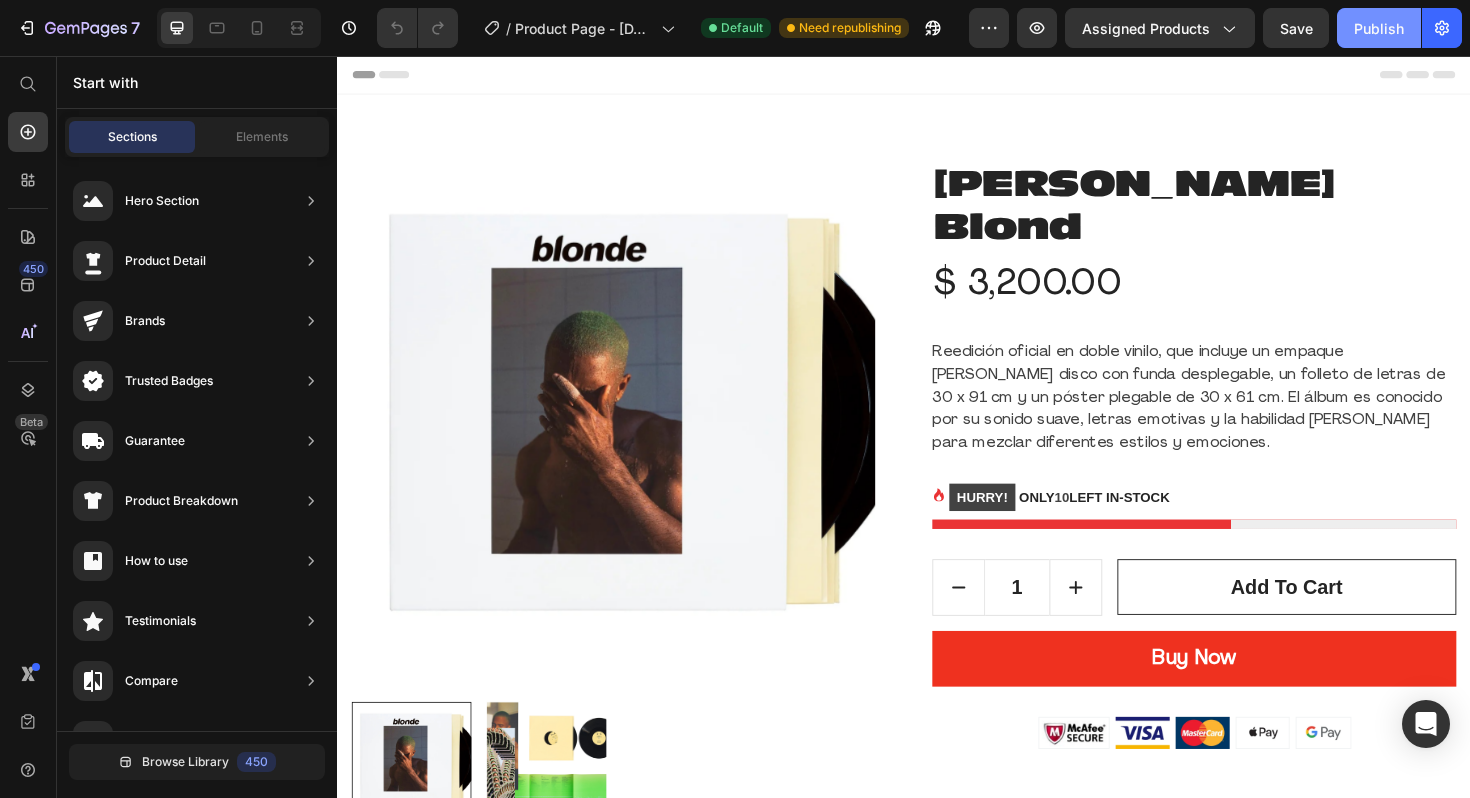 click on "Publish" at bounding box center (1379, 28) 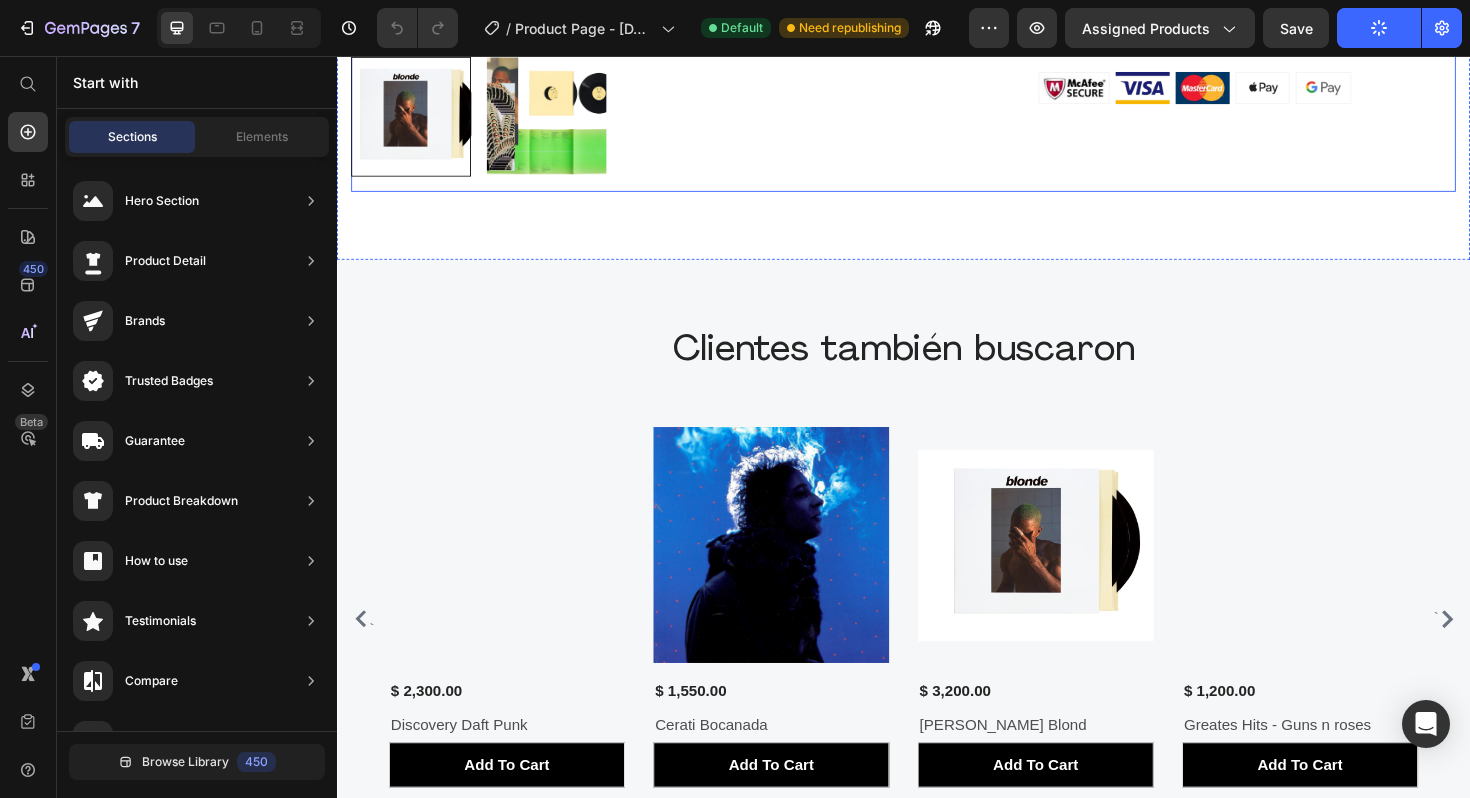 scroll, scrollTop: 701, scrollLeft: 0, axis: vertical 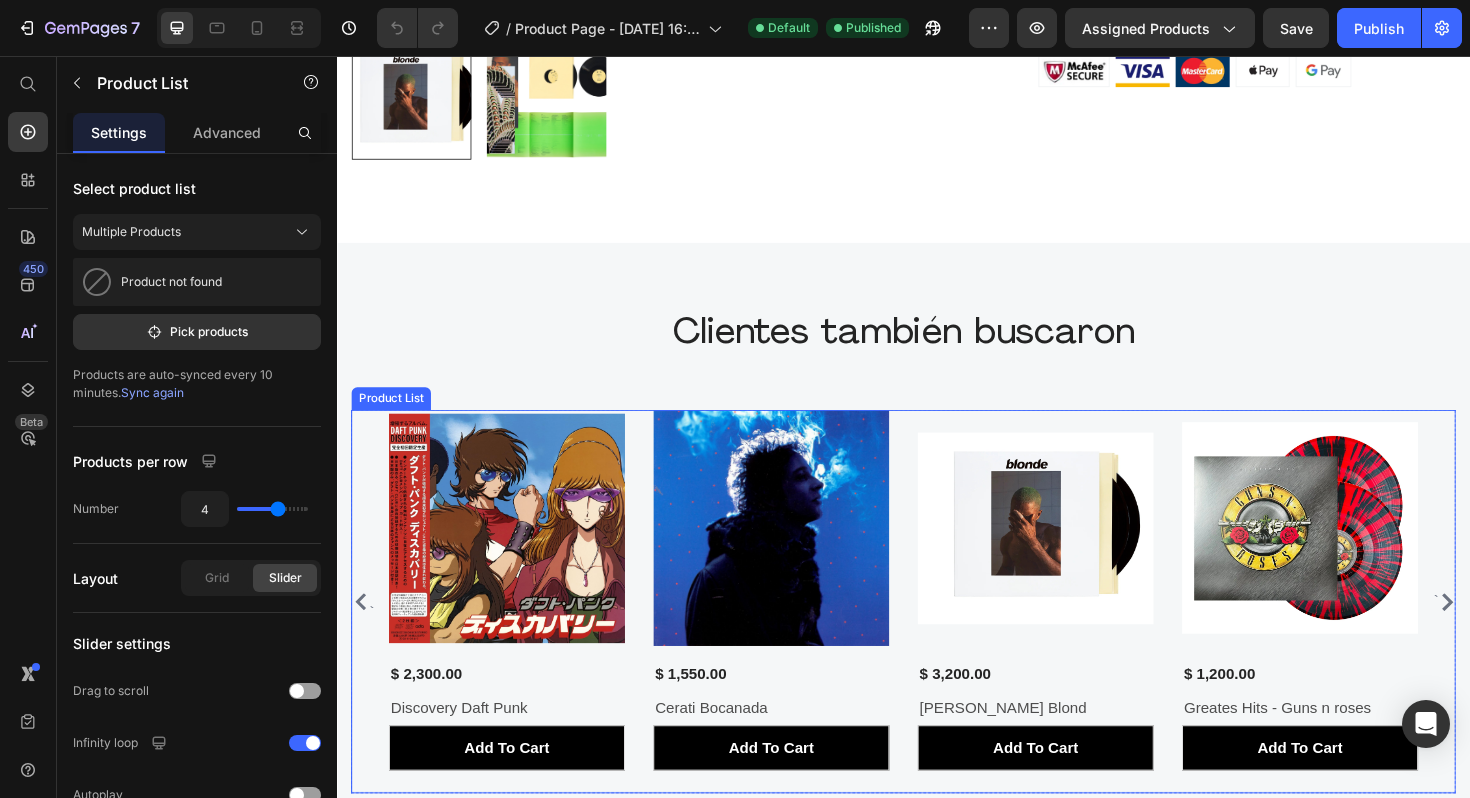 click 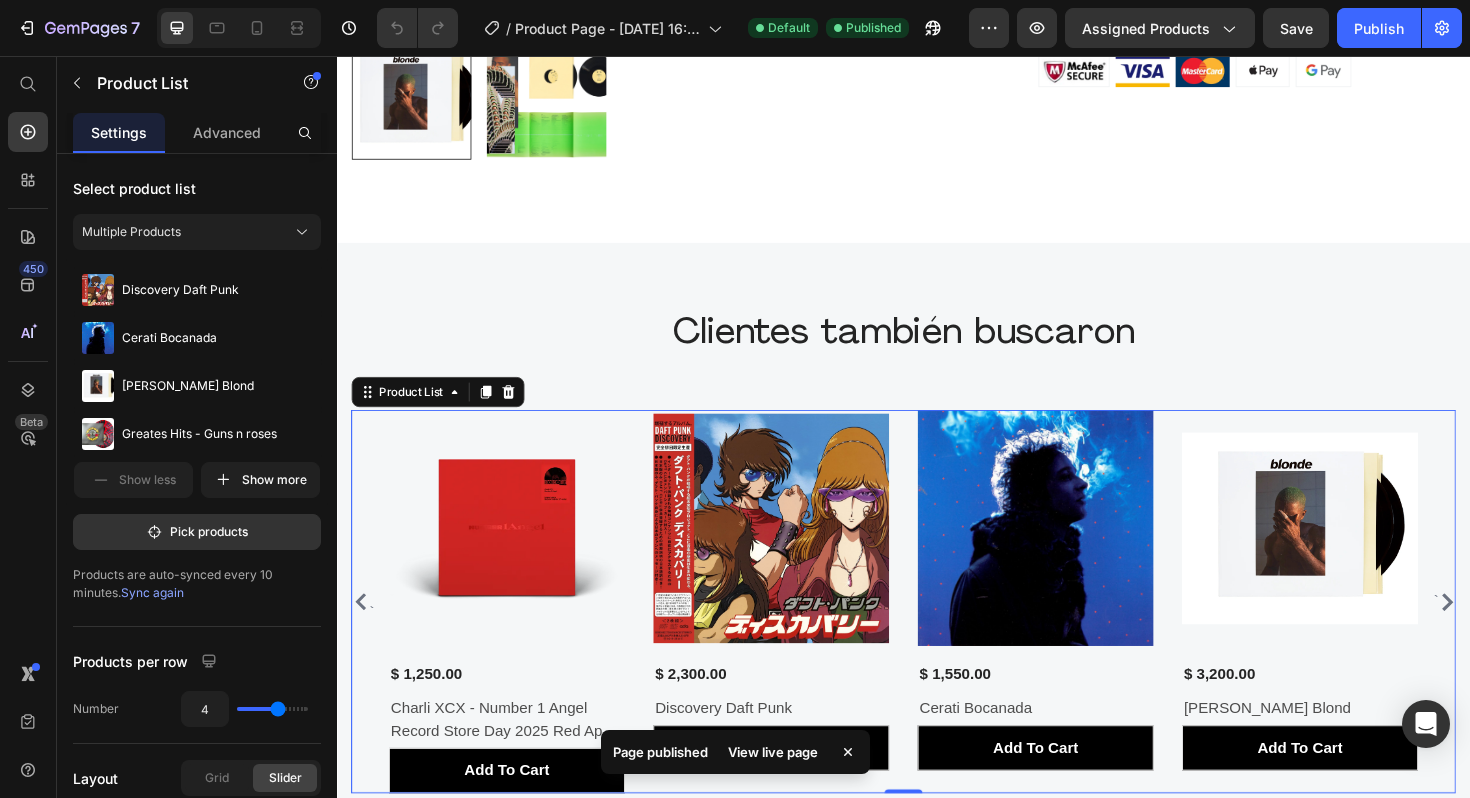 click 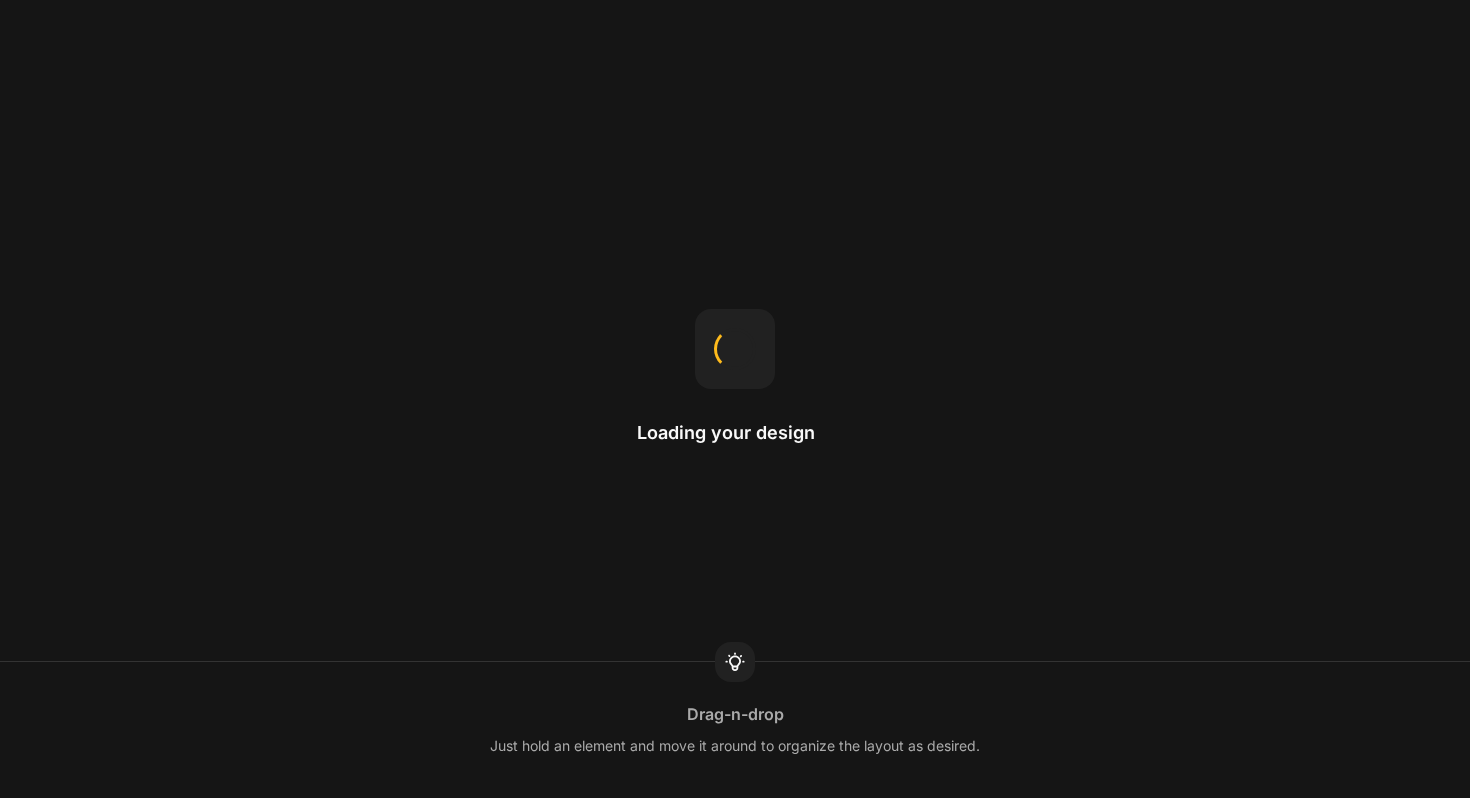 scroll, scrollTop: 0, scrollLeft: 0, axis: both 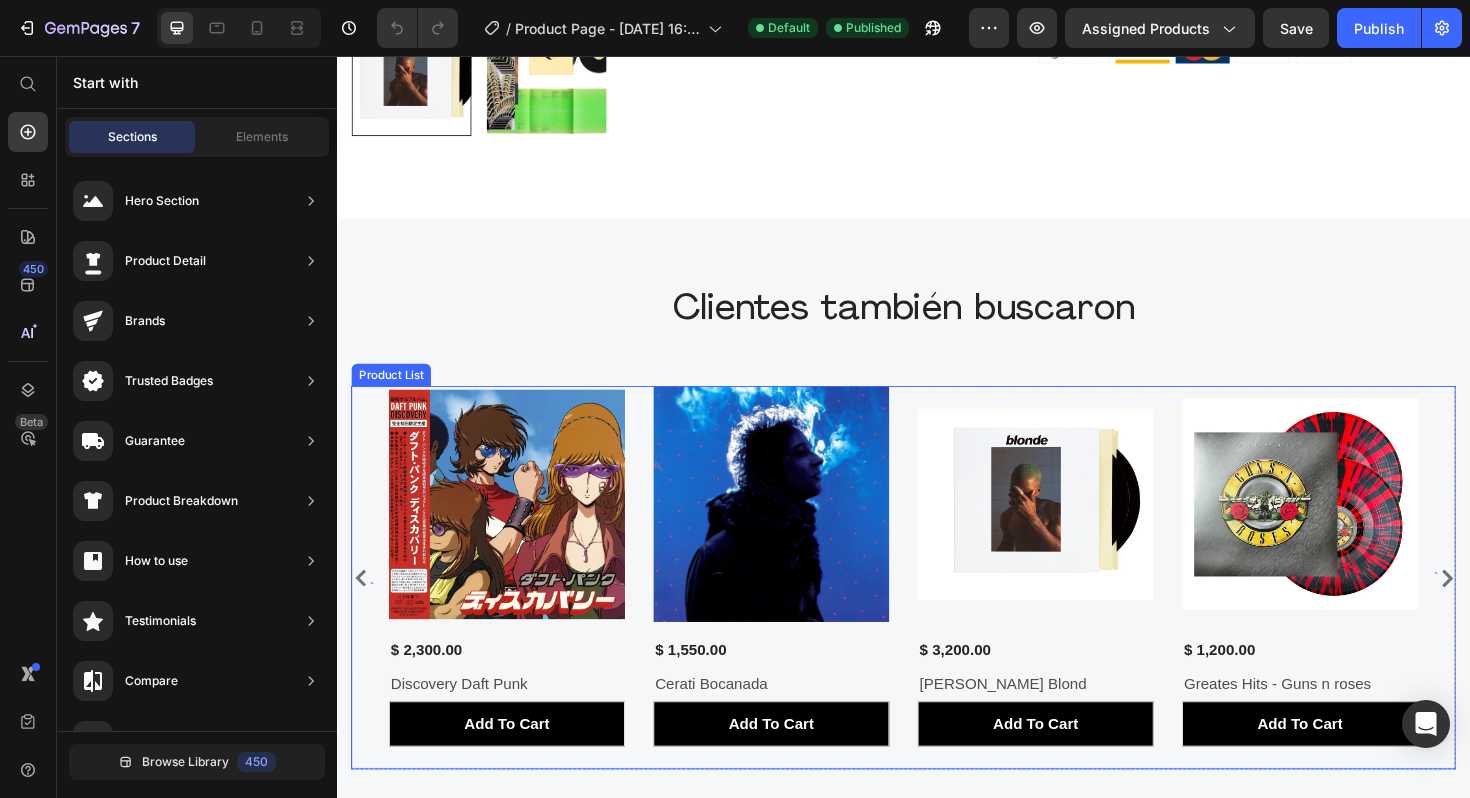 click 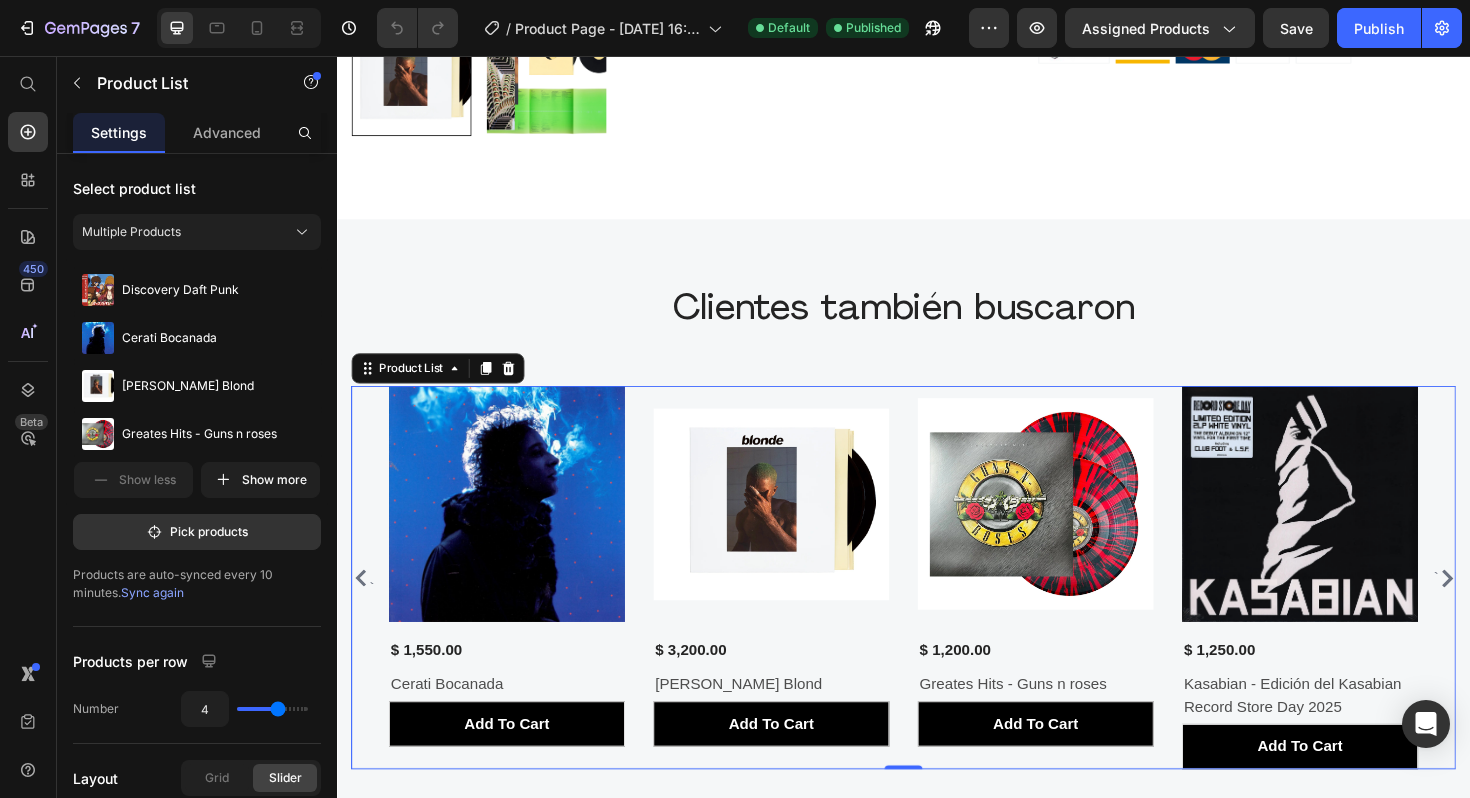 click 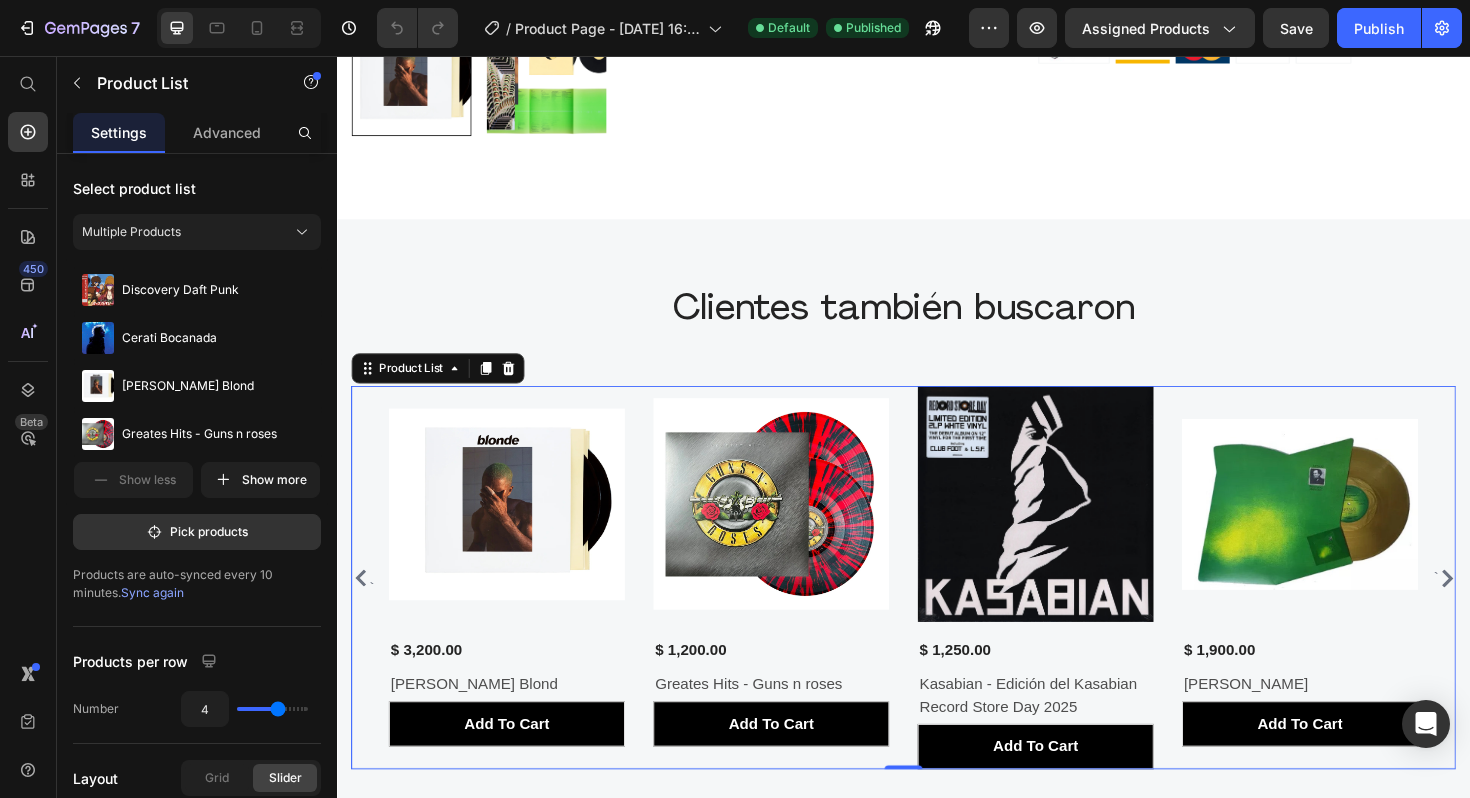 click 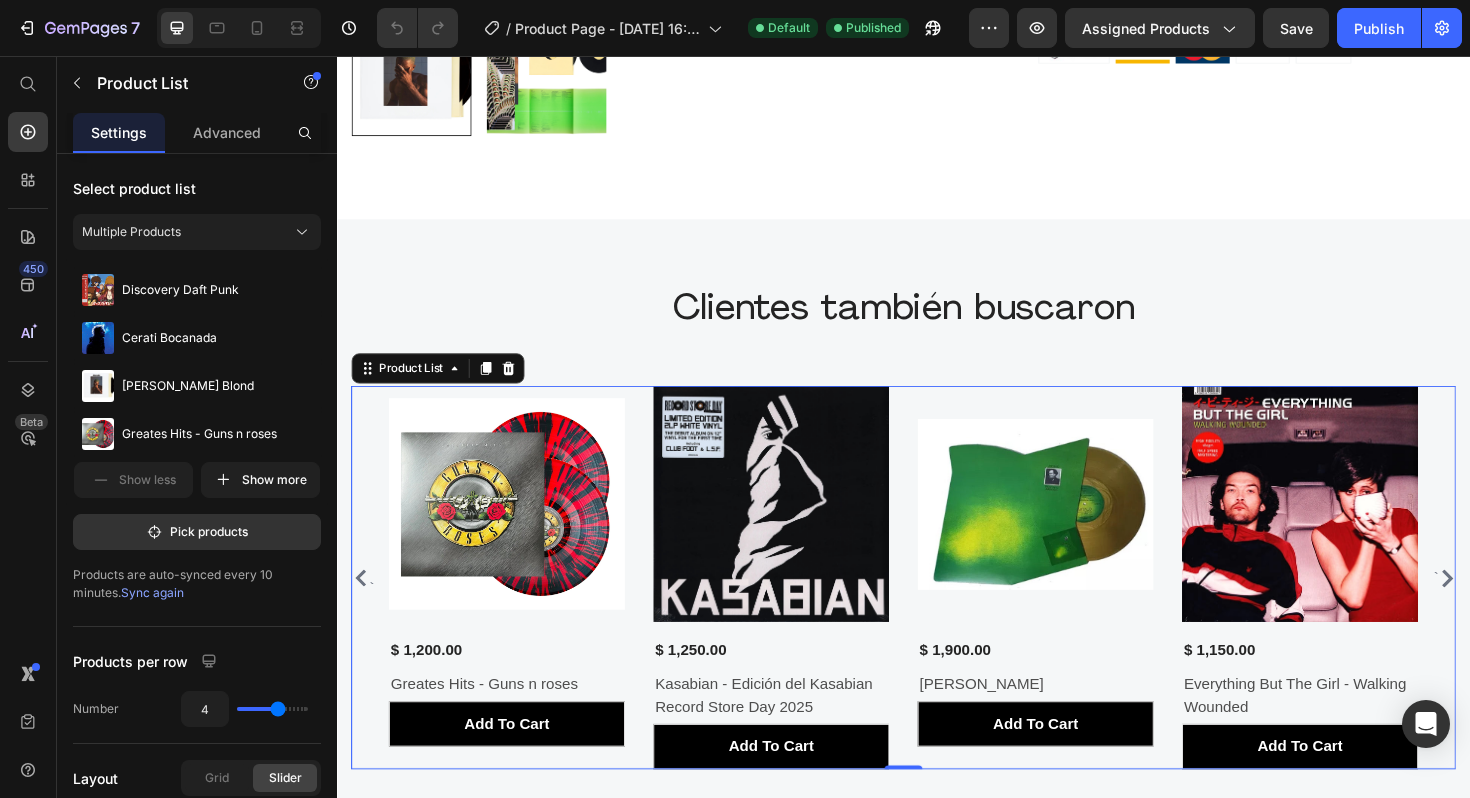 click 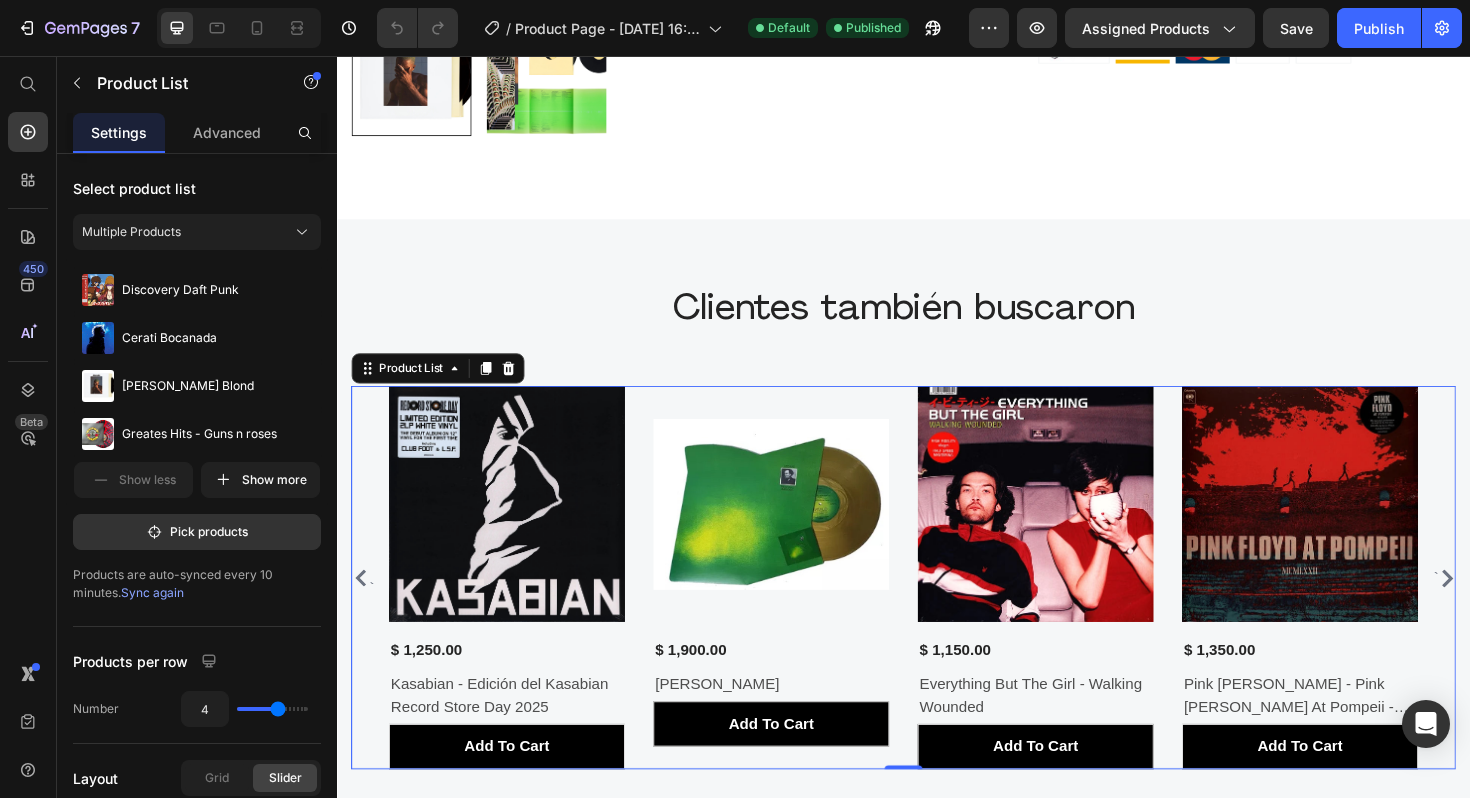 click 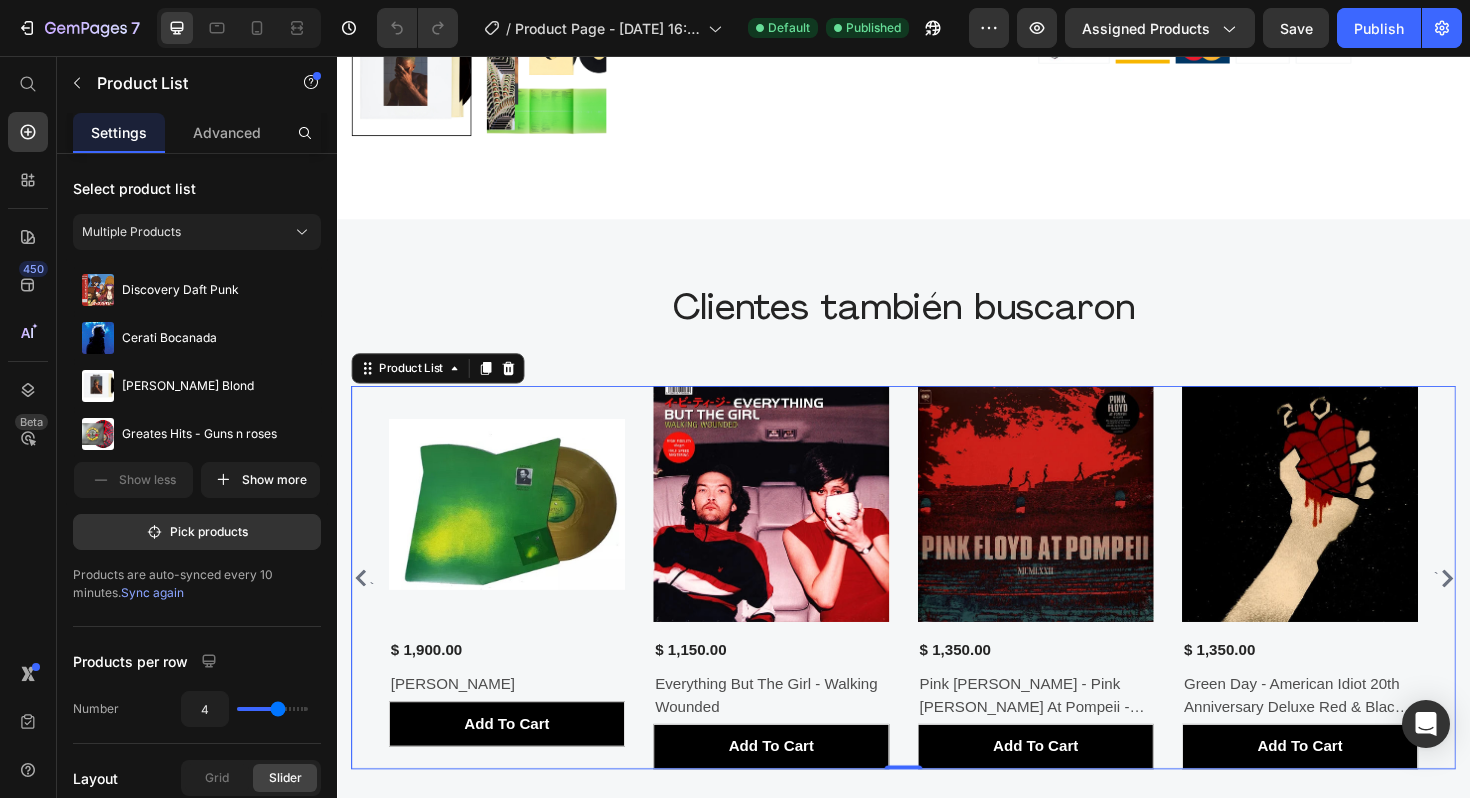 click 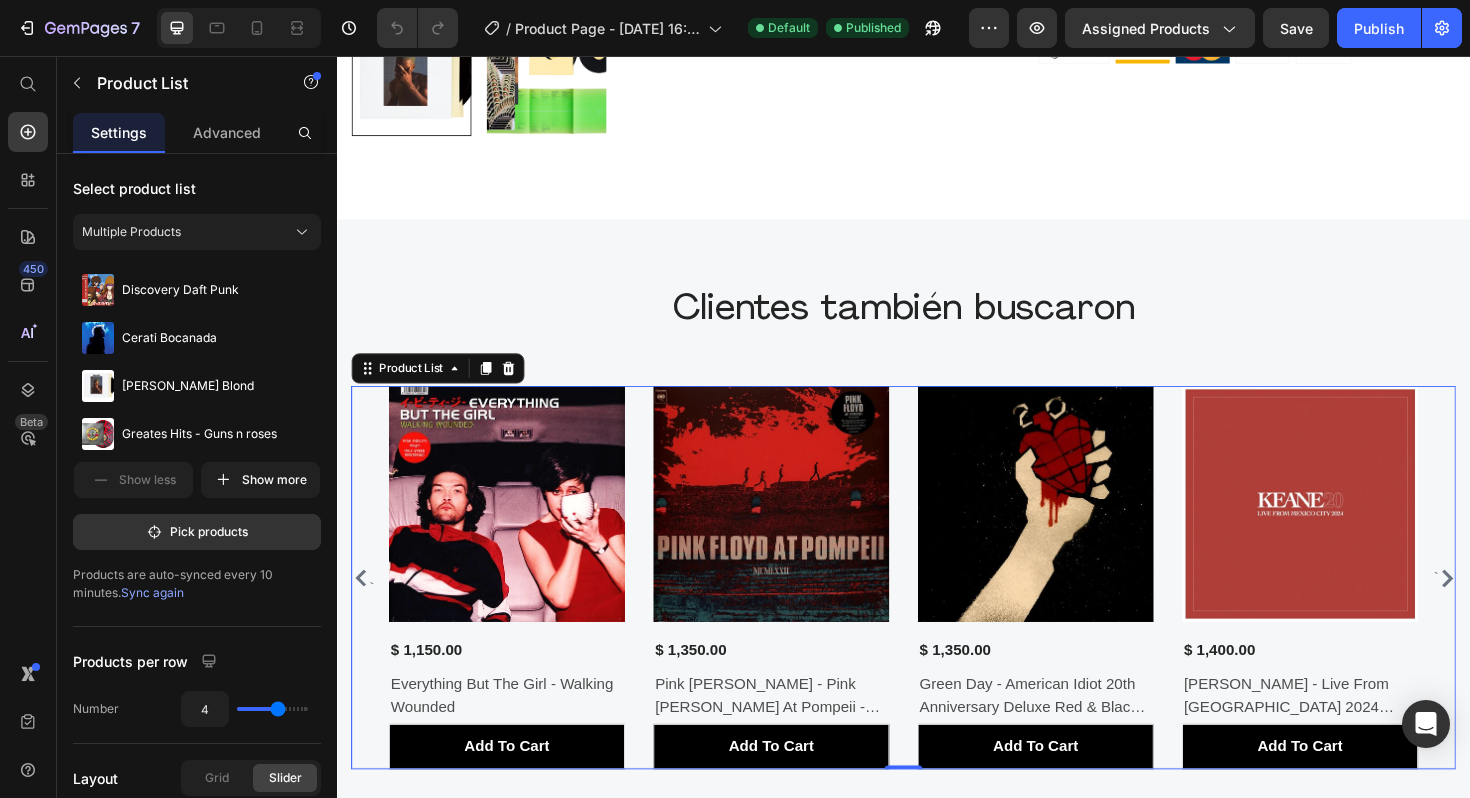 click 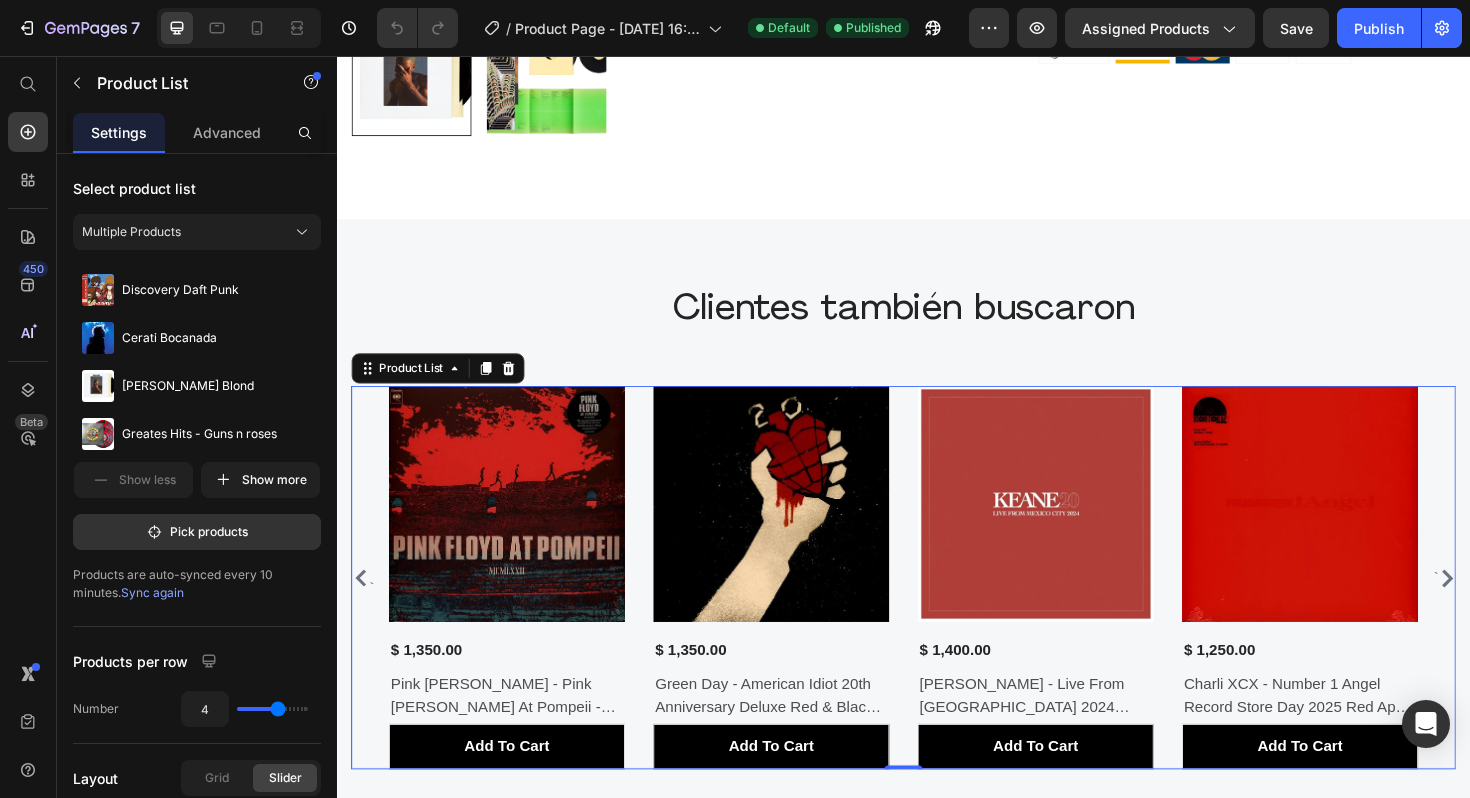 click 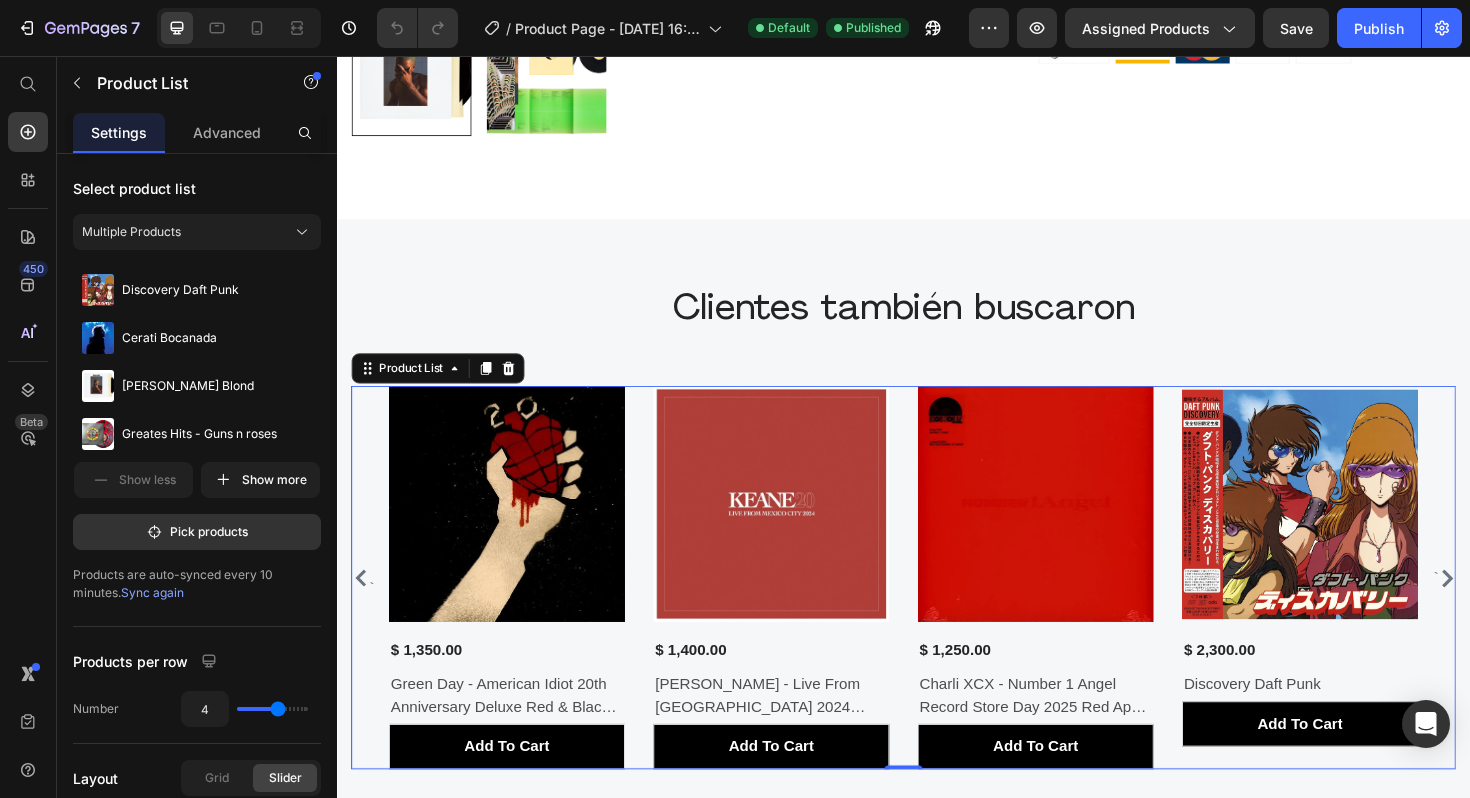 click on "`" at bounding box center (1510, 609) 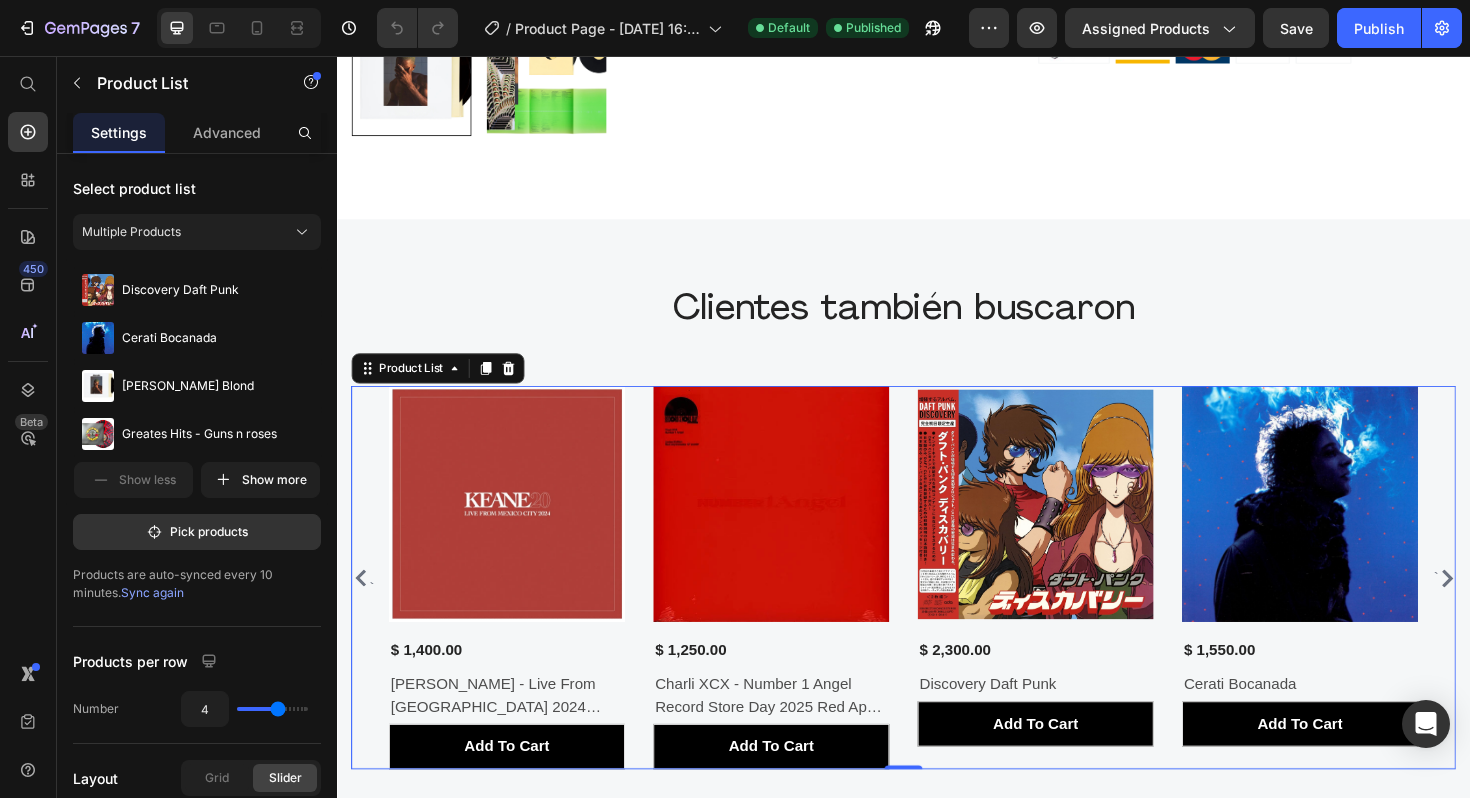 click on "`" at bounding box center (1510, 609) 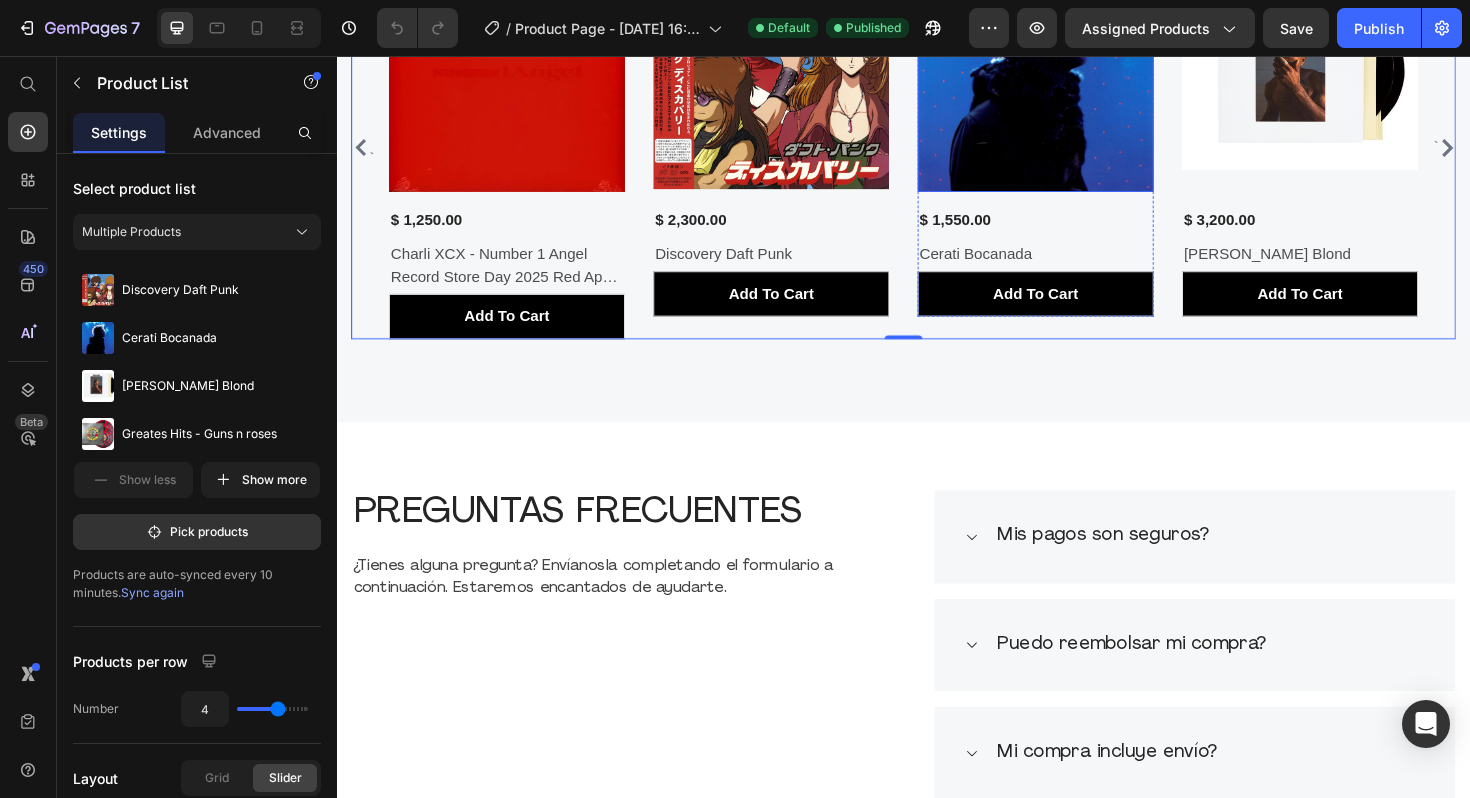 scroll, scrollTop: 1537, scrollLeft: 0, axis: vertical 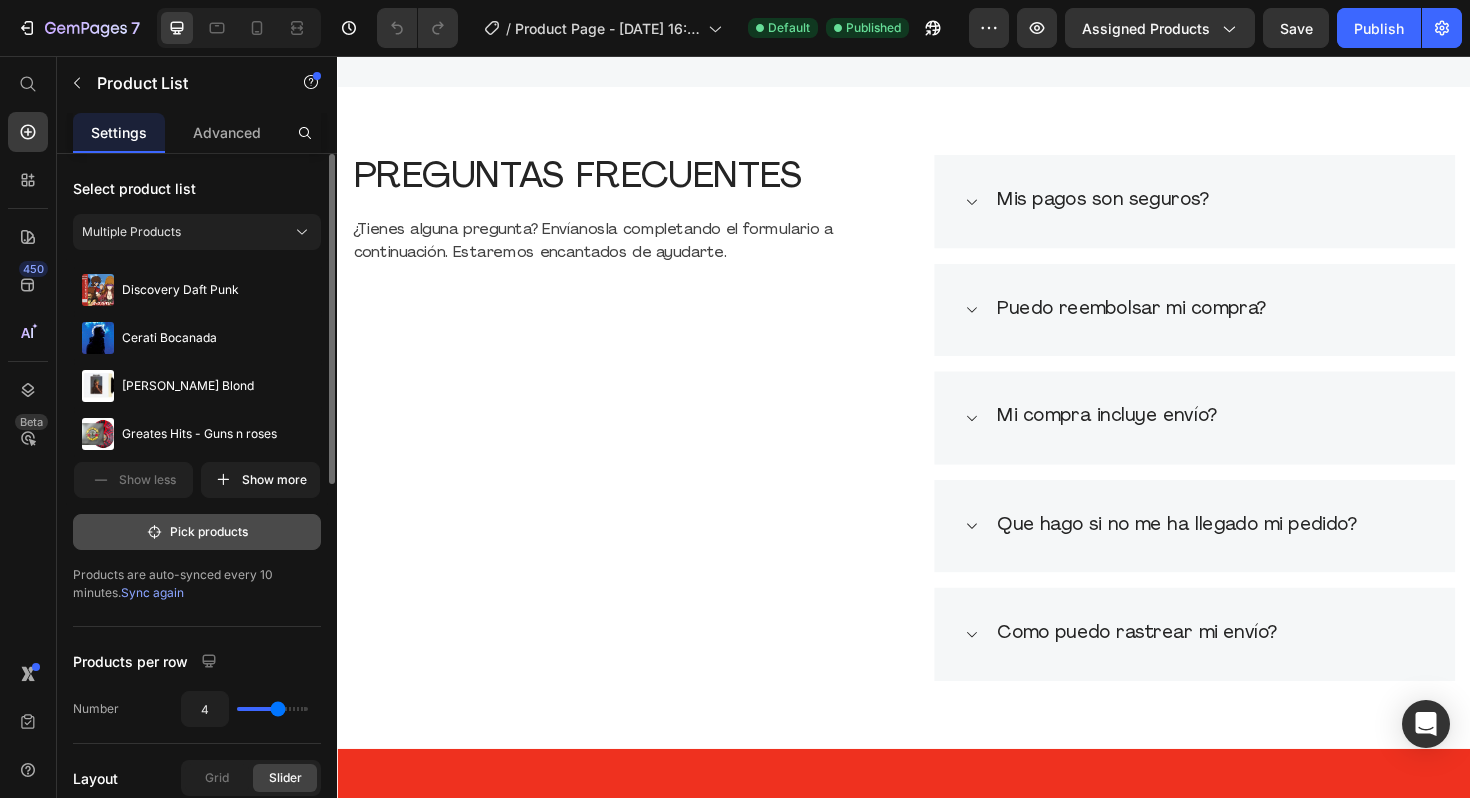 click on "Pick products" at bounding box center (197, 532) 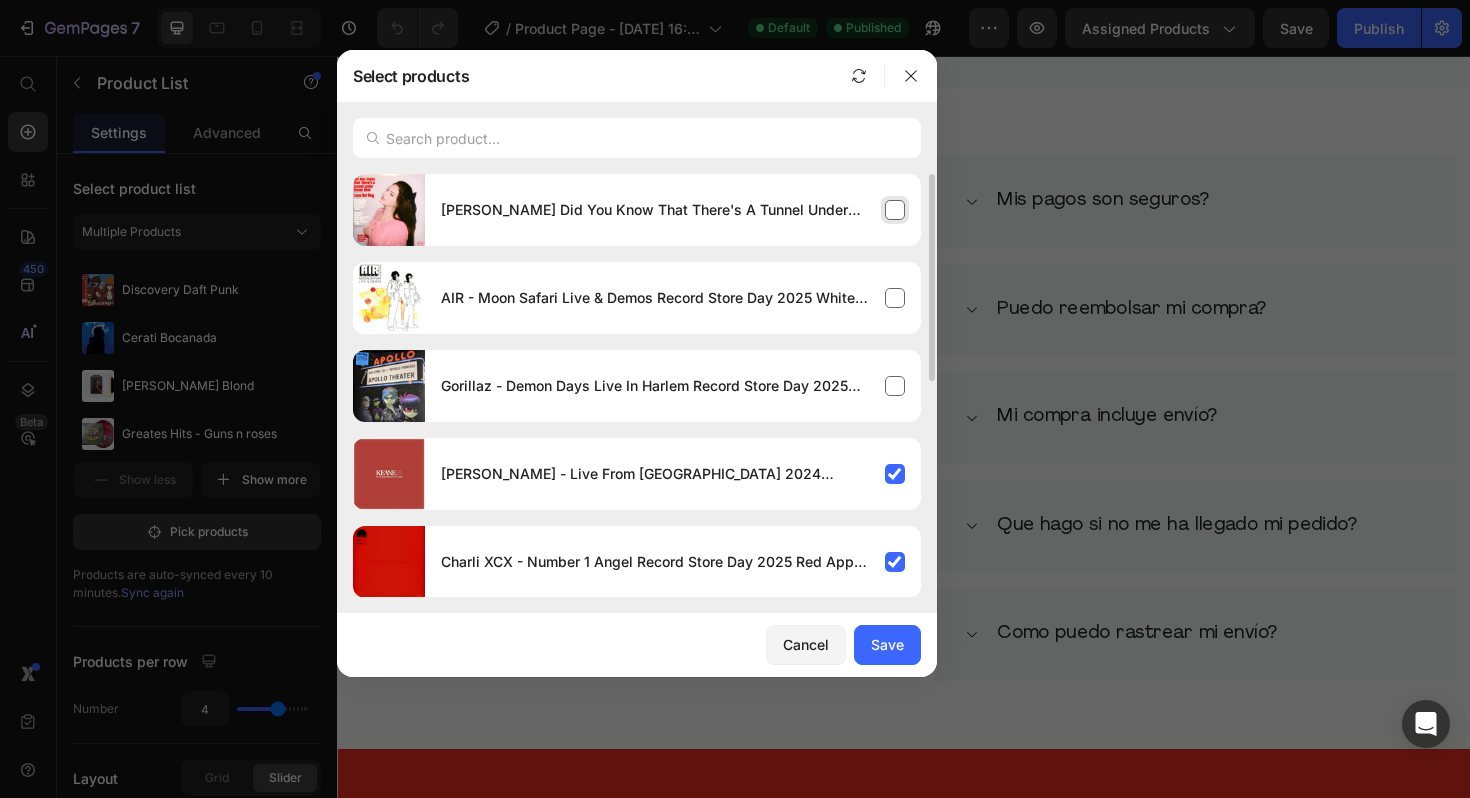 click on "[PERSON_NAME] Did You Know That There's A Tunnel Under Ocean Blvd Alternate Cover [PERSON_NAME] Vinyl Edition" at bounding box center (673, 210) 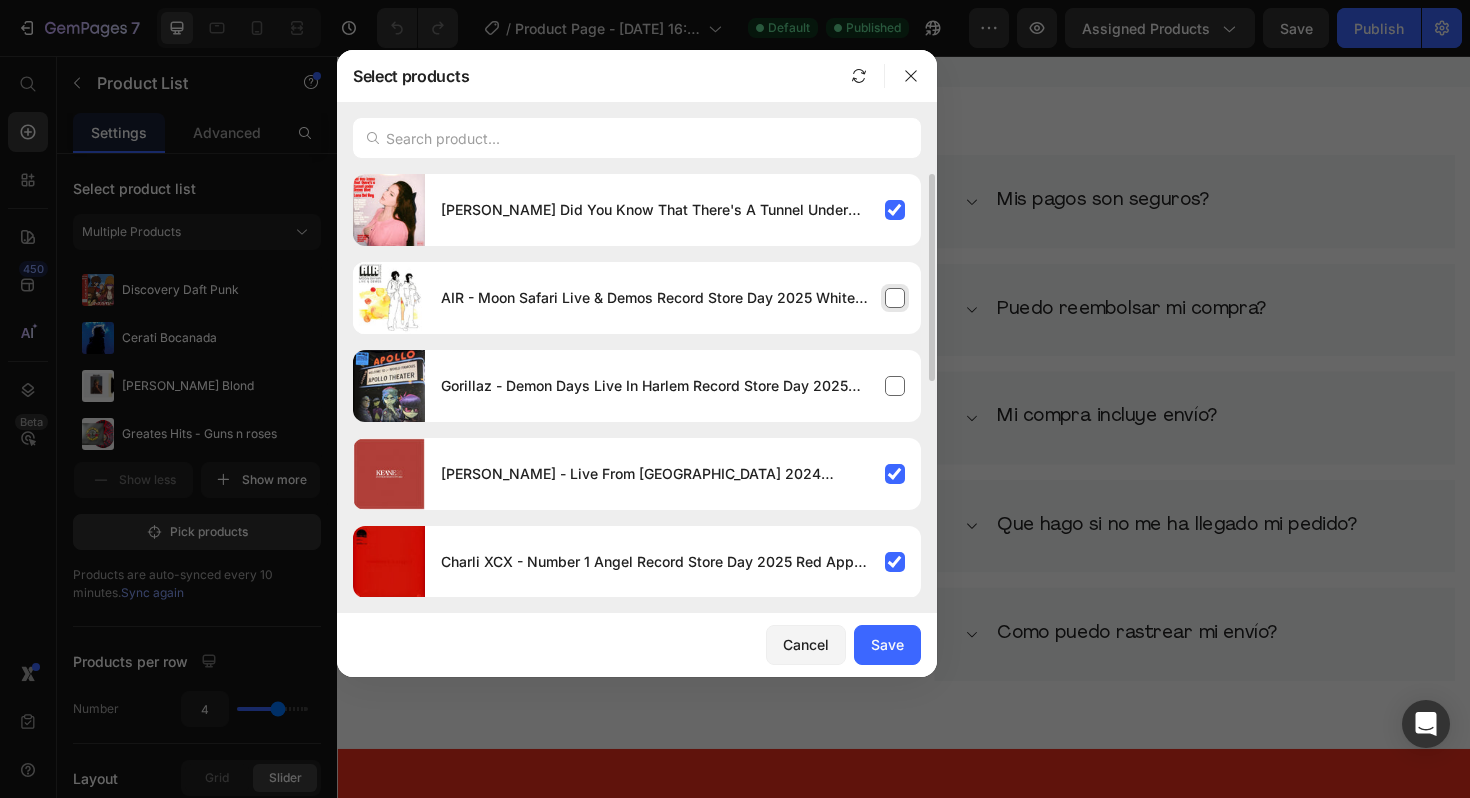 click on "AIR - Moon Safari Live & Demos Record Store Day 2025 White Vinyl Edition" at bounding box center [673, 298] 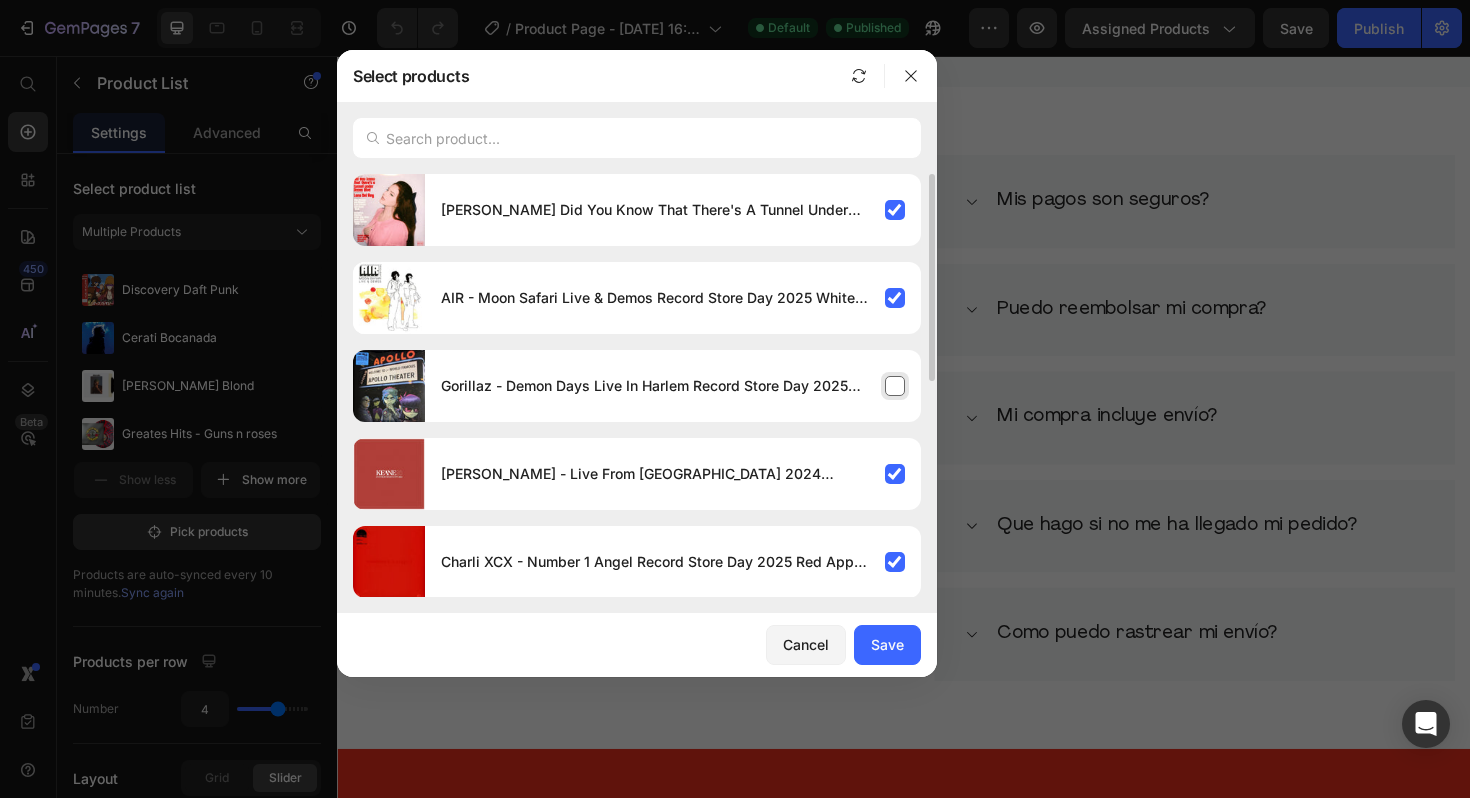 click on "Gorillaz - Demon Days Live In Harlem Record Store Day 2025 Red Vinyl Edition" at bounding box center [673, 386] 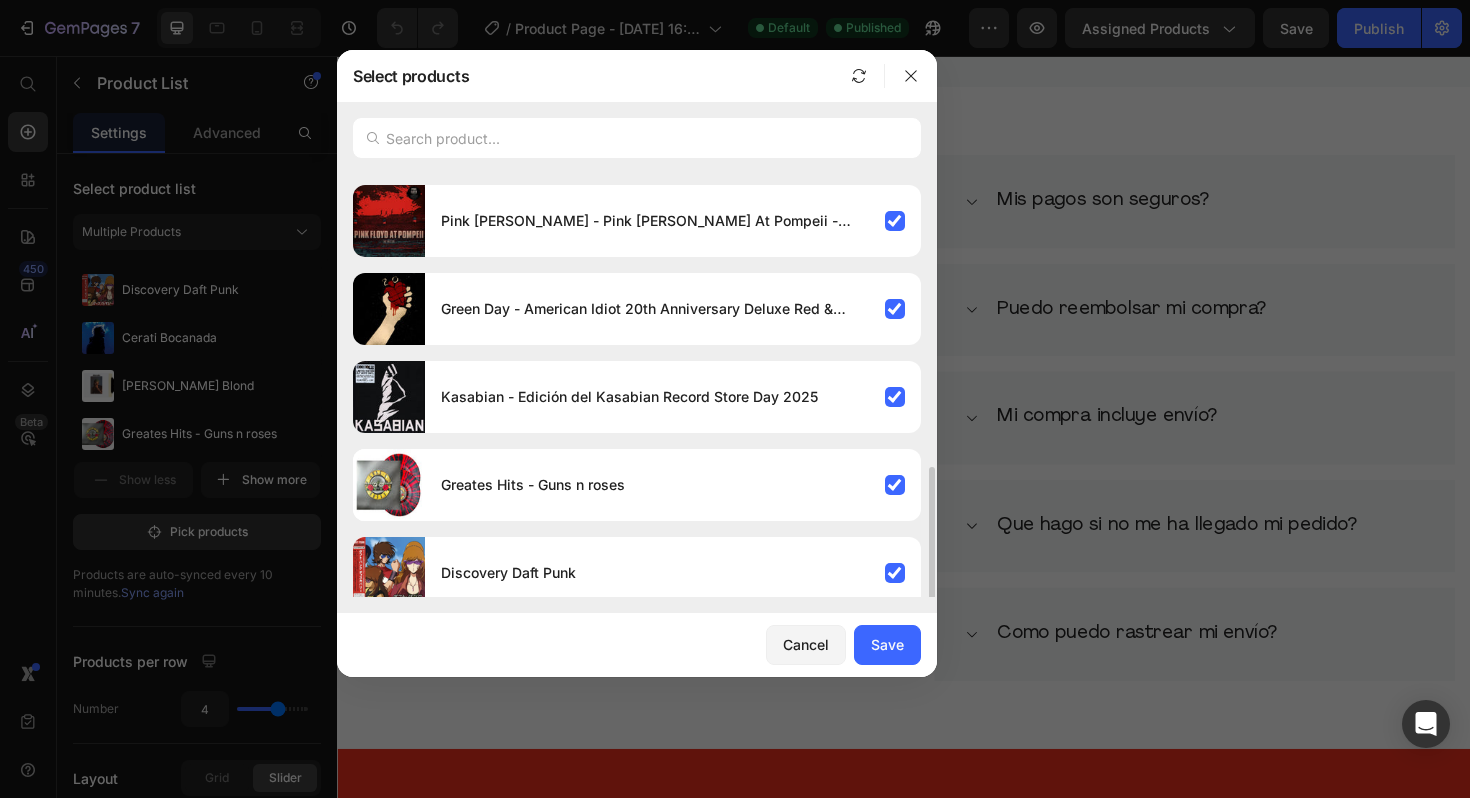scroll, scrollTop: 793, scrollLeft: 0, axis: vertical 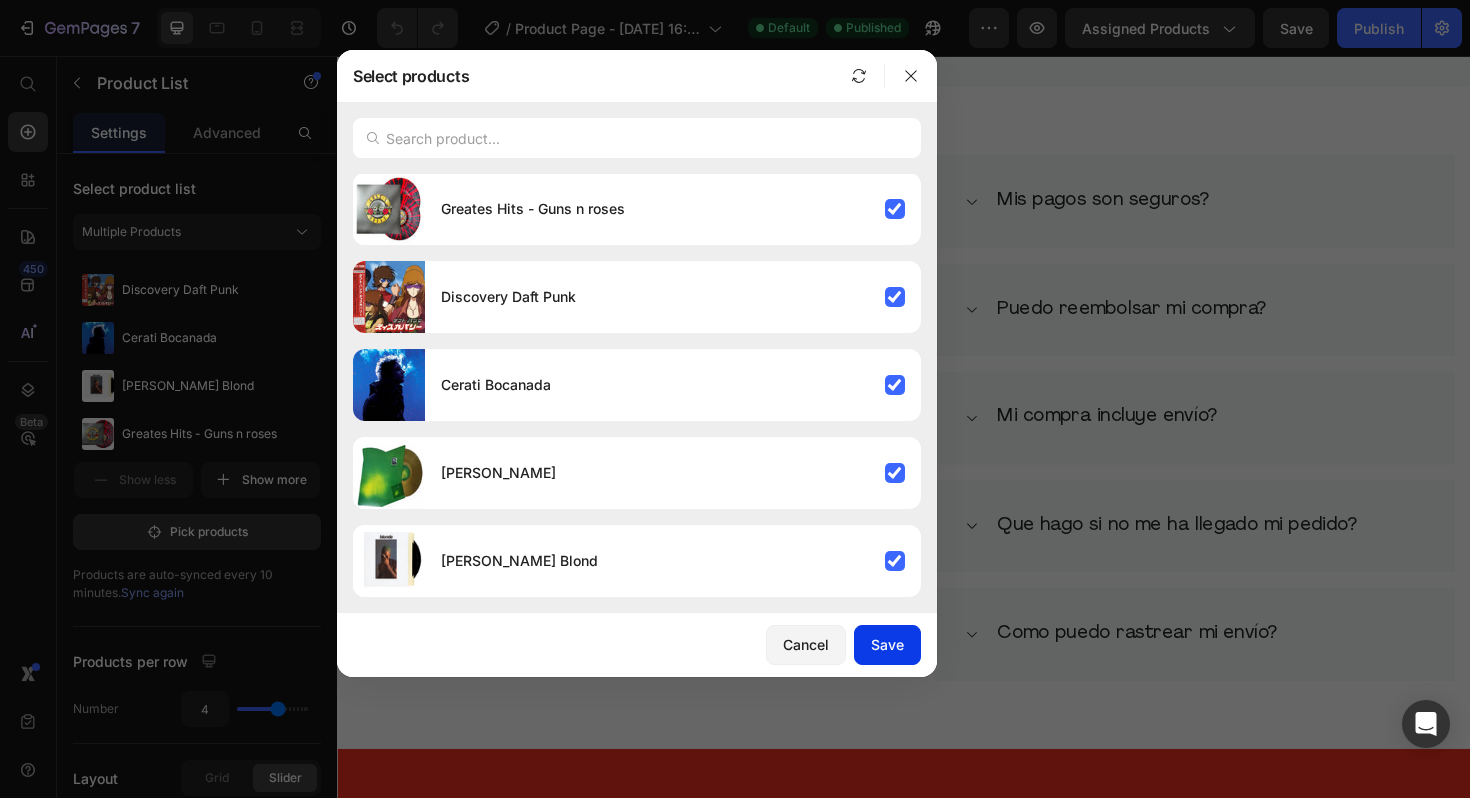 click on "Save" at bounding box center [887, 644] 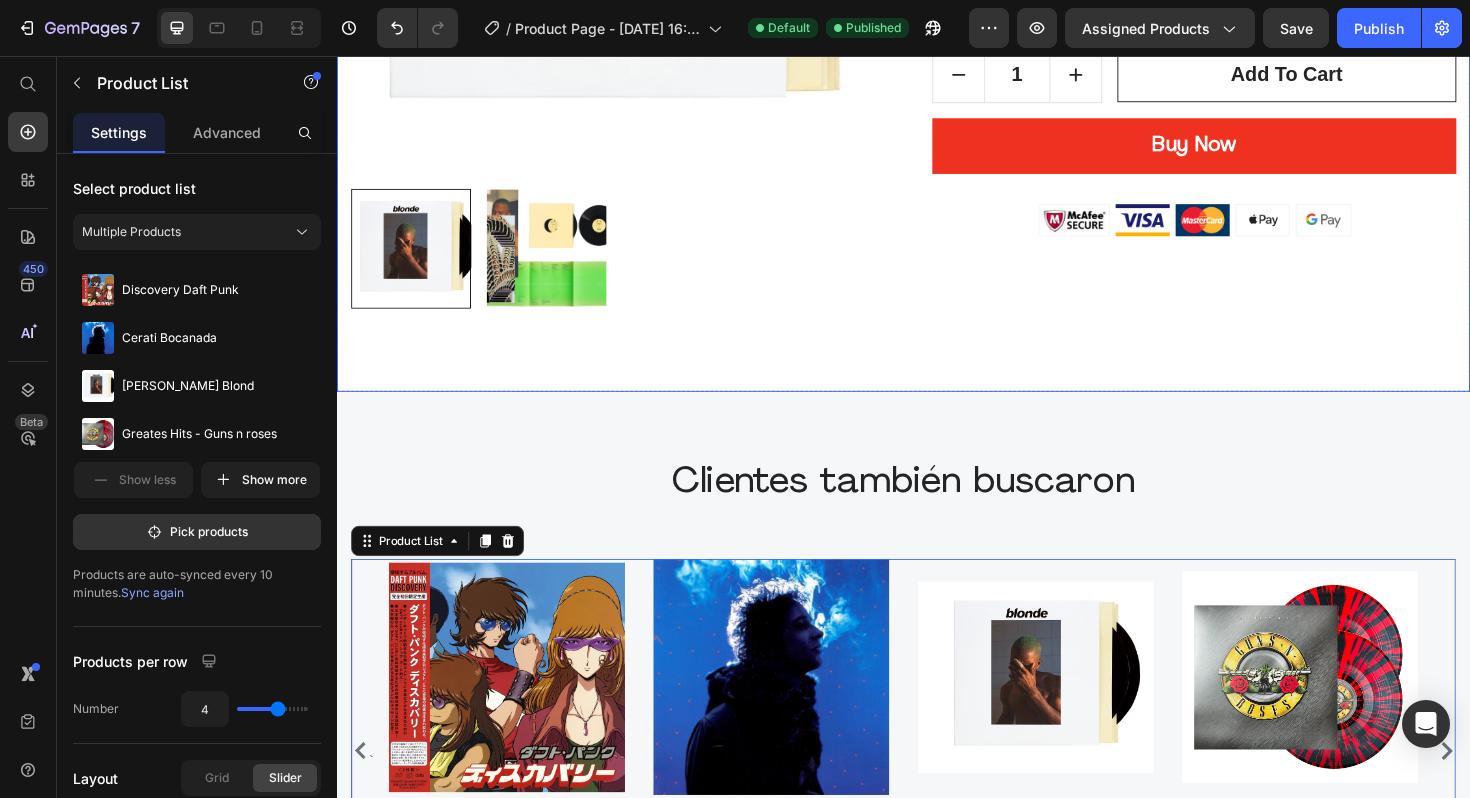 scroll, scrollTop: 628, scrollLeft: 0, axis: vertical 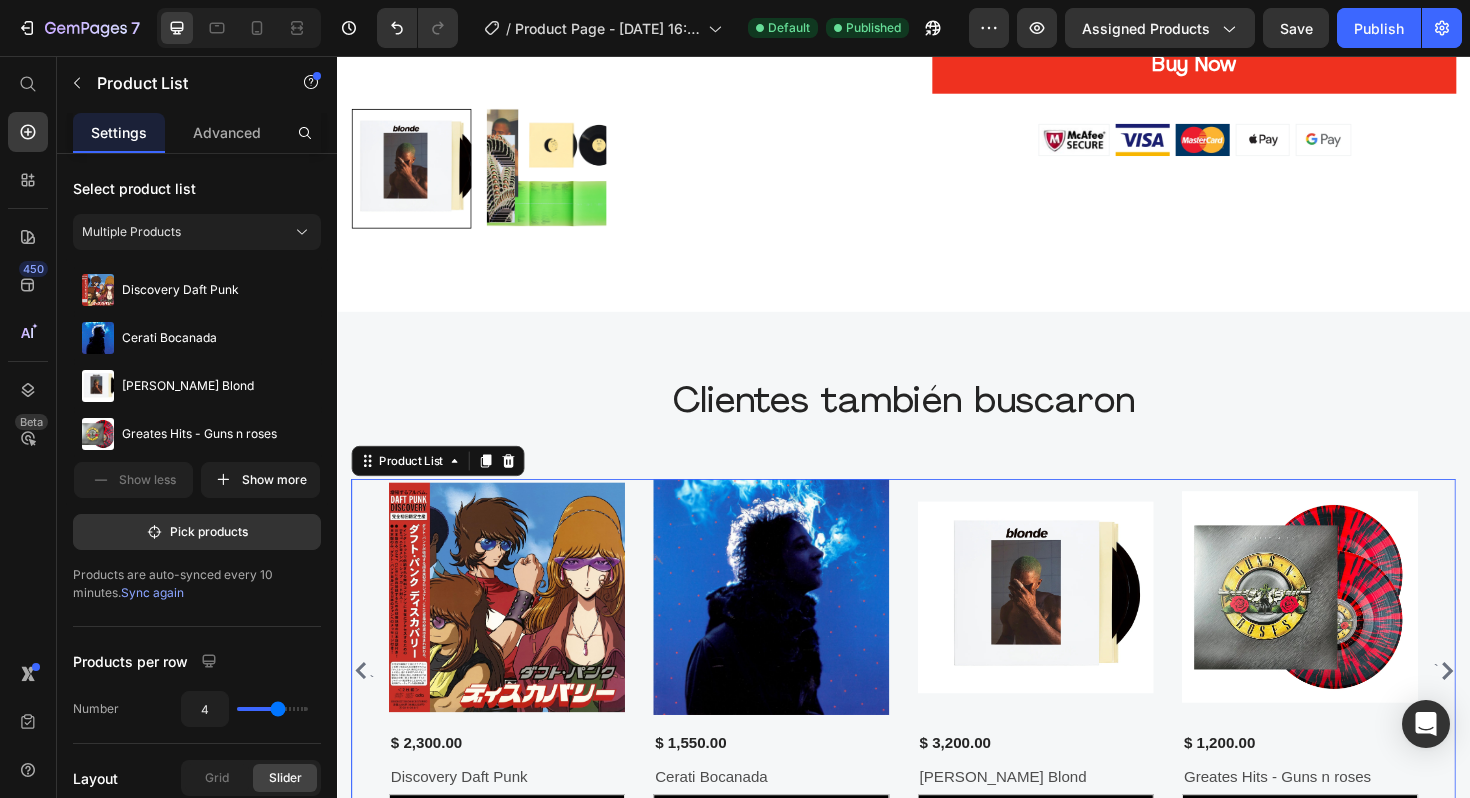 click 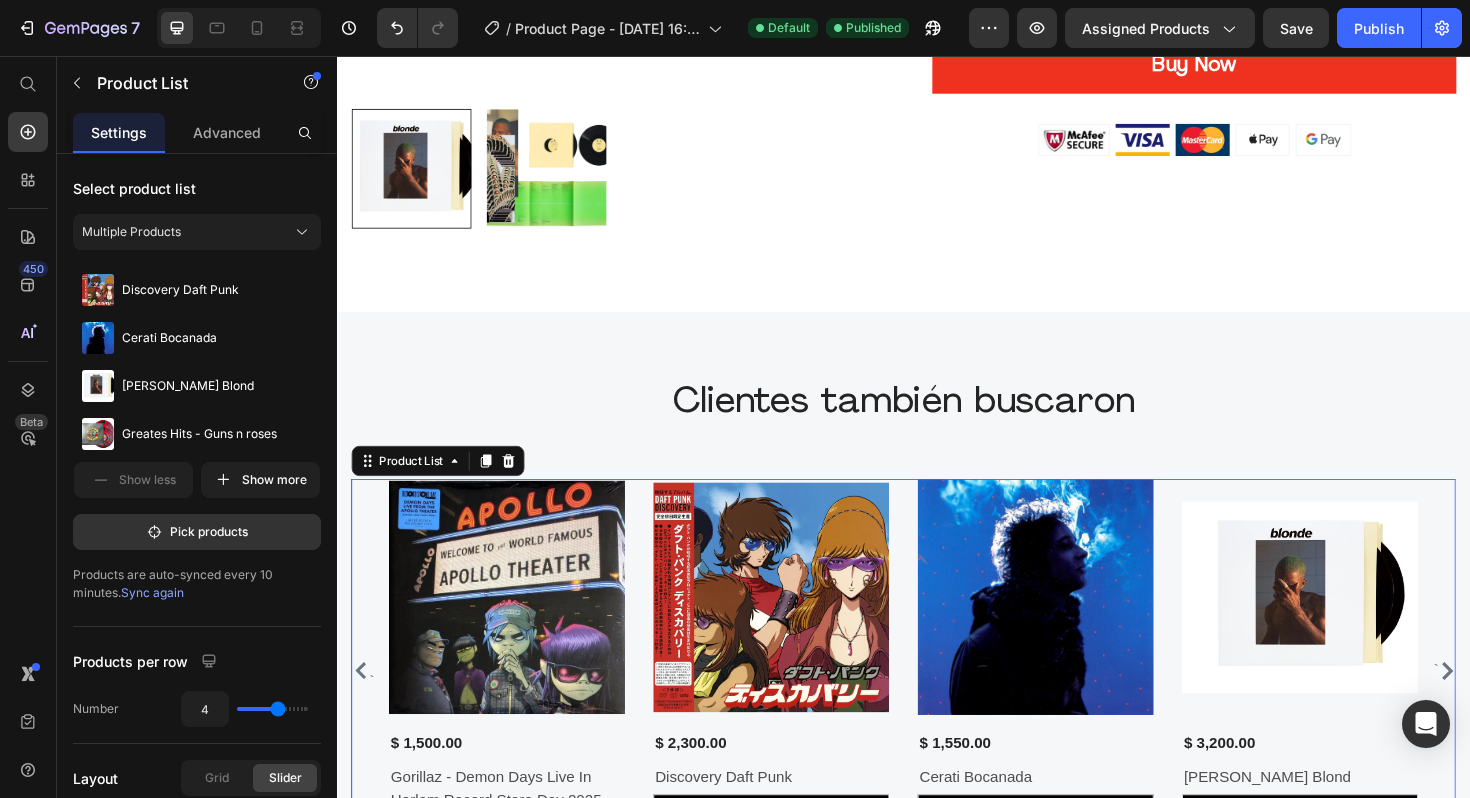click 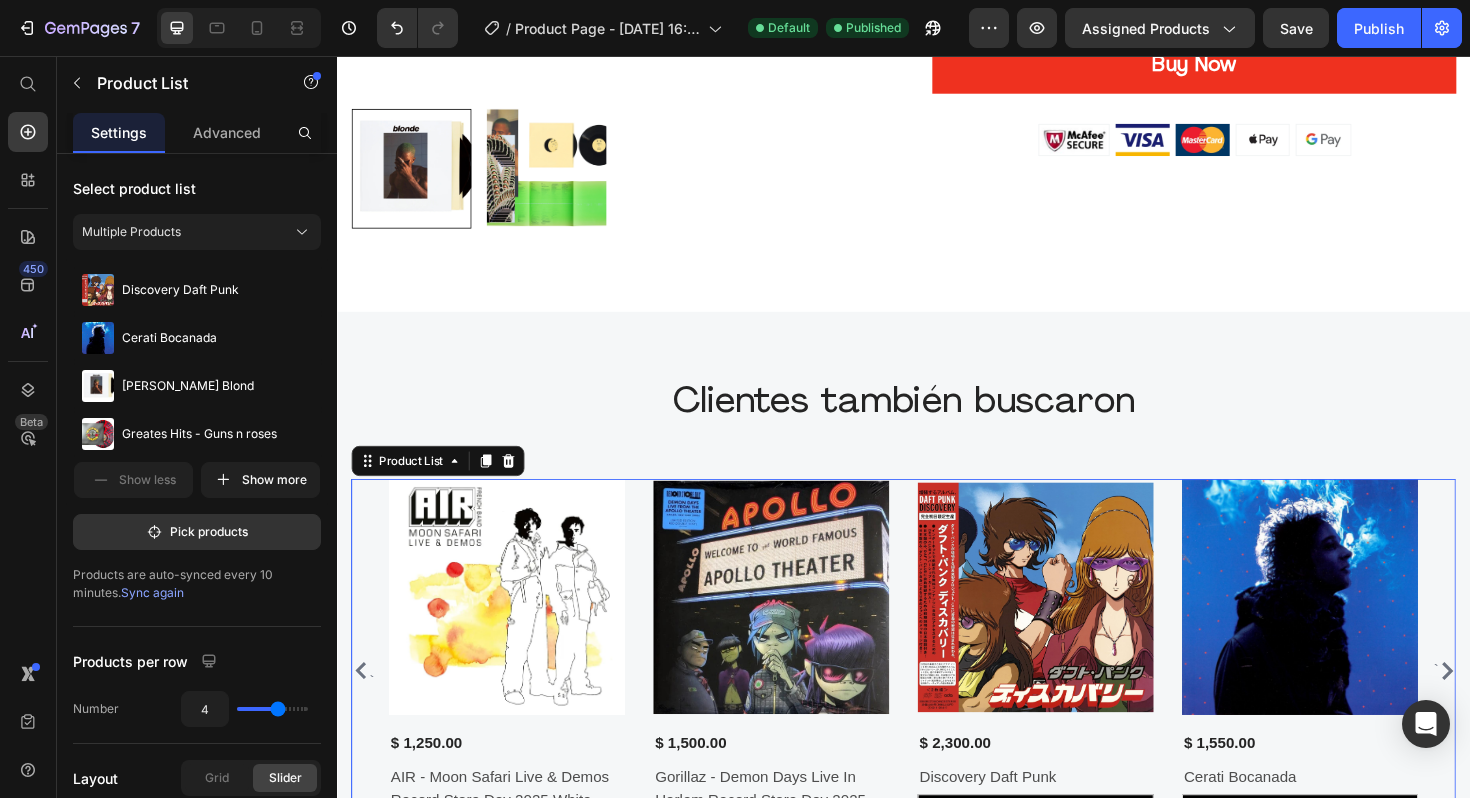 click 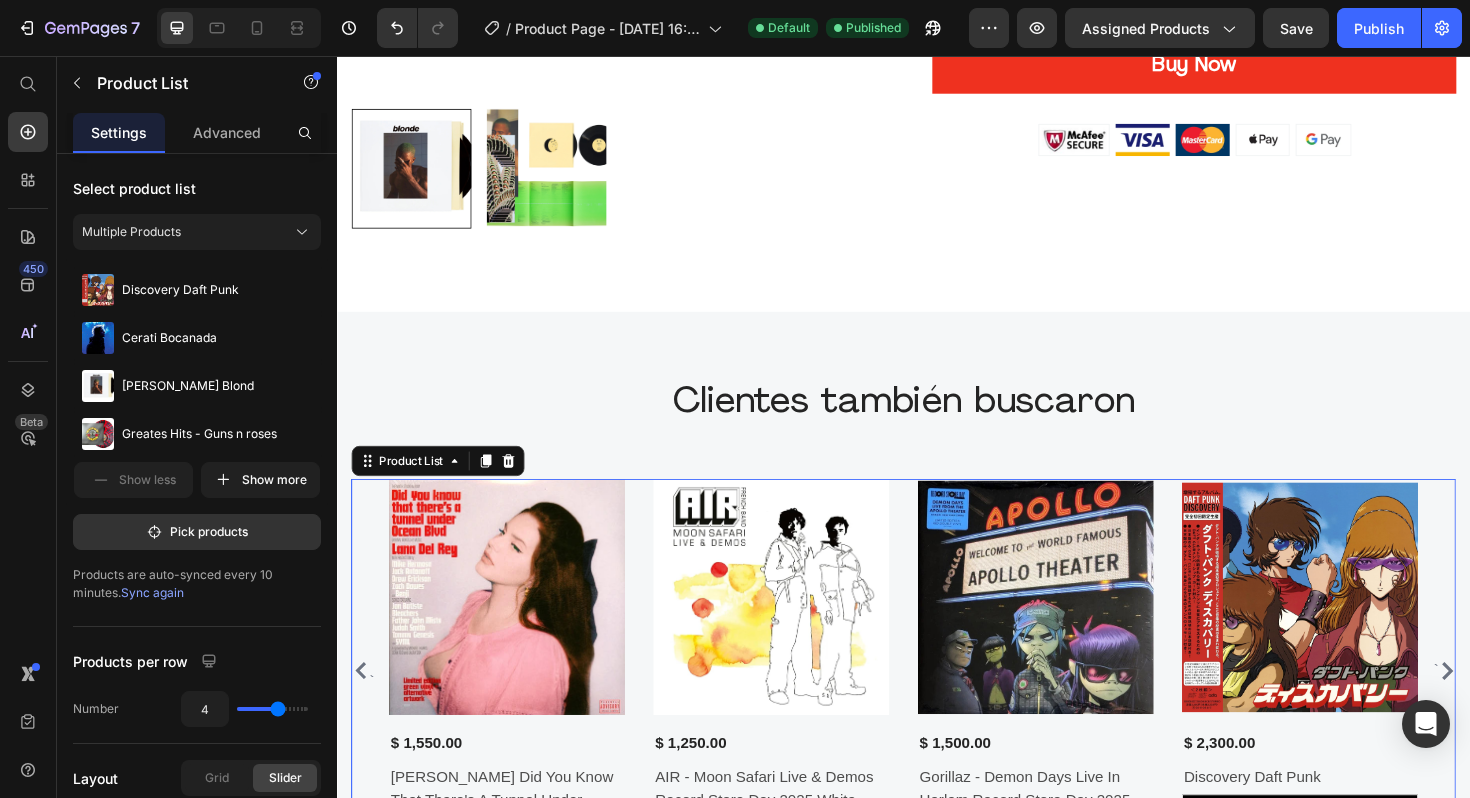 click 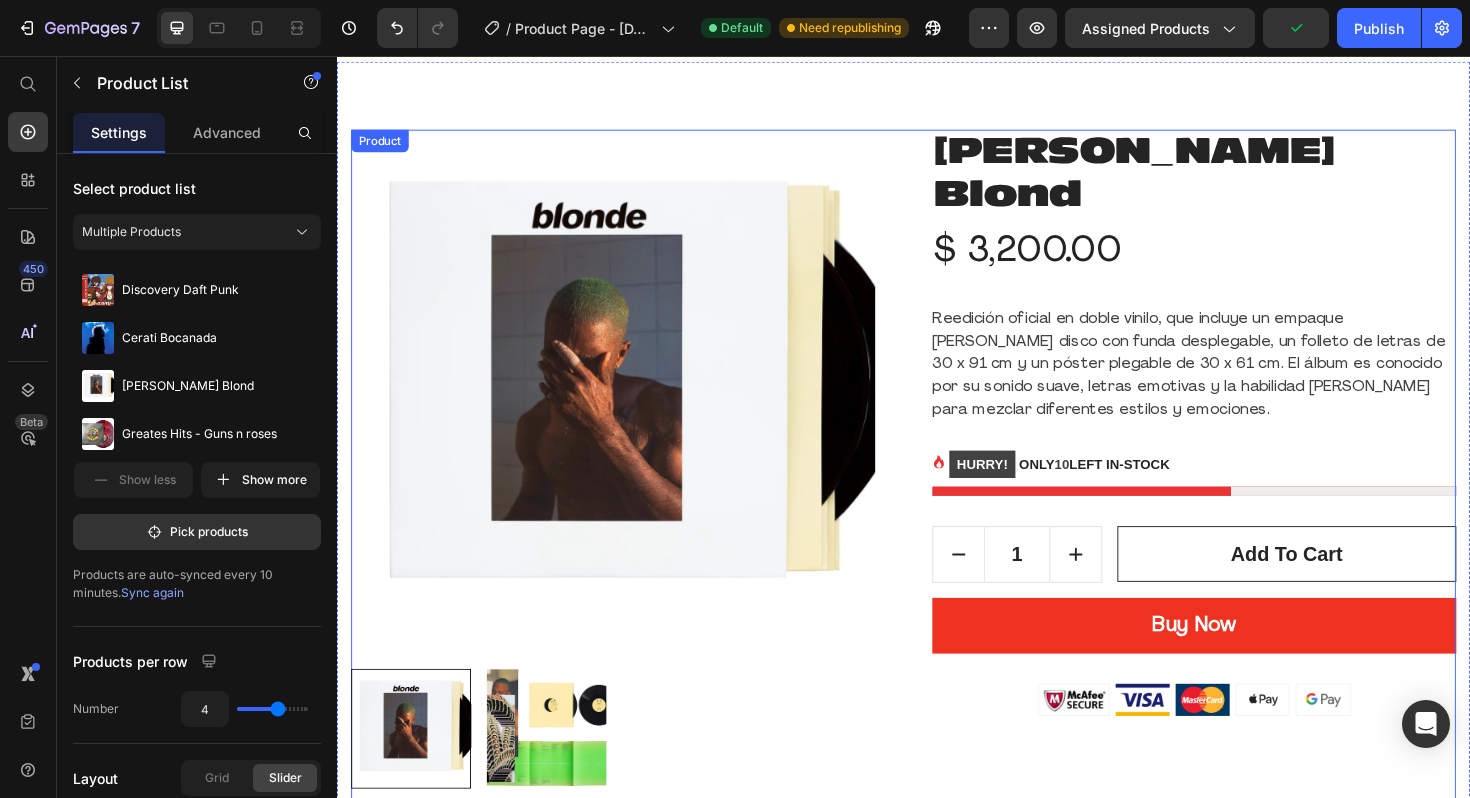 scroll, scrollTop: 0, scrollLeft: 0, axis: both 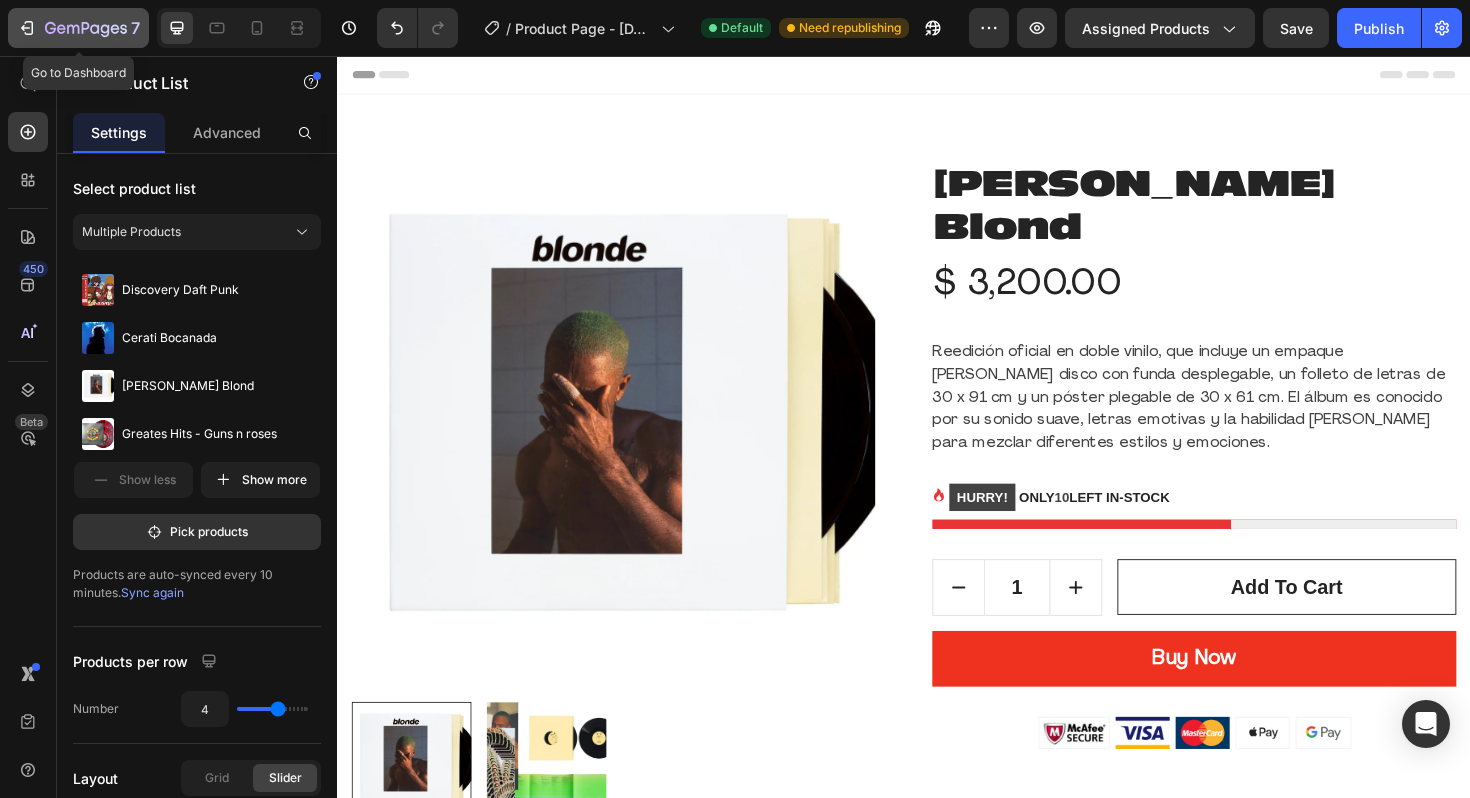 click 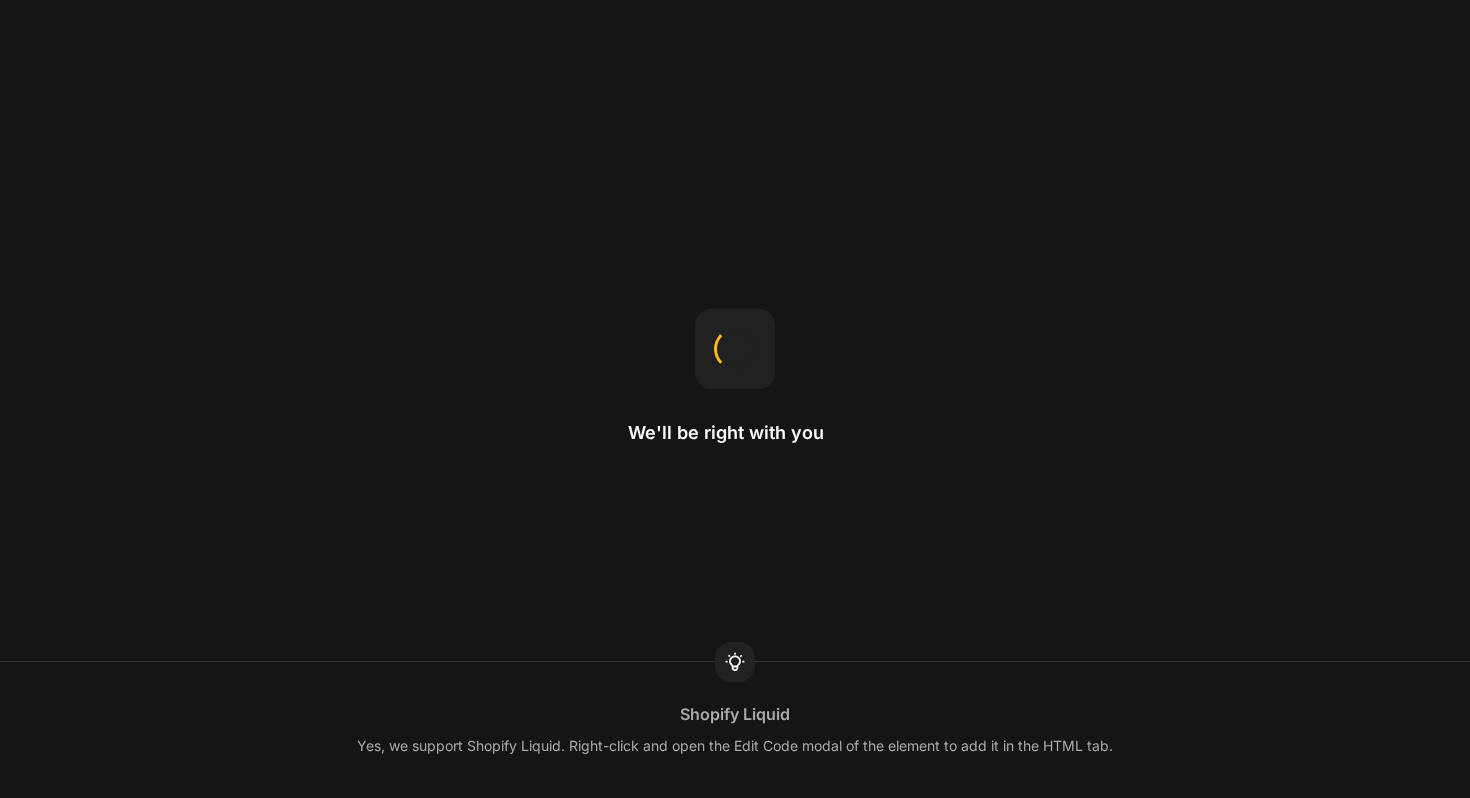 scroll, scrollTop: 0, scrollLeft: 0, axis: both 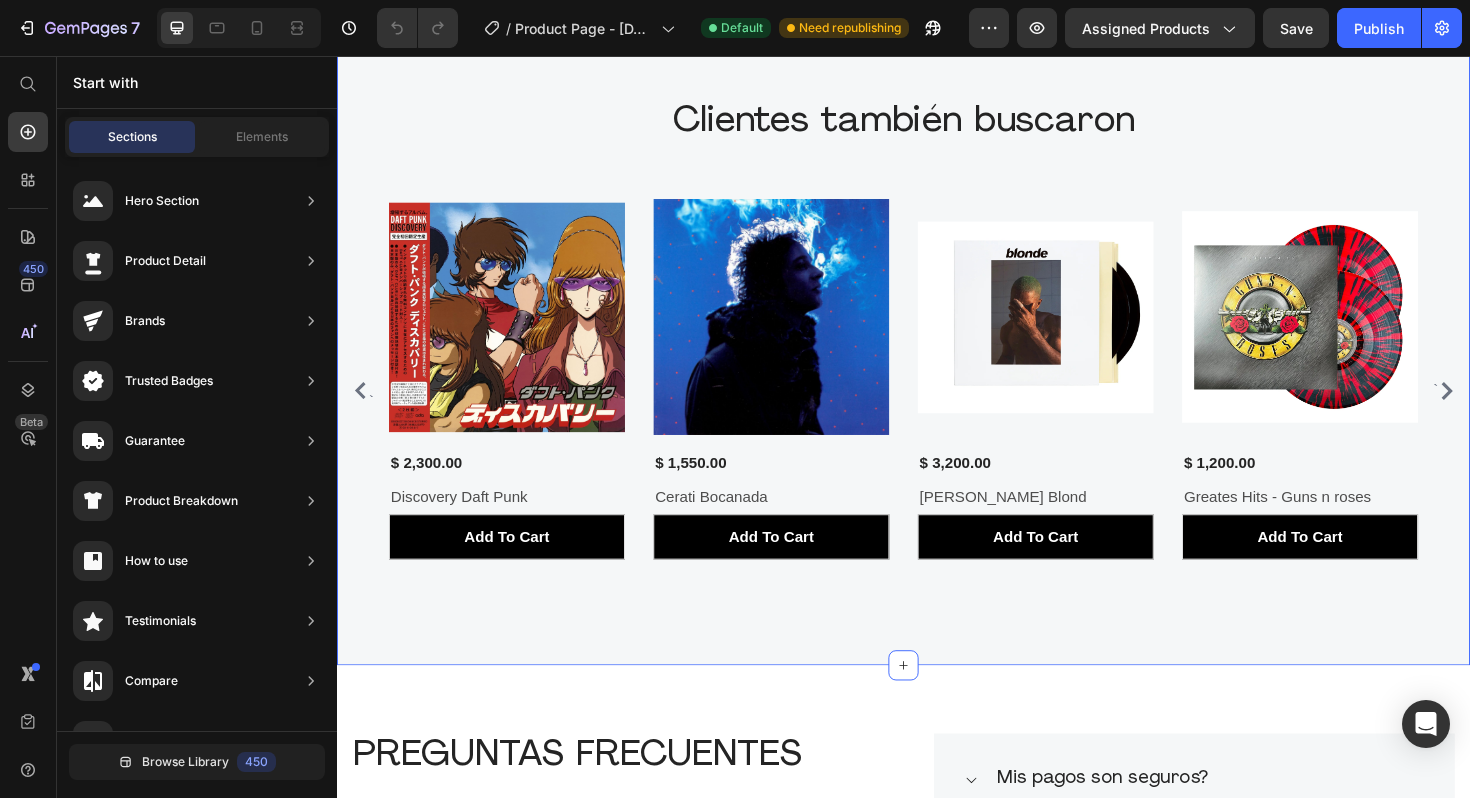 click on "Clientes también buscaron Heading Row ` Product Images $ 2,300.00 (P) Price Row Discovery [PERSON_NAME] (P) Title add to cart (P) Cart Button Row Product Images $ 1,550.00 (P) Price Row Cerati Bocanada (P) Title add to cart (P) Cart Button Row Product Images $ 3,200.00 (P) Price Row [PERSON_NAME] Blond (P) Title add to cart (P) Cart Button Row Product Images $ 1,200.00 (P) Price Row Greates Hits - Guns n roses (P) Title add to cart (P) Cart Button Row Product Images $ 1,250.00 (P) Price Row Kasabian - Edición [PERSON_NAME] Record Store Day 2025 (P) Title add to cart (P) Cart Button Row Product Images $ 1,900.00 (P) Price Row Artaud Pescado Rabioso (P) Title add to cart (P) Cart Button Row Product Images $ 1,150.00 (P) Price Row Everything But The Girl - Walking Wounded (P) Title add to cart (P) Cart Button Row Product Images $ 1,350.00 (P) Price Row Pink [PERSON_NAME] - Pink [PERSON_NAME] At Pompeii - MCMLXXII (P) Title add to cart (P) Cart Button Row Product Images $ 1,350.00 (P) Price Row (P) Title add to cart (P) Cart Button `" at bounding box center (937, 366) 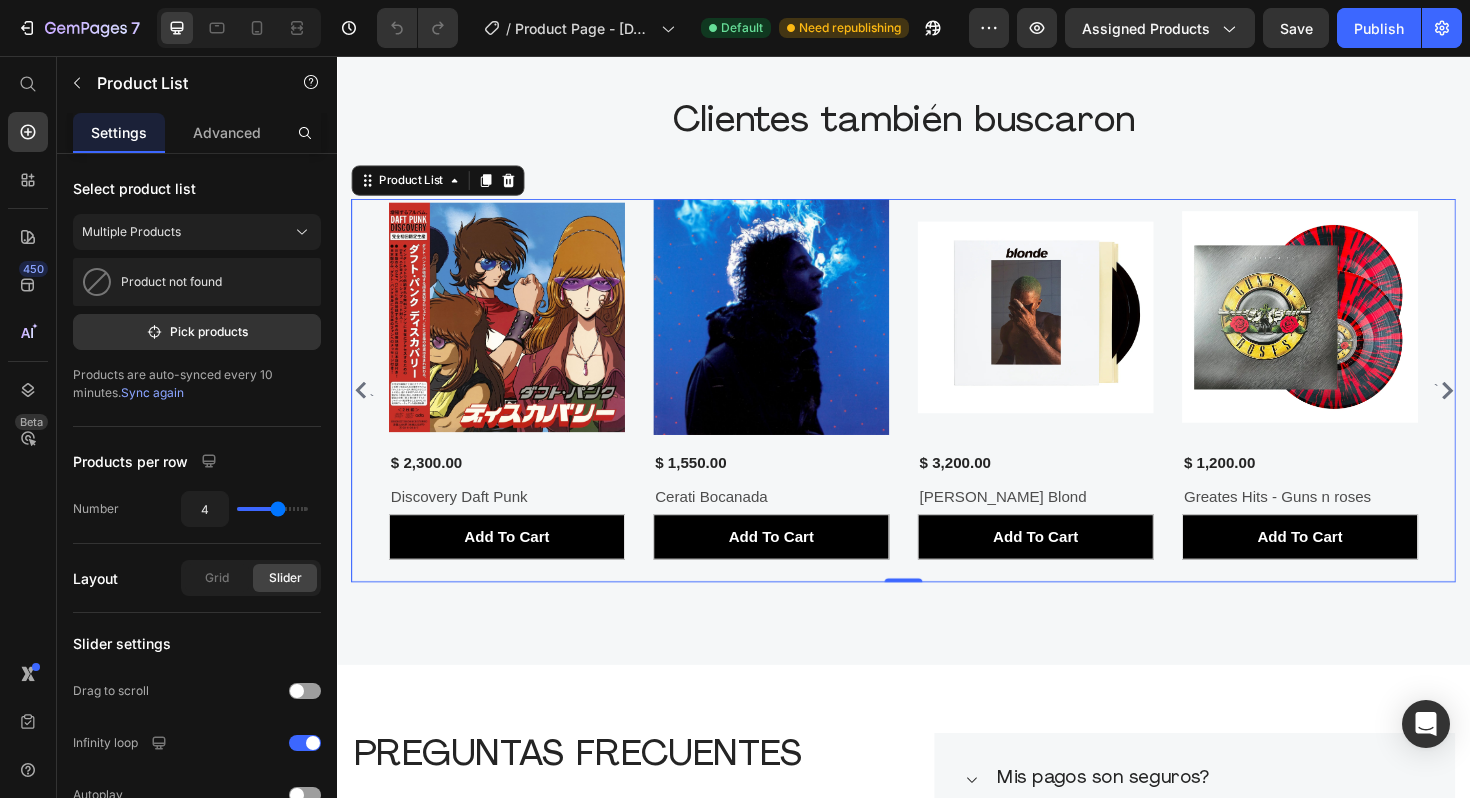 click 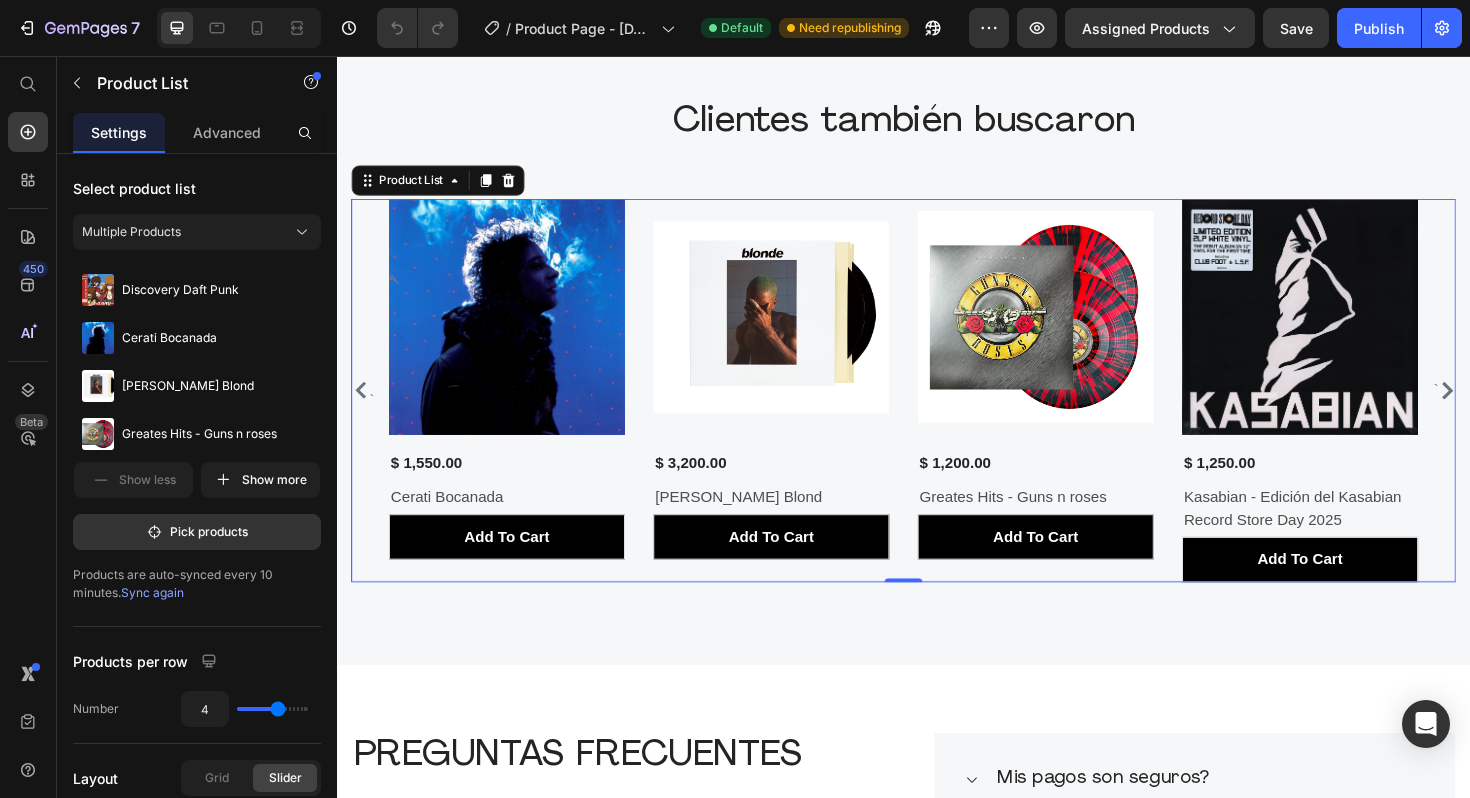 click 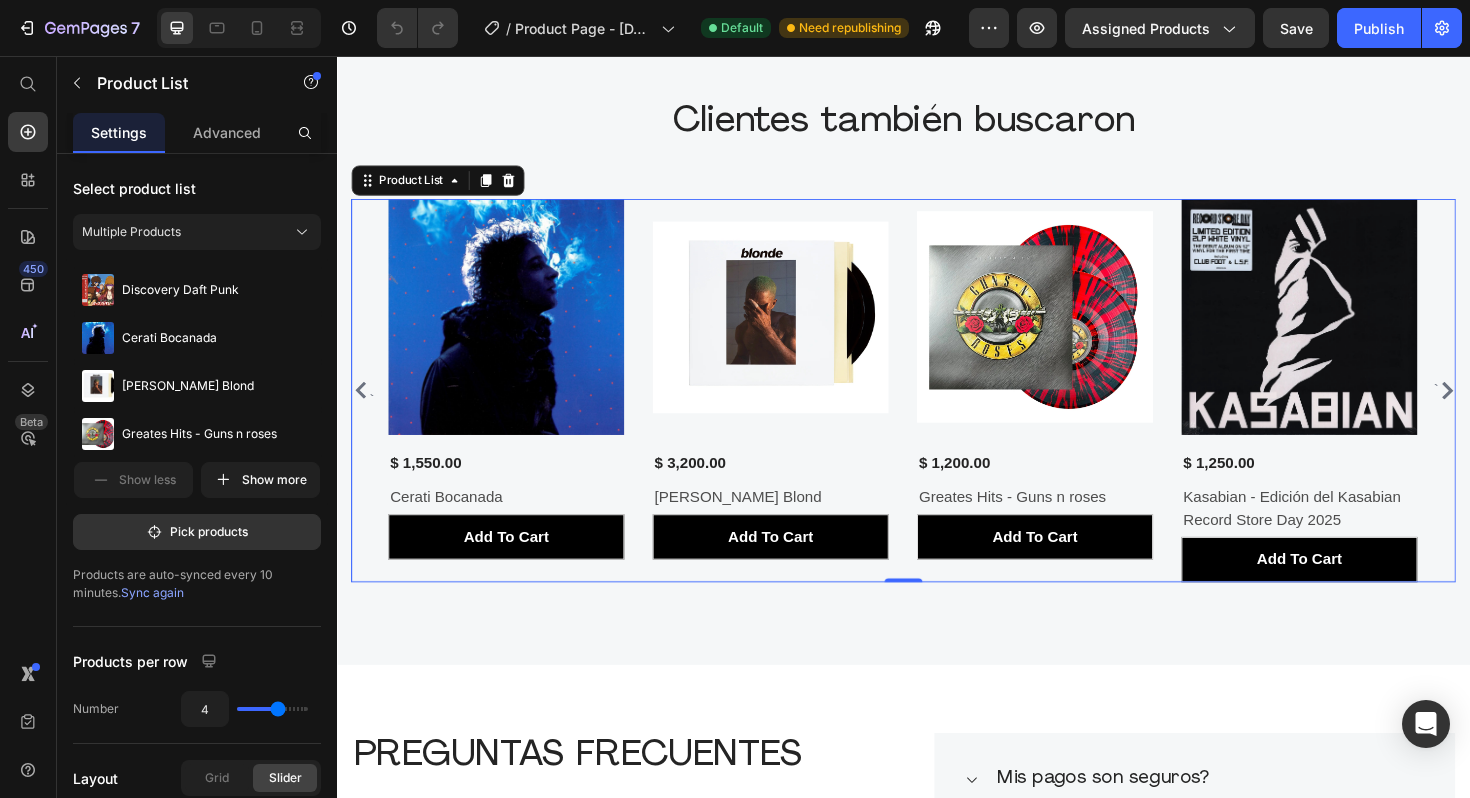 click 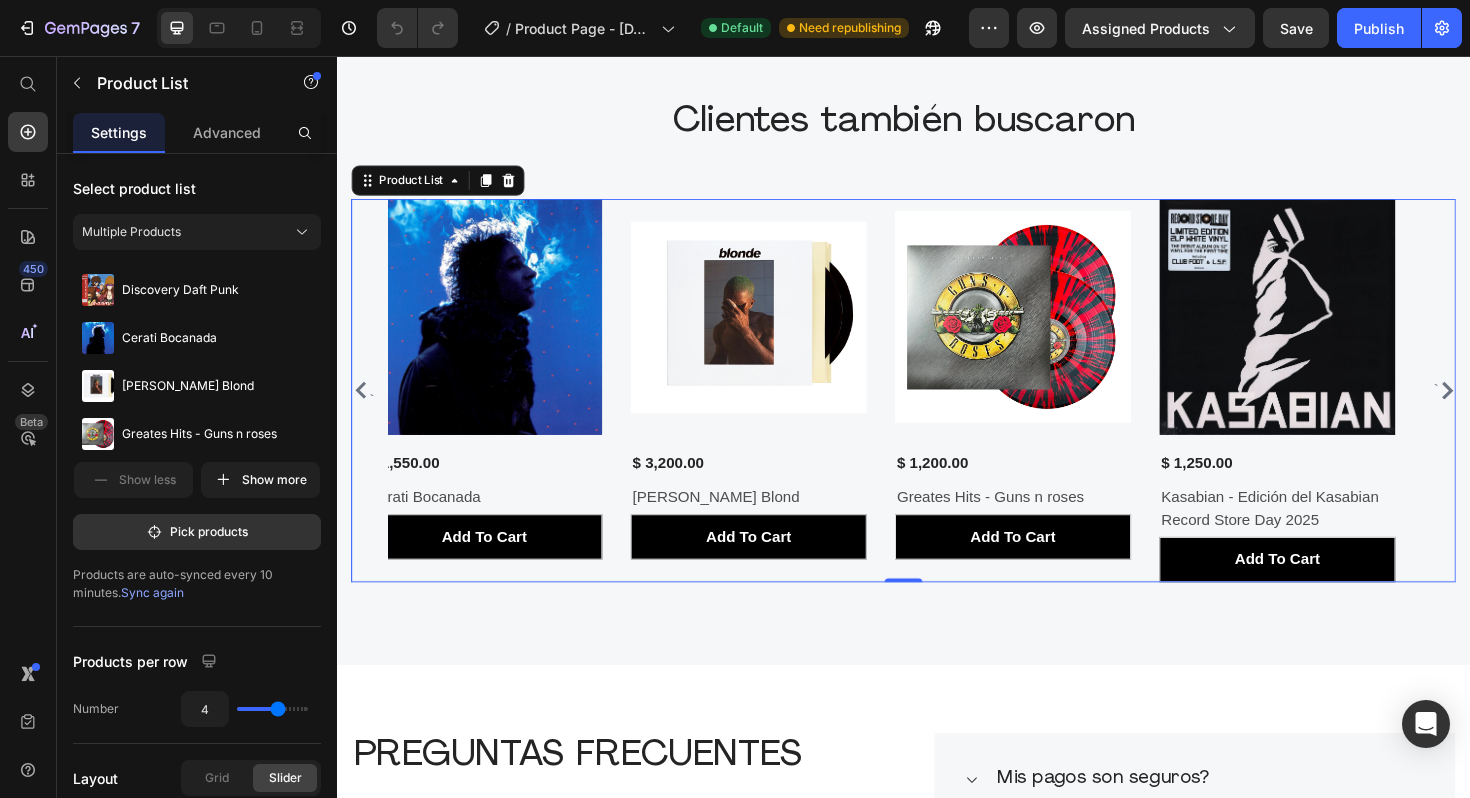 click 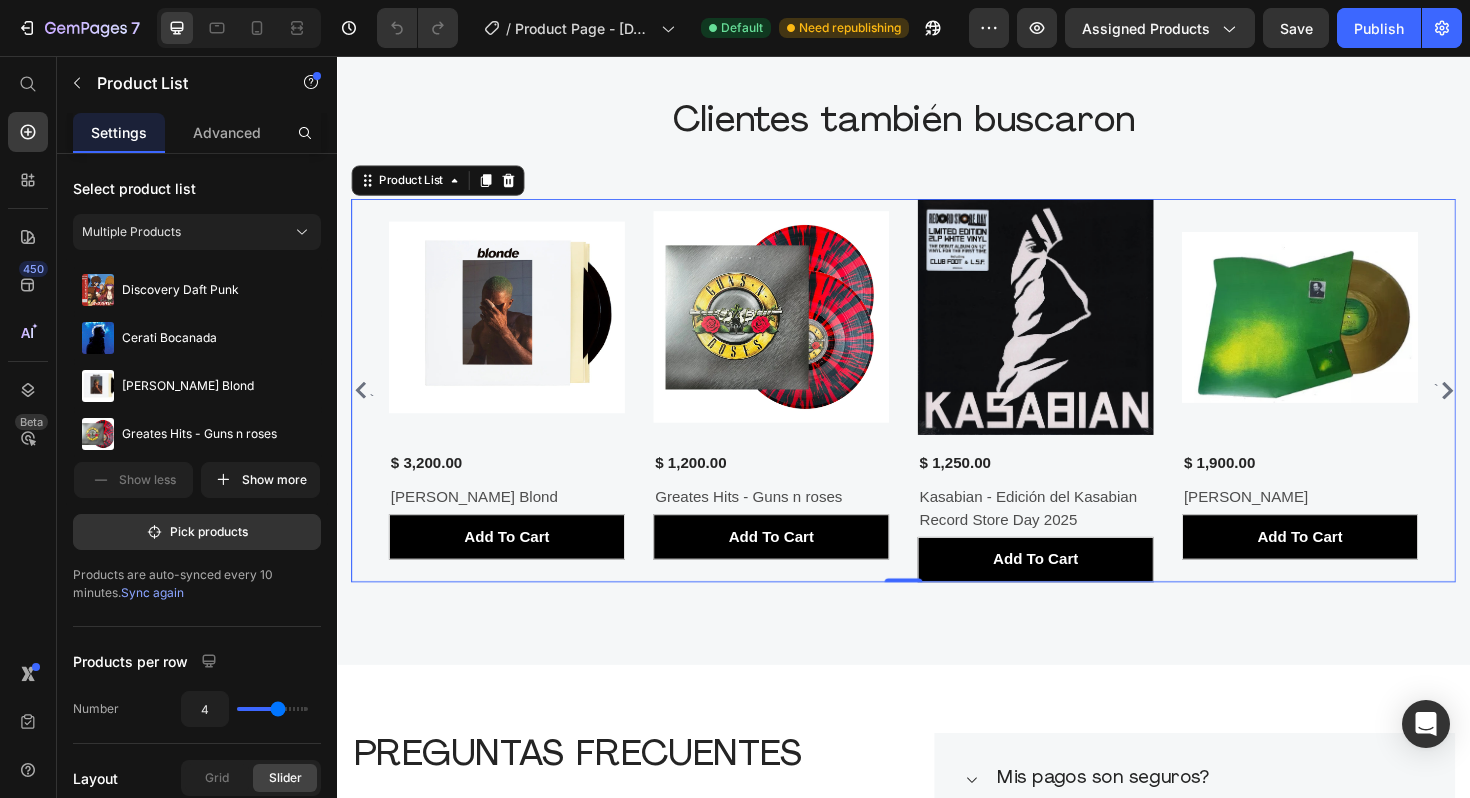 click 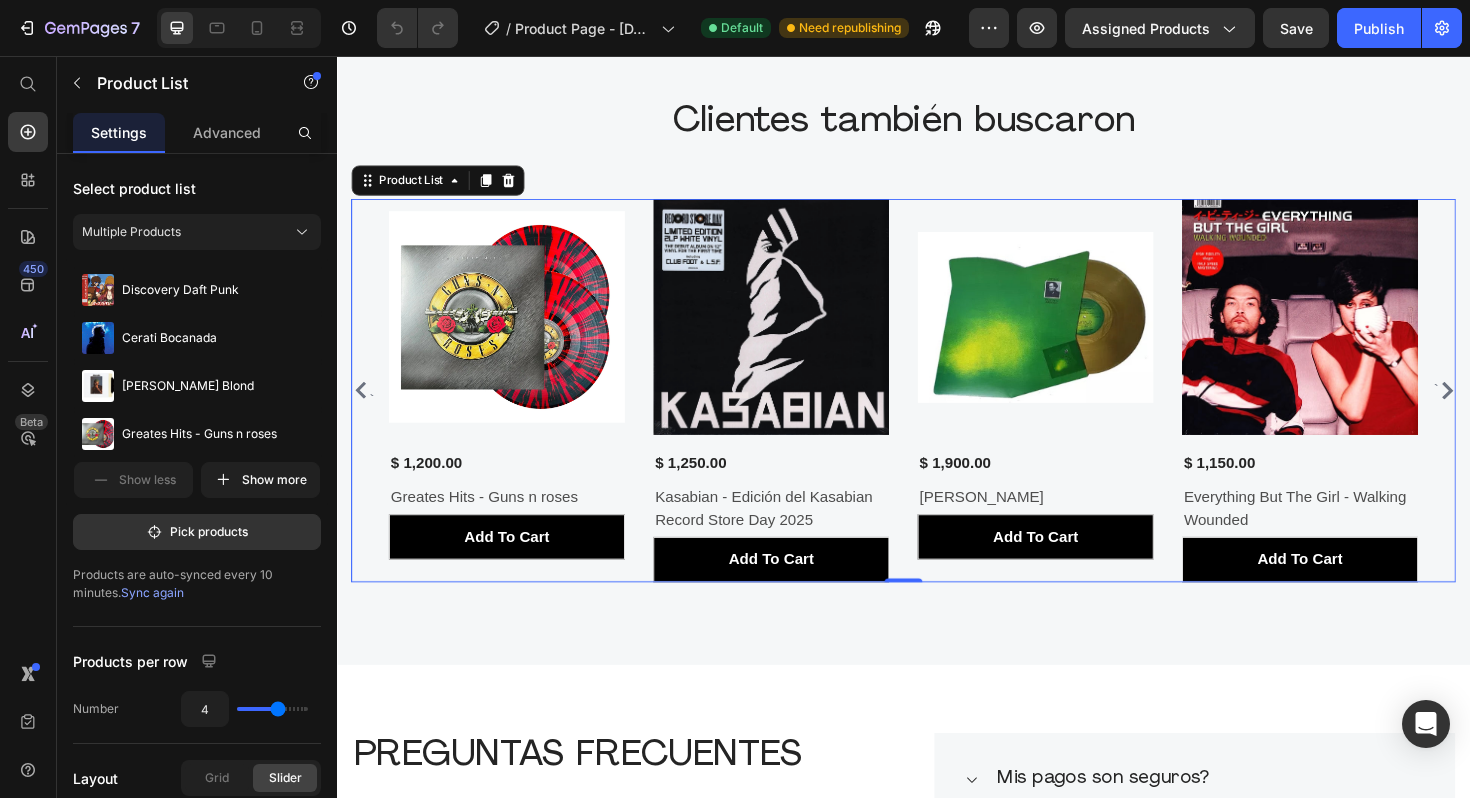 click 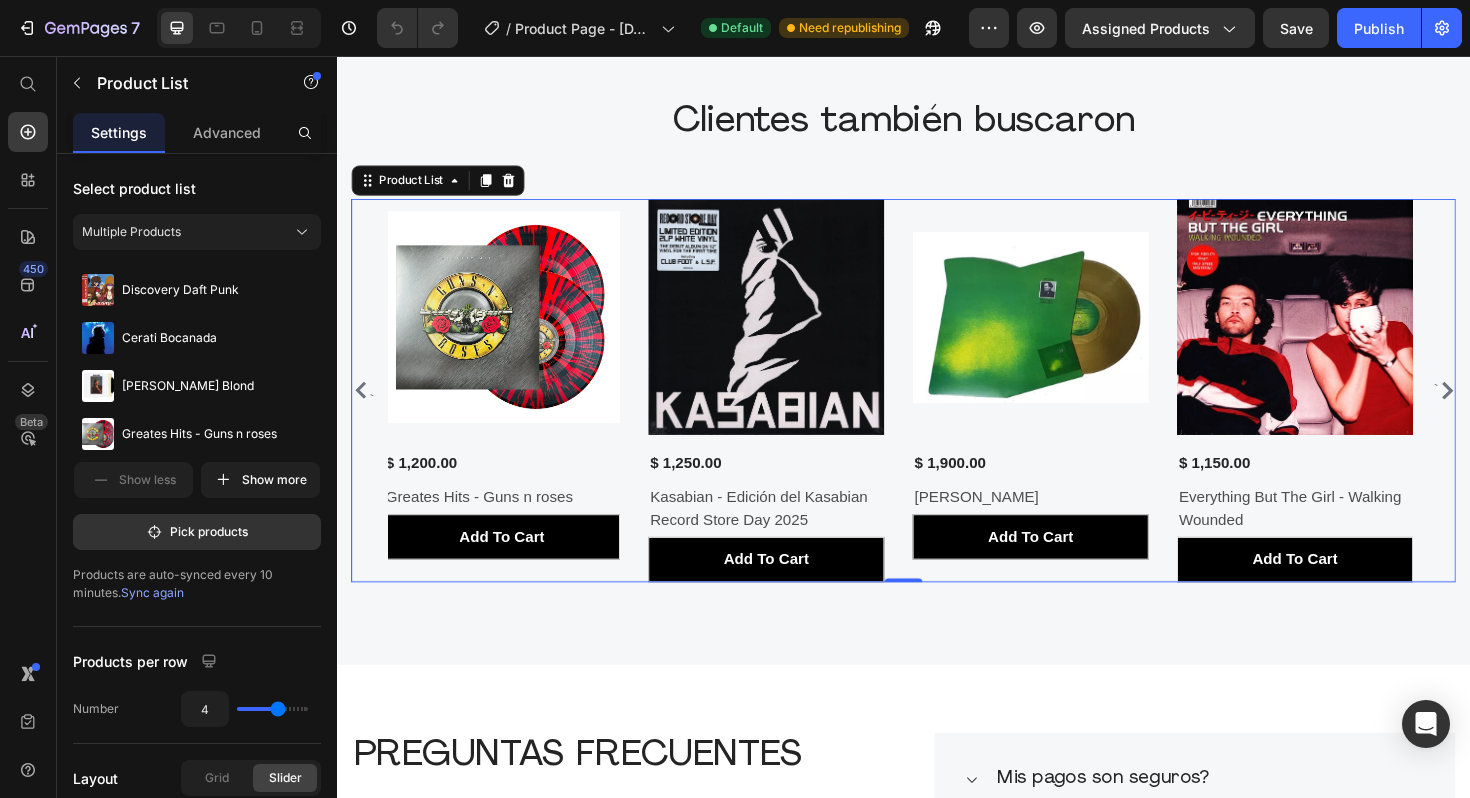 click 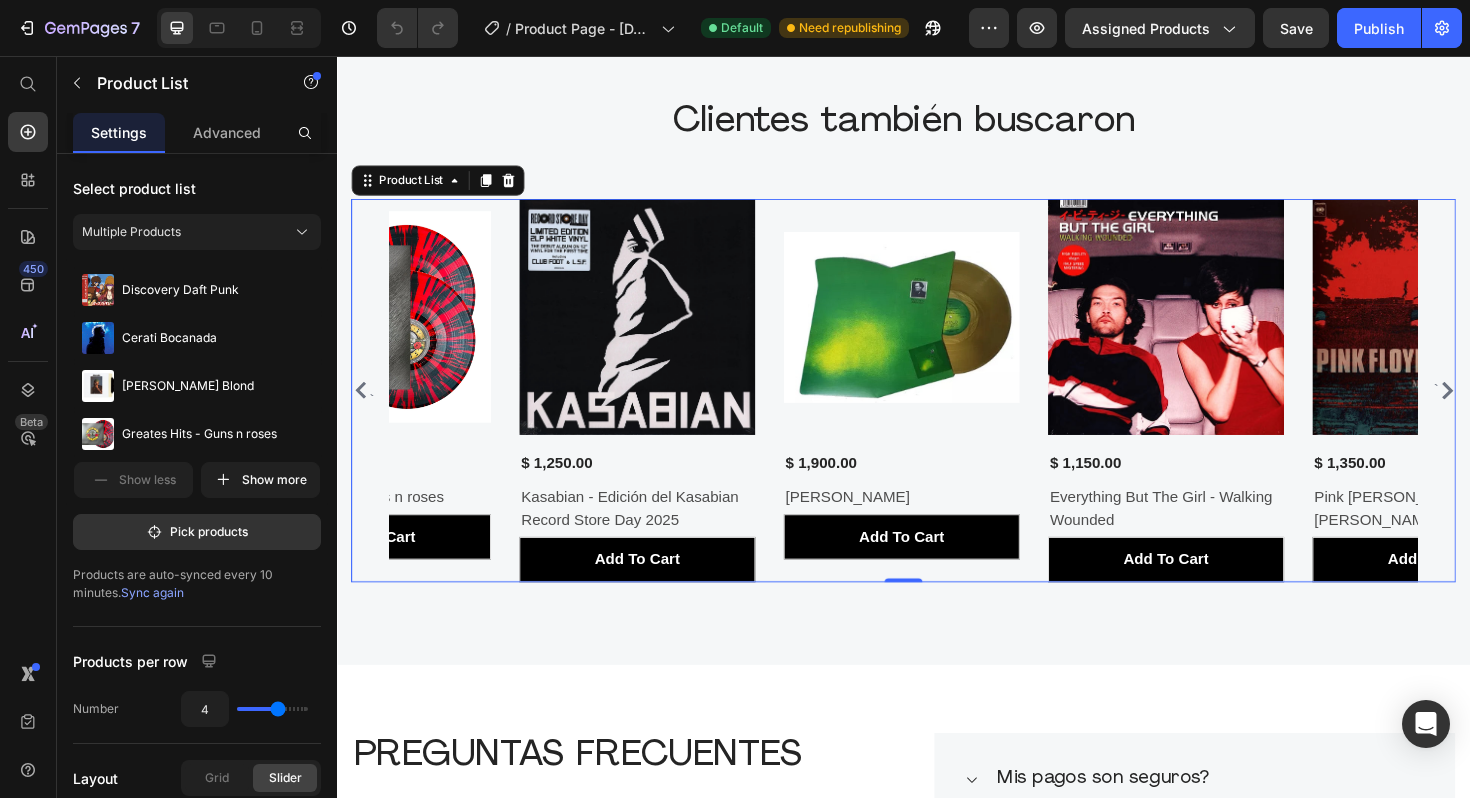 click 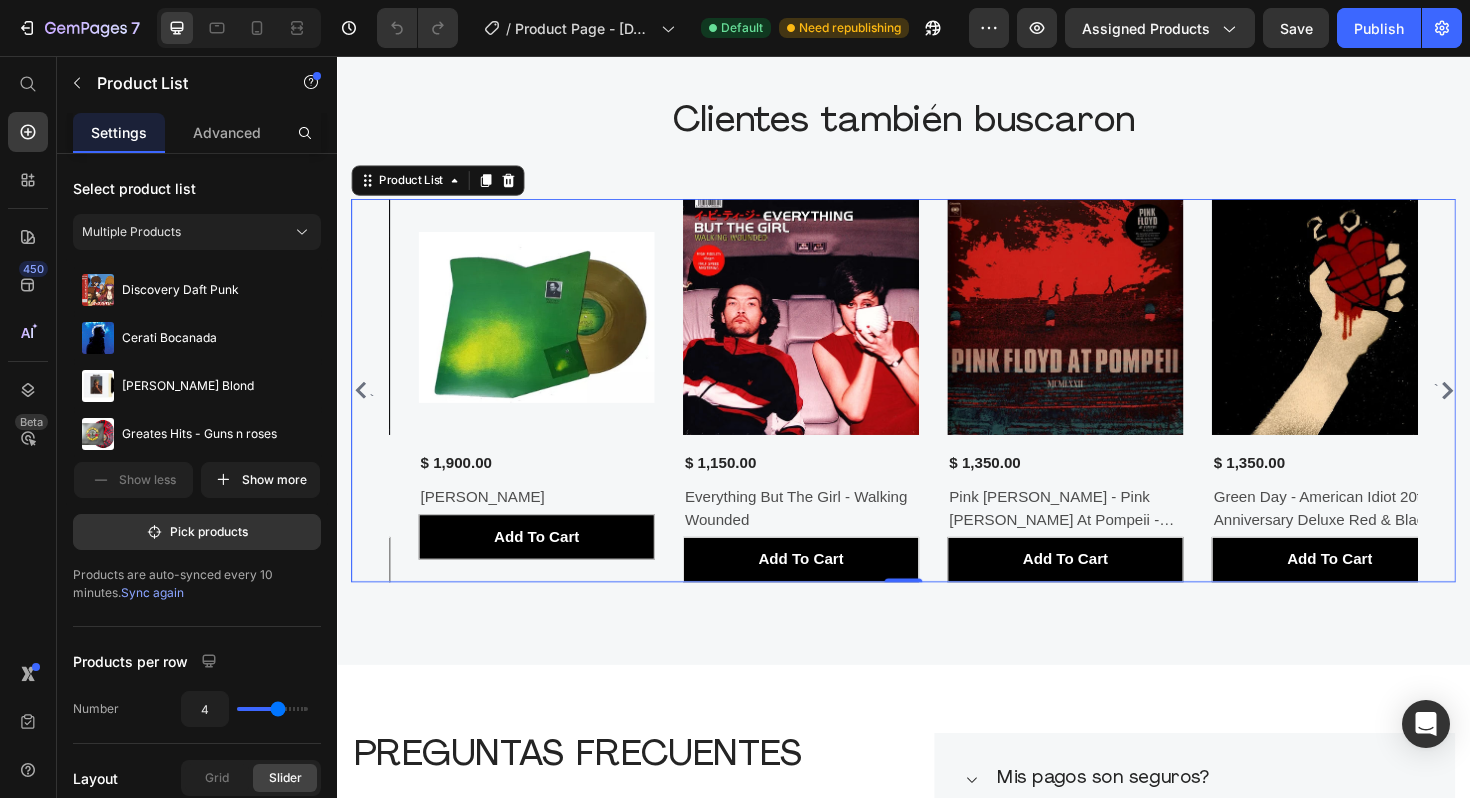 click 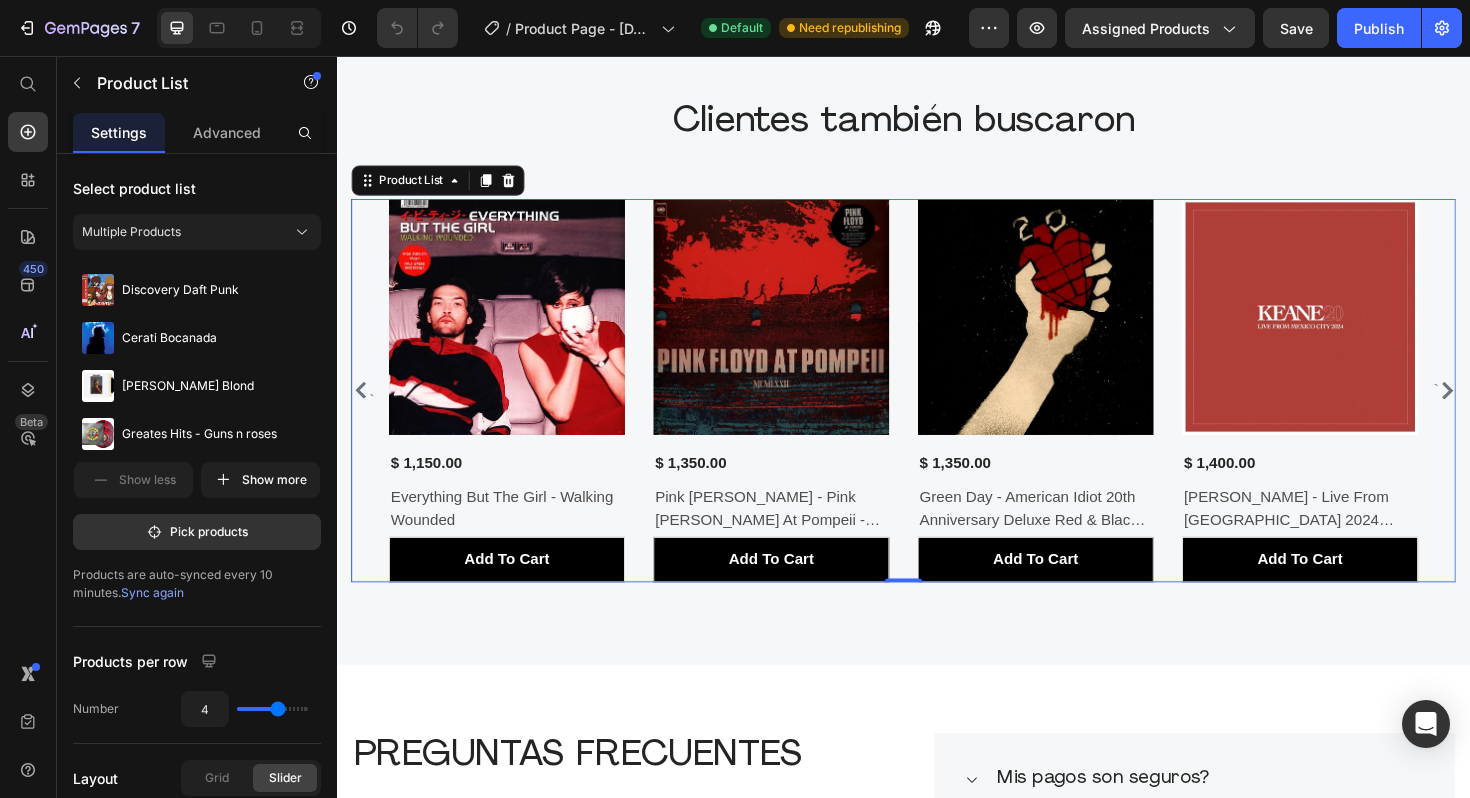 click 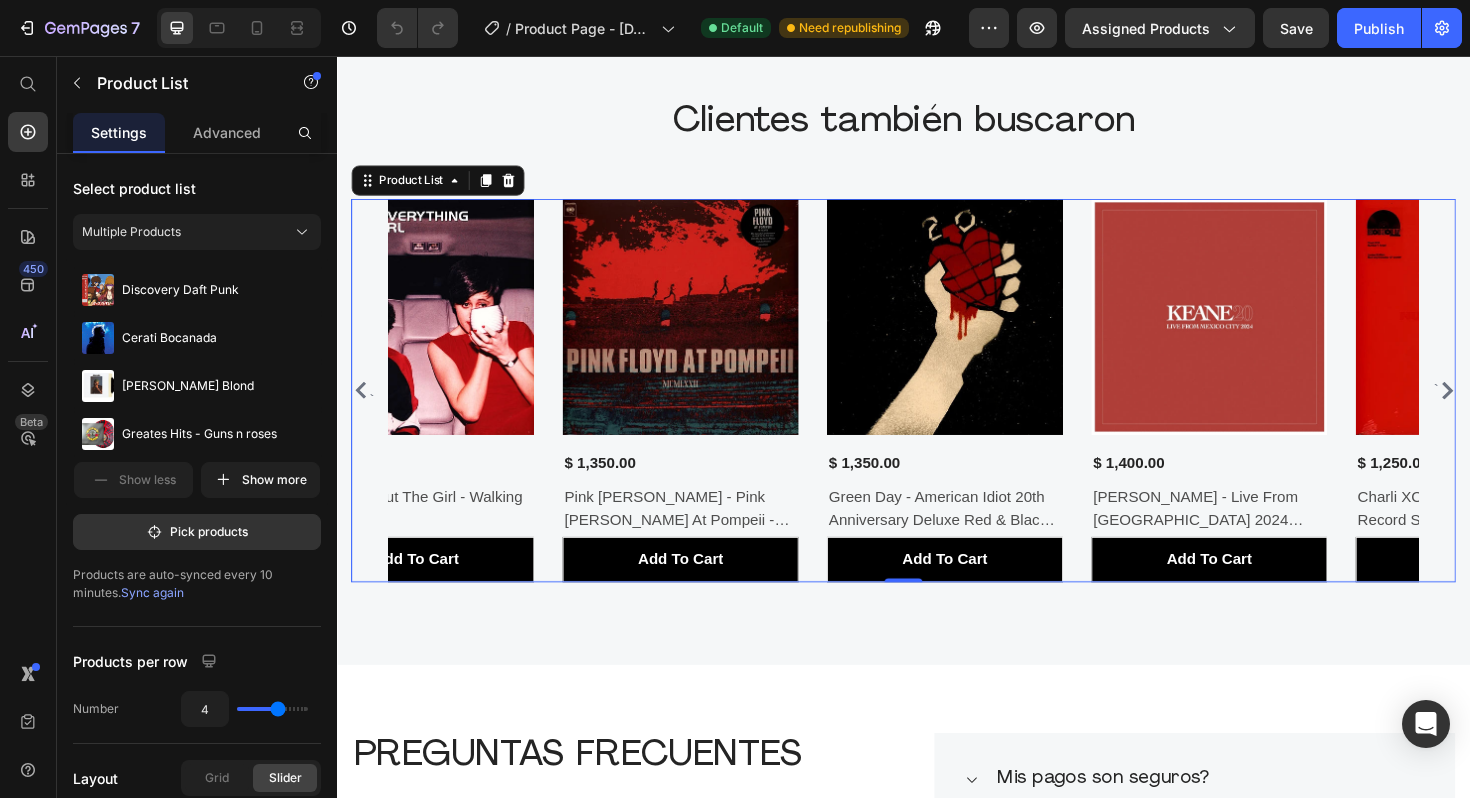 click 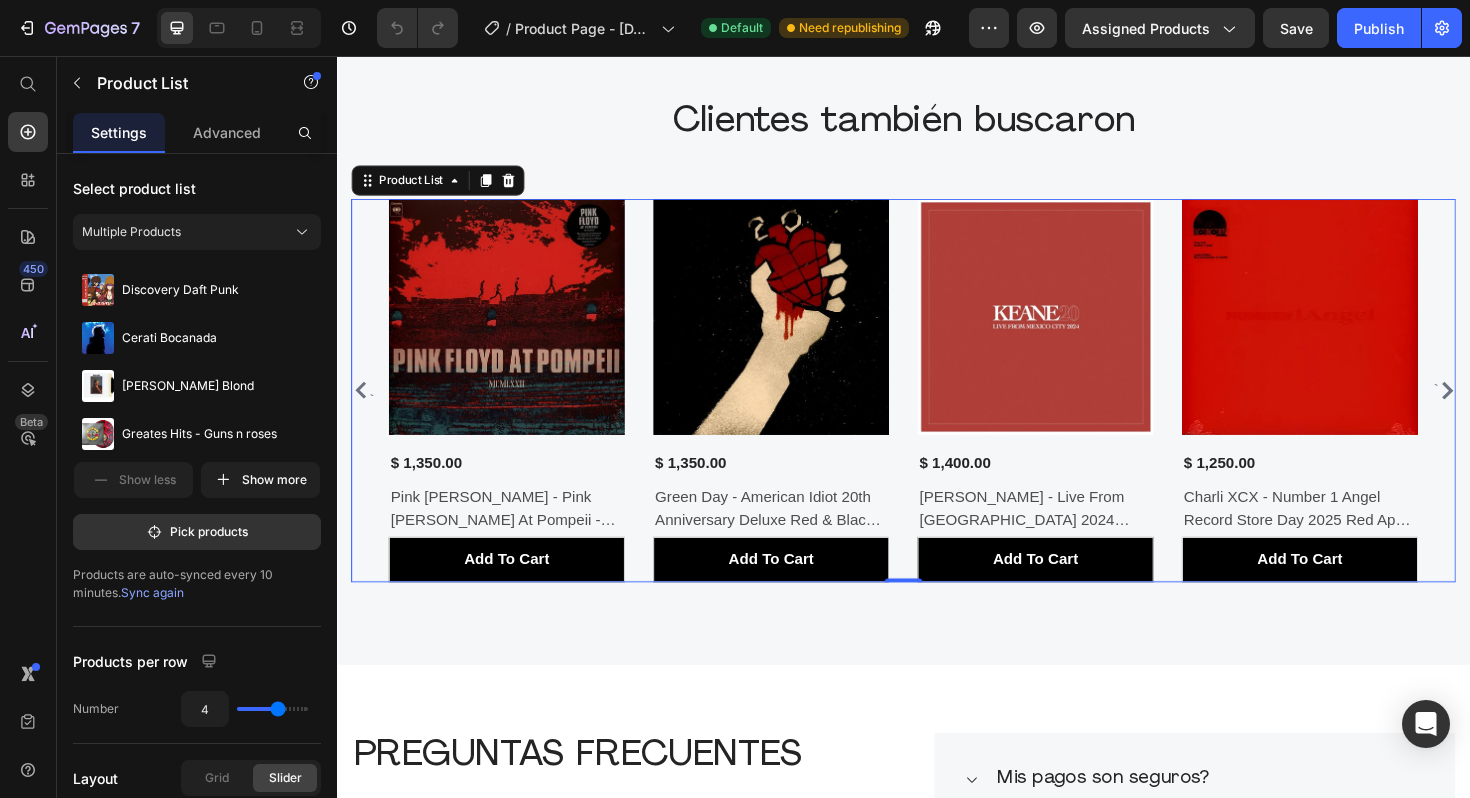 click 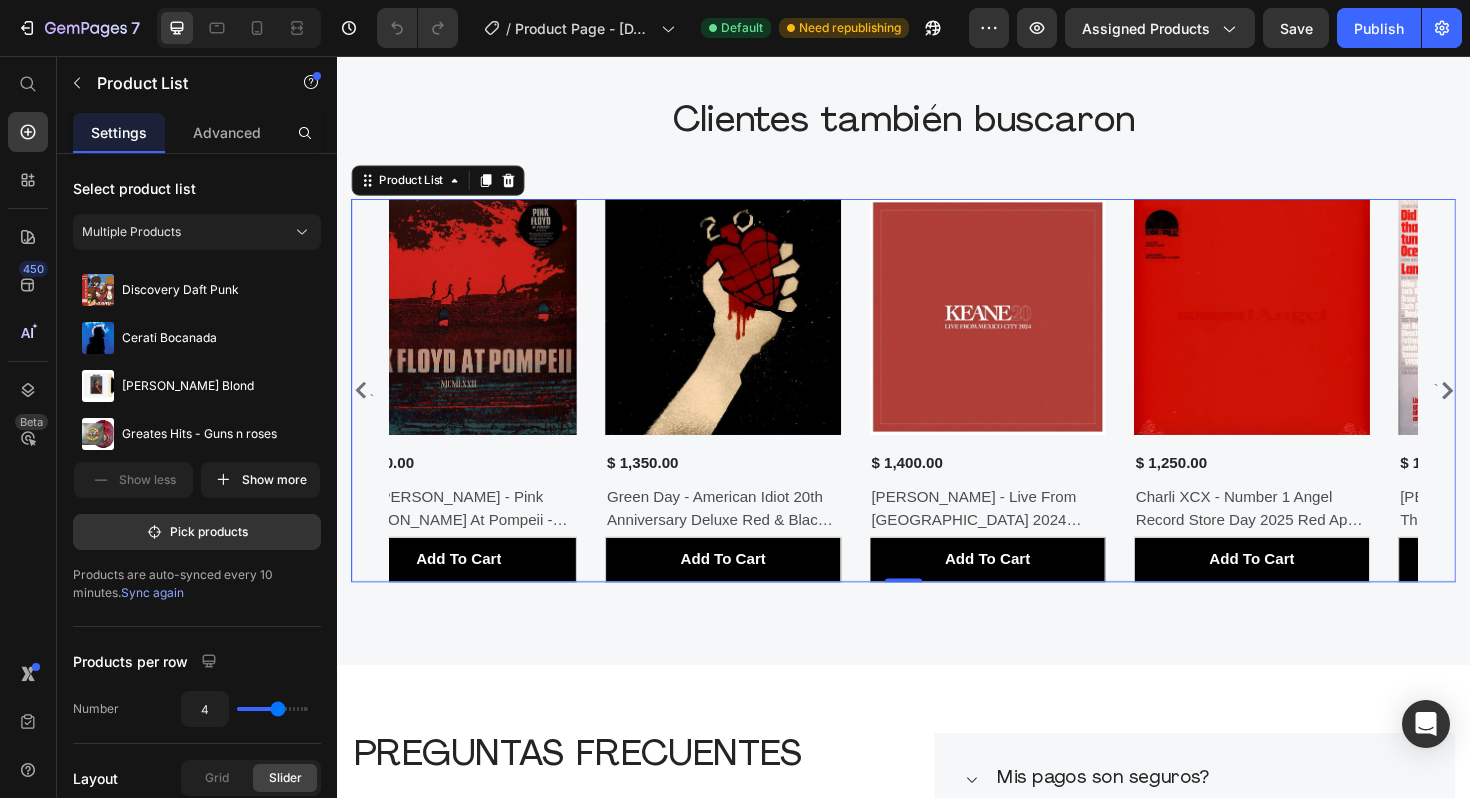 click 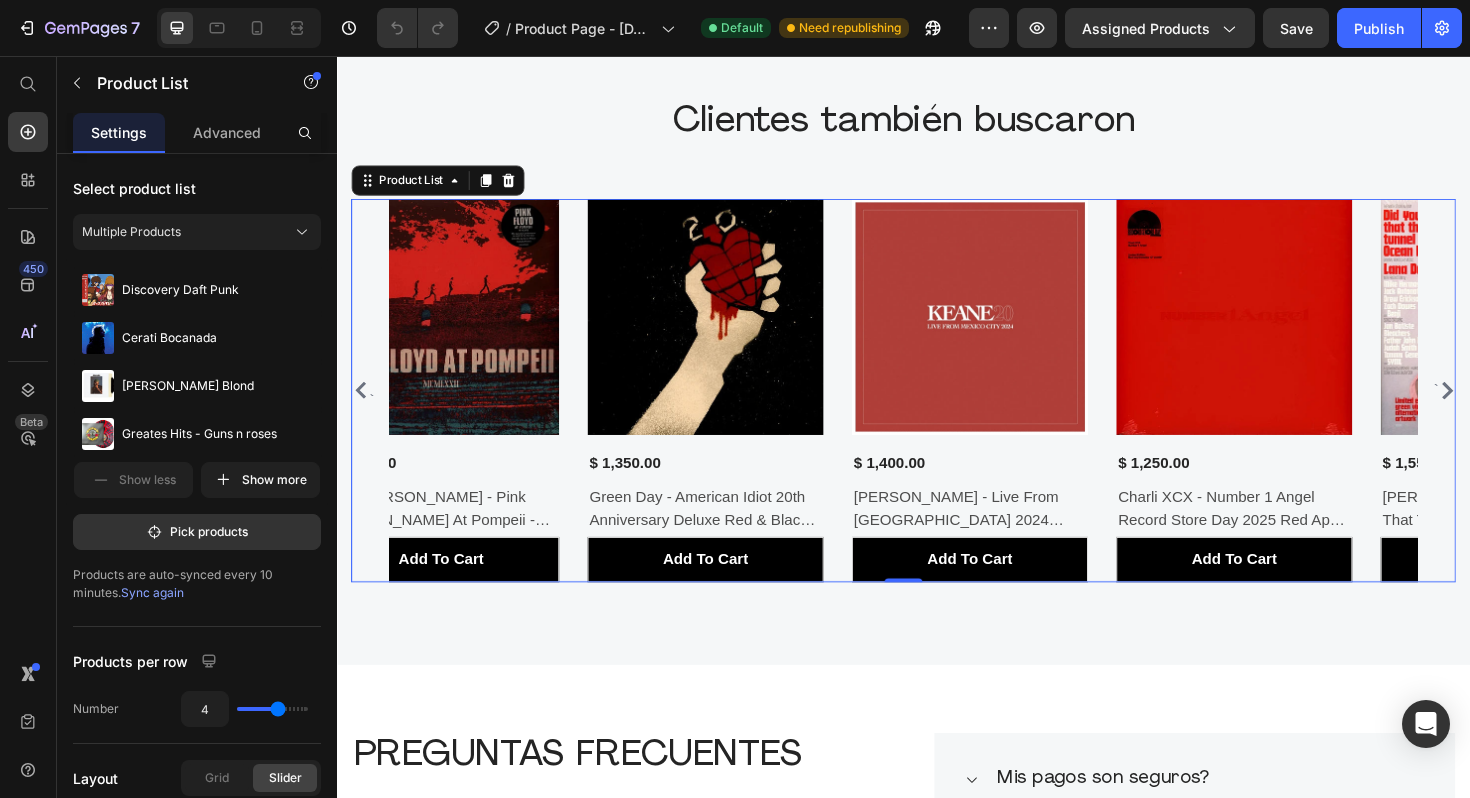 click 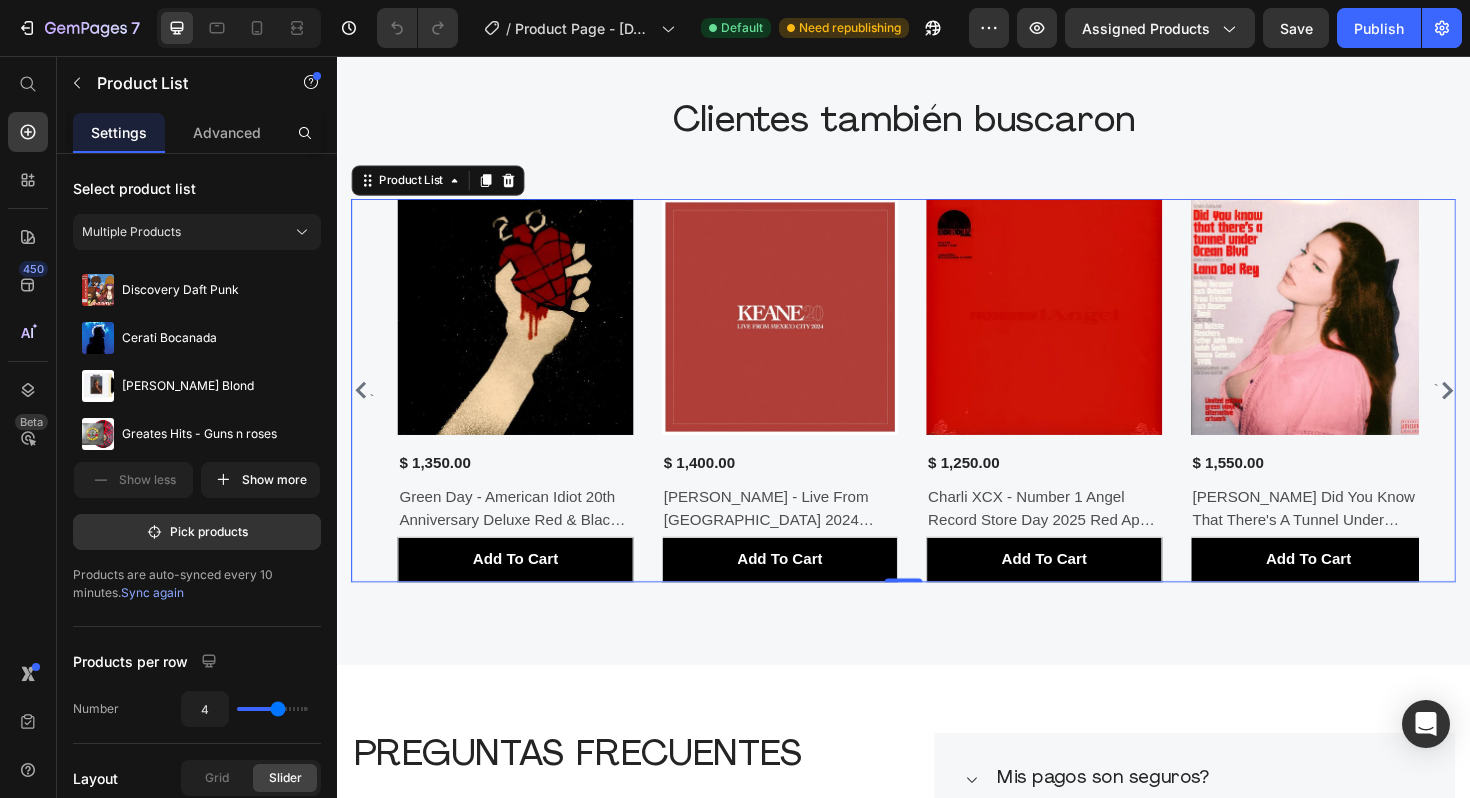 click 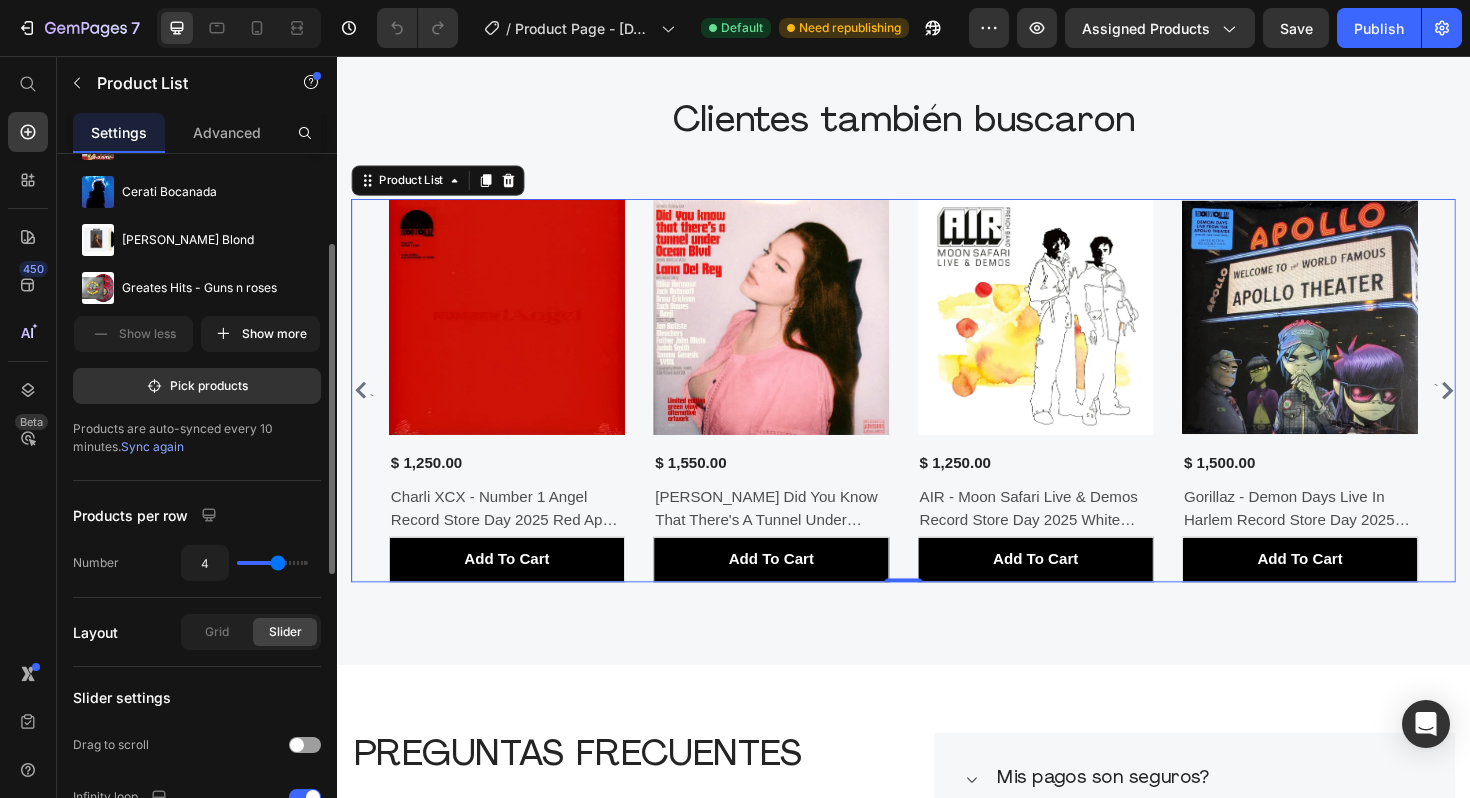 scroll, scrollTop: 243, scrollLeft: 0, axis: vertical 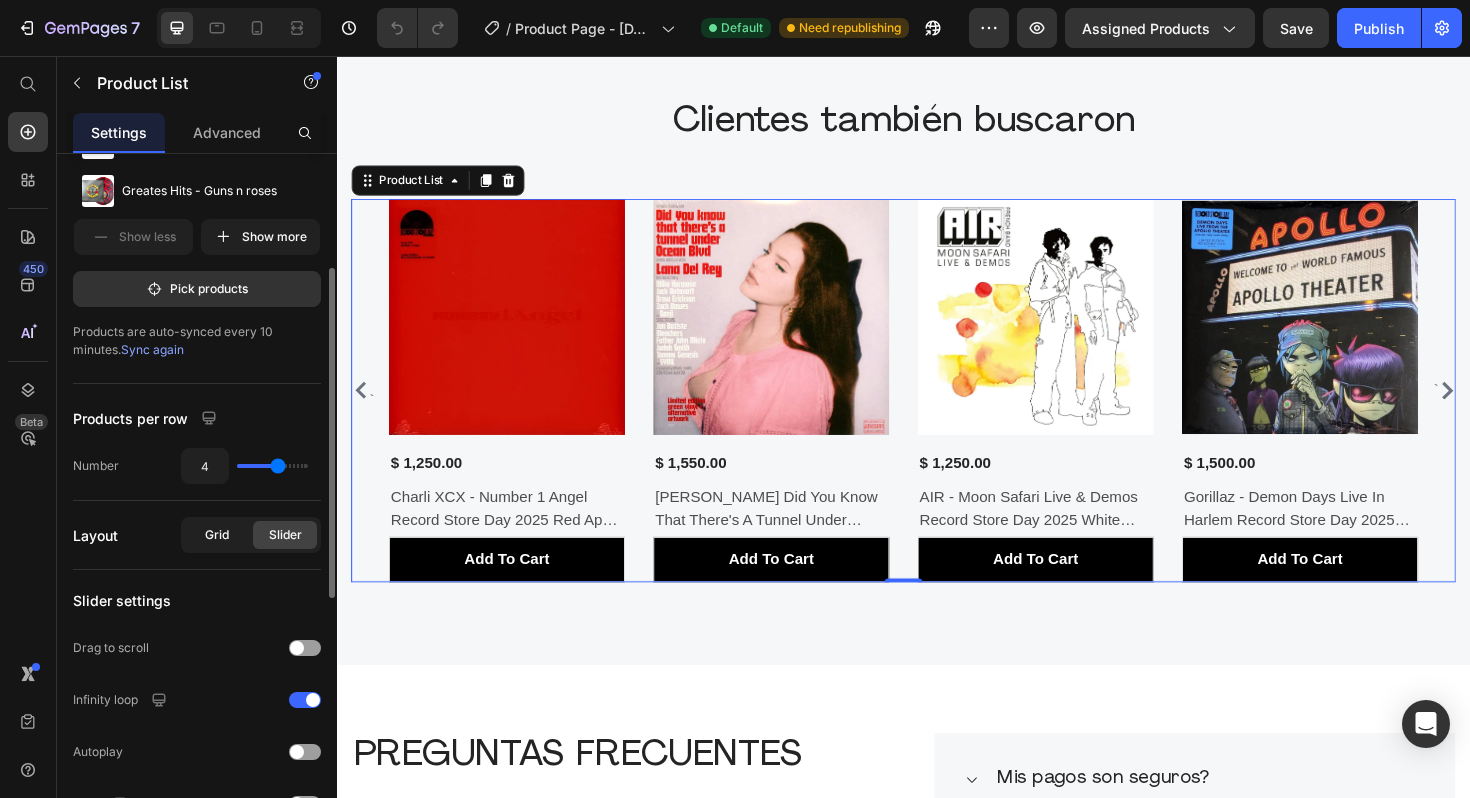 click on "Grid" 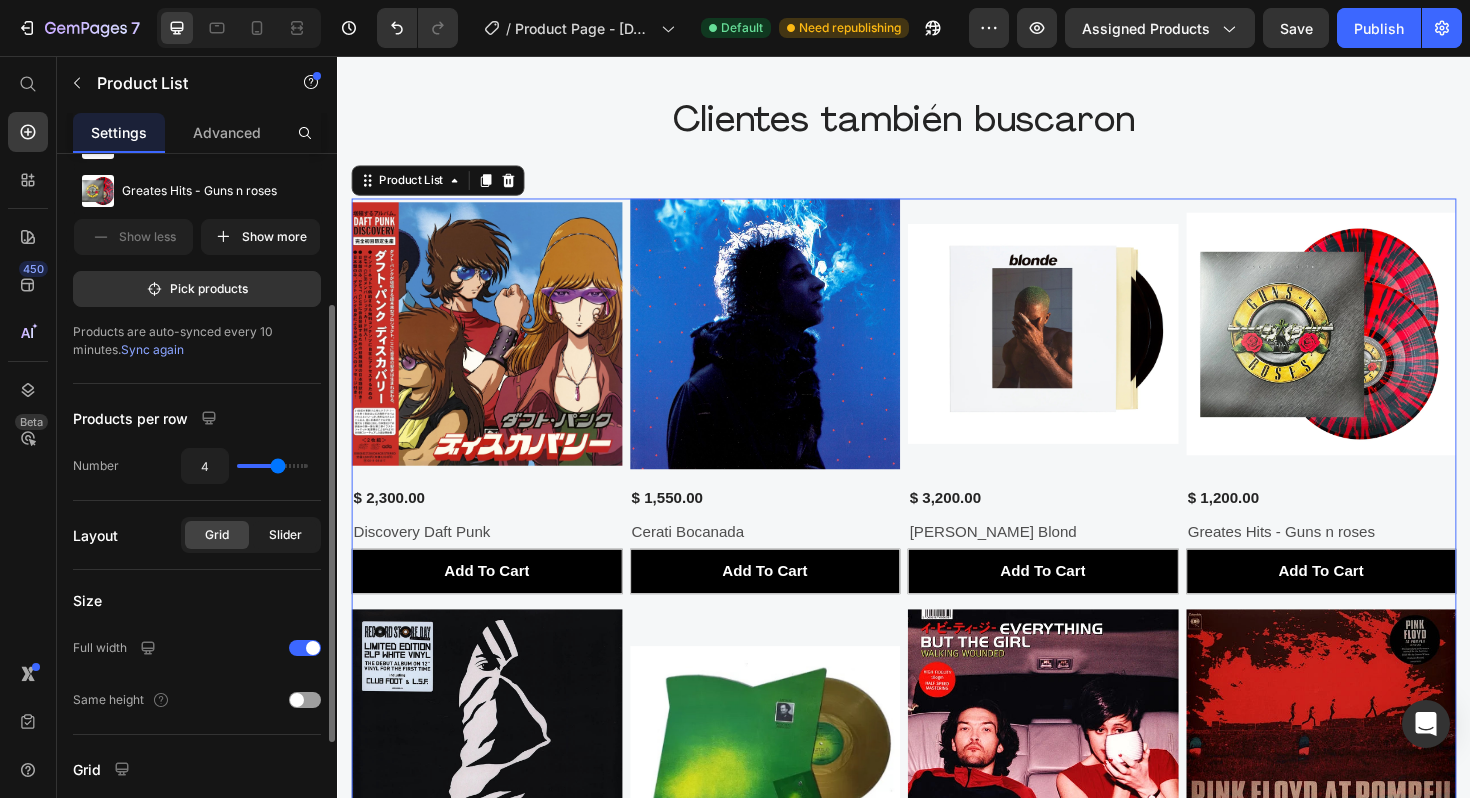 click on "Slider" 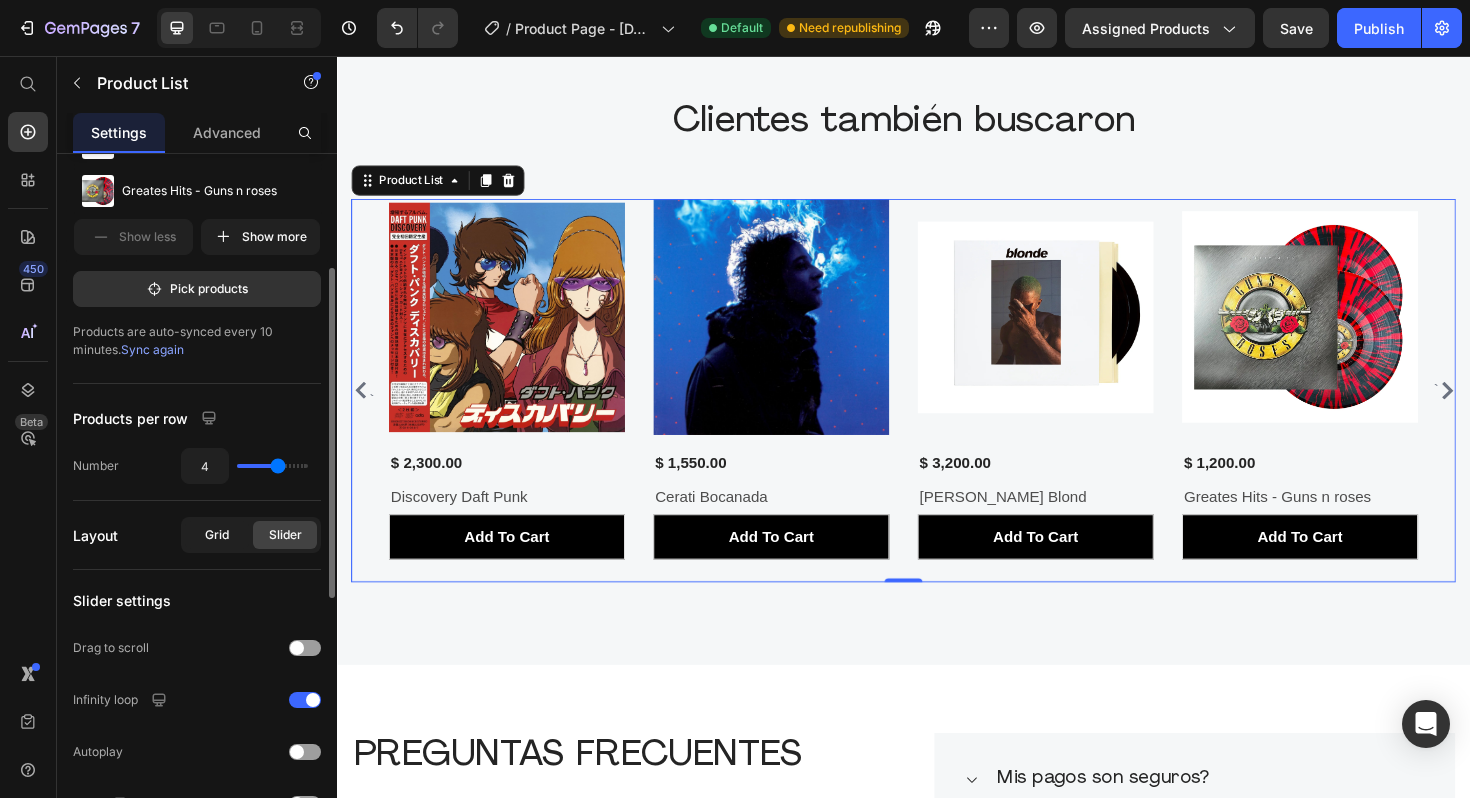 click on "Grid" 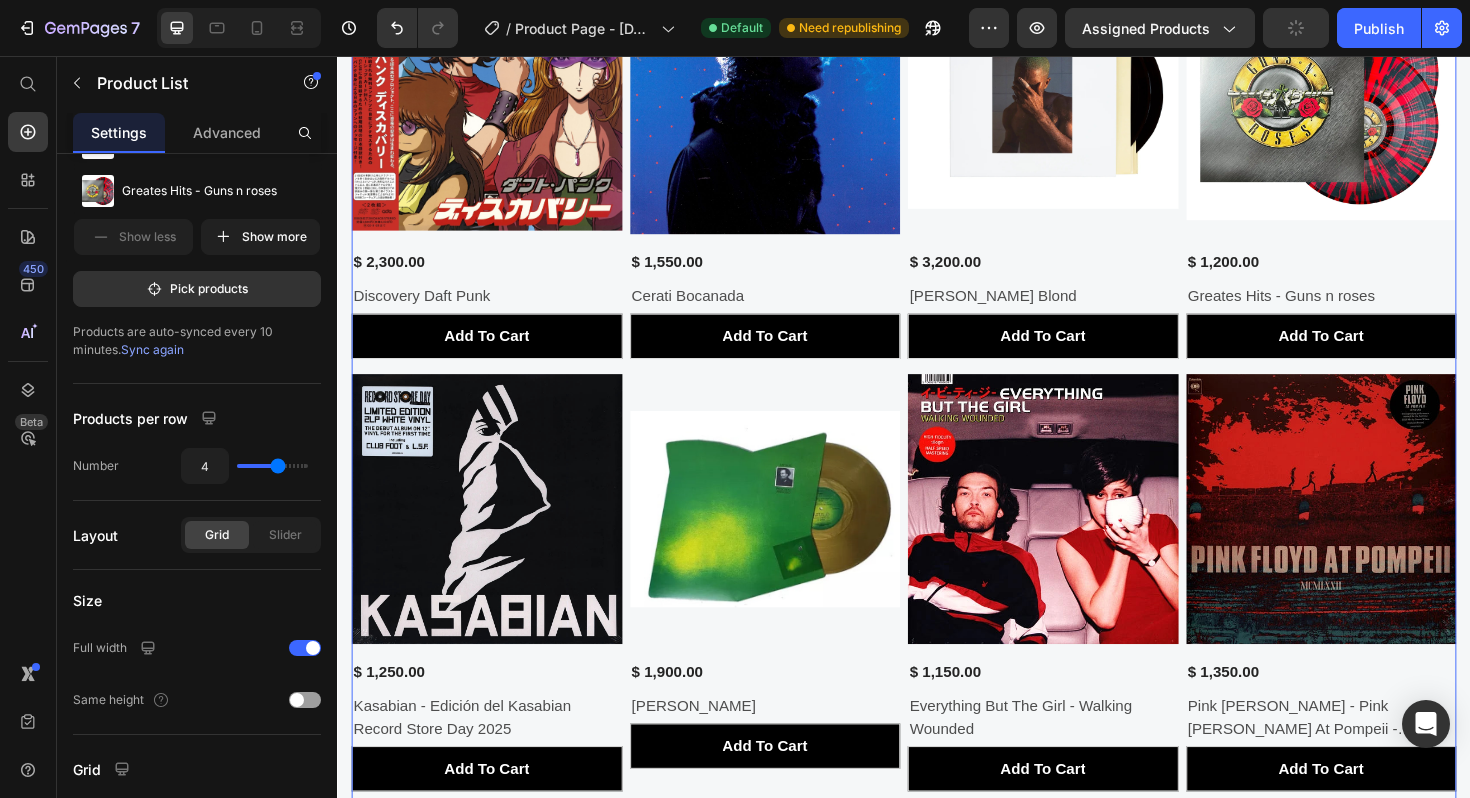 scroll, scrollTop: 1257, scrollLeft: 0, axis: vertical 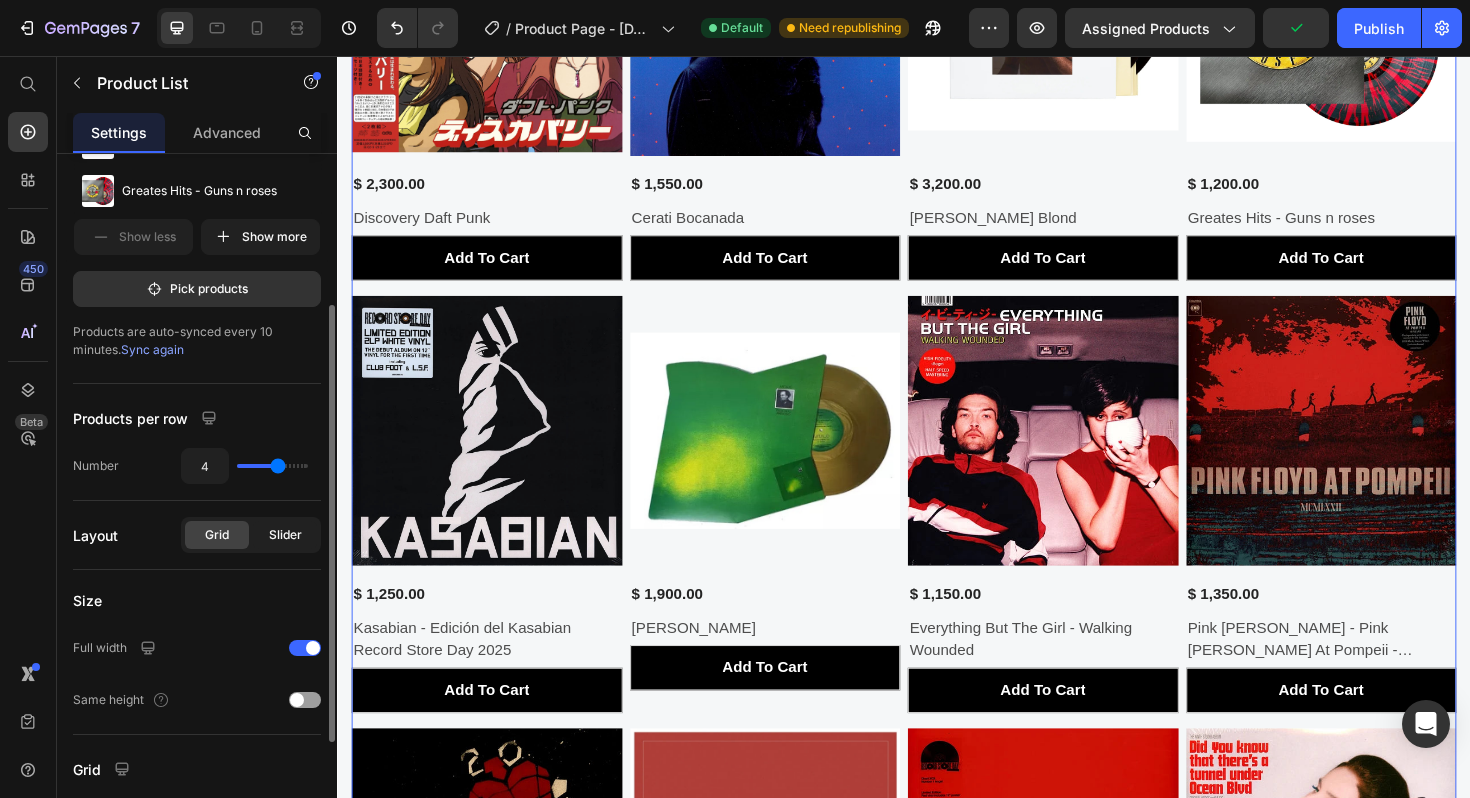 click on "Slider" 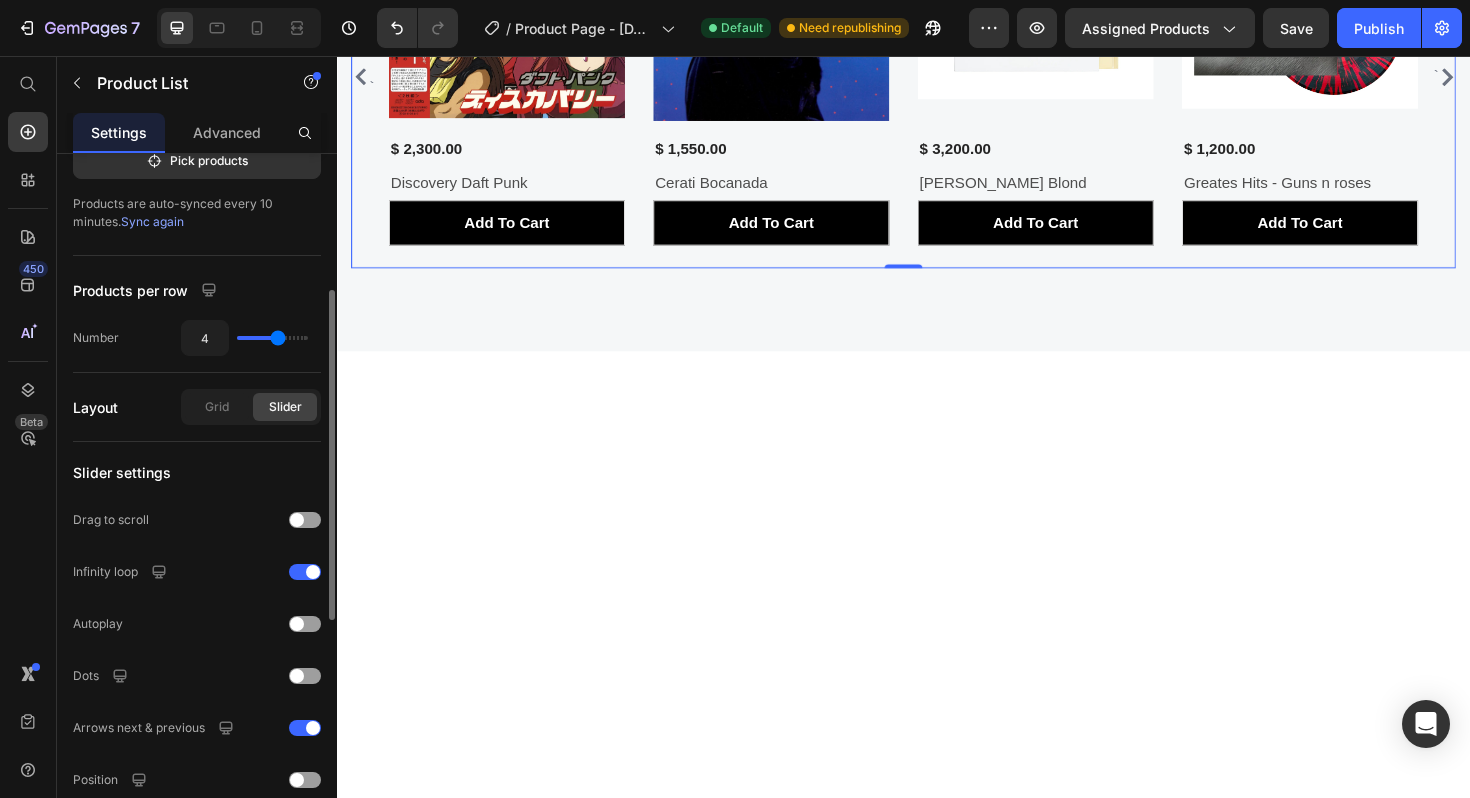 scroll, scrollTop: 423, scrollLeft: 0, axis: vertical 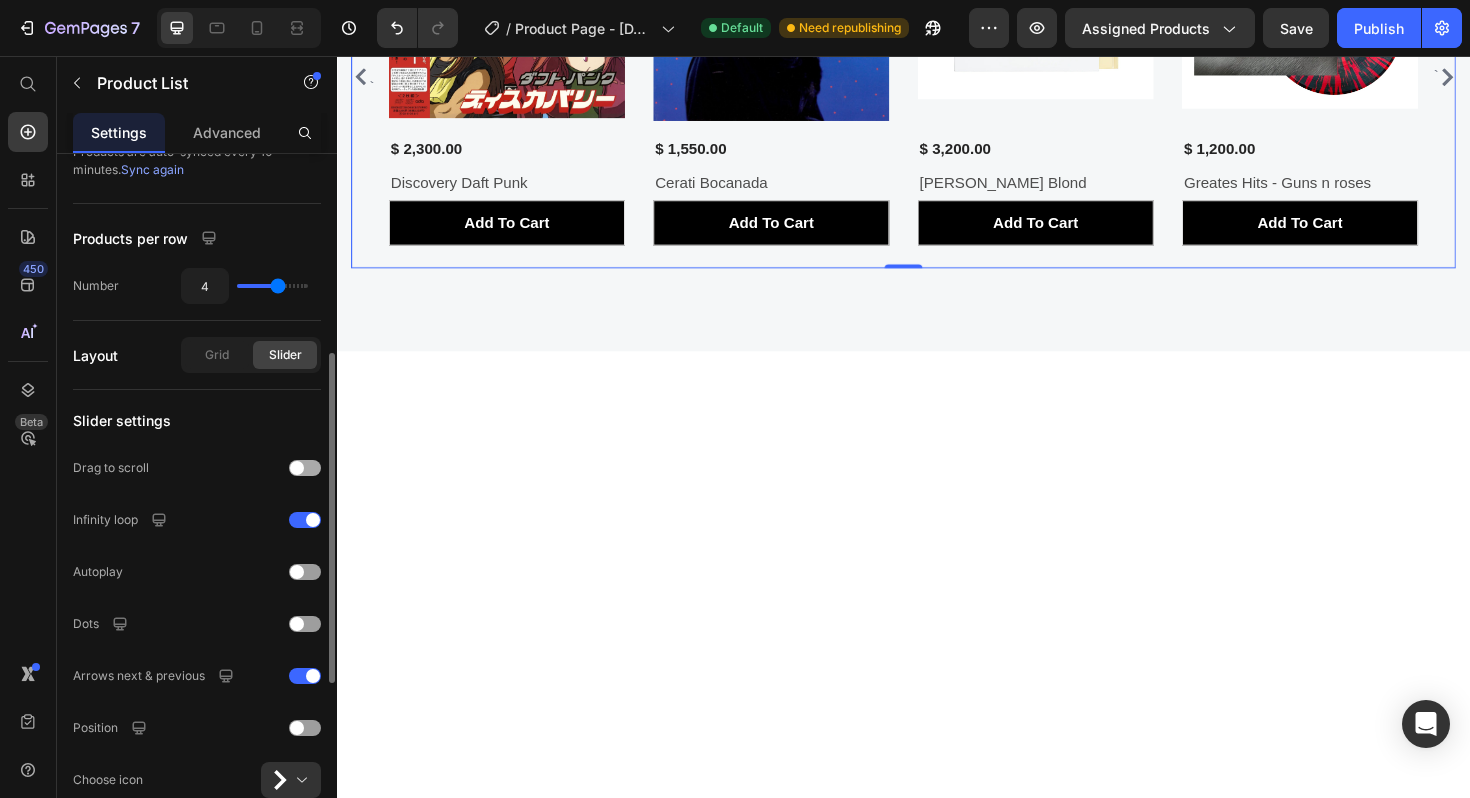 click at bounding box center [297, 468] 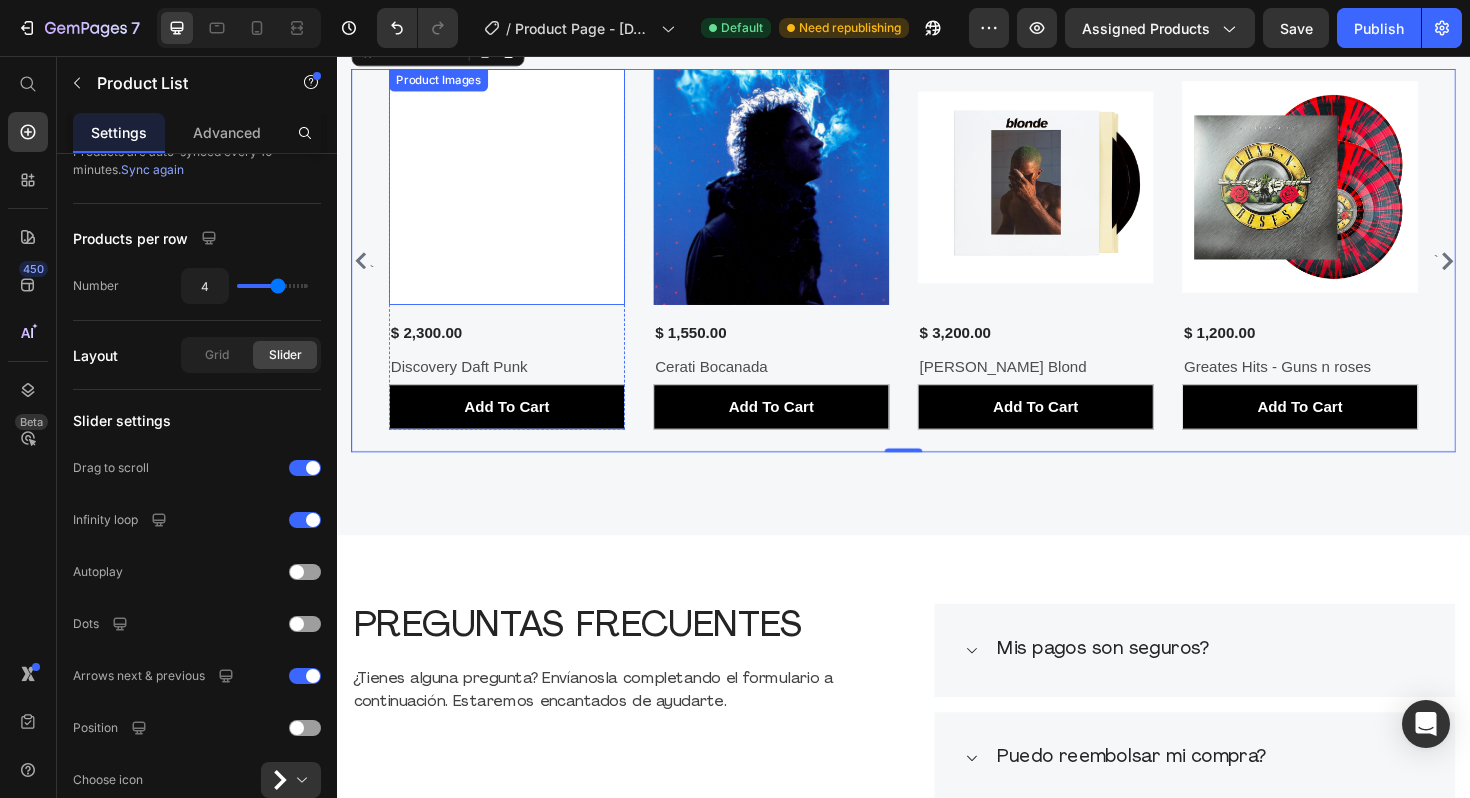 scroll, scrollTop: 970, scrollLeft: 0, axis: vertical 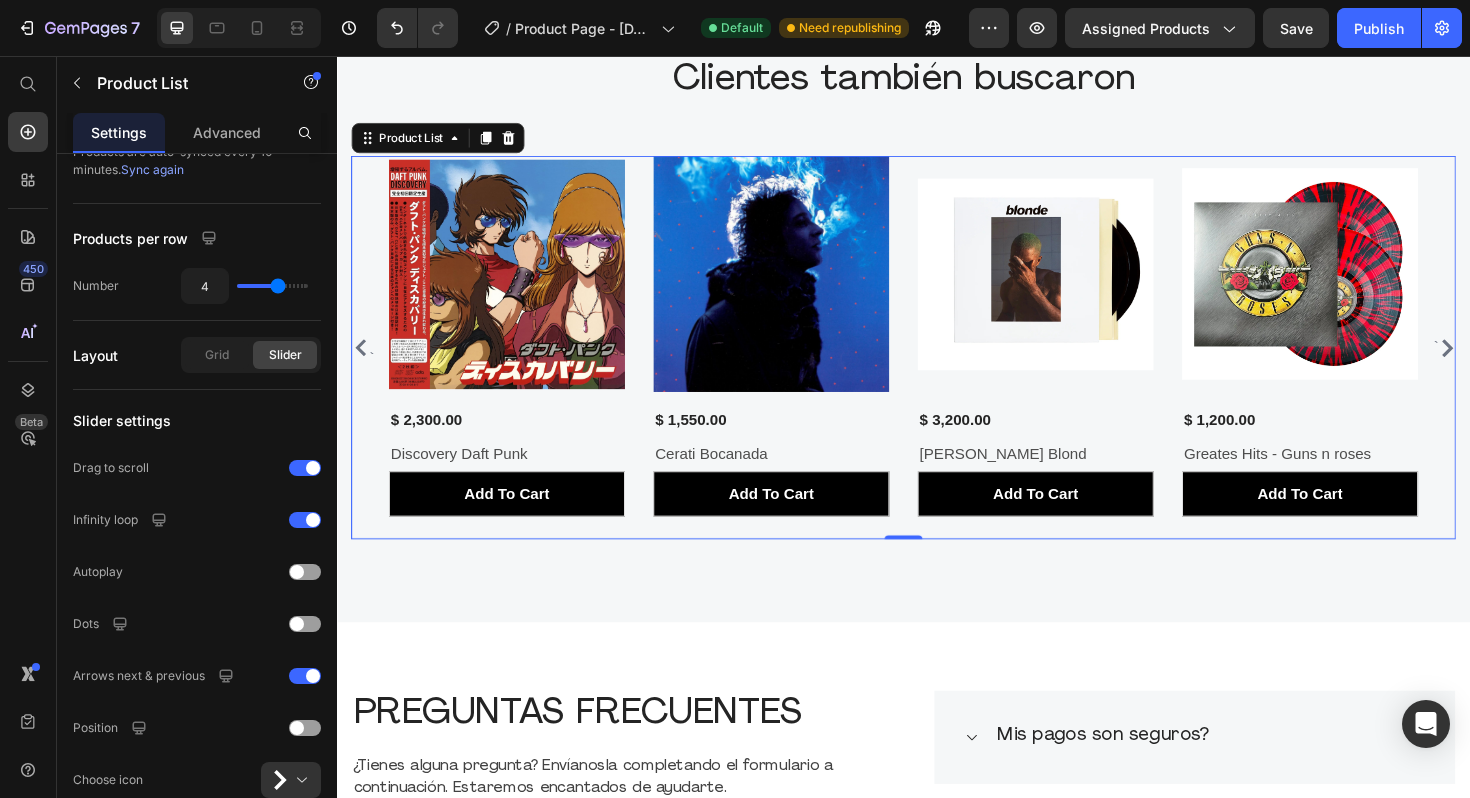 click 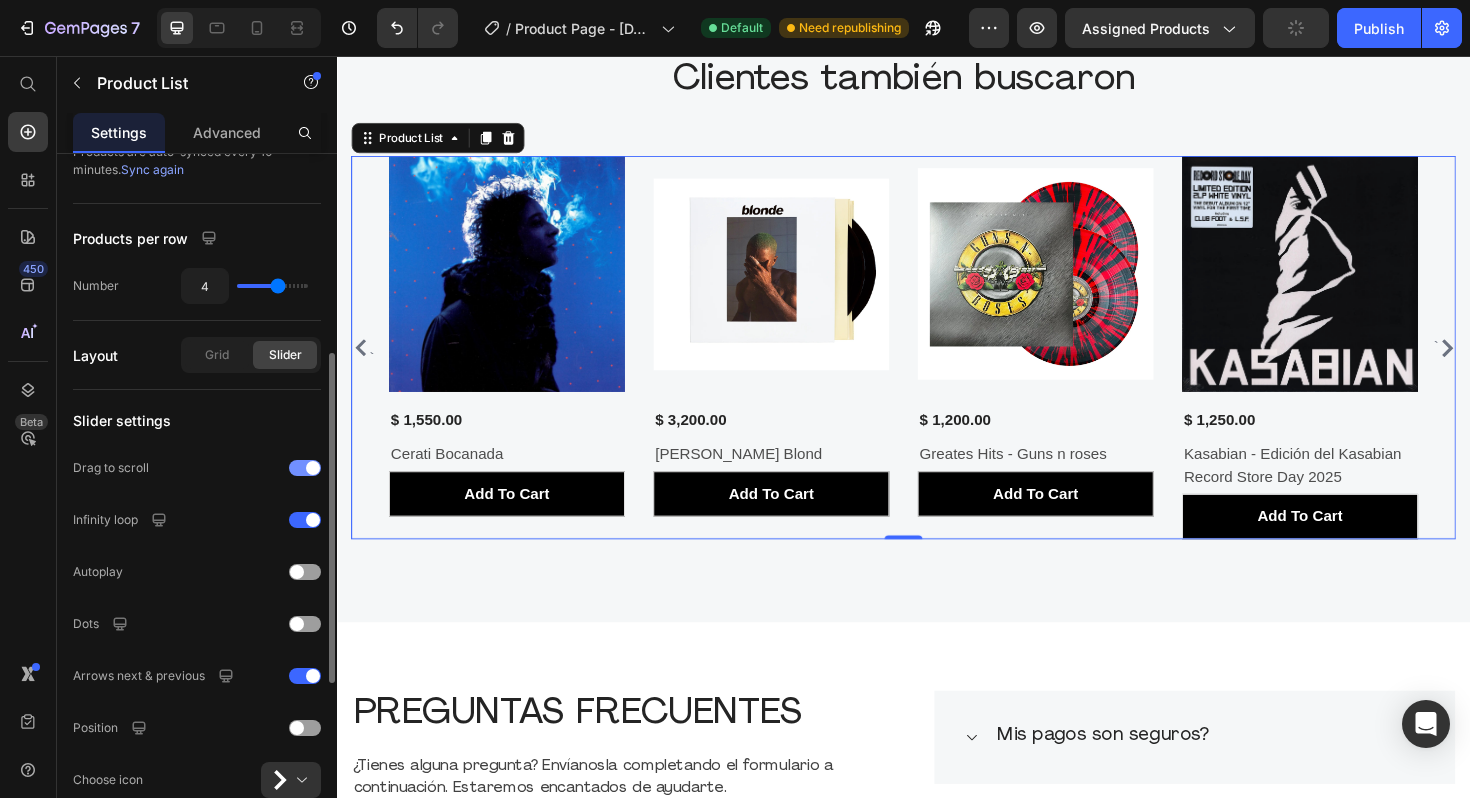 click at bounding box center [313, 468] 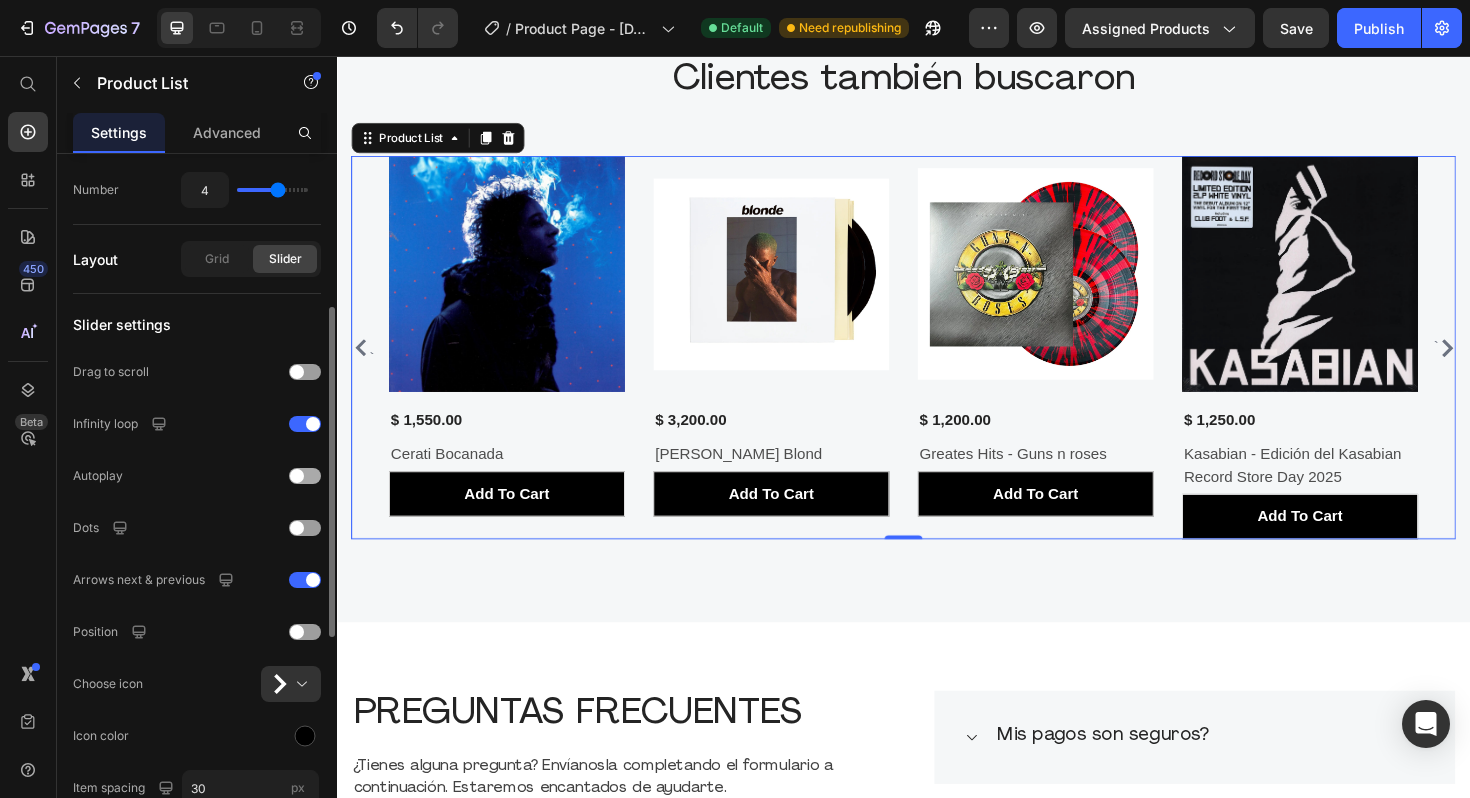 scroll, scrollTop: 577, scrollLeft: 0, axis: vertical 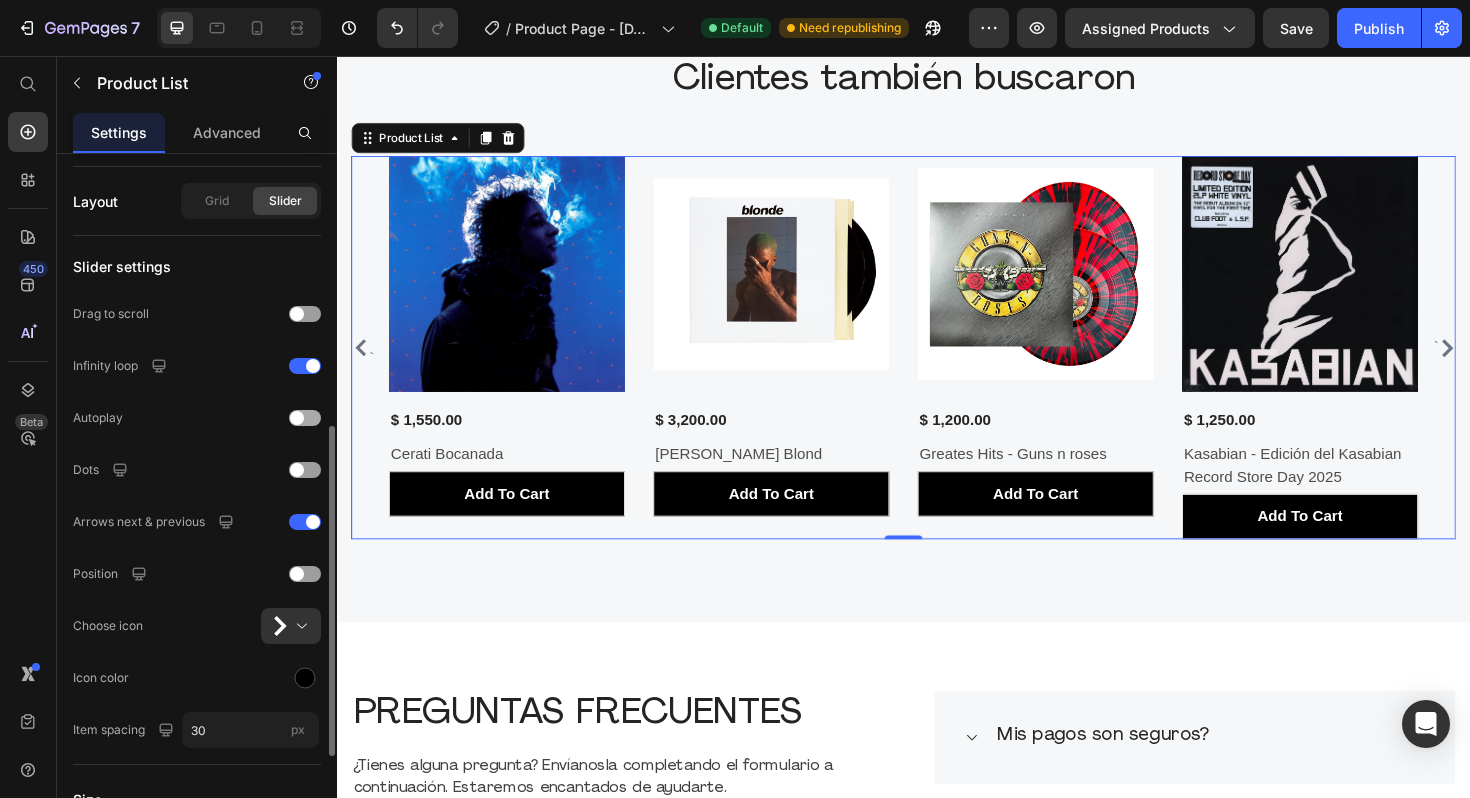 click at bounding box center [297, 418] 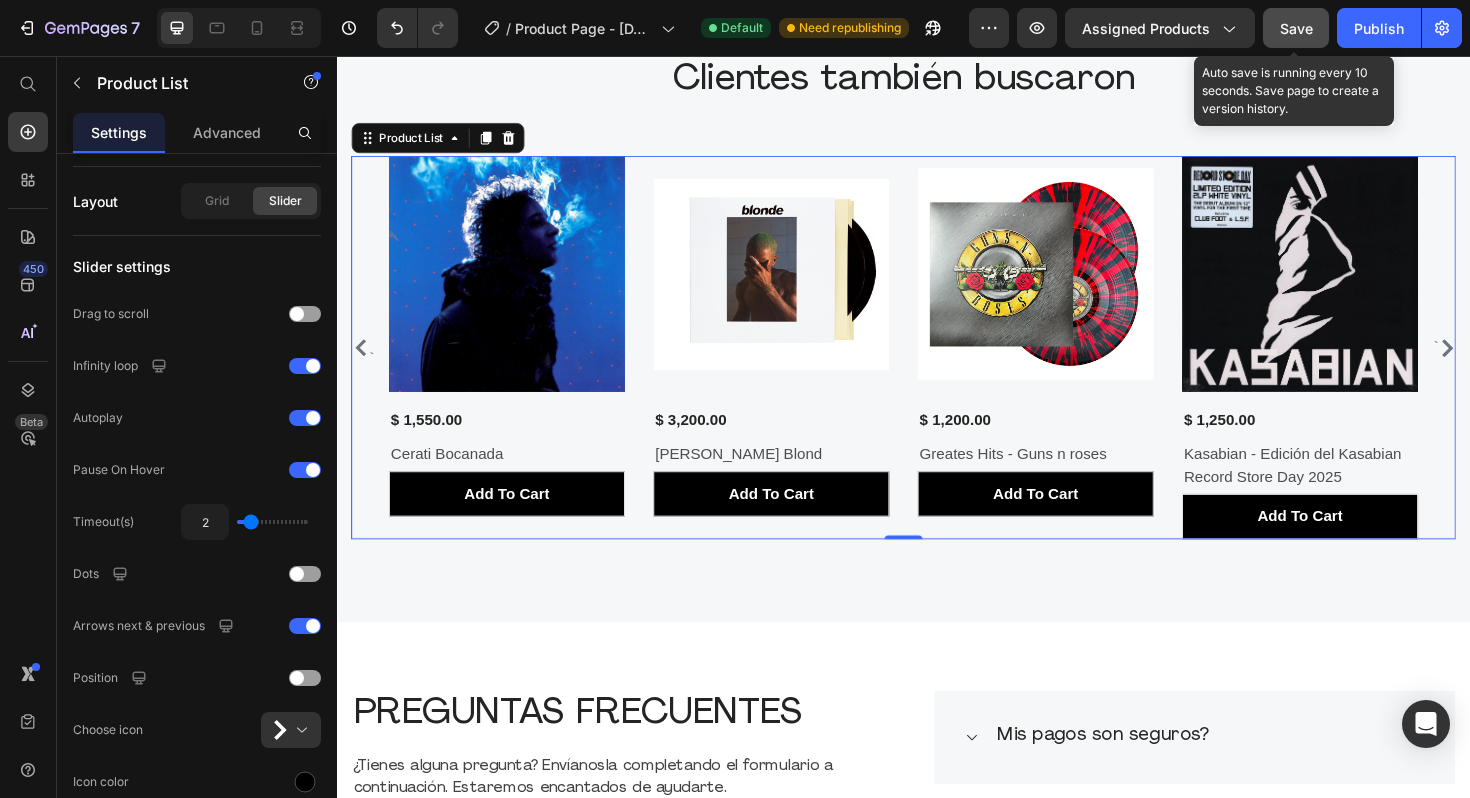 click on "Save" at bounding box center (1296, 28) 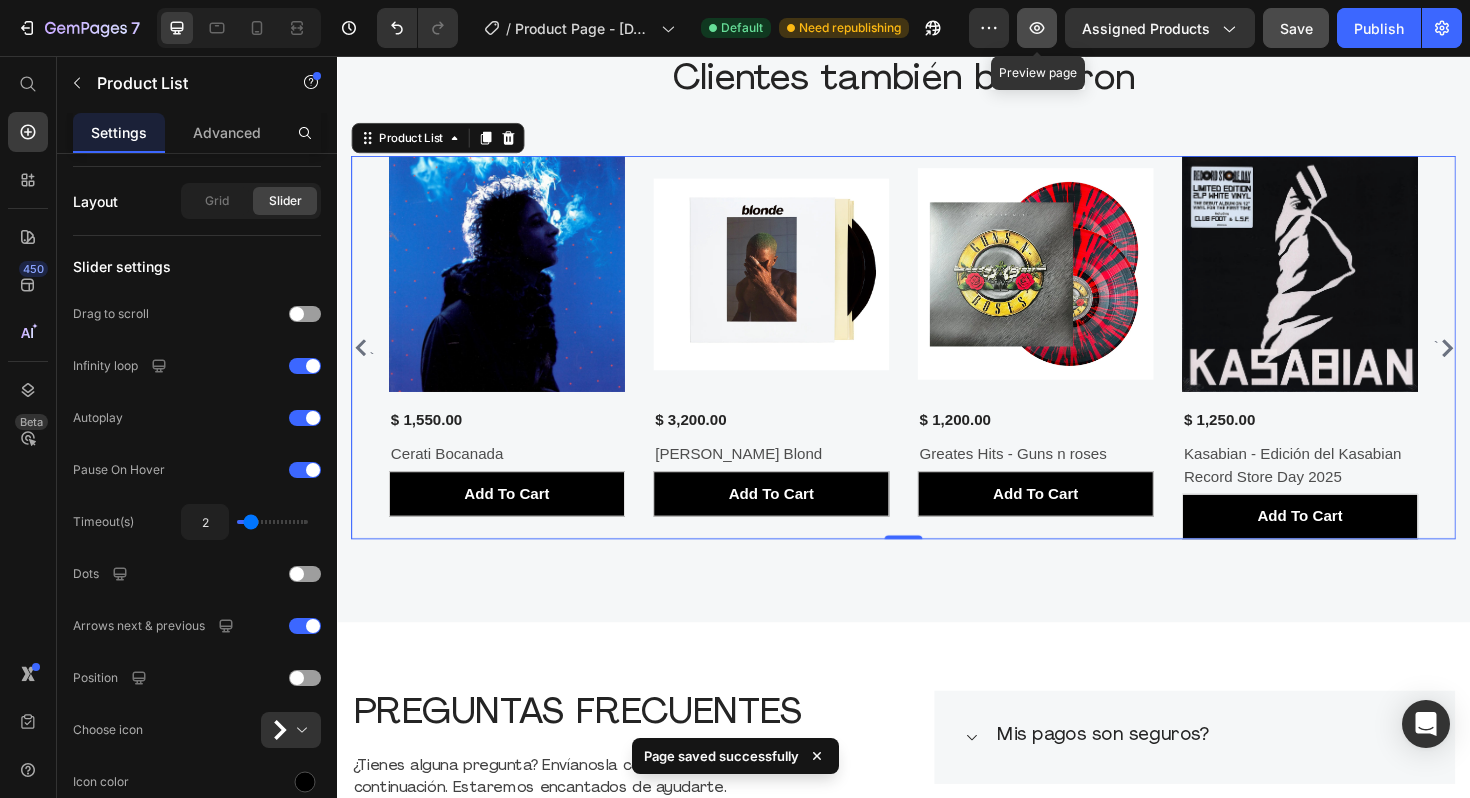 click 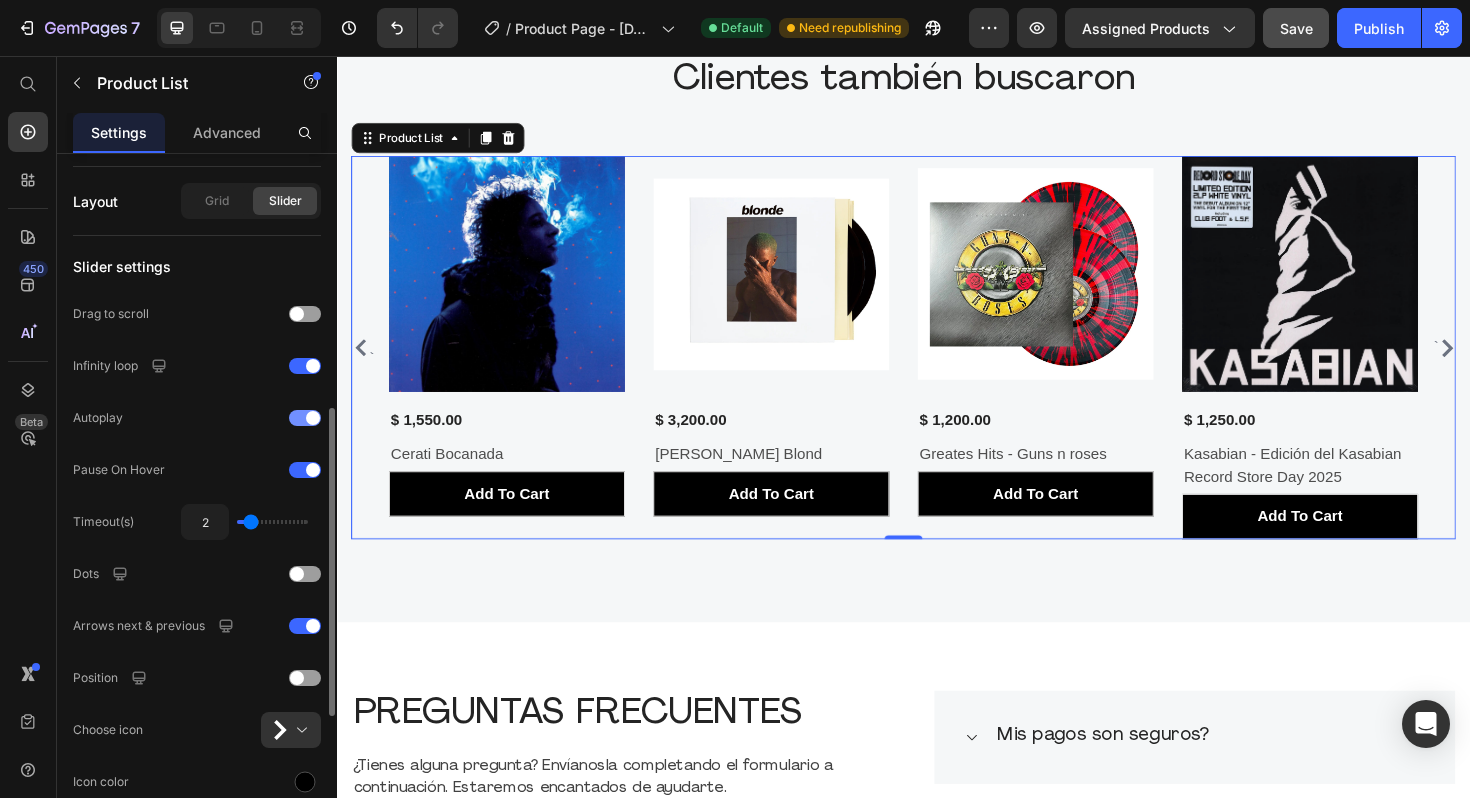 click at bounding box center [313, 418] 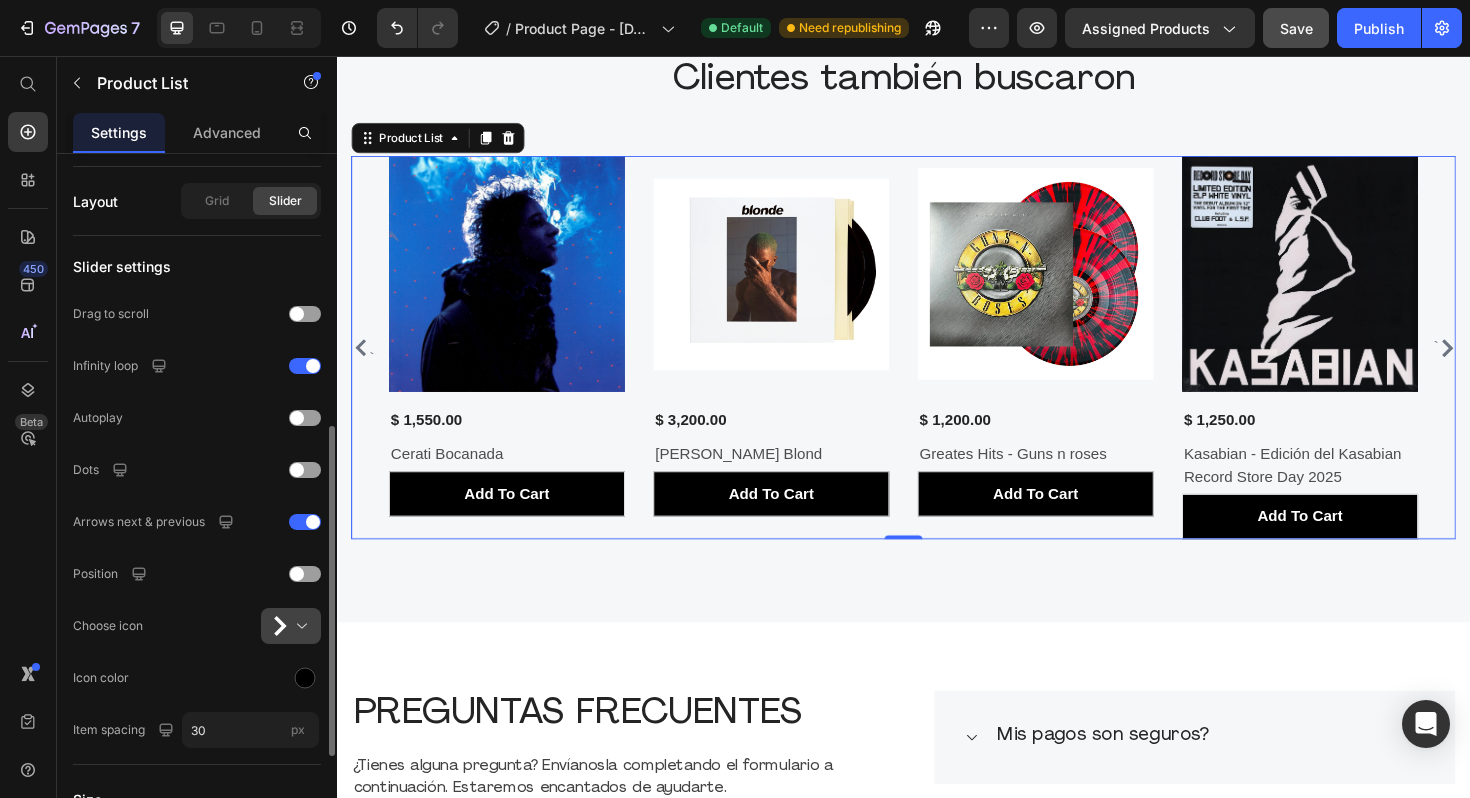 click at bounding box center [299, 626] 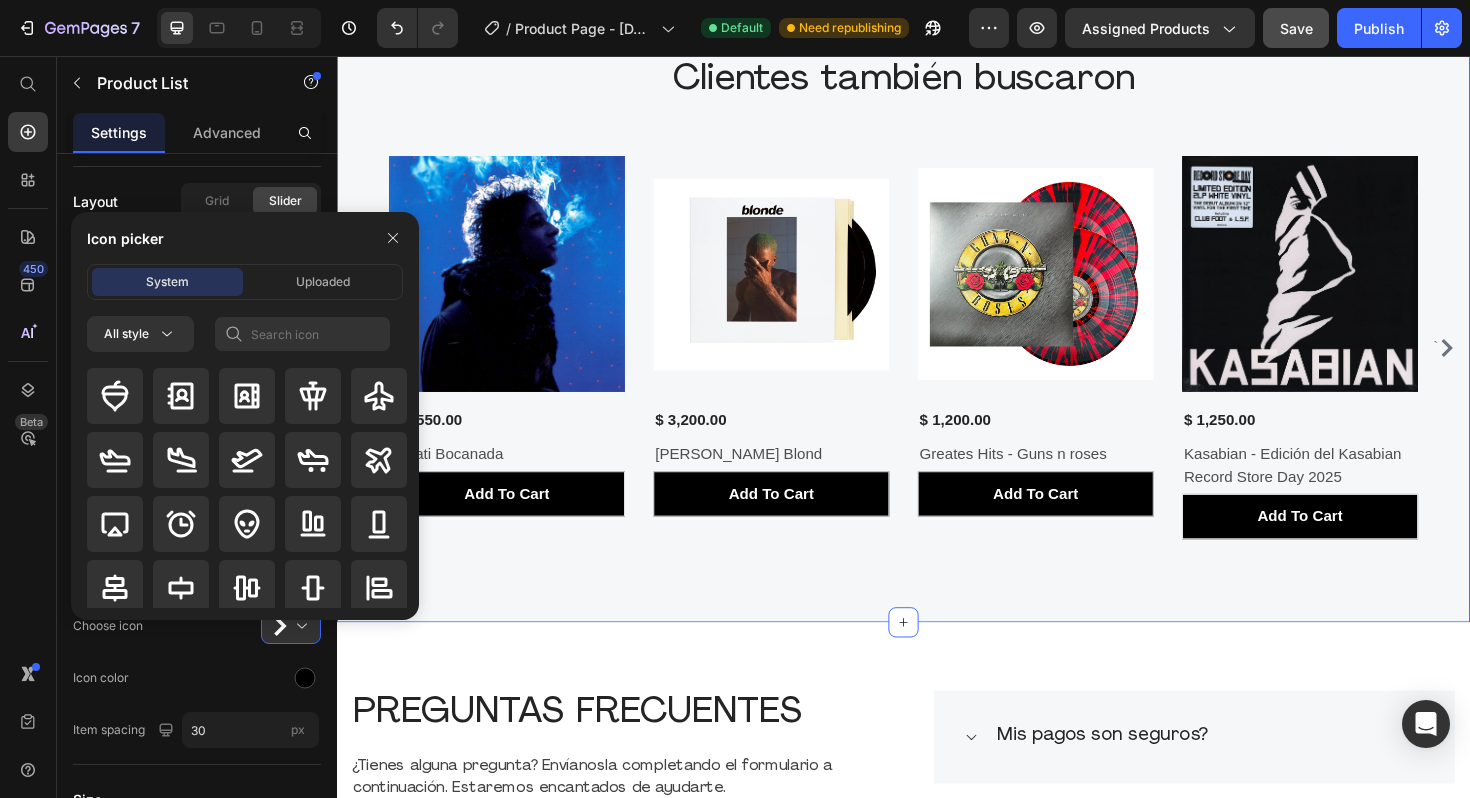 click on "Clientes también buscaron Heading Row ` Product Images $ 2,300.00 (P) Price Row Discovery Daft Punk (P) Title add to cart (P) Cart Button Row Product Images $ 1,550.00 (P) Price Row Cerati Bocanada (P) Title add to cart (P) Cart Button Row Product Images $ 3,200.00 (P) Price Row Frank Ocean Blond (P) Title add to cart (P) Cart Button Row Product Images $ 1,200.00 (P) Price Row Greates Hits - Guns n roses (P) Title add to cart (P) Cart Button Row Product Images $ 1,250.00 (P) Price Row Kasabian - Edición del Kasabian Record Store Day 2025 (P) Title add to cart (P) Cart Button Row Product Images $ 1,900.00 (P) Price Row Artaud Pescado Rabioso (P) Title add to cart (P) Cart Button Row Product Images $ 1,150.00 (P) Price Row Everything But The Girl - Walking Wounded (P) Title add to cart (P) Cart Button Row Product Images $ 1,350.00 (P) Price Row Pink Floyd - Pink Floyd At Pompeii - MCMLXXII (P) Title add to cart (P) Cart Button Row Product Images $ 1,350.00 (P) Price Row (P) Title add to cart (P) Cart Button `" at bounding box center (937, 321) 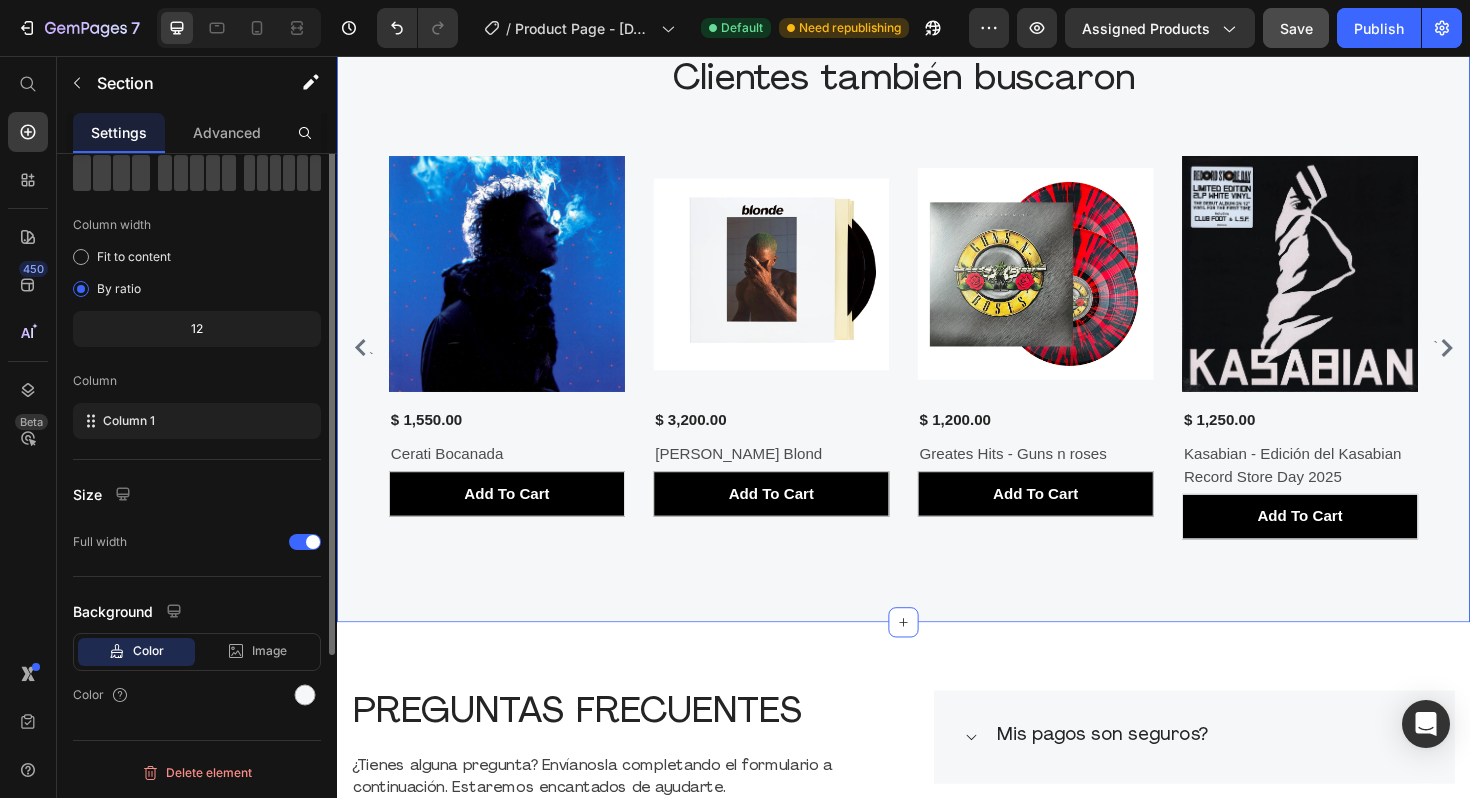 scroll, scrollTop: 0, scrollLeft: 0, axis: both 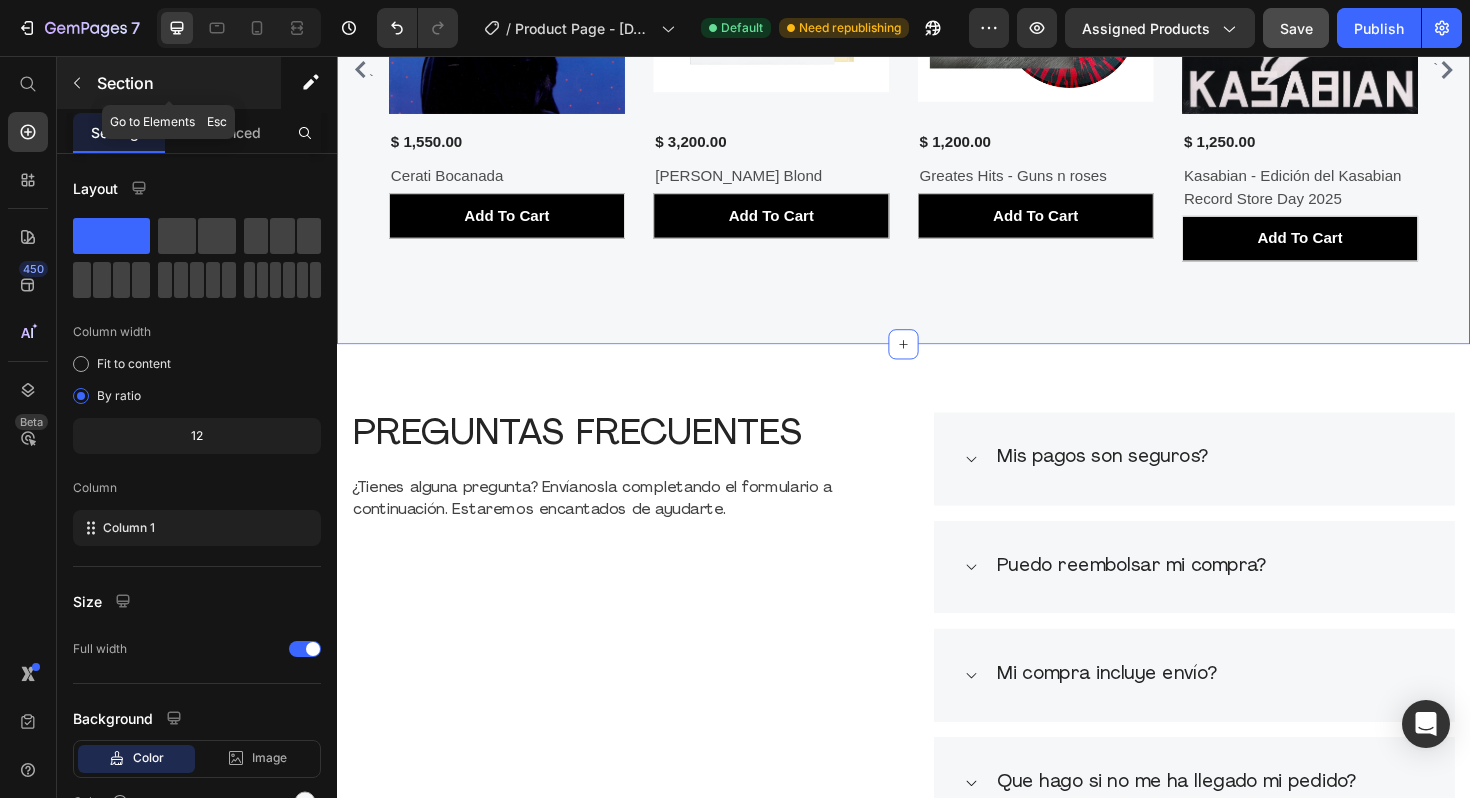 click 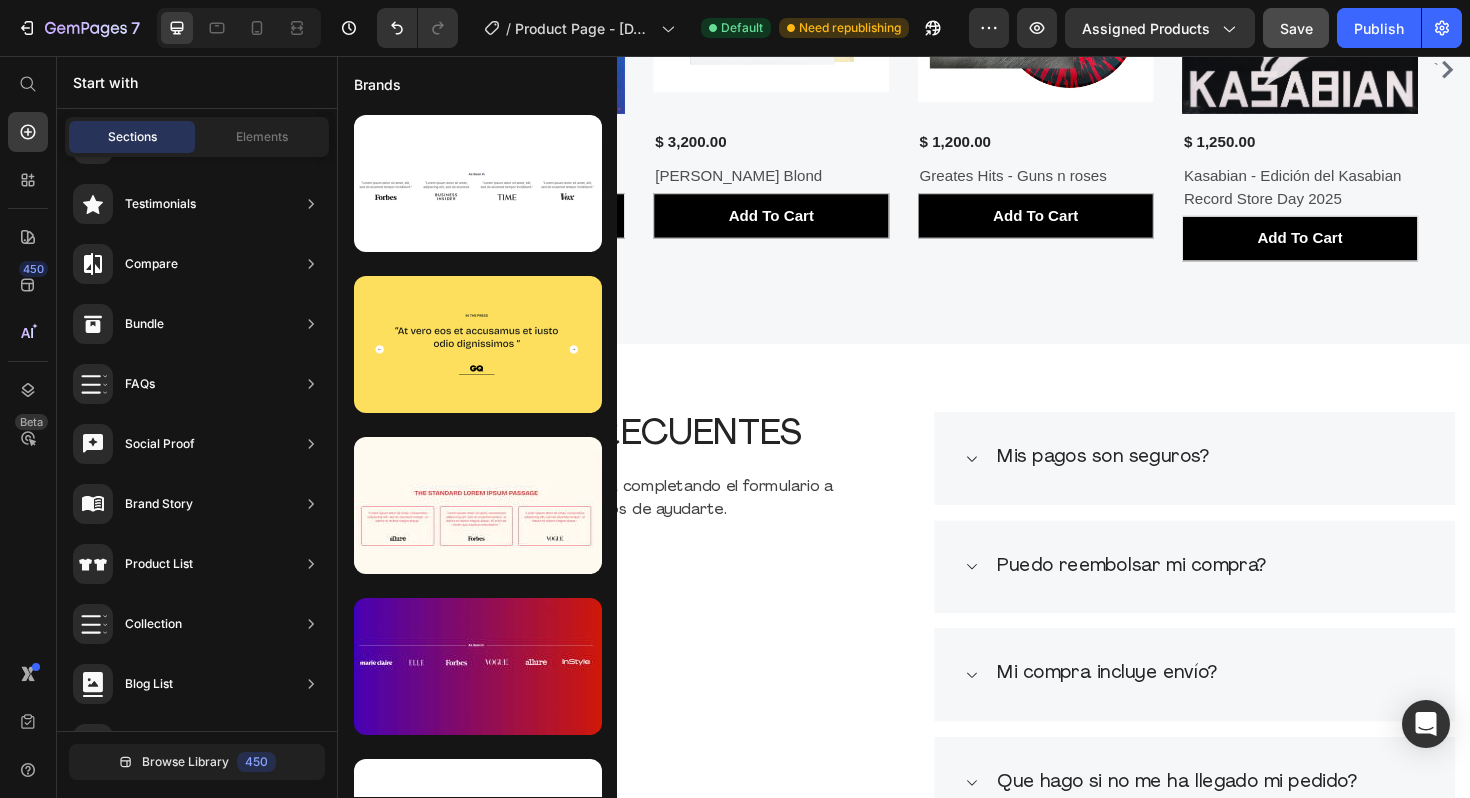scroll, scrollTop: 0, scrollLeft: 0, axis: both 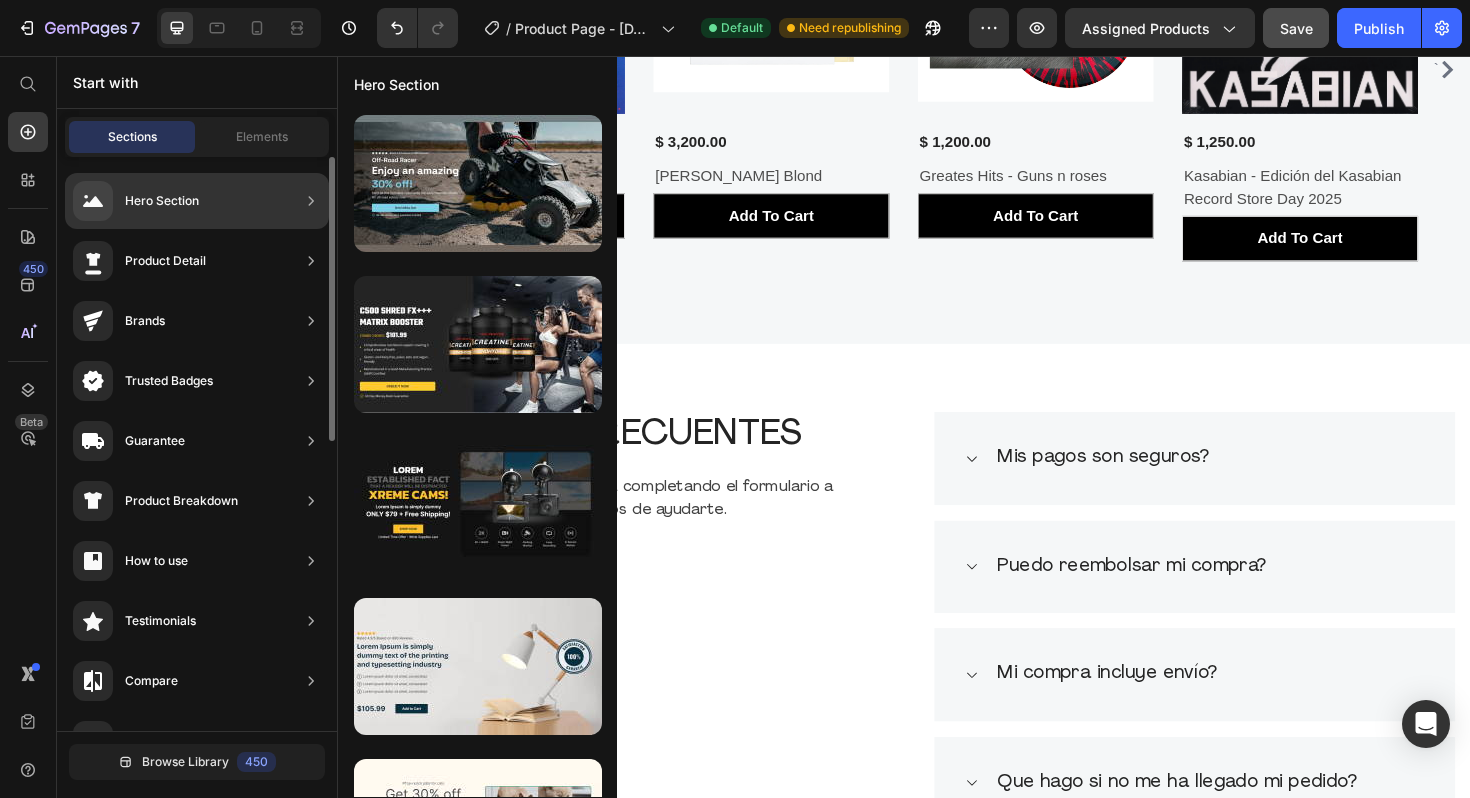 click on "Hero Section" 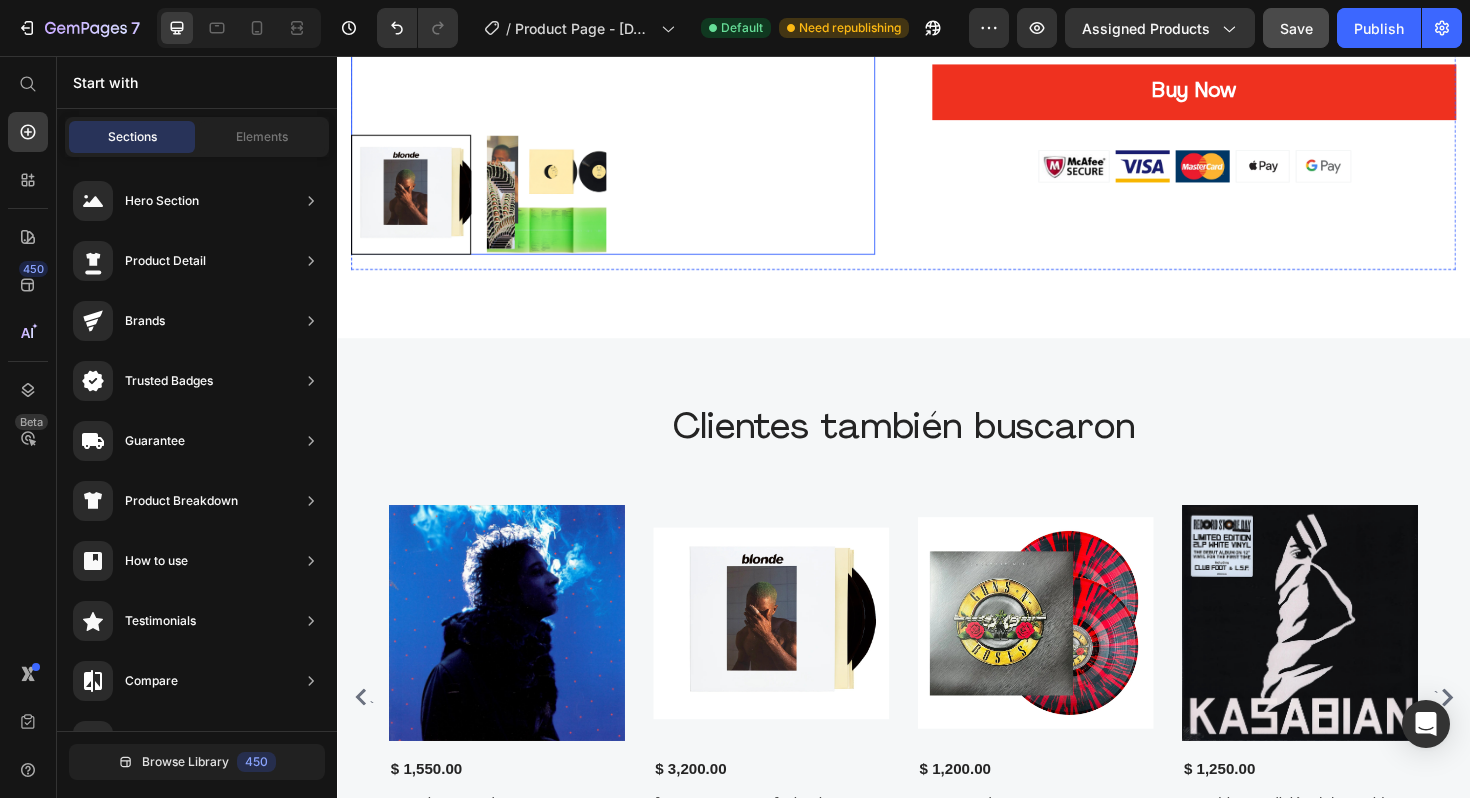 scroll, scrollTop: 973, scrollLeft: 0, axis: vertical 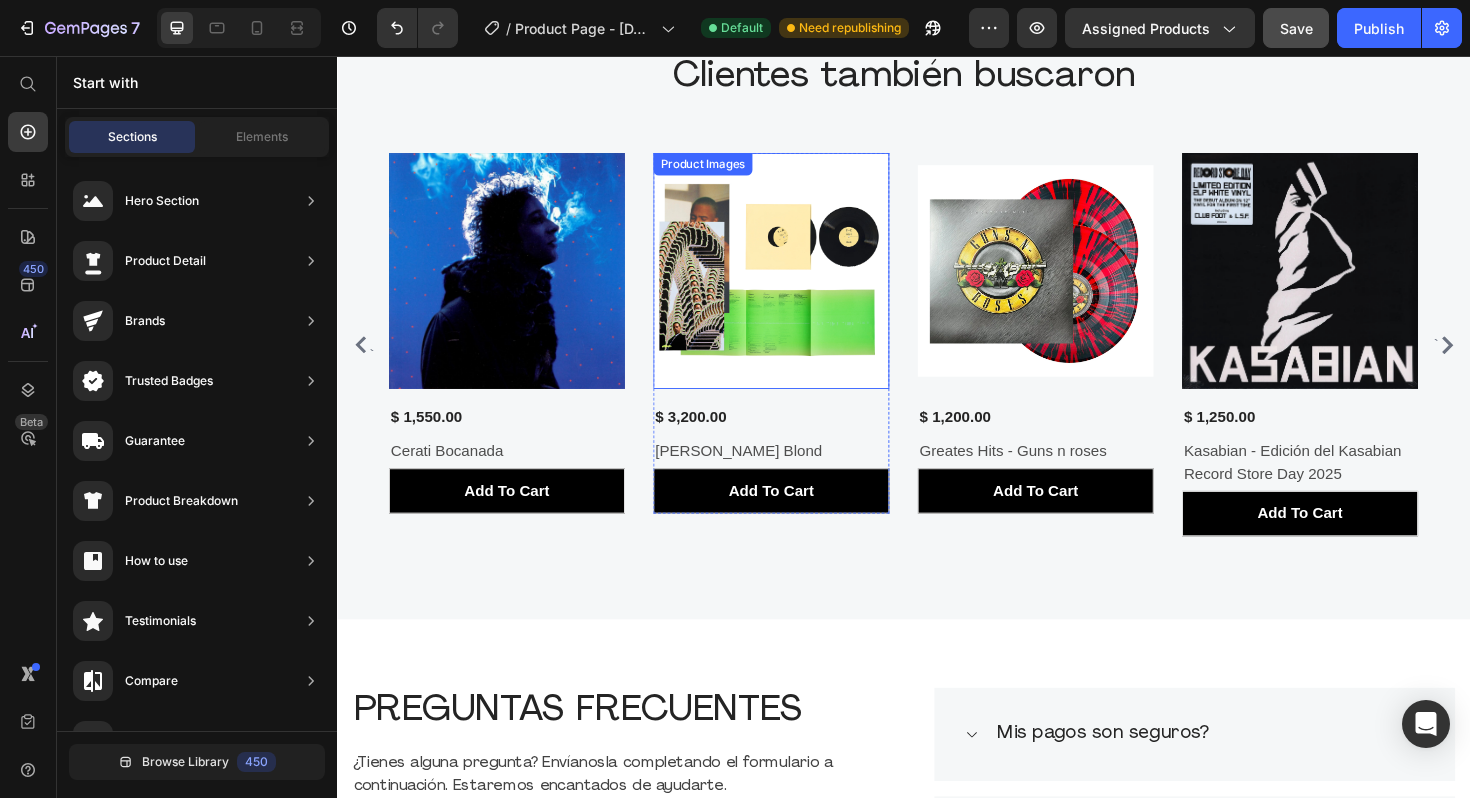 click on "Product Images $ 2,300.00 (P) Price Row Discovery Daft Punk (P) Title add to cart (P) Cart Button Row Product Images $ 1,550.00 (P) Price Row Cerati Bocanada (P) Title add to cart (P) Cart Button Row Product Images $ 3,200.00 (P) Price Row Frank Ocean Blond (P) Title add to cart (P) Cart Button Row Product Images $ 1,200.00 (P) Price Row Greates Hits - Guns n roses (P) Title add to cart (P) Cart Button Row Product Images $ 1,250.00 (P) Price Row Kasabian - Edición del Kasabian Record Store Day 2025 (P) Title add to cart (P) Cart Button Row Product Images $ 1,900.00 (P) Price Row Artaud Pescado Rabioso (P) Title add to cart (P) Cart Button Row Product Images $ 1,150.00 (P) Price Row Everything But The Girl - Walking Wounded (P) Title add to cart (P) Cart Button Row Product Images $ 1,350.00 (P) Price Row Pink Floyd - Pink Floyd At Pompeii - MCMLXXII (P) Title add to cart (P) Cart Button Row Product Images $ 1,350.00 (P) Price Row Green Day - American Idiot 20th Anniversary Deluxe Red & Black Vinyl Edition Row" at bounding box center (937, 362) 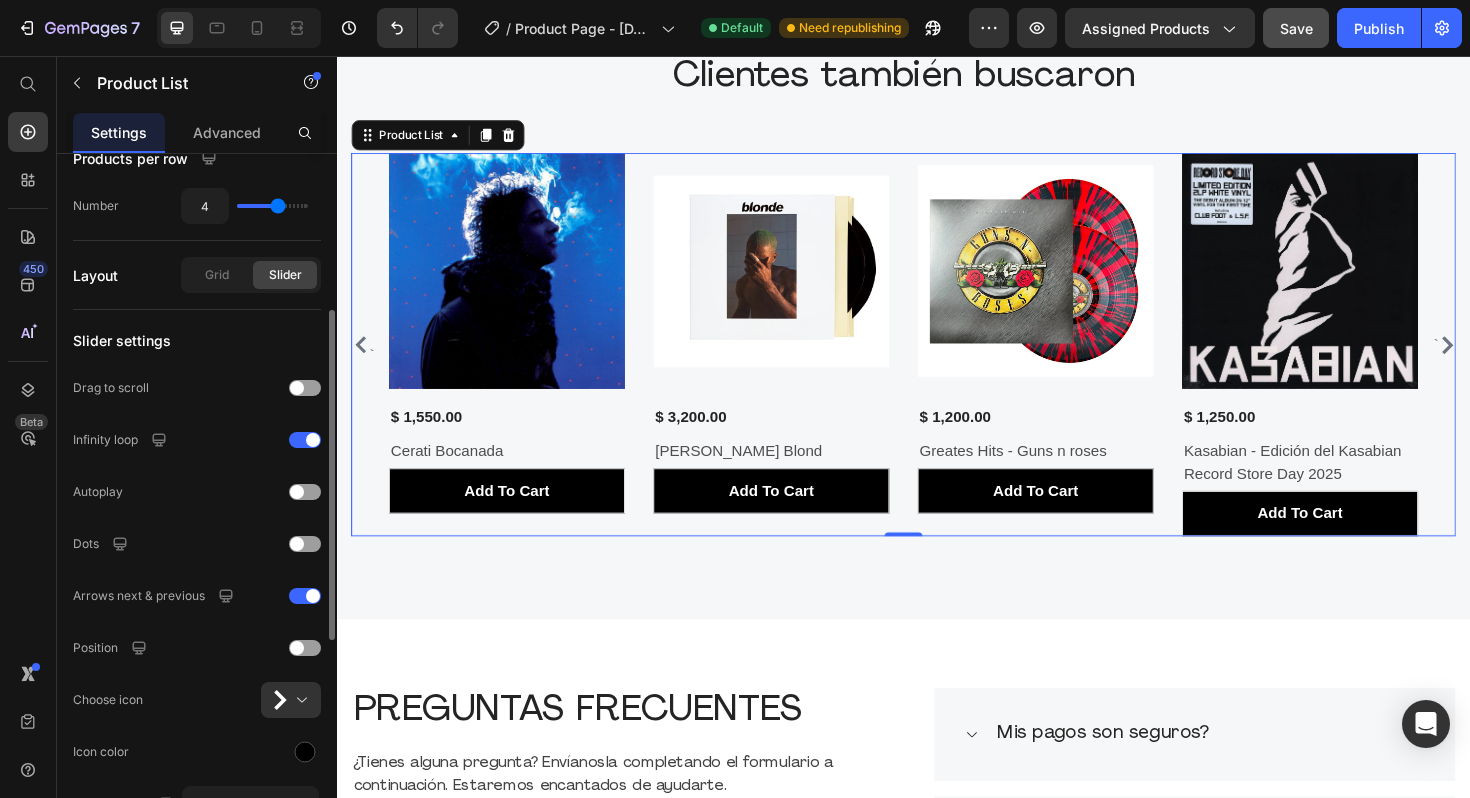 scroll, scrollTop: 787, scrollLeft: 0, axis: vertical 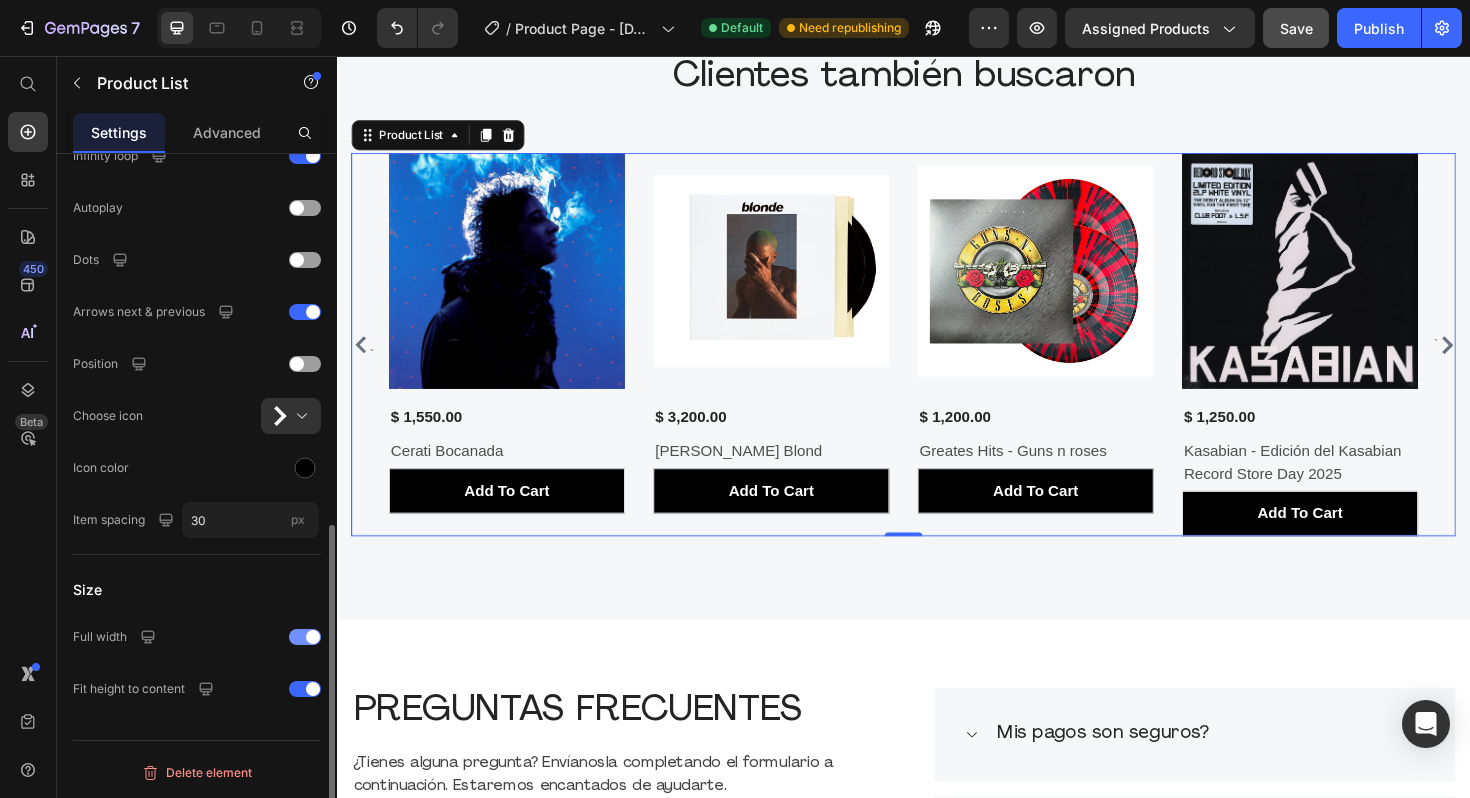 click at bounding box center (305, 637) 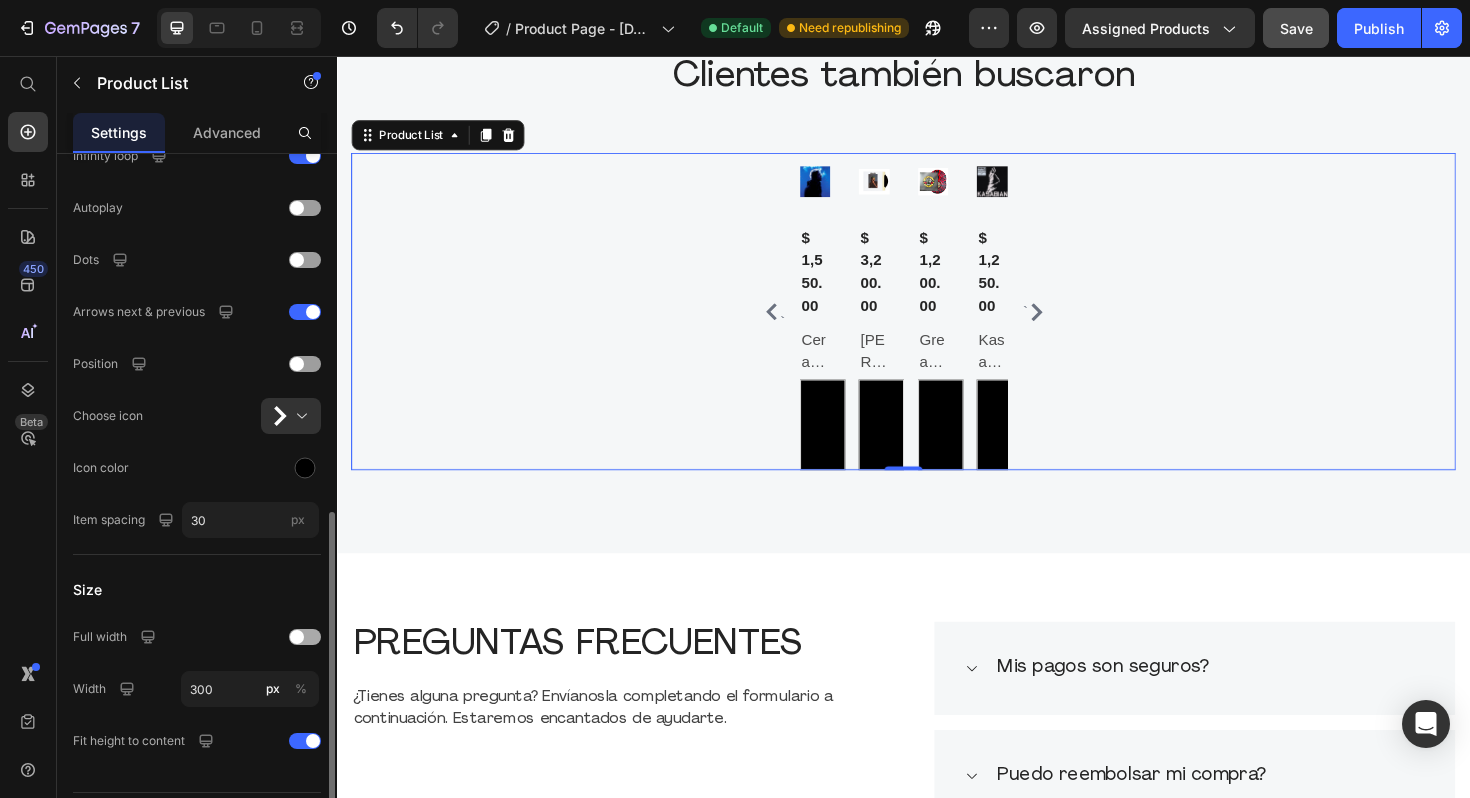 click at bounding box center [305, 637] 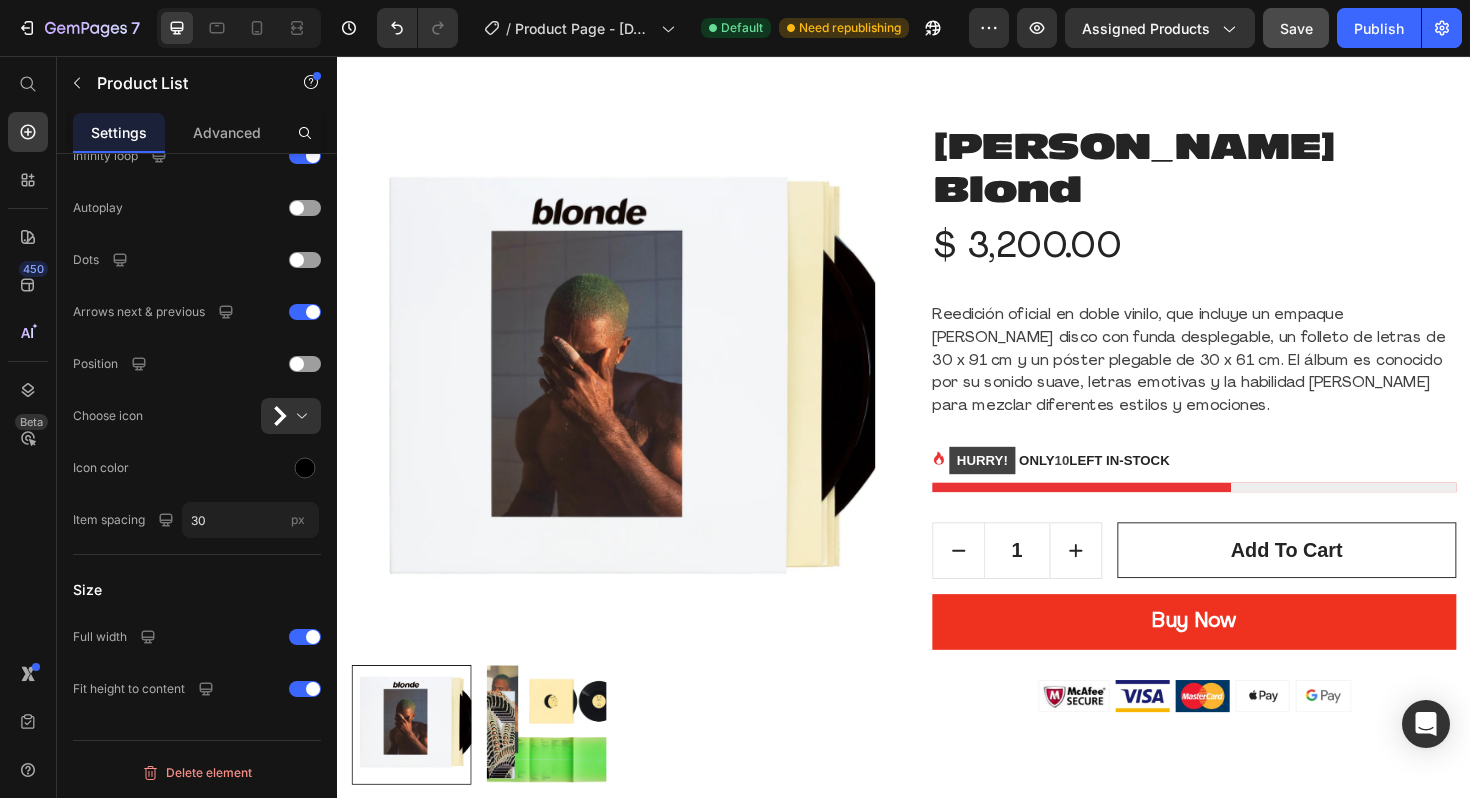 scroll, scrollTop: 0, scrollLeft: 0, axis: both 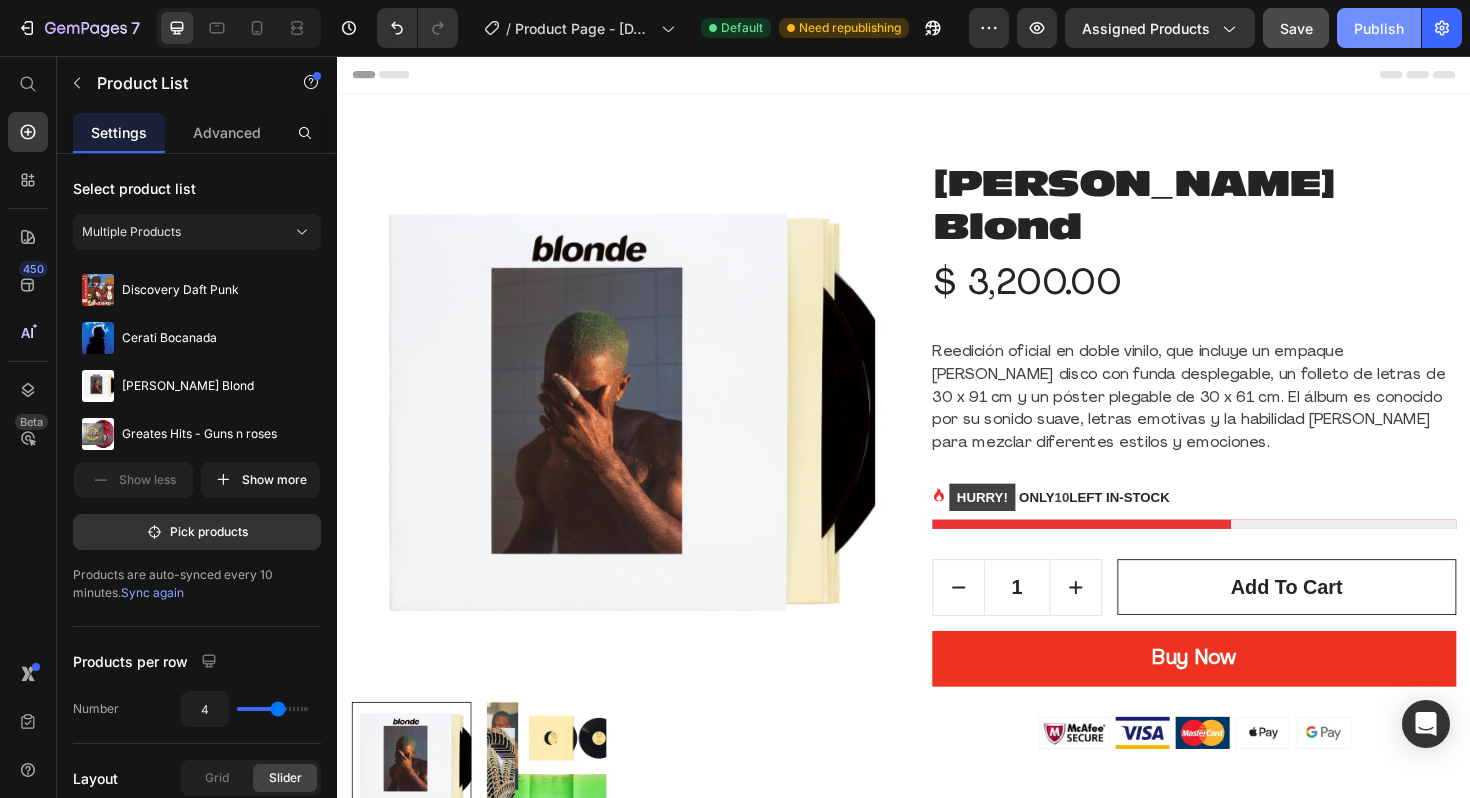 click on "Publish" 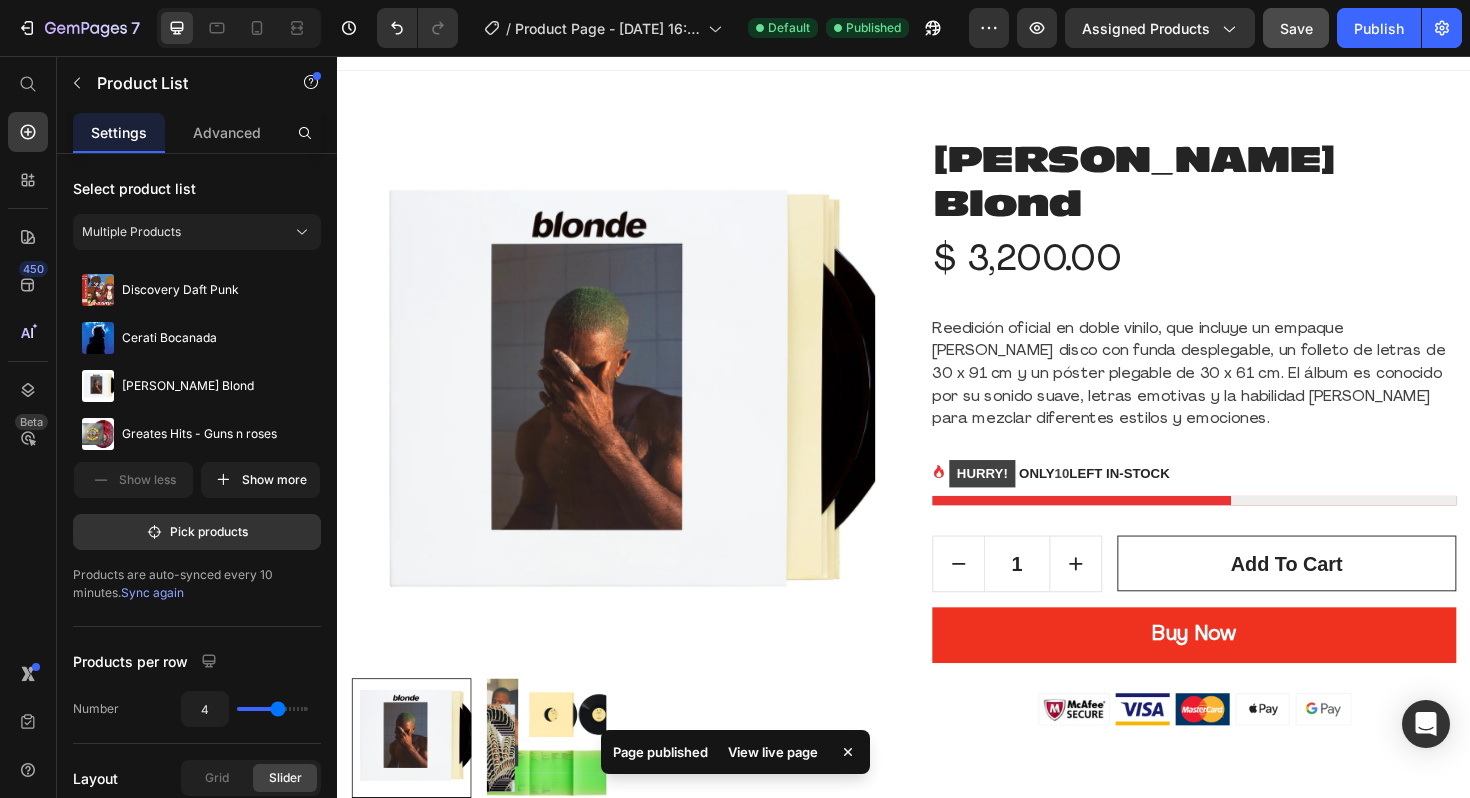 scroll, scrollTop: 0, scrollLeft: 0, axis: both 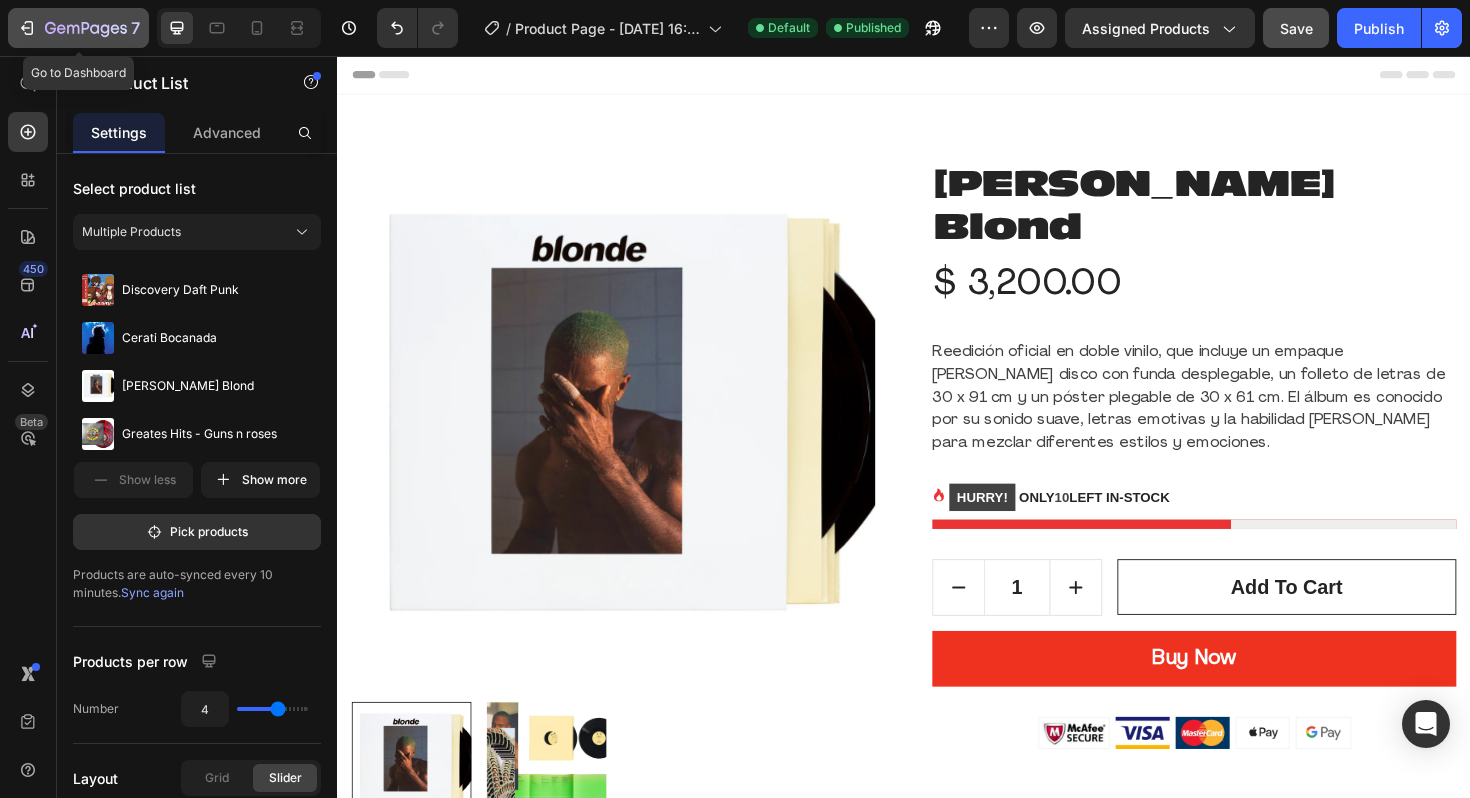 click on "7" 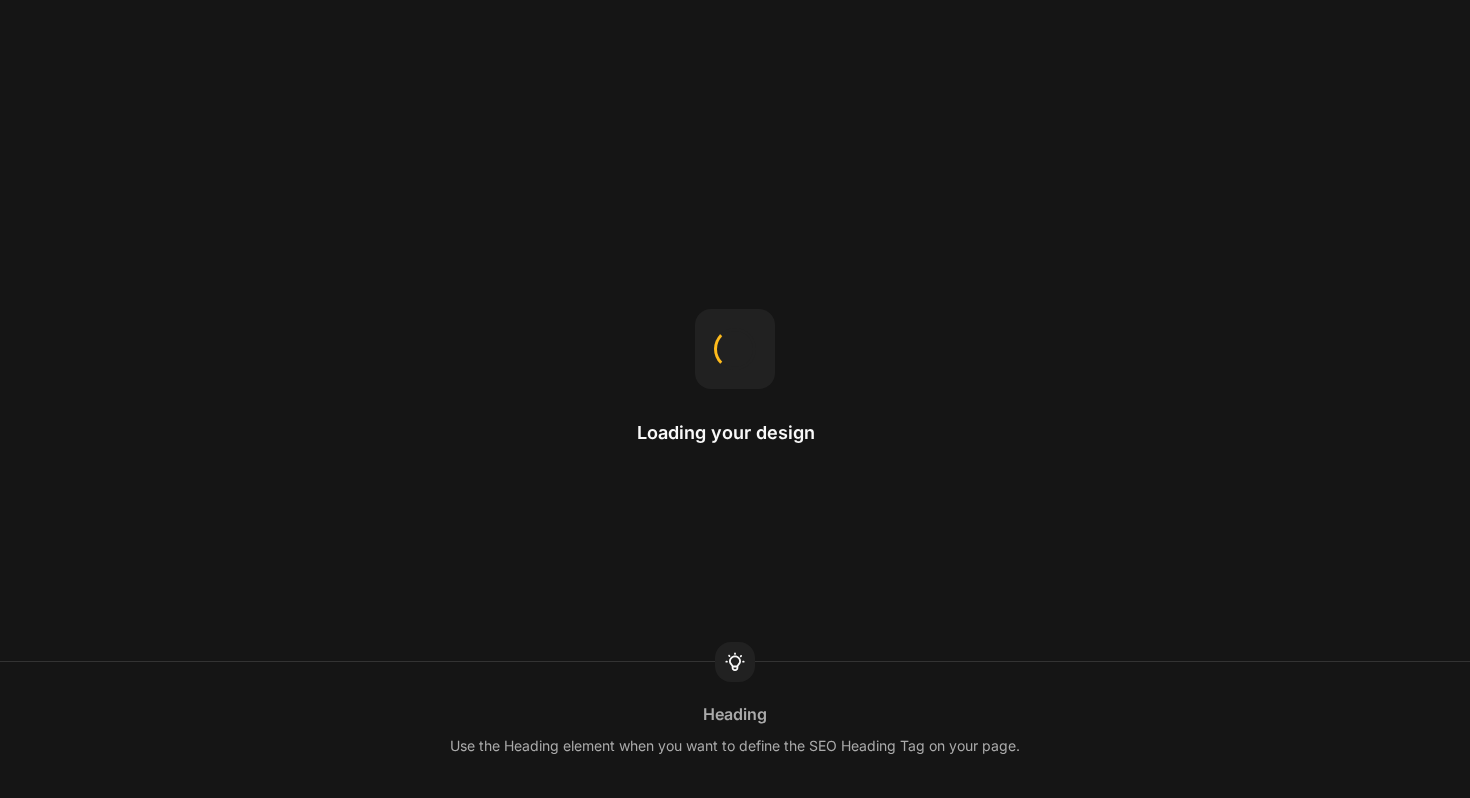 scroll, scrollTop: 0, scrollLeft: 0, axis: both 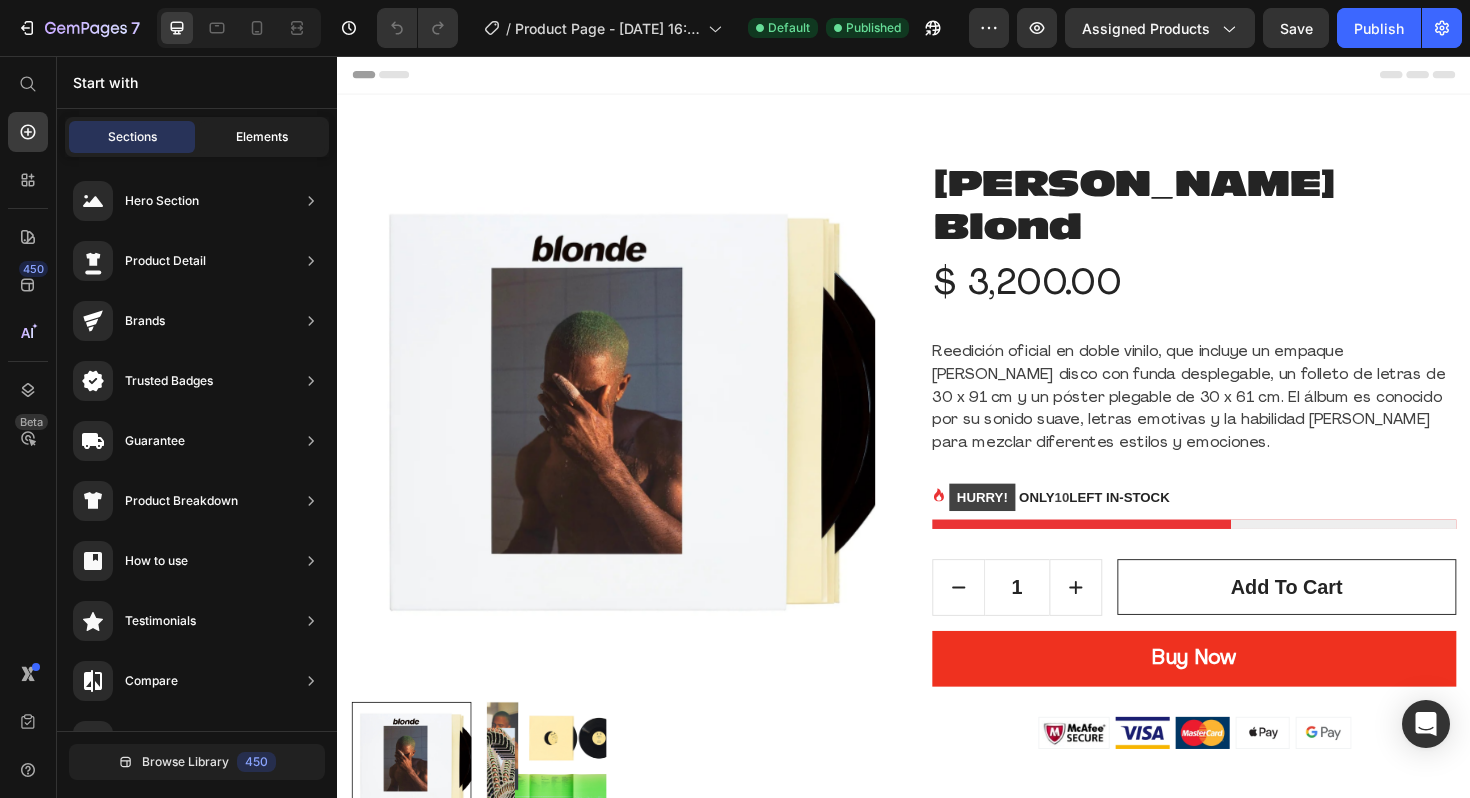 click on "Elements" 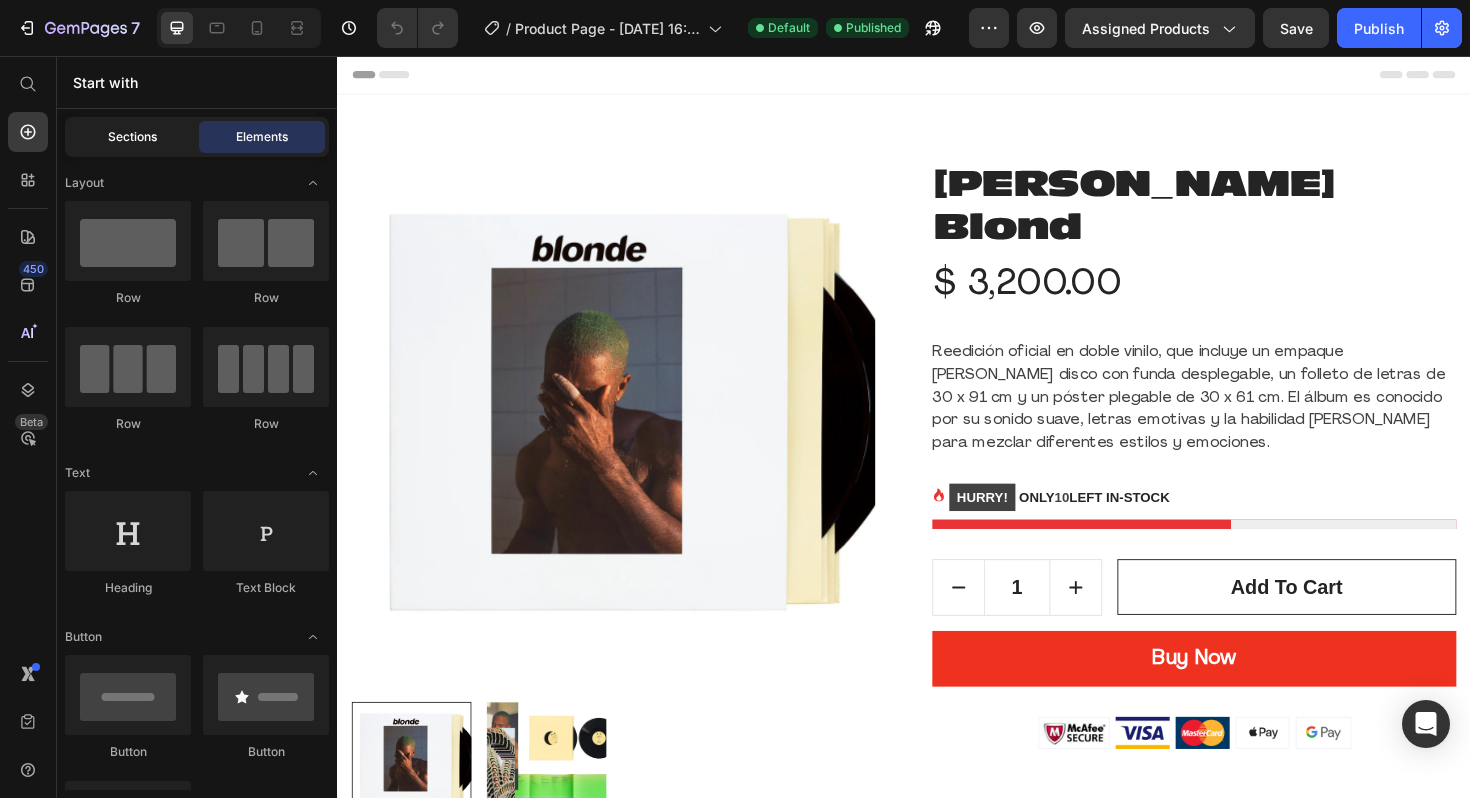click on "Sections" 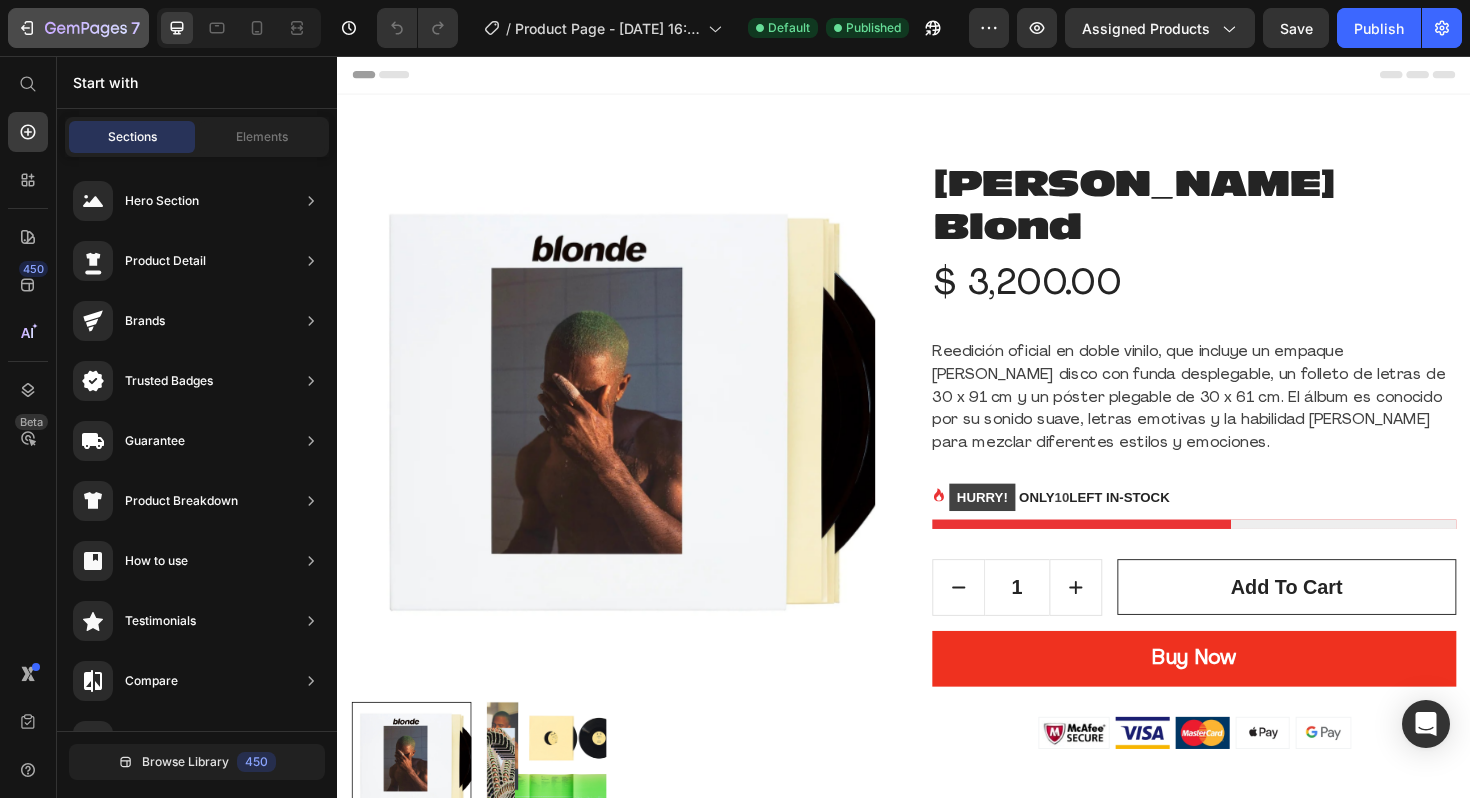 click 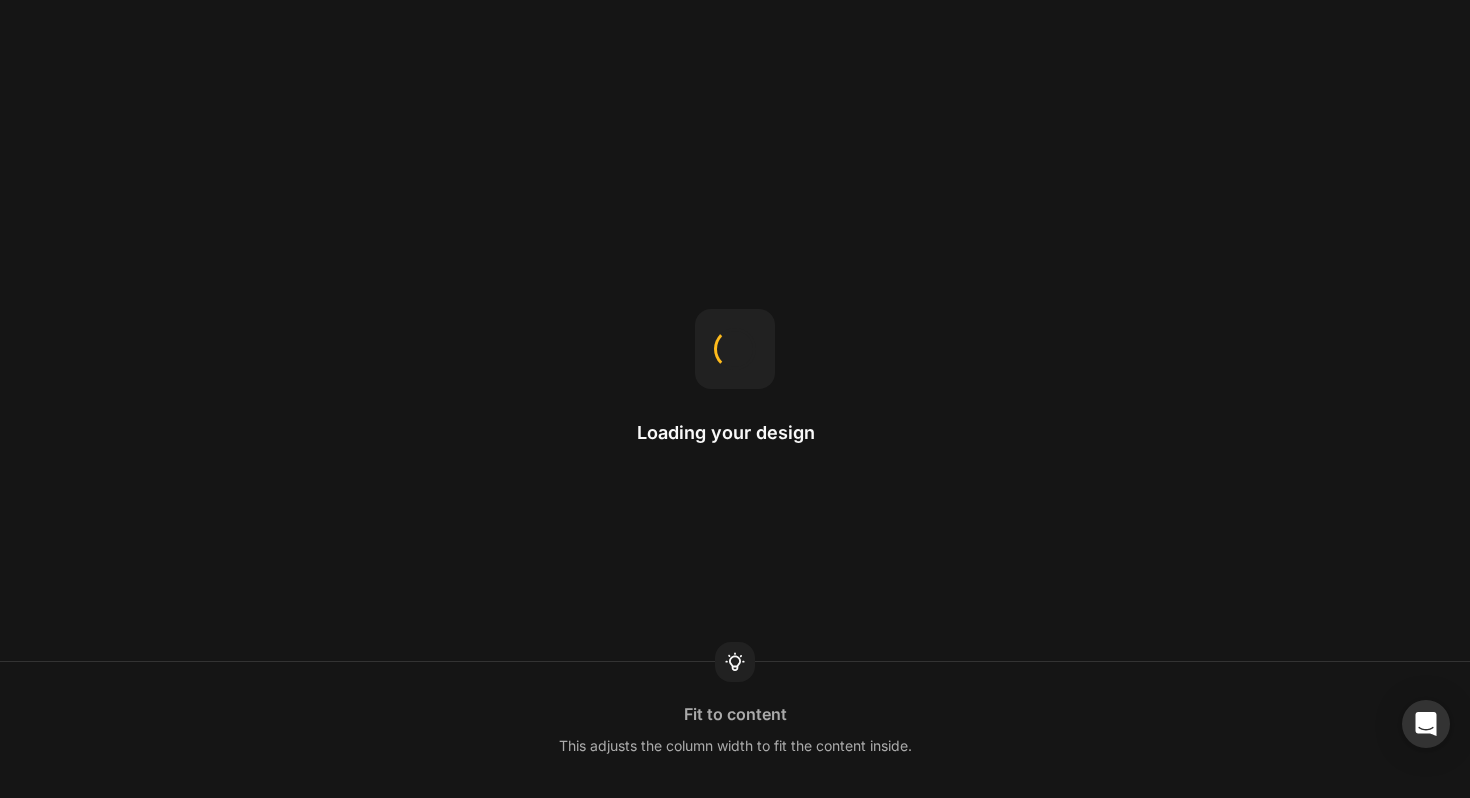scroll, scrollTop: 0, scrollLeft: 0, axis: both 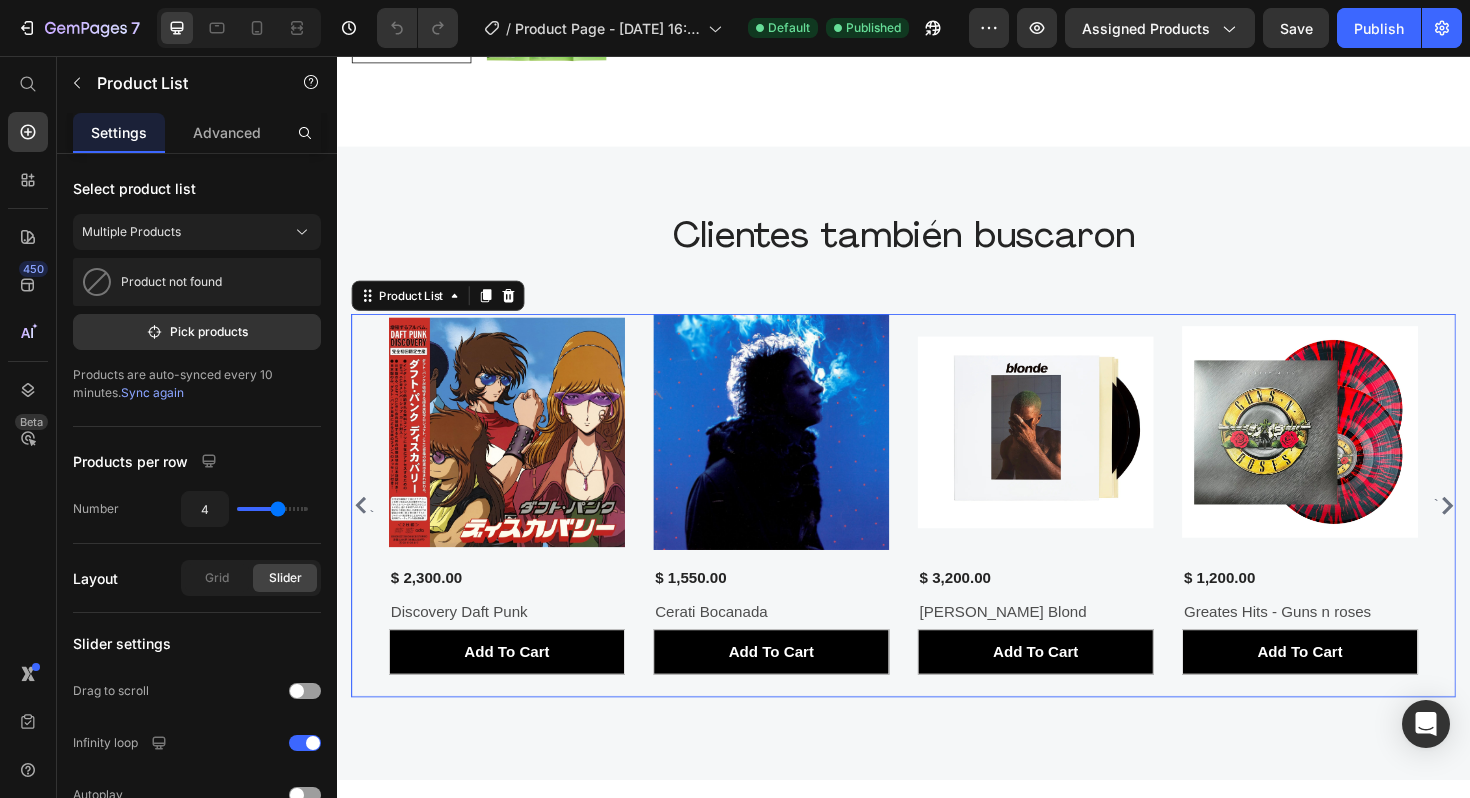 click on "` Product Images $ 2,300.00 (P) Price Row Discovery Daft Punk (P) Title add to cart (P) Cart Button Row Product Images $ 1,550.00 (P) Price Row Cerati Bocanada (P) Title add to cart (P) Cart Button Row Product Images $ 3,200.00 (P) Price Row Frank Ocean Blond (P) Title add to cart (P) Cart Button Row Product Images $ 1,200.00 (P) Price Row Greates Hits - Guns n roses (P) Title add to cart (P) Cart Button Row Product Images $ 1,250.00 (P) Price Row Kasabian - Edición del Kasabian Record Store Day 2025 (P) Title add to cart (P) Cart Button Row Product Images $ 1,900.00 (P) Price Row Pescado Rabioso - Artaud (P) Title add to cart (P) Cart Button Row Product Images $ 1,150.00 (P) Price Row Everything But The Girl - Walking Wounded (P) Title add to cart (P) Cart Button Row Product Images $ 1,350.00 (P) Price Row Pink Floyd - Pink Floyd At Pompeii - MCMLXXII (P) Title add to cart (P) Cart Button Row Product Images $ 1,350.00 (P) Price Row Green Day - American Idiot 20th Anniversary Deluxe Red & Black Vinyl Edition" at bounding box center (937, 532) 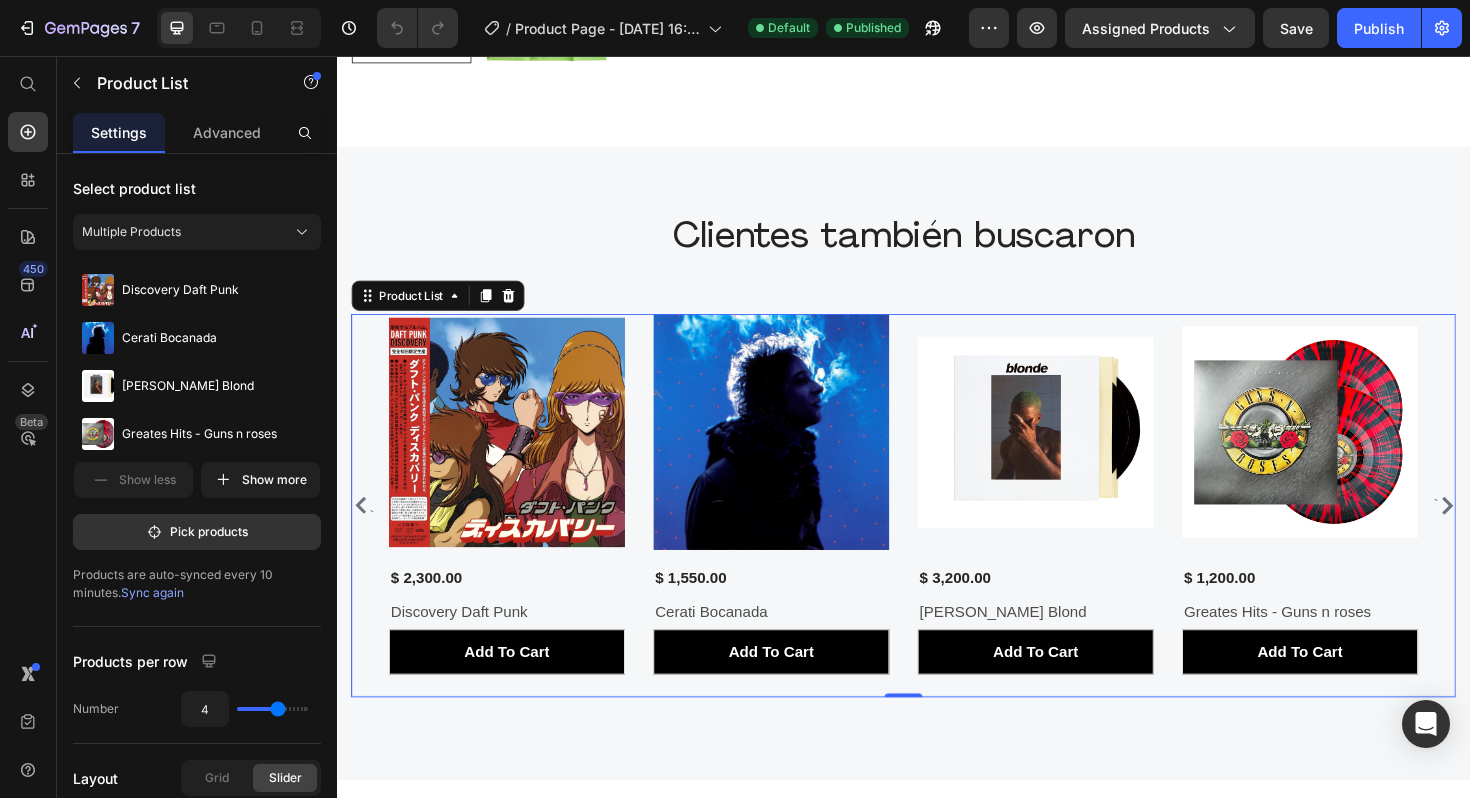 click 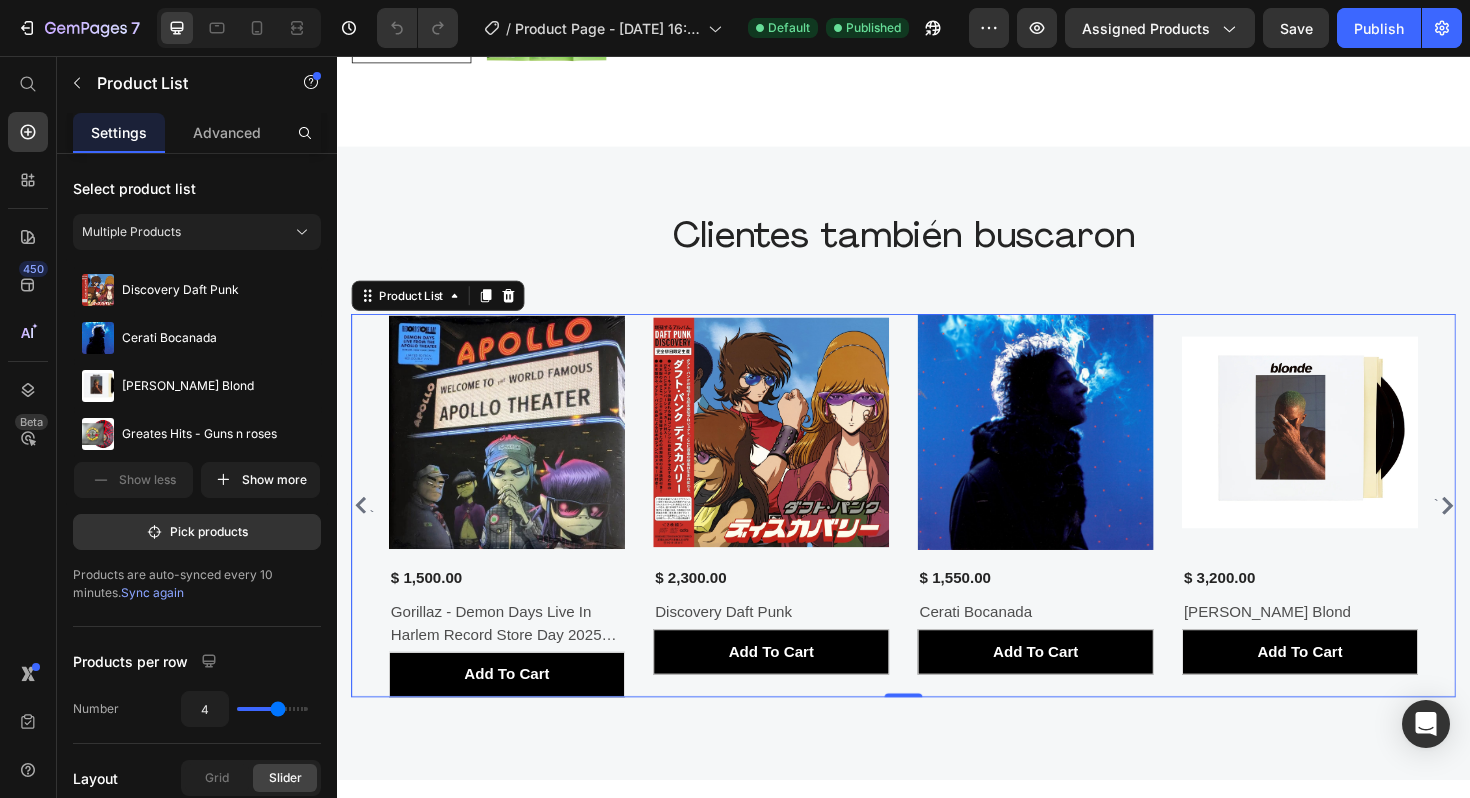 click 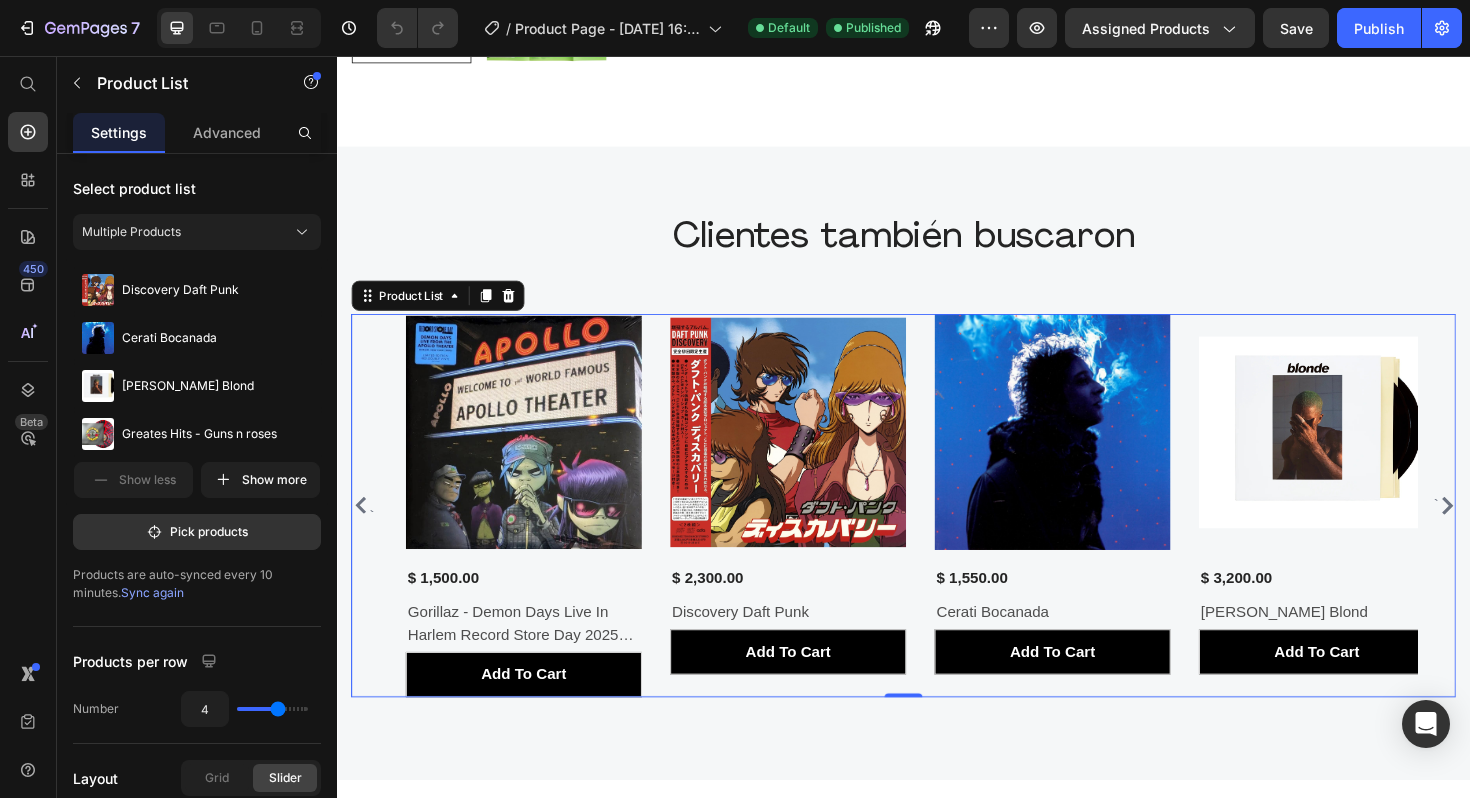 click 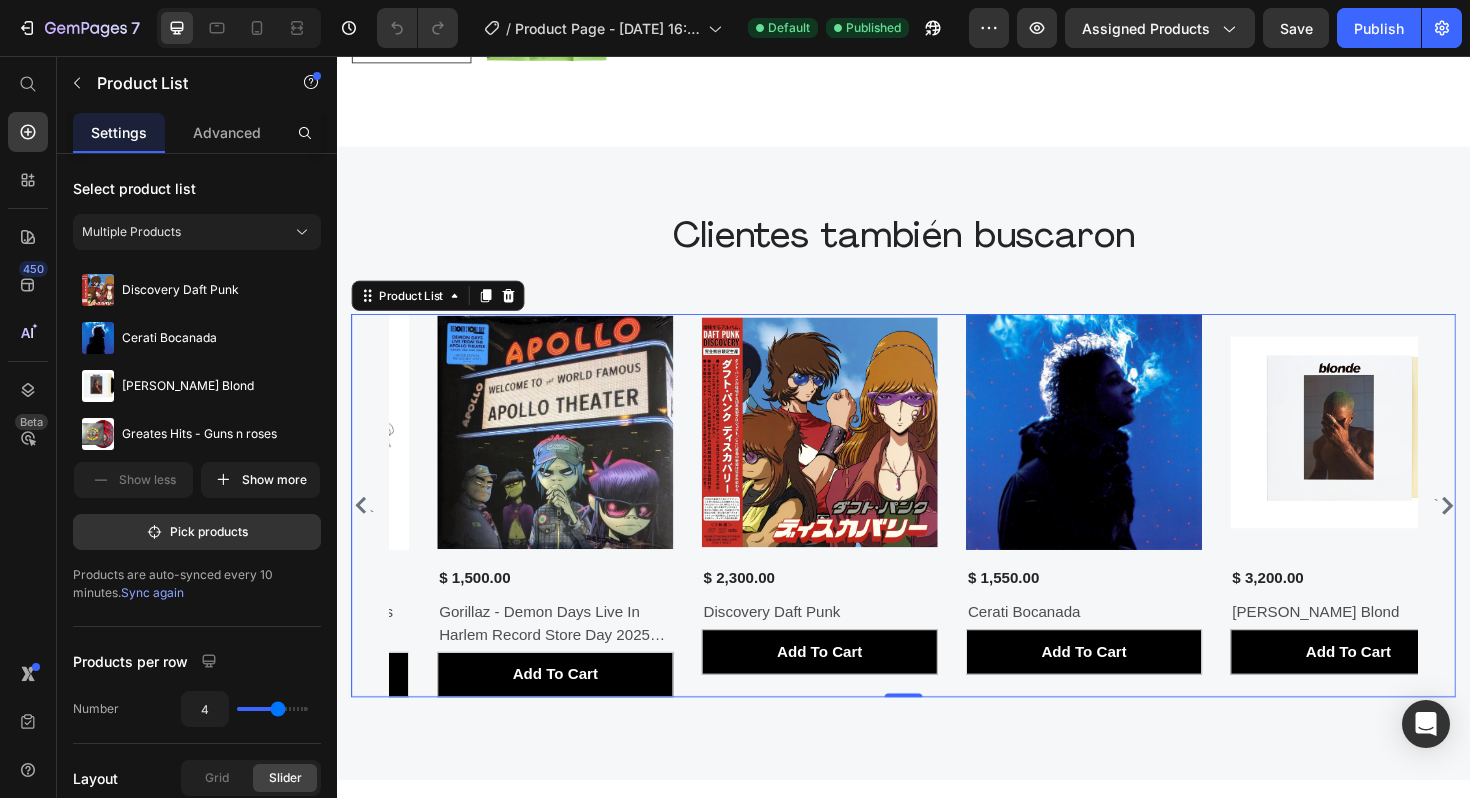 click 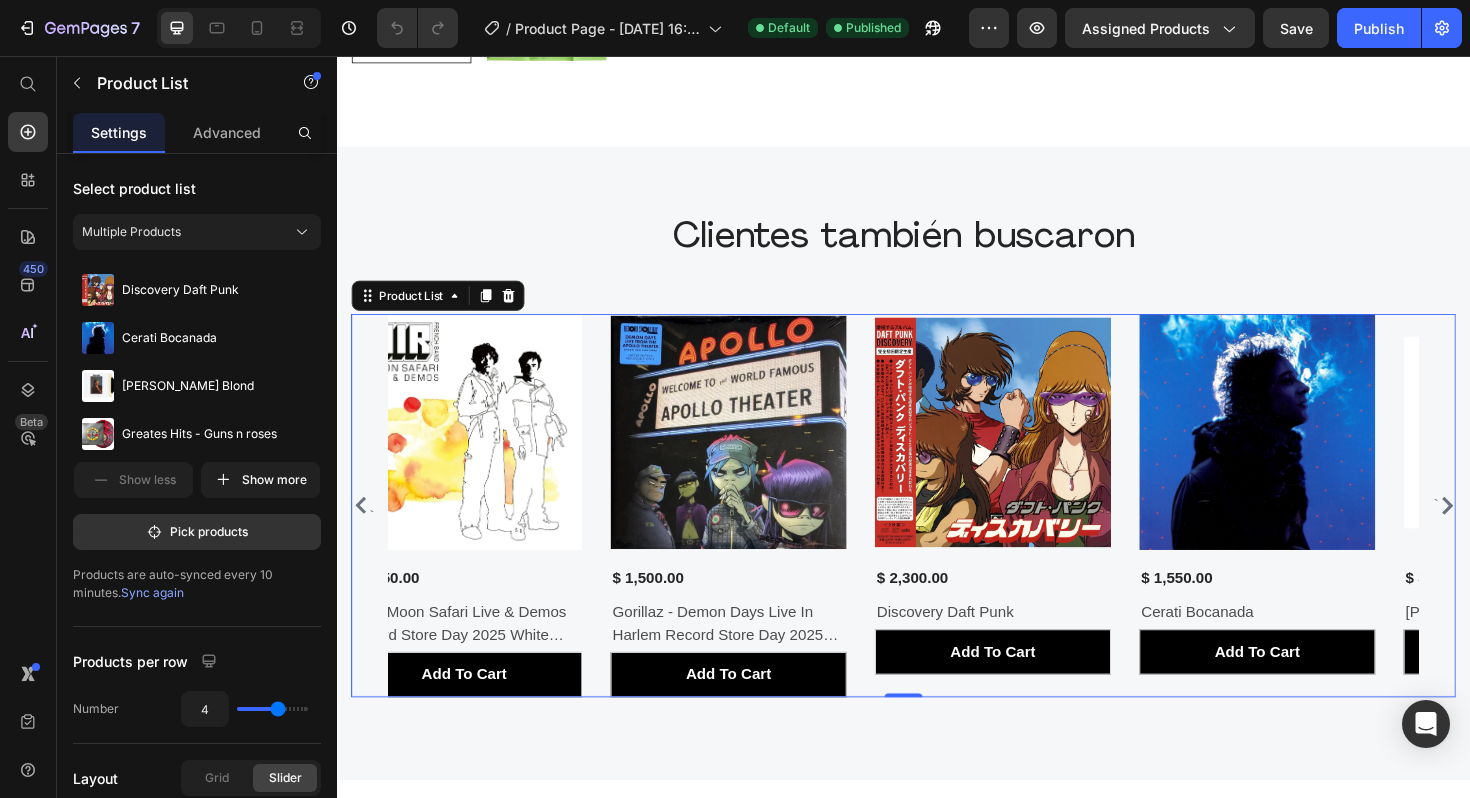 click 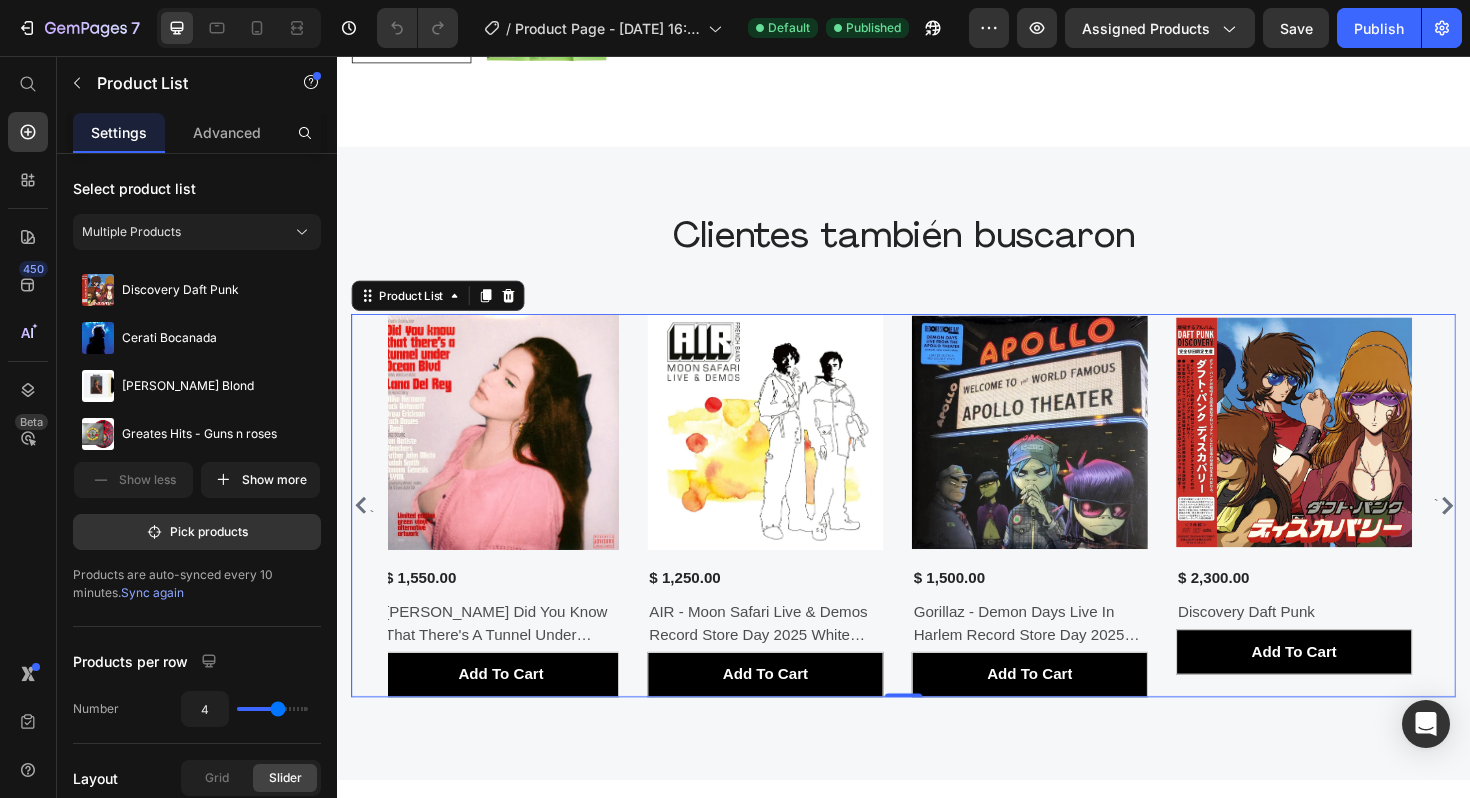 click 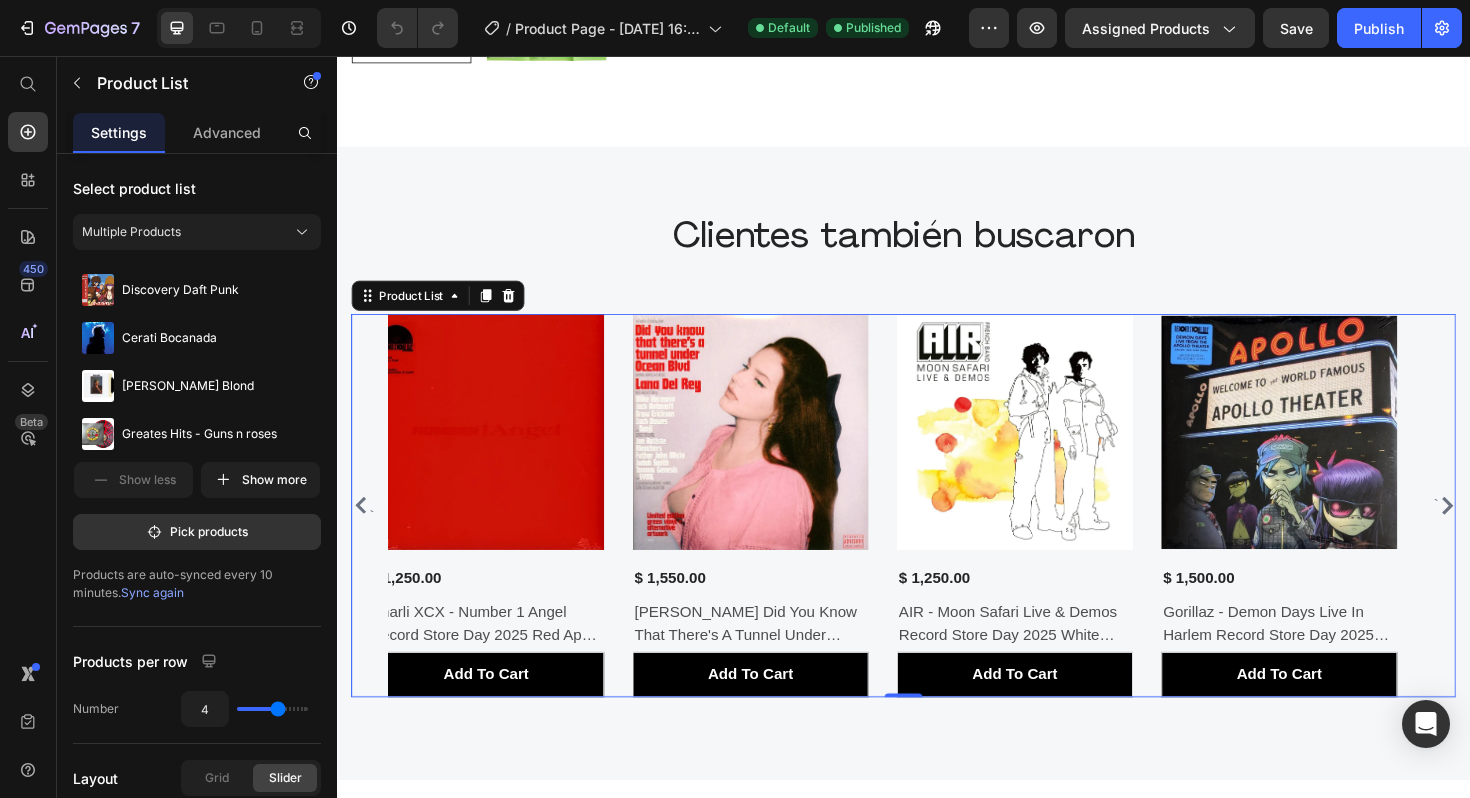 click 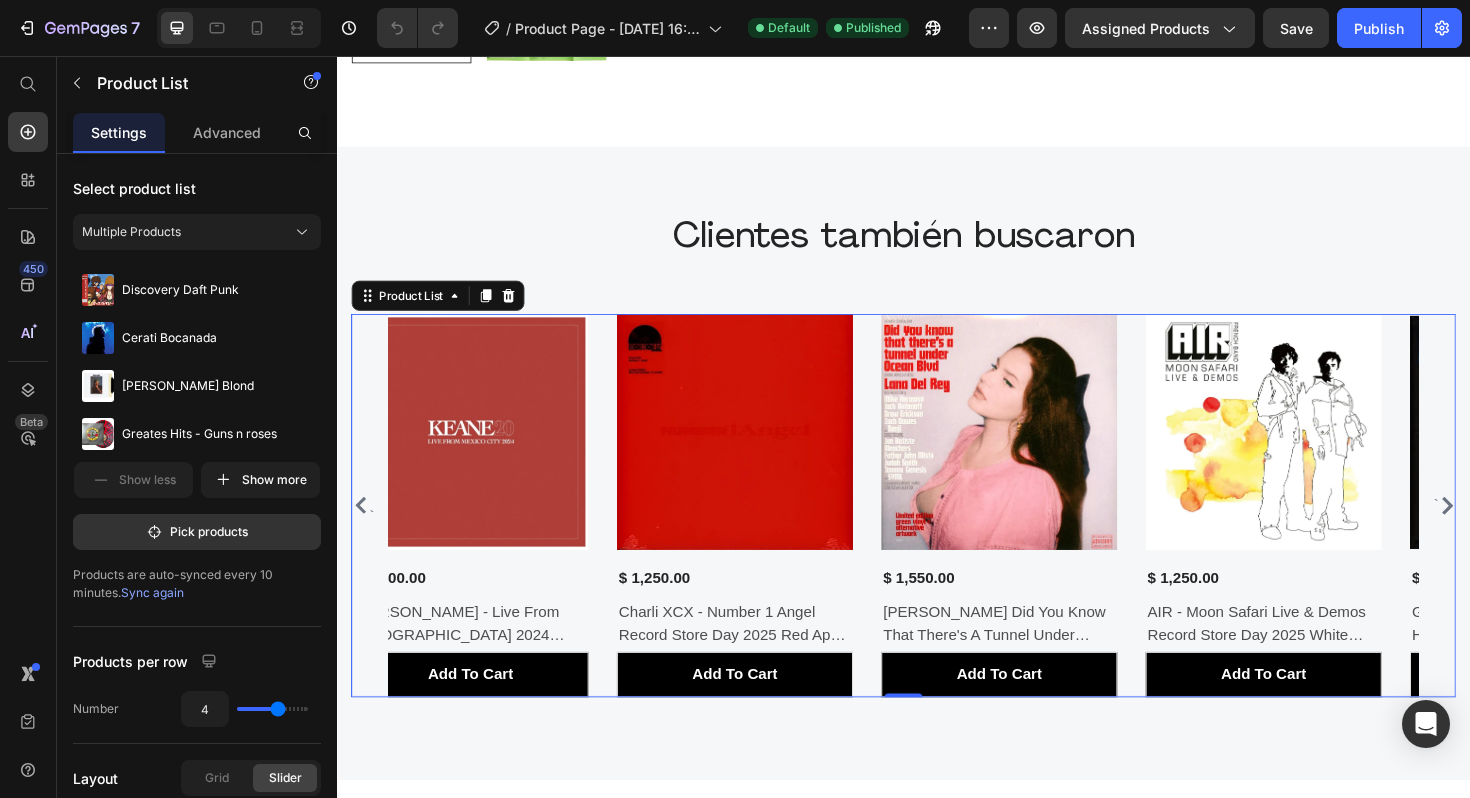 click 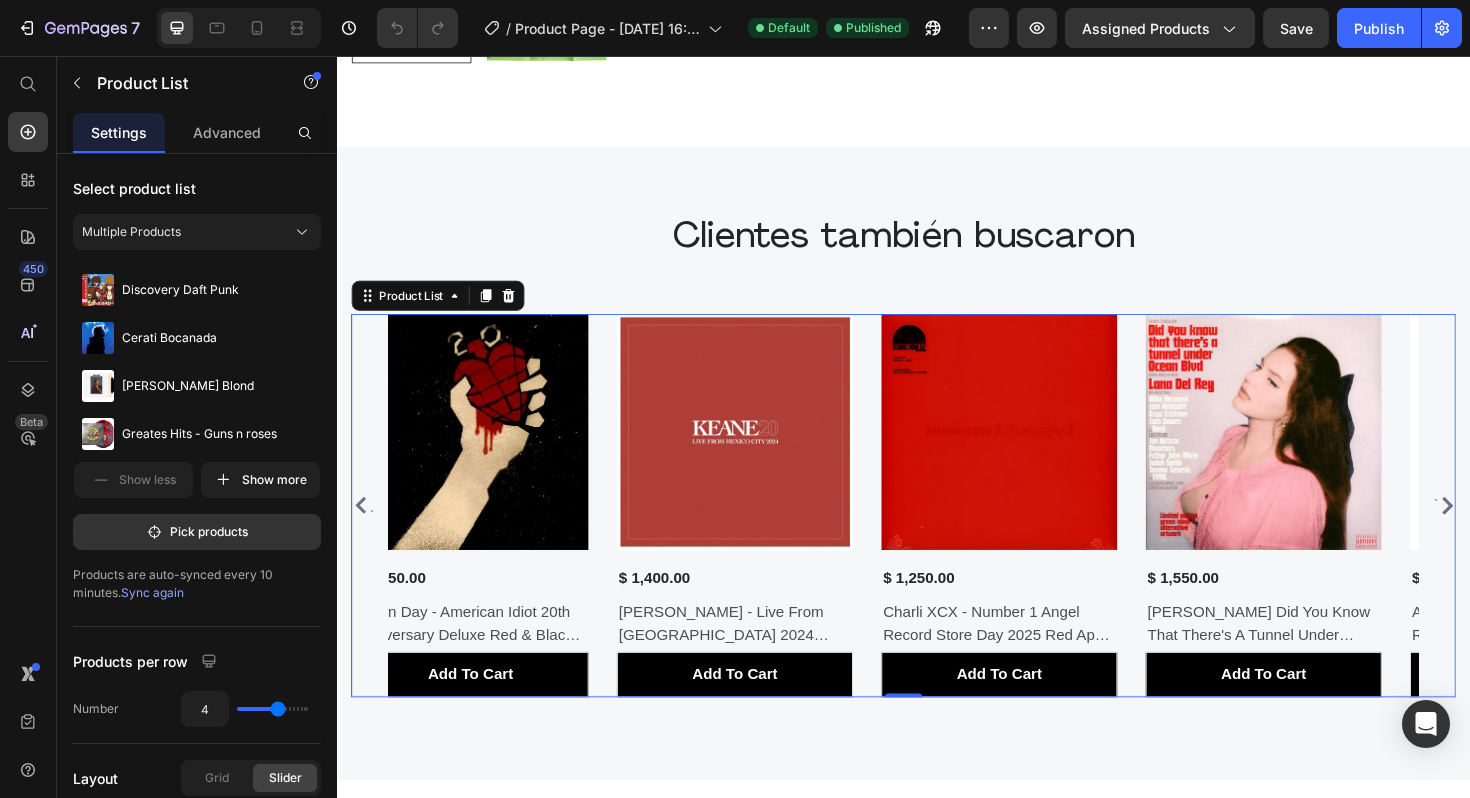 click 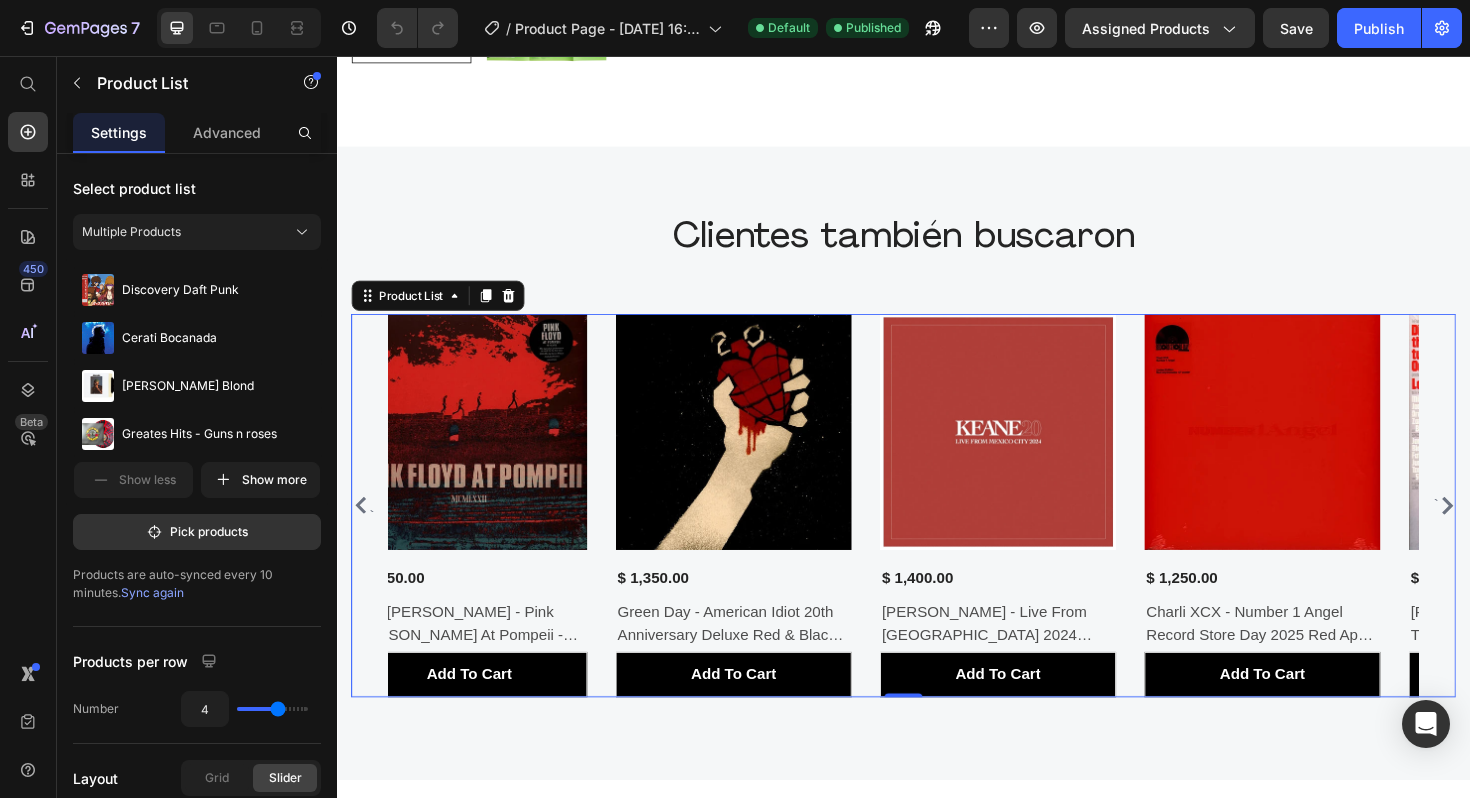 click 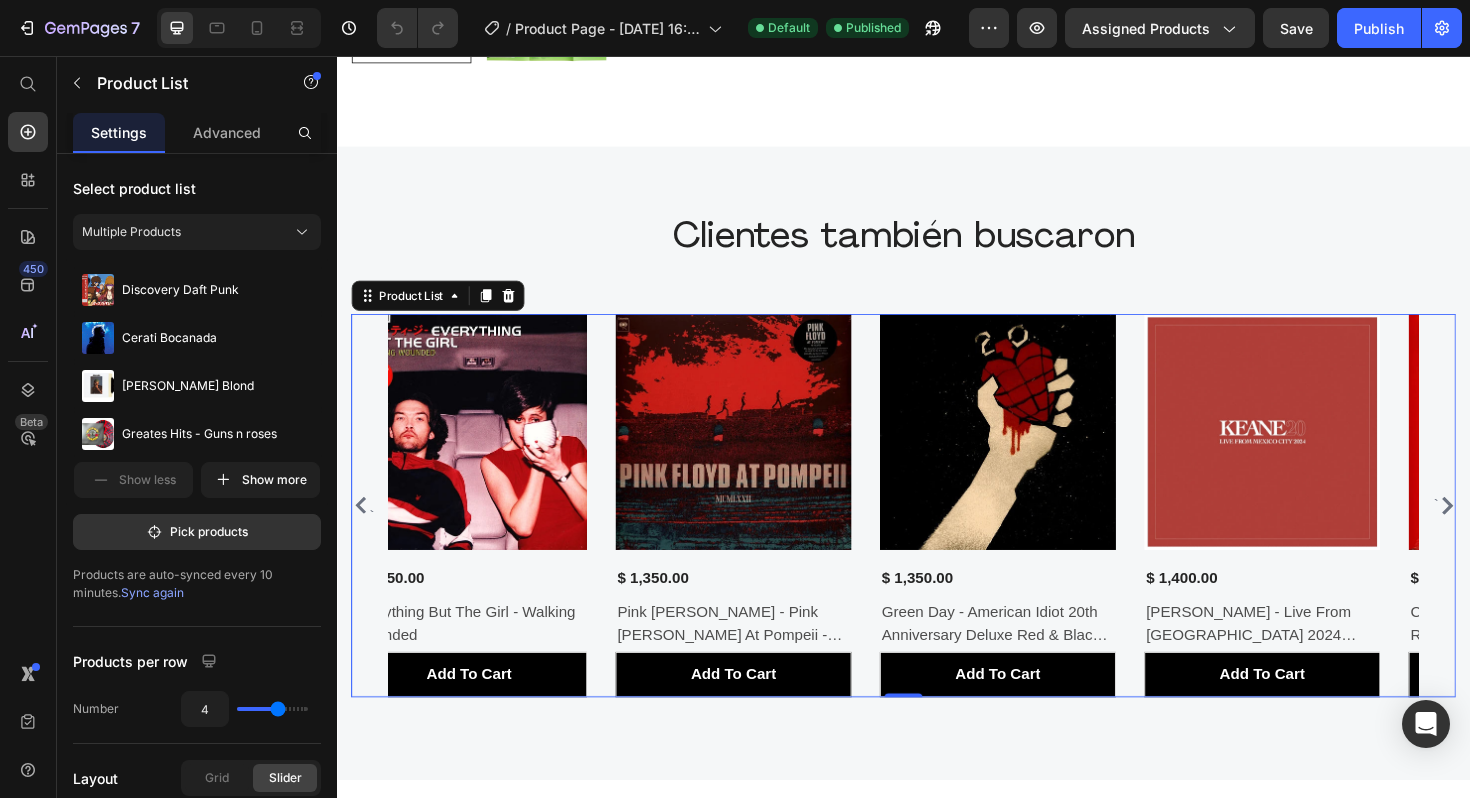 click 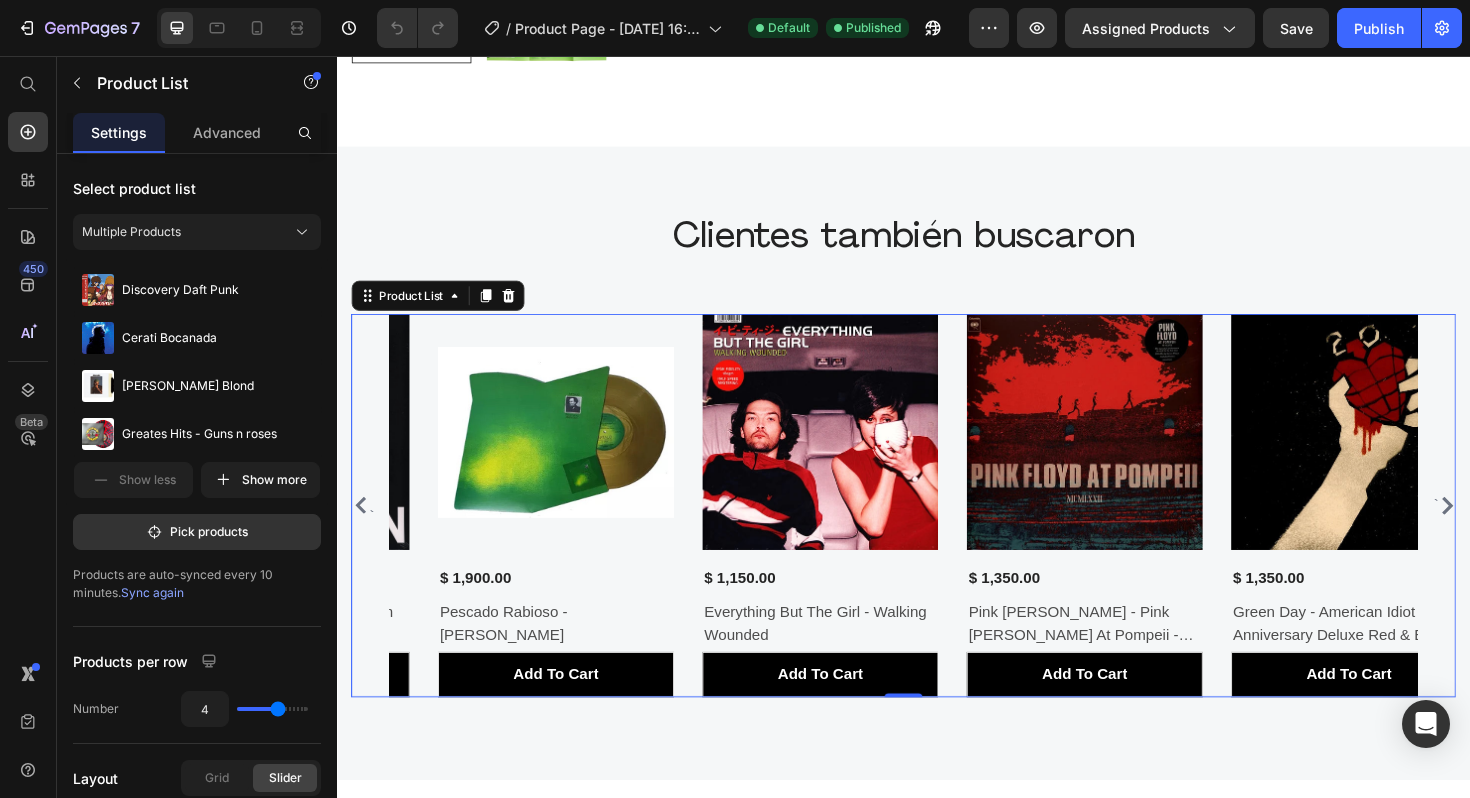 click 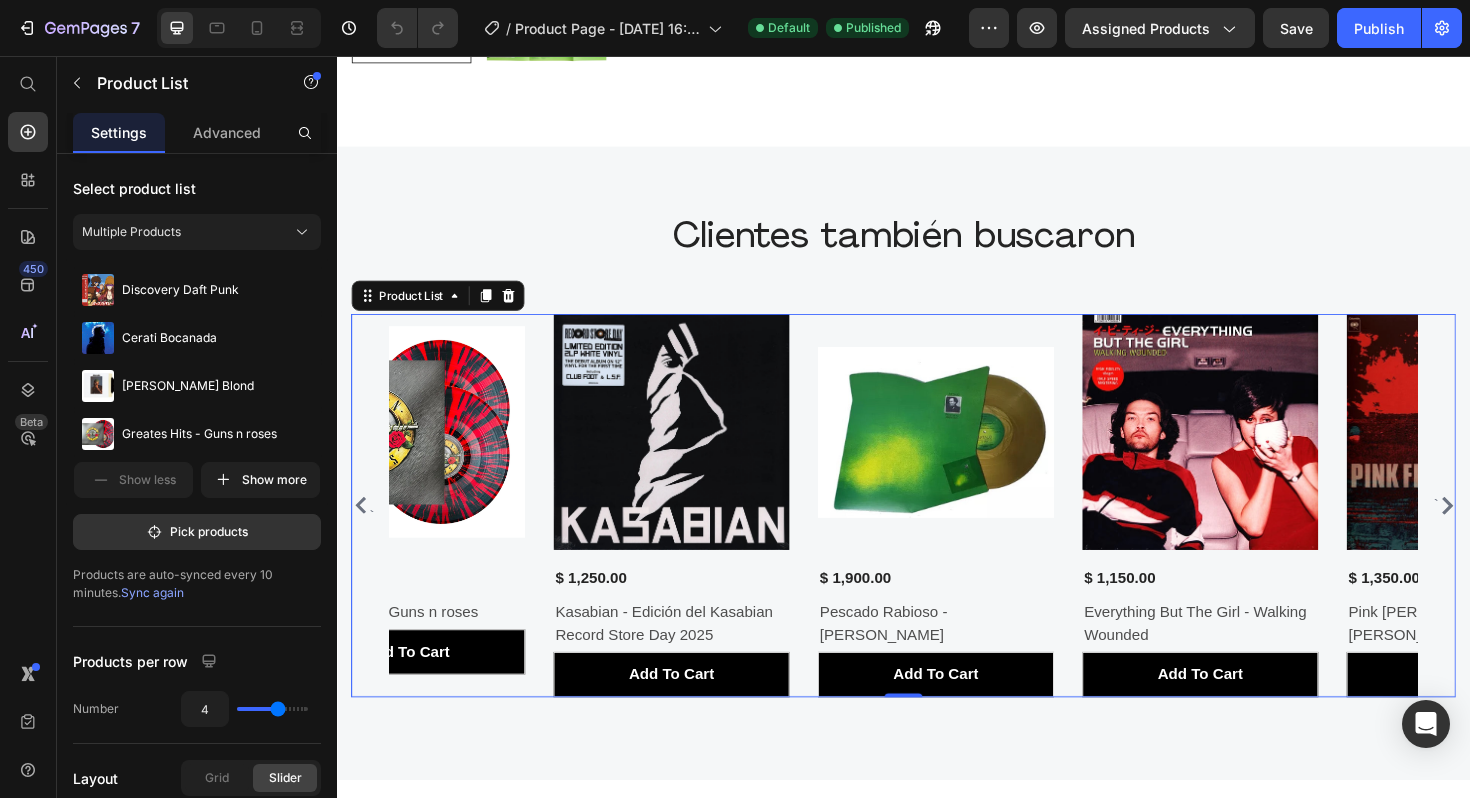 click 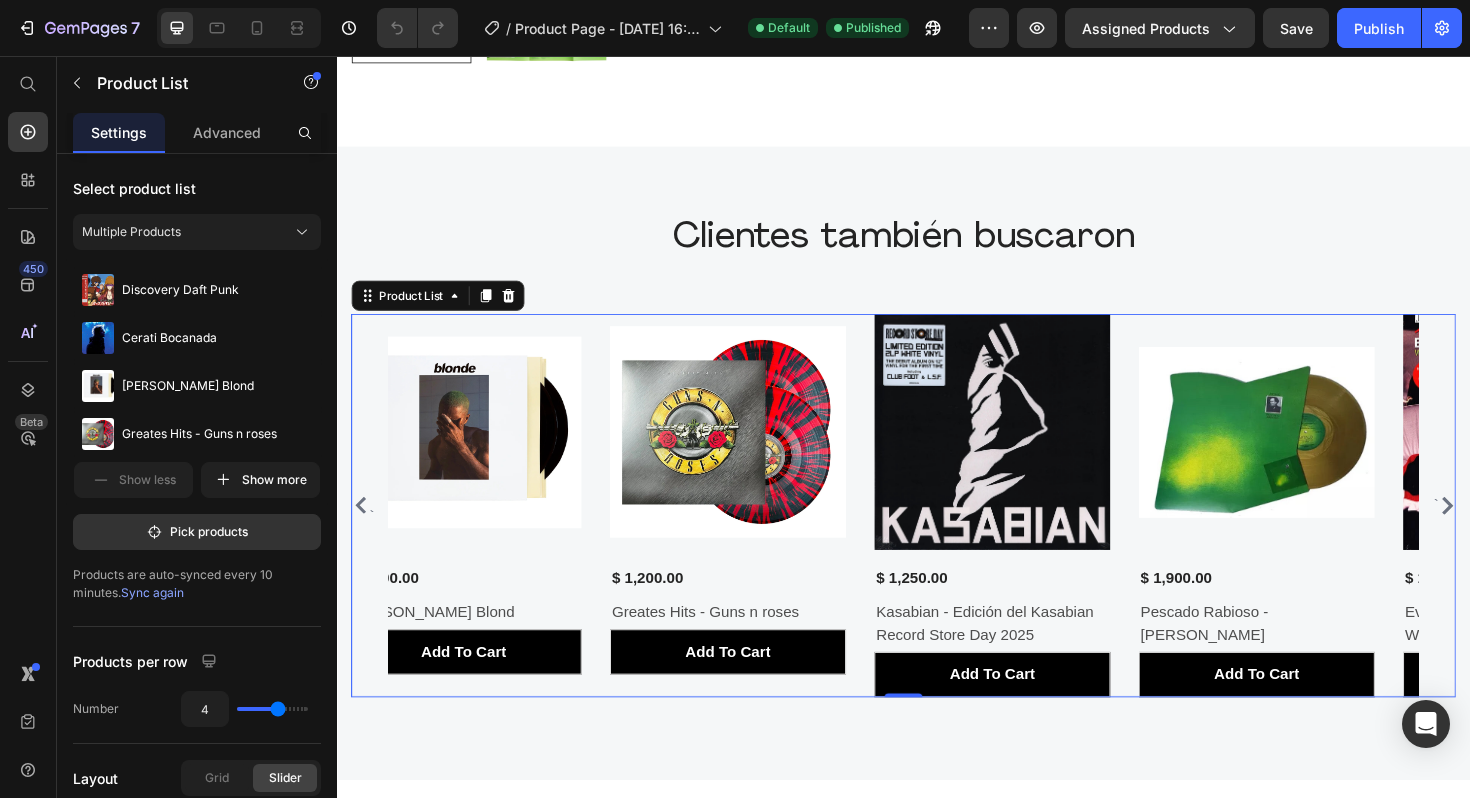 click 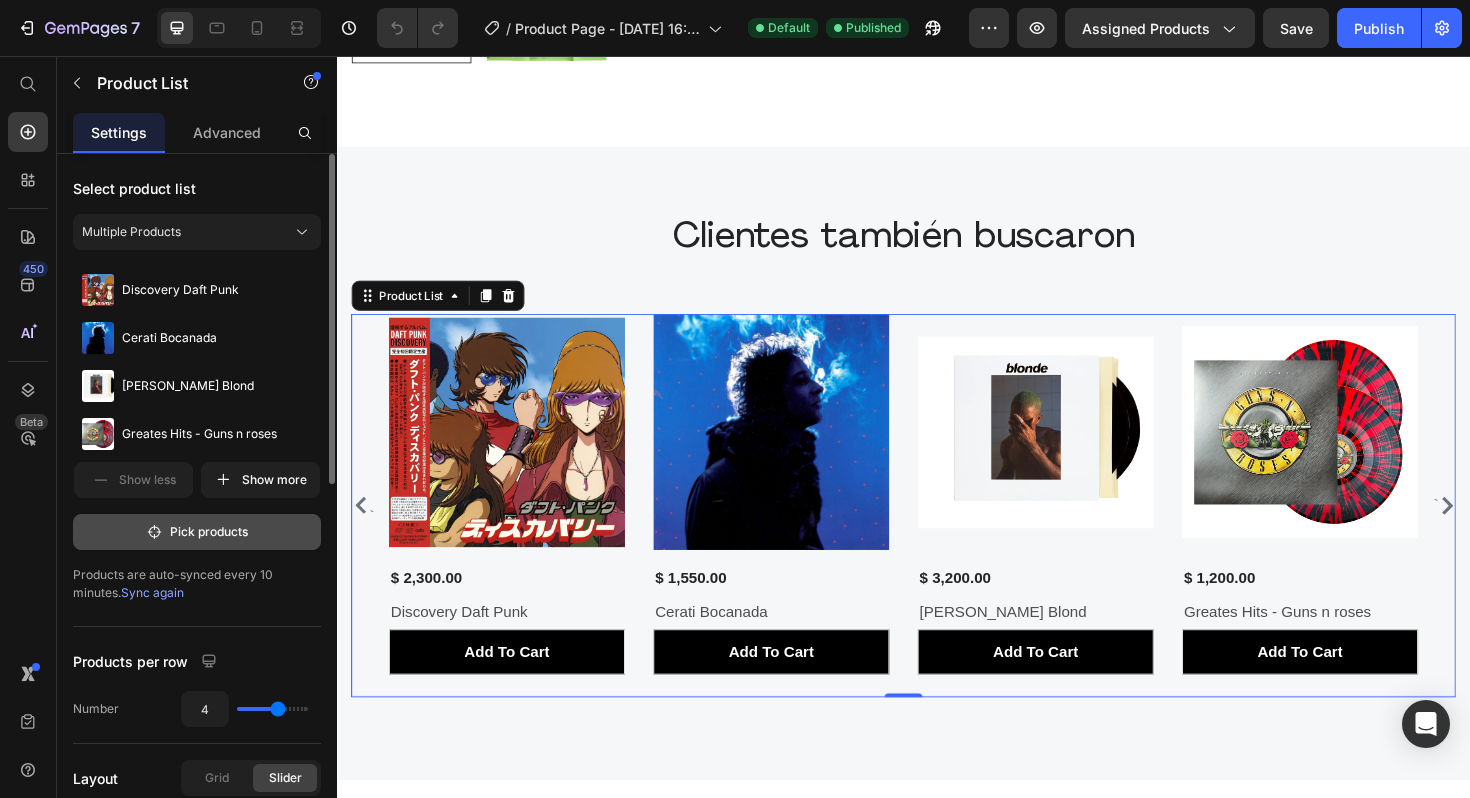 click on "Pick products" at bounding box center [197, 532] 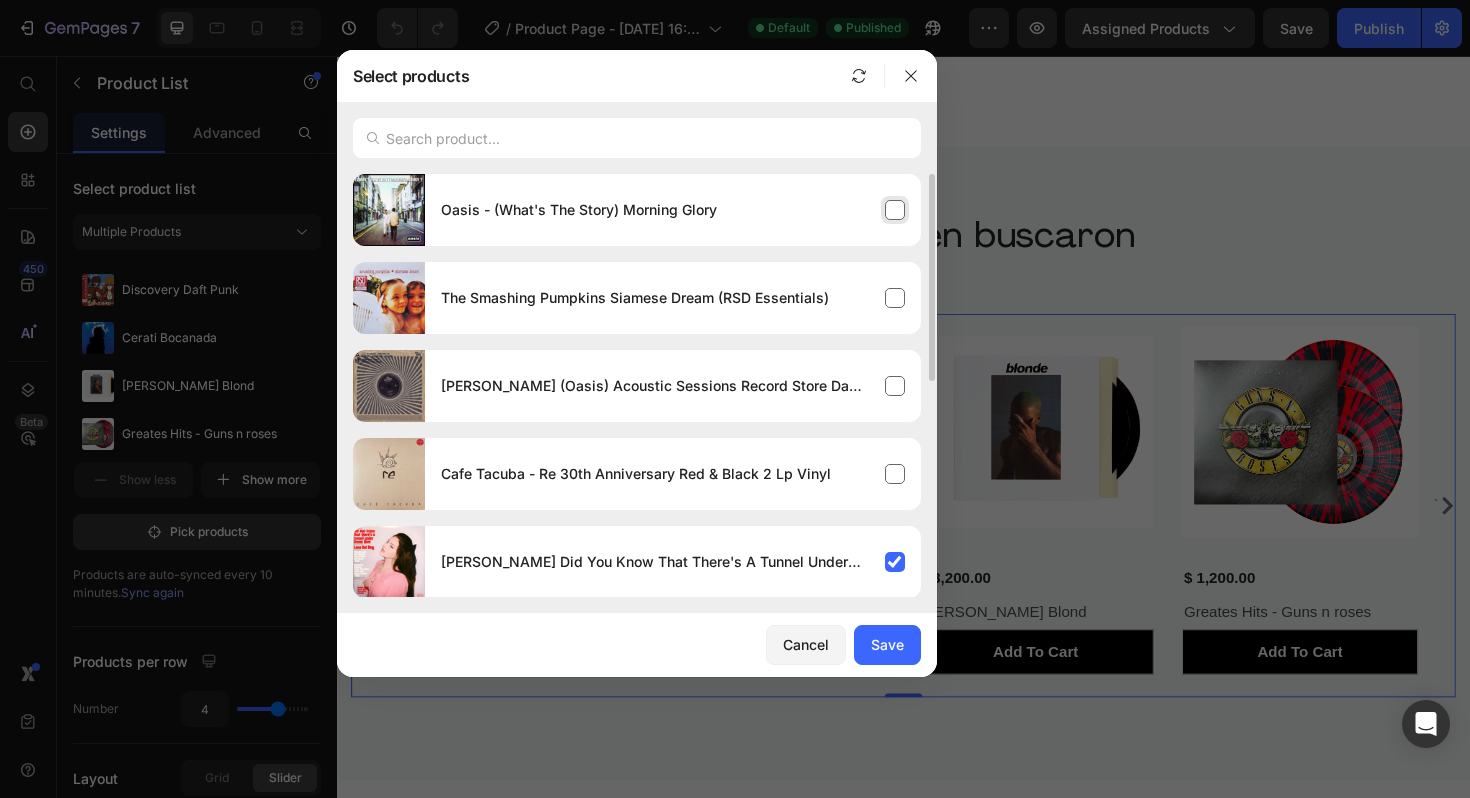 click on "Oasis - (What's The Story) Morning Glory" at bounding box center (673, 210) 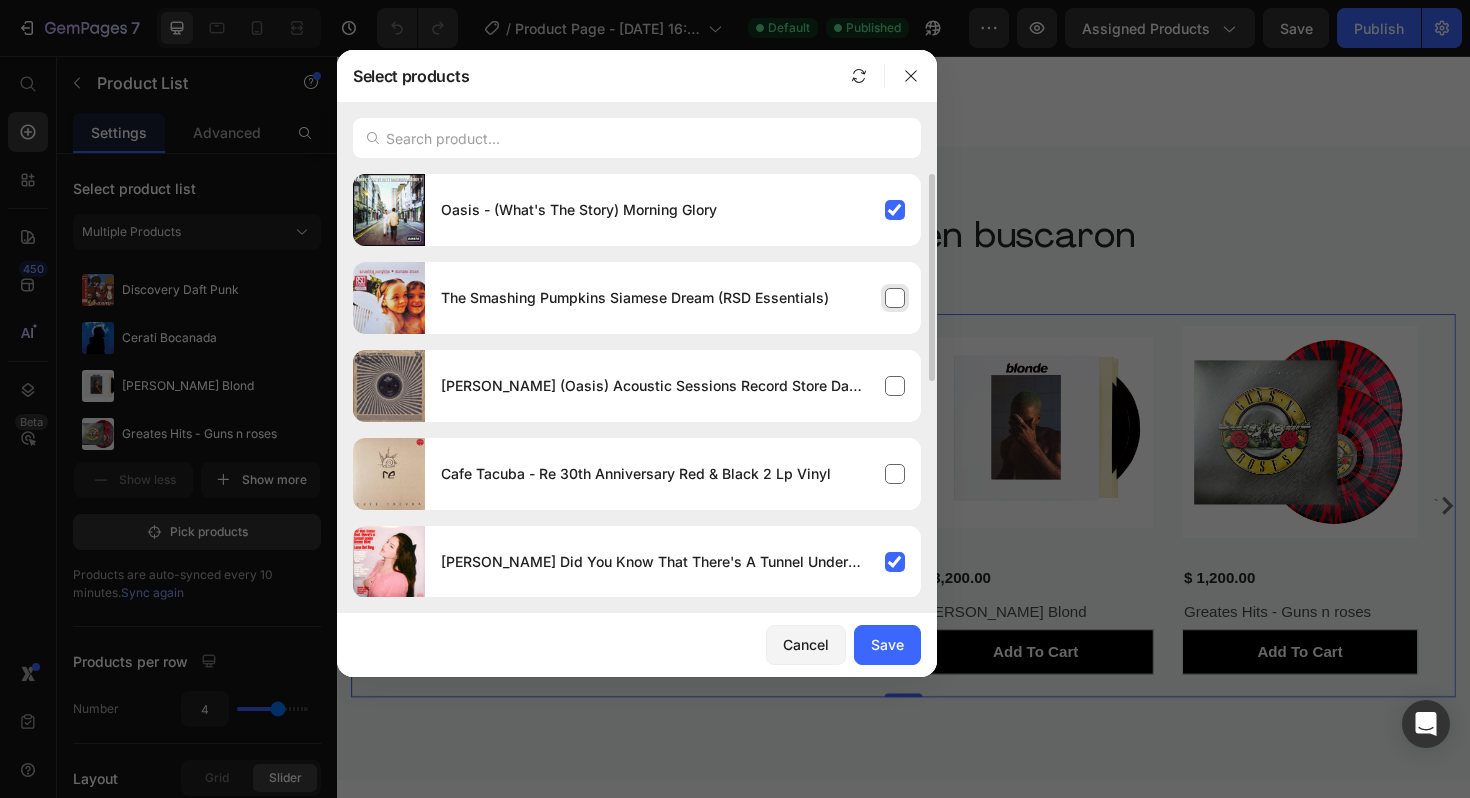 click on "The Smashing Pumpkins Siamese Dream (RSD Essentials)" at bounding box center (673, 298) 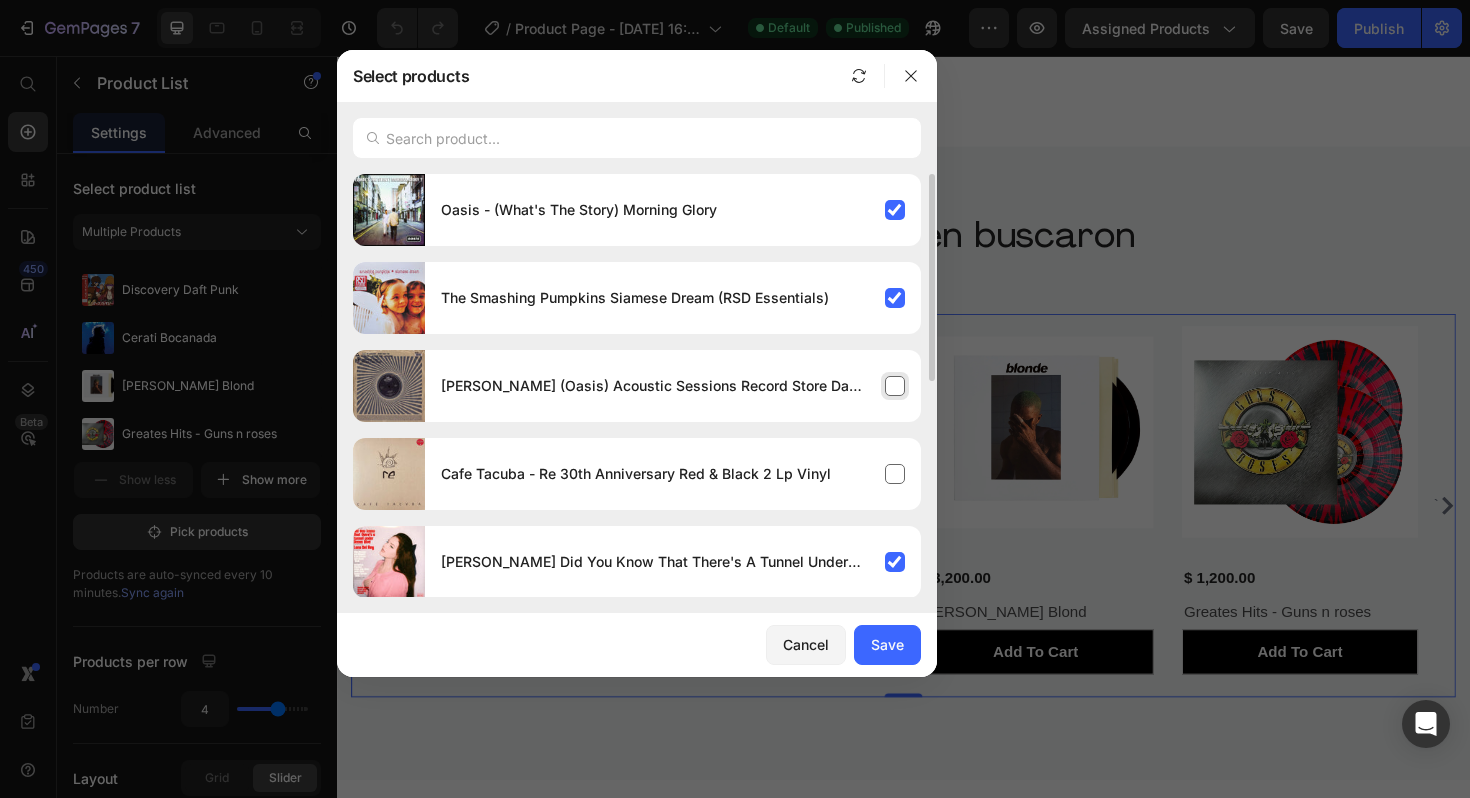 click on "[PERSON_NAME] (Oasis) Acoustic Sessions Record Store Day 2025 Colored Vinyl Edition" at bounding box center (673, 386) 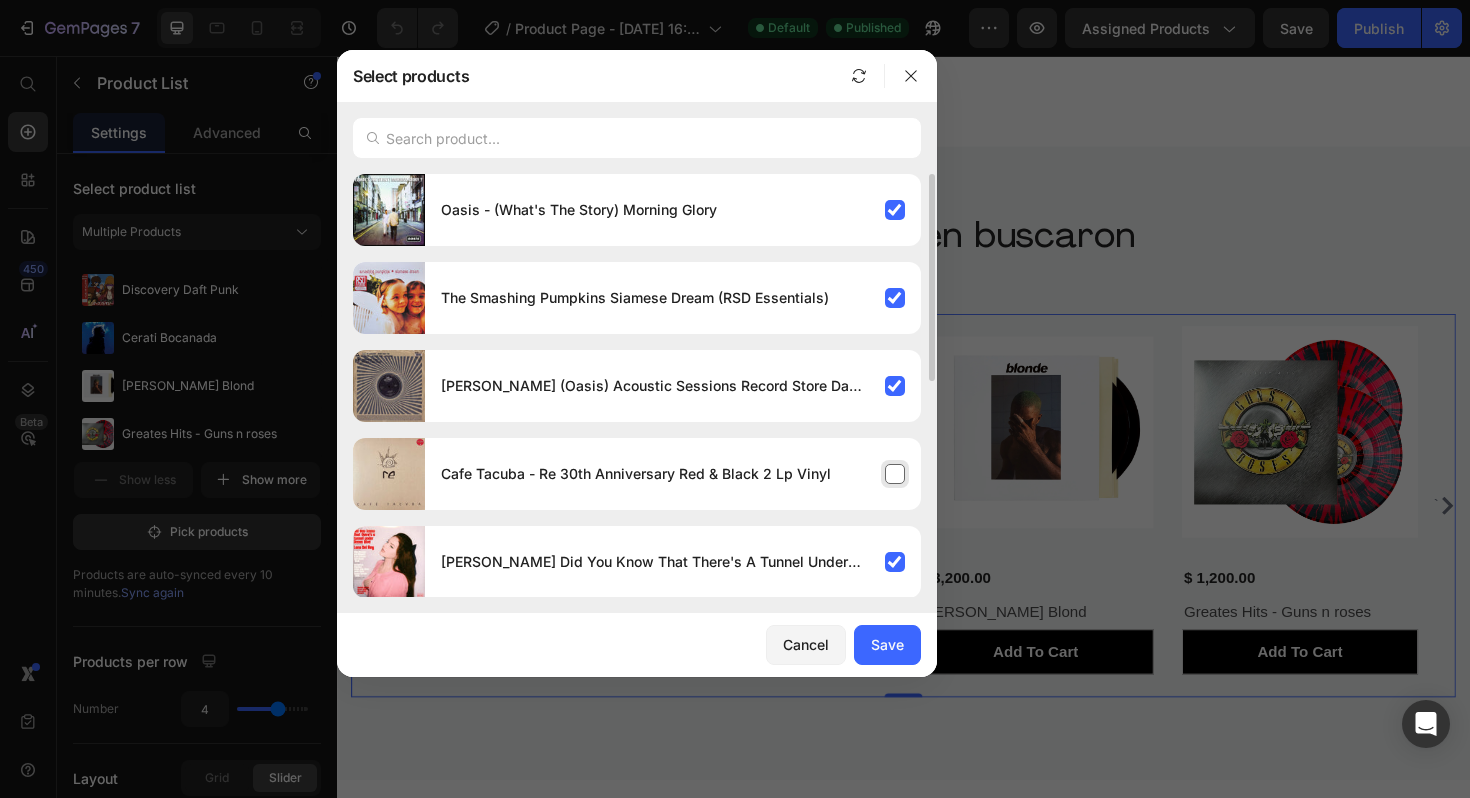 click on "Cafe Tacuba - Re 30th Anniversary Red & Black 2 Lp Vinyl" at bounding box center [673, 474] 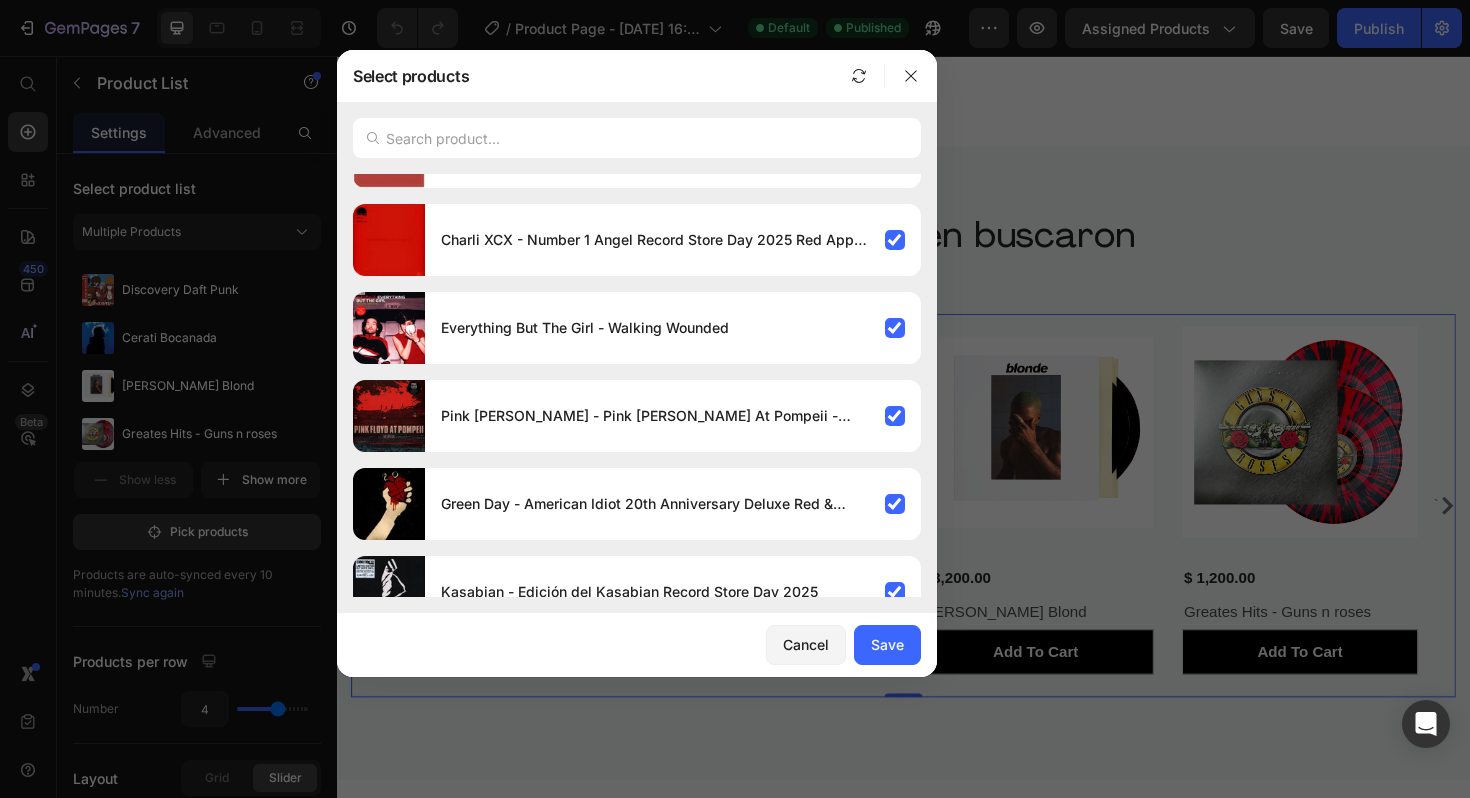 scroll, scrollTop: 1145, scrollLeft: 0, axis: vertical 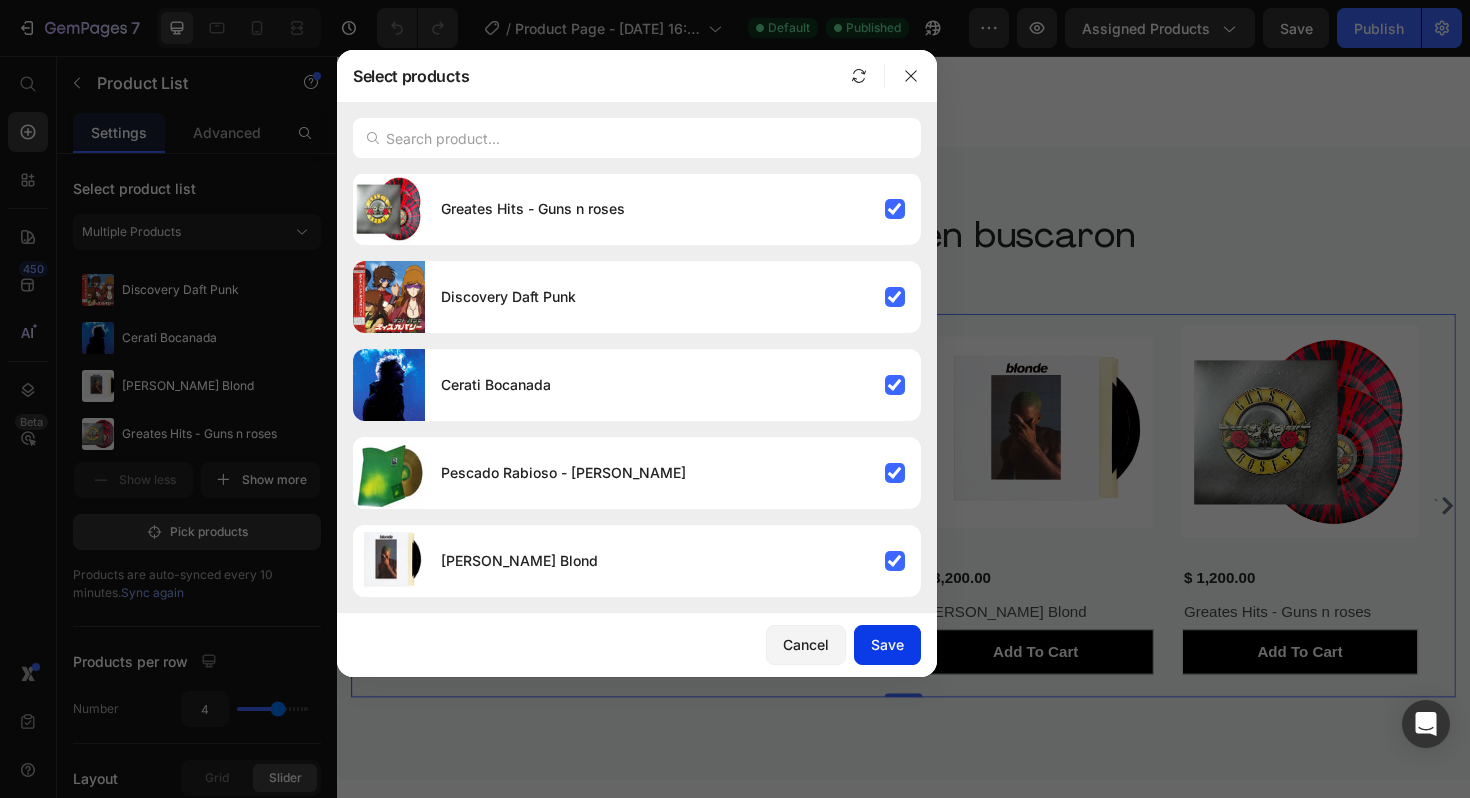click on "Save" at bounding box center (887, 644) 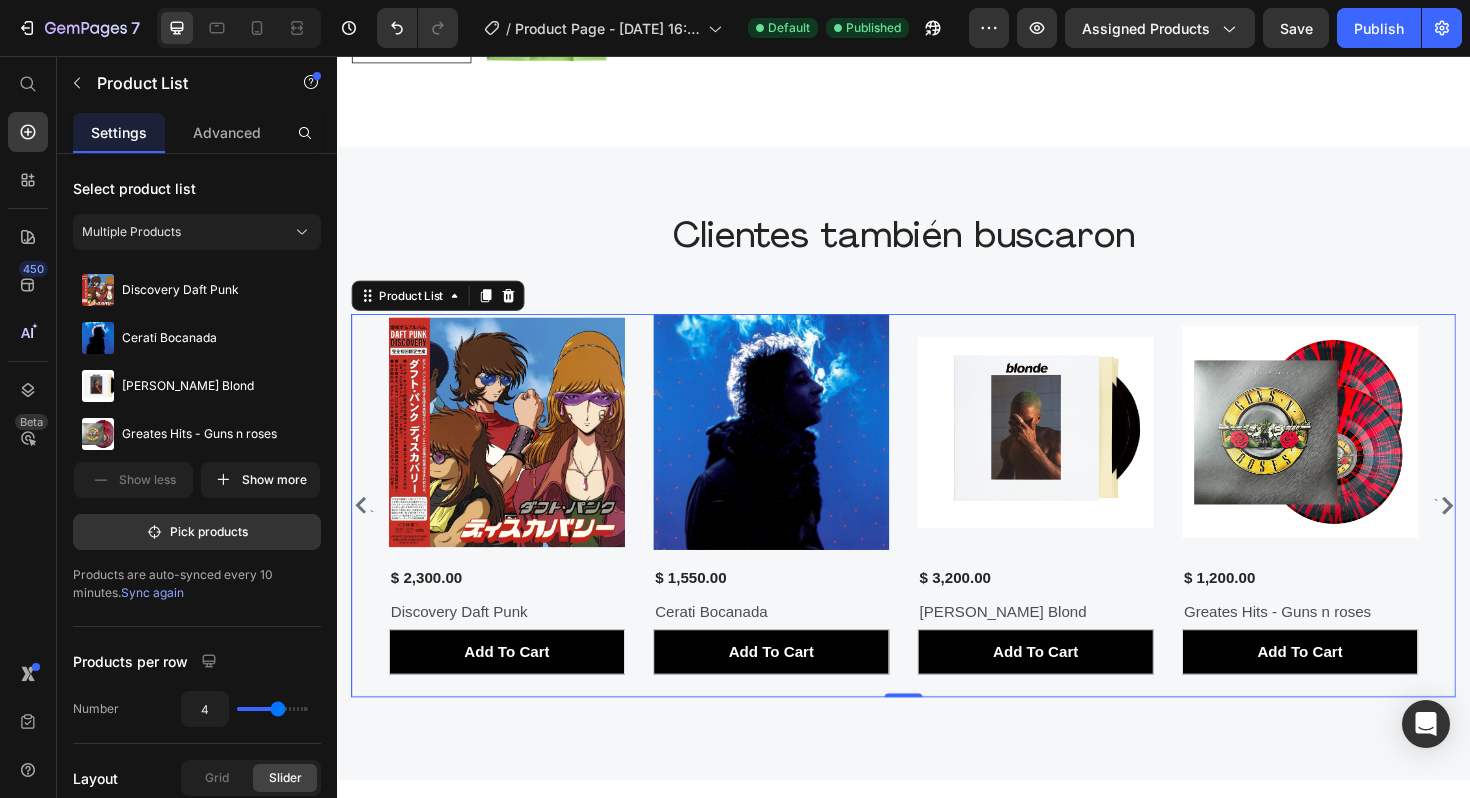 click 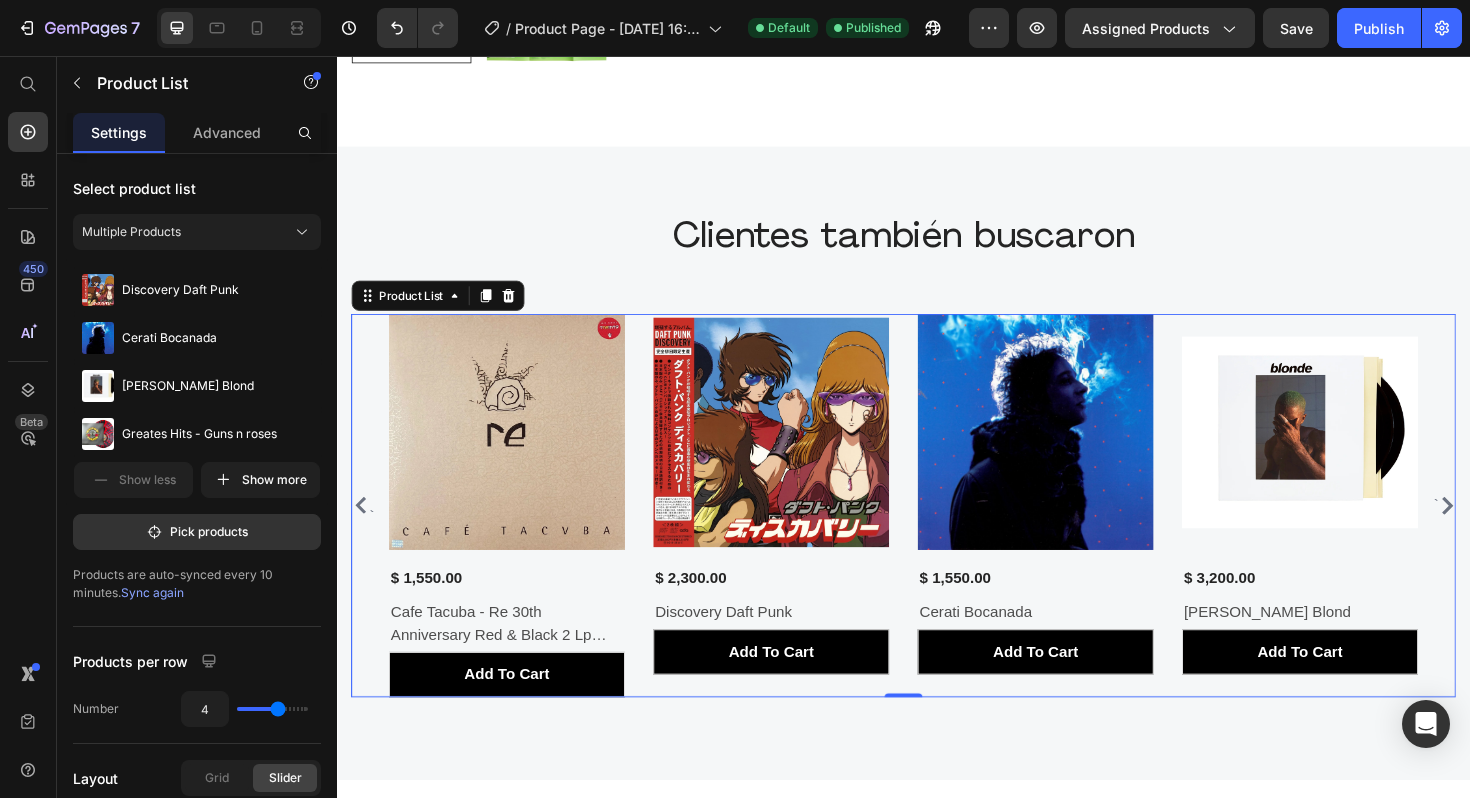 click 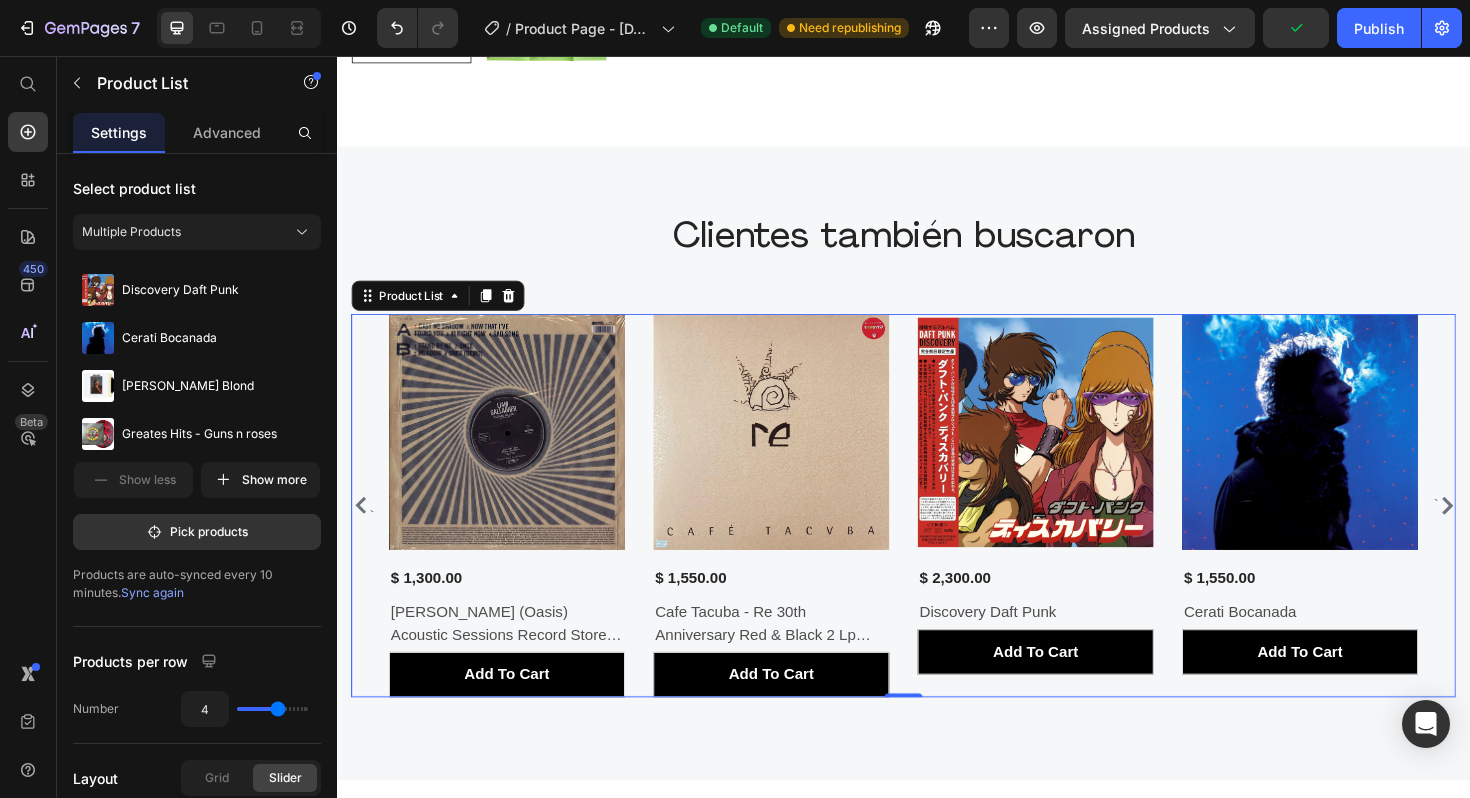 click 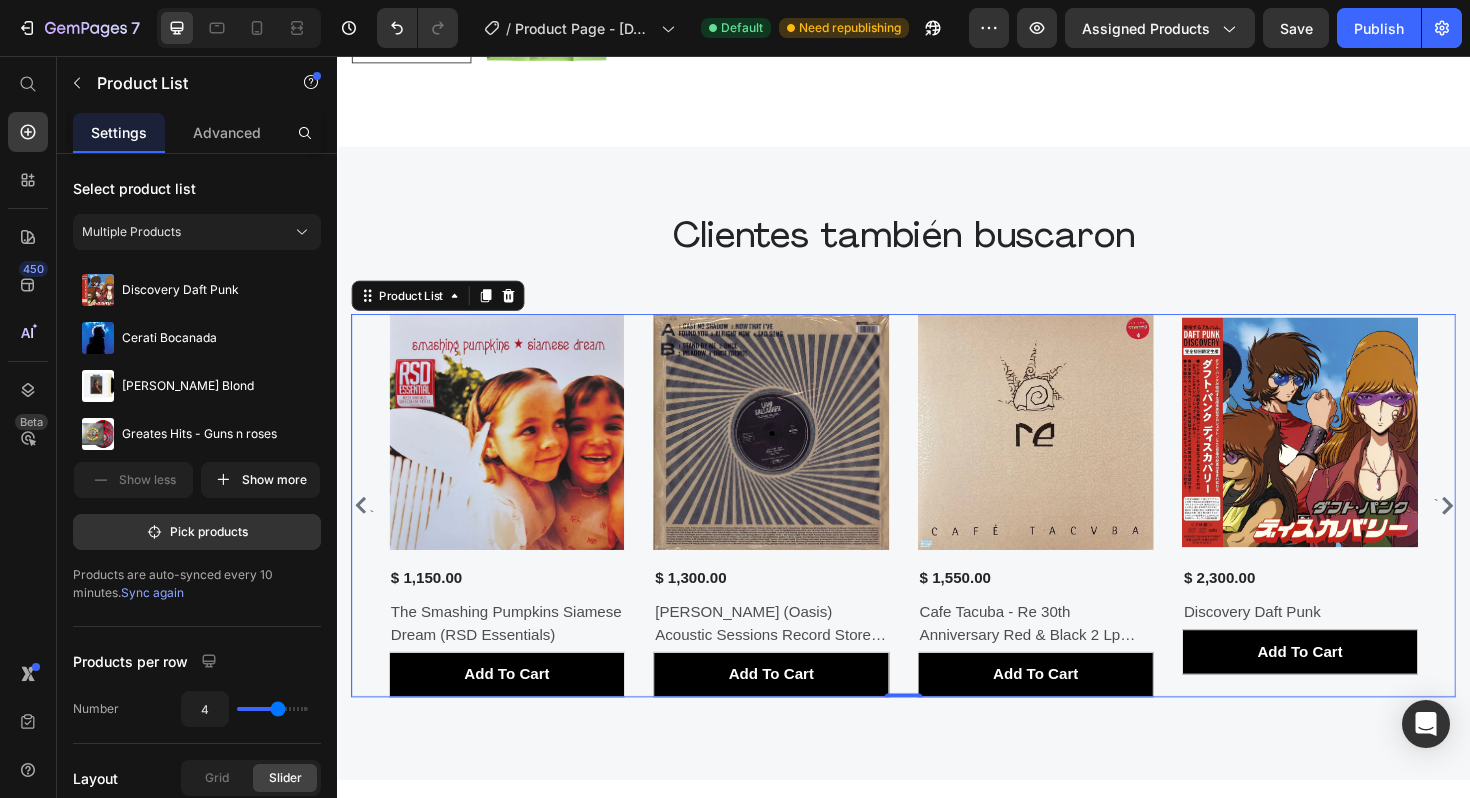 click 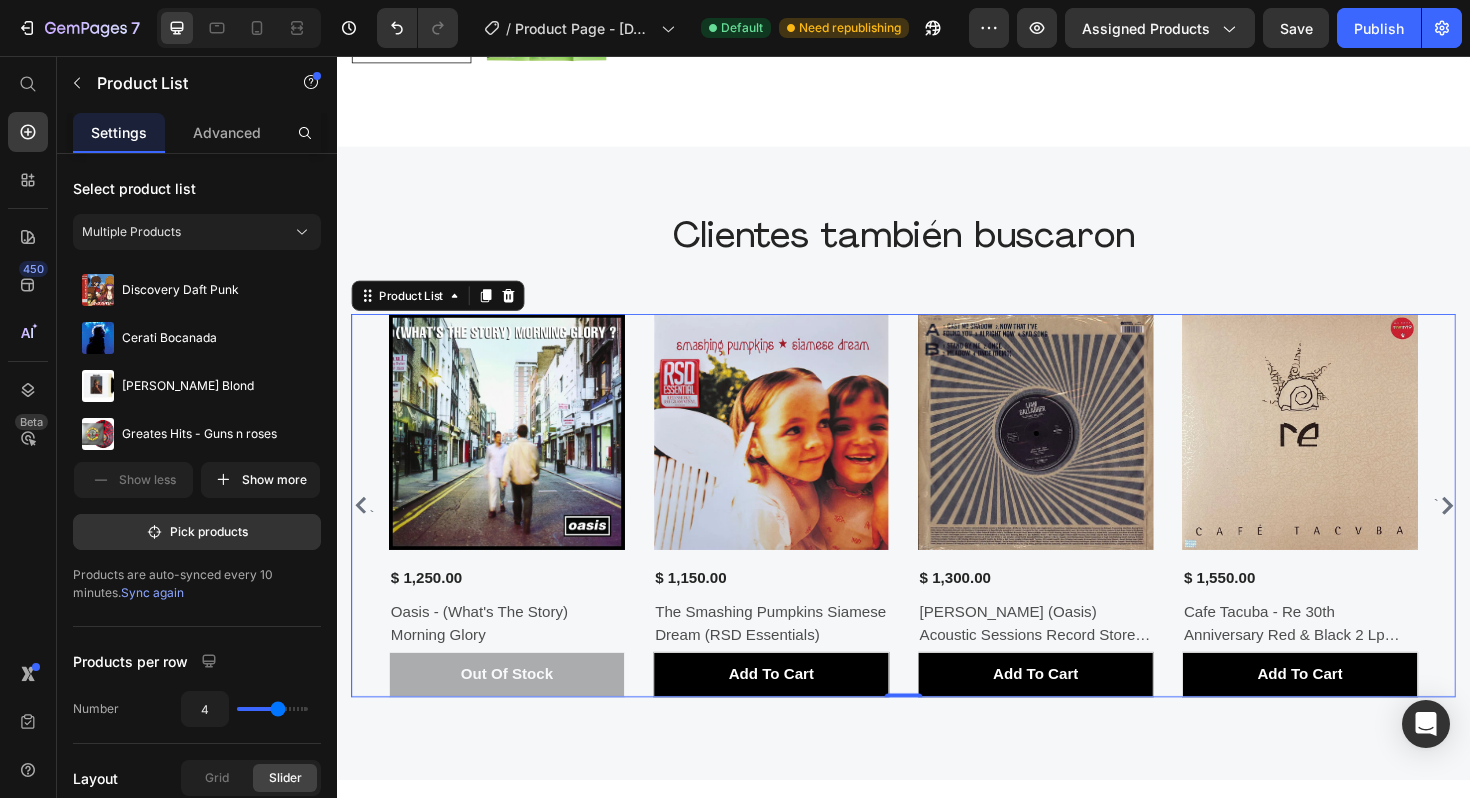 click 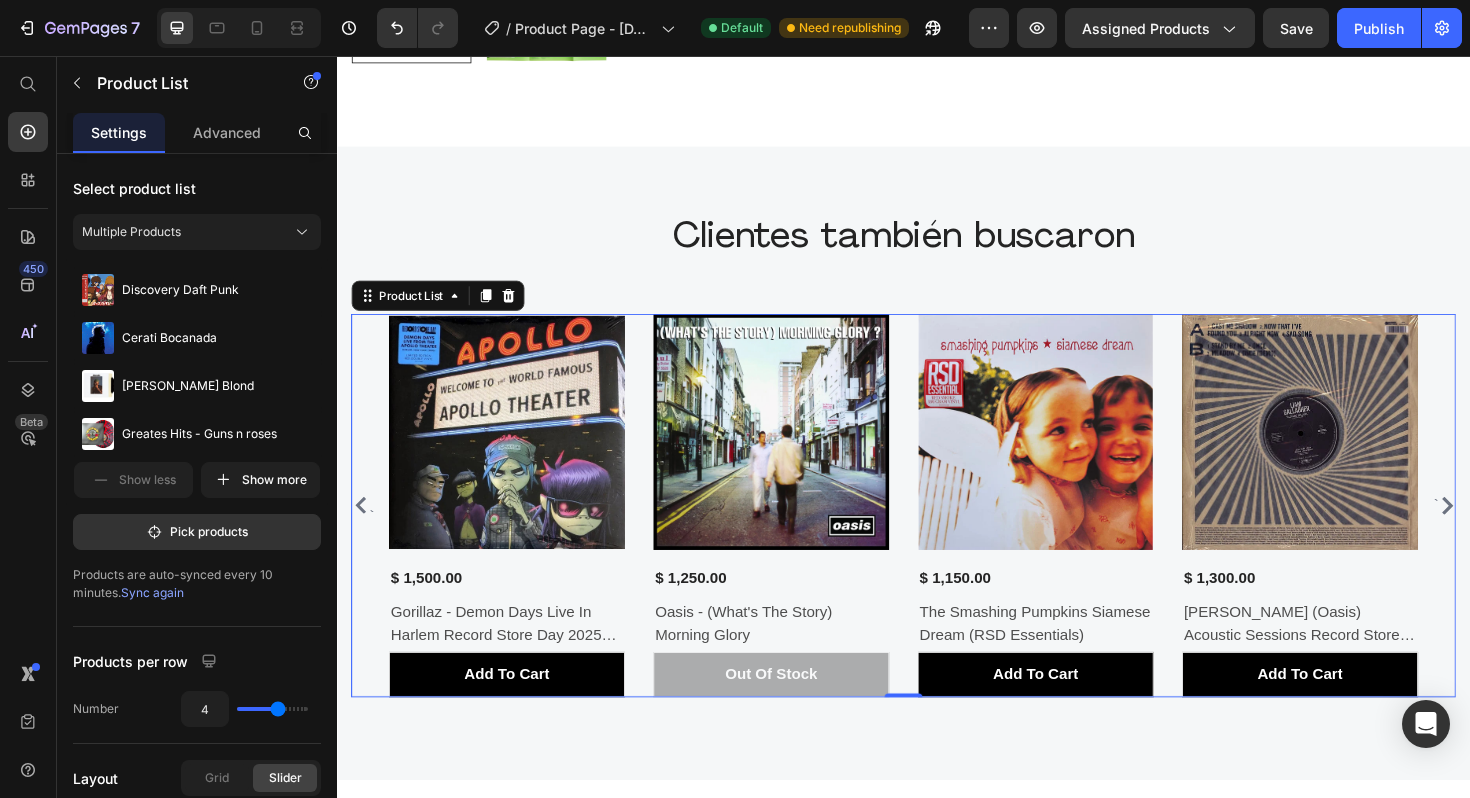click 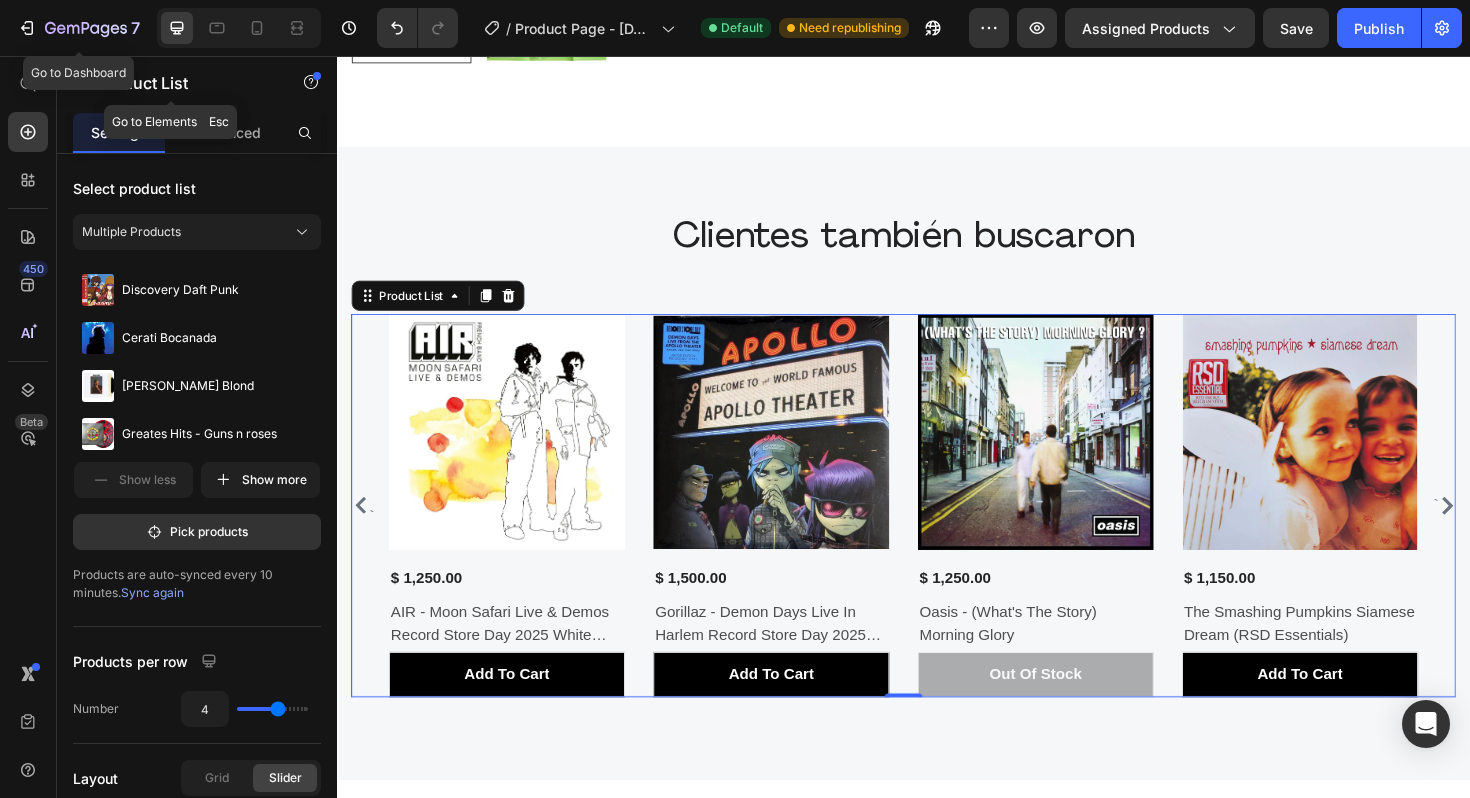 click on "7  Go to Dashboard Version history  /  Product Page - Jul 7, 16:35:21 Default Need republishing Preview Assigned Products  Save   Publish" 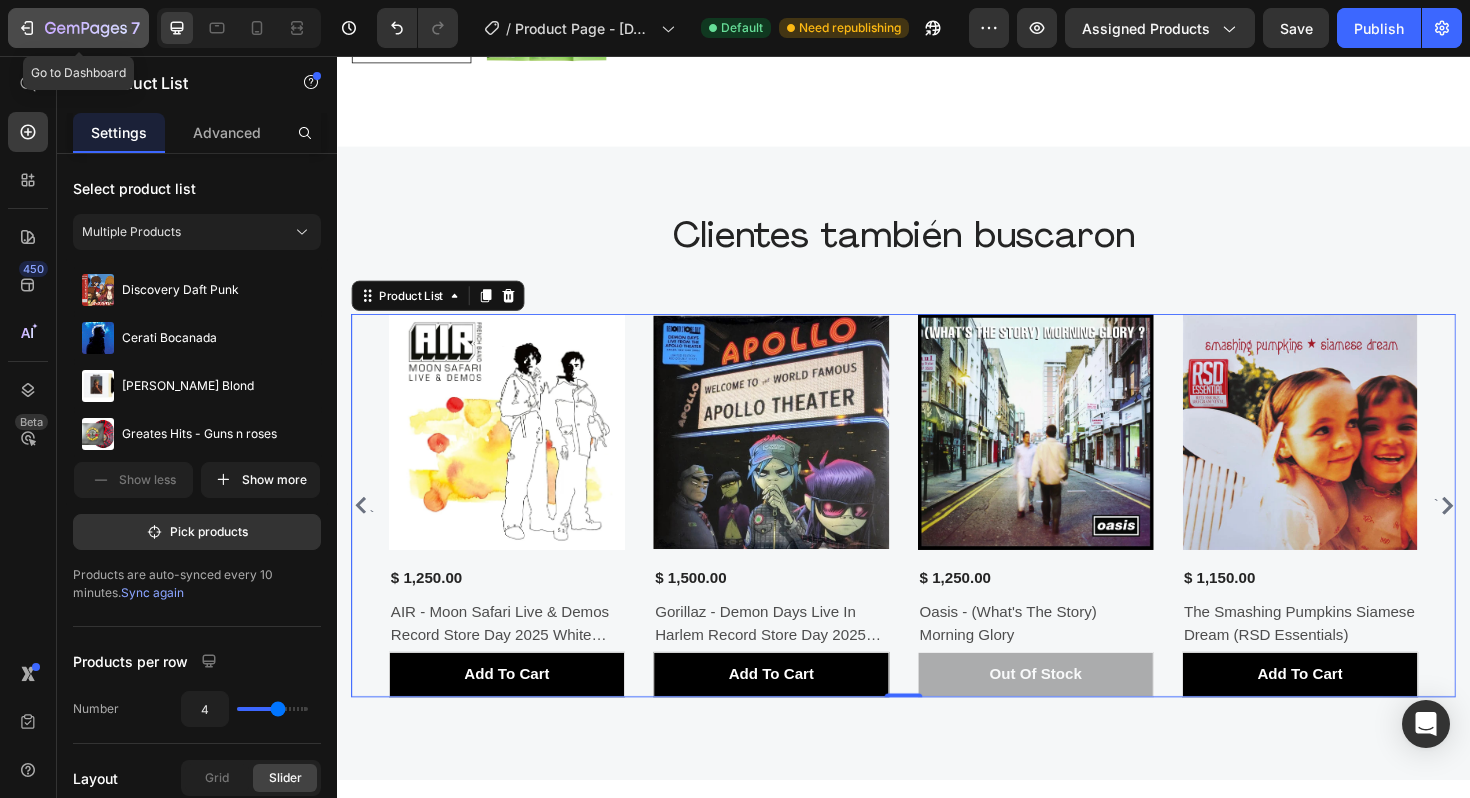 click 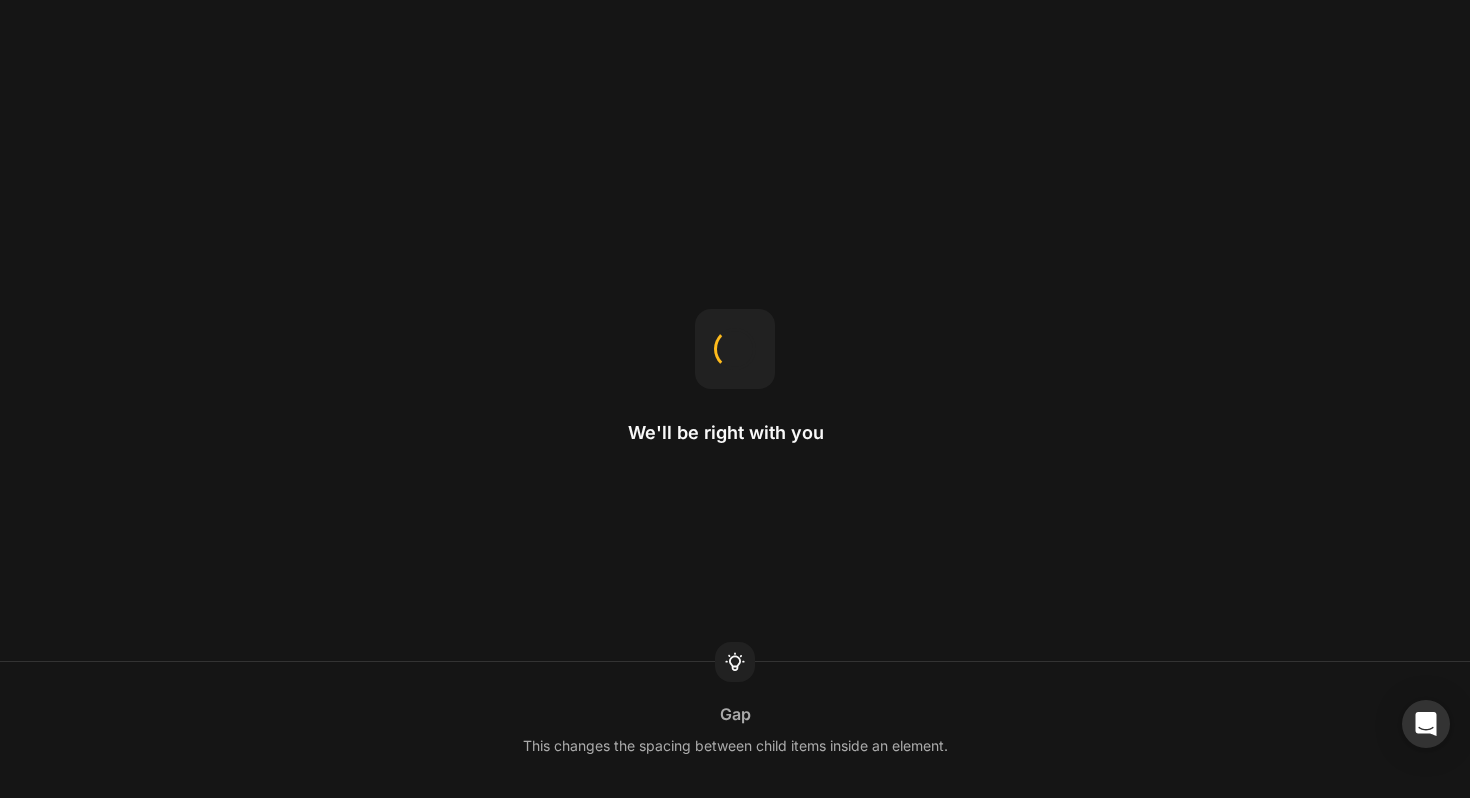 scroll, scrollTop: 0, scrollLeft: 0, axis: both 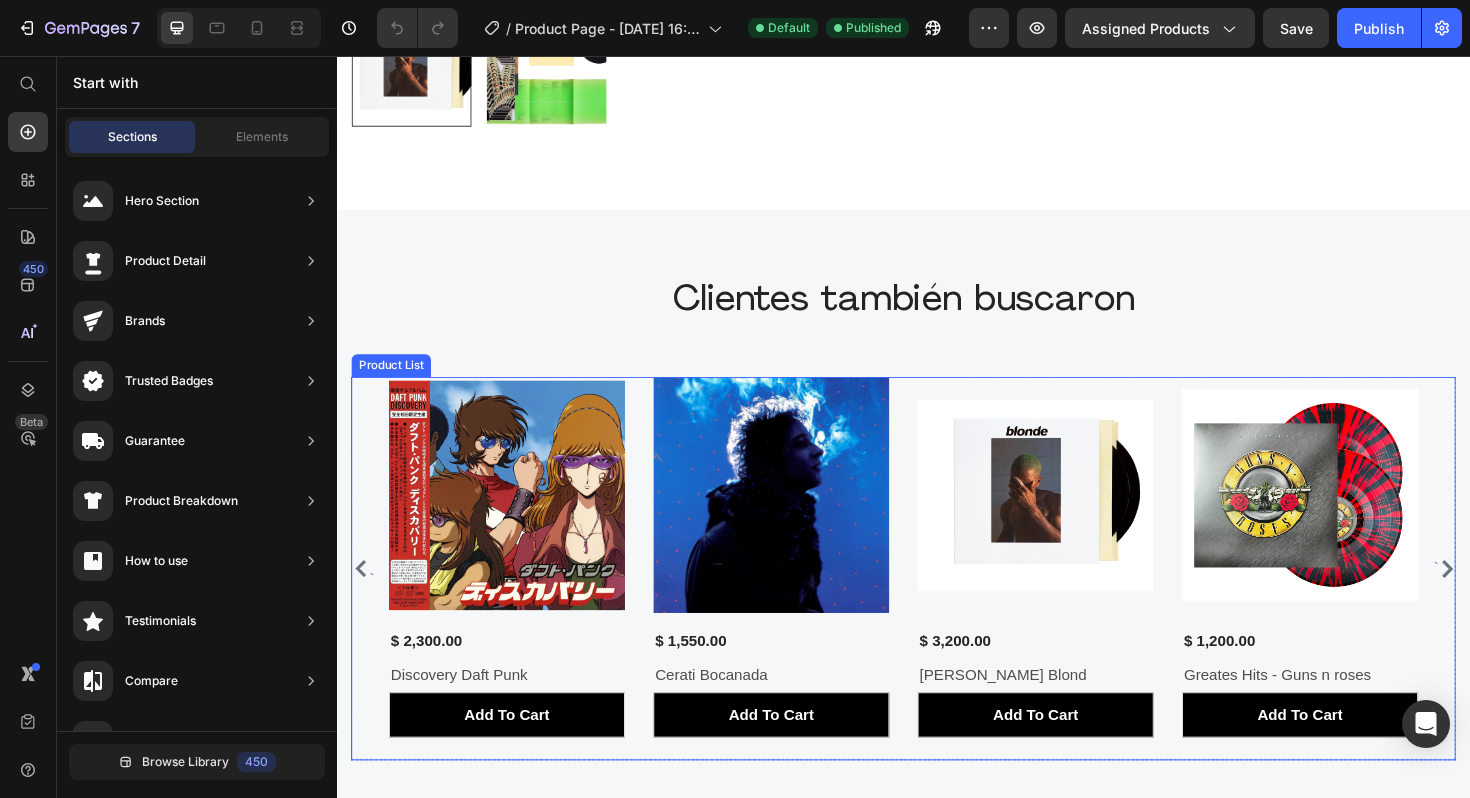 click 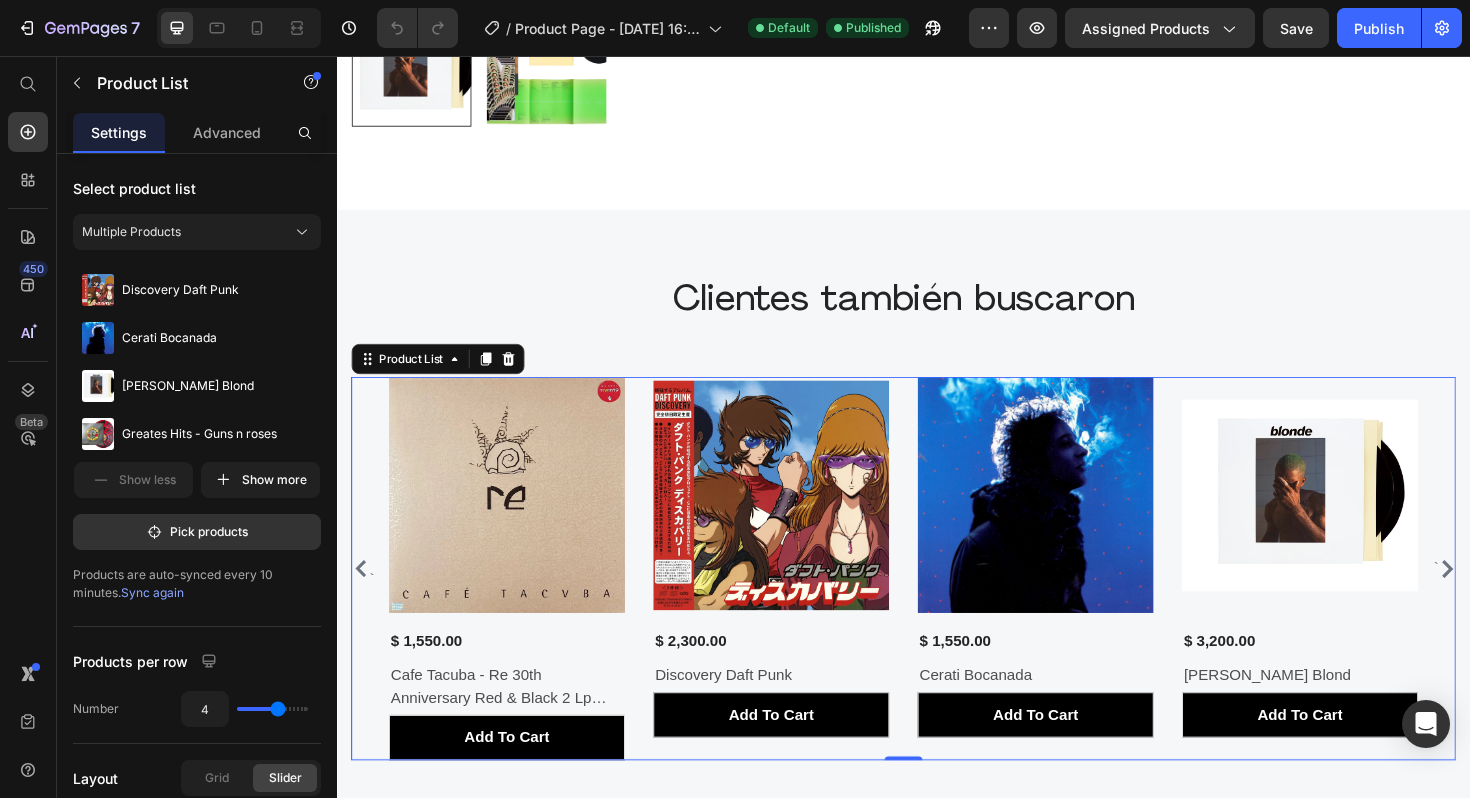 click 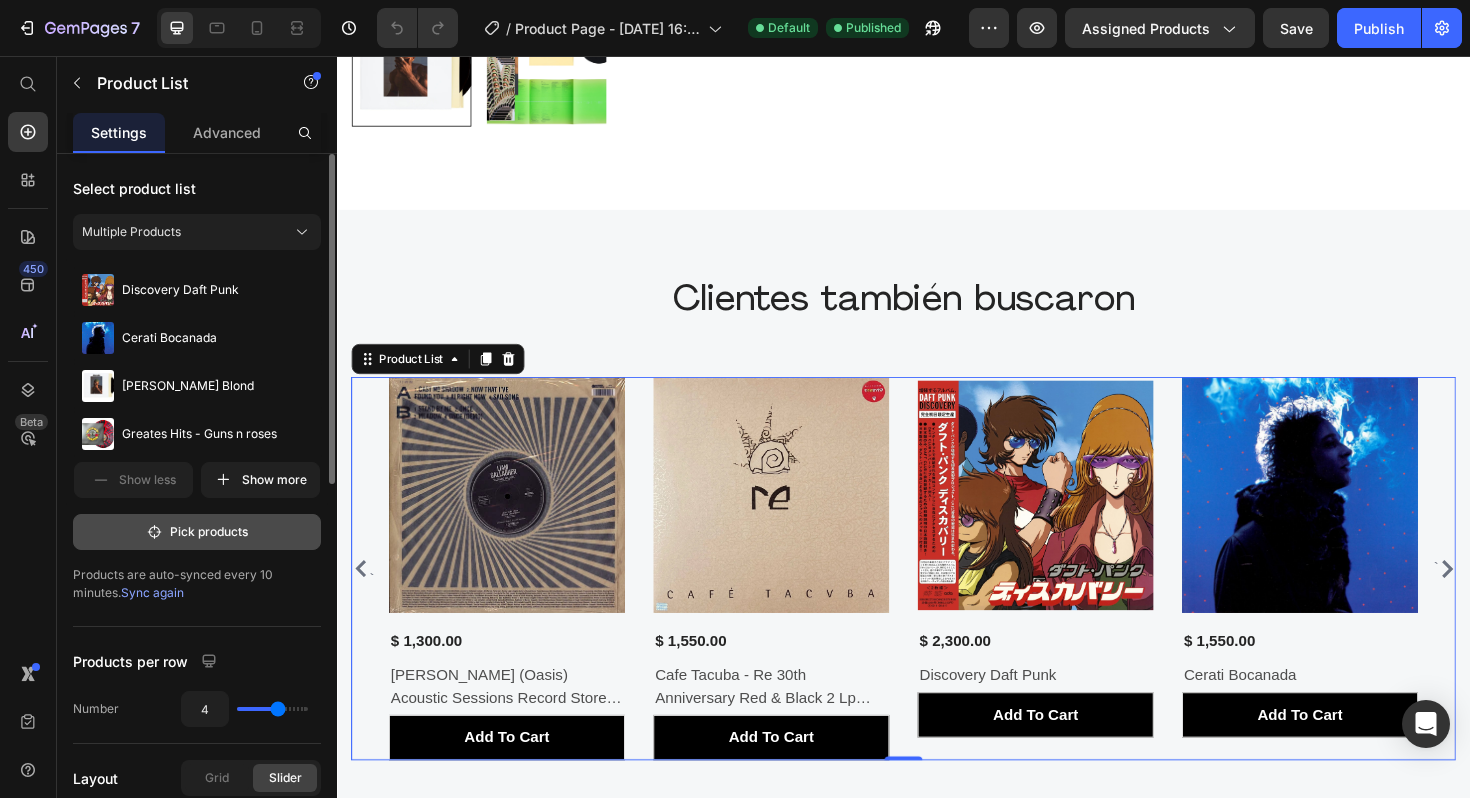 click on "Pick products" at bounding box center (197, 532) 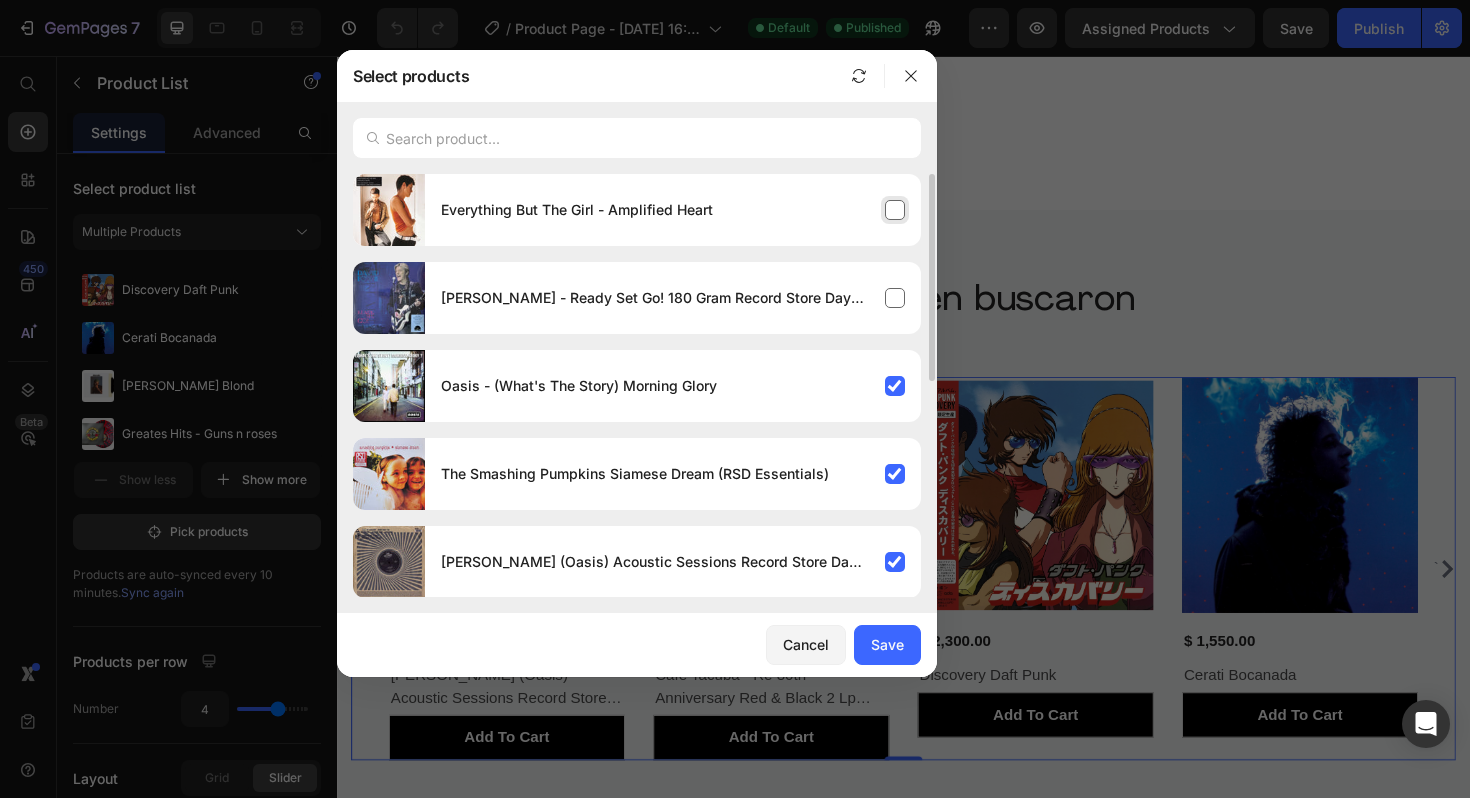 click on "Everything But The Girl - Amplified Heart" at bounding box center [673, 210] 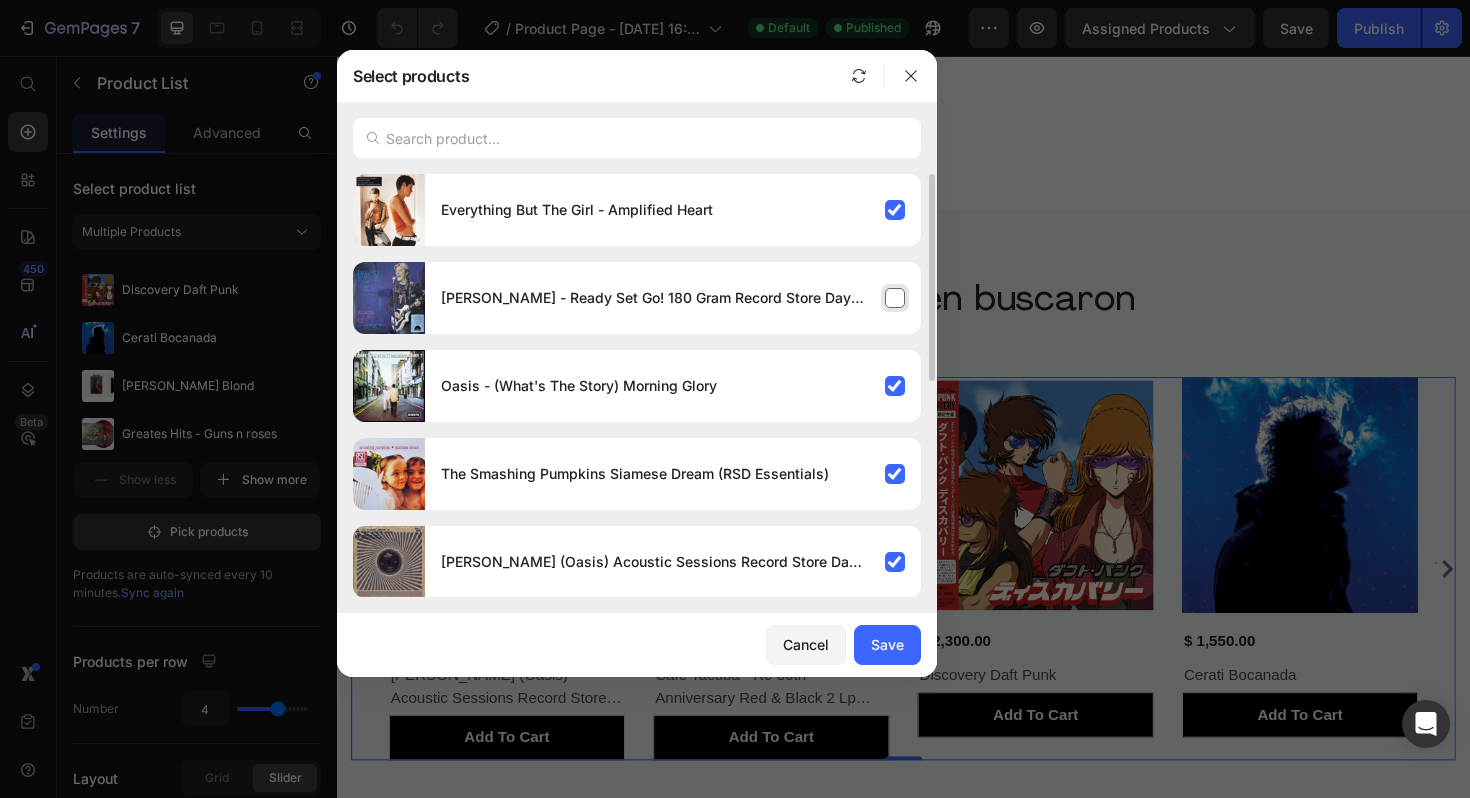 click on "[PERSON_NAME] - Ready Set Go! 180 Gram Record Store Day 2025 Black Vinyl Edition" at bounding box center [673, 298] 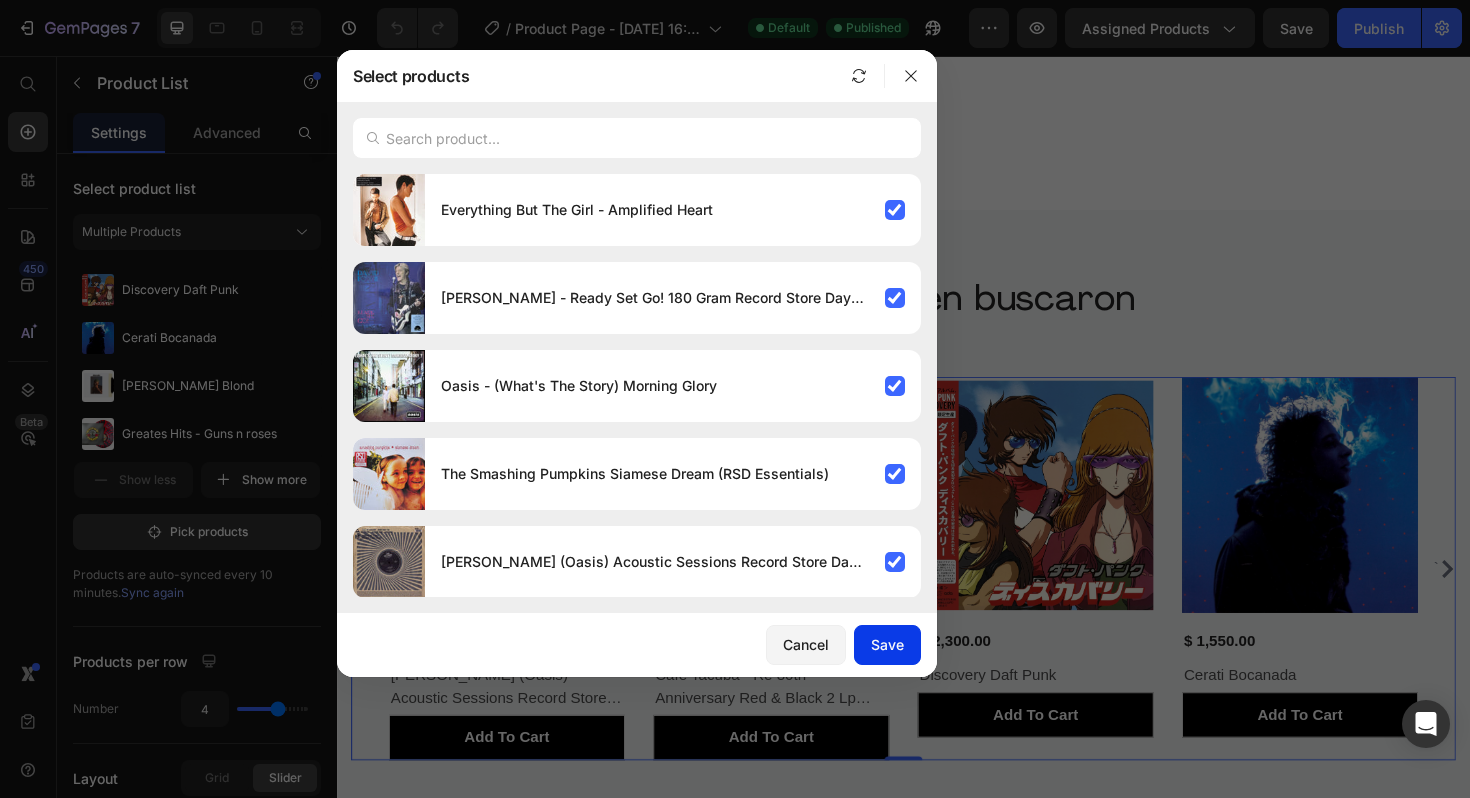 click on "Save" at bounding box center [887, 644] 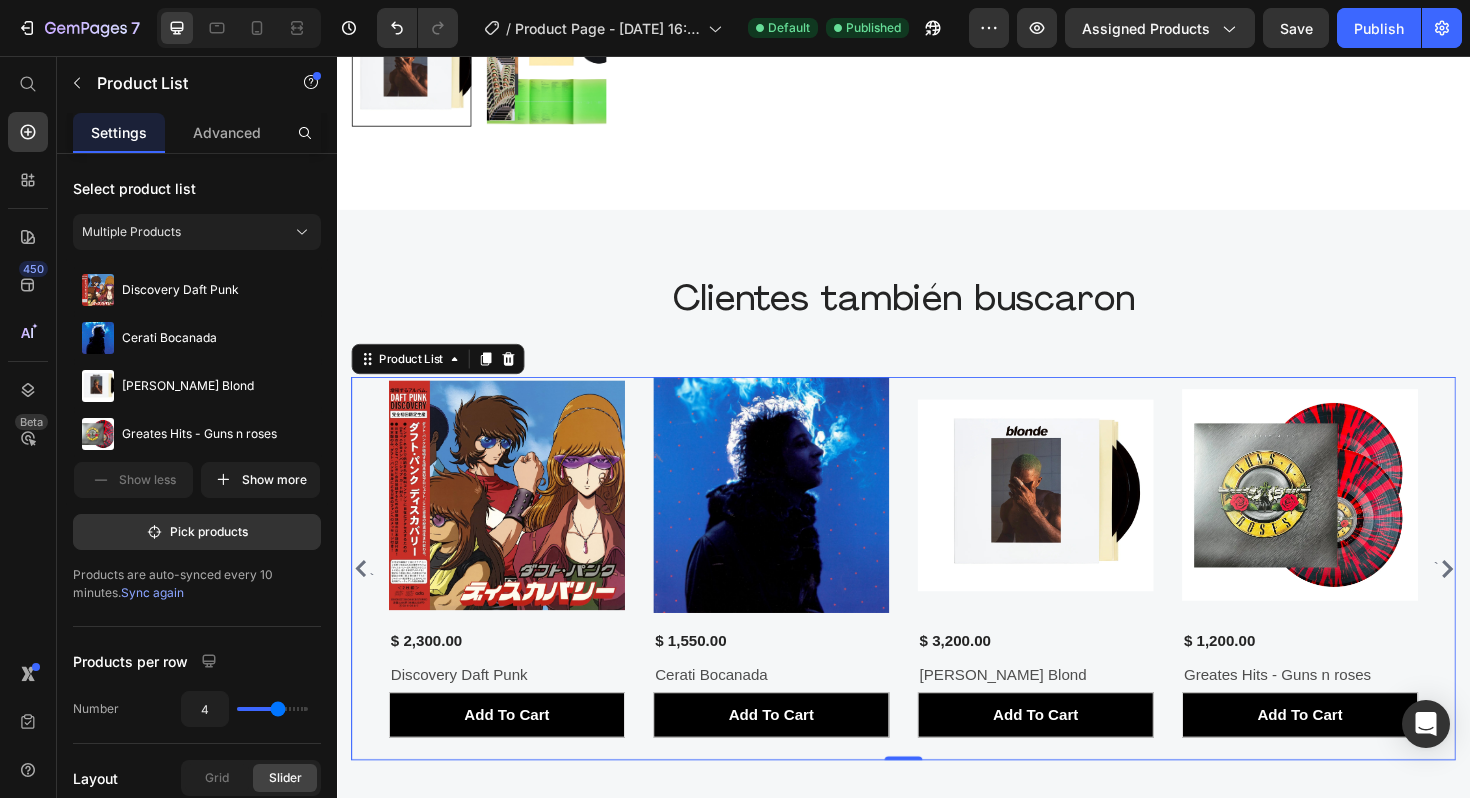 click 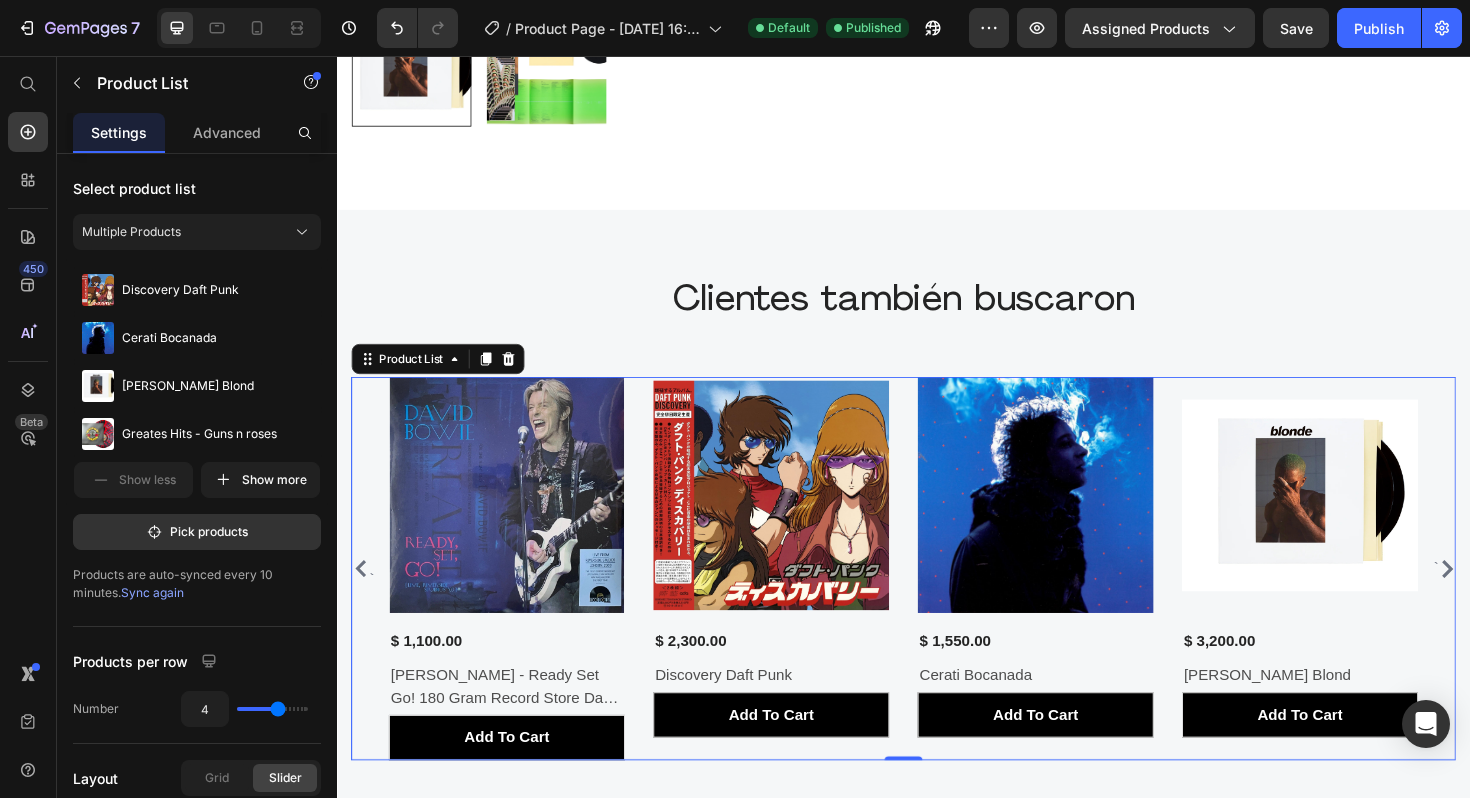click 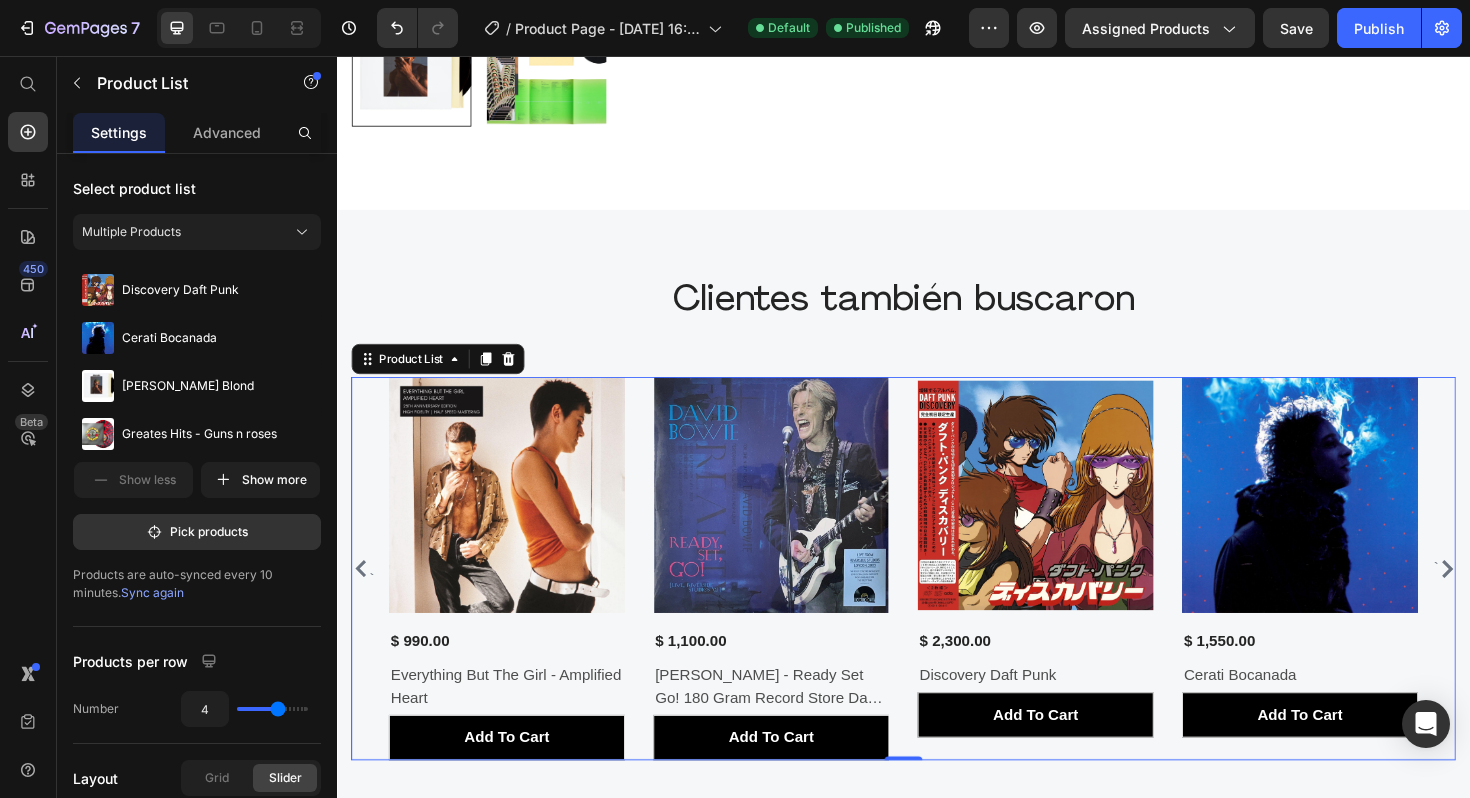 click 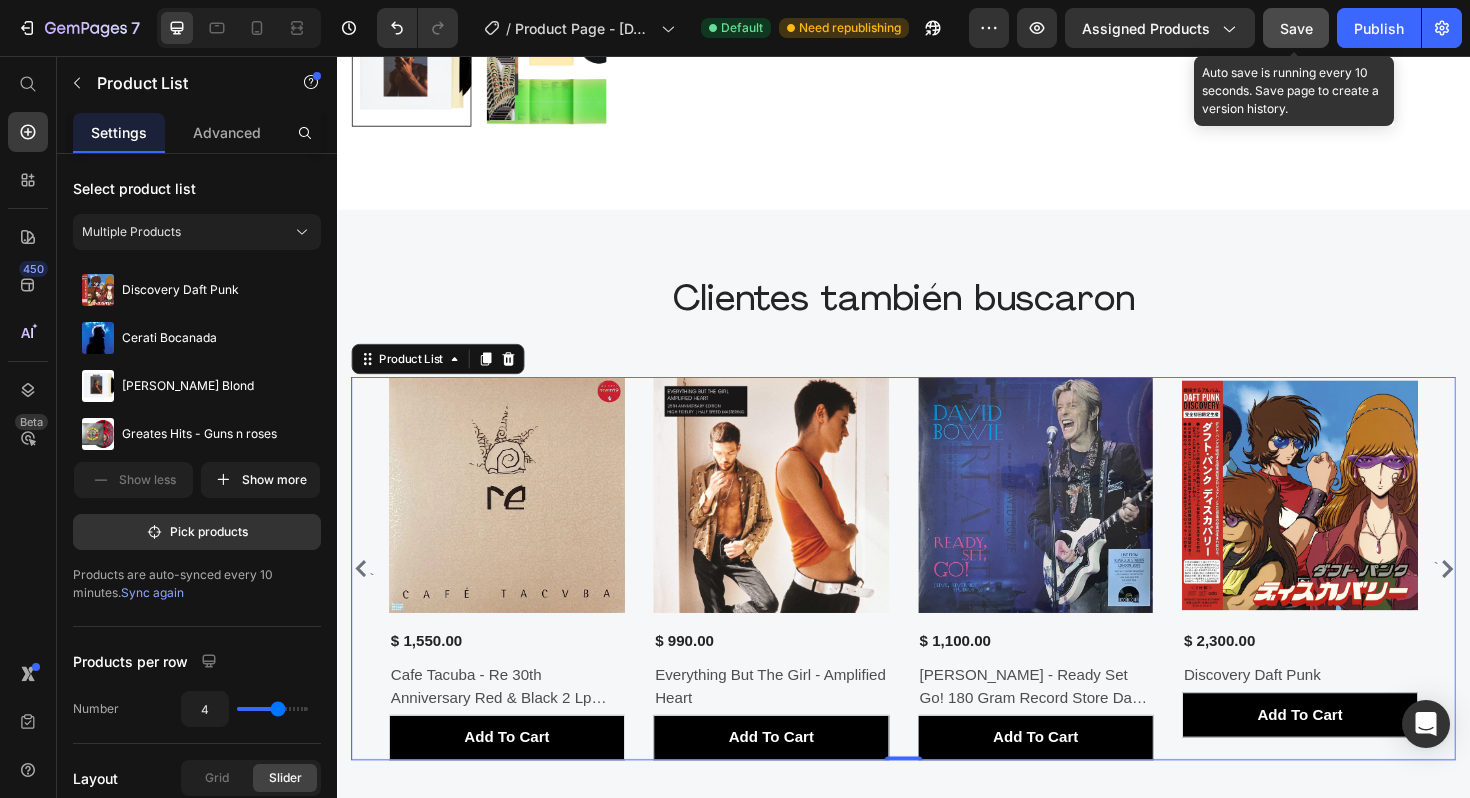 click on "Save" 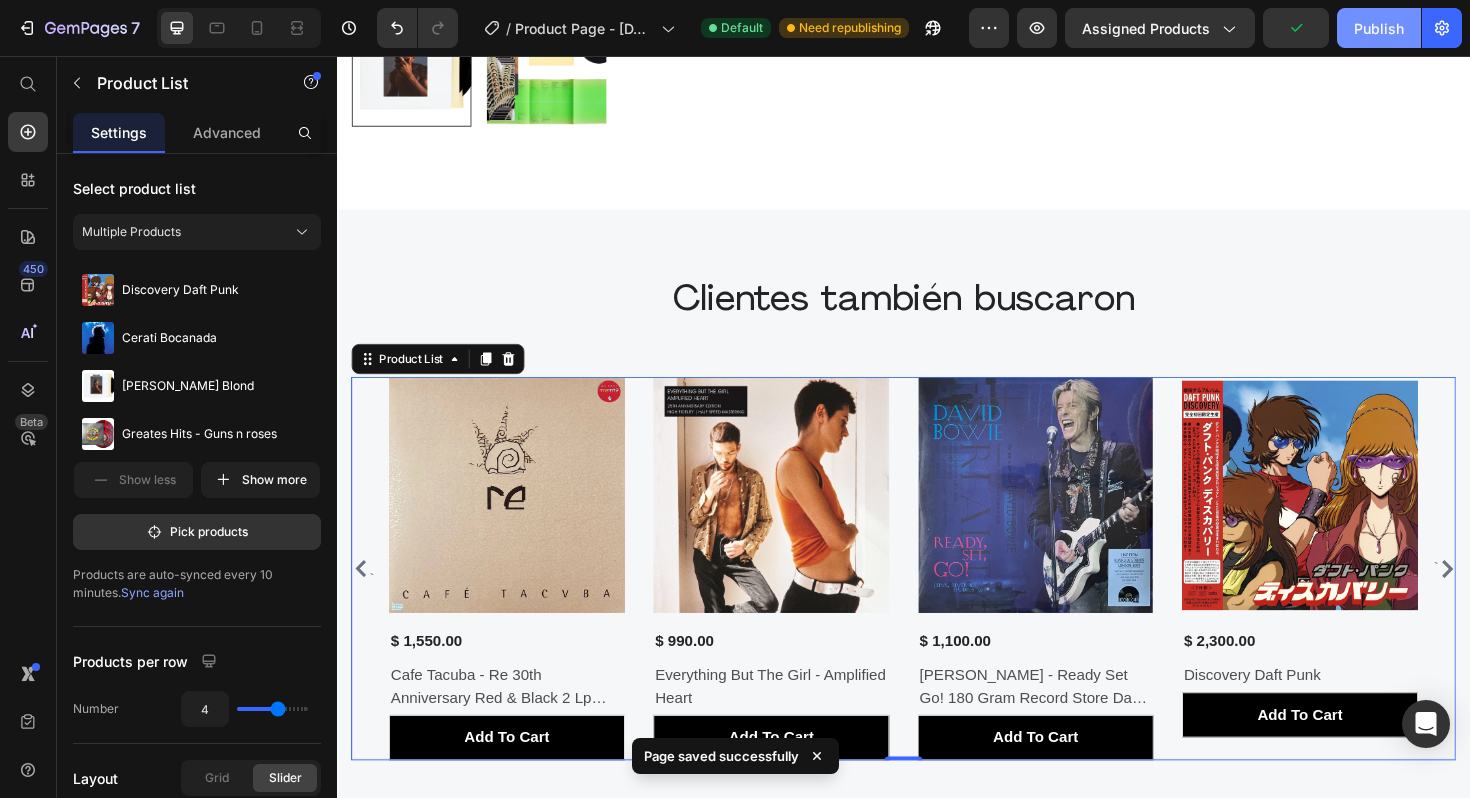 click on "Publish" at bounding box center [1379, 28] 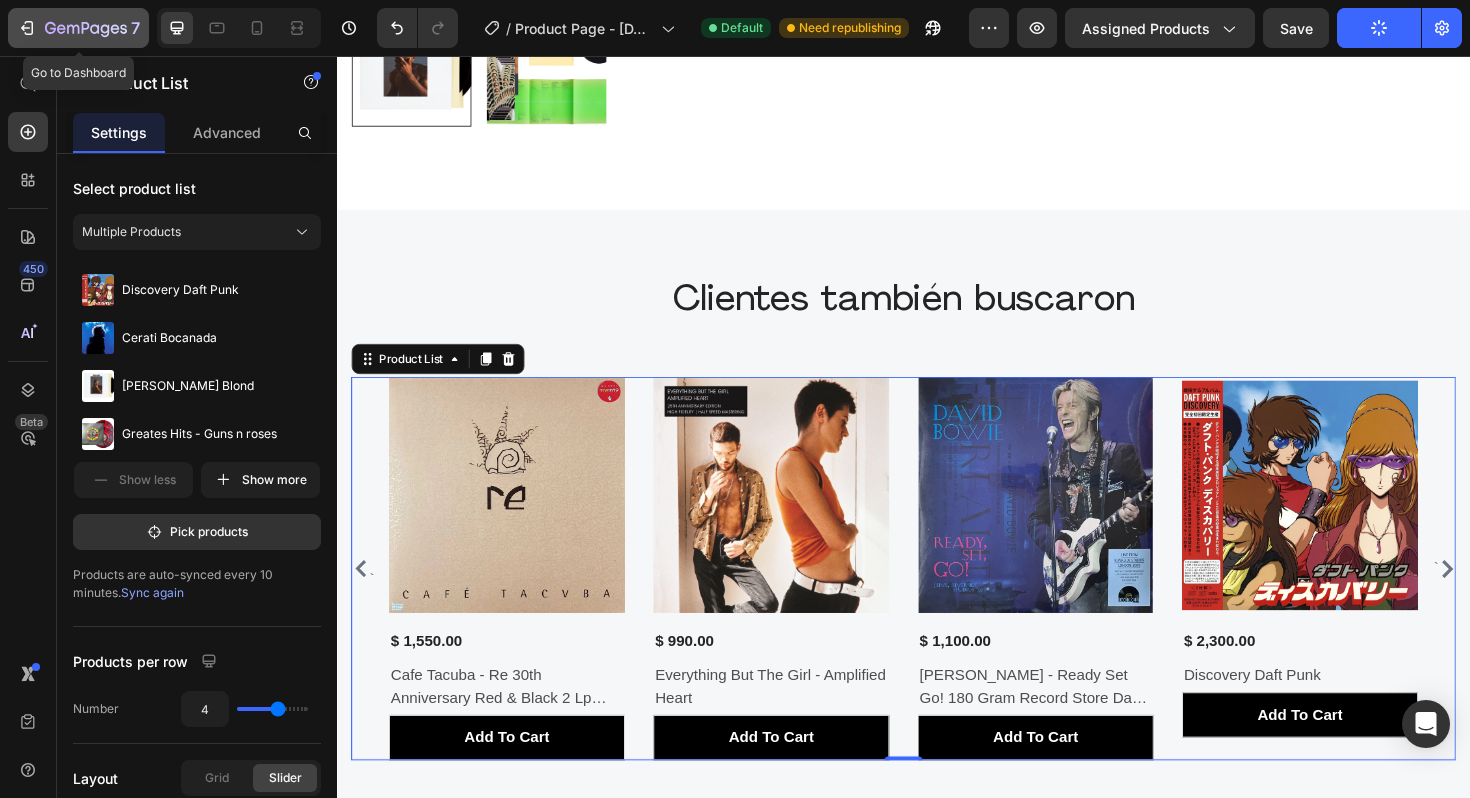 click 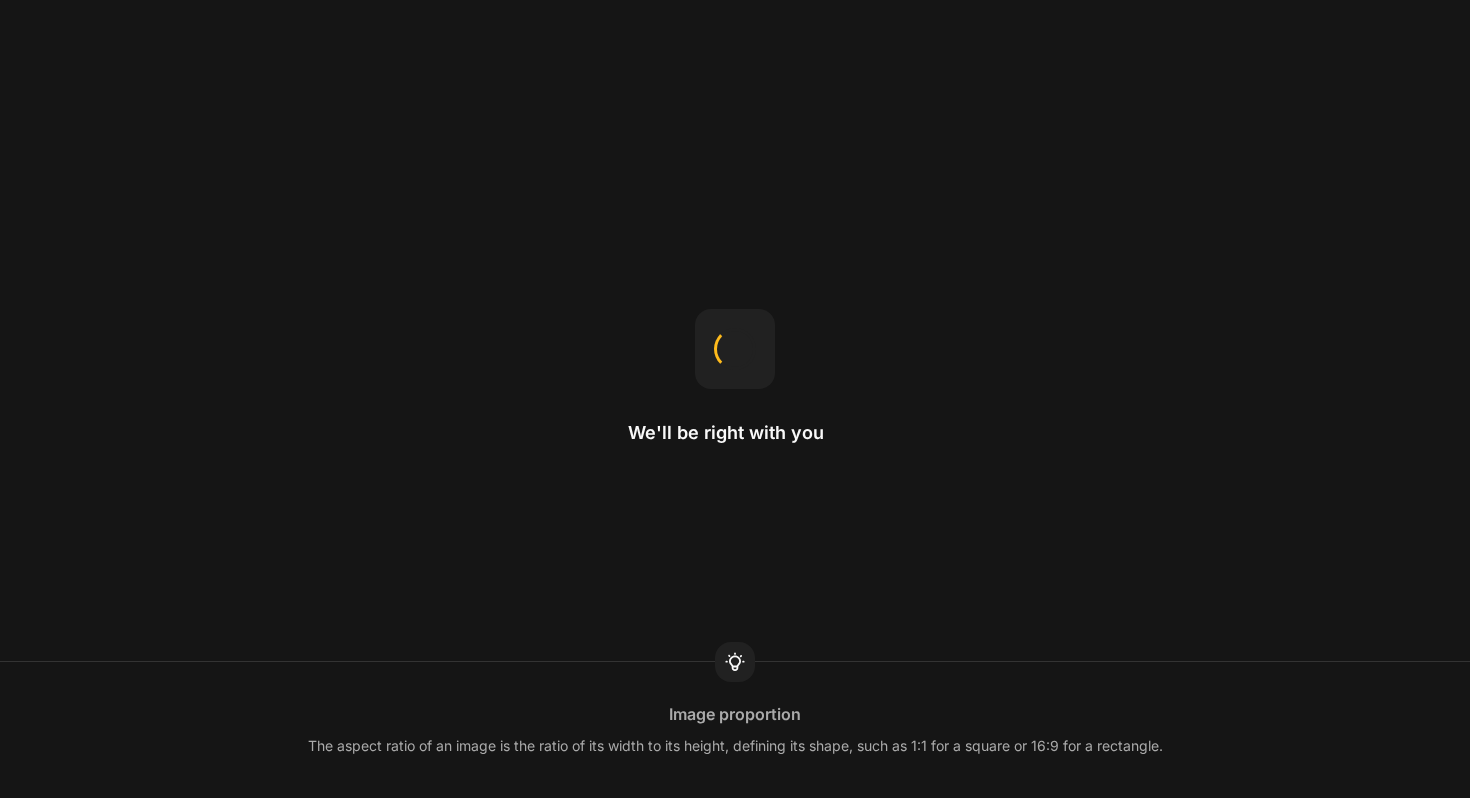 scroll, scrollTop: 0, scrollLeft: 0, axis: both 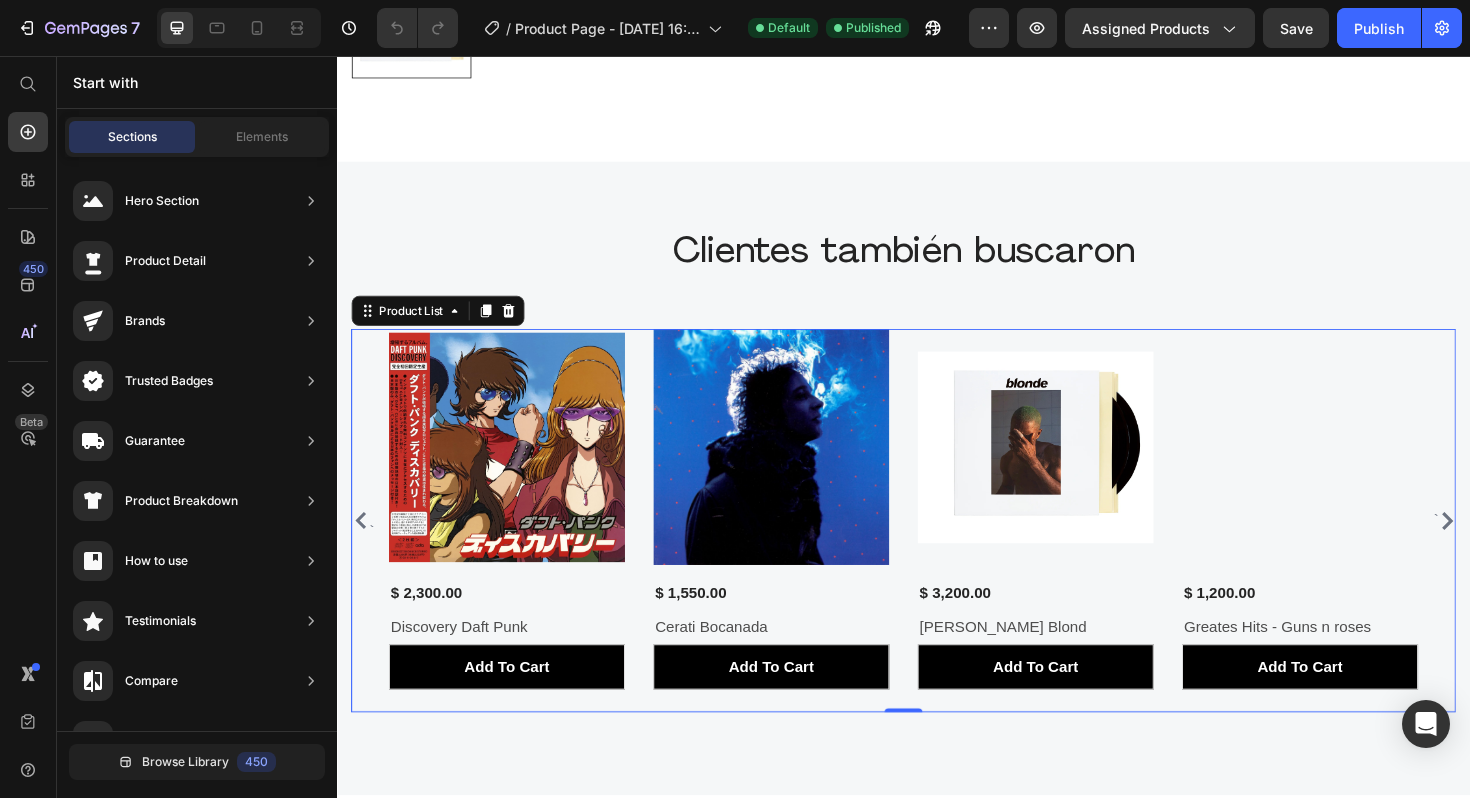 click 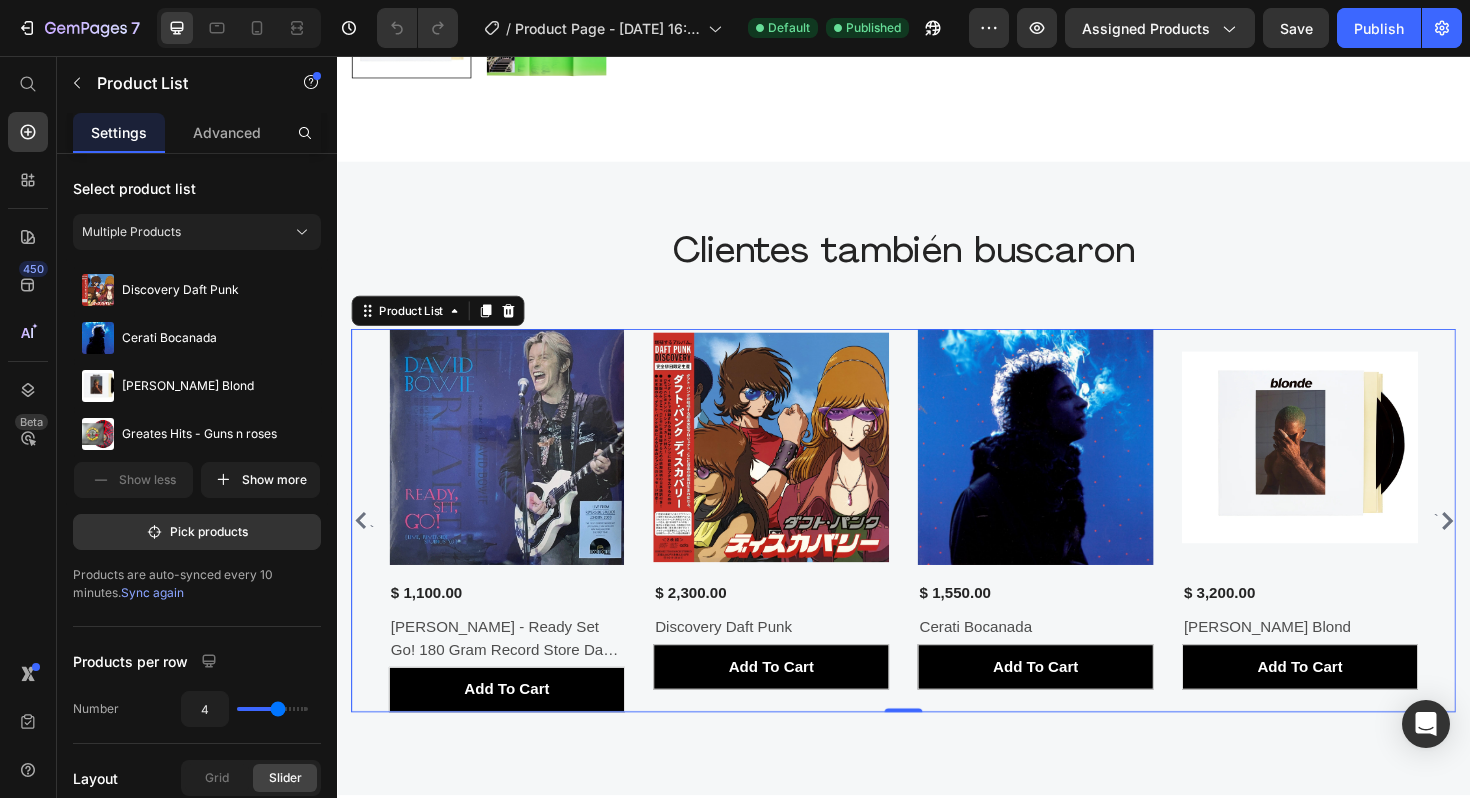 click 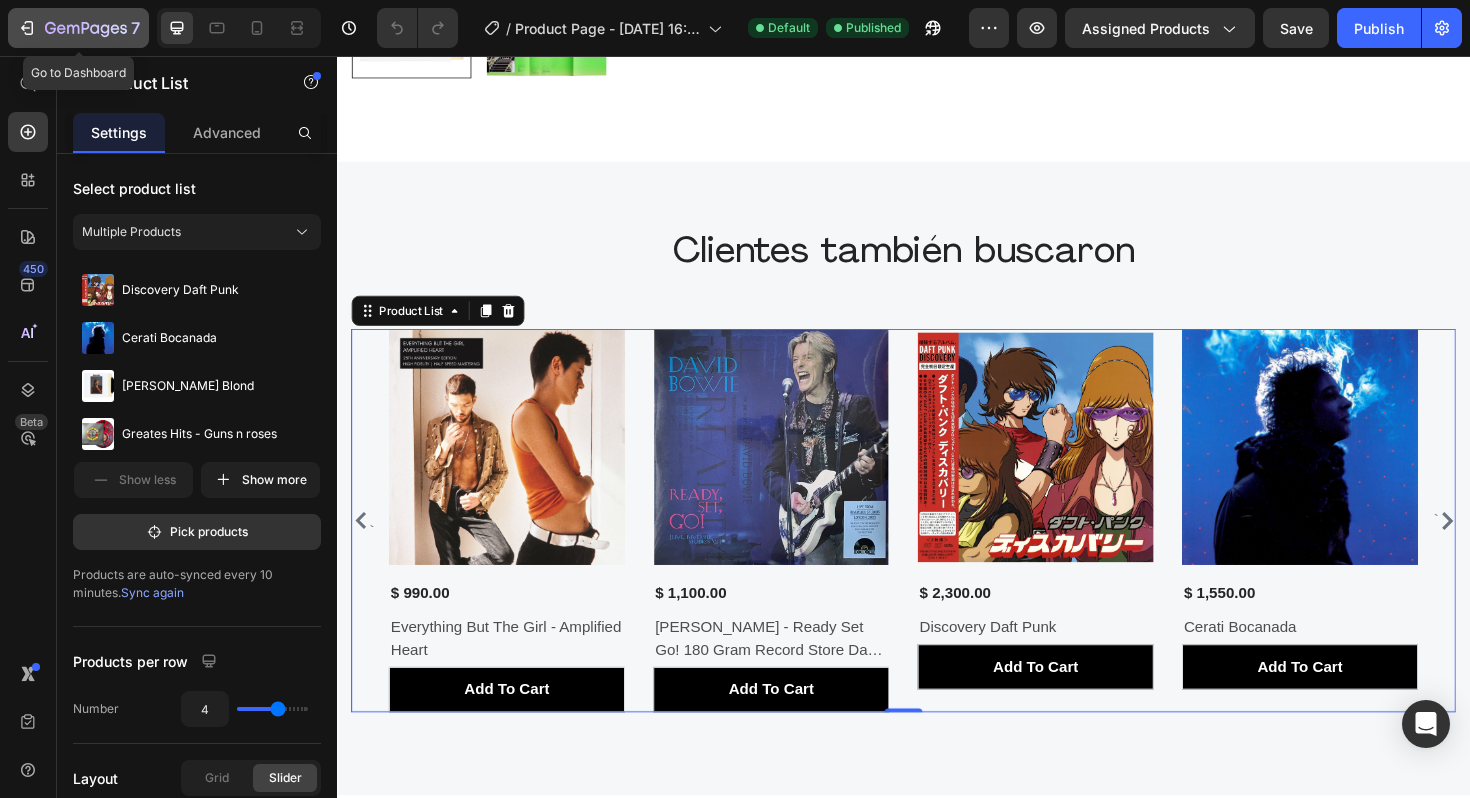 click 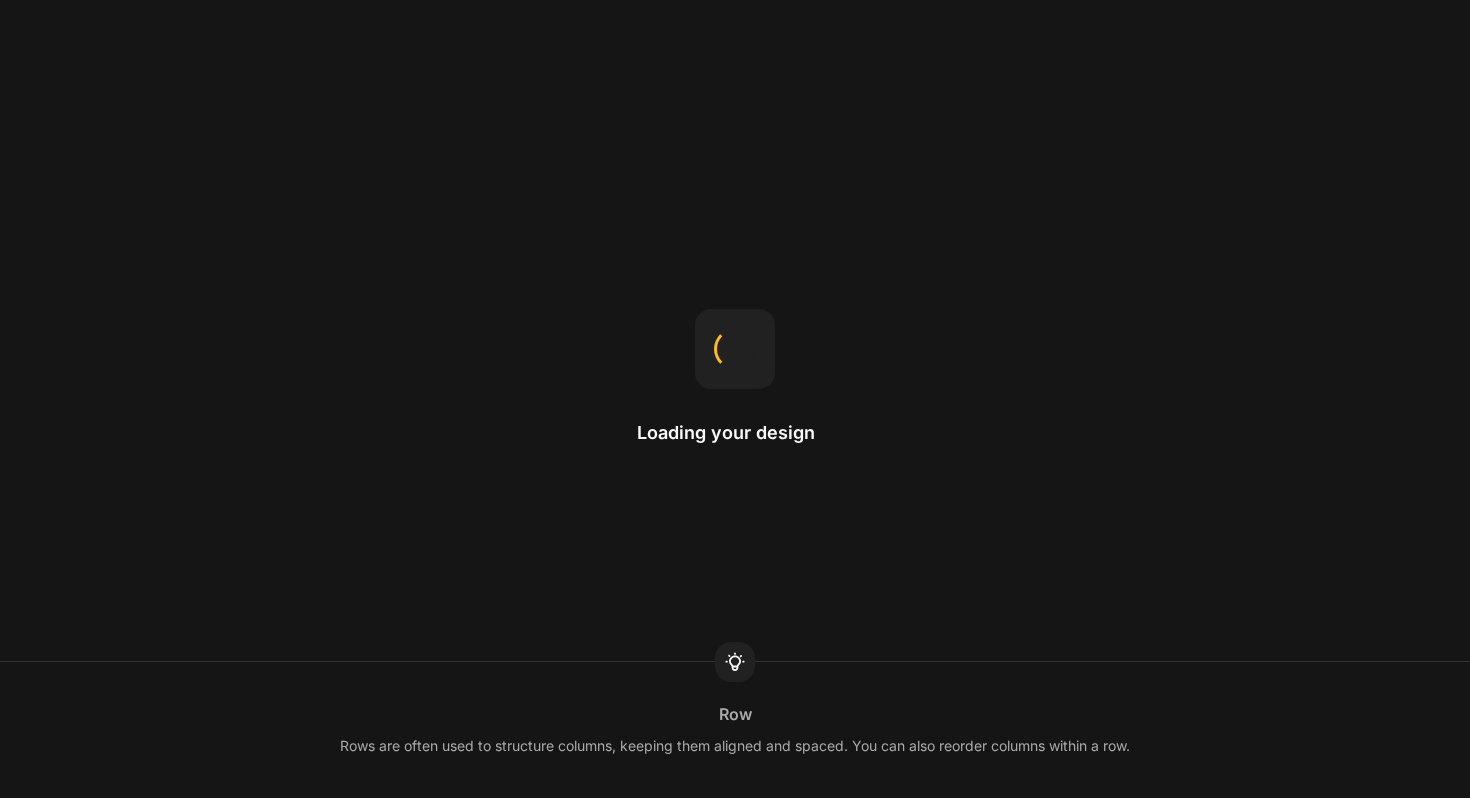 scroll, scrollTop: 0, scrollLeft: 0, axis: both 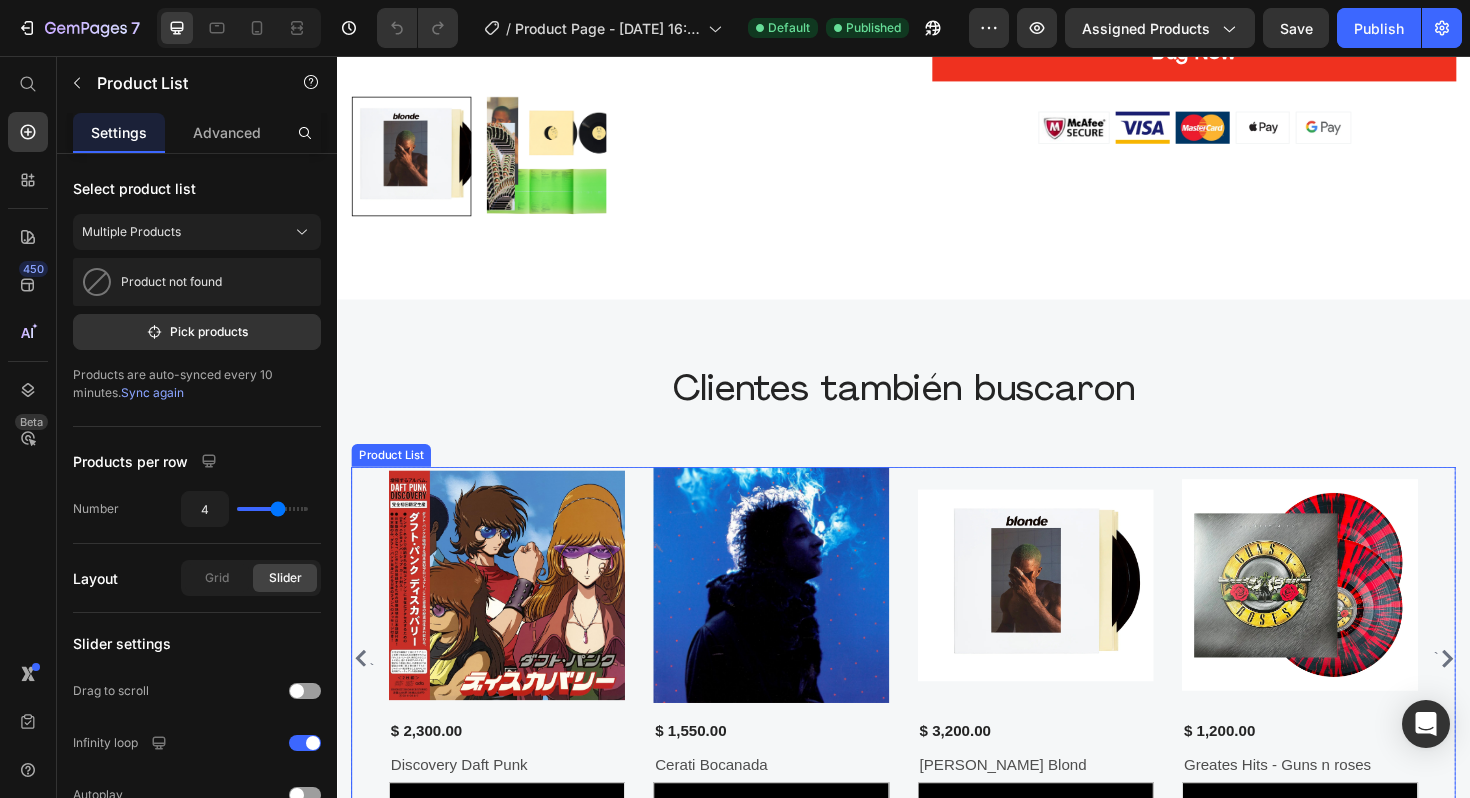 click on "`" at bounding box center (364, 694) 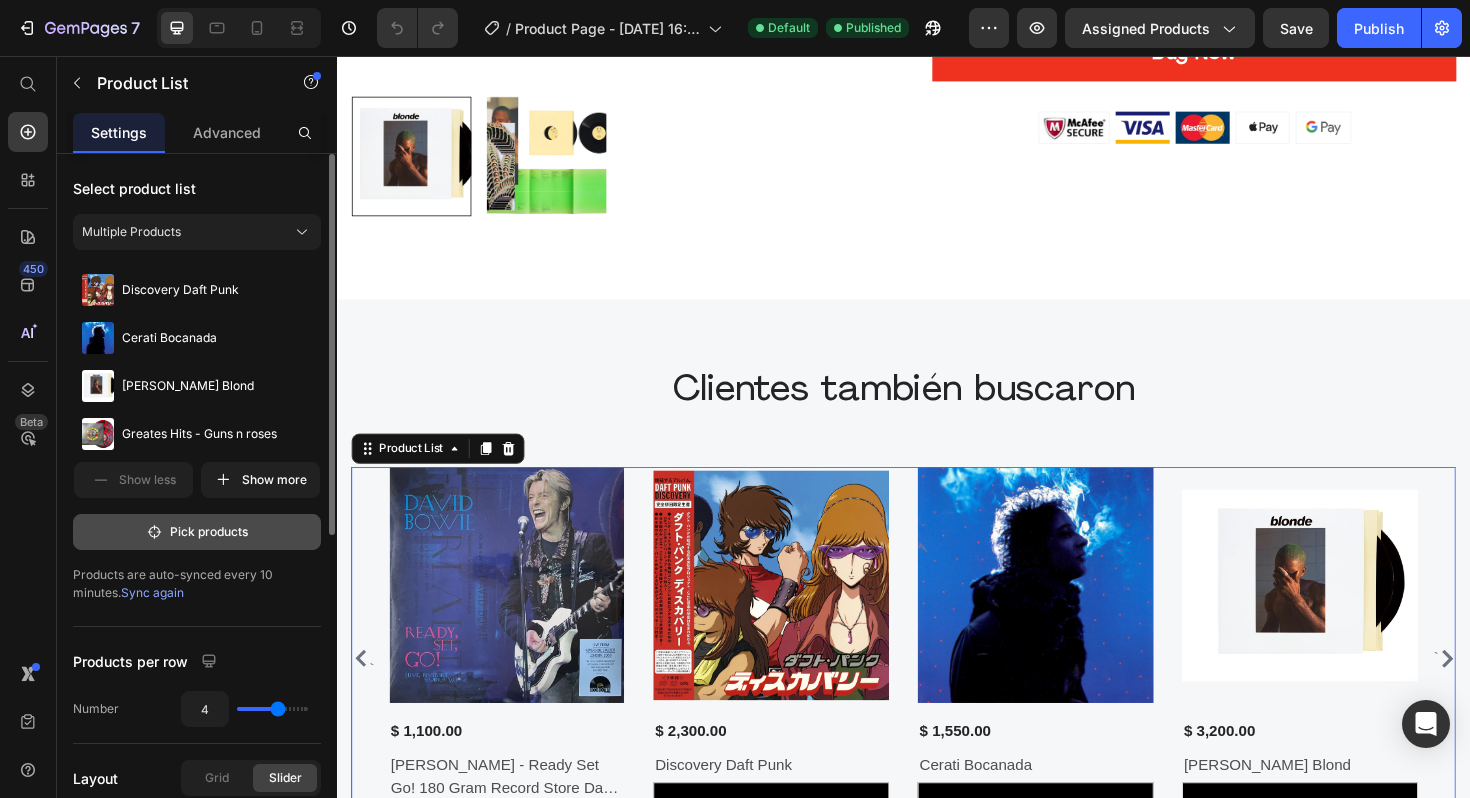 click on "Pick products" at bounding box center (197, 532) 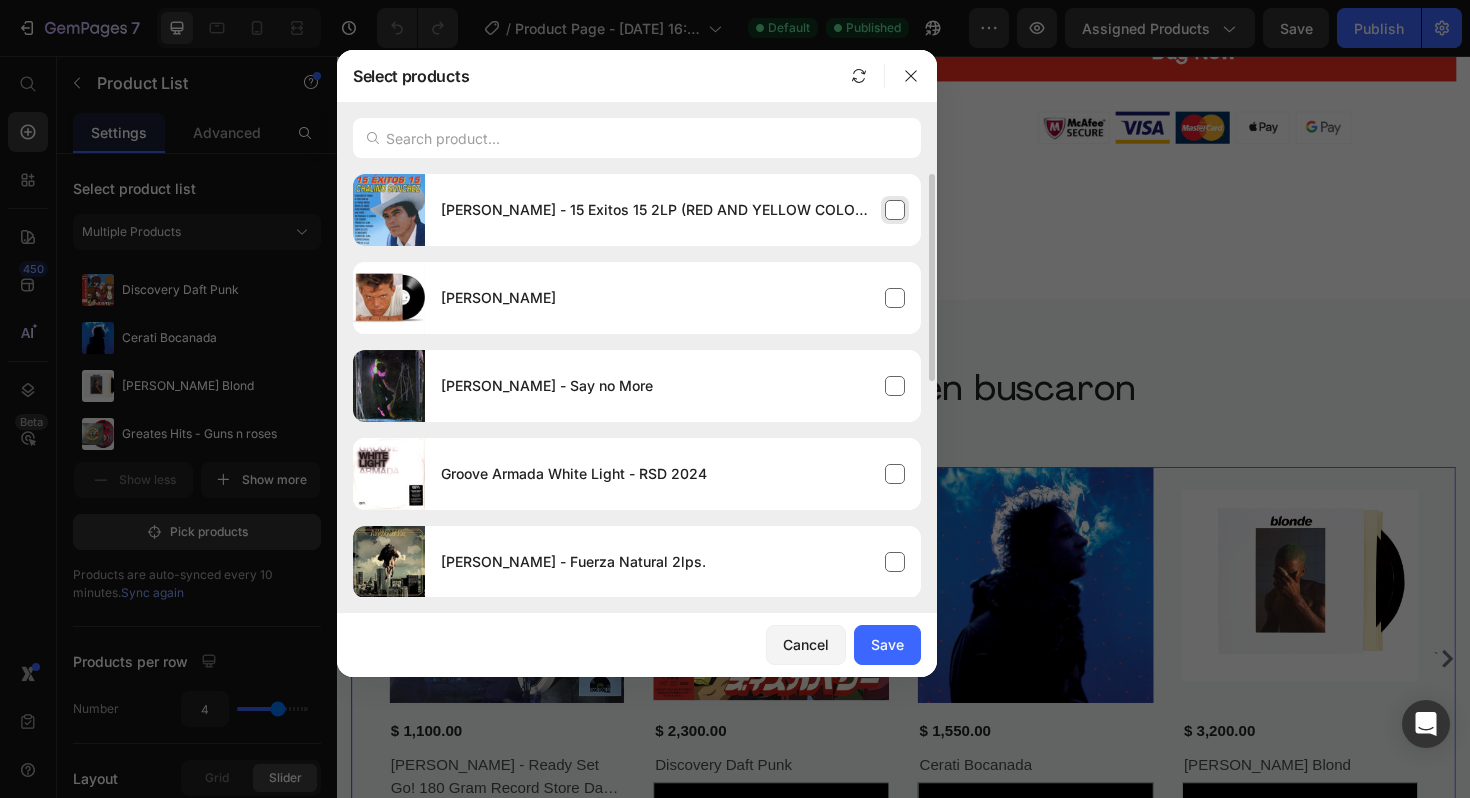 click on "[PERSON_NAME] - 15 Exitos 15 2LP (RED AND YELLOW COLOR VINYL)" at bounding box center [673, 210] 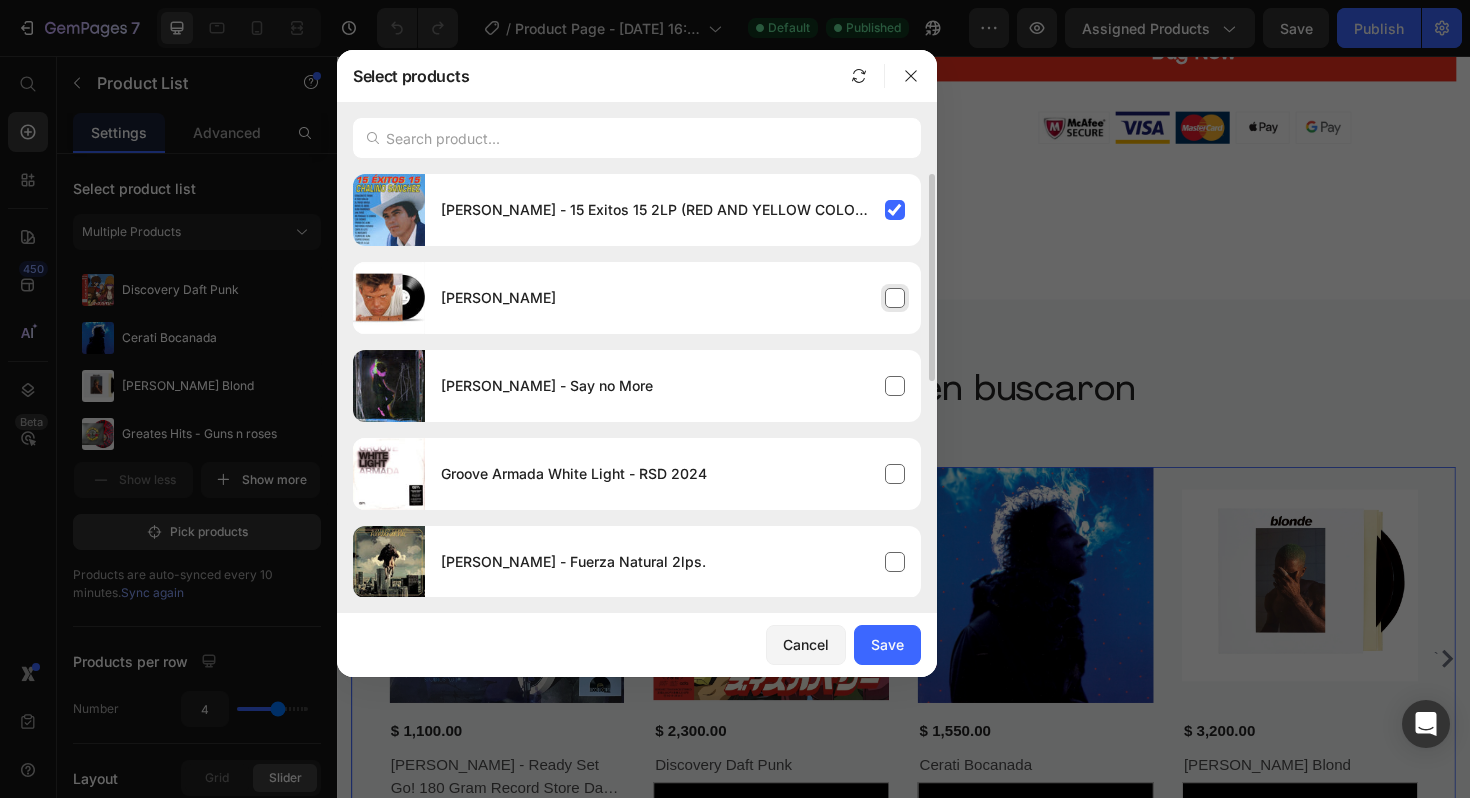 click on "Luis Miguel Aries" at bounding box center (673, 298) 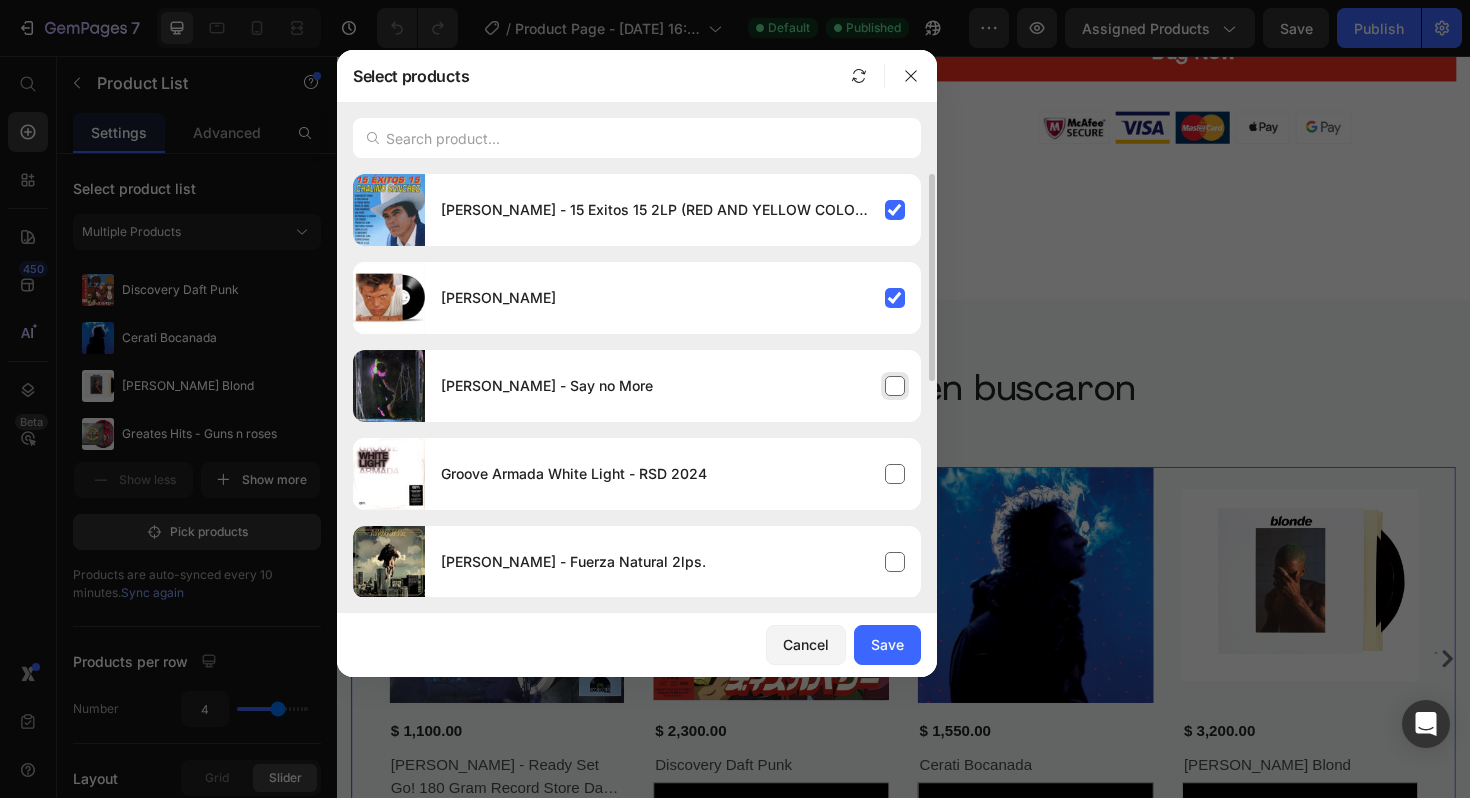 click on "Charly Garcia - Say no More" at bounding box center (673, 386) 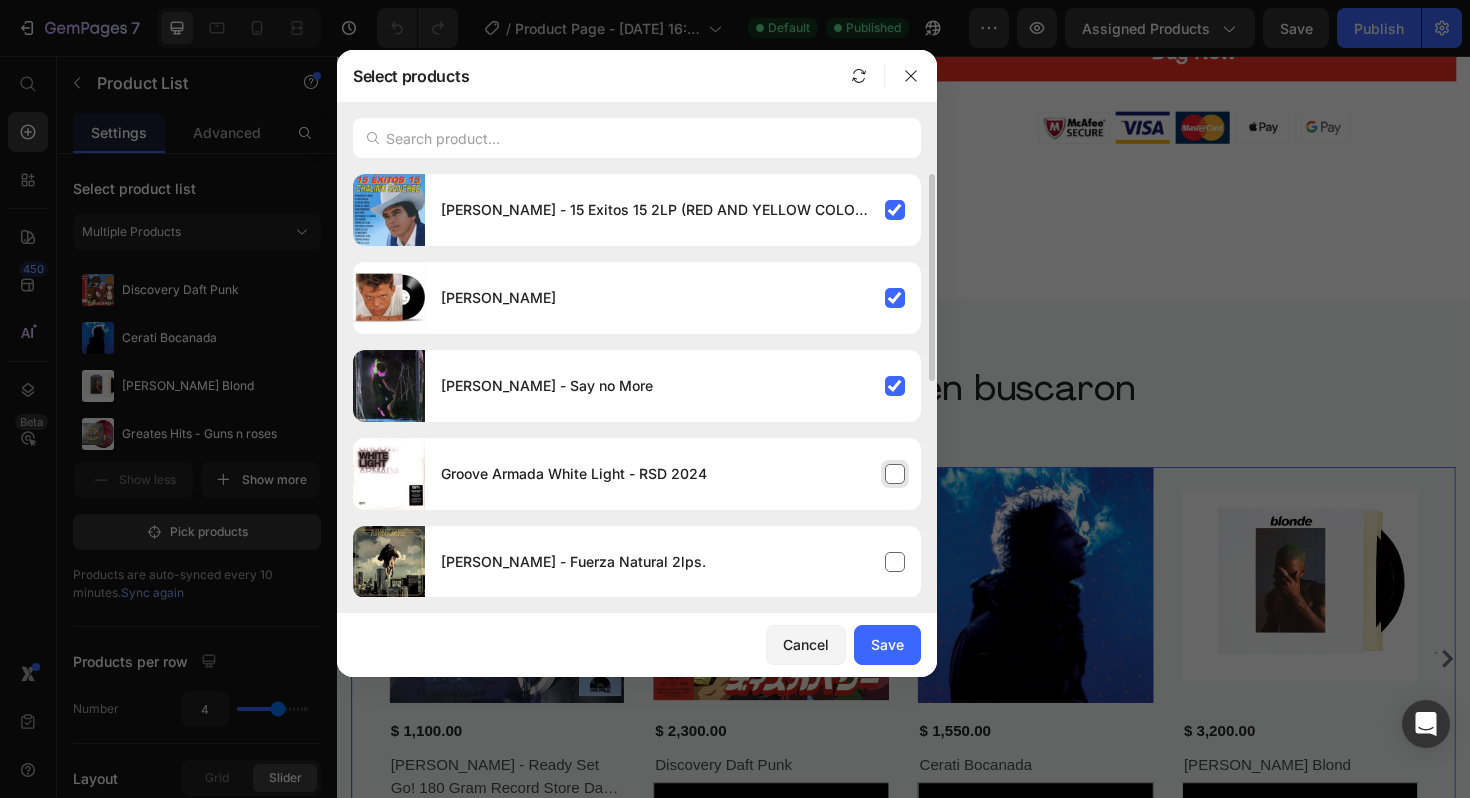 click on "Groove Armada White Light - RSD 2024" at bounding box center (673, 474) 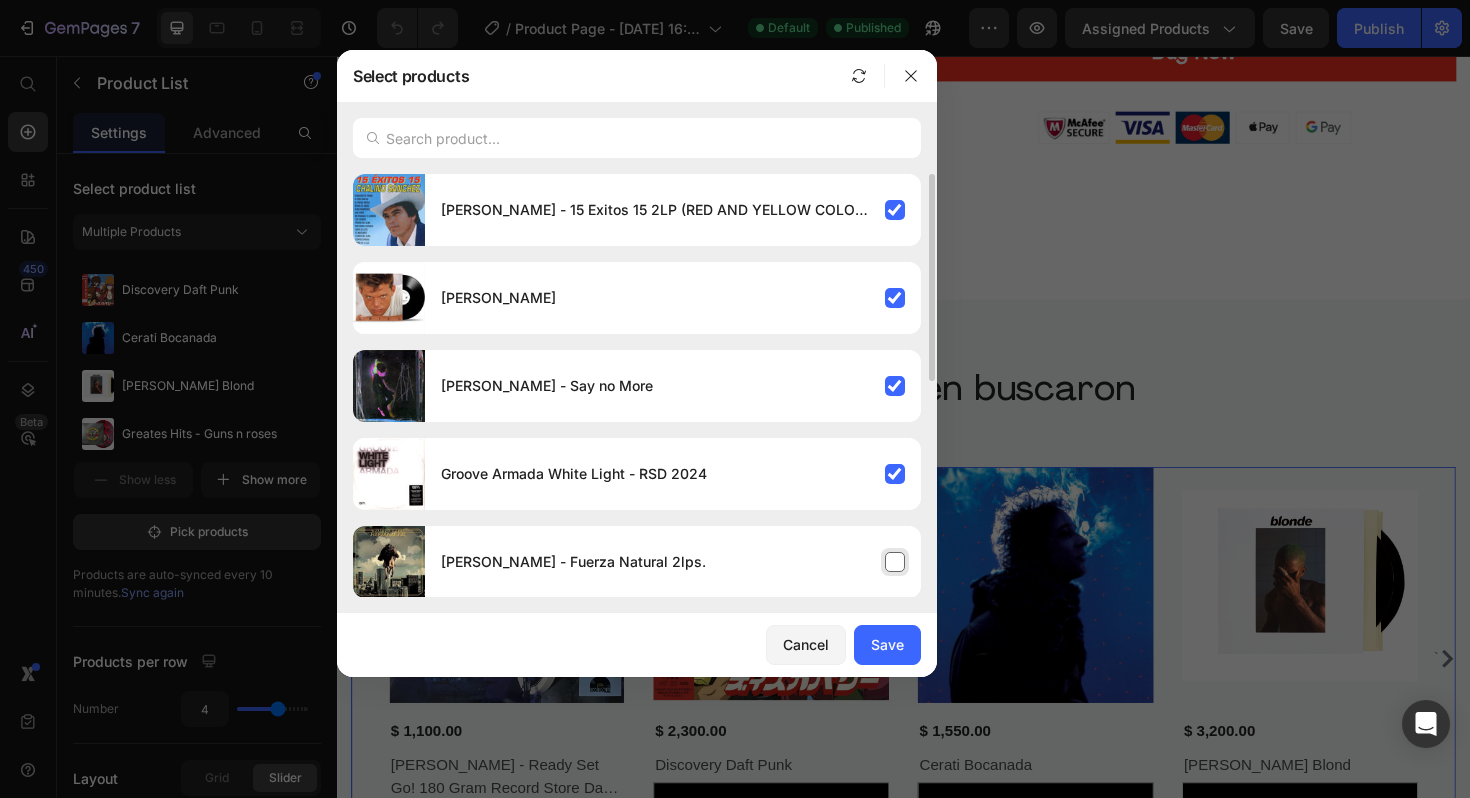 click on "Gustavo Cerati - Fuerza Natural 2lps." at bounding box center [673, 562] 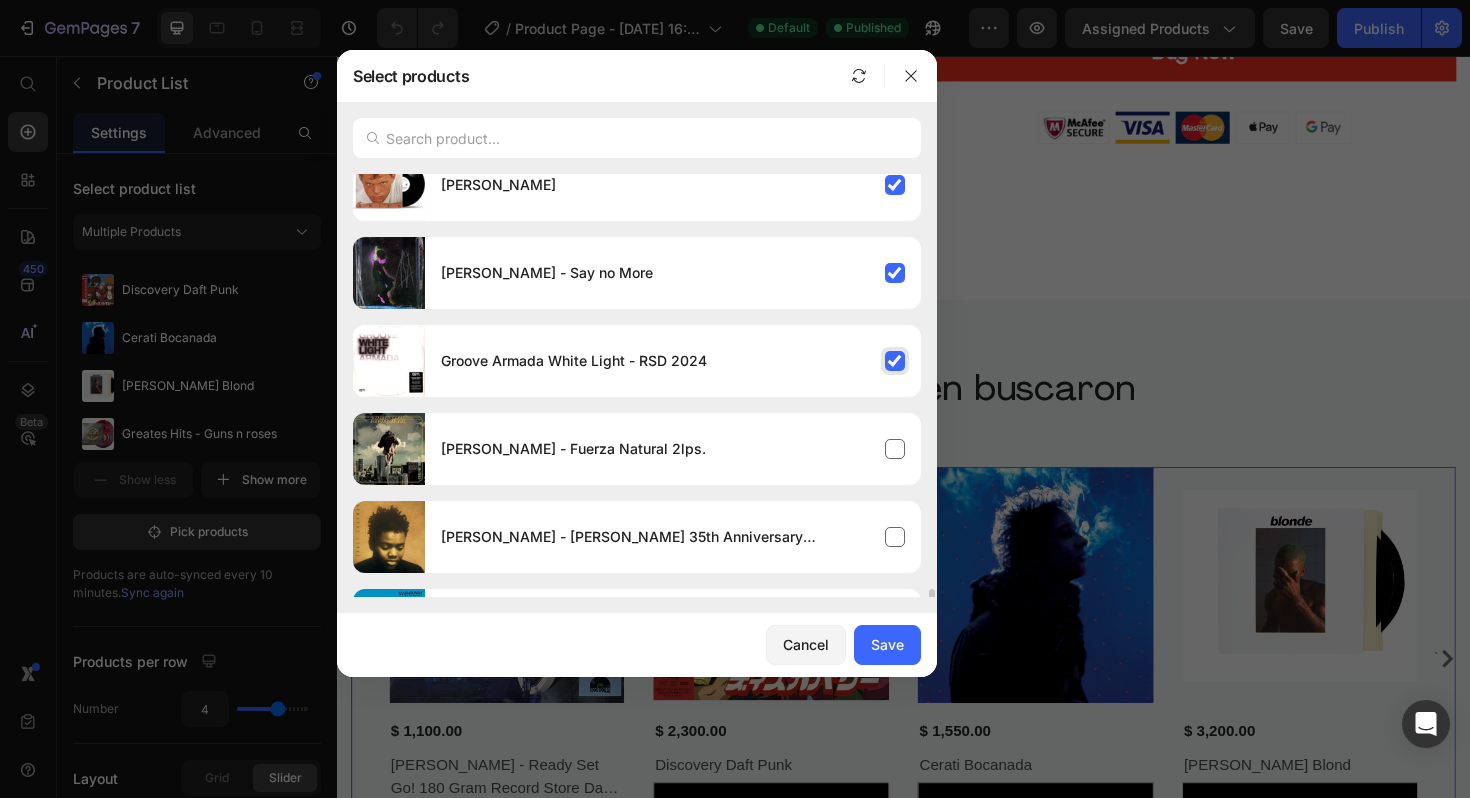 scroll, scrollTop: 0, scrollLeft: 0, axis: both 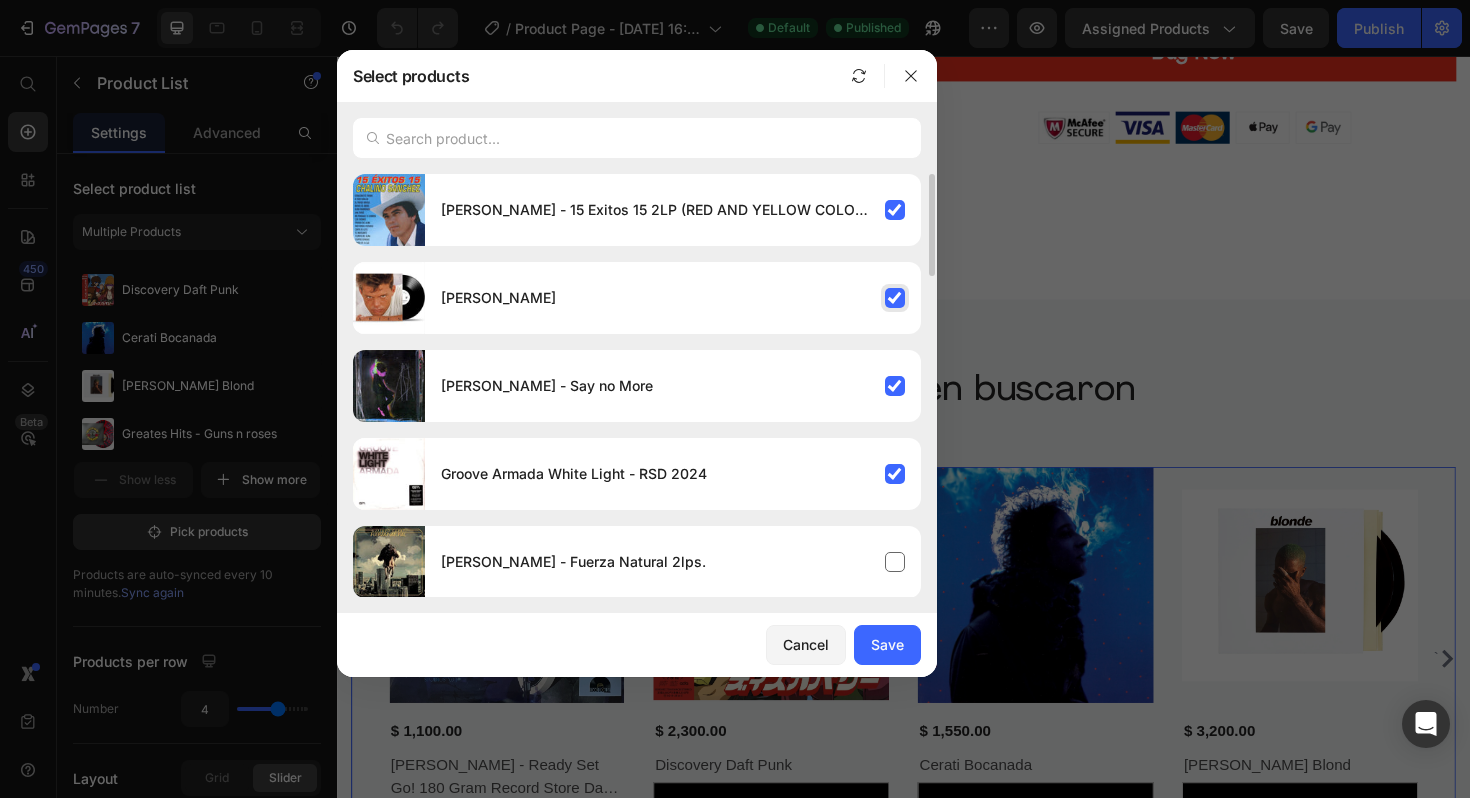 click on "Luis Miguel Aries" at bounding box center [673, 298] 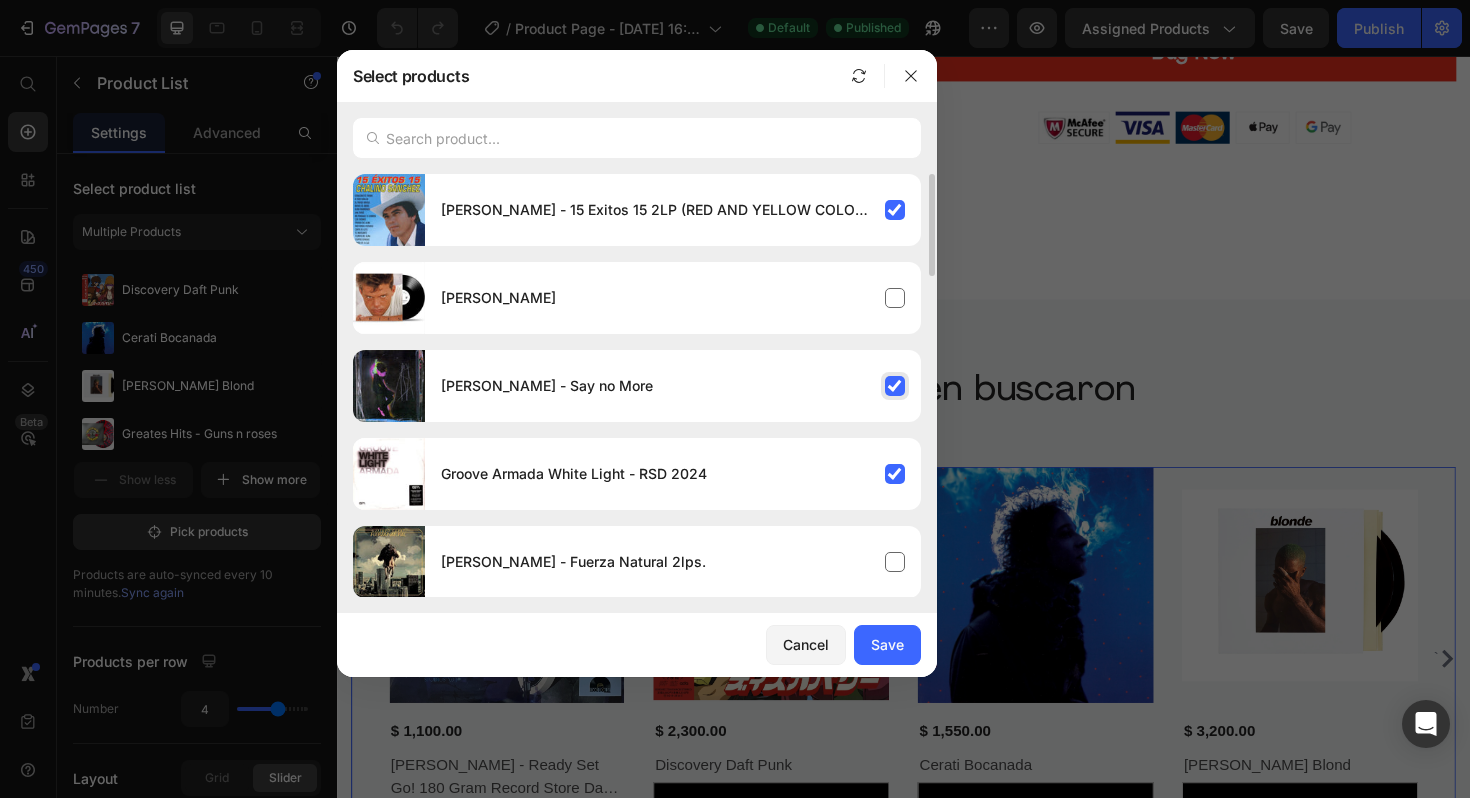 click on "Charly Garcia - Say no More" at bounding box center [673, 386] 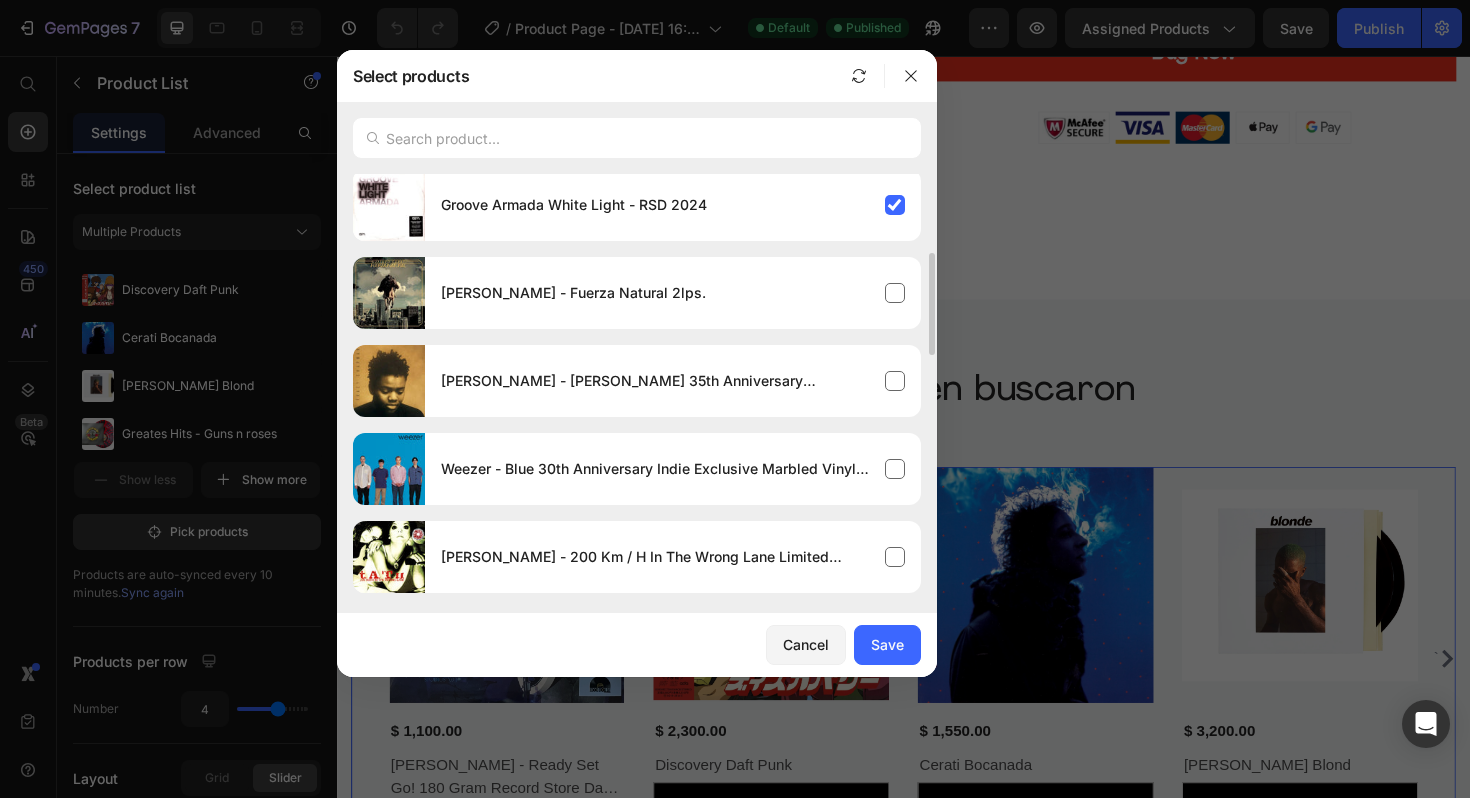 scroll, scrollTop: 308, scrollLeft: 0, axis: vertical 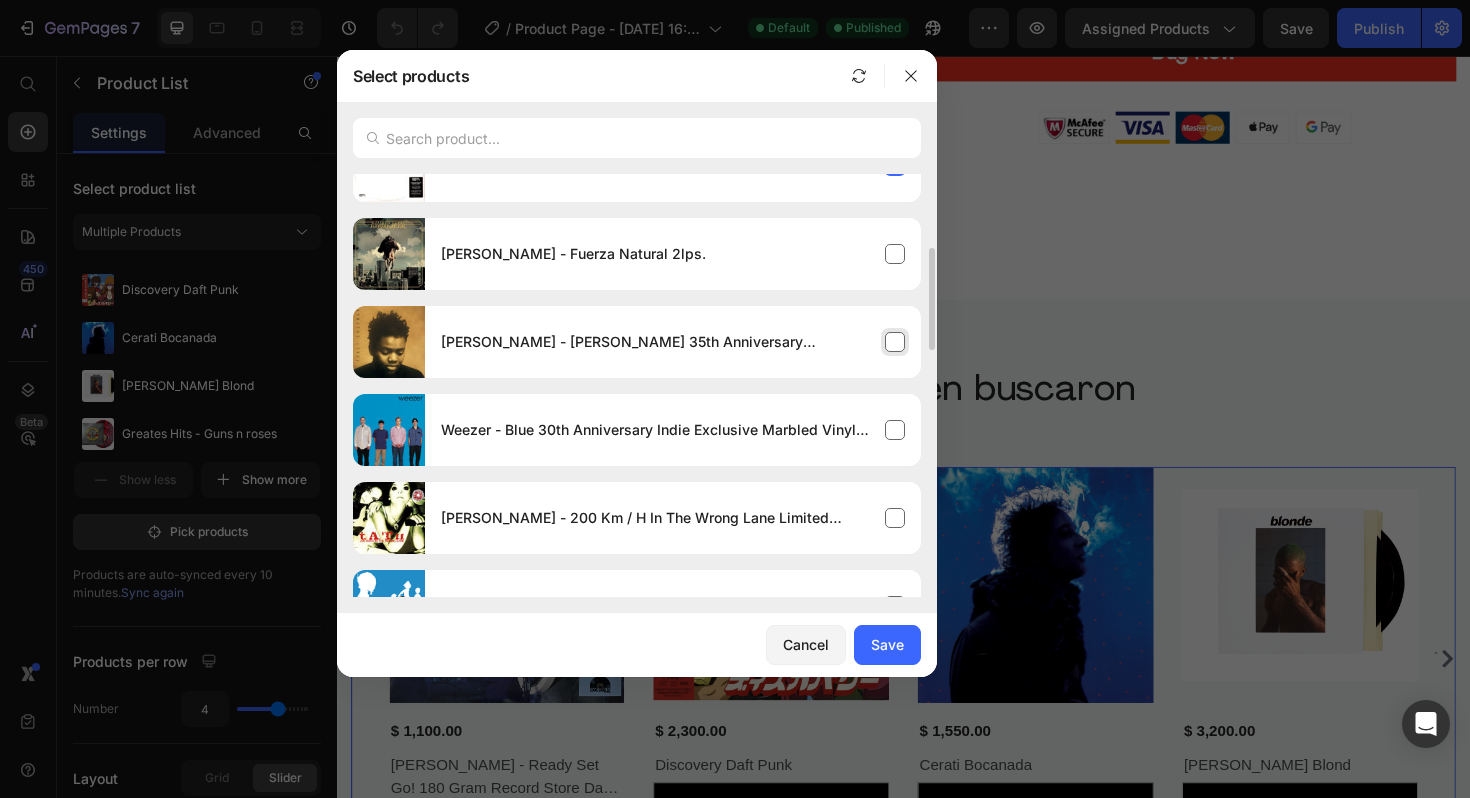 click on "[PERSON_NAME] - [PERSON_NAME] 35th Anniversary Transparent Orange Vinyl Edition" at bounding box center [673, 342] 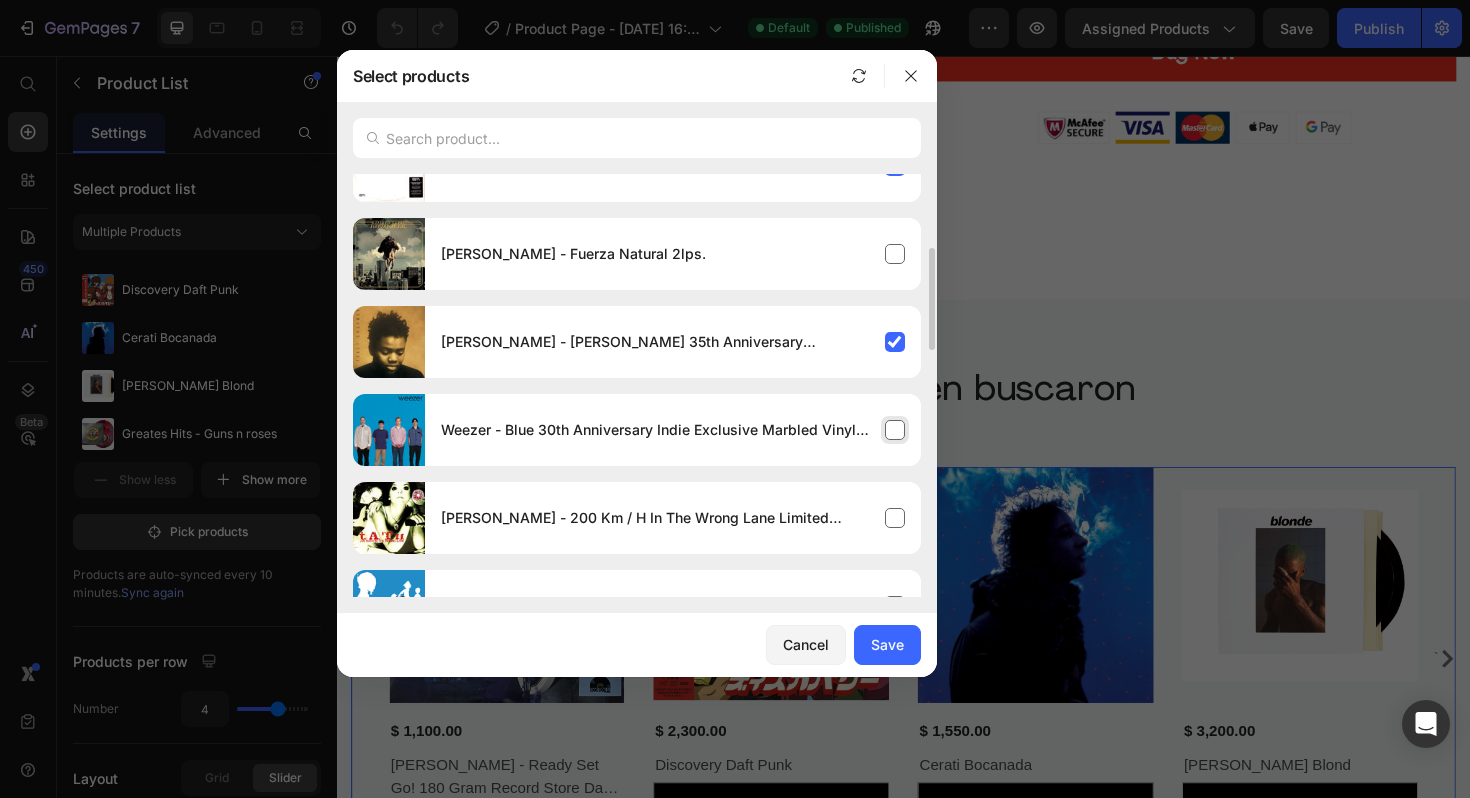 click on "Weezer - Blue 30th Anniversary Indie Exclusive Marbled Vinyl Edition" at bounding box center (673, 430) 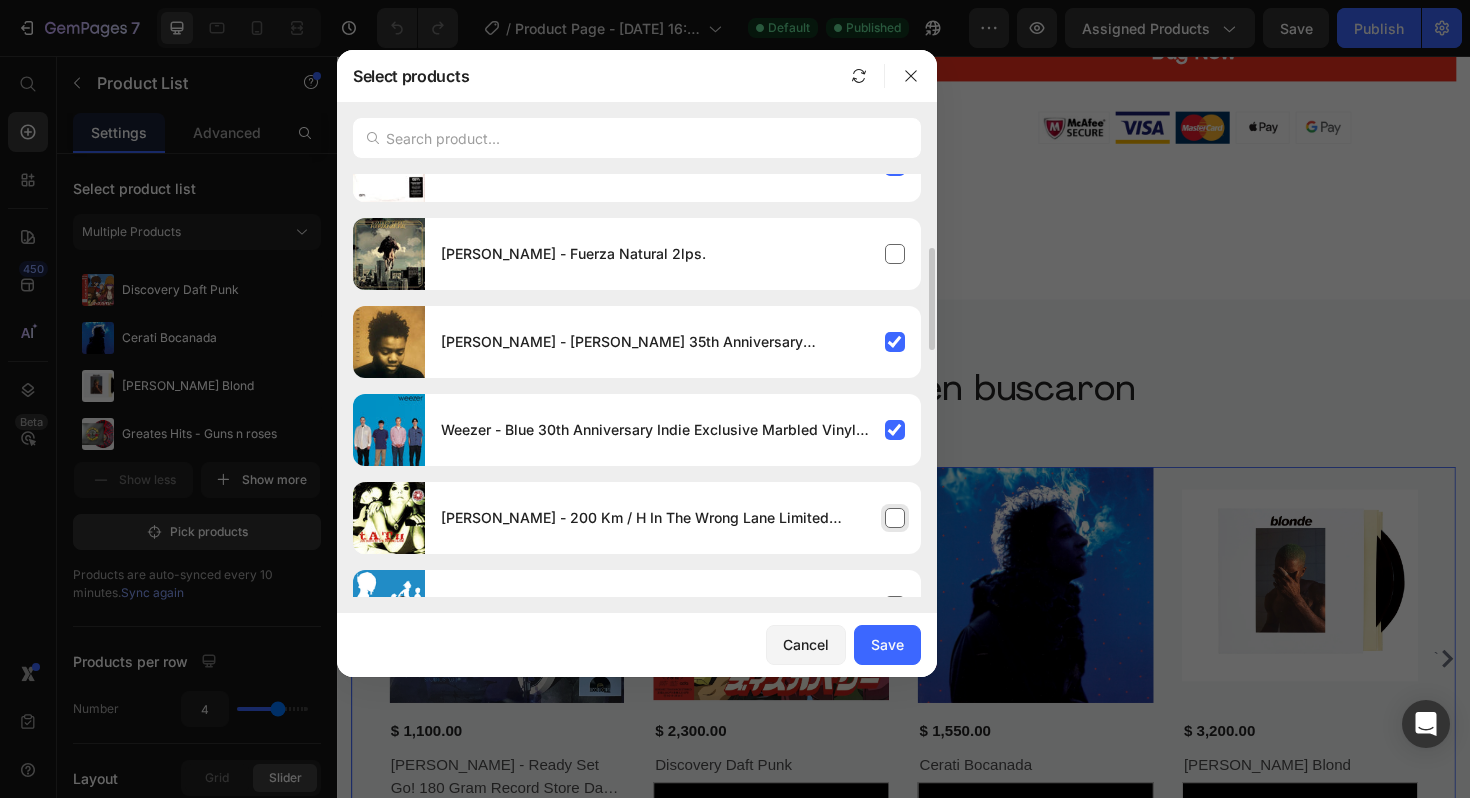 click on "[PERSON_NAME] - 200 Km / H In The Wrong Lane Limited Splatter Vinyl Edition" at bounding box center [673, 518] 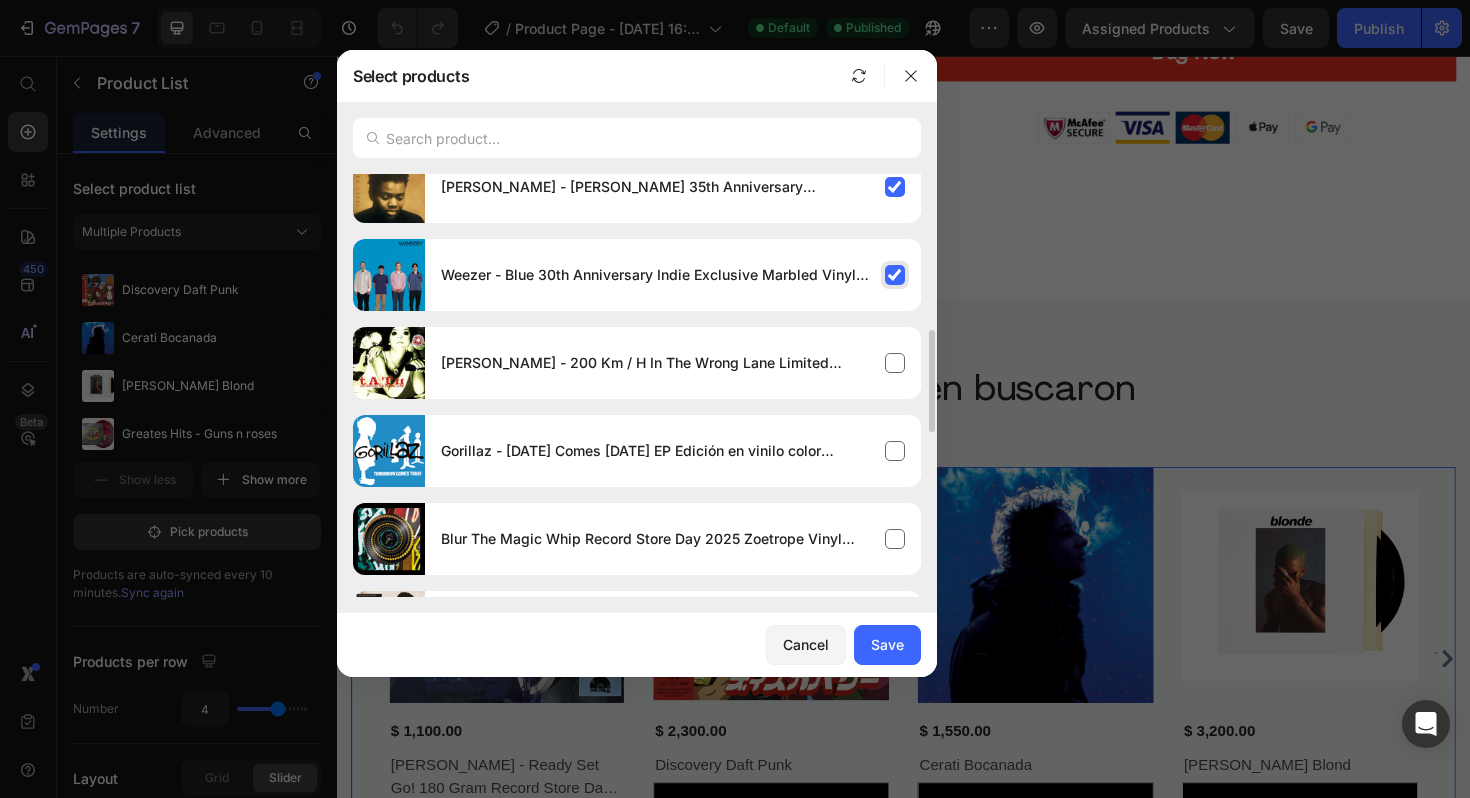 scroll, scrollTop: 505, scrollLeft: 0, axis: vertical 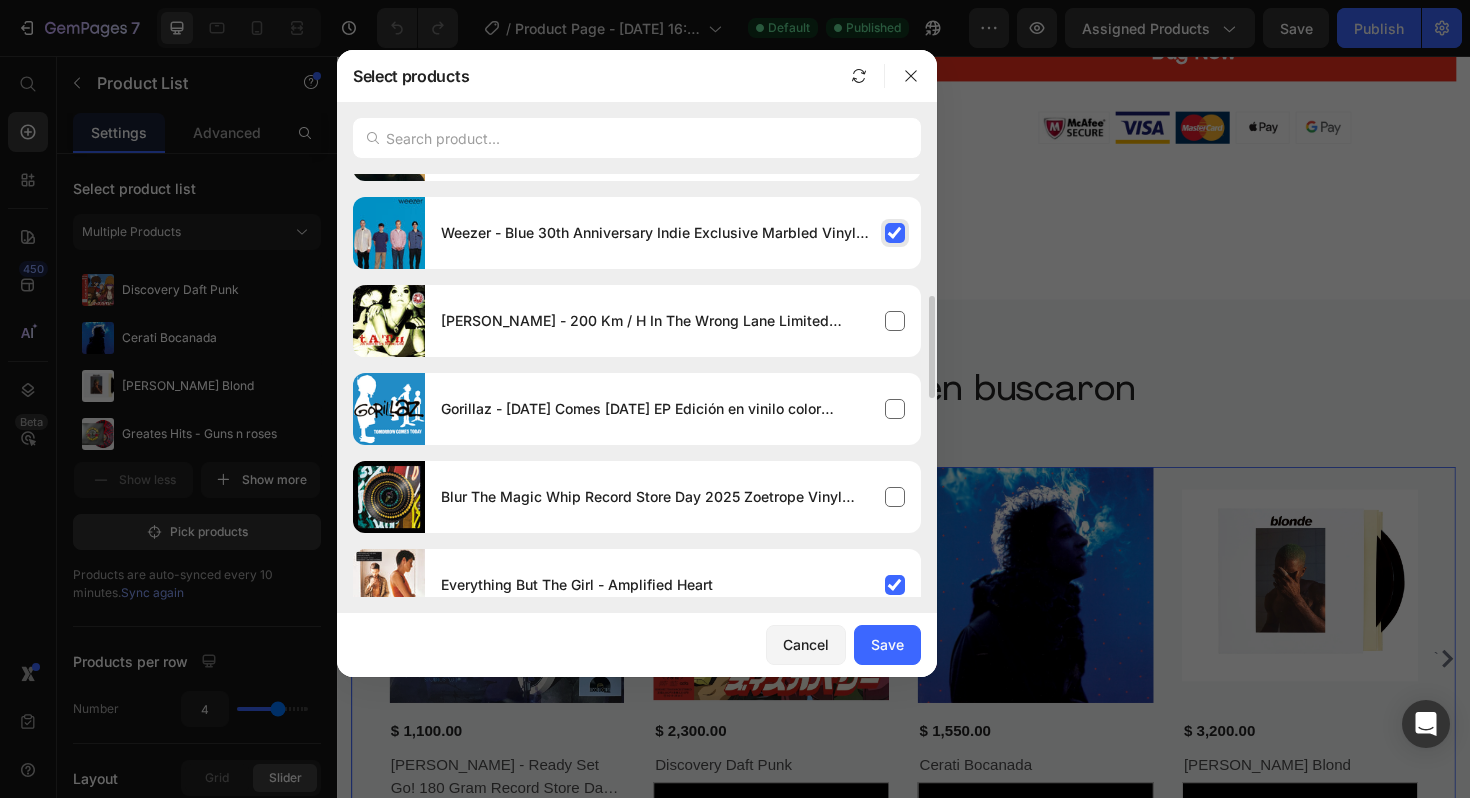 click on "Weezer - Blue 30th Anniversary Indie Exclusive Marbled Vinyl Edition" at bounding box center [673, 233] 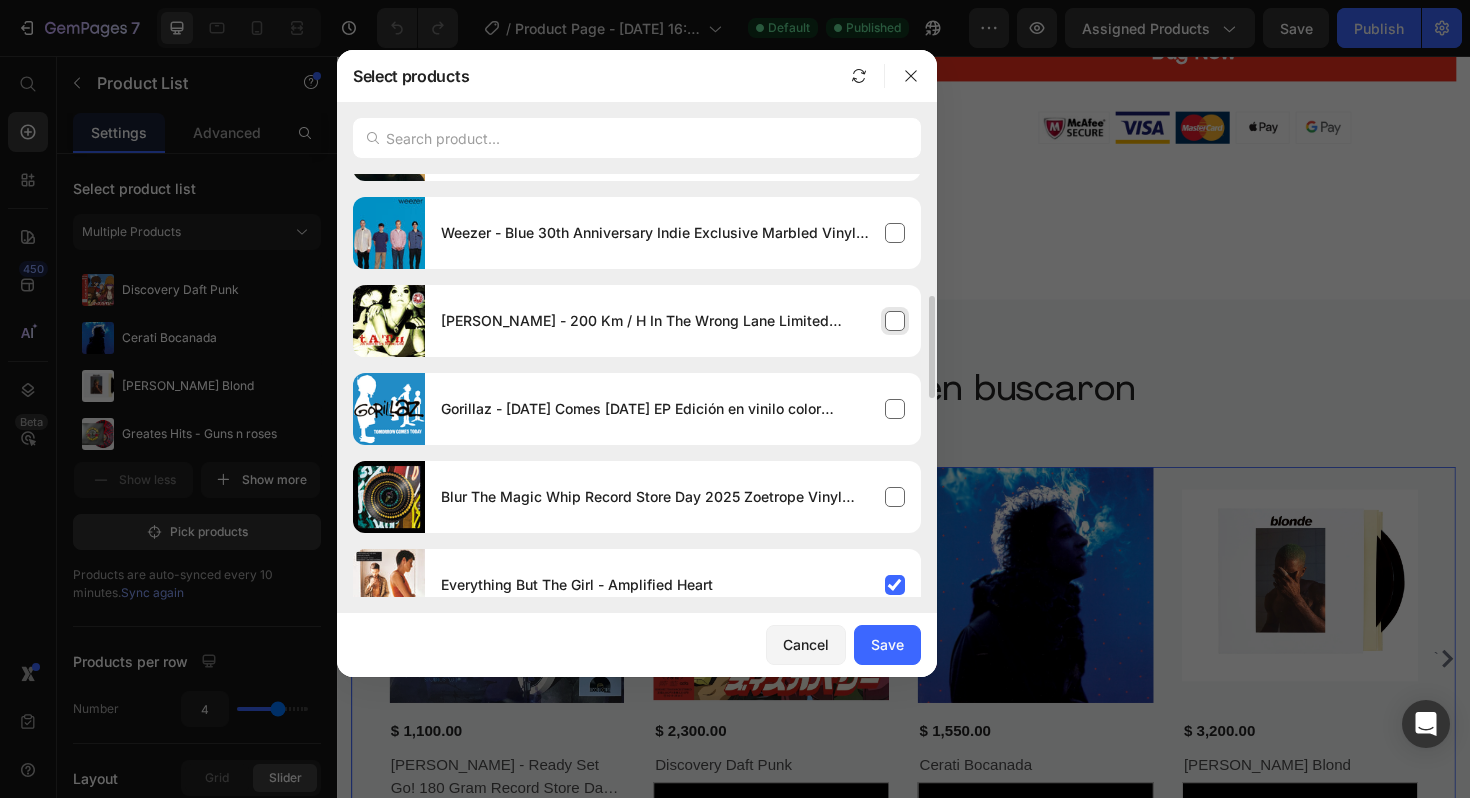 click on "[PERSON_NAME] - 200 Km / H In The Wrong Lane Limited Splatter Vinyl Edition" at bounding box center (673, 321) 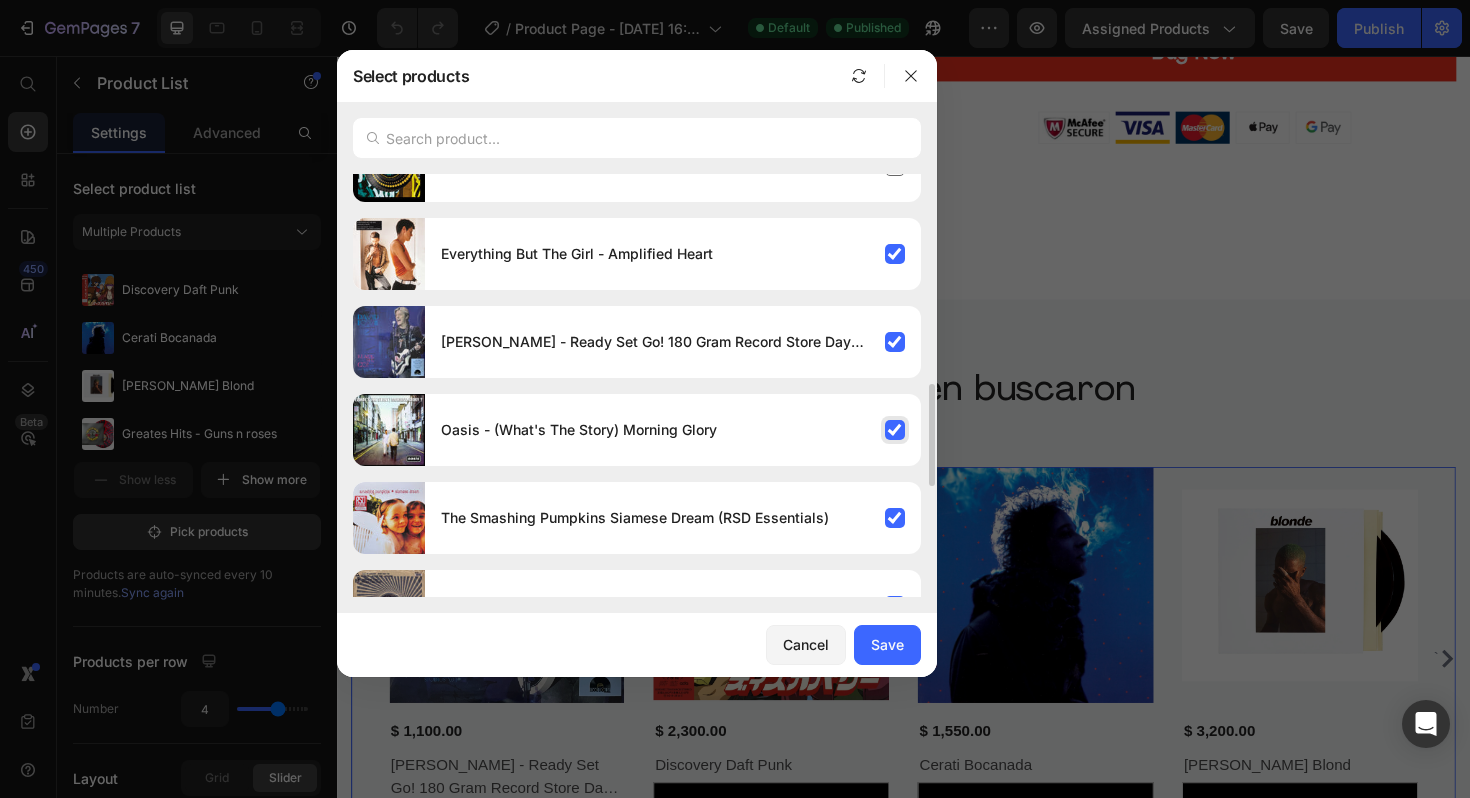 scroll, scrollTop: 842, scrollLeft: 0, axis: vertical 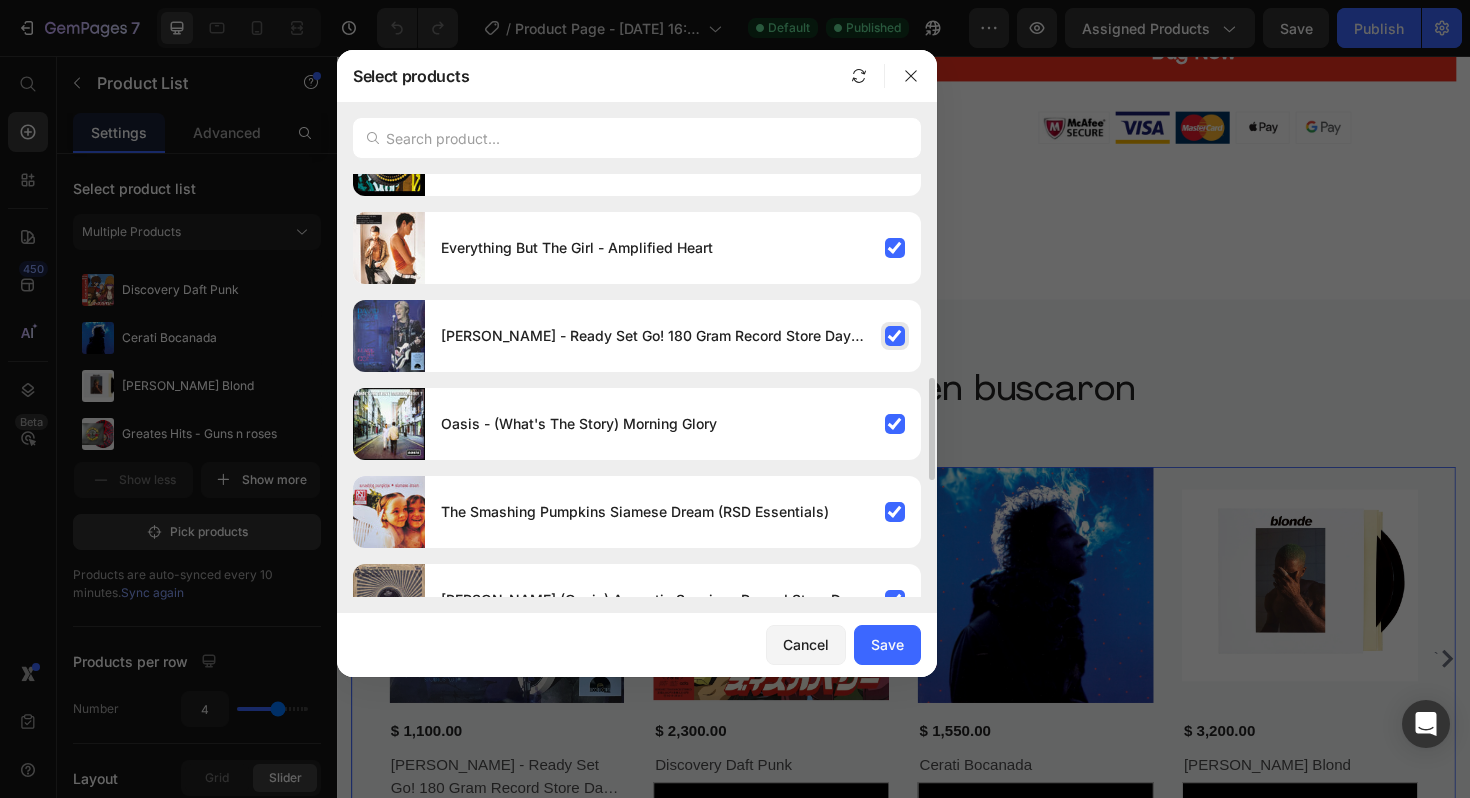 click on "David Bowie - Ready Set Go! 180 Gram Record Store Day 2025 Black Vinyl Edition" at bounding box center (673, 336) 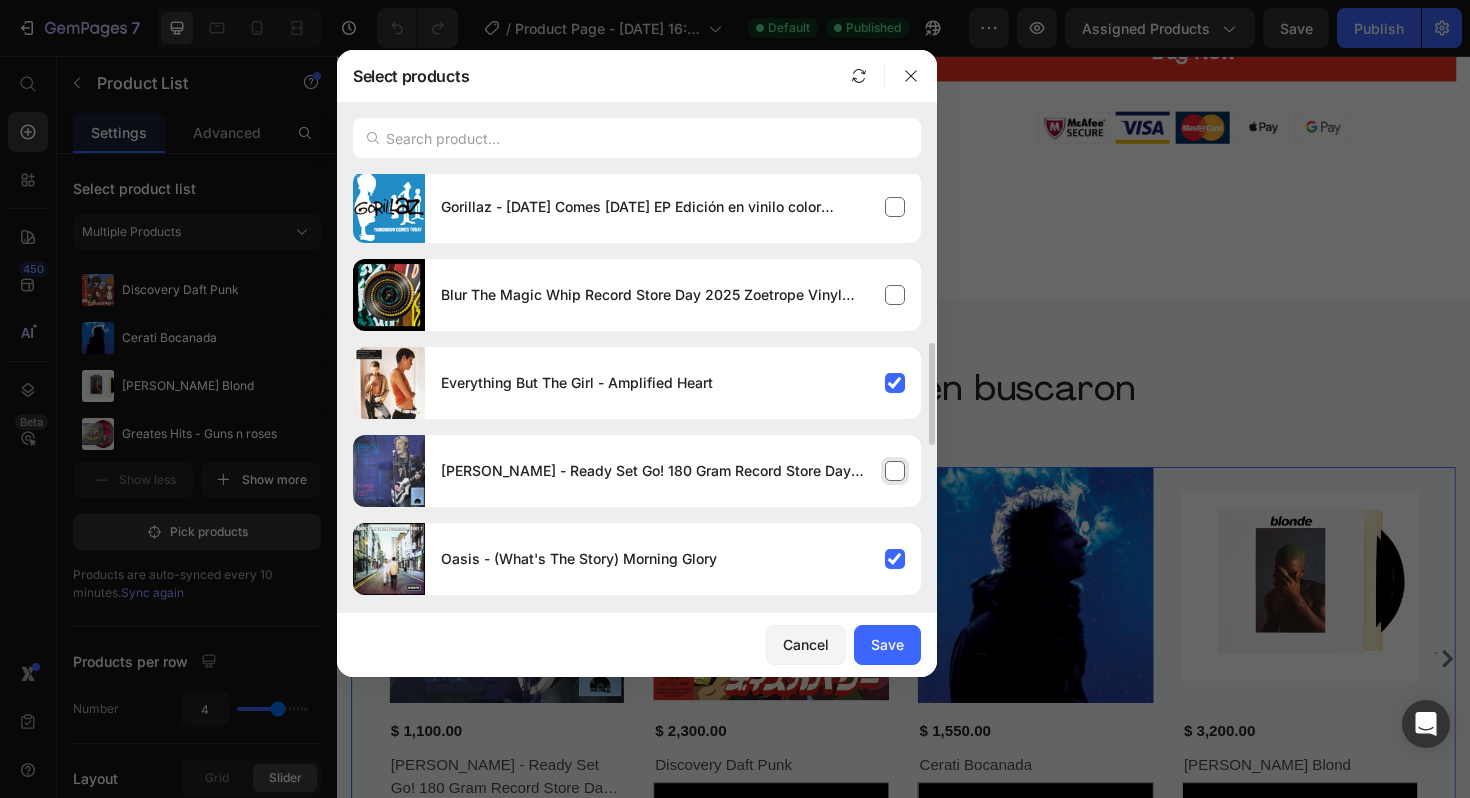scroll, scrollTop: 697, scrollLeft: 0, axis: vertical 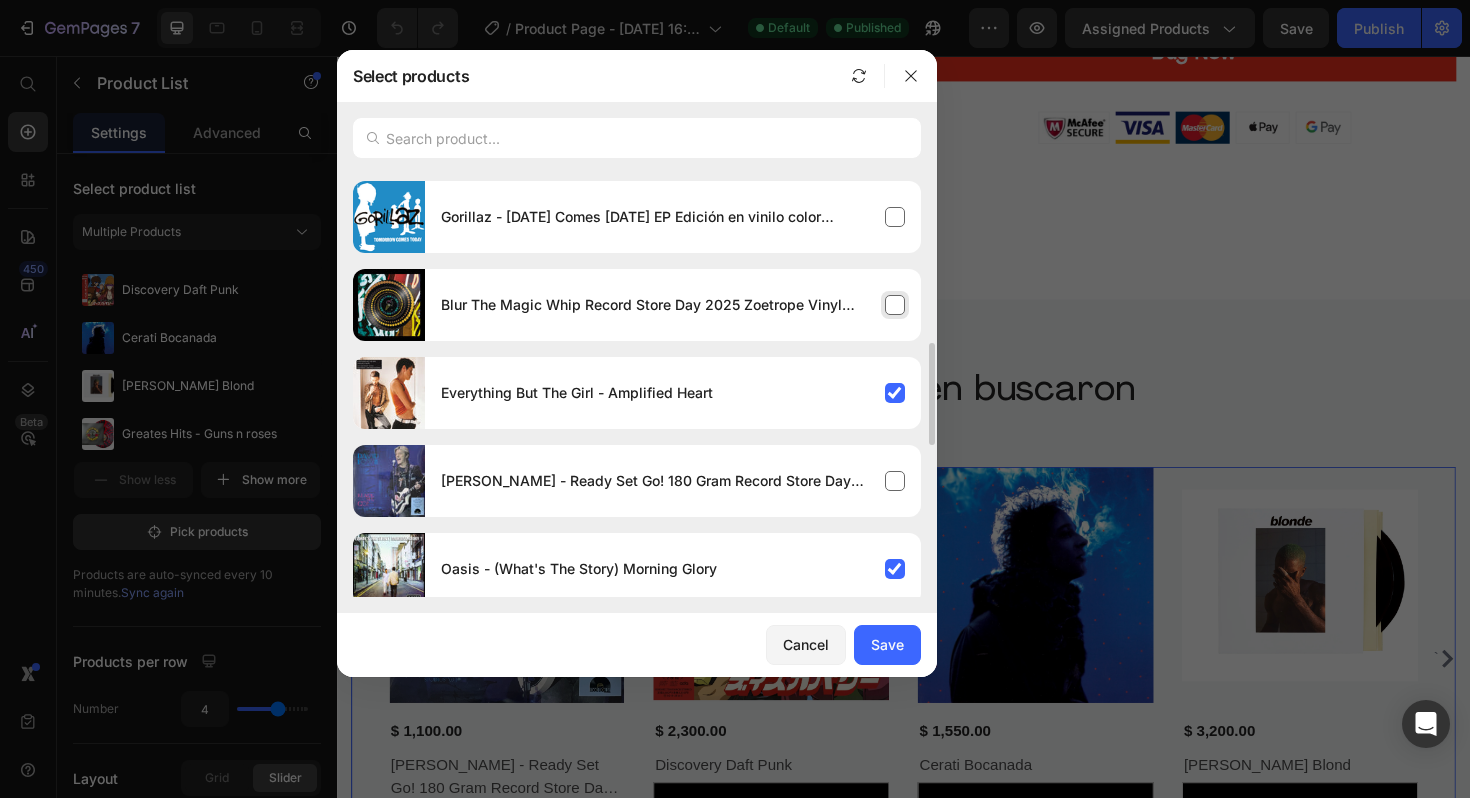 click on "Blur The Magic Whip Record Store Day 2025 Zoetrope Vinyl Edition" at bounding box center [673, 305] 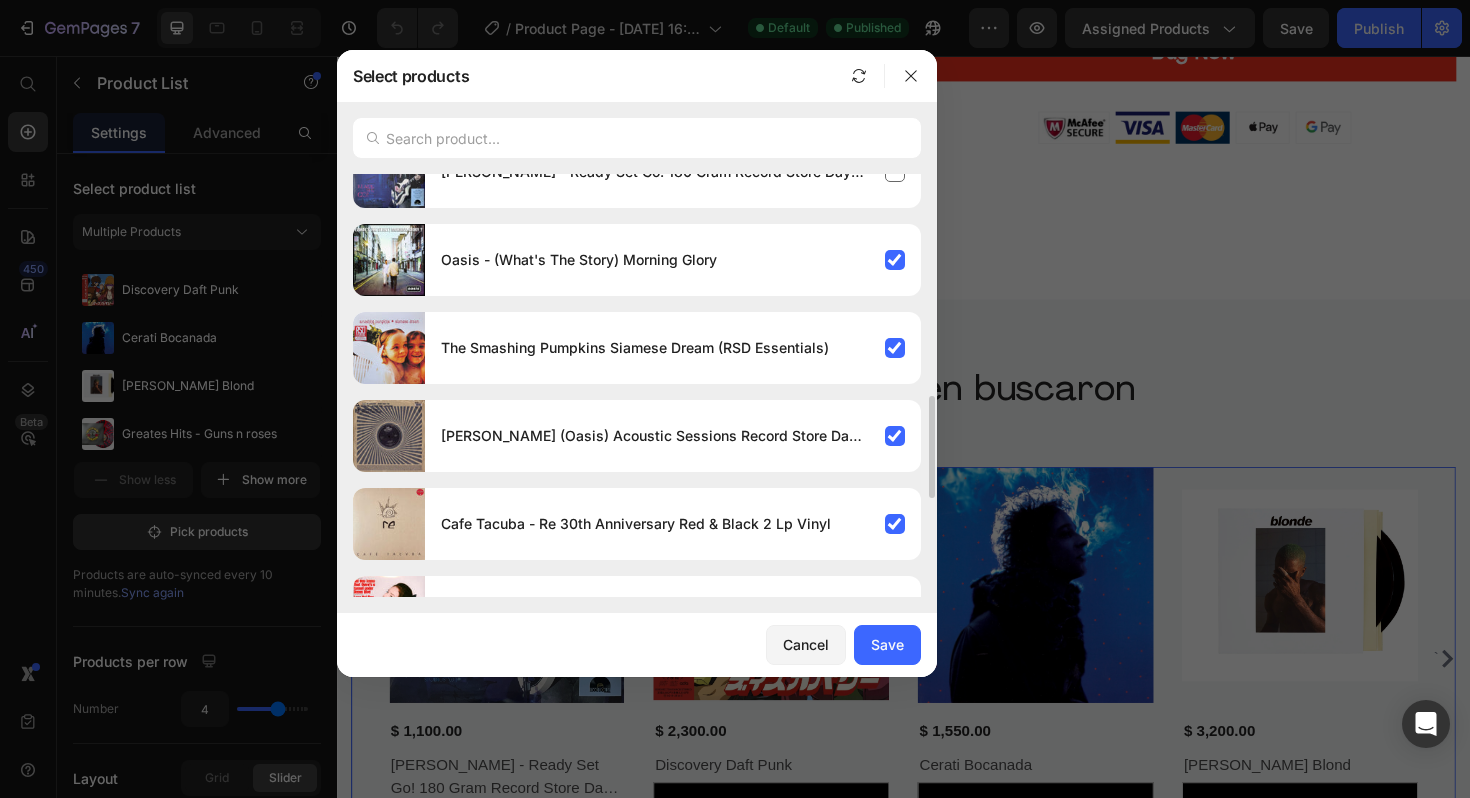 scroll, scrollTop: 1028, scrollLeft: 0, axis: vertical 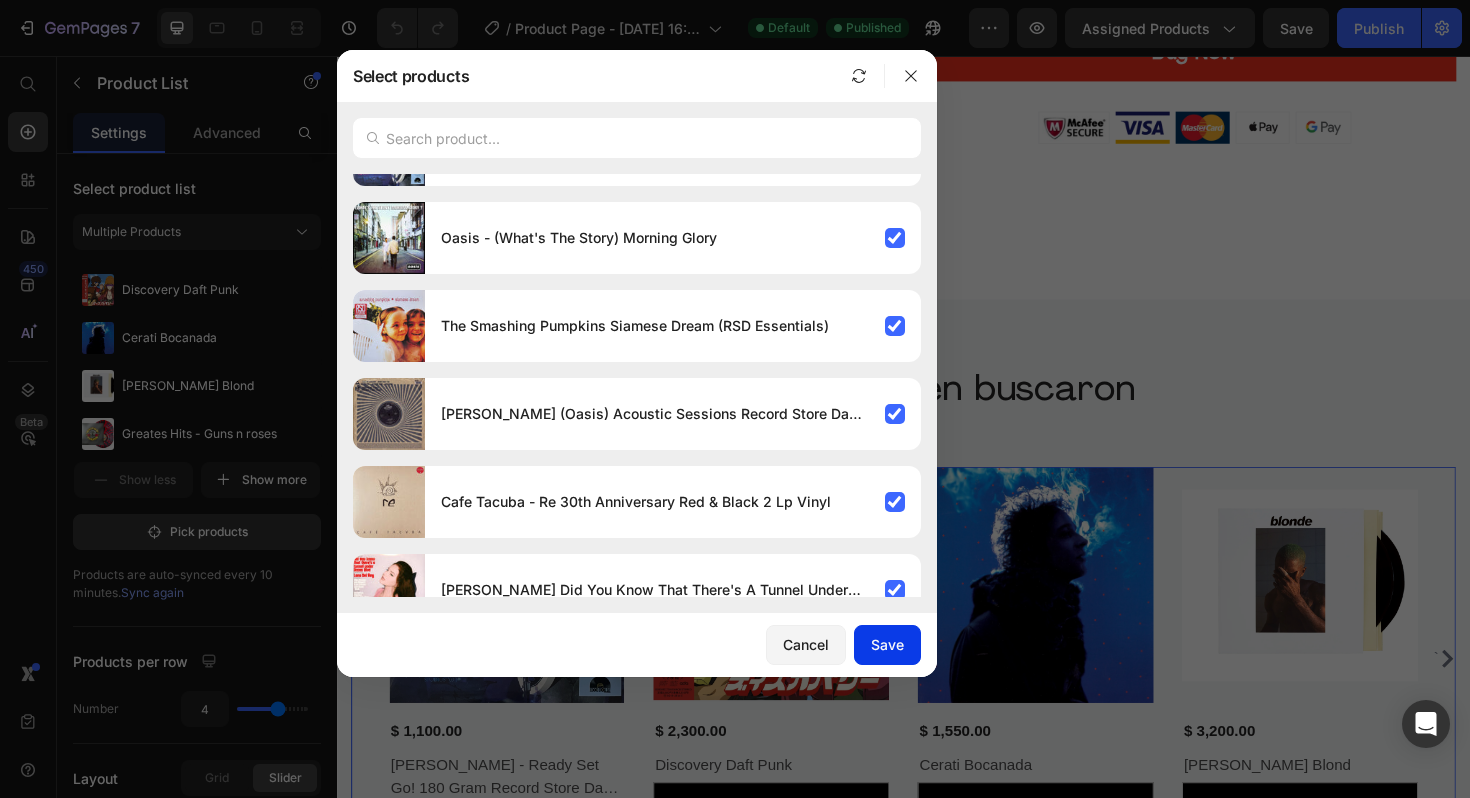 click on "Save" at bounding box center [887, 644] 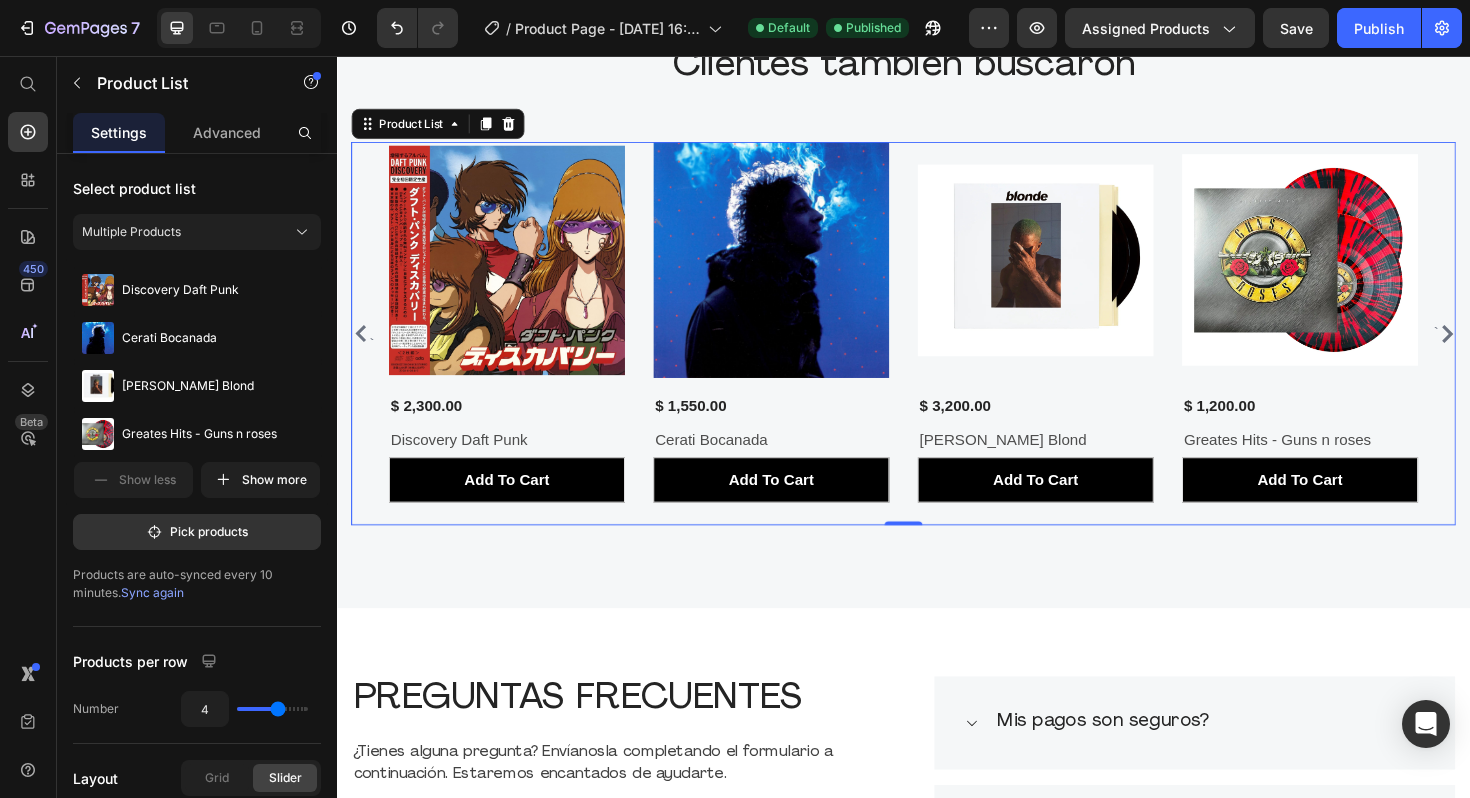 scroll, scrollTop: 1081, scrollLeft: 0, axis: vertical 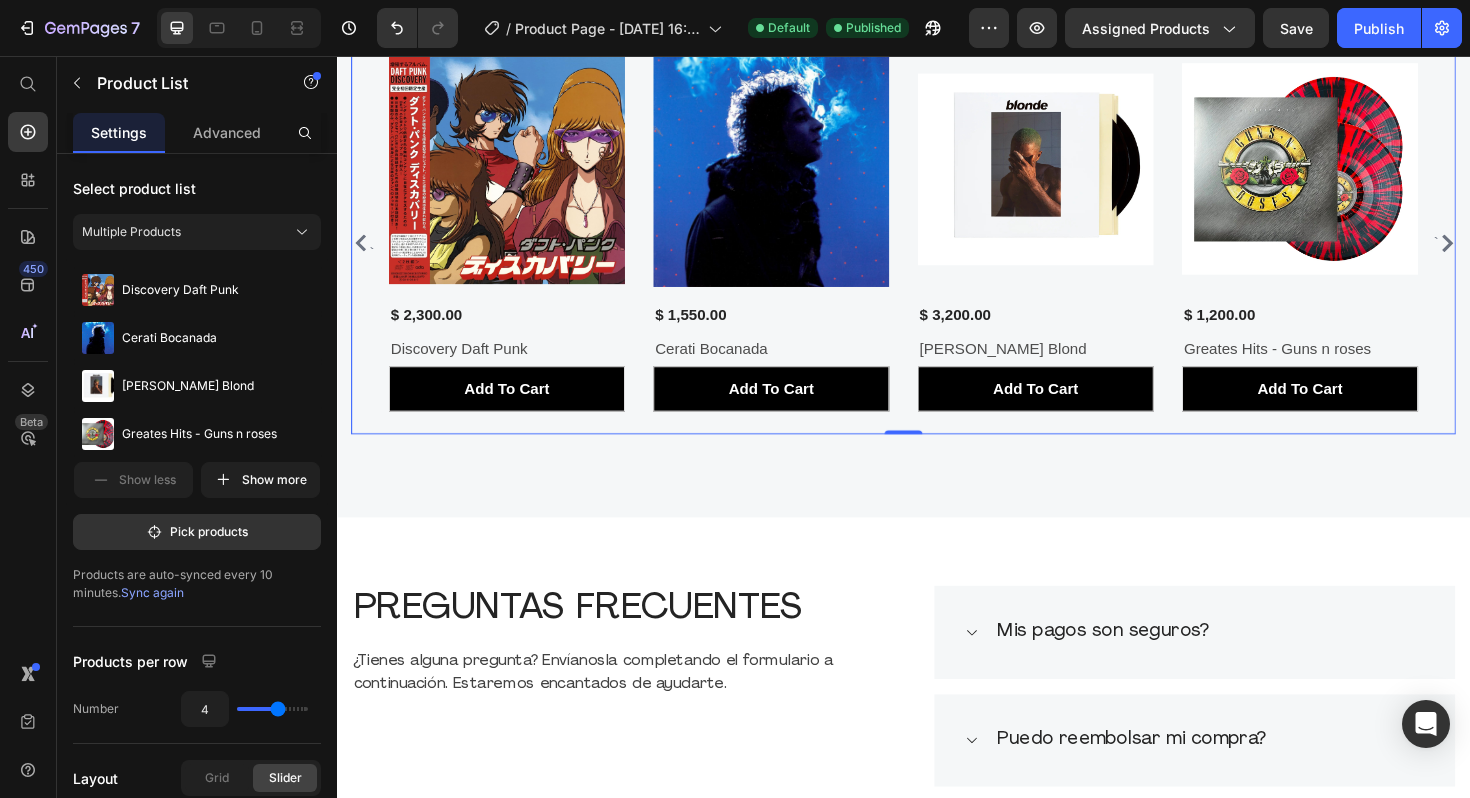click on "` Product Images $ 2,300.00 (P) Price Row Discovery Daft Punk (P) Title add to cart (P) Cart Button Row Product Images $ 1,550.00 (P) Price Row Cerati Bocanada (P) Title add to cart (P) Cart Button Row Product Images $ 3,200.00 (P) Price Row Frank Ocean Blond (P) Title add to cart (P) Cart Button Row Product Images $ 1,200.00 (P) Price Row Greates Hits - Guns n roses (P) Title add to cart (P) Cart Button Row Product Images $ 1,250.00 (P) Price Row Kasabian - Edición del Kasabian Record Store Day 2025 (P) Title add to cart (P) Cart Button Row Product Images $ 1,900.00 (P) Price Row Pescado Rabioso - Artaud (P) Title add to cart (P) Cart Button Row Product Images $ 1,150.00 (P) Price Row Everything But The Girl - Walking Wounded (P) Title add to cart (P) Cart Button Row Product Images $ 1,350.00 (P) Price Row Pink Floyd - Pink Floyd At Pompeii - MCMLXXII (P) Title add to cart (P) Cart Button Row Product Images $ 1,350.00 (P) Price Row Green Day - American Idiot 20th Anniversary Deluxe Red & Black Vinyl Edition" at bounding box center (937, 254) 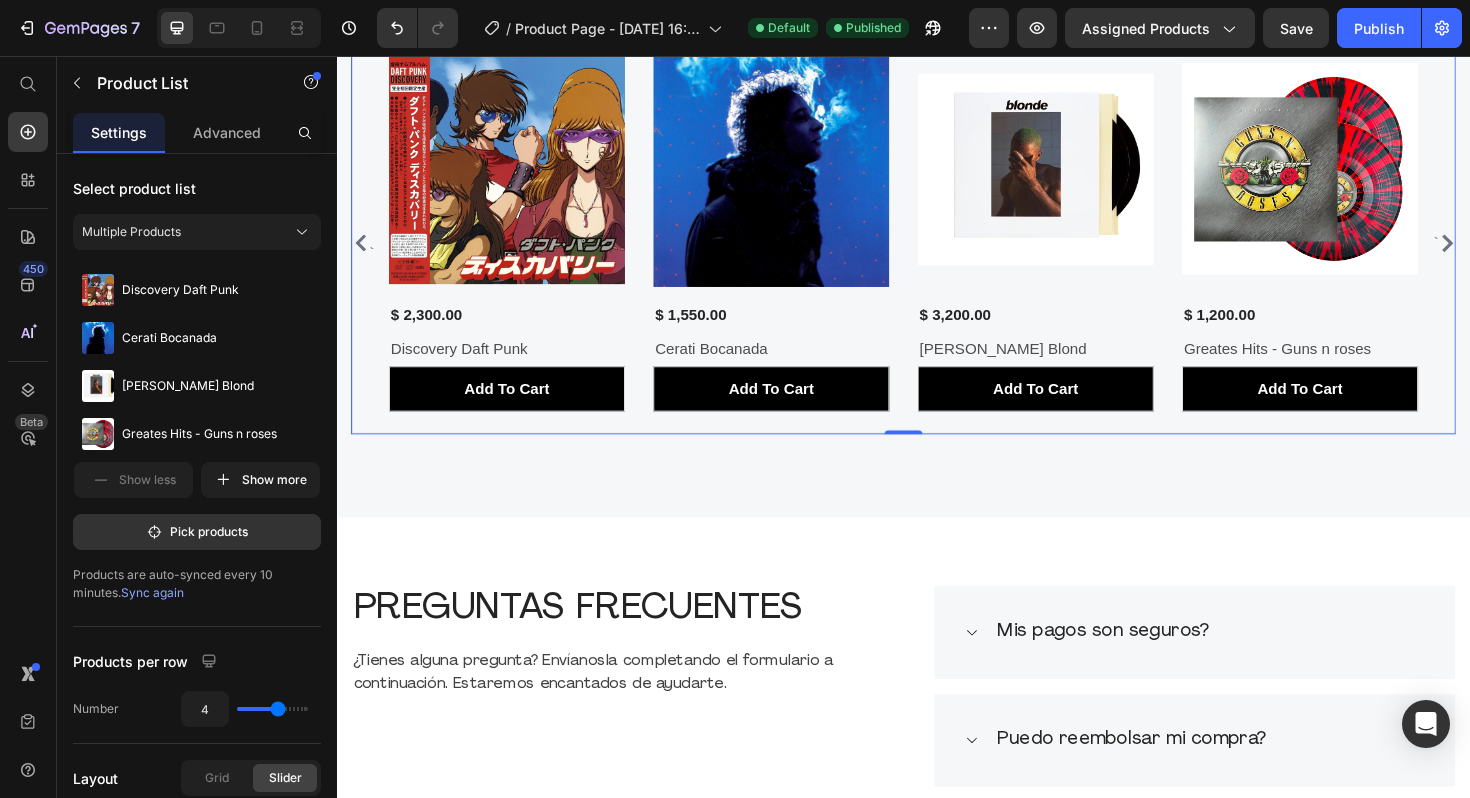 click 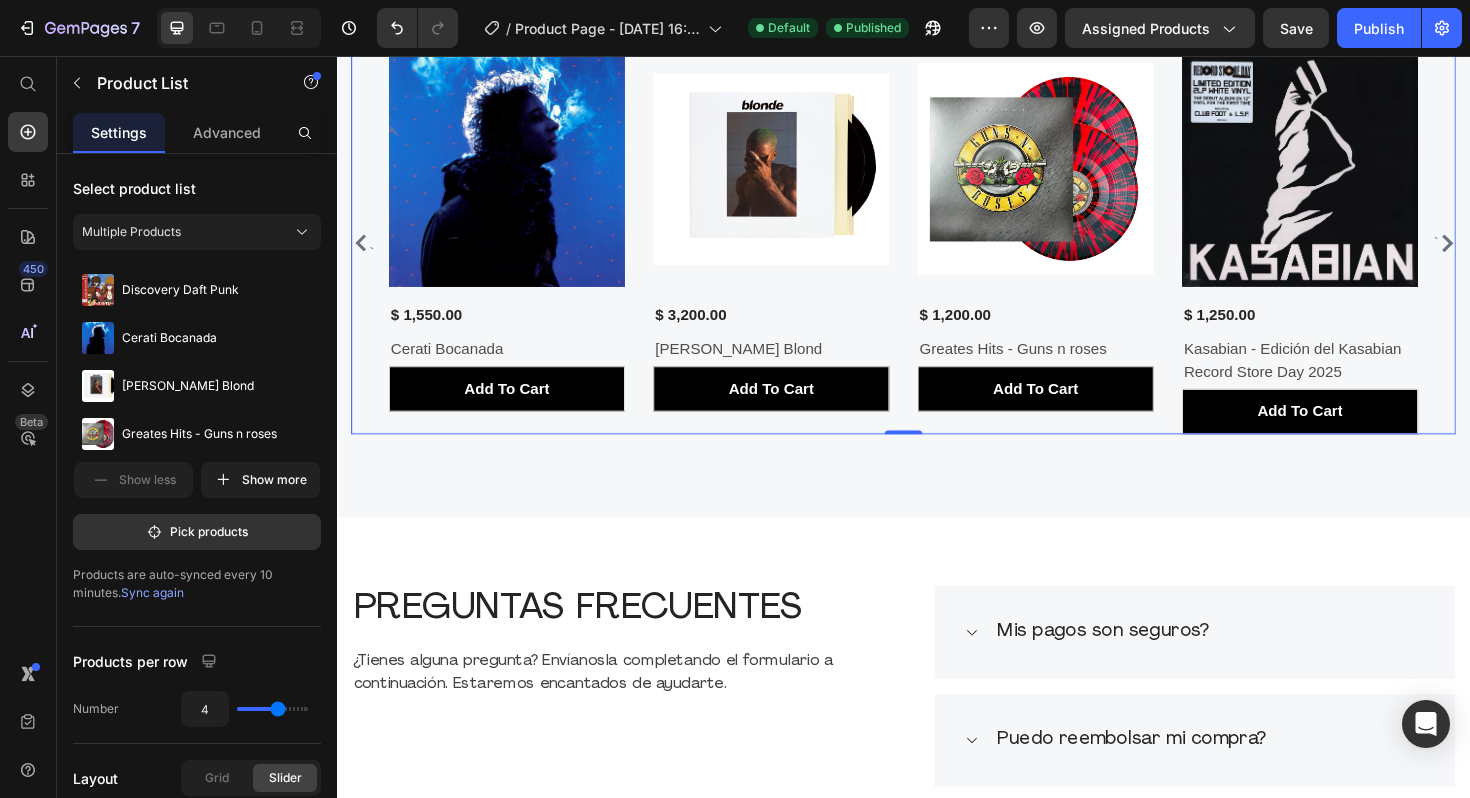 click 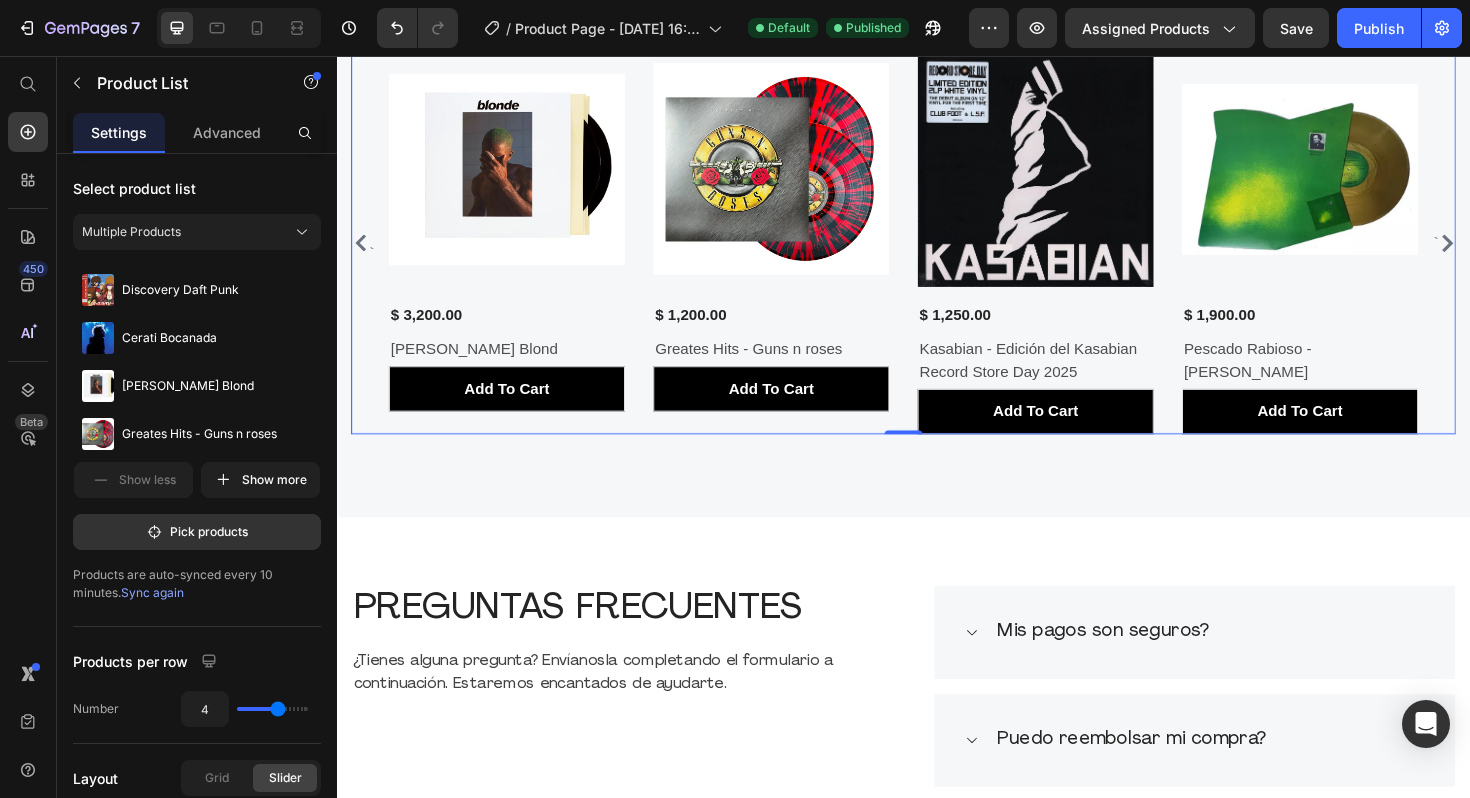 click 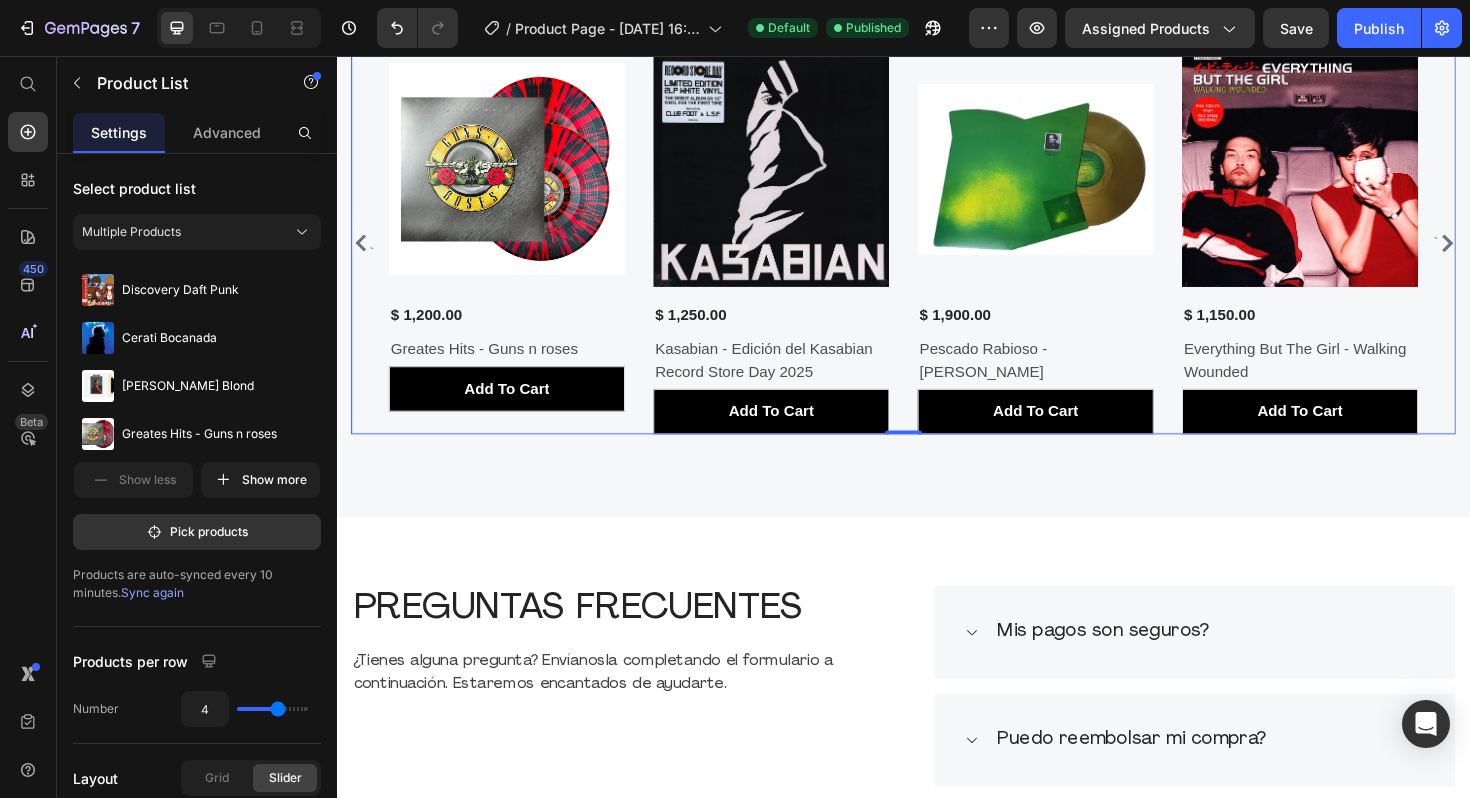 click 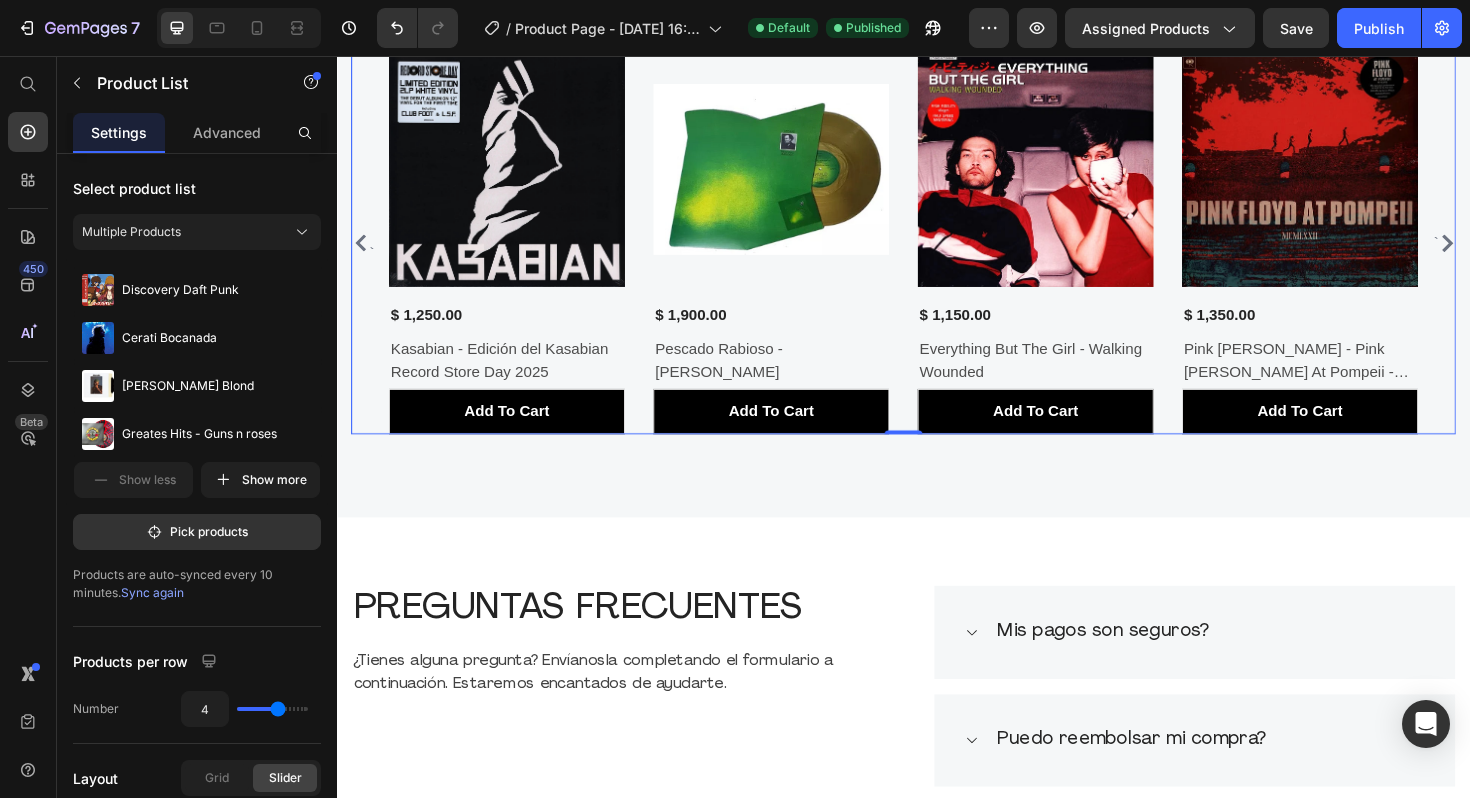click 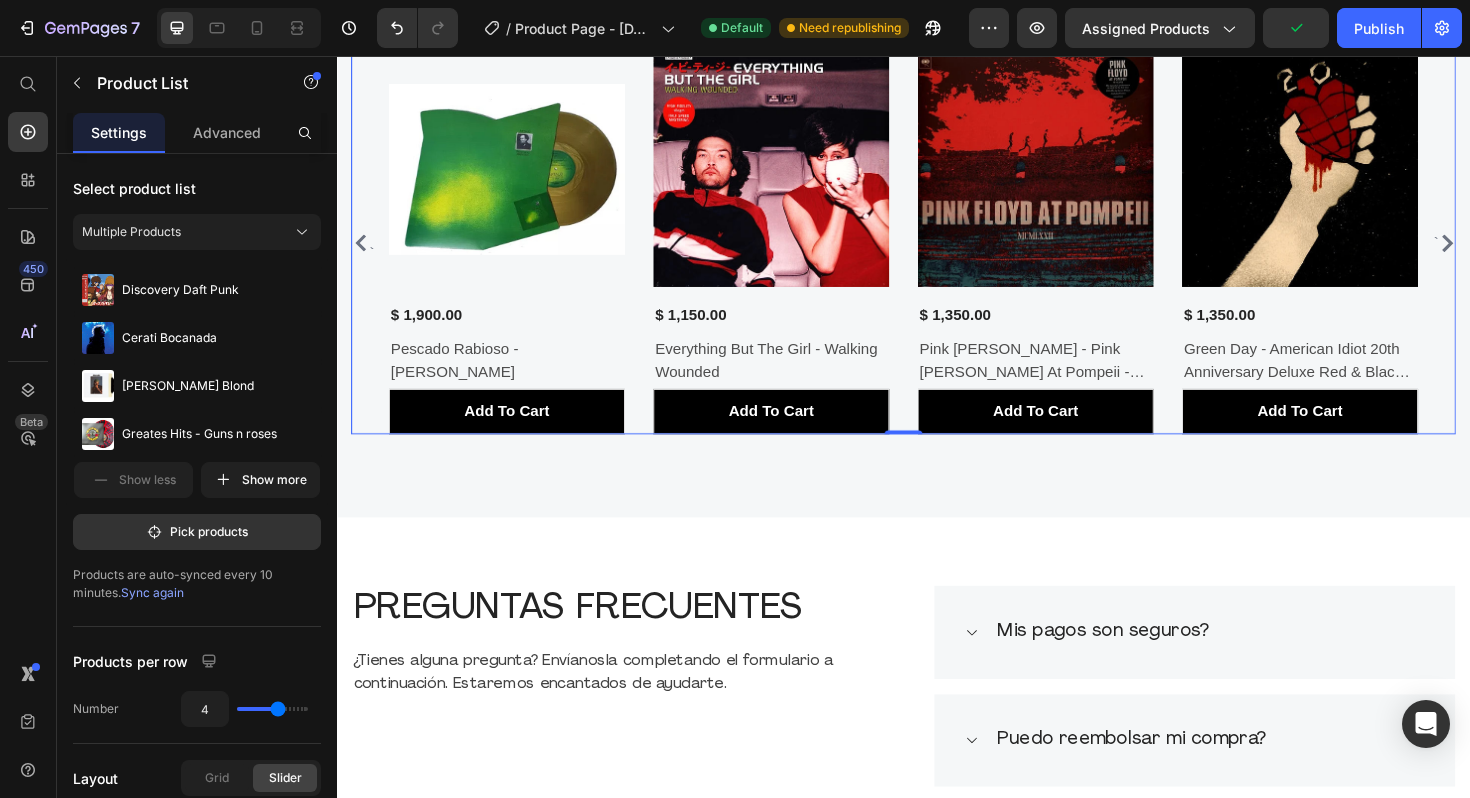 click 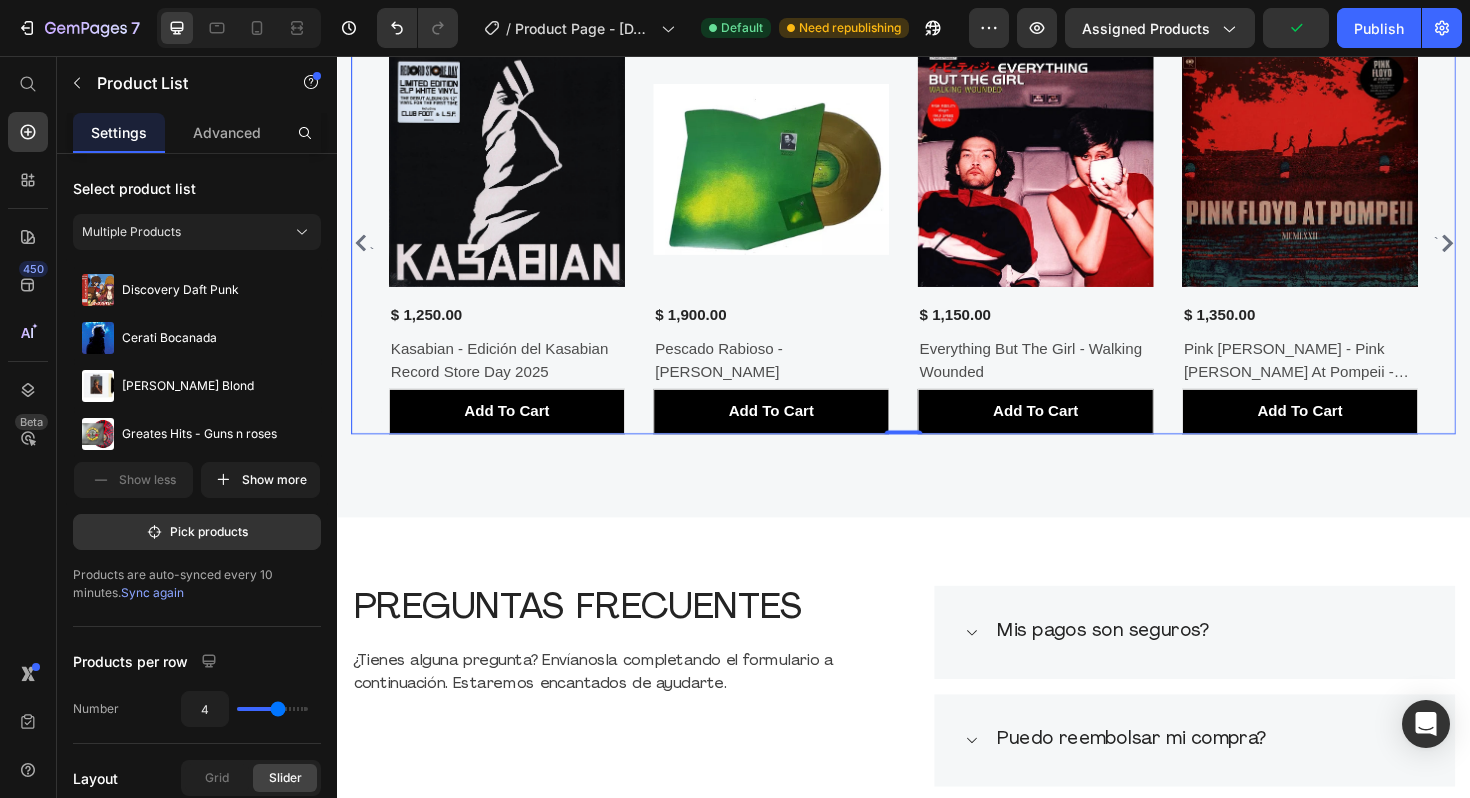 click 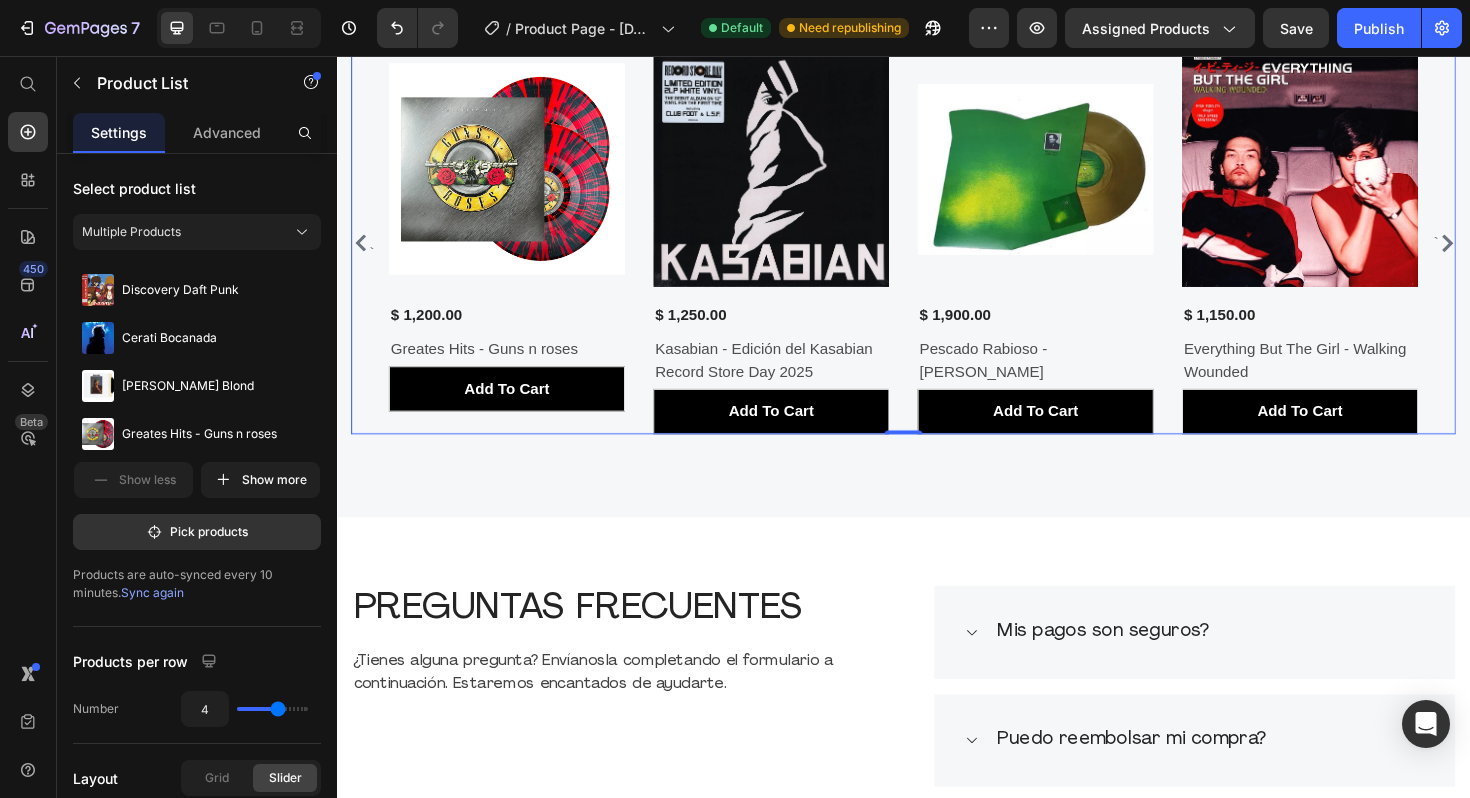 click 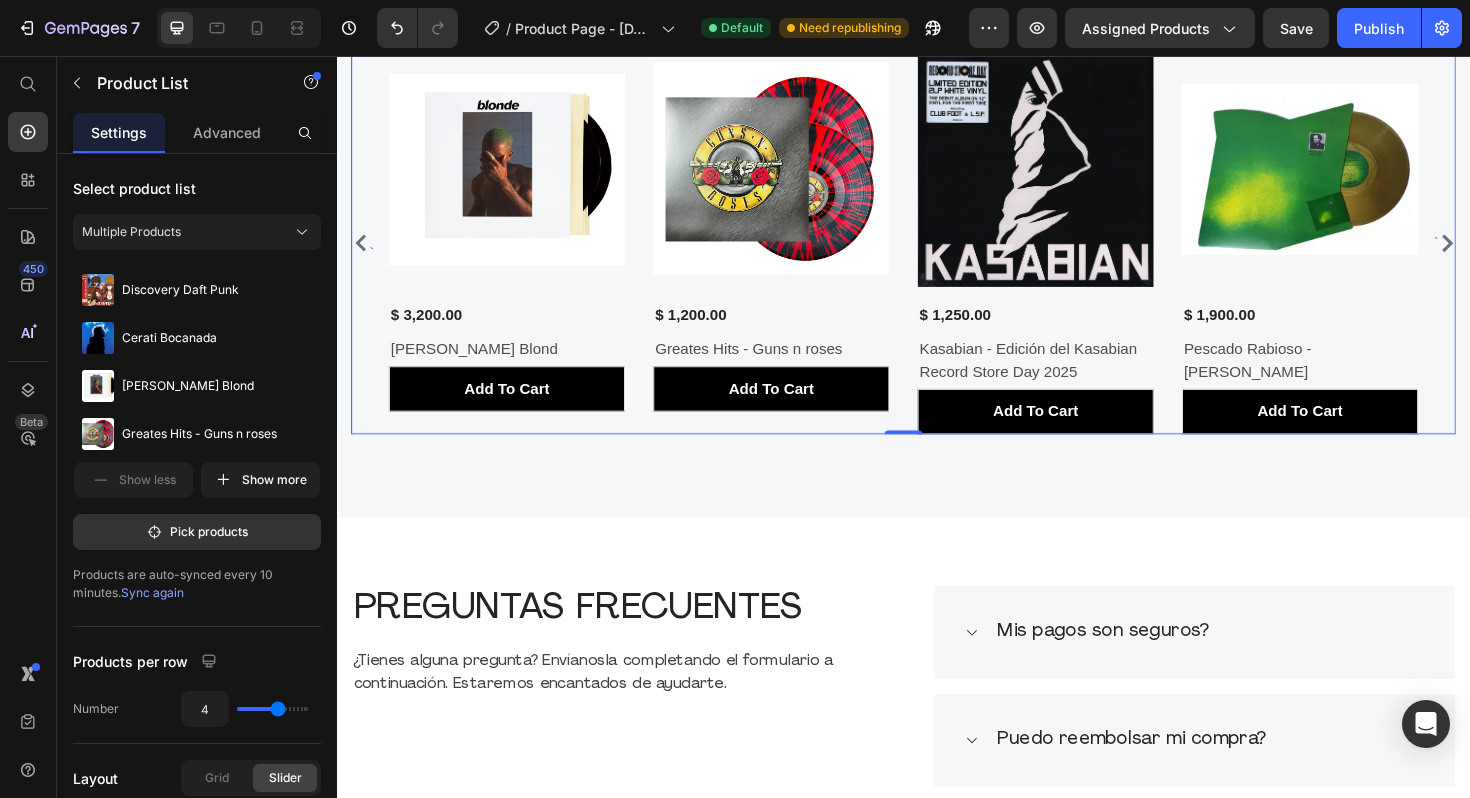 click 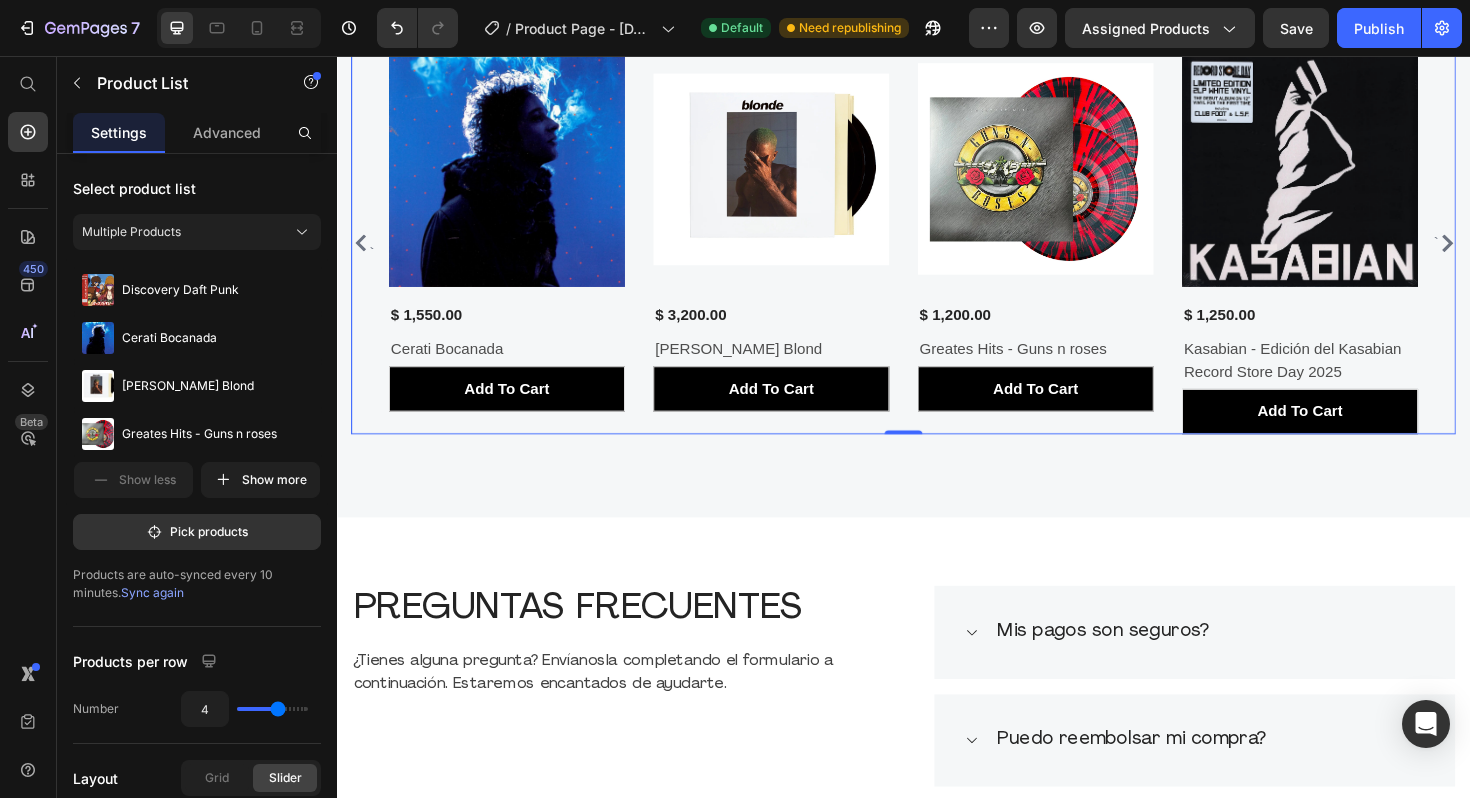 click 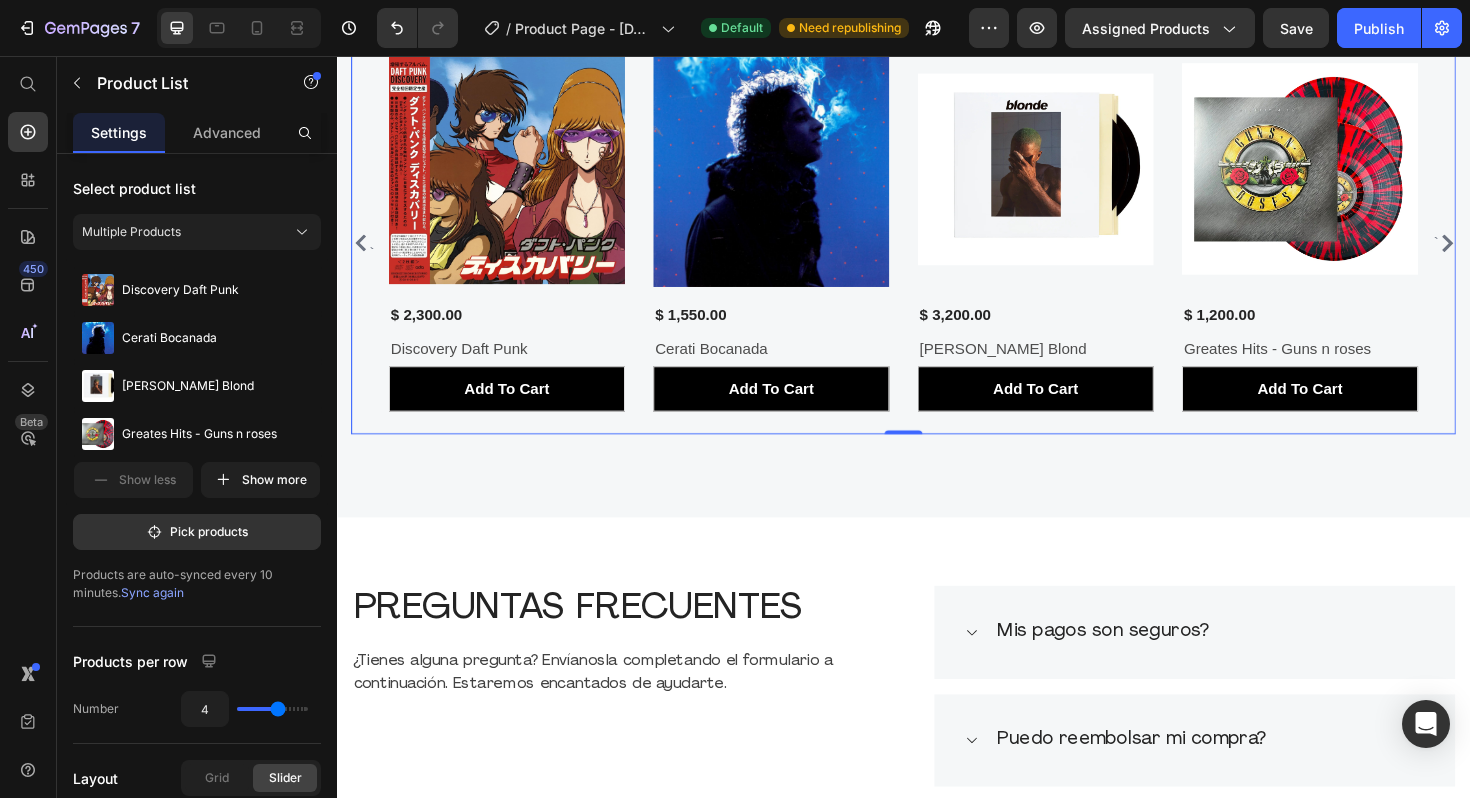 click 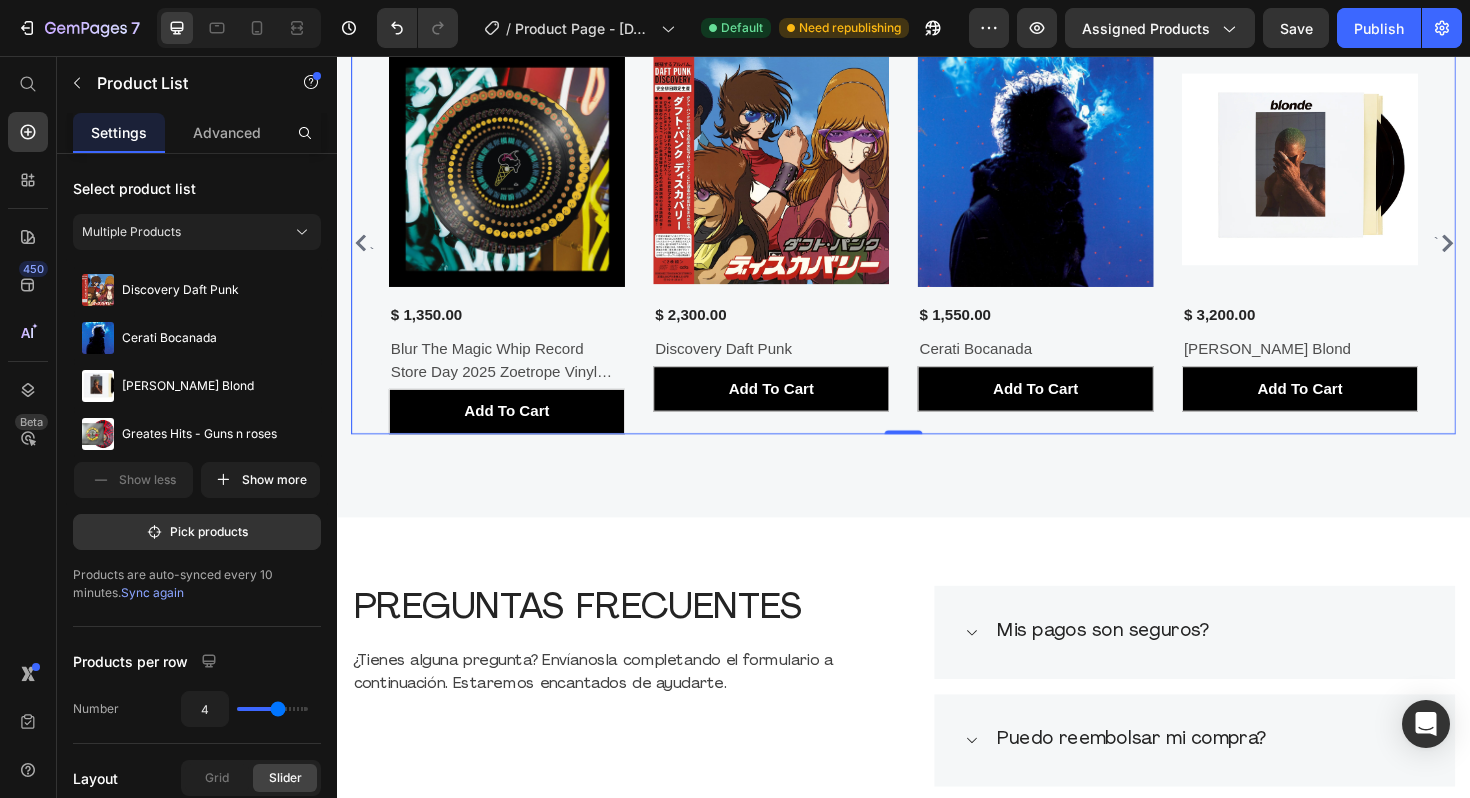click 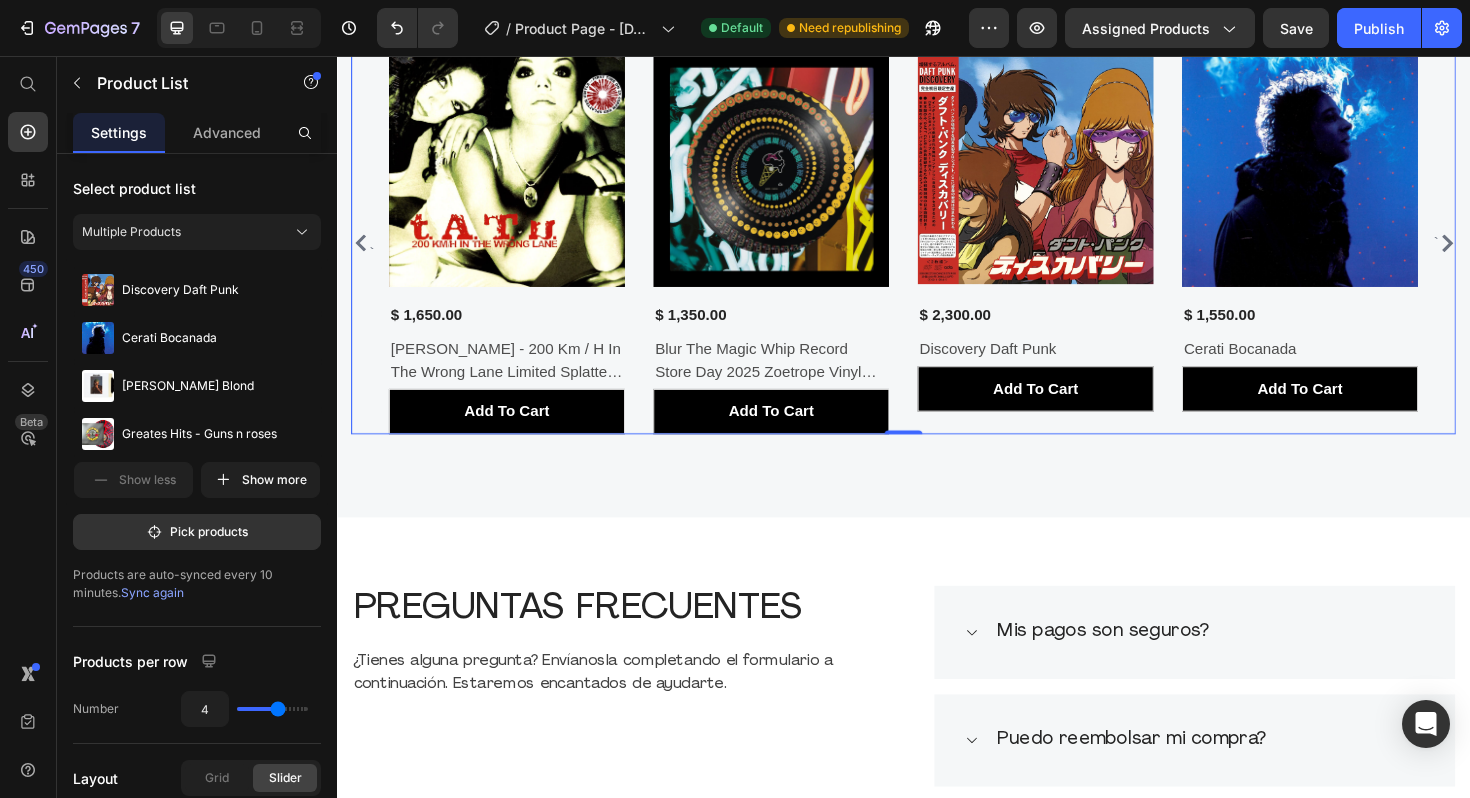 click 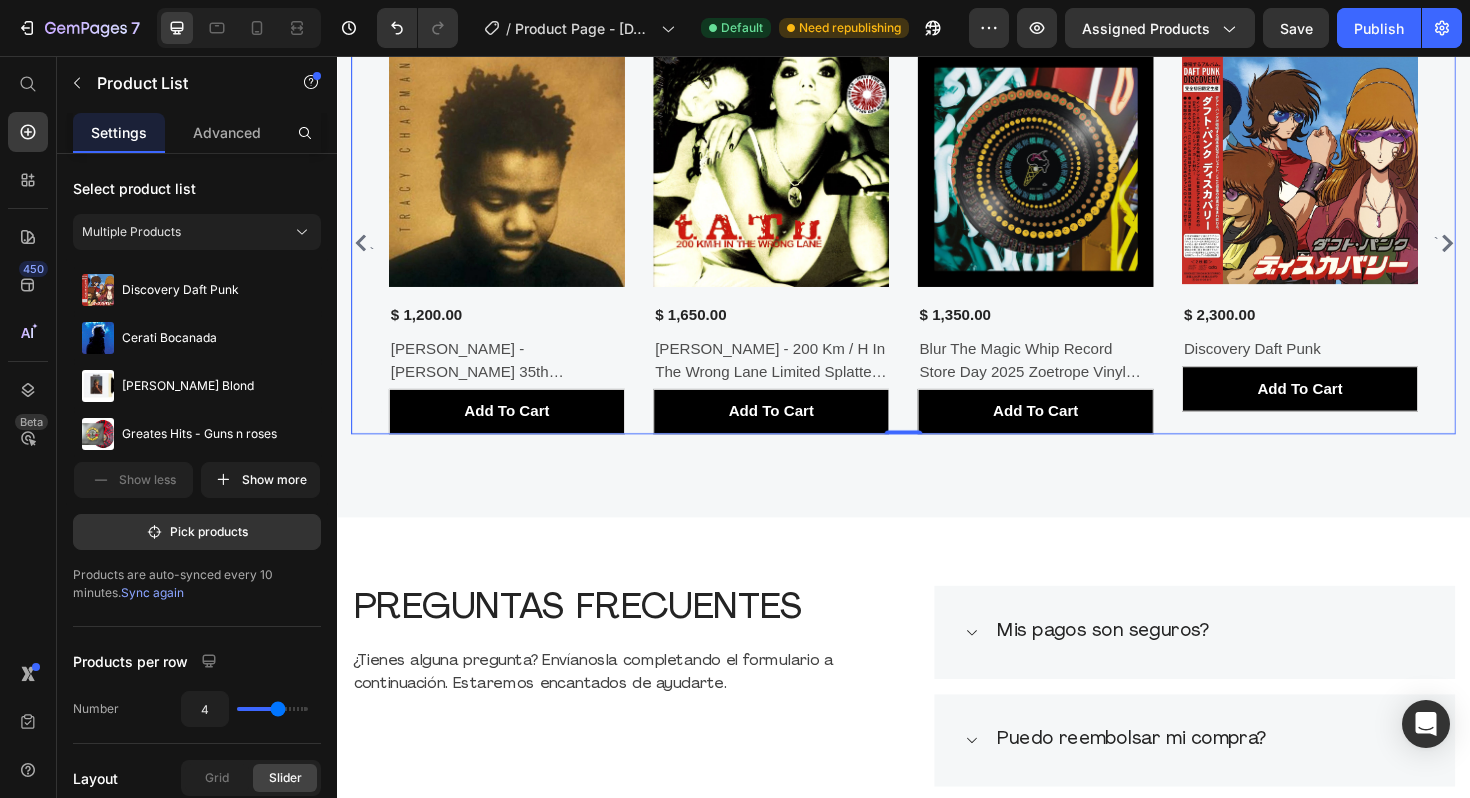 click 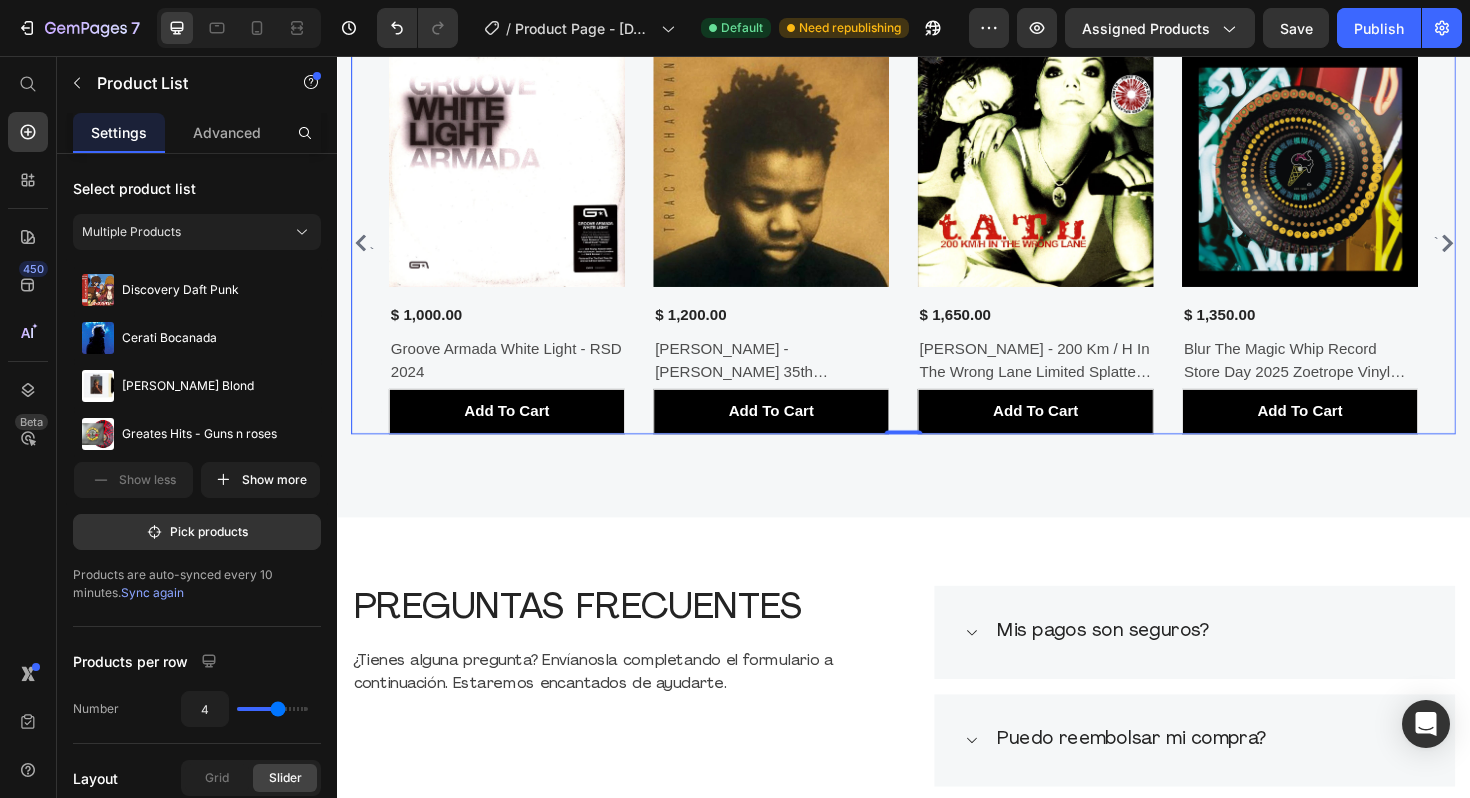click 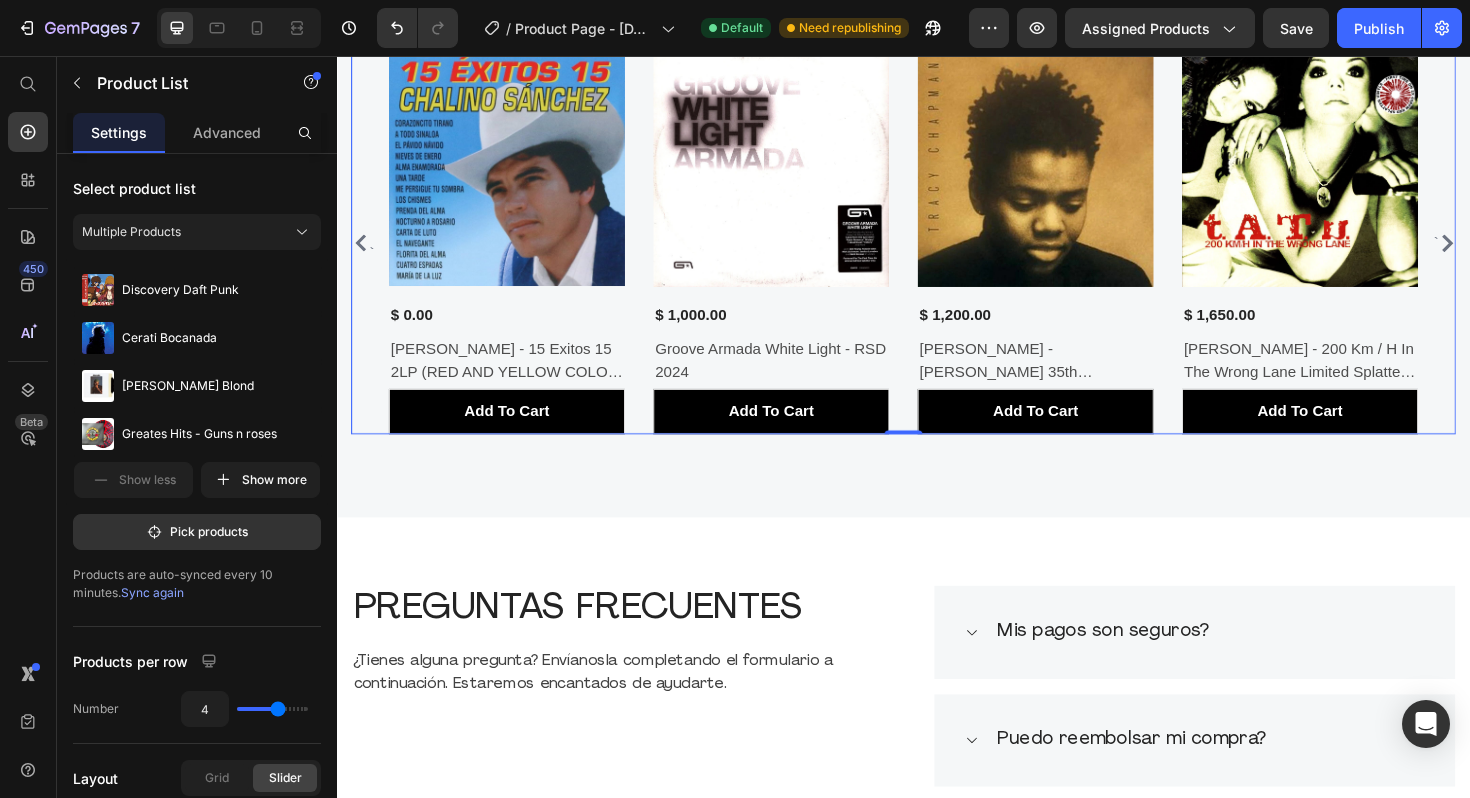 click 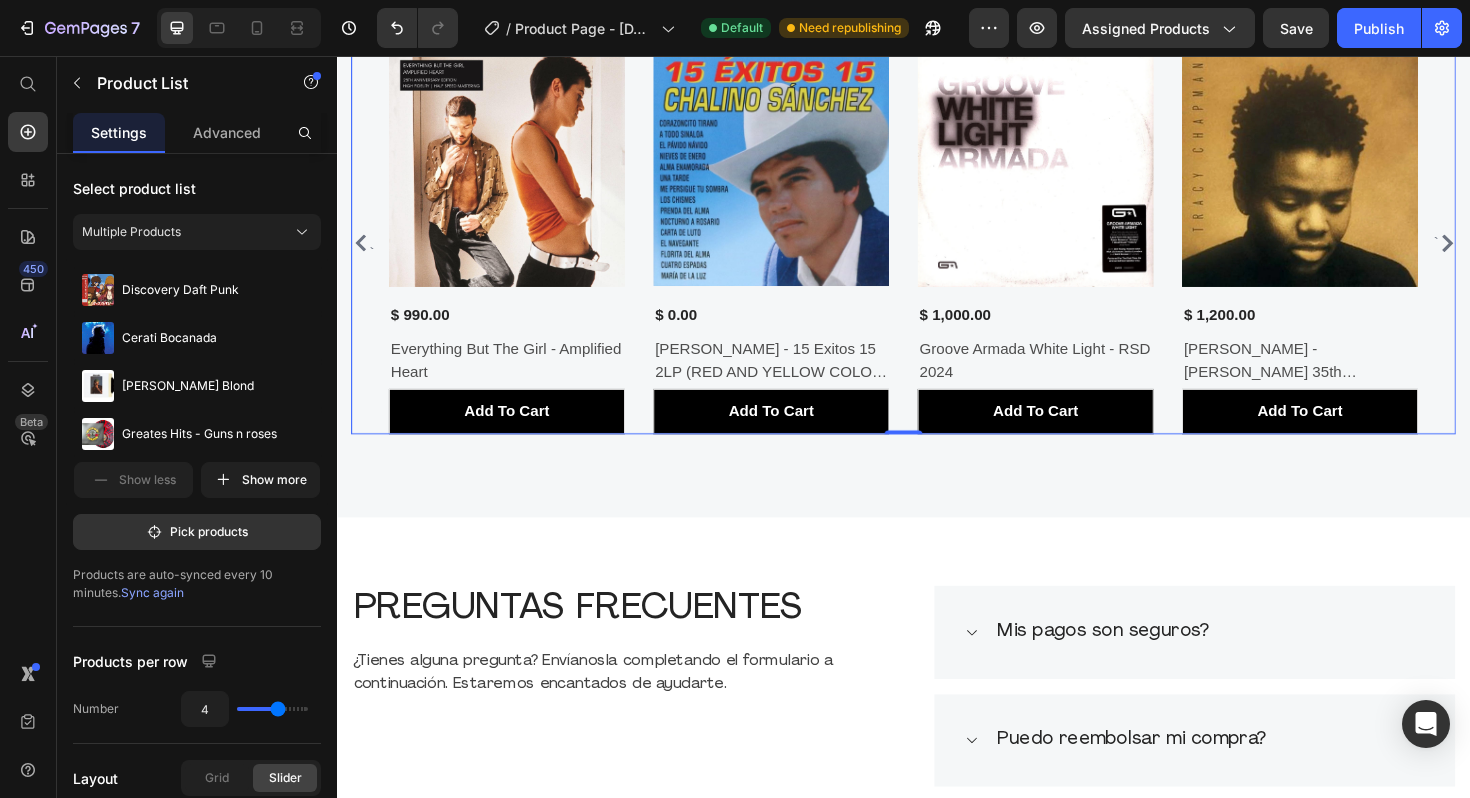 click 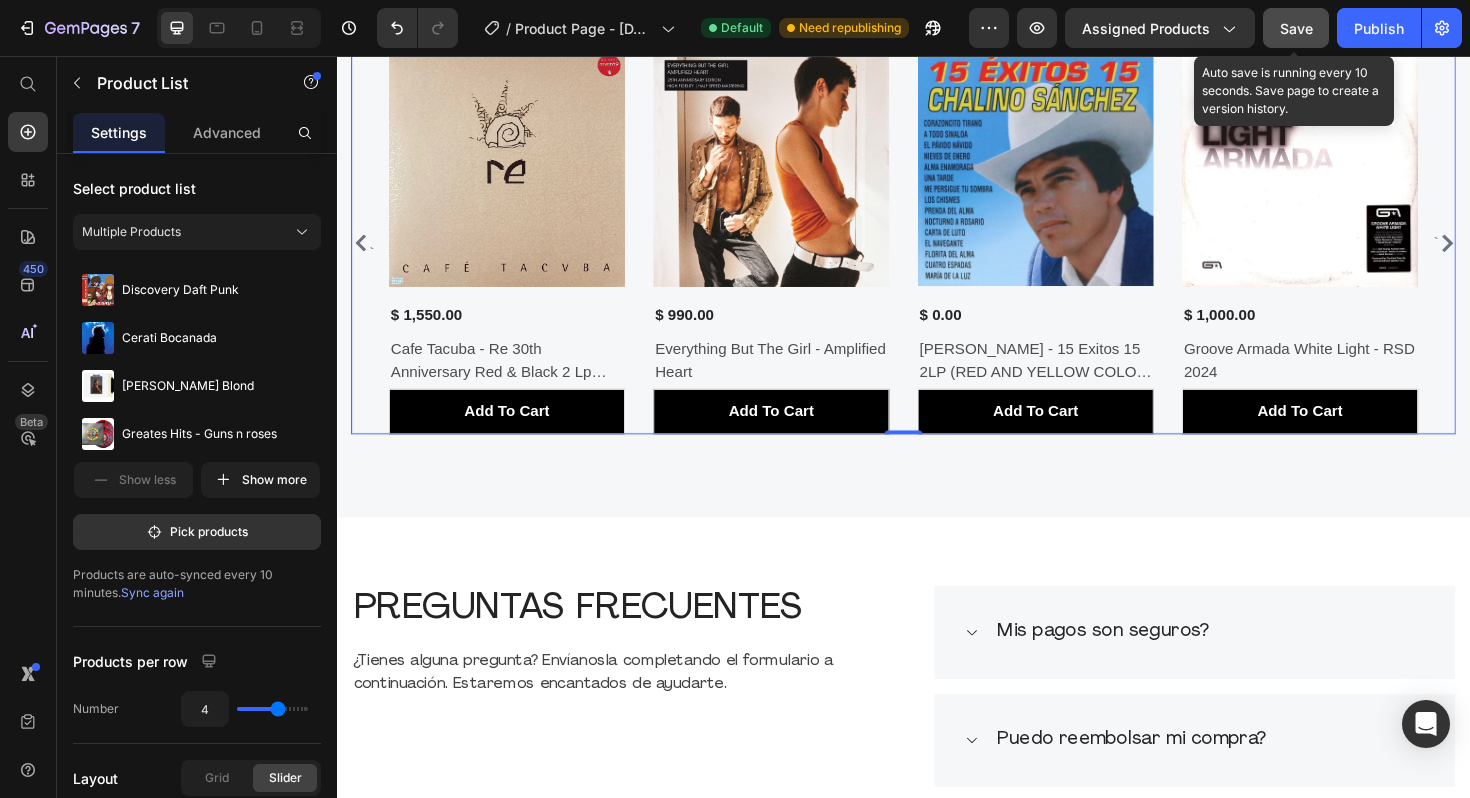 click on "Save" at bounding box center [1296, 28] 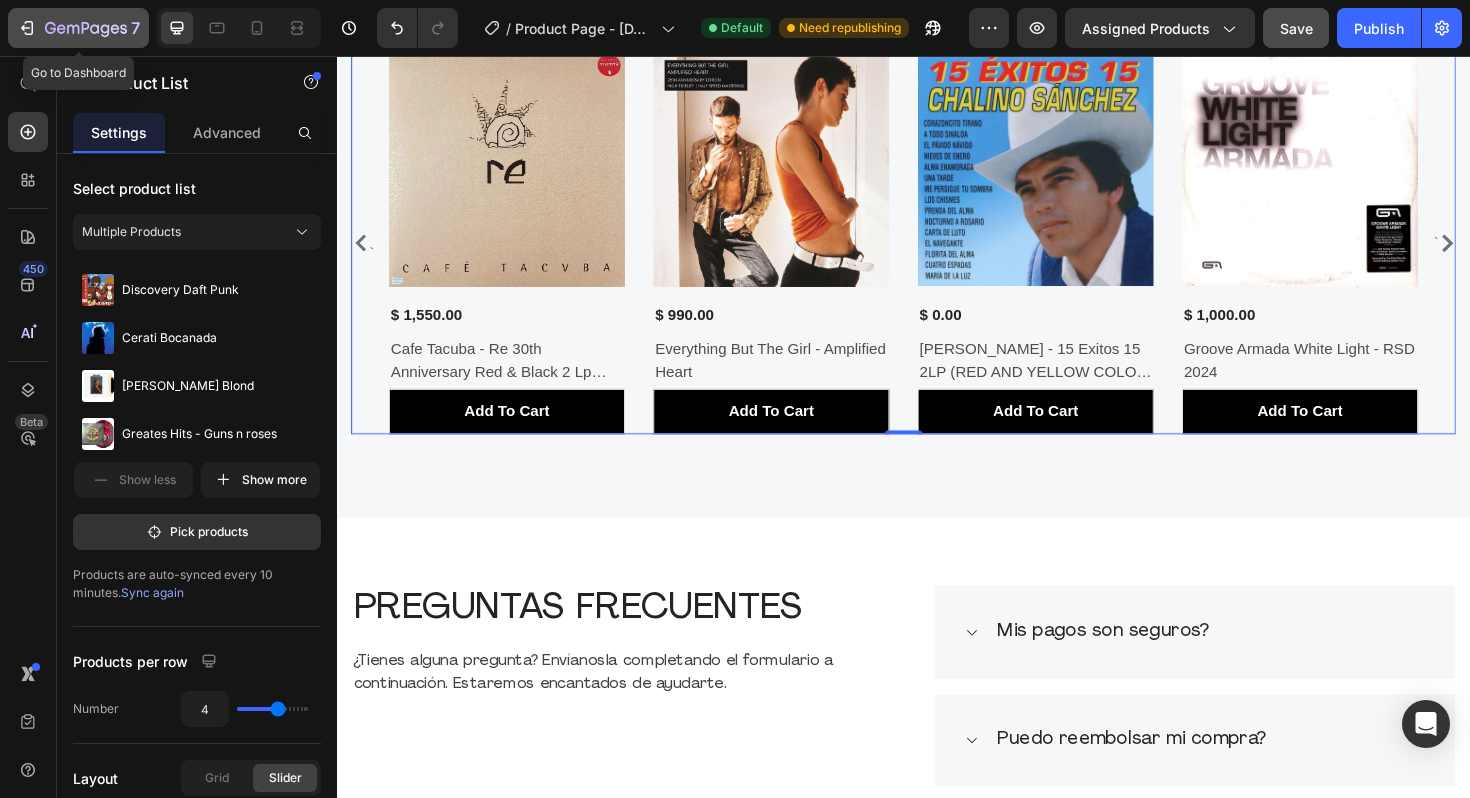 click 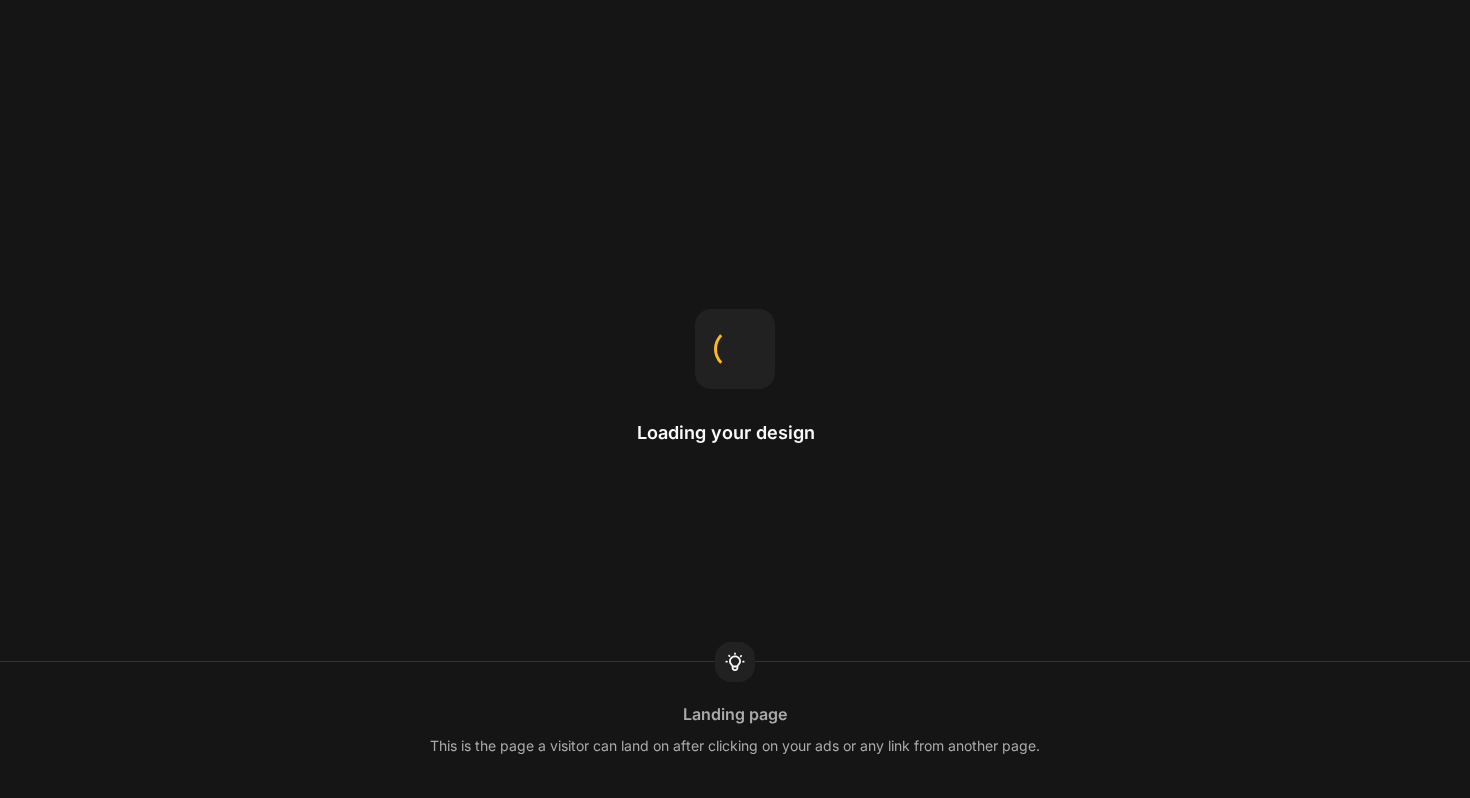 scroll, scrollTop: 0, scrollLeft: 0, axis: both 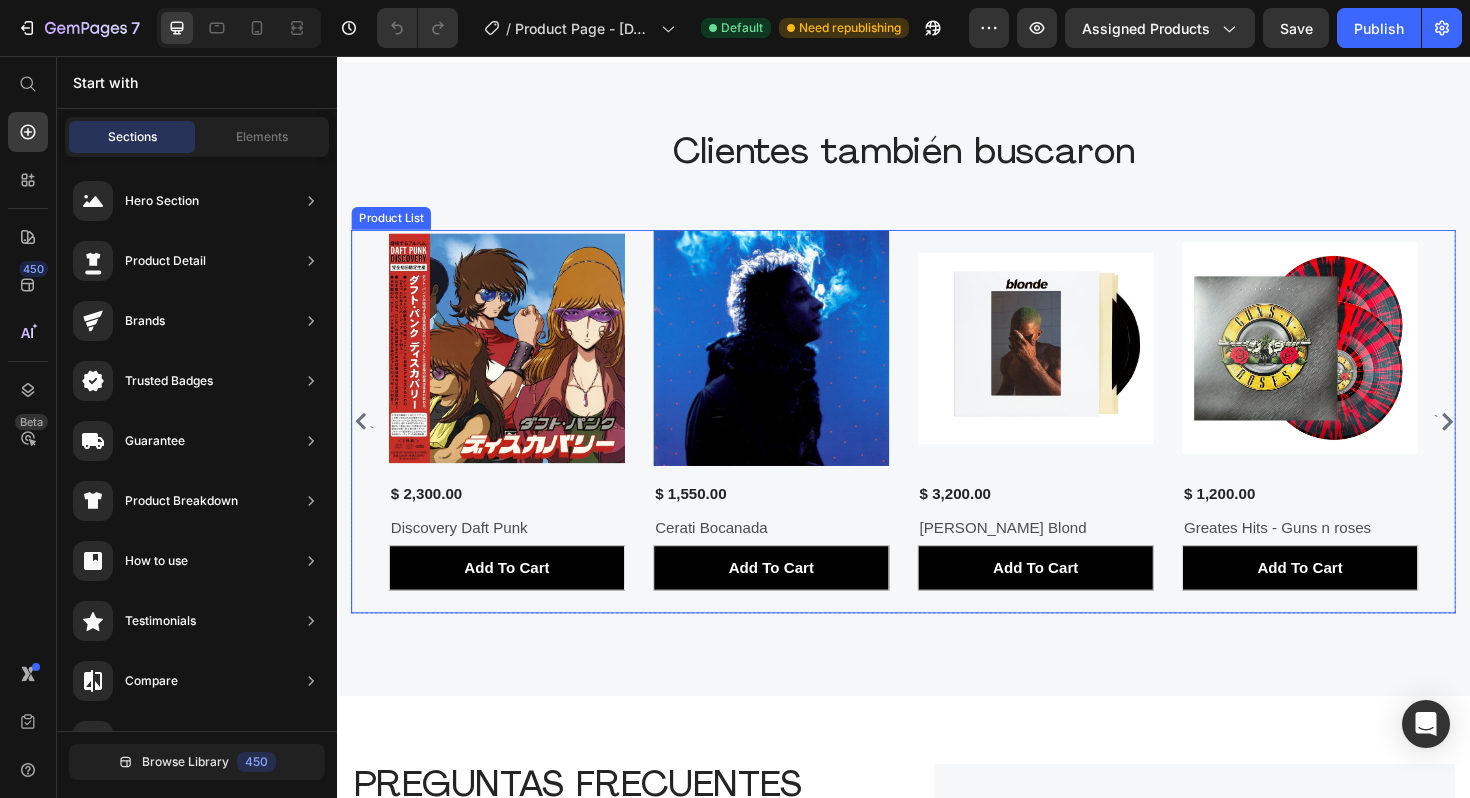 click 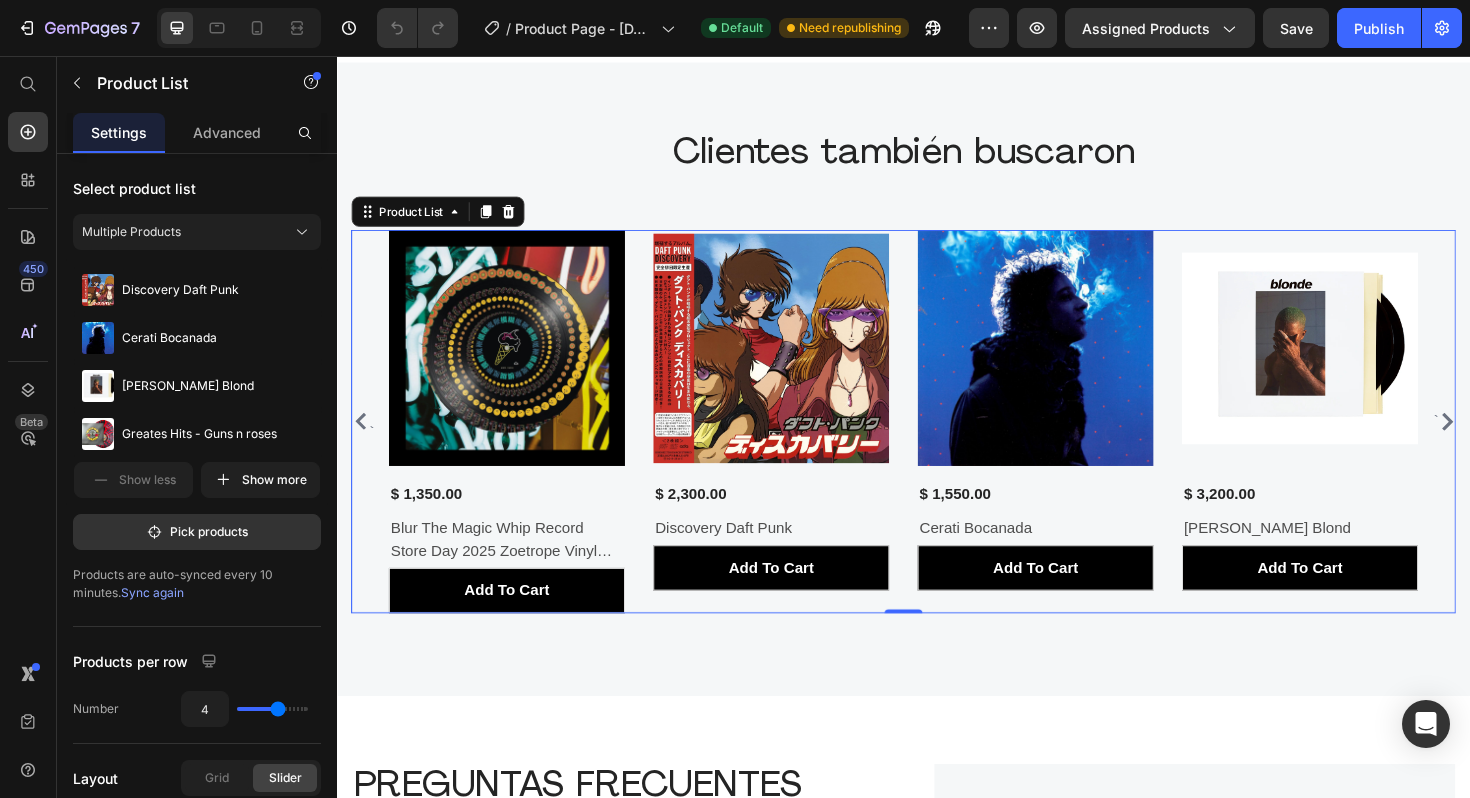 click 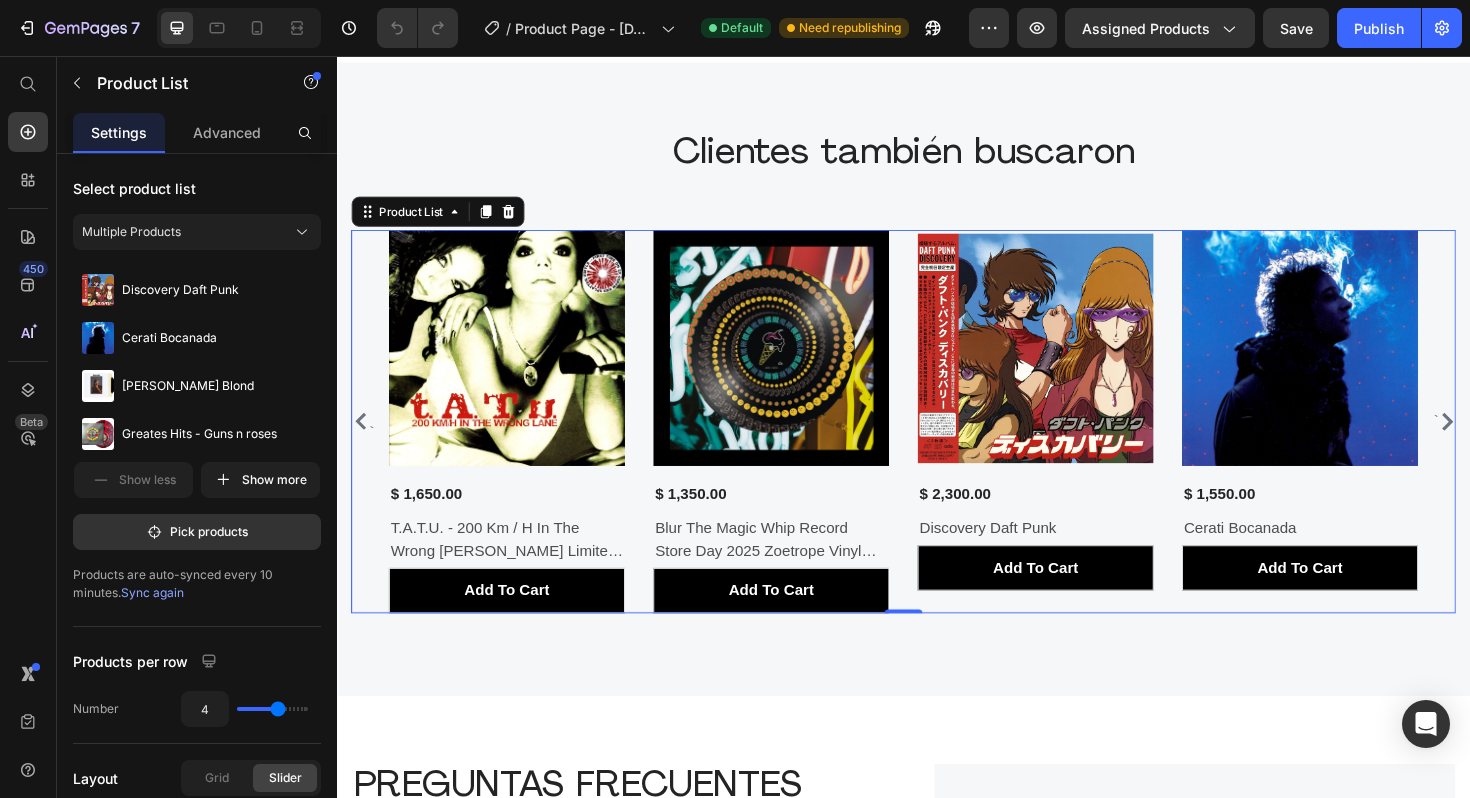 click 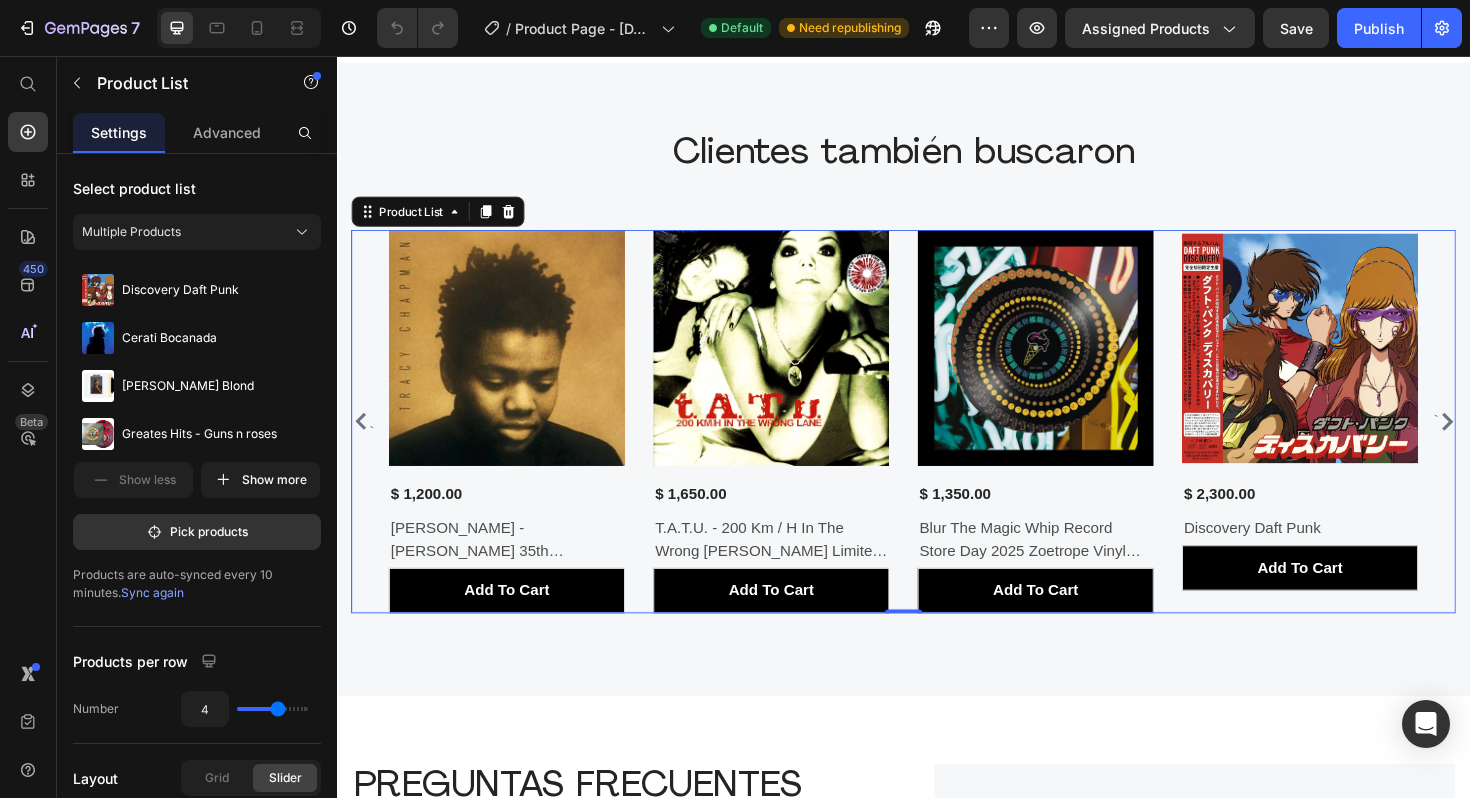 click 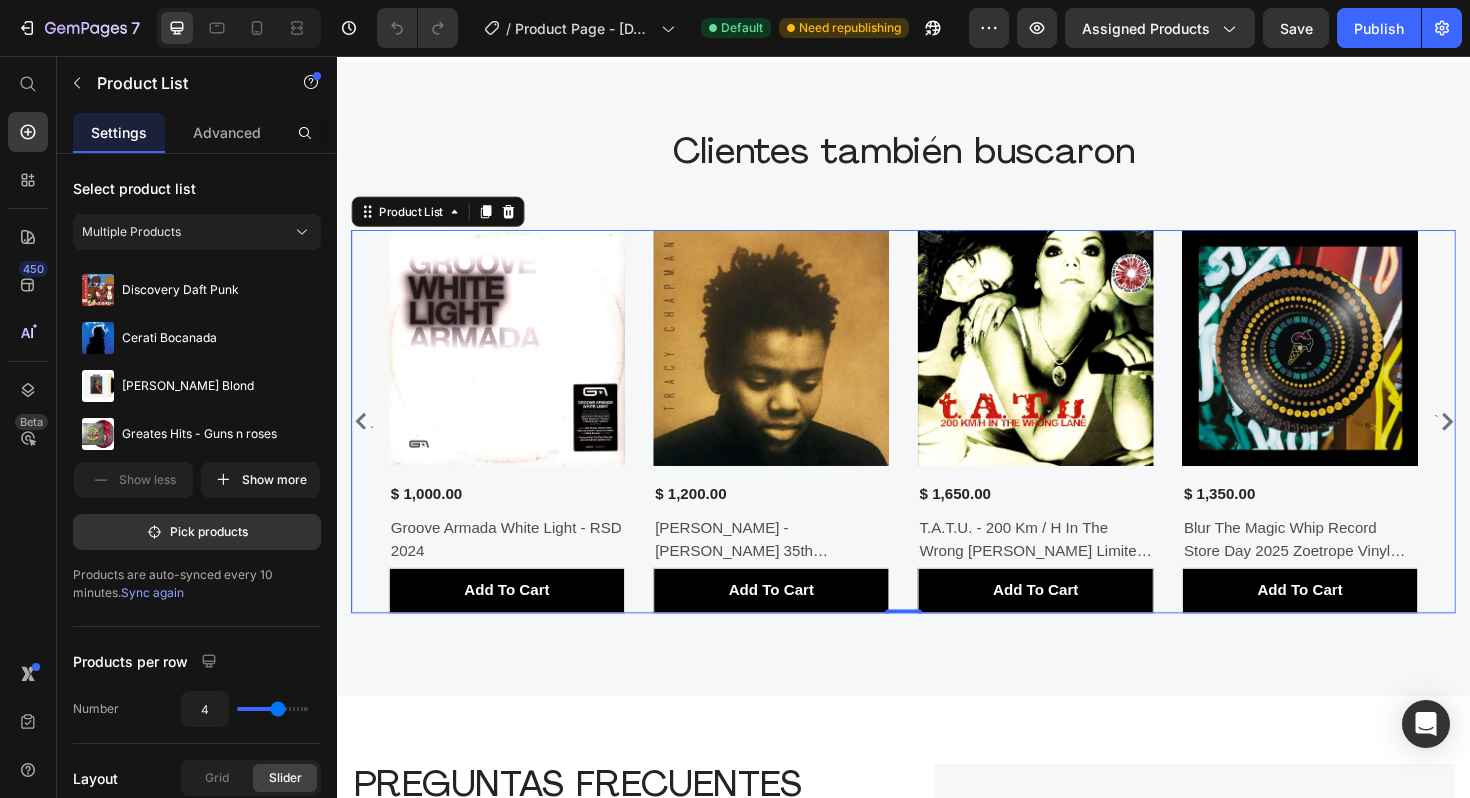 click 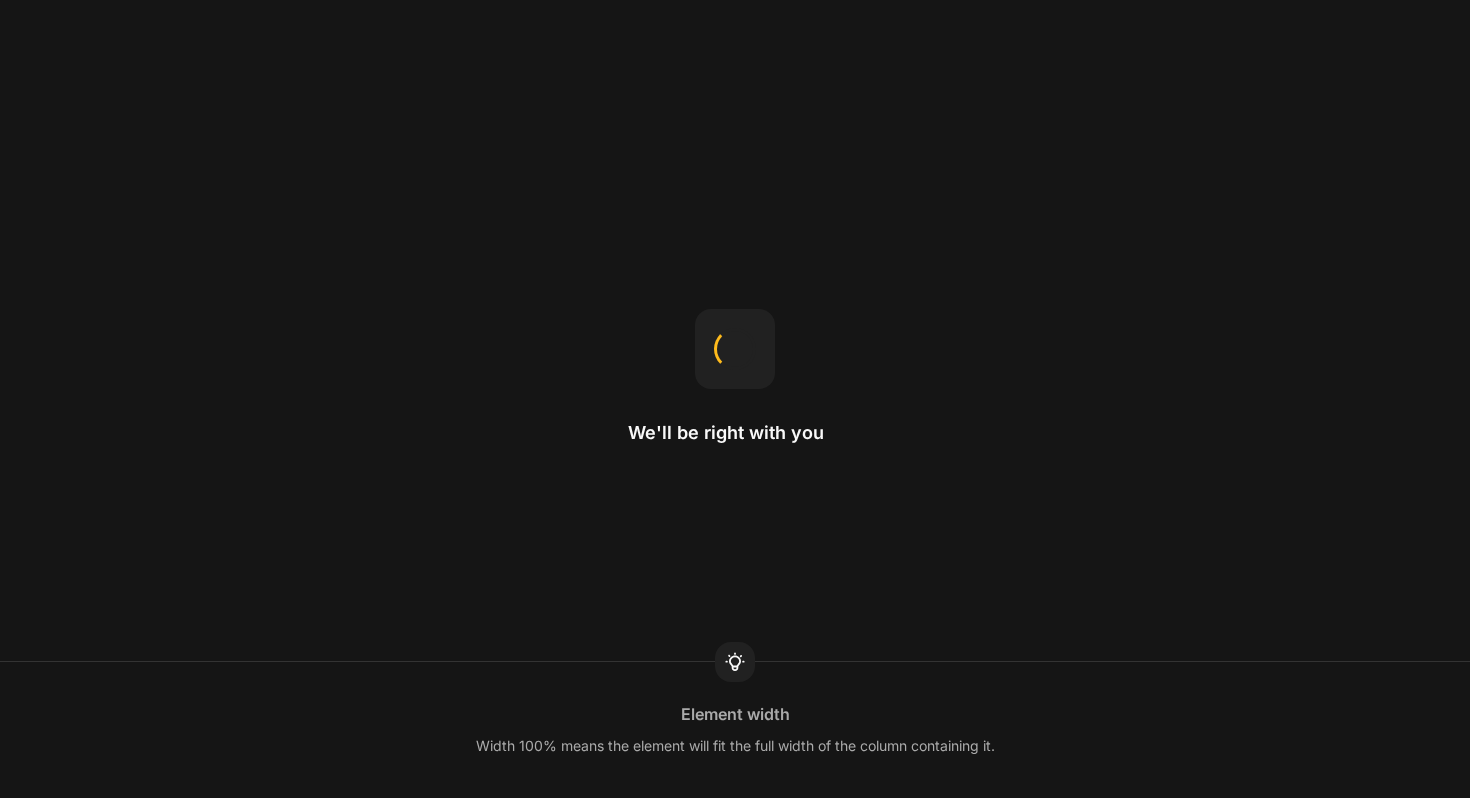 scroll, scrollTop: 0, scrollLeft: 0, axis: both 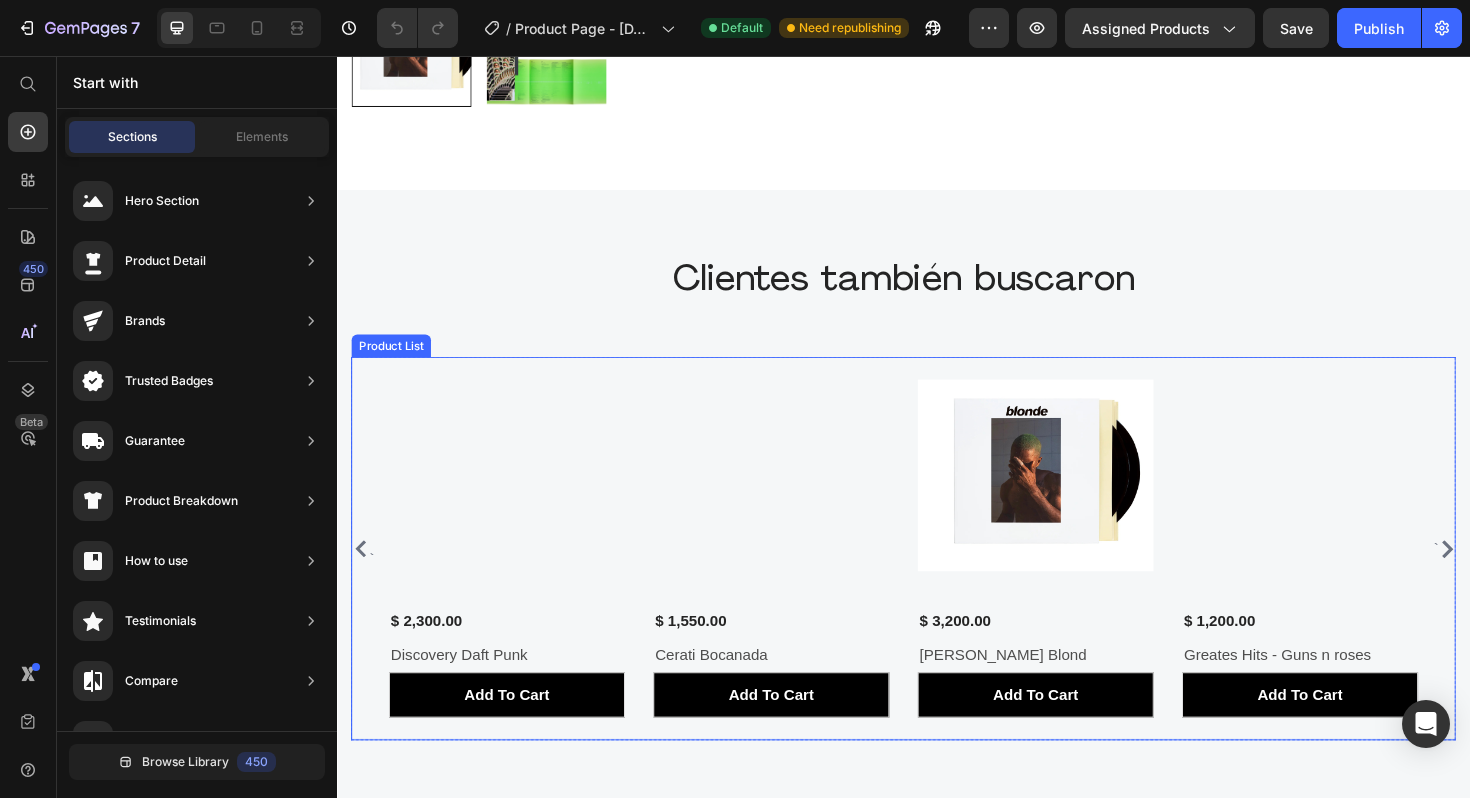 click 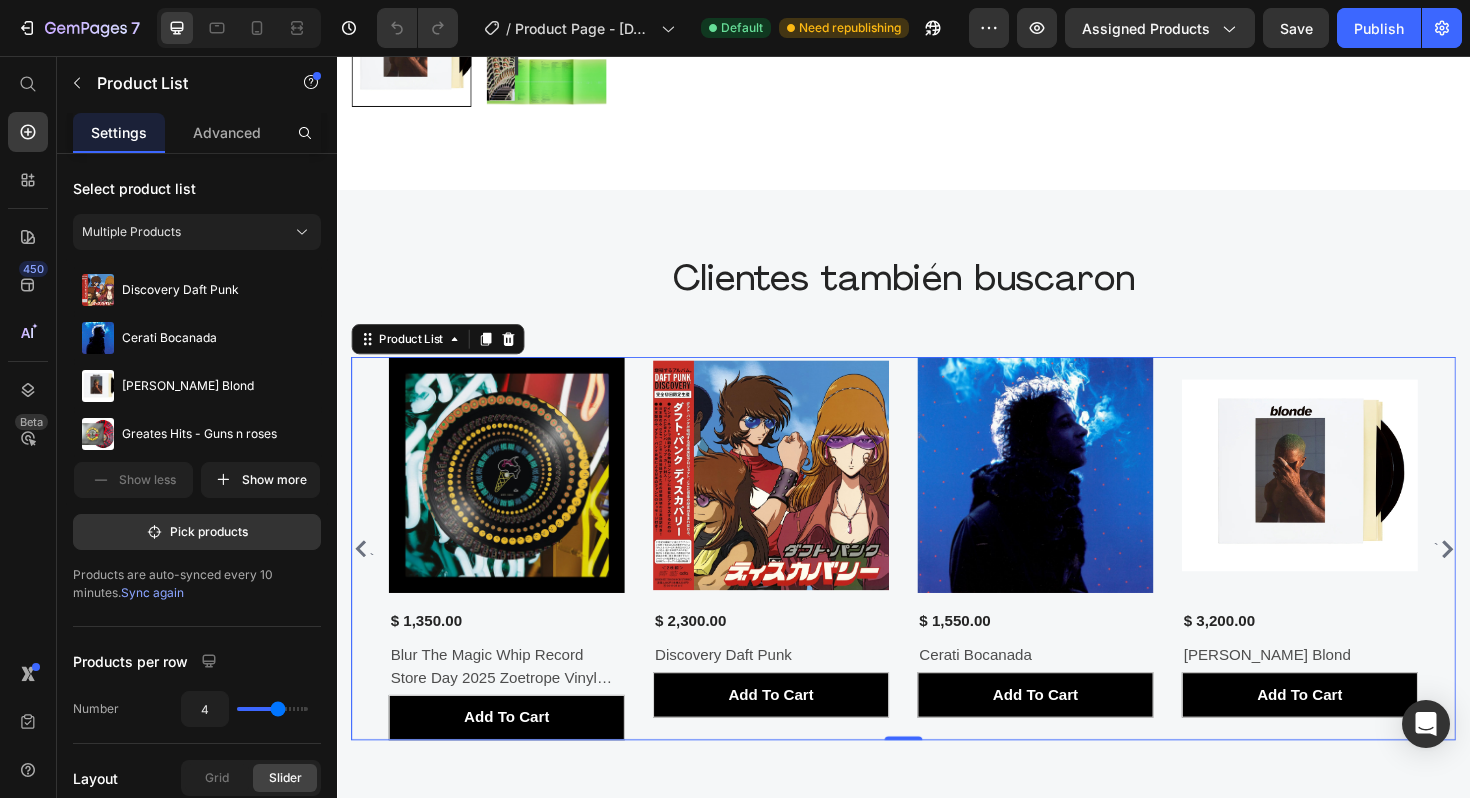 click 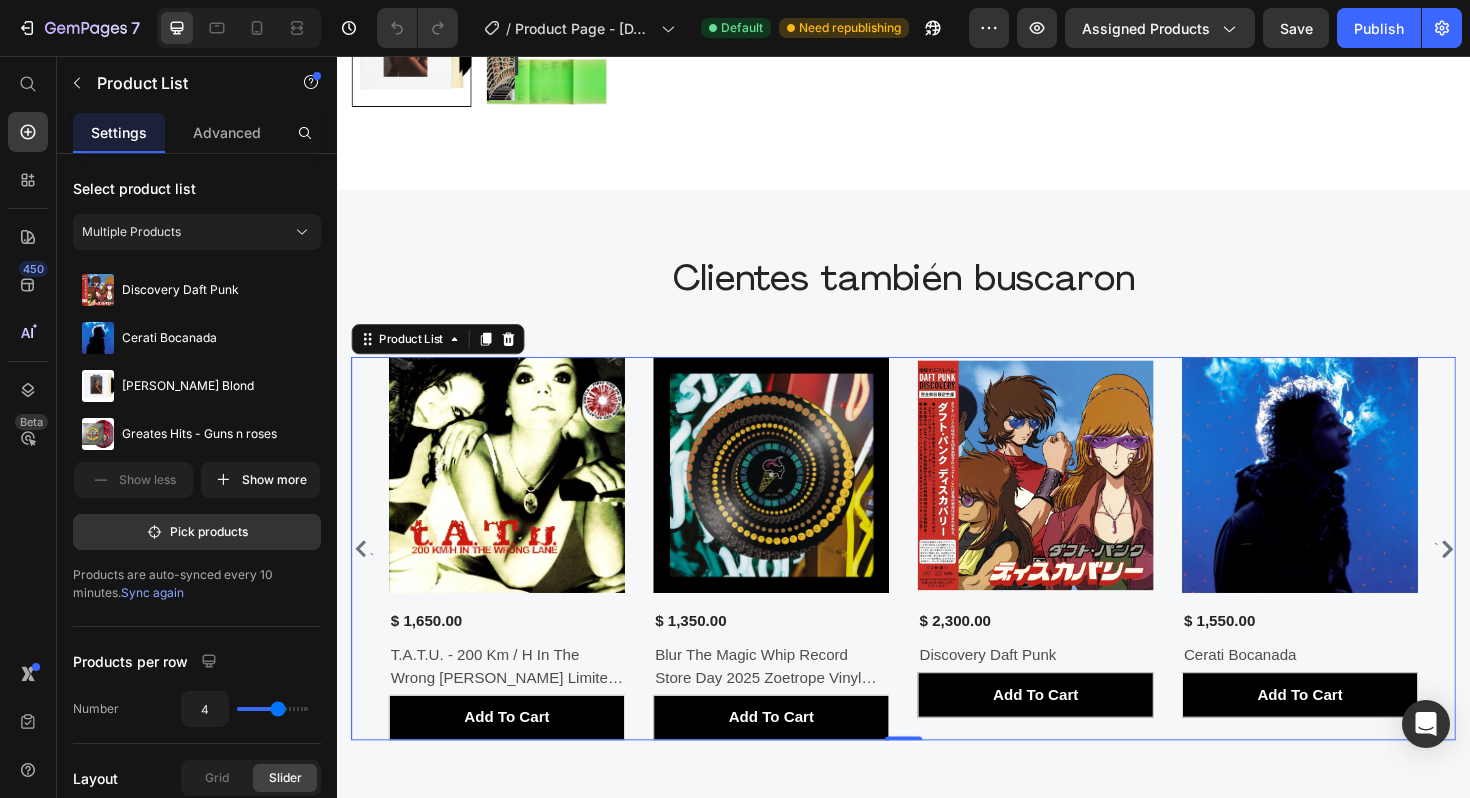 click 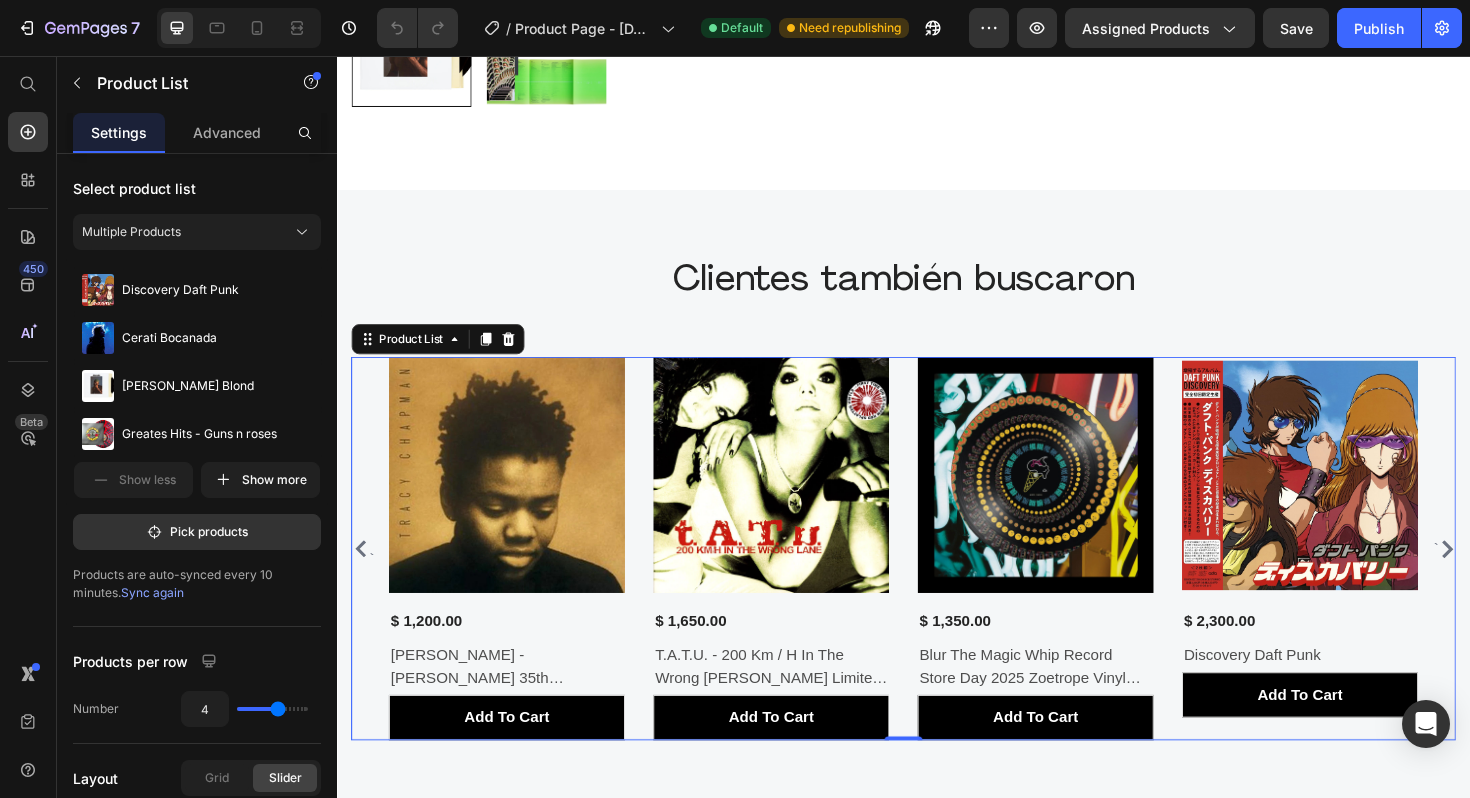 click 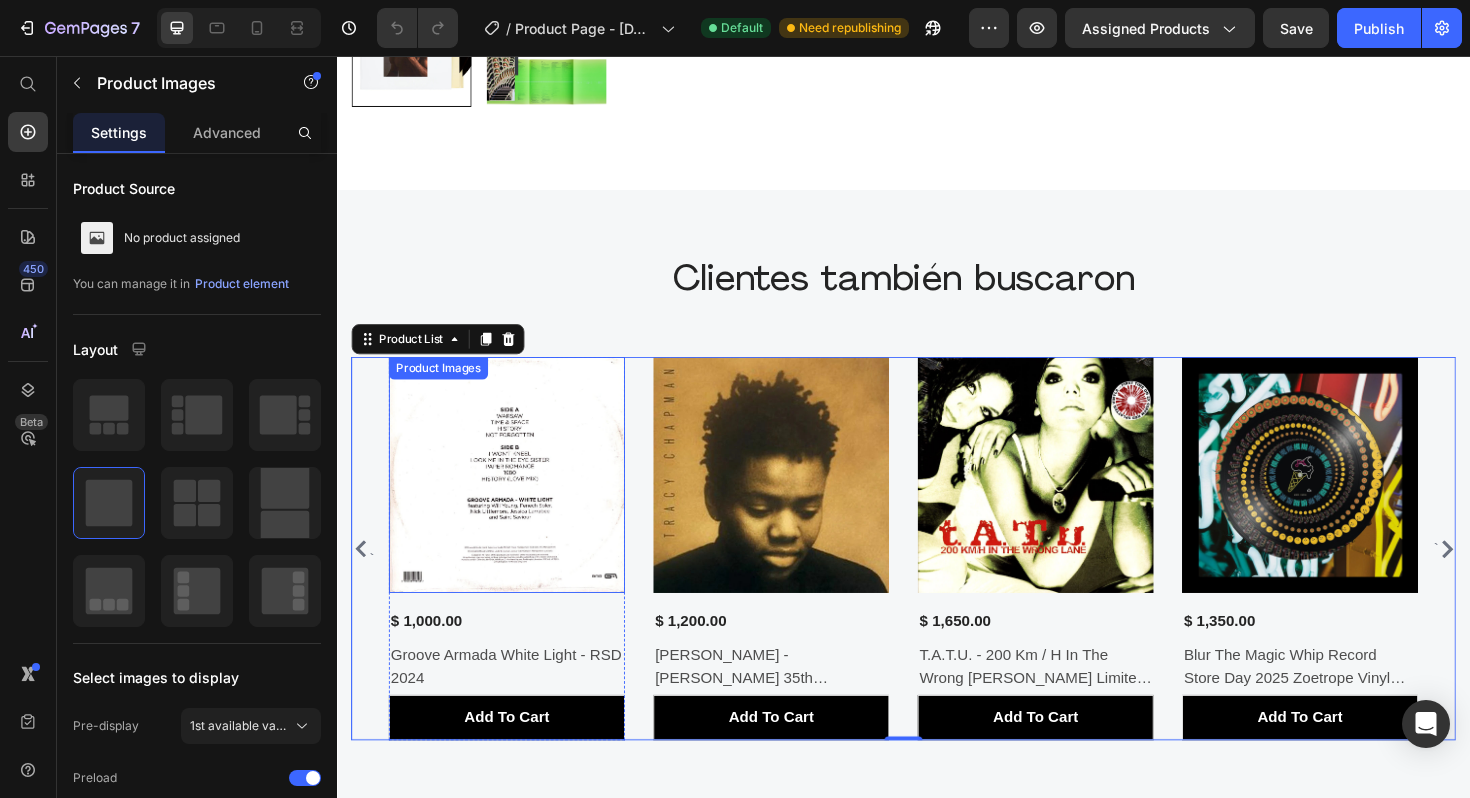 click at bounding box center [517, 500] 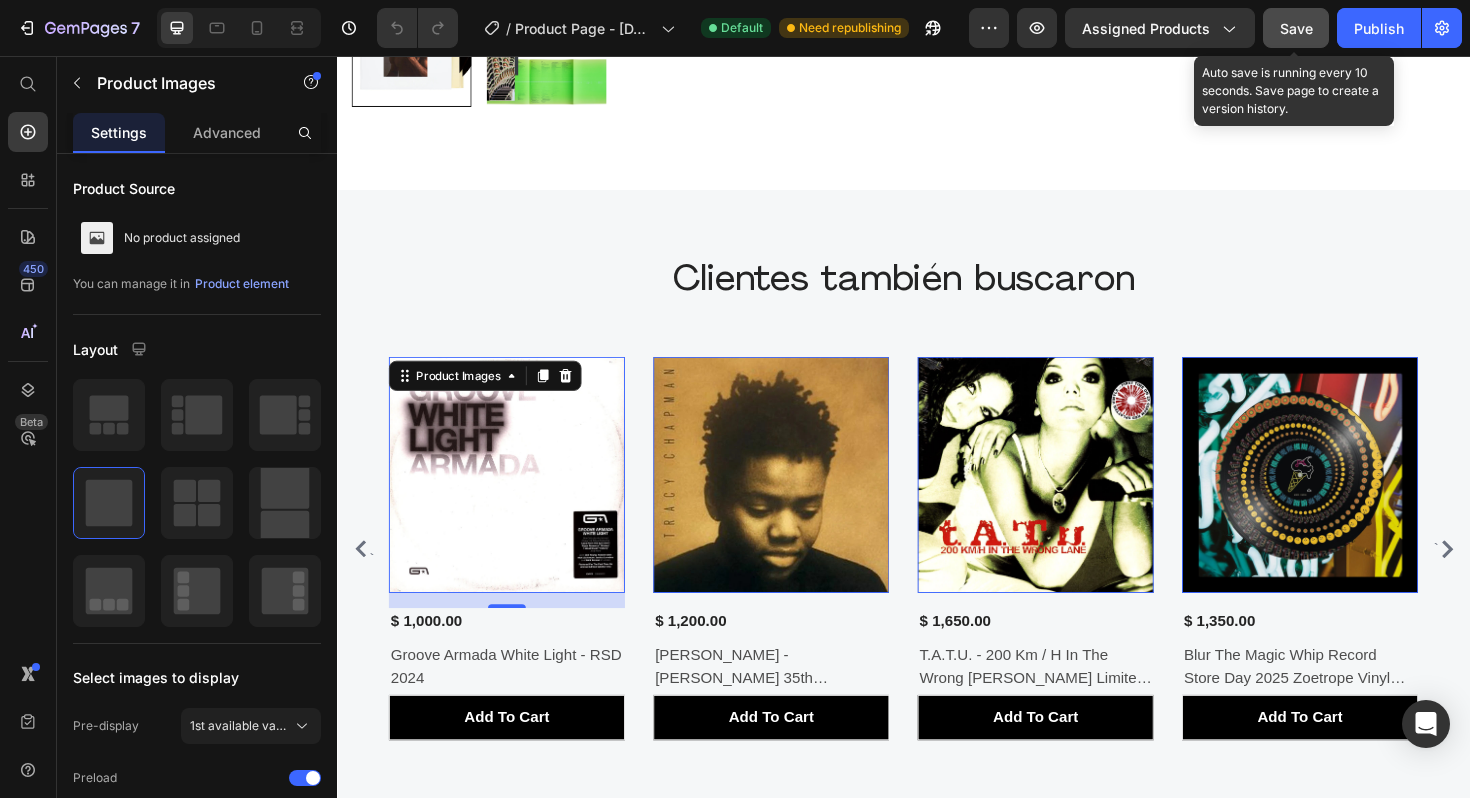 click on "Save" at bounding box center (1296, 28) 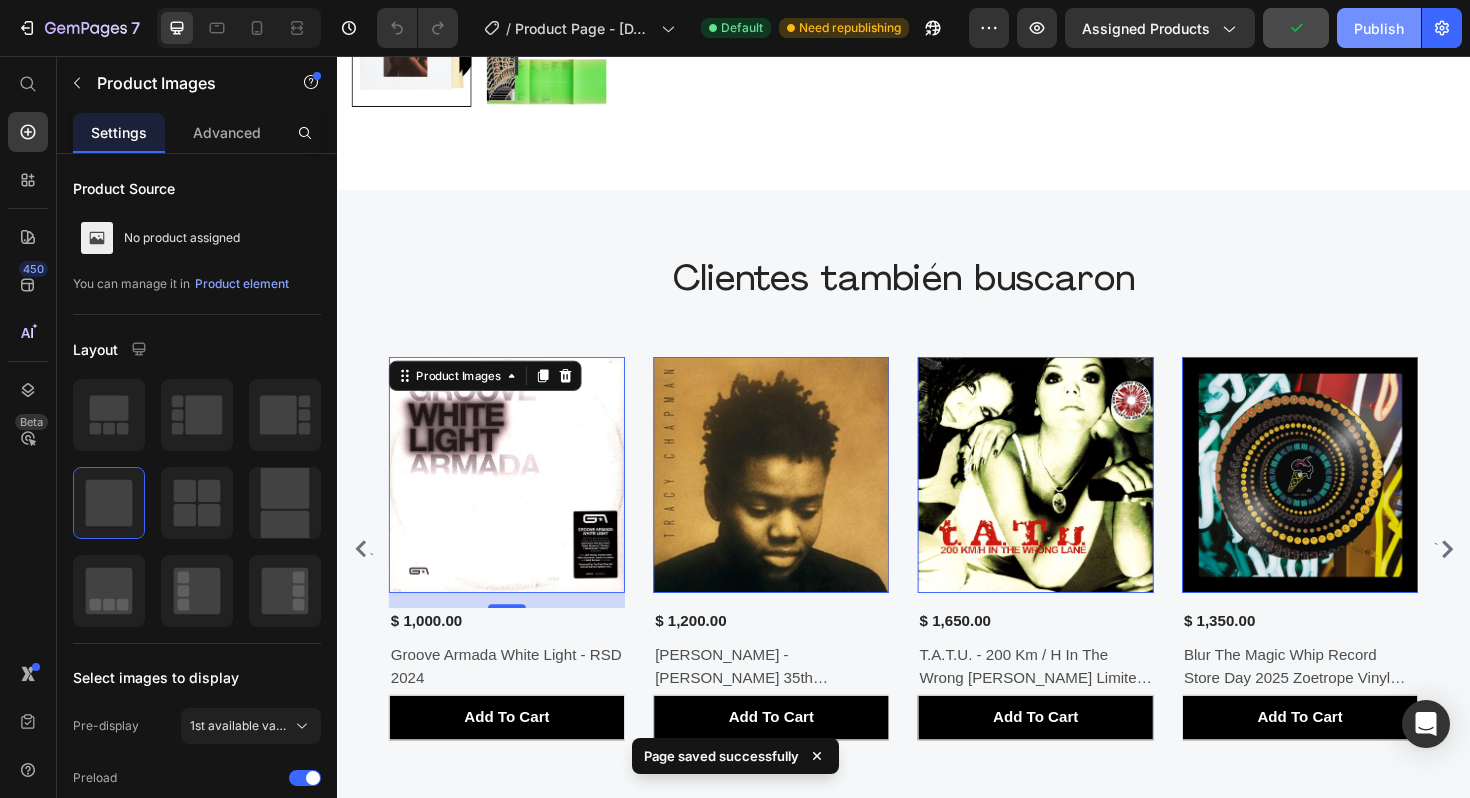 click on "Publish" at bounding box center (1379, 28) 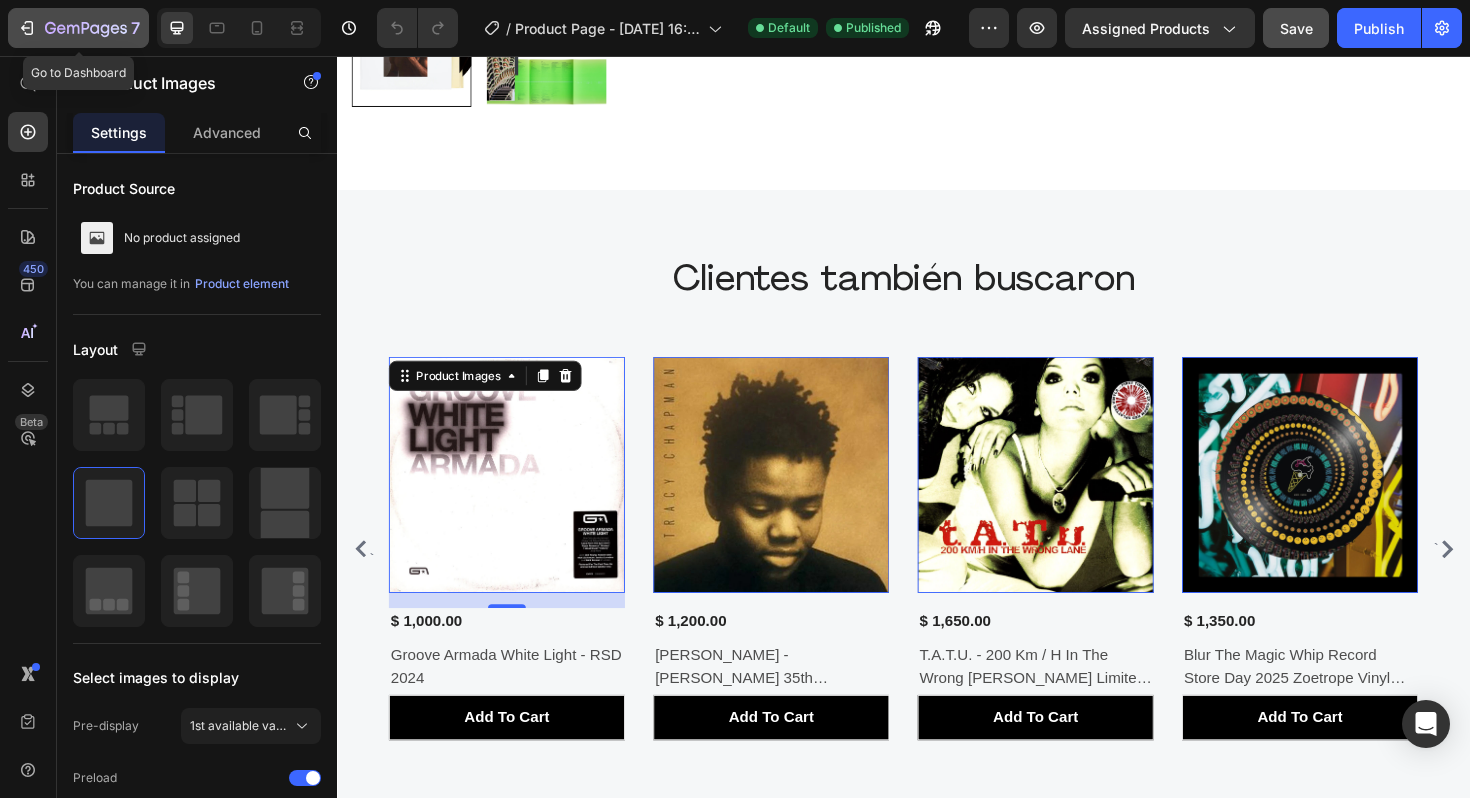 click 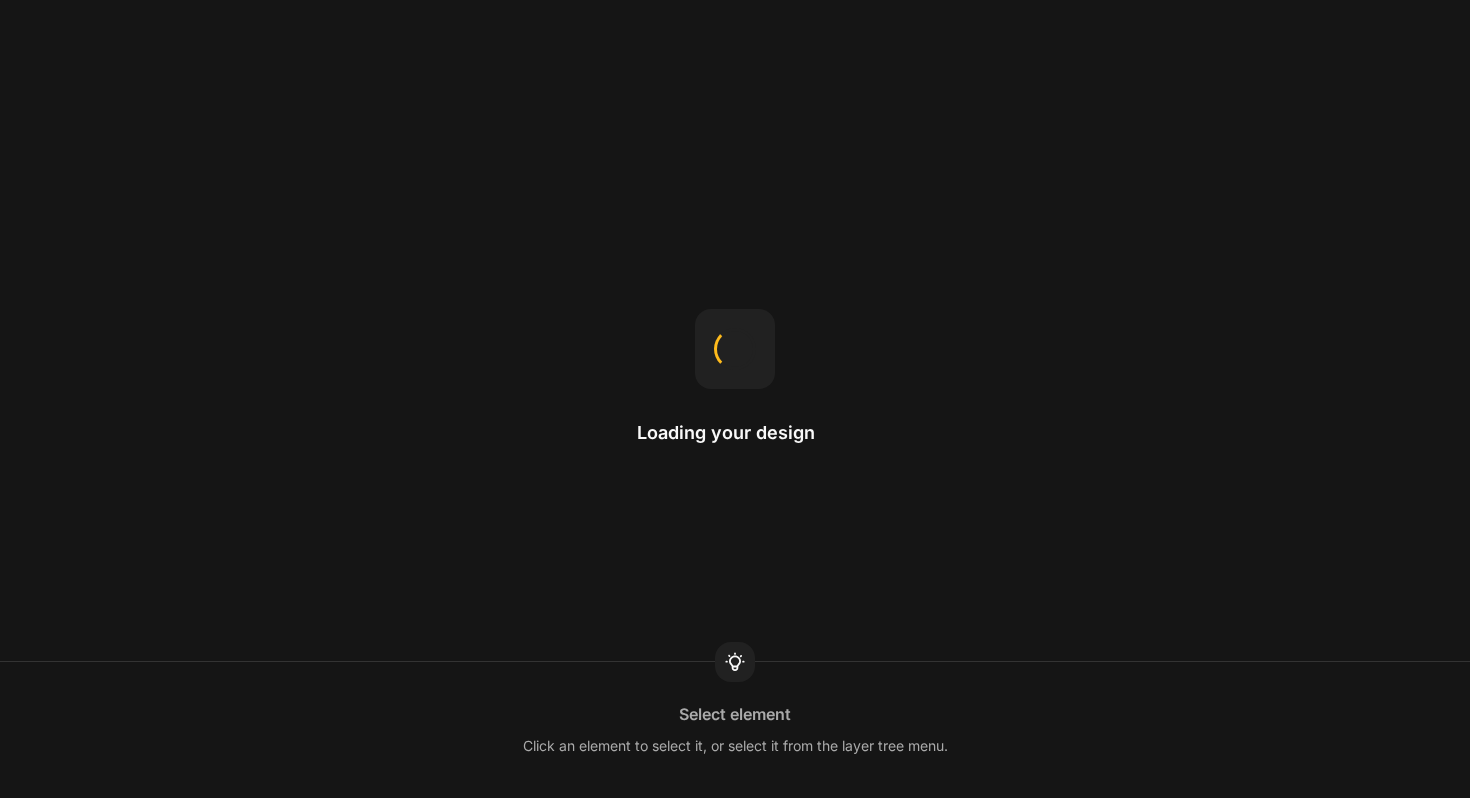scroll, scrollTop: 0, scrollLeft: 0, axis: both 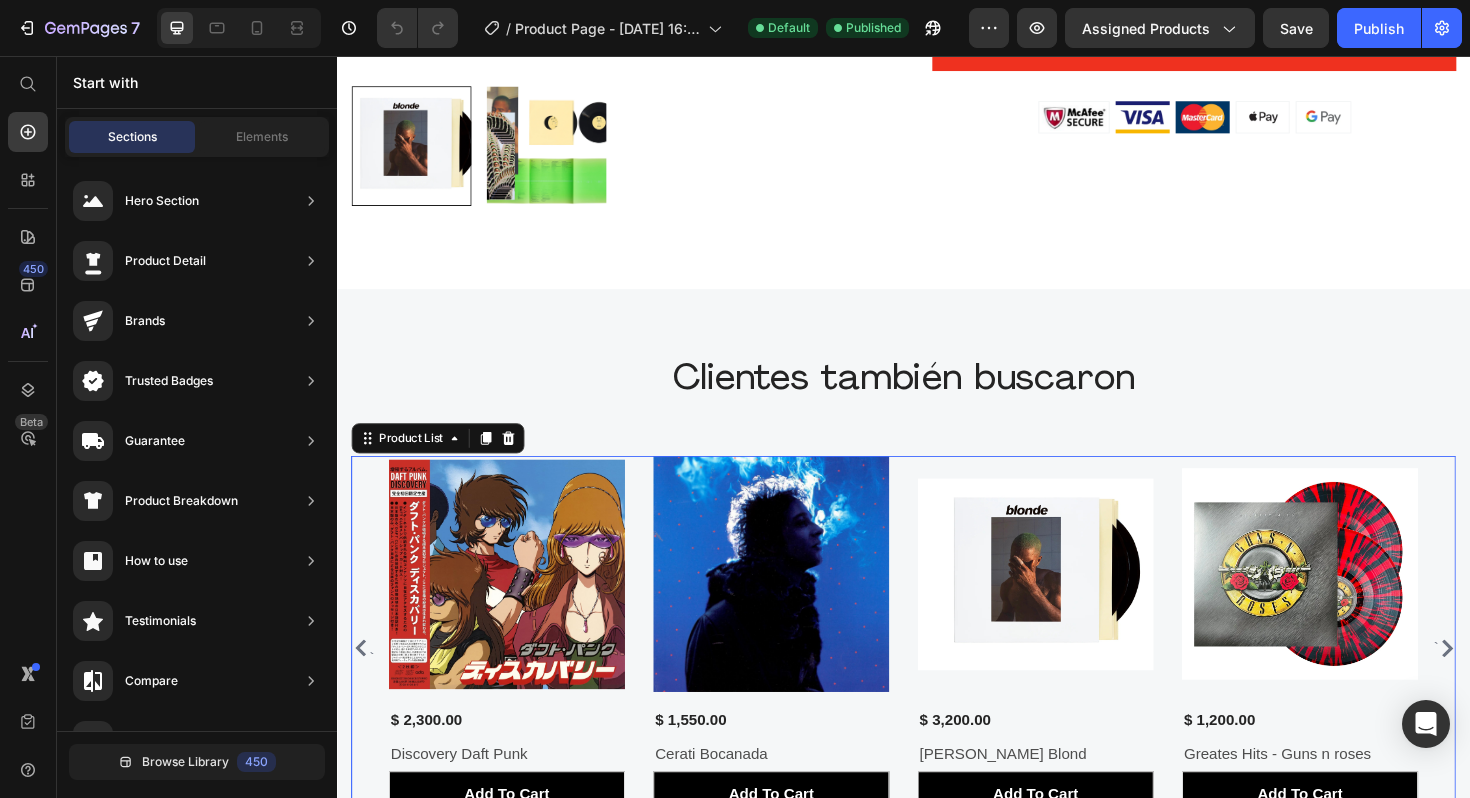 click 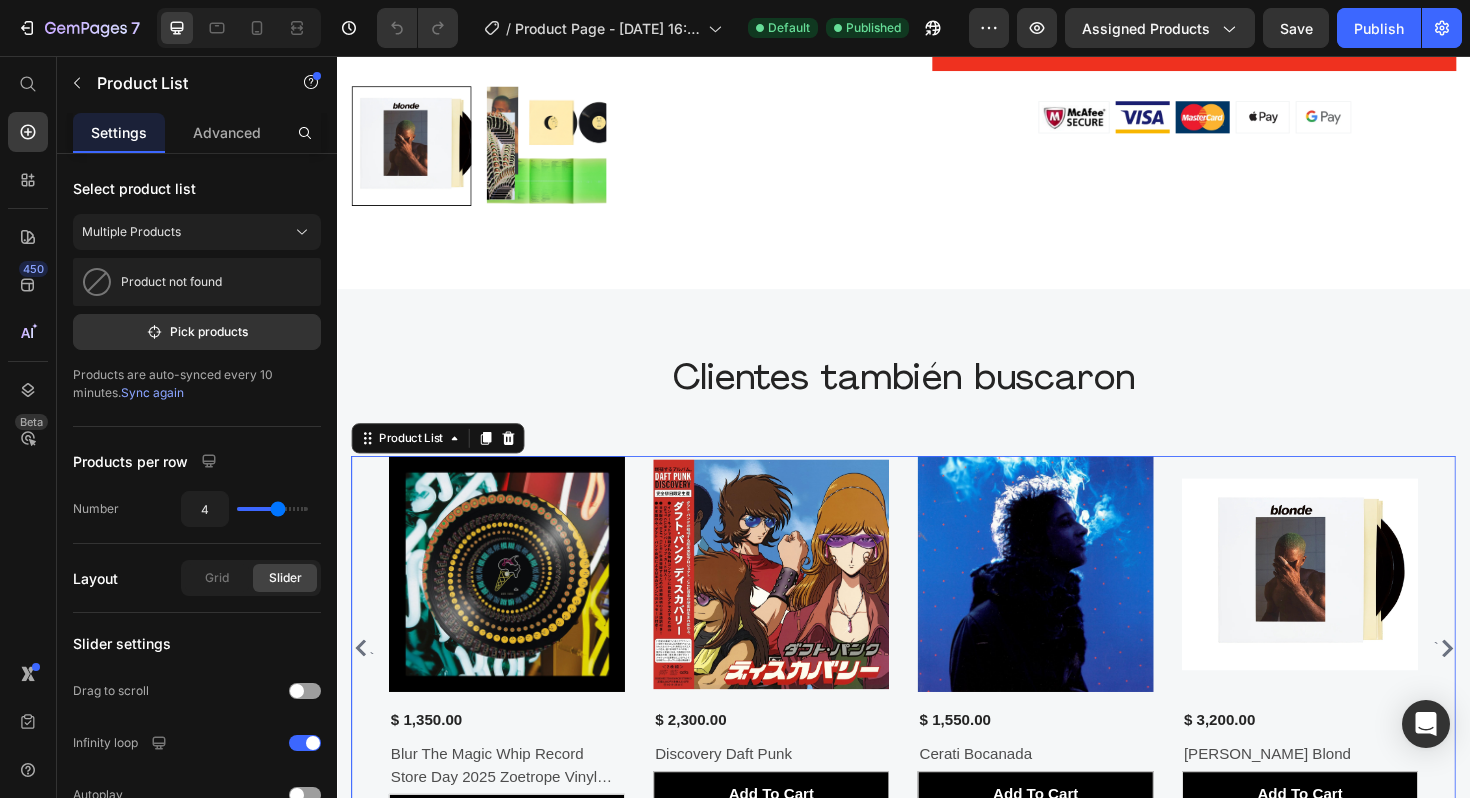 click 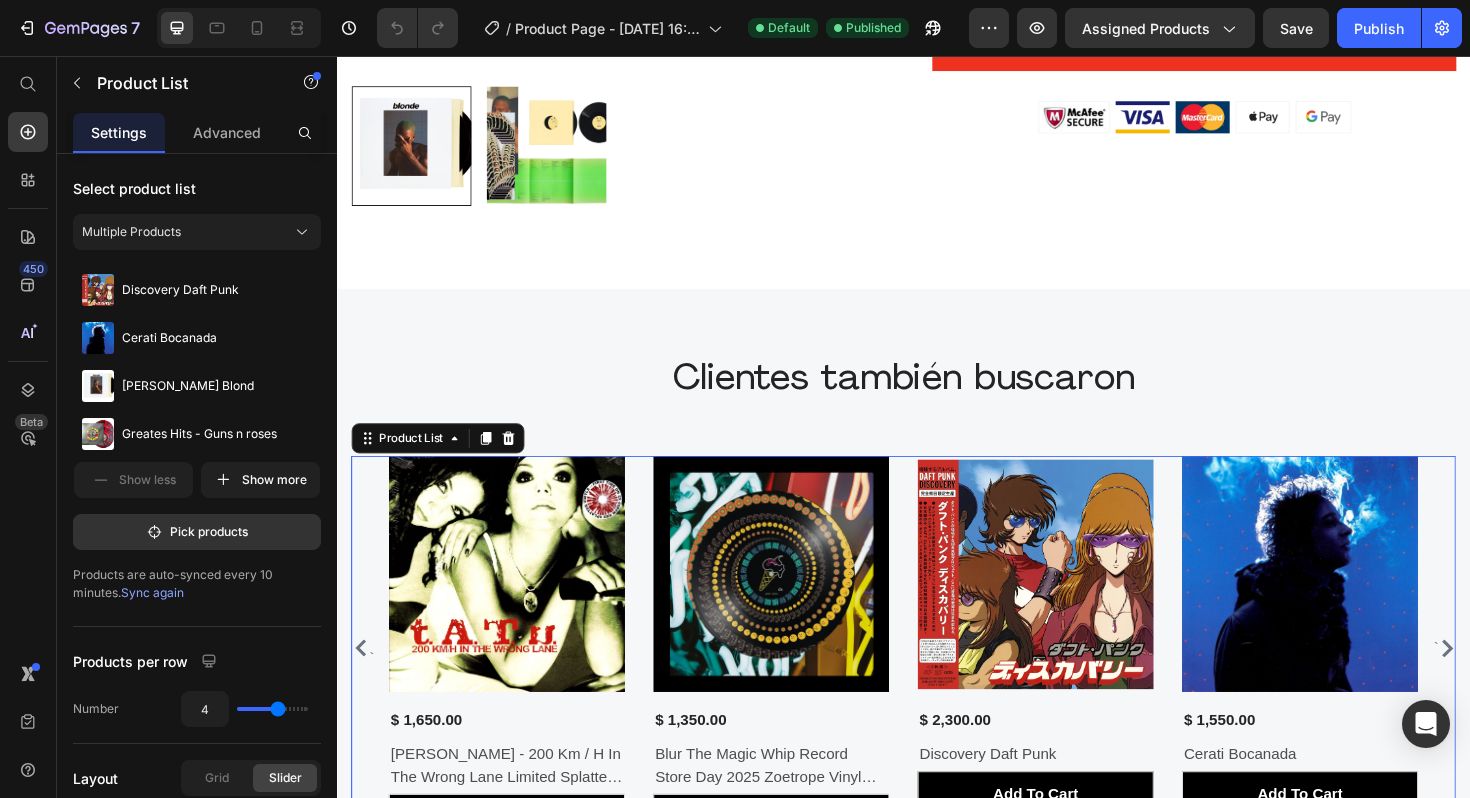 click 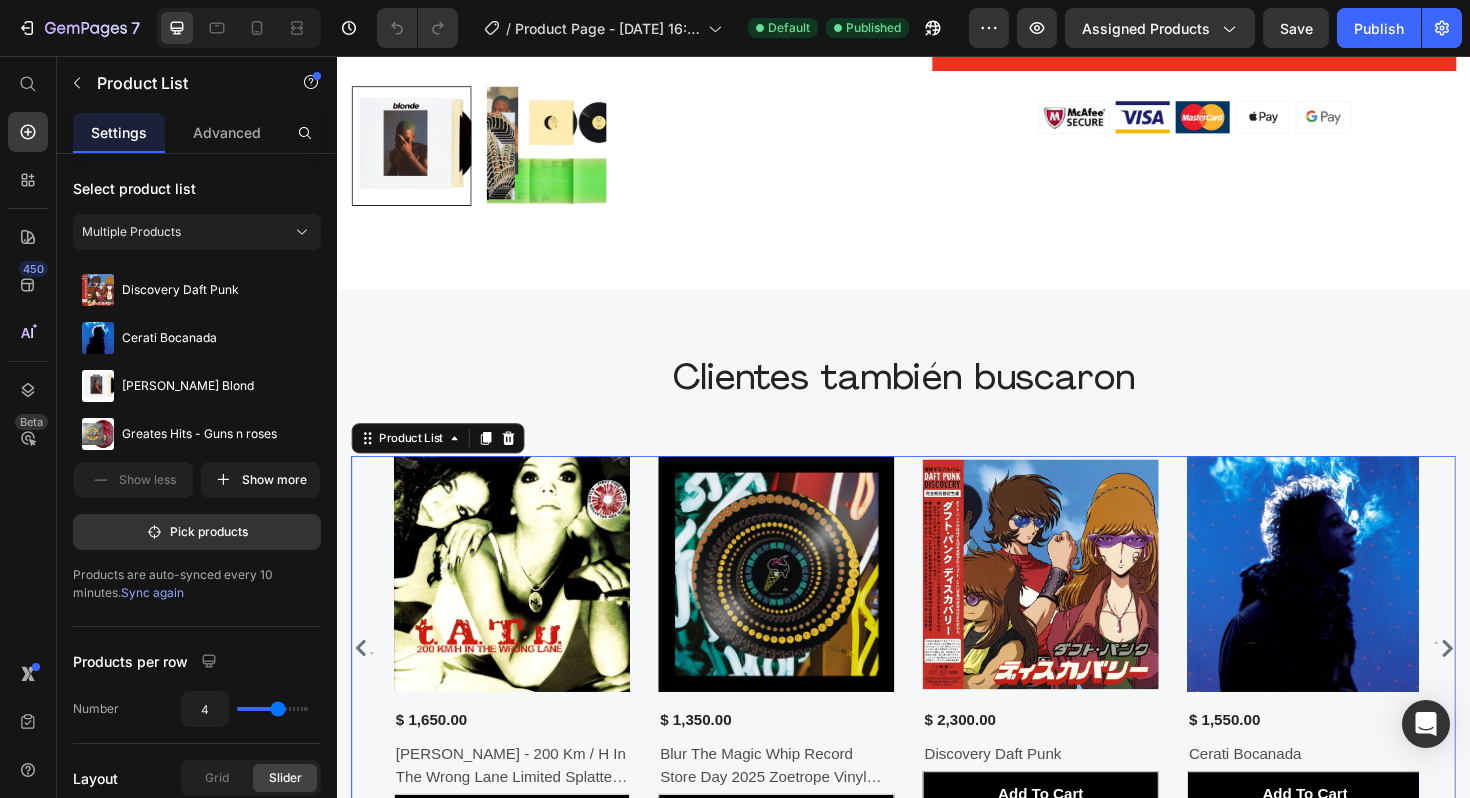 click 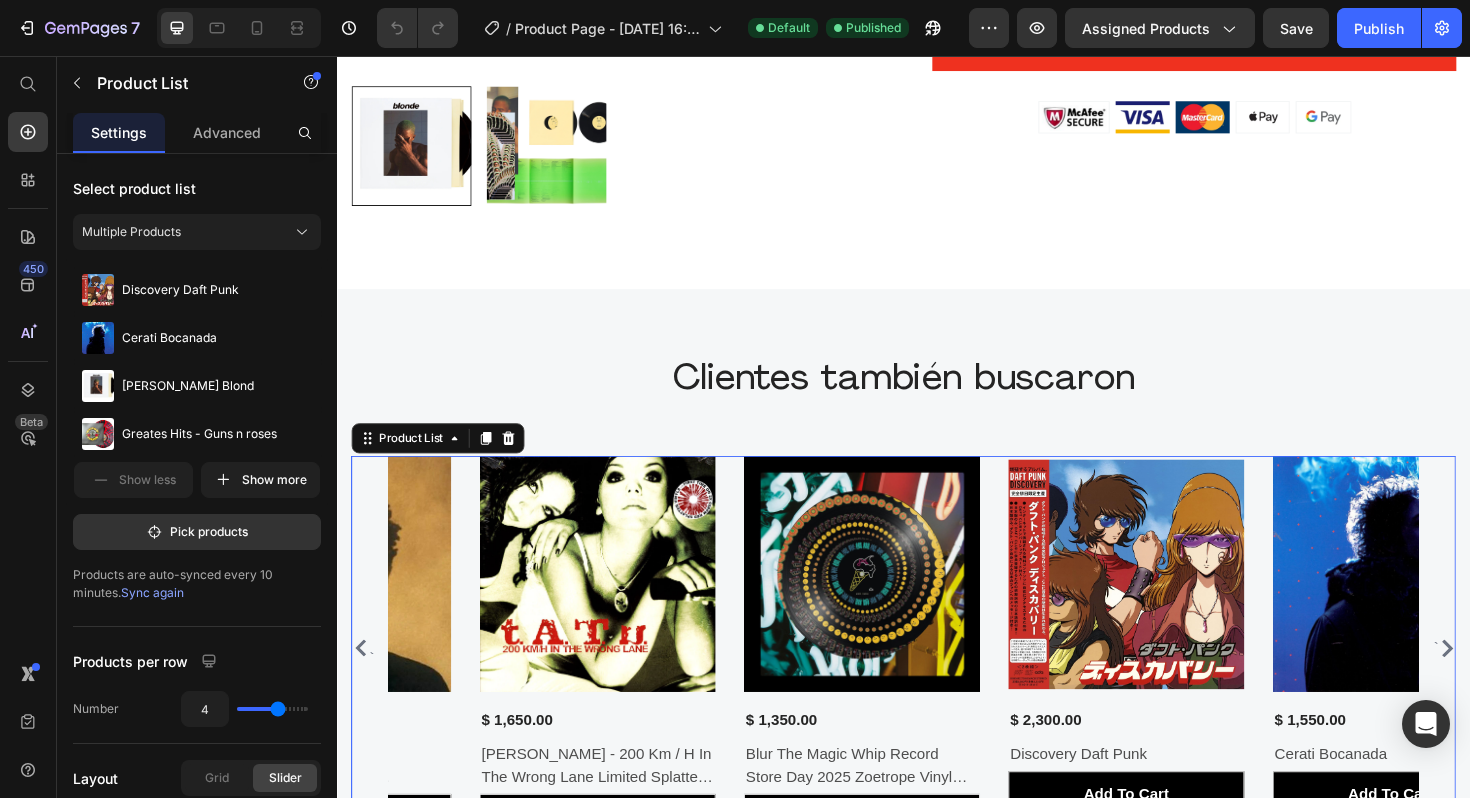 click 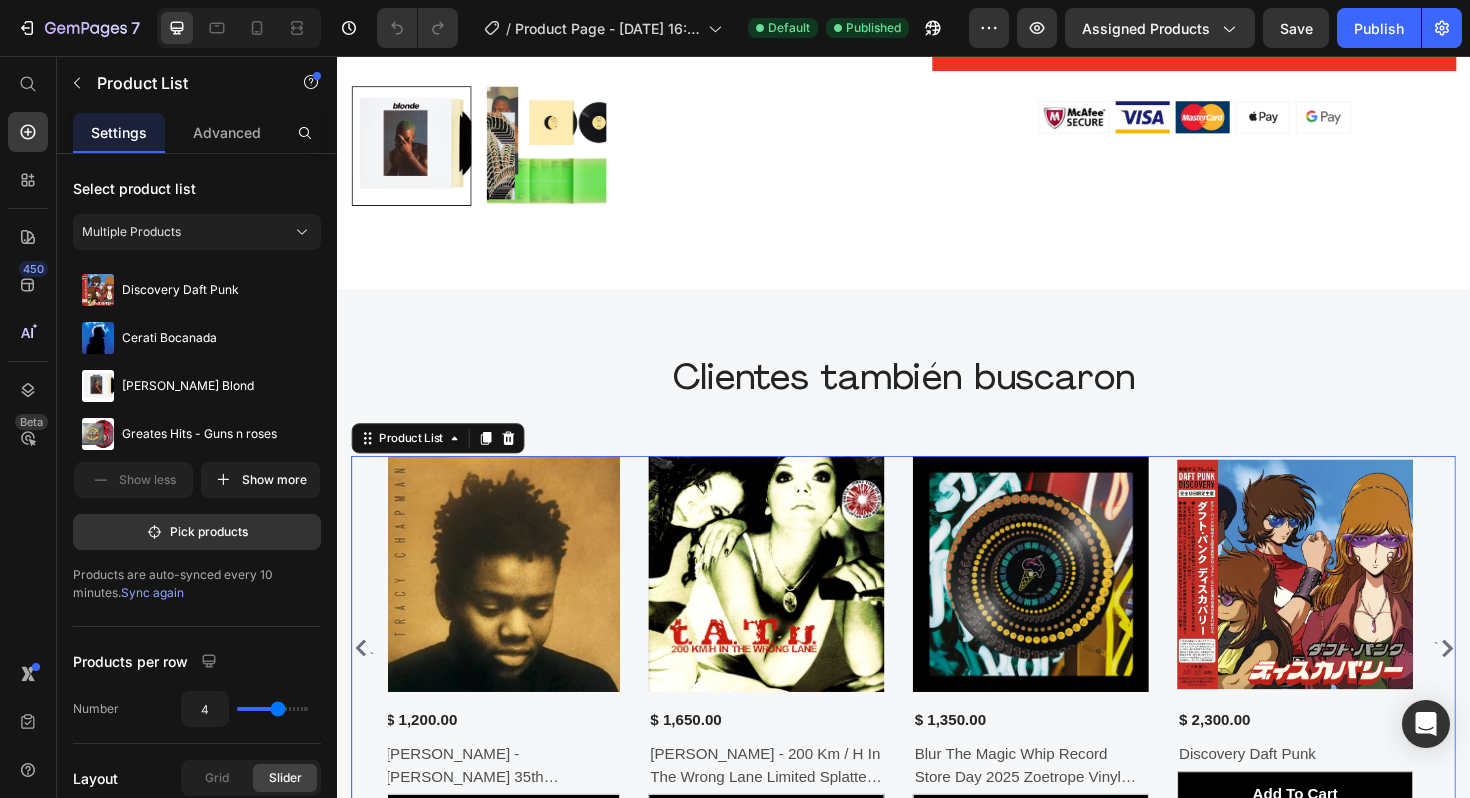 click 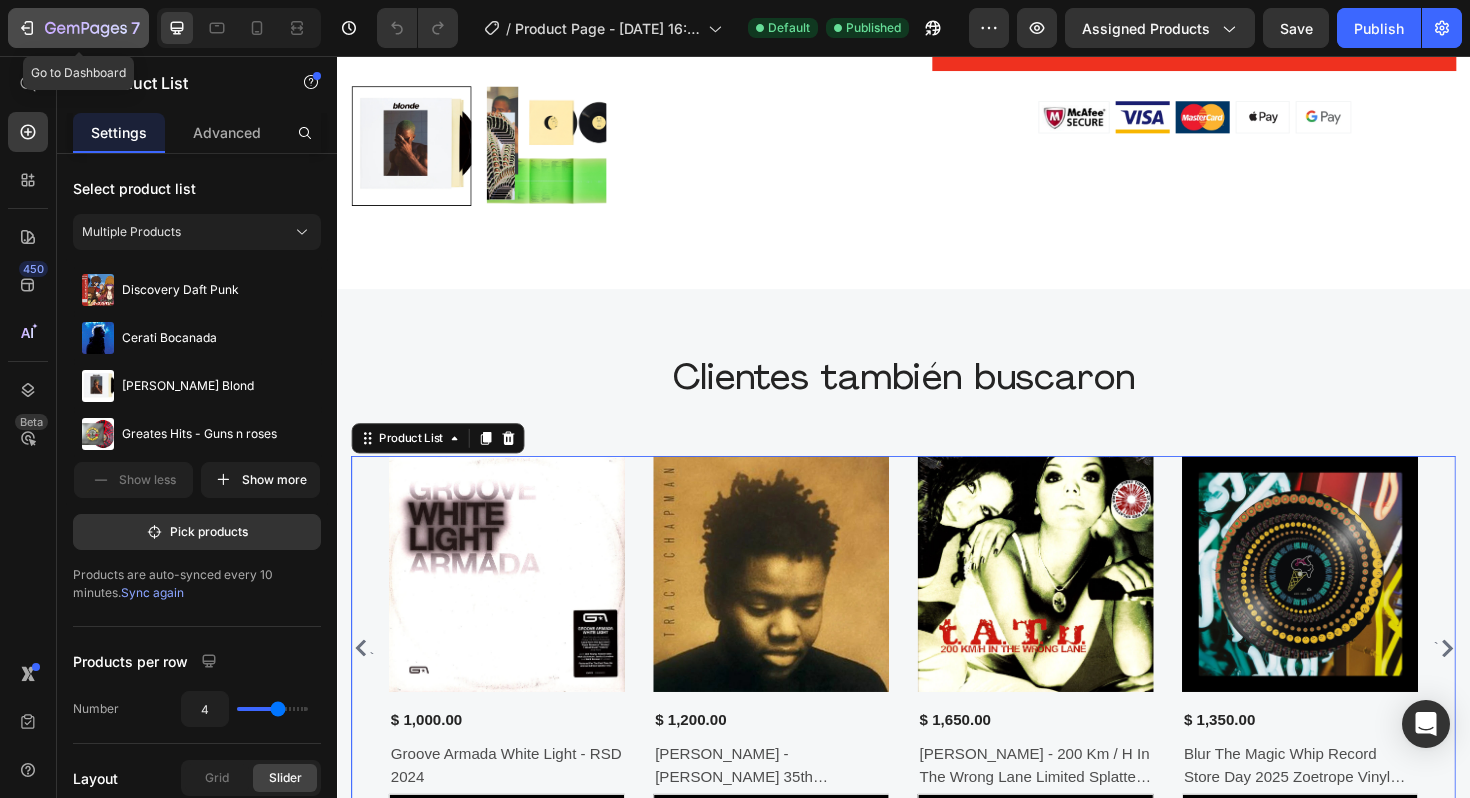 click 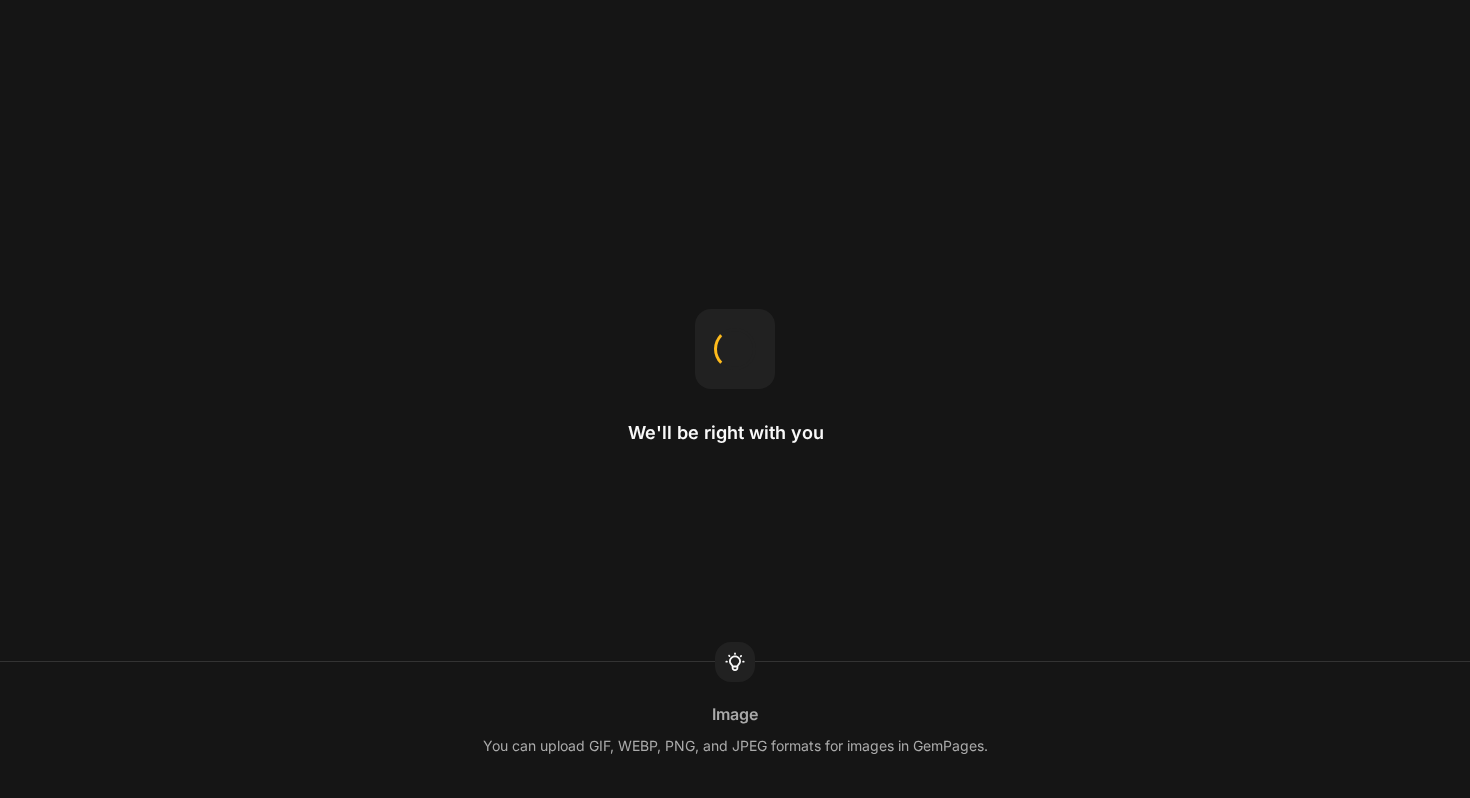 scroll, scrollTop: 0, scrollLeft: 0, axis: both 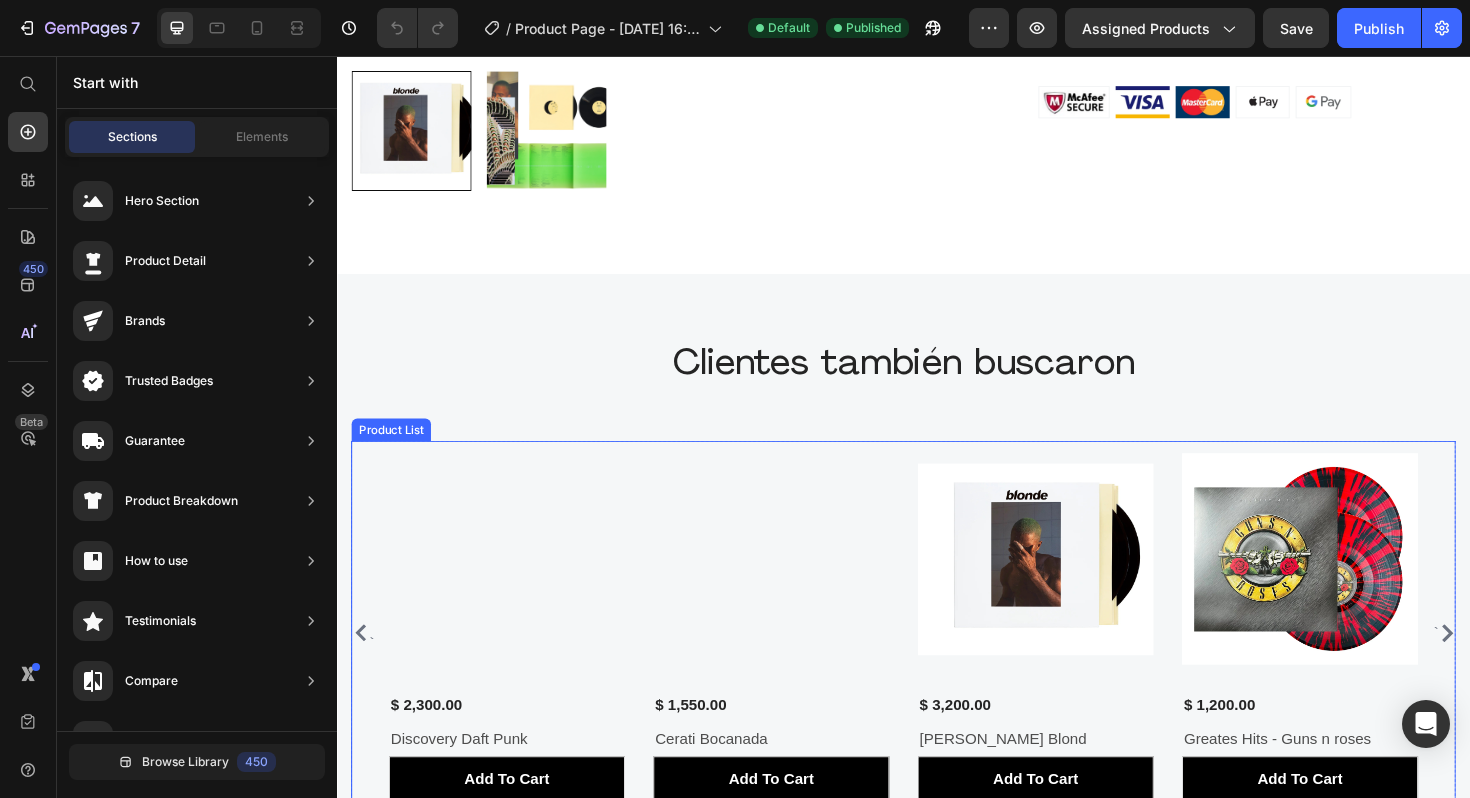 click on "`" at bounding box center (364, 667) 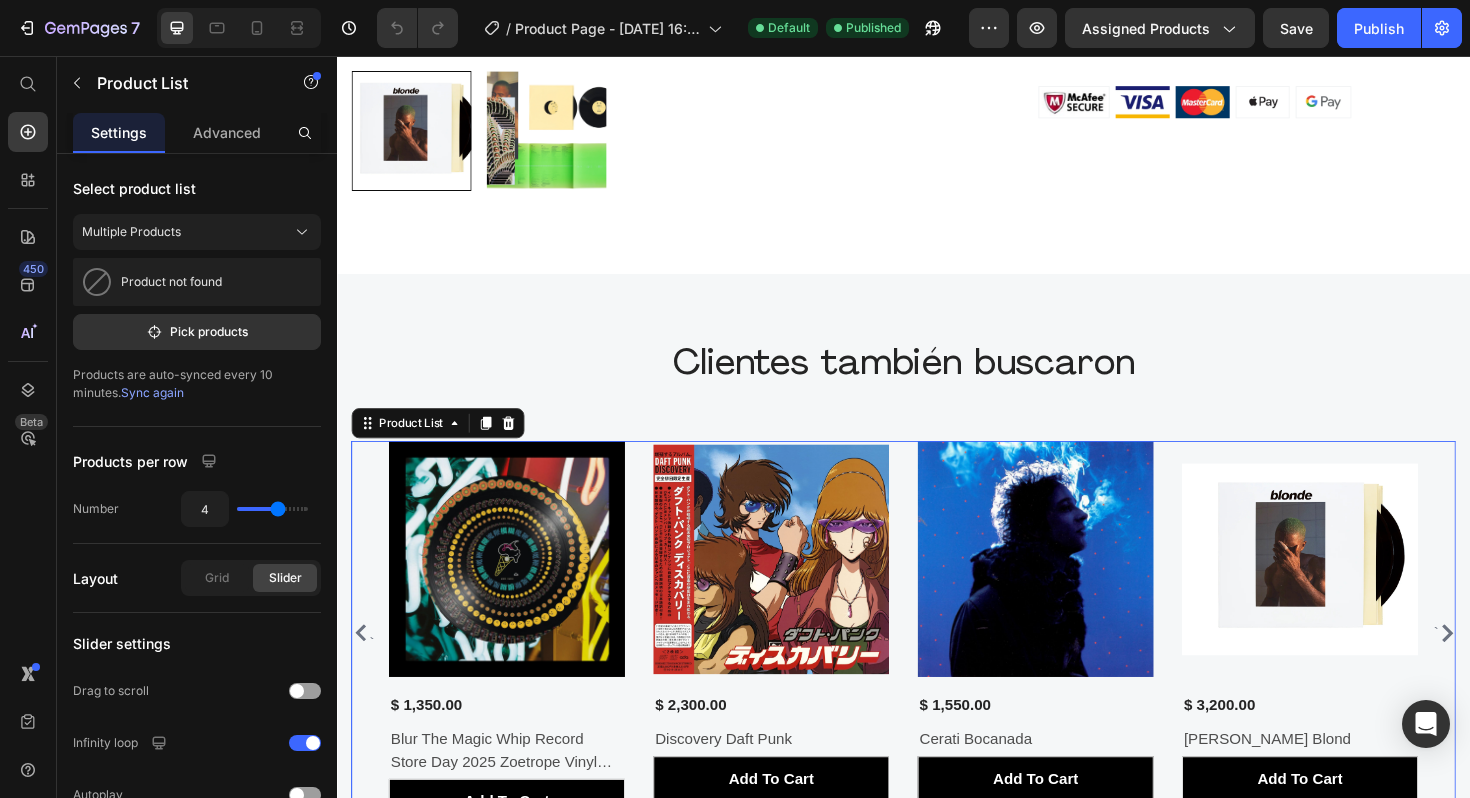 click on "`" at bounding box center [364, 667] 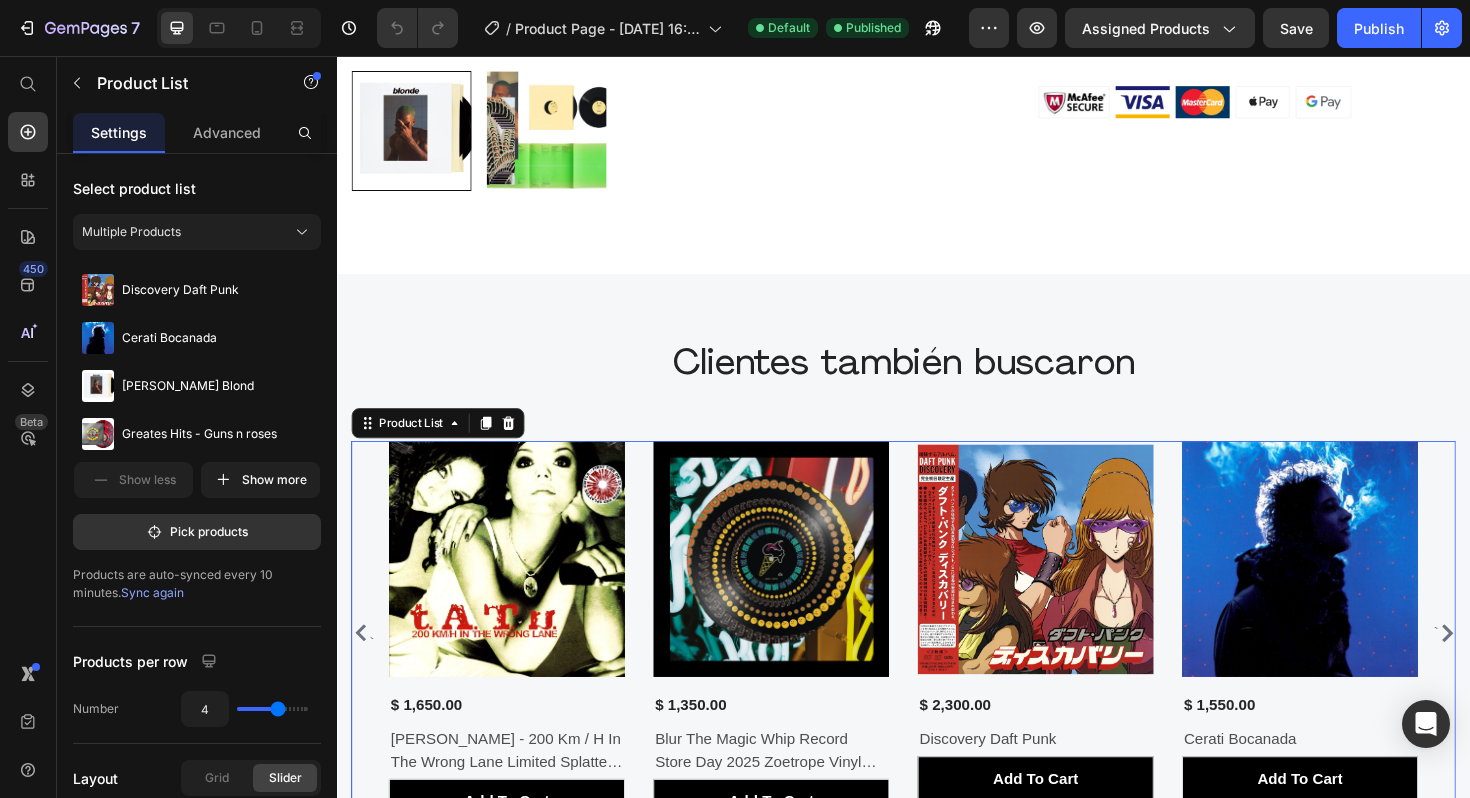 click on "`" at bounding box center [364, 667] 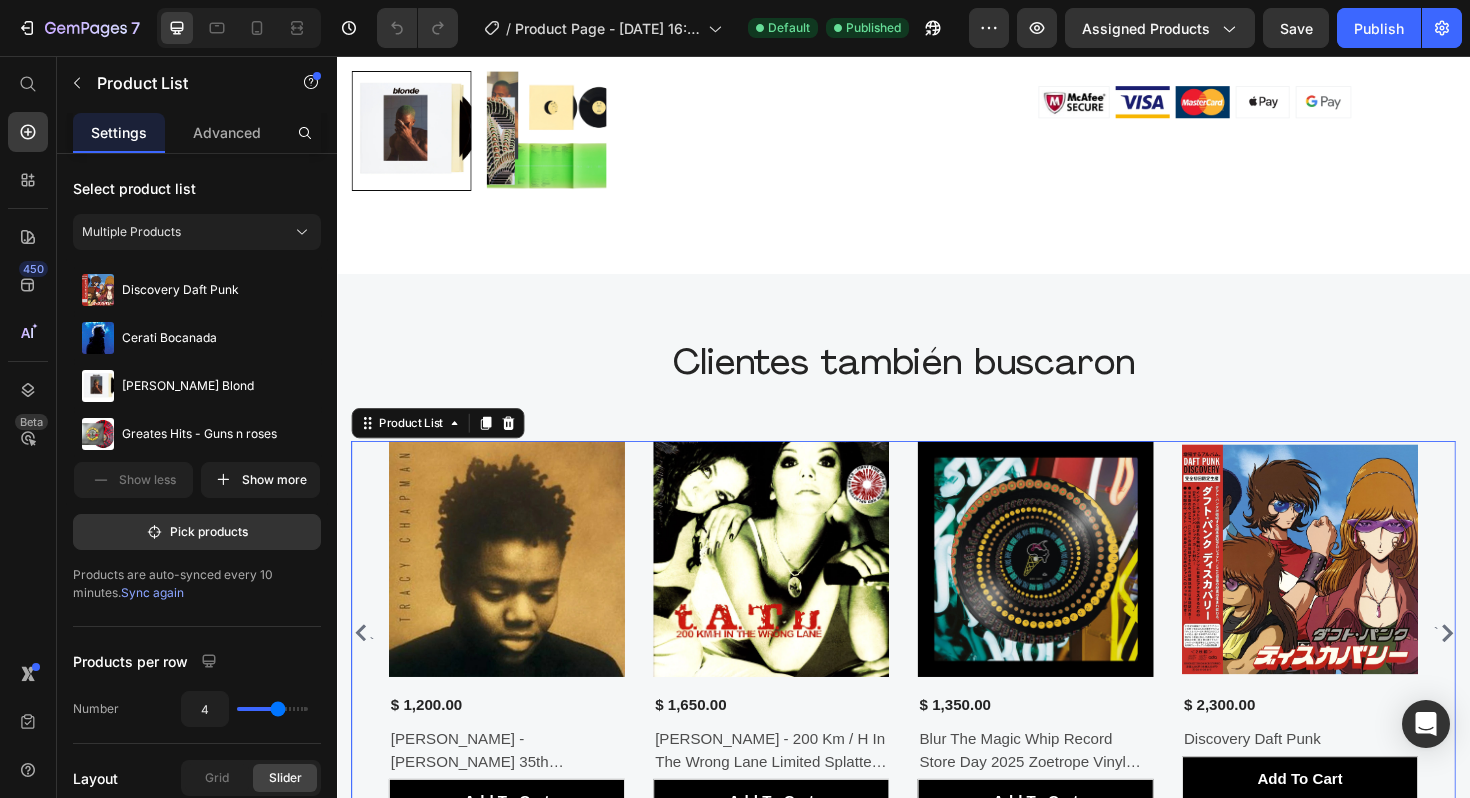 click on "`" at bounding box center [364, 667] 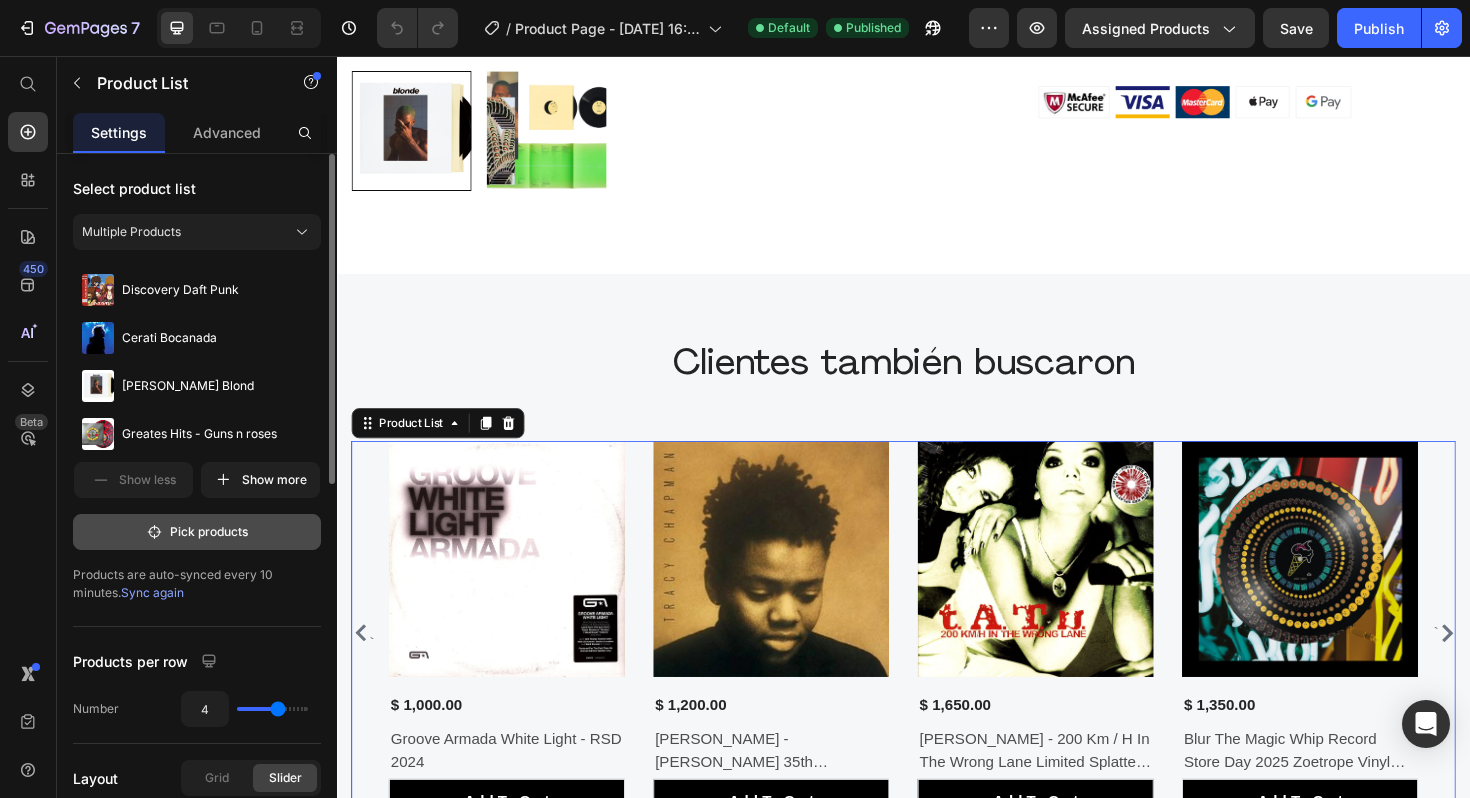 click on "Pick products" at bounding box center [197, 532] 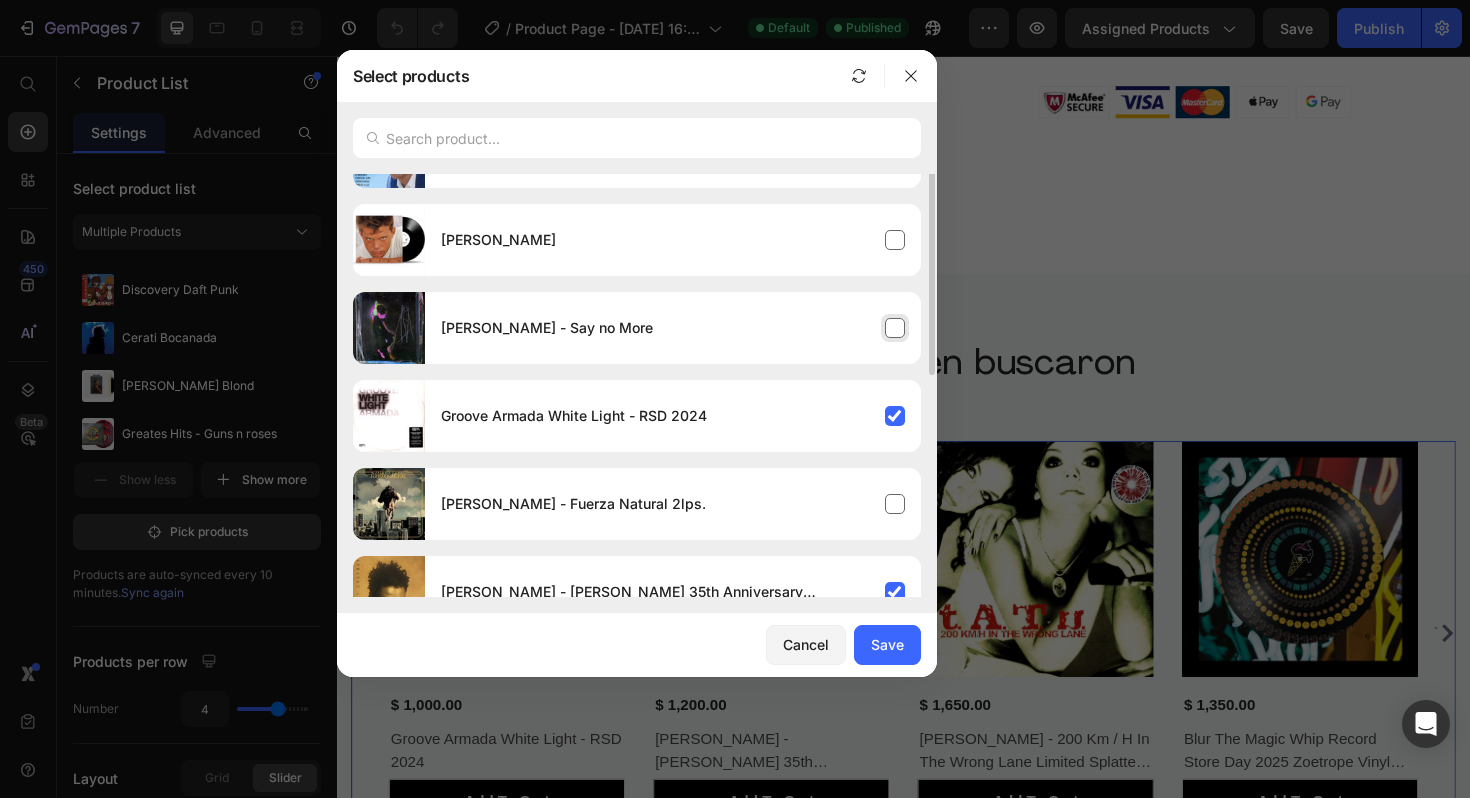 scroll, scrollTop: 61, scrollLeft: 0, axis: vertical 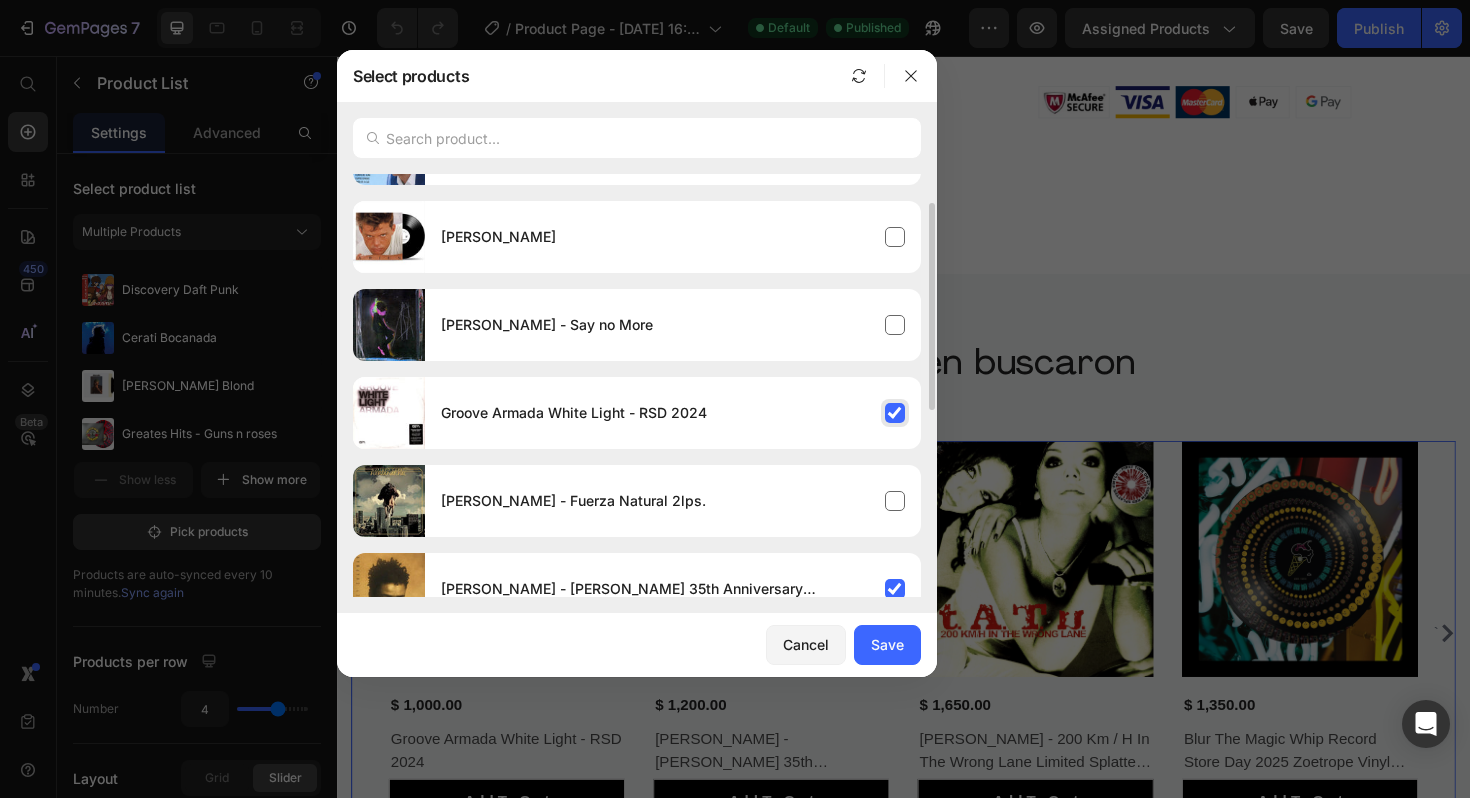 click on "Groove Armada White Light - RSD 2024" at bounding box center [673, 413] 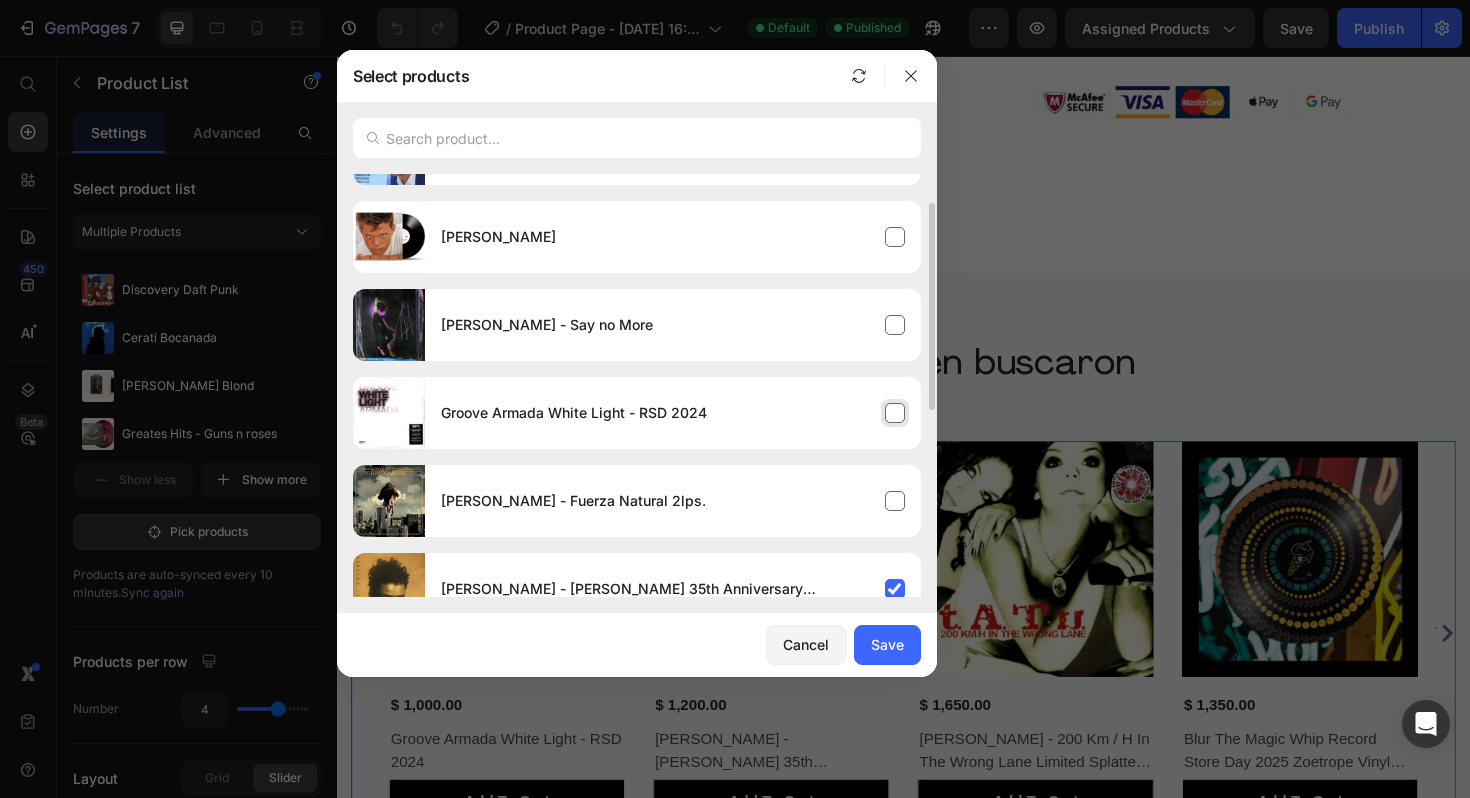 click on "Groove Armada White Light - RSD 2024" at bounding box center (673, 413) 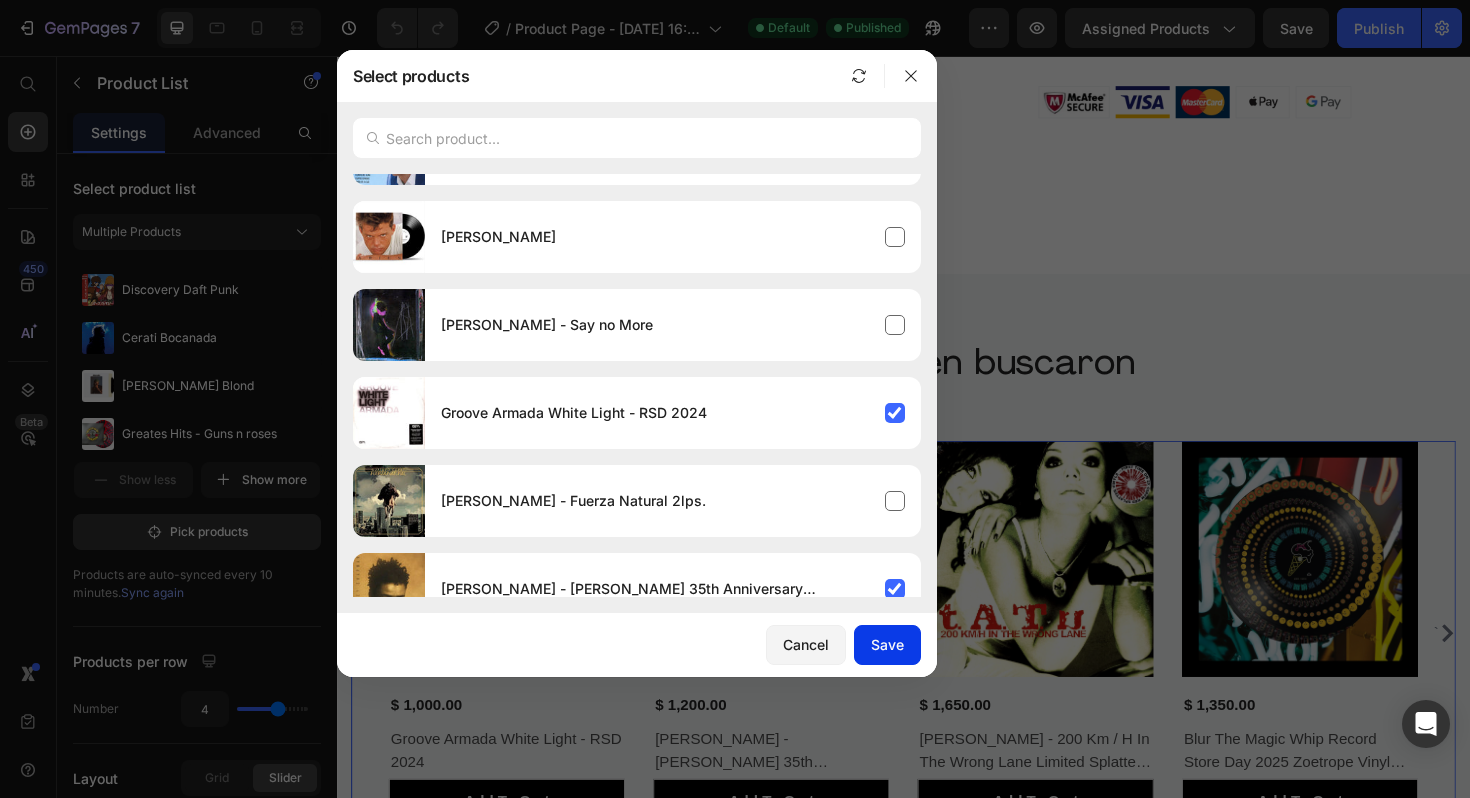 click on "Save" at bounding box center [887, 644] 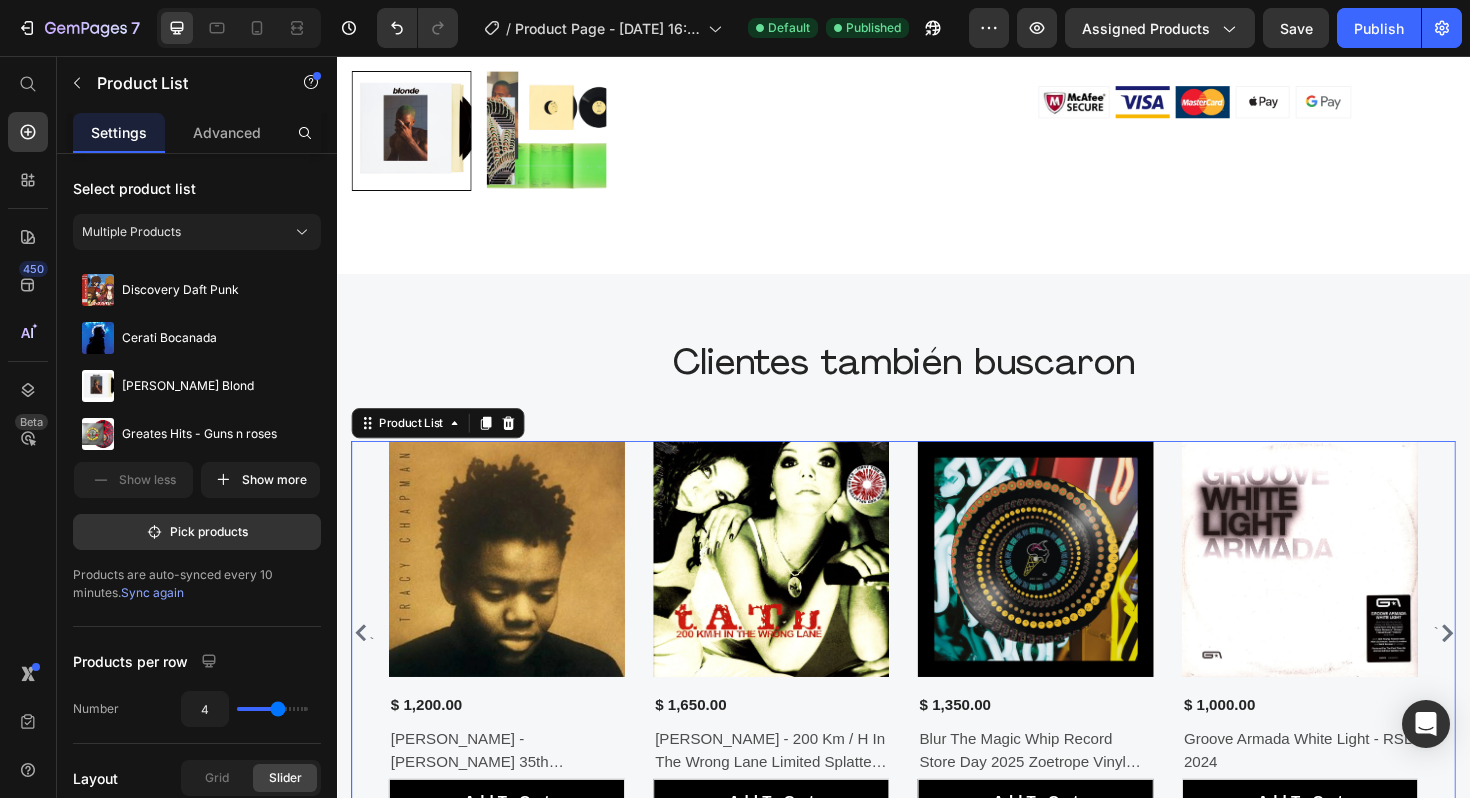 click 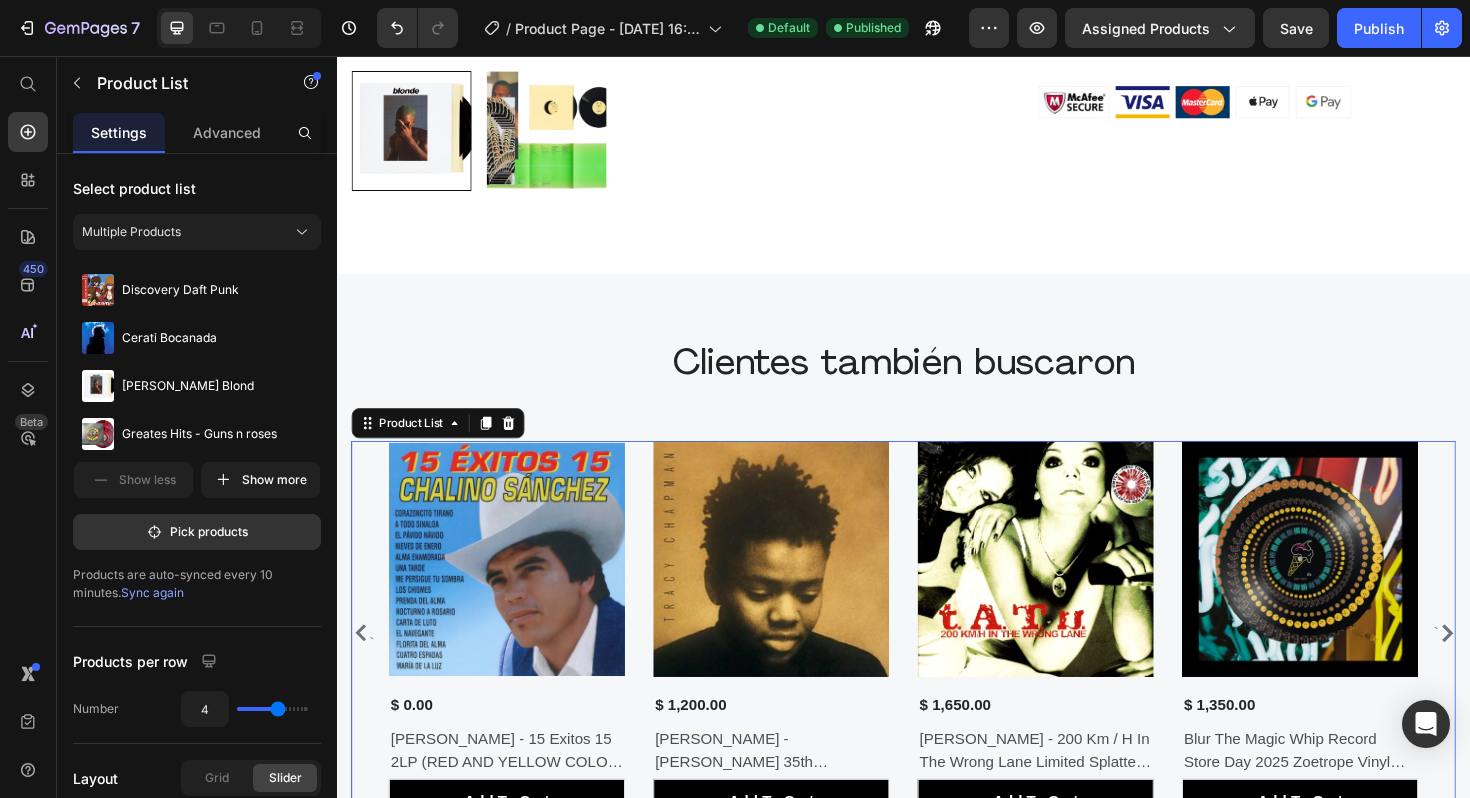 click 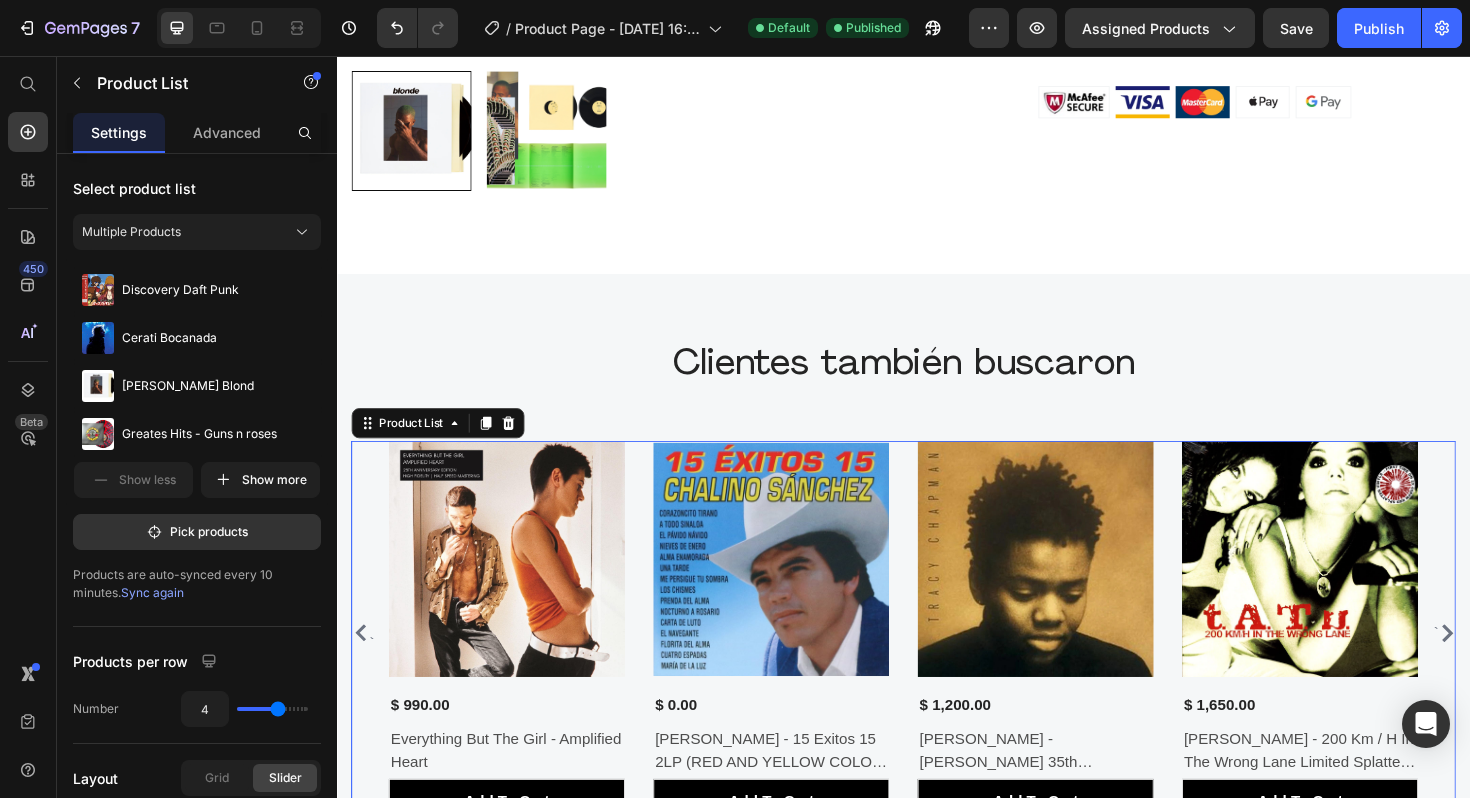 click 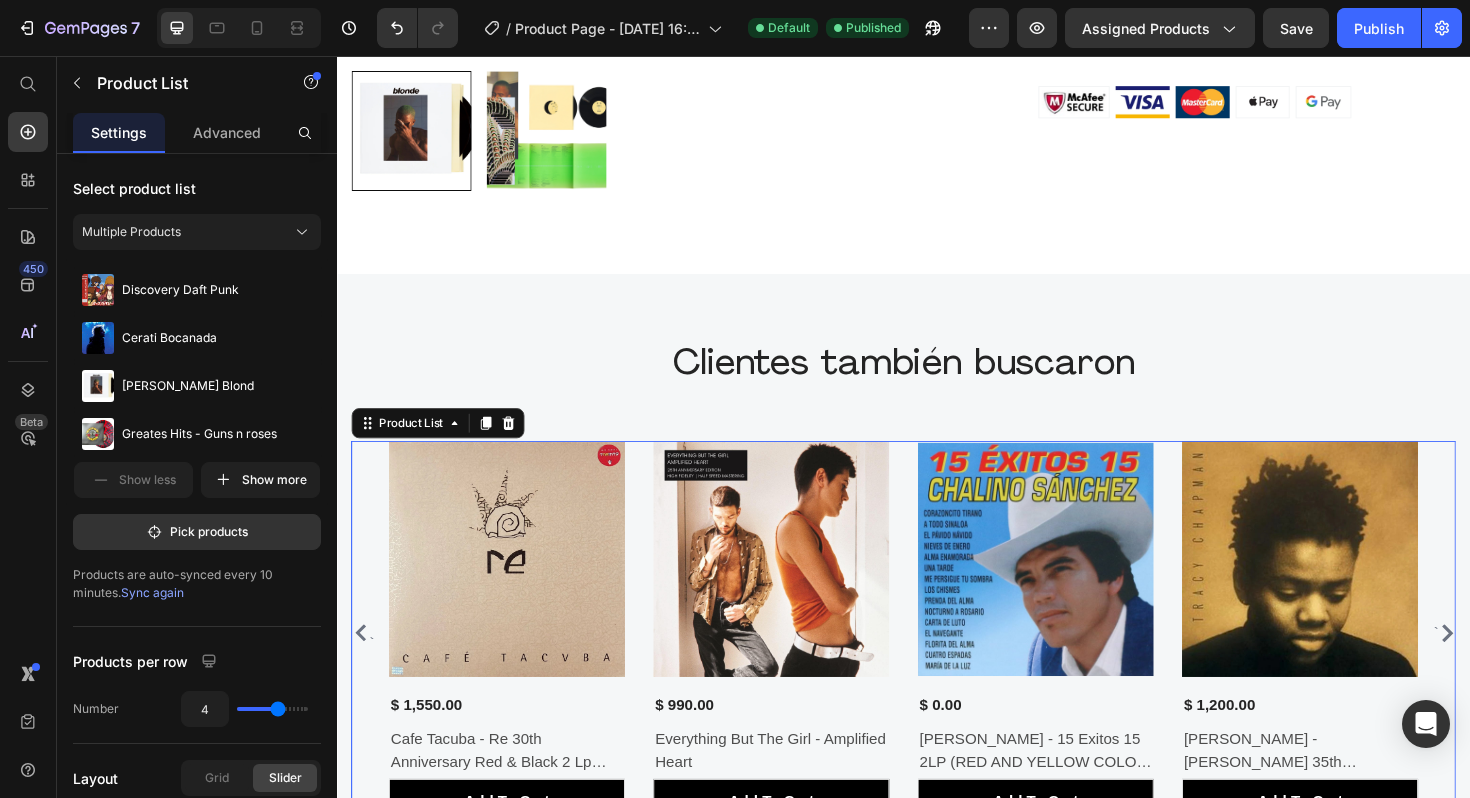 click 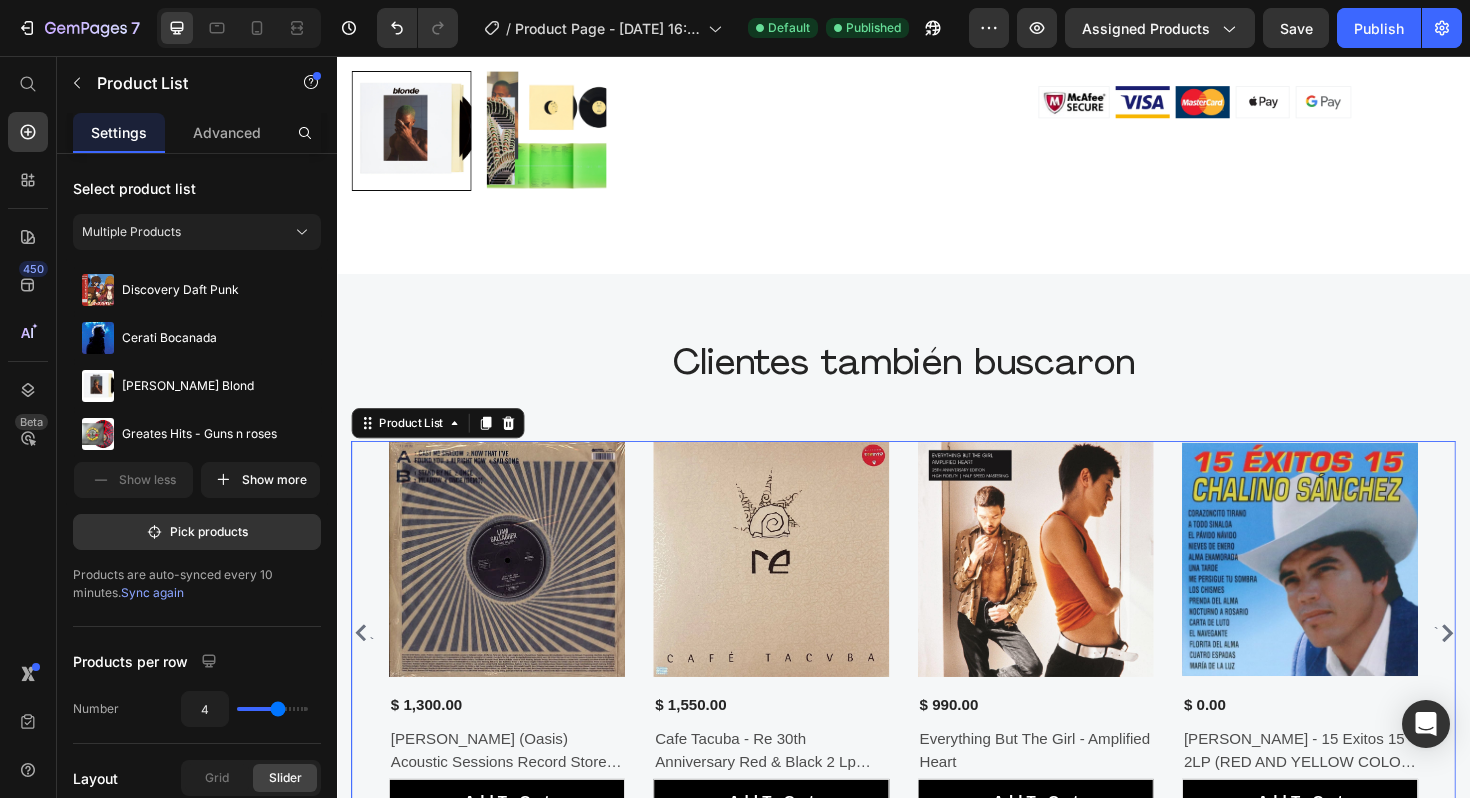 click 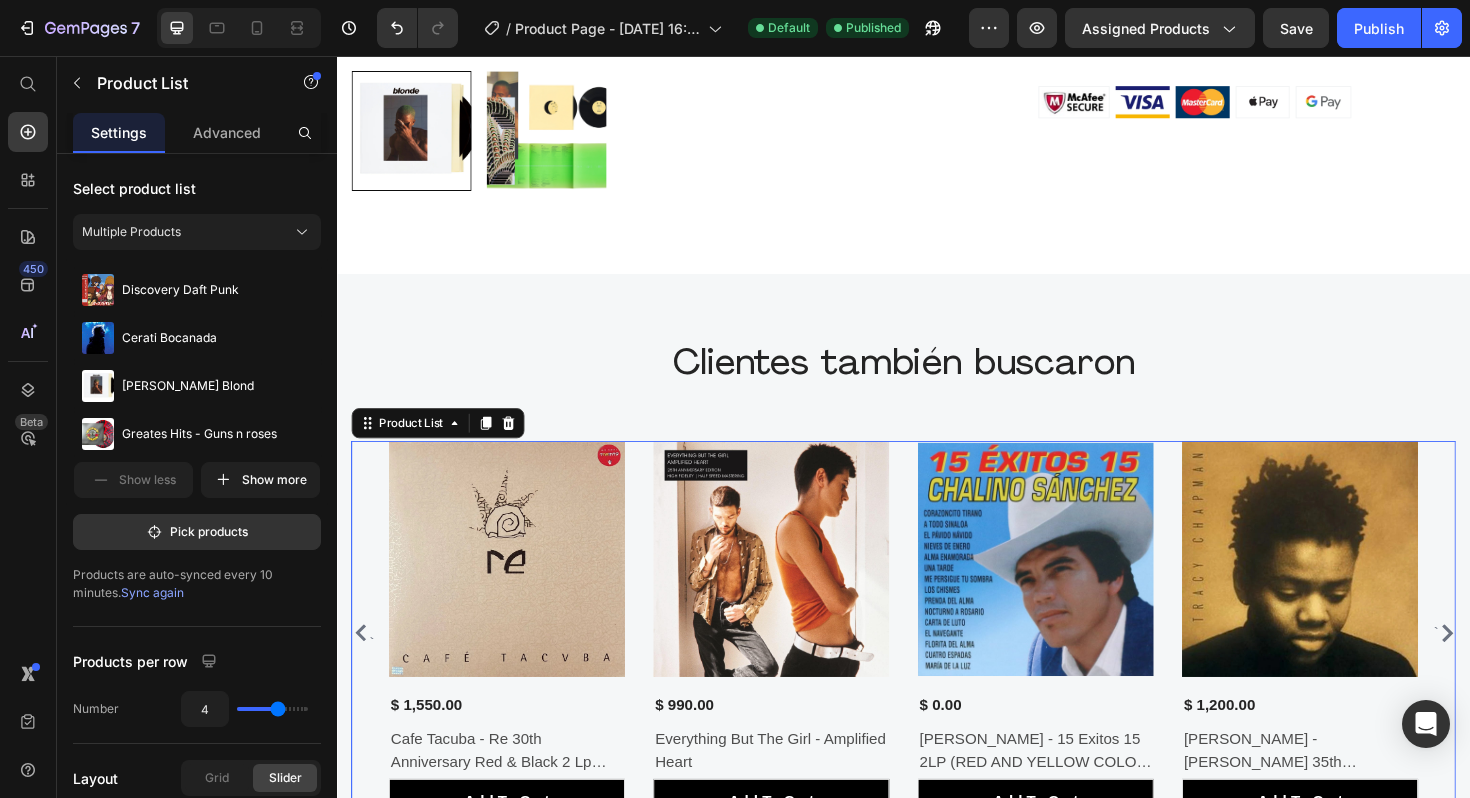 click 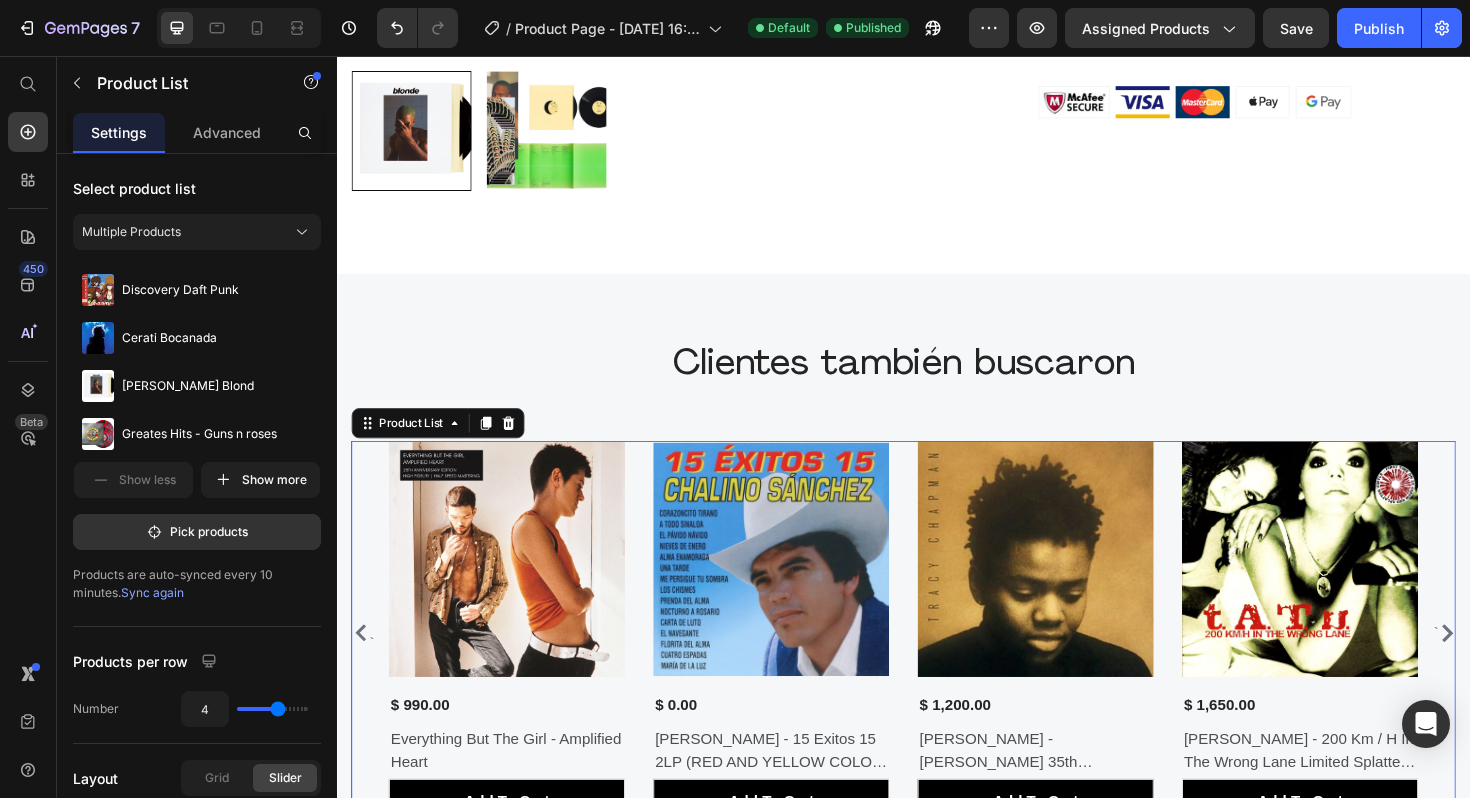 click 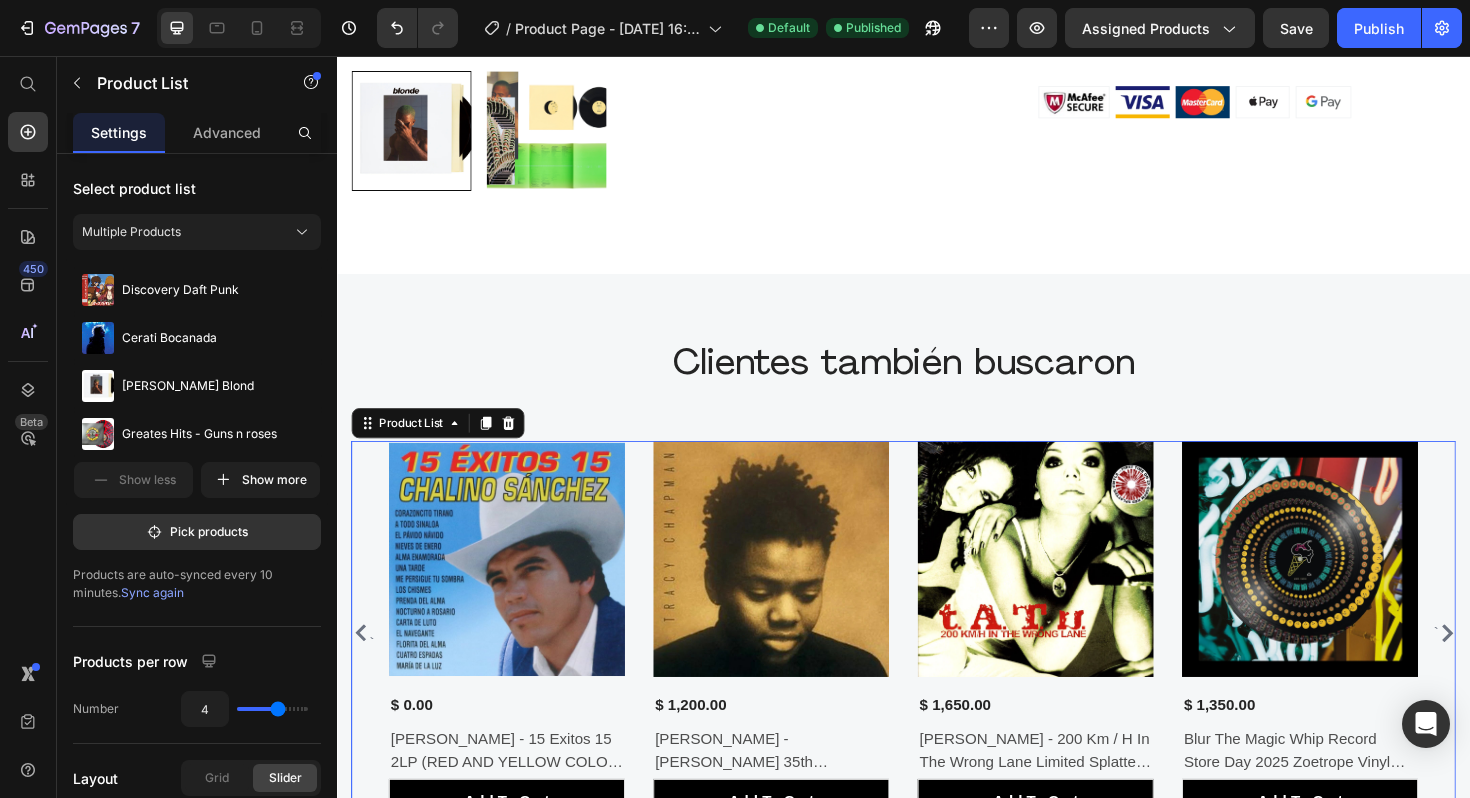 click 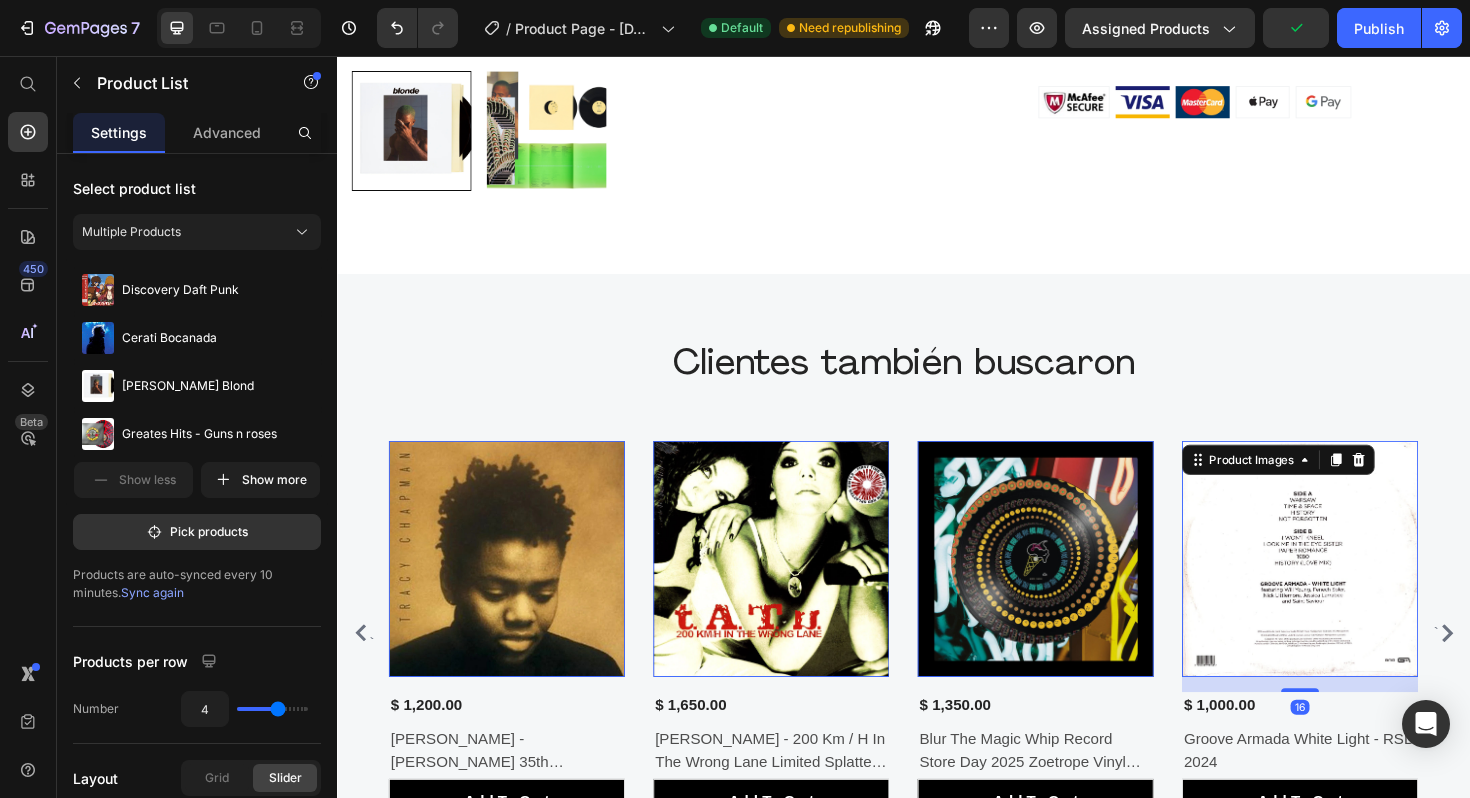click at bounding box center (1357, 589) 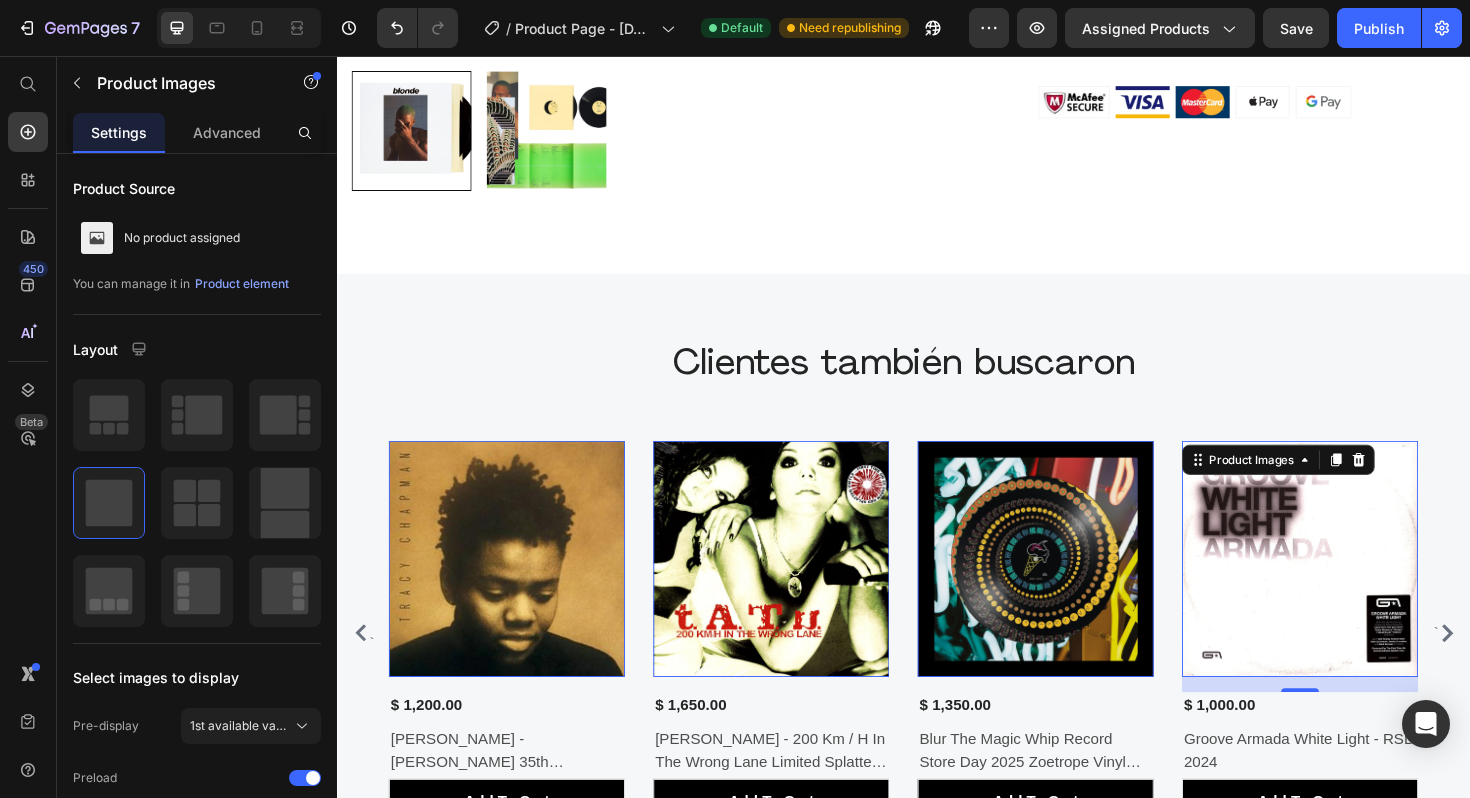 click on "Product Images" at bounding box center [1334, 484] 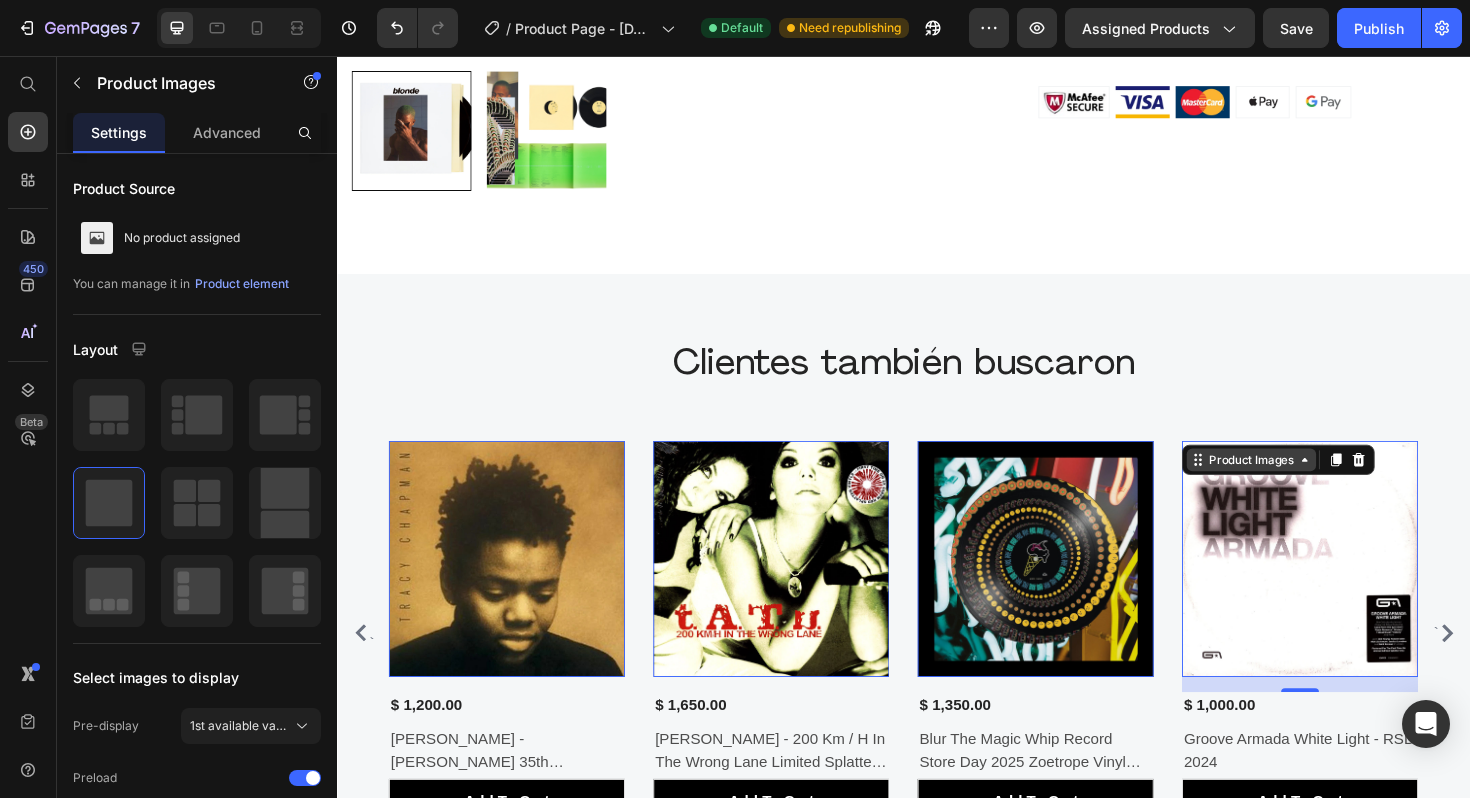 click 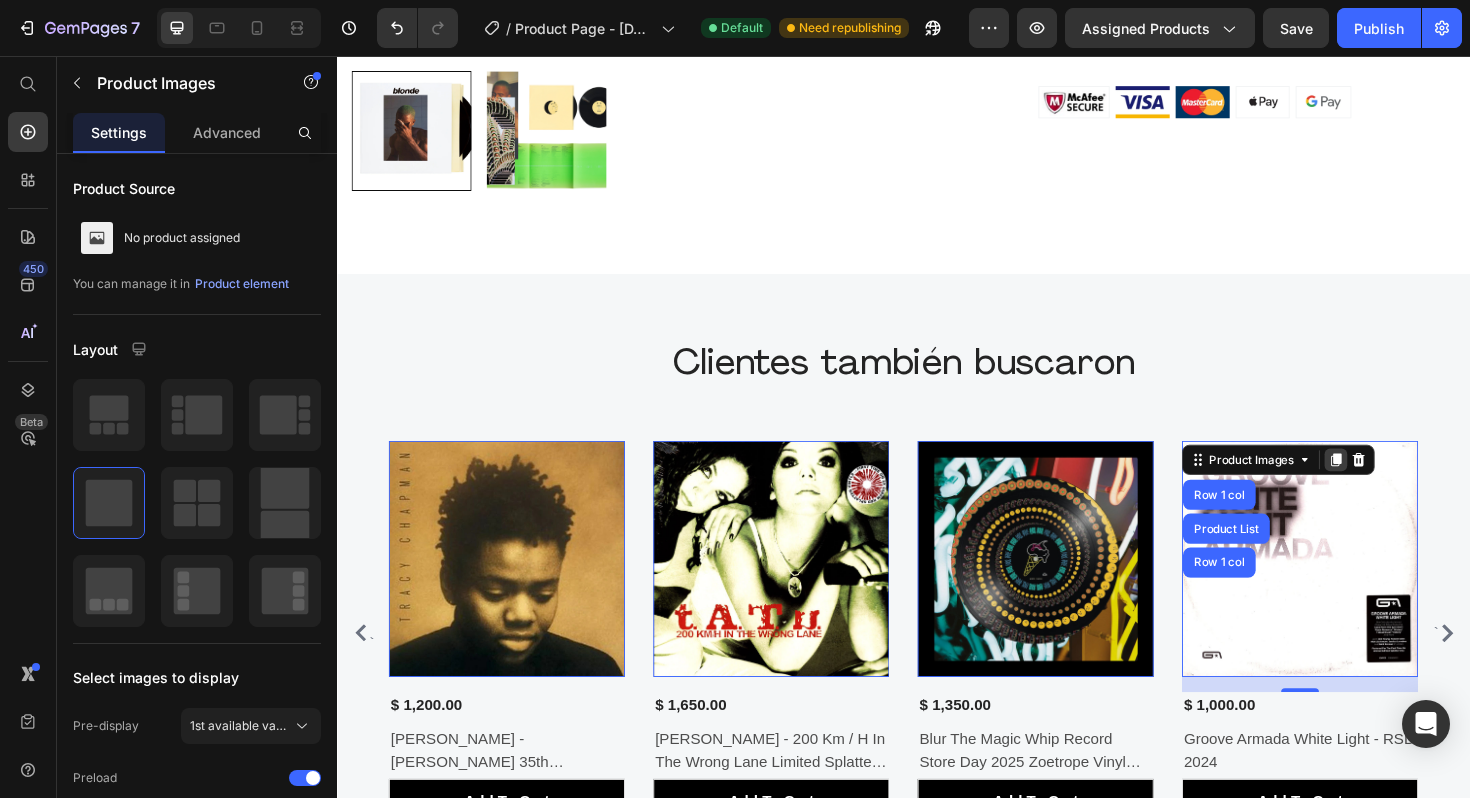 click 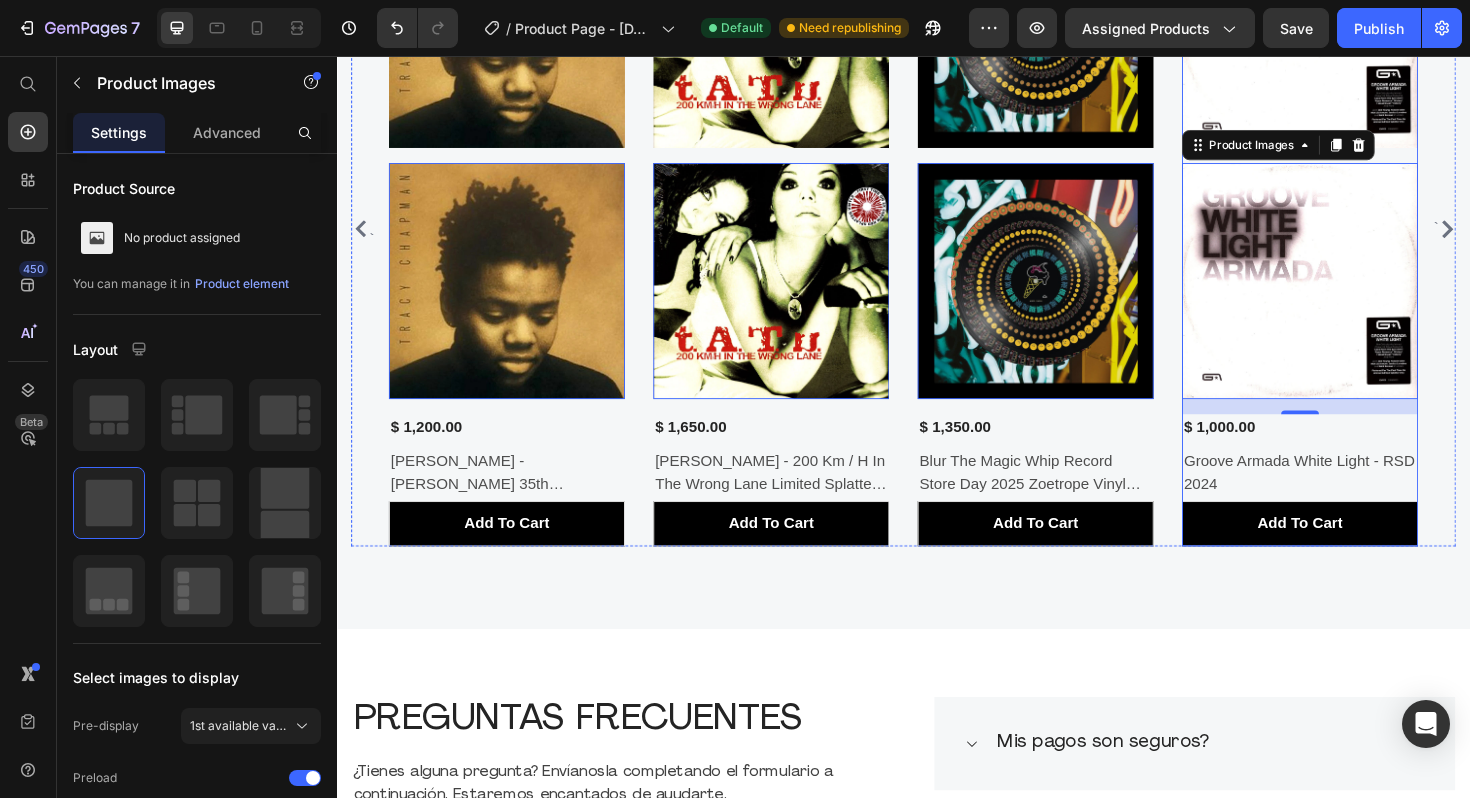 scroll, scrollTop: 1201, scrollLeft: 0, axis: vertical 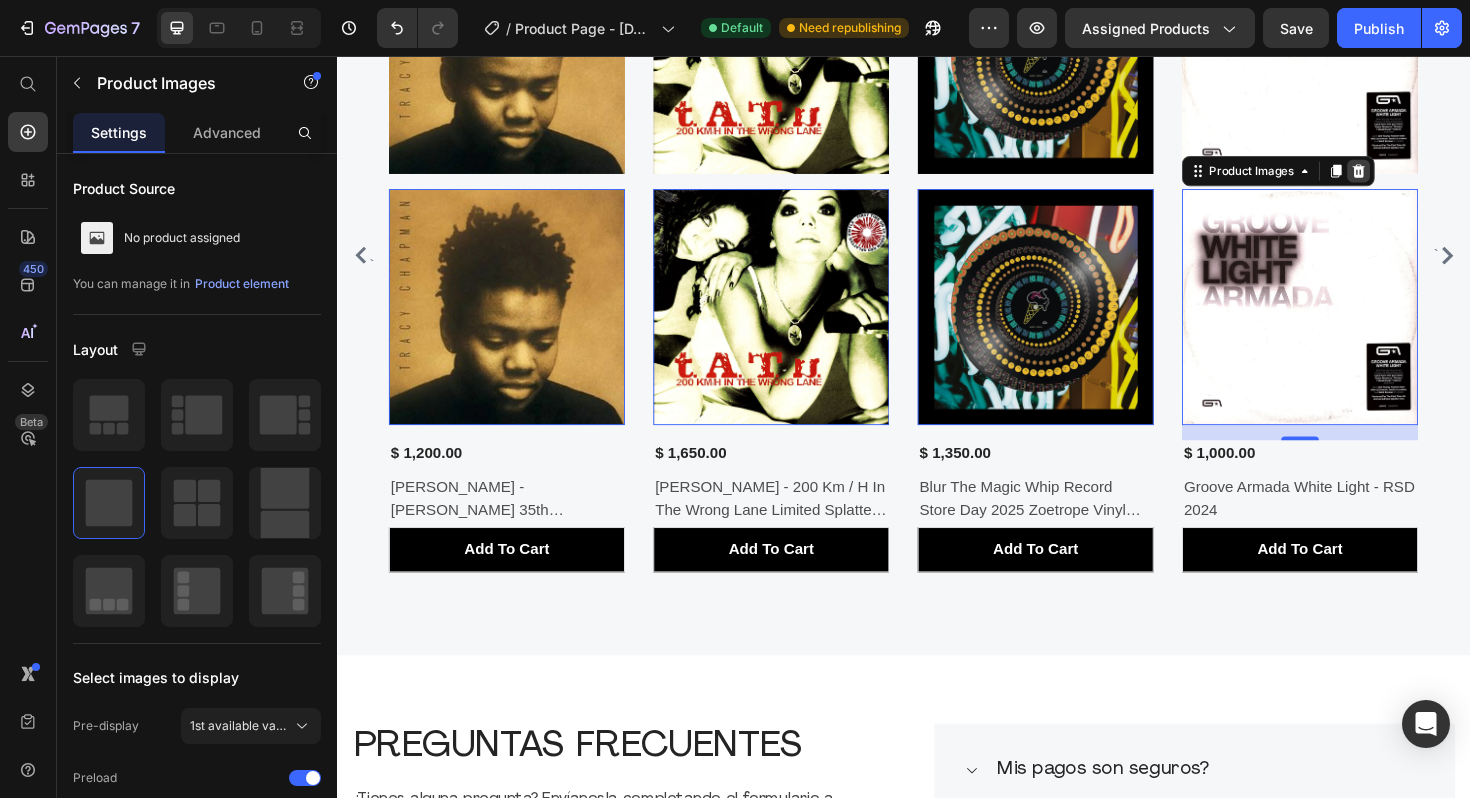 click 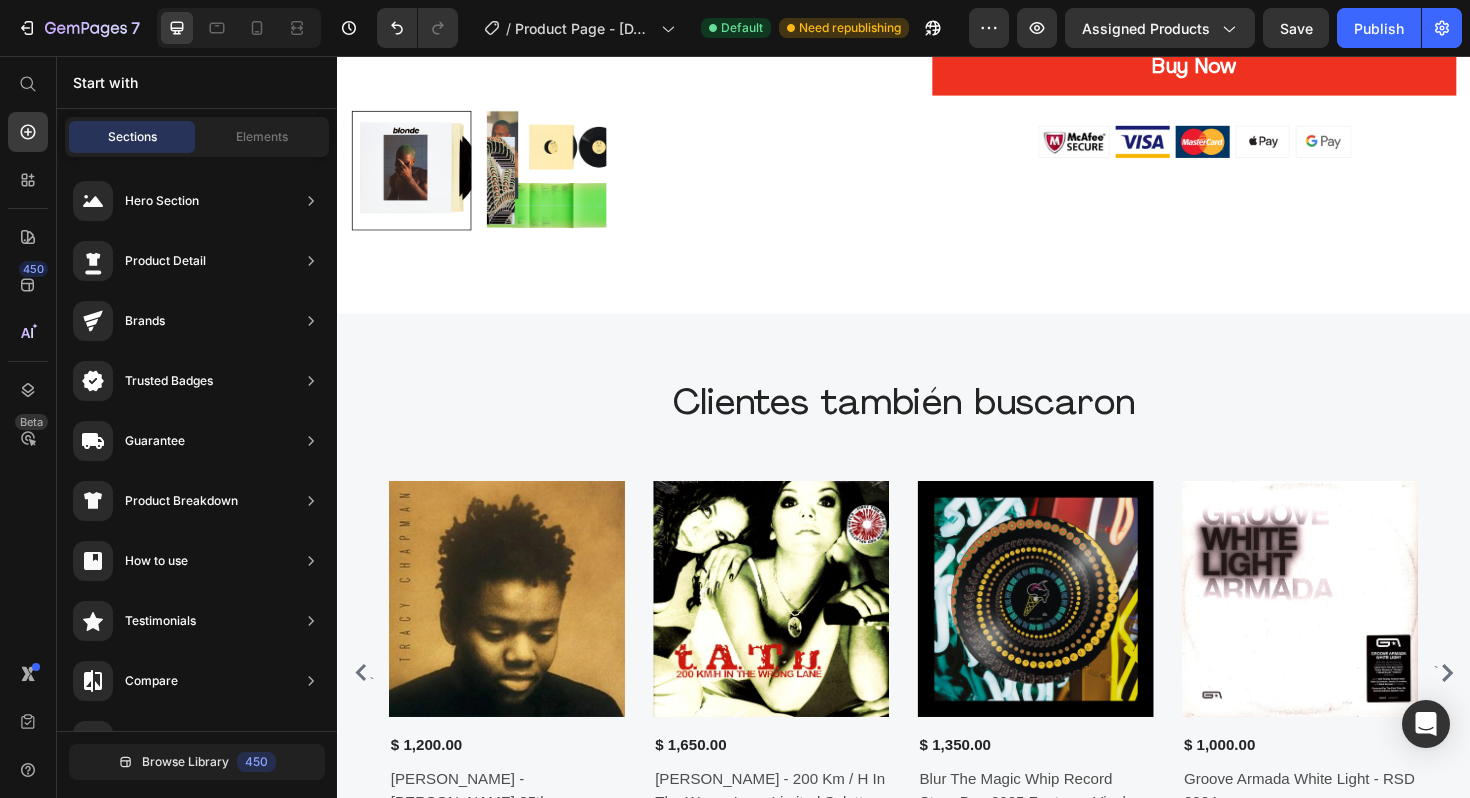 scroll, scrollTop: 621, scrollLeft: 0, axis: vertical 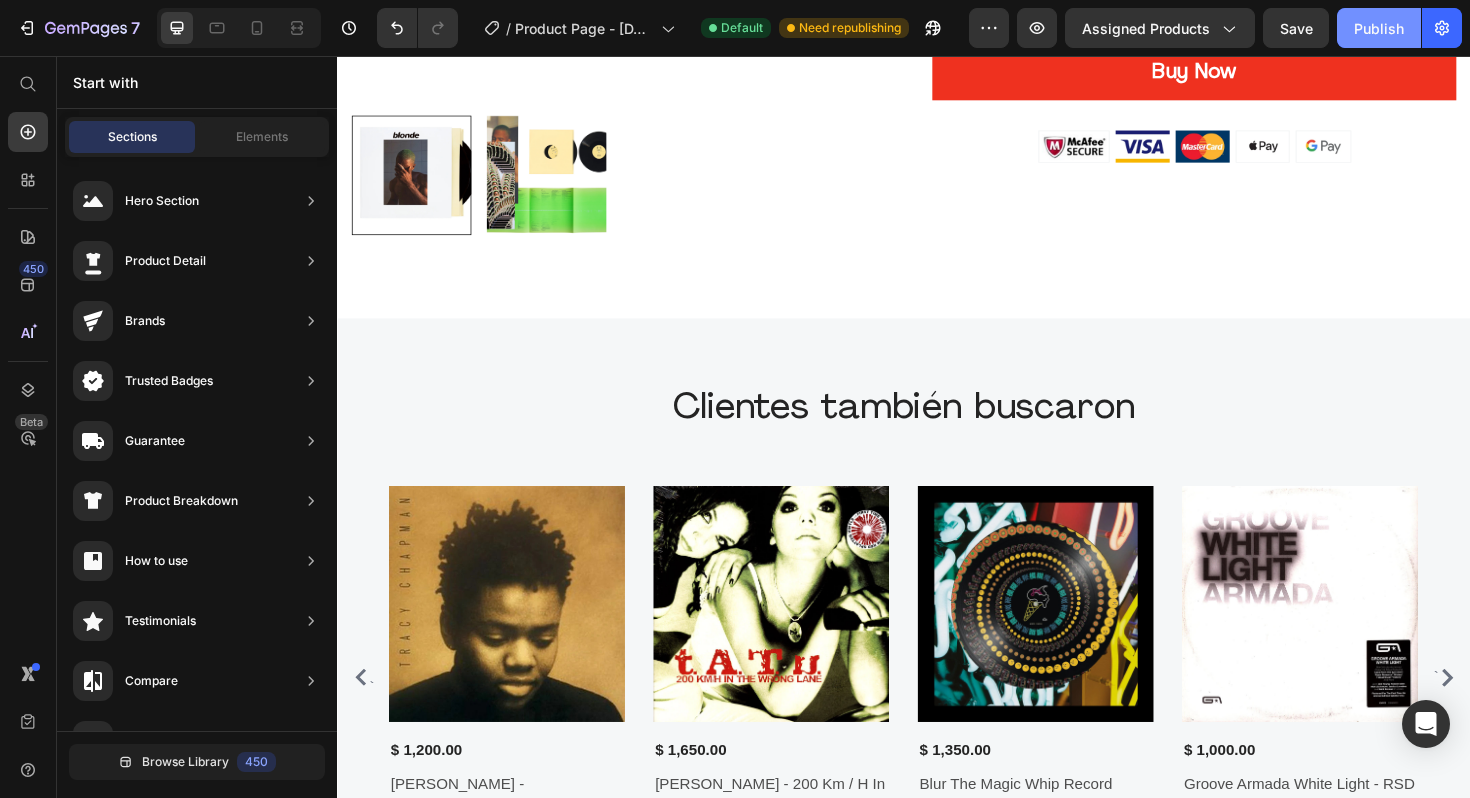 click on "Publish" at bounding box center [1379, 28] 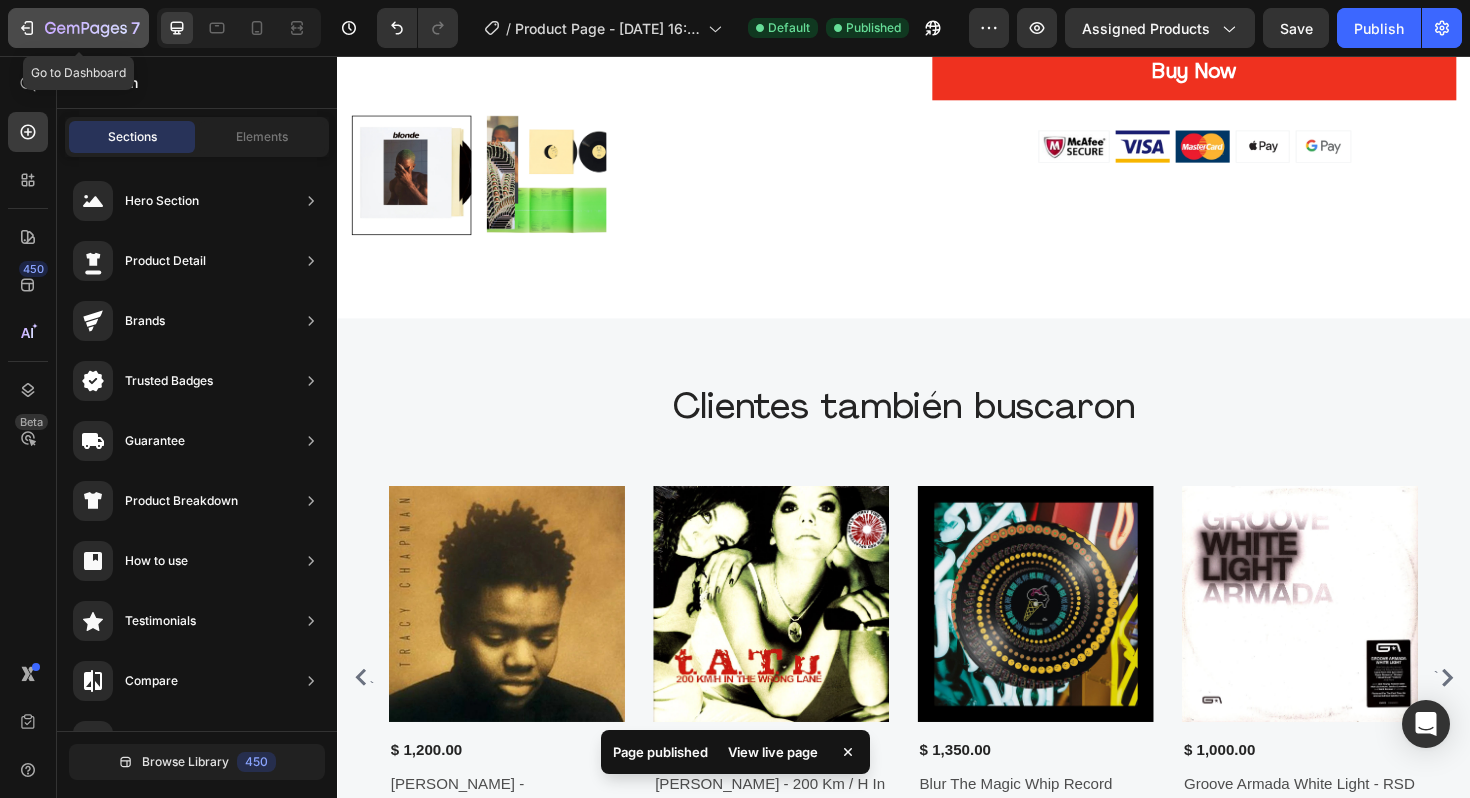 click 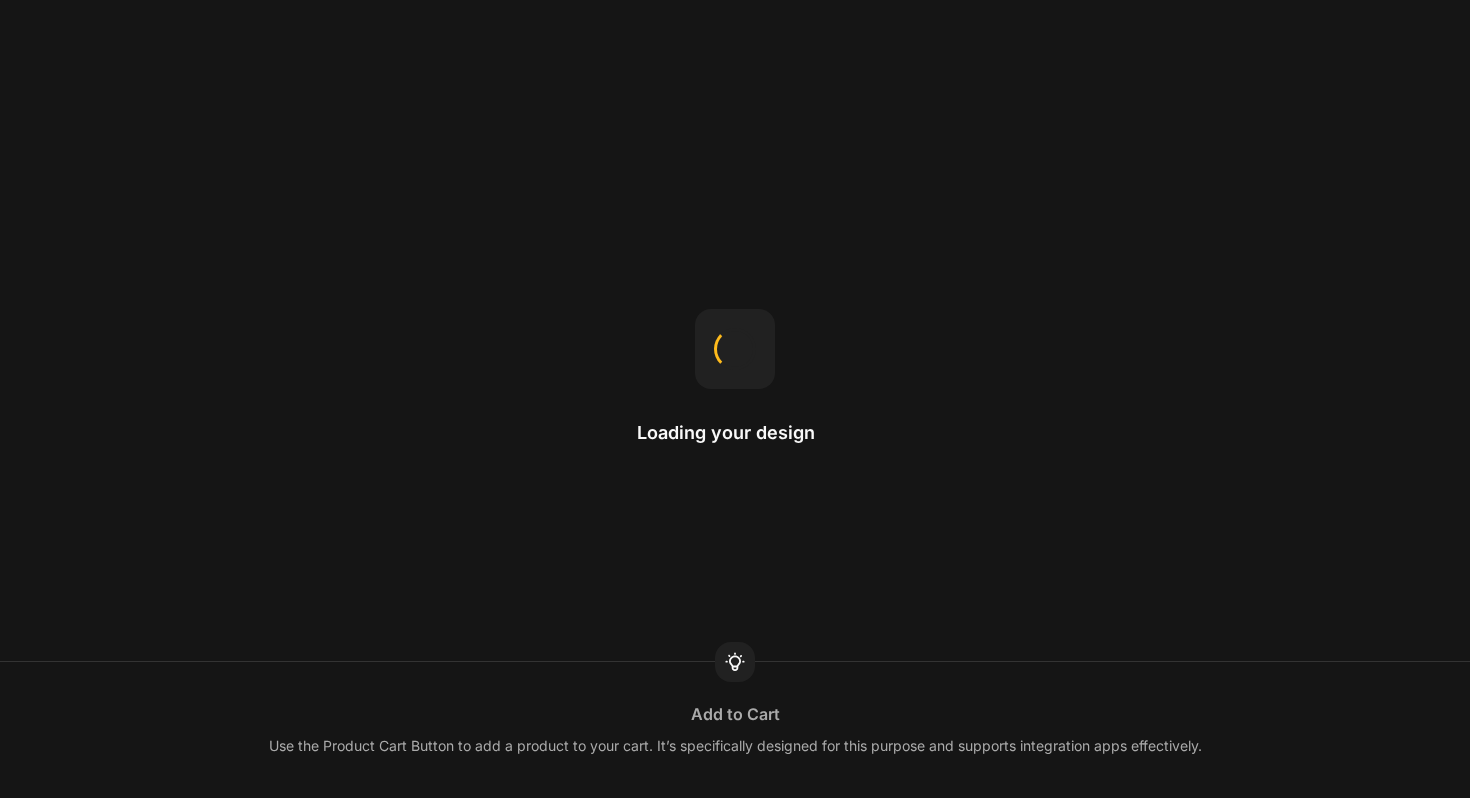 scroll, scrollTop: 0, scrollLeft: 0, axis: both 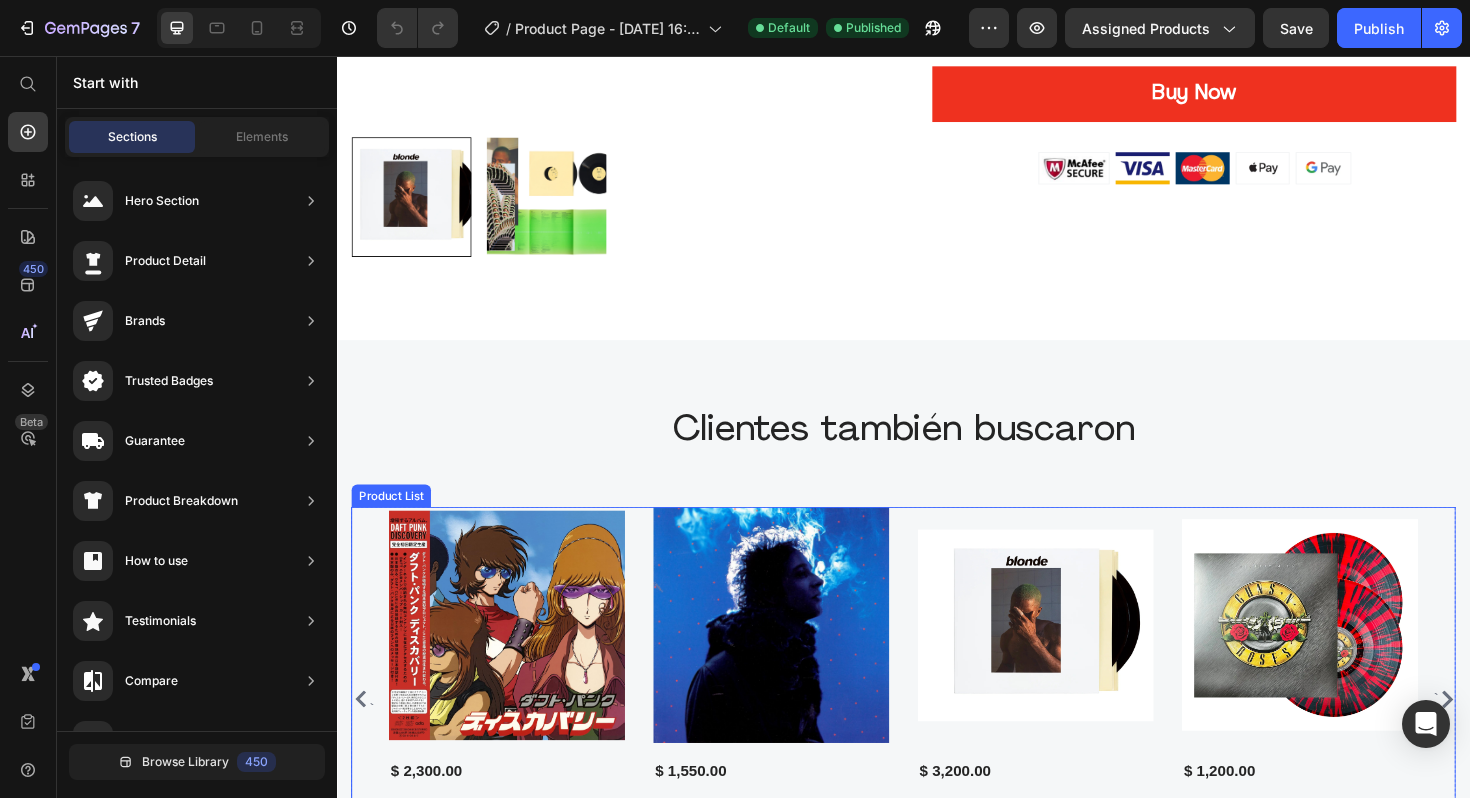 click on "`" at bounding box center (364, 737) 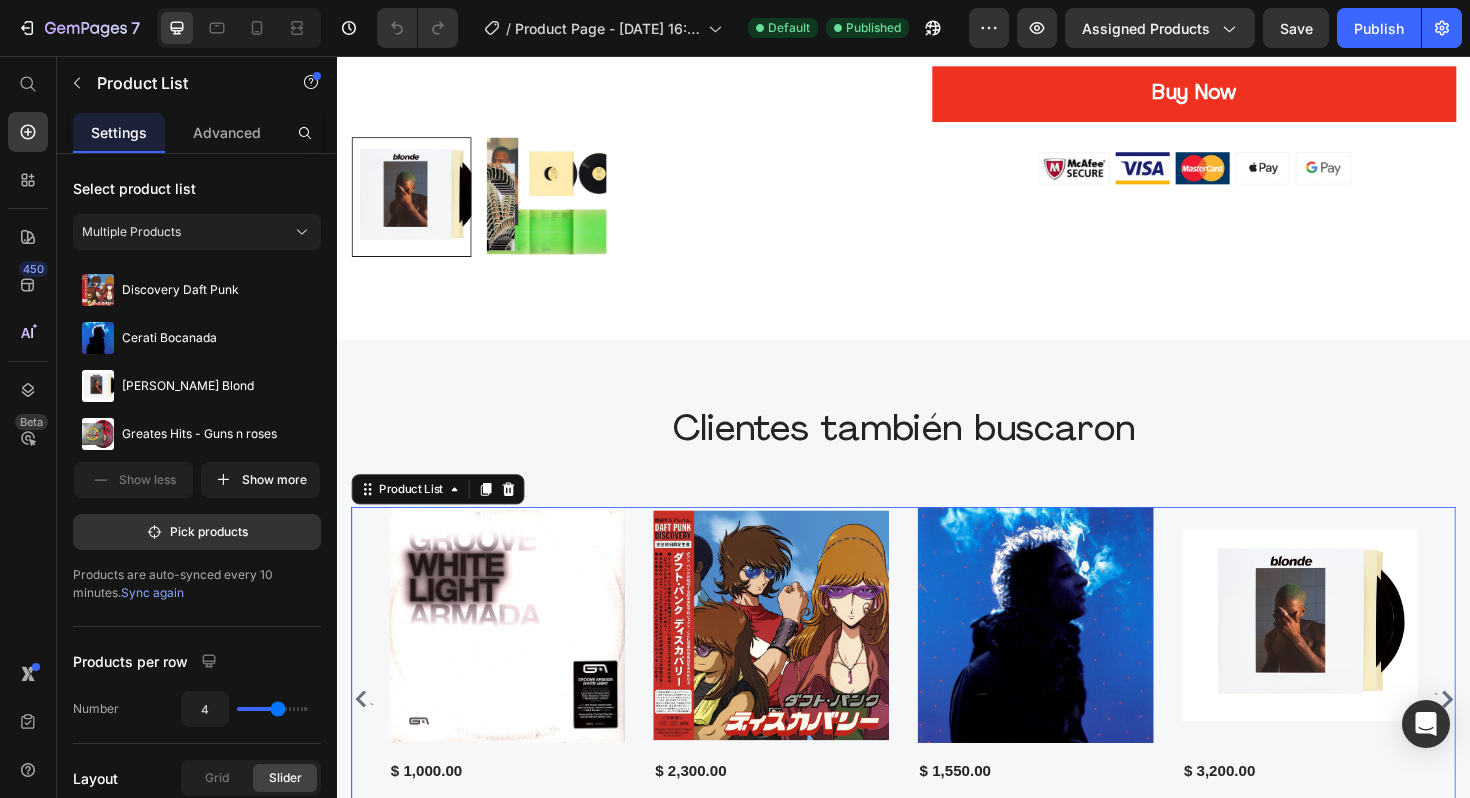 click 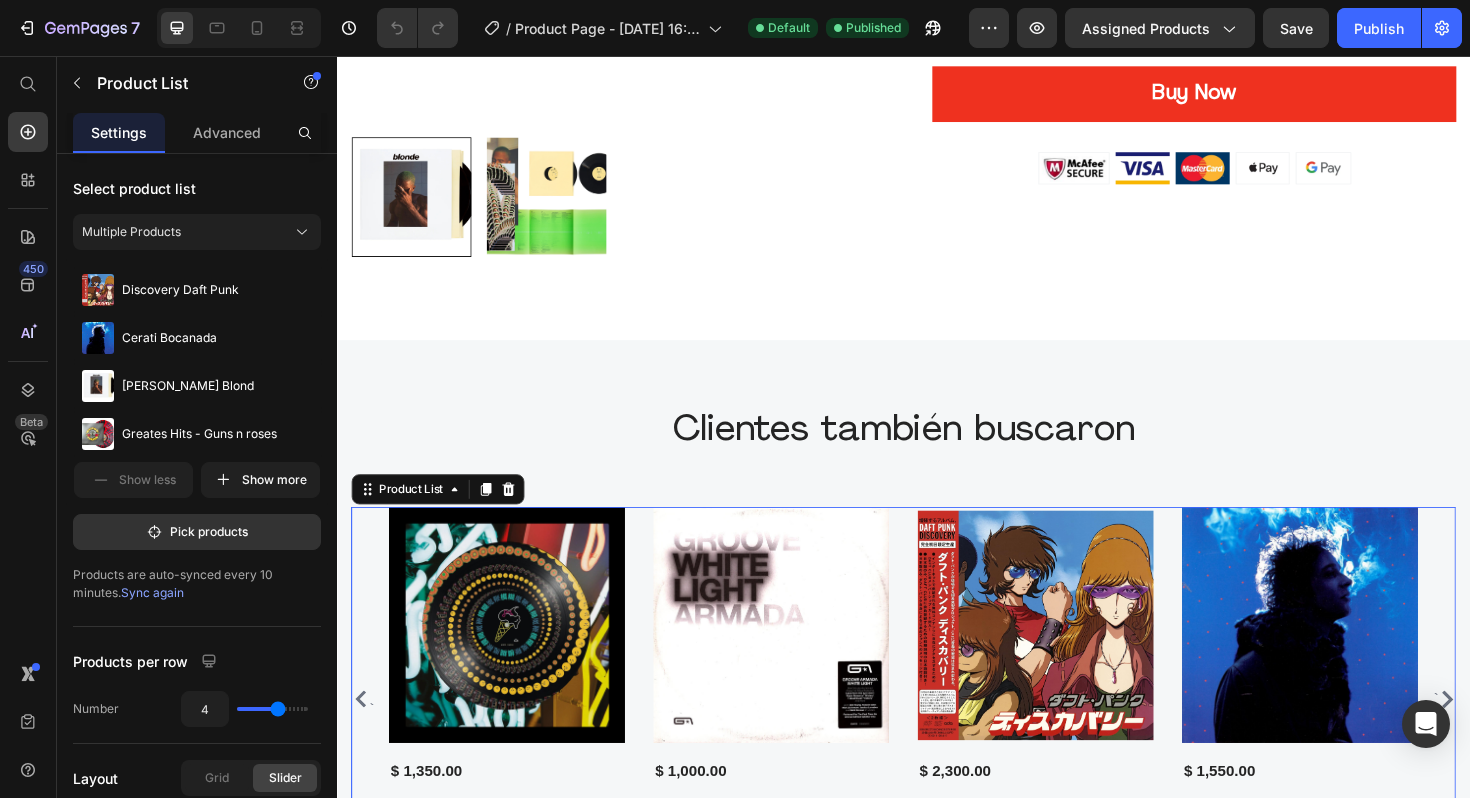 click 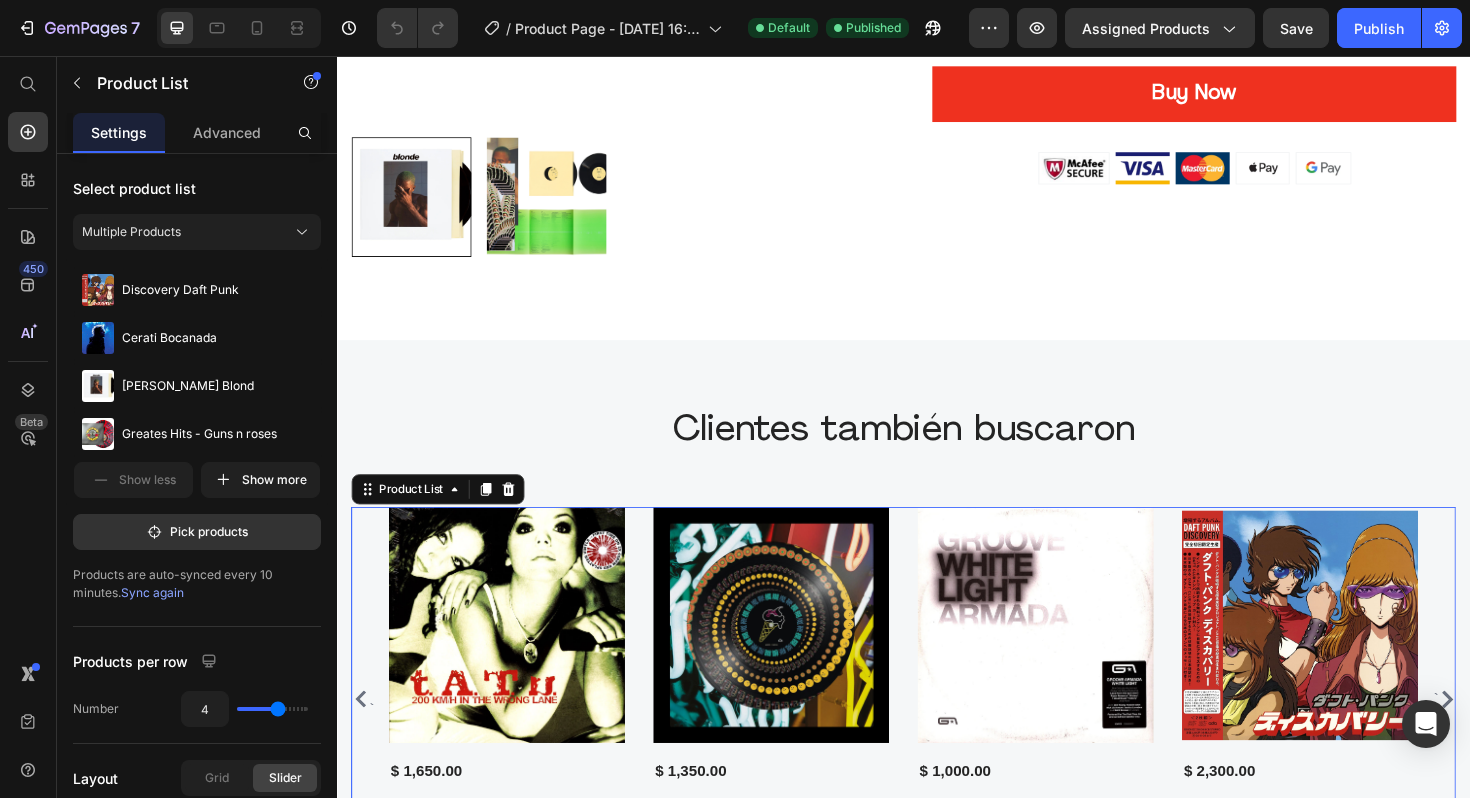 click 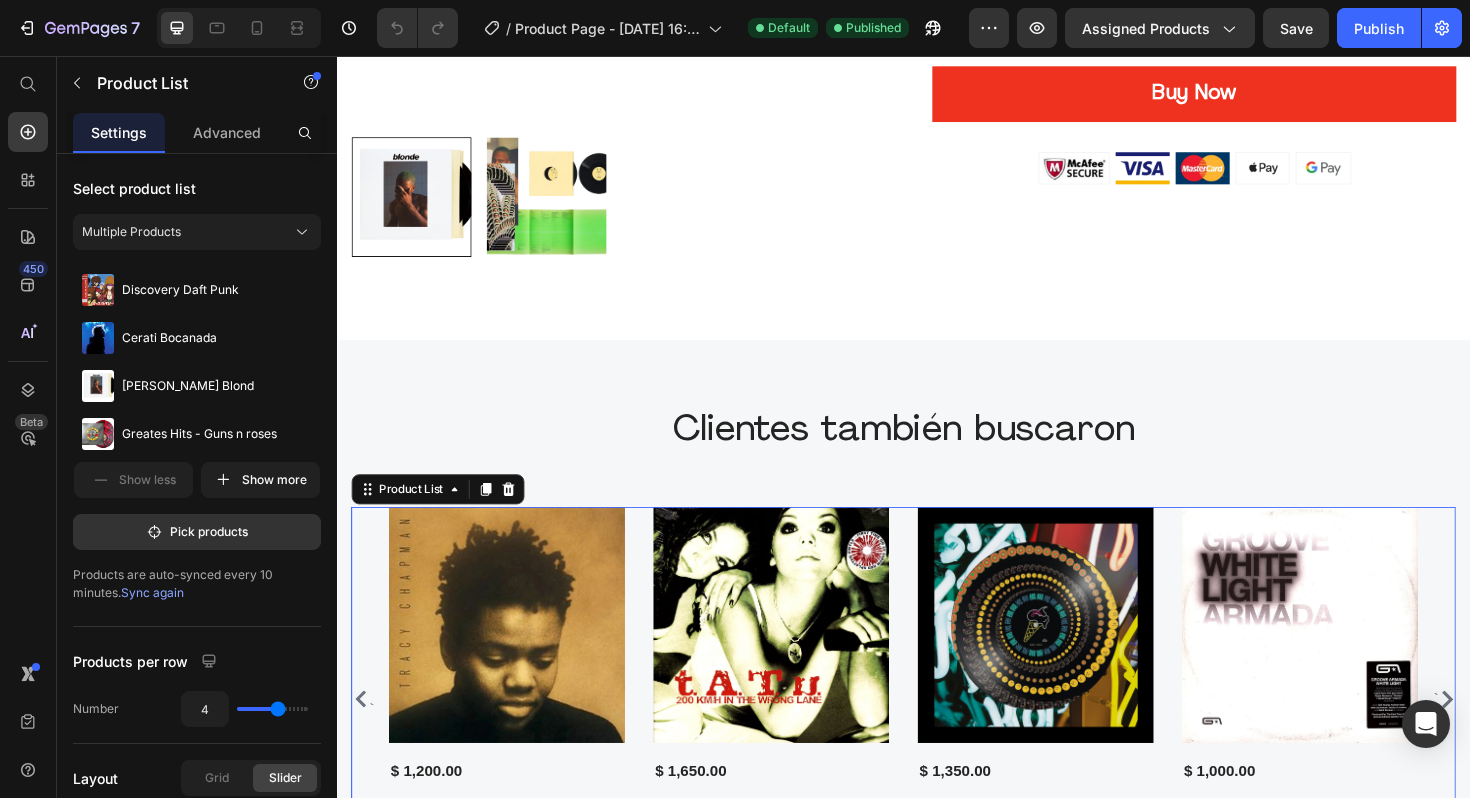 click 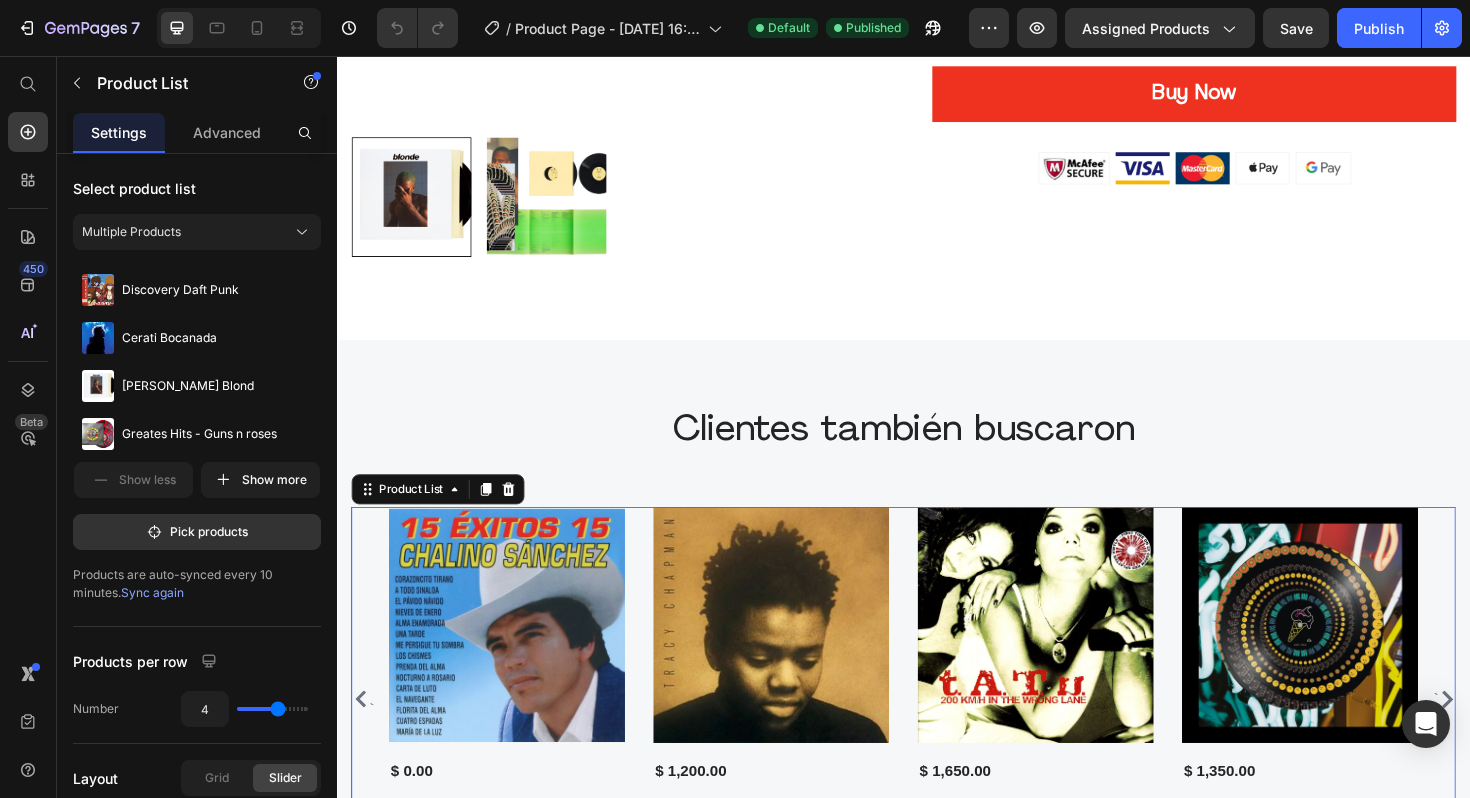 click 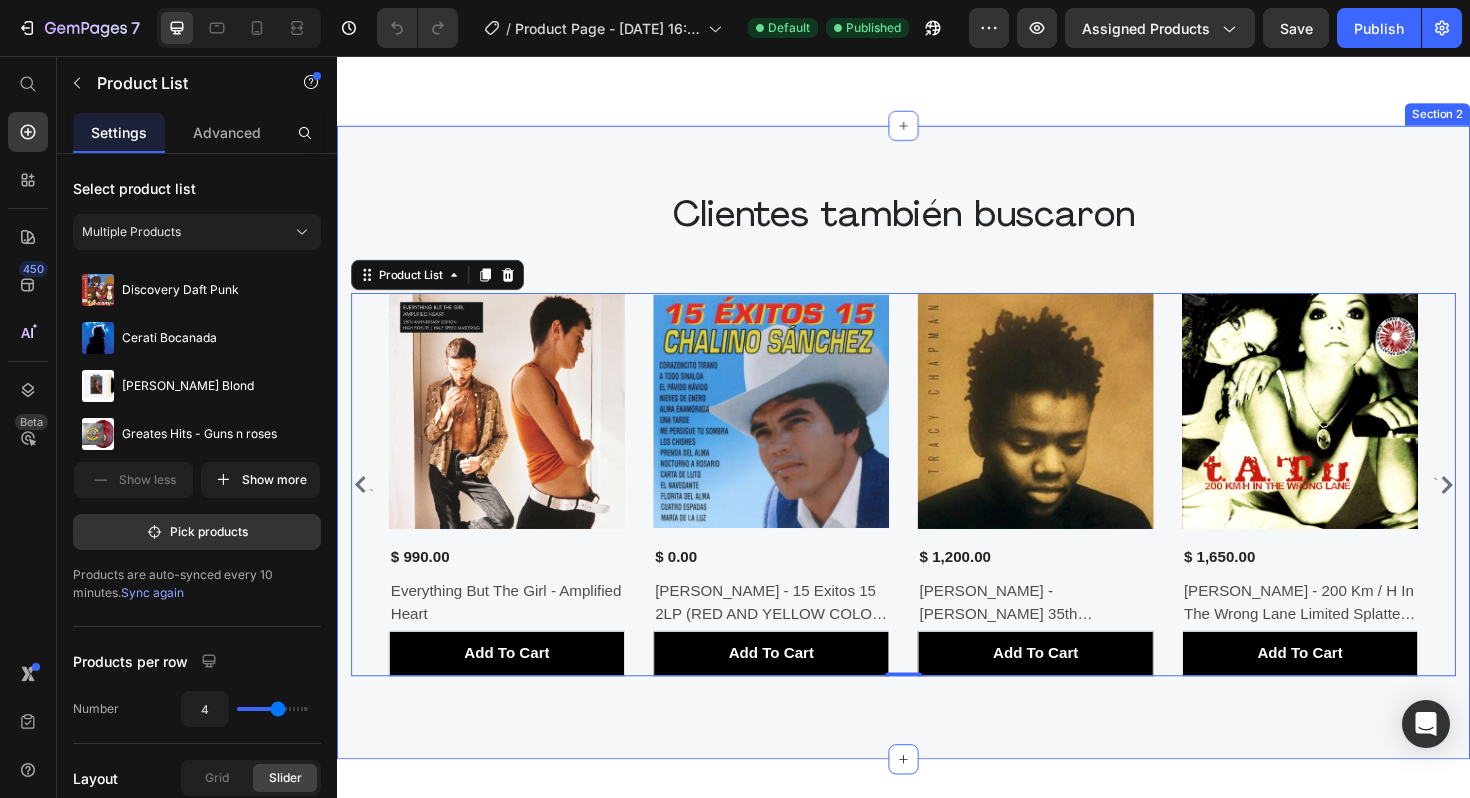 scroll, scrollTop: 890, scrollLeft: 0, axis: vertical 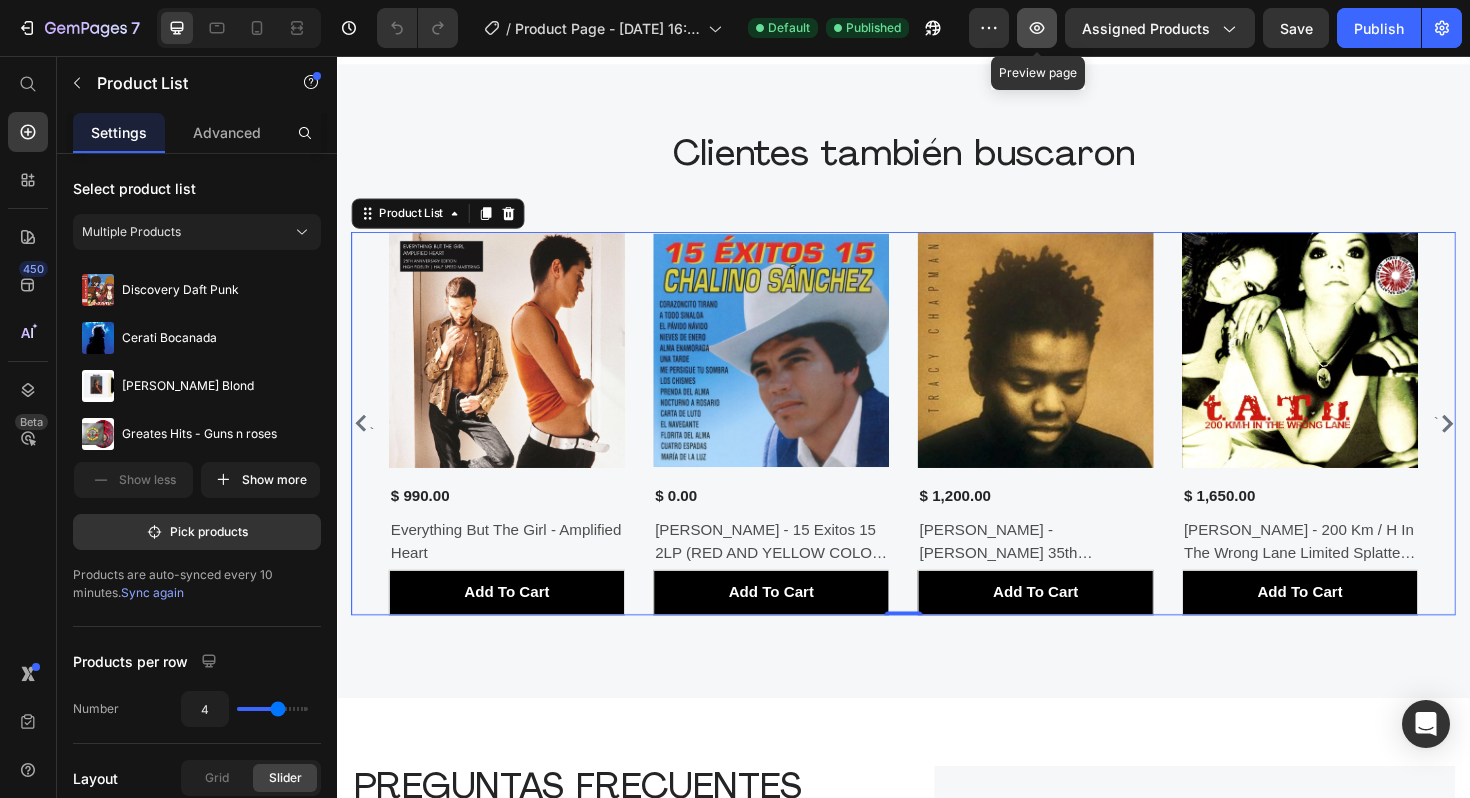 click 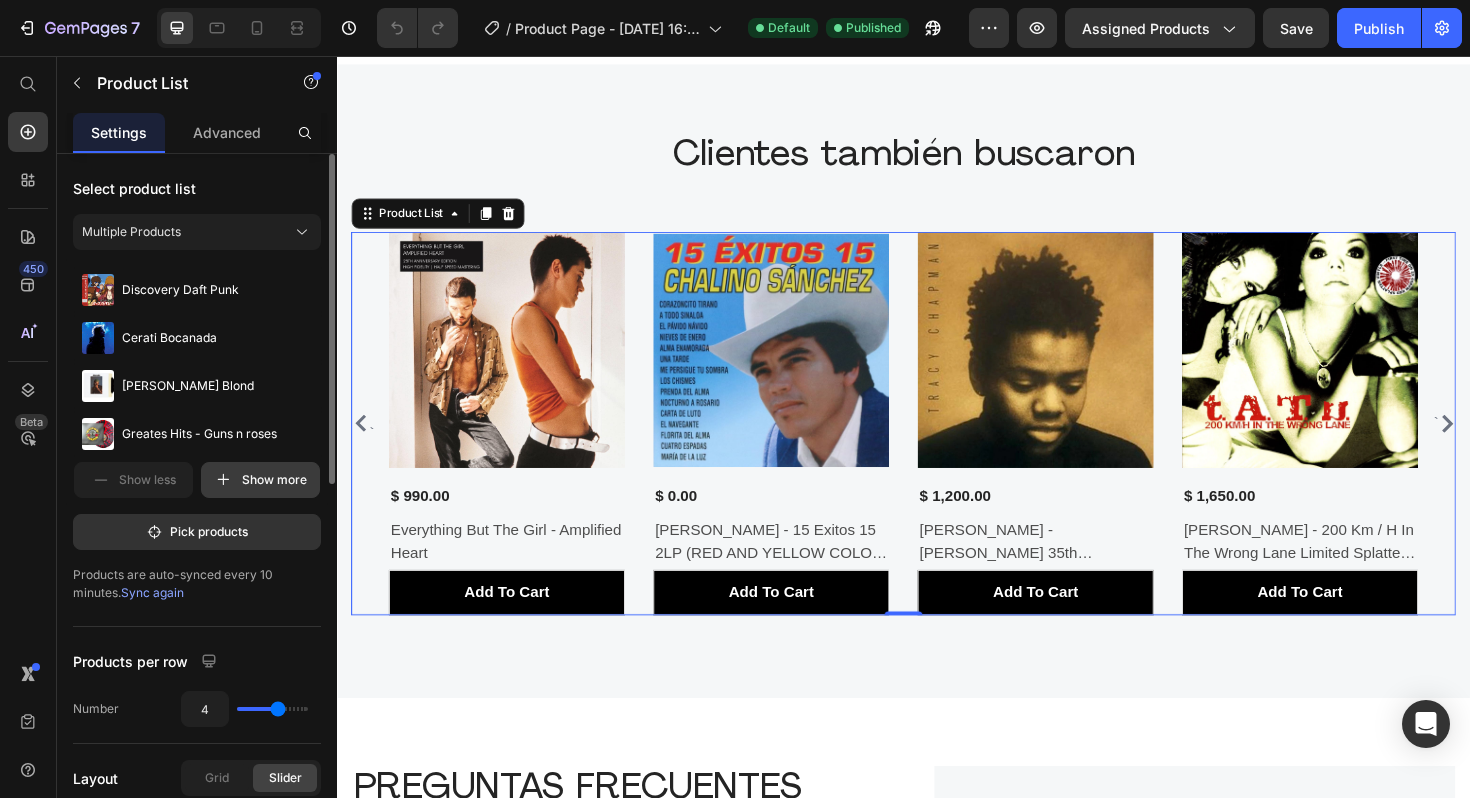 click on "Show more" at bounding box center (260, 480) 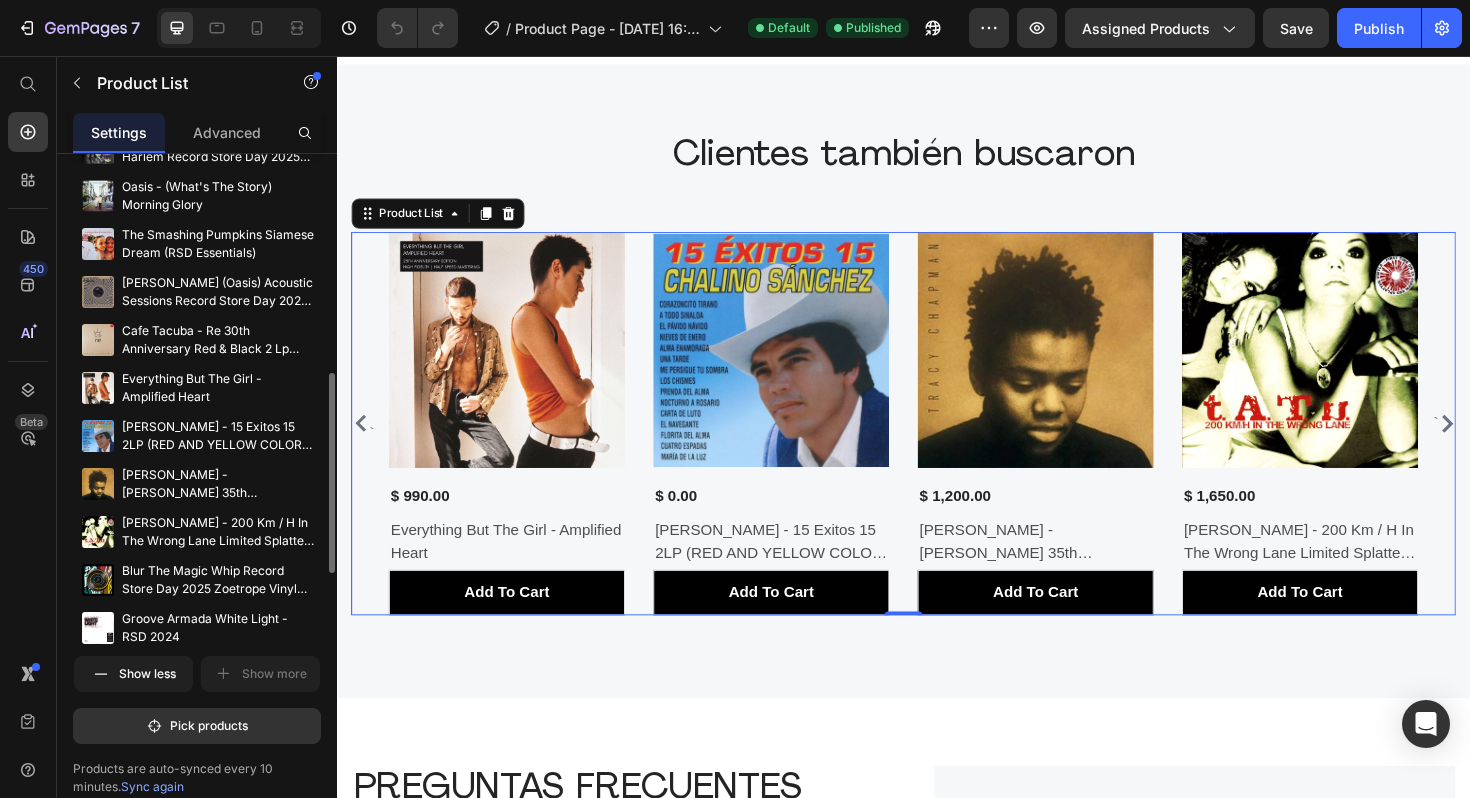 scroll, scrollTop: 776, scrollLeft: 0, axis: vertical 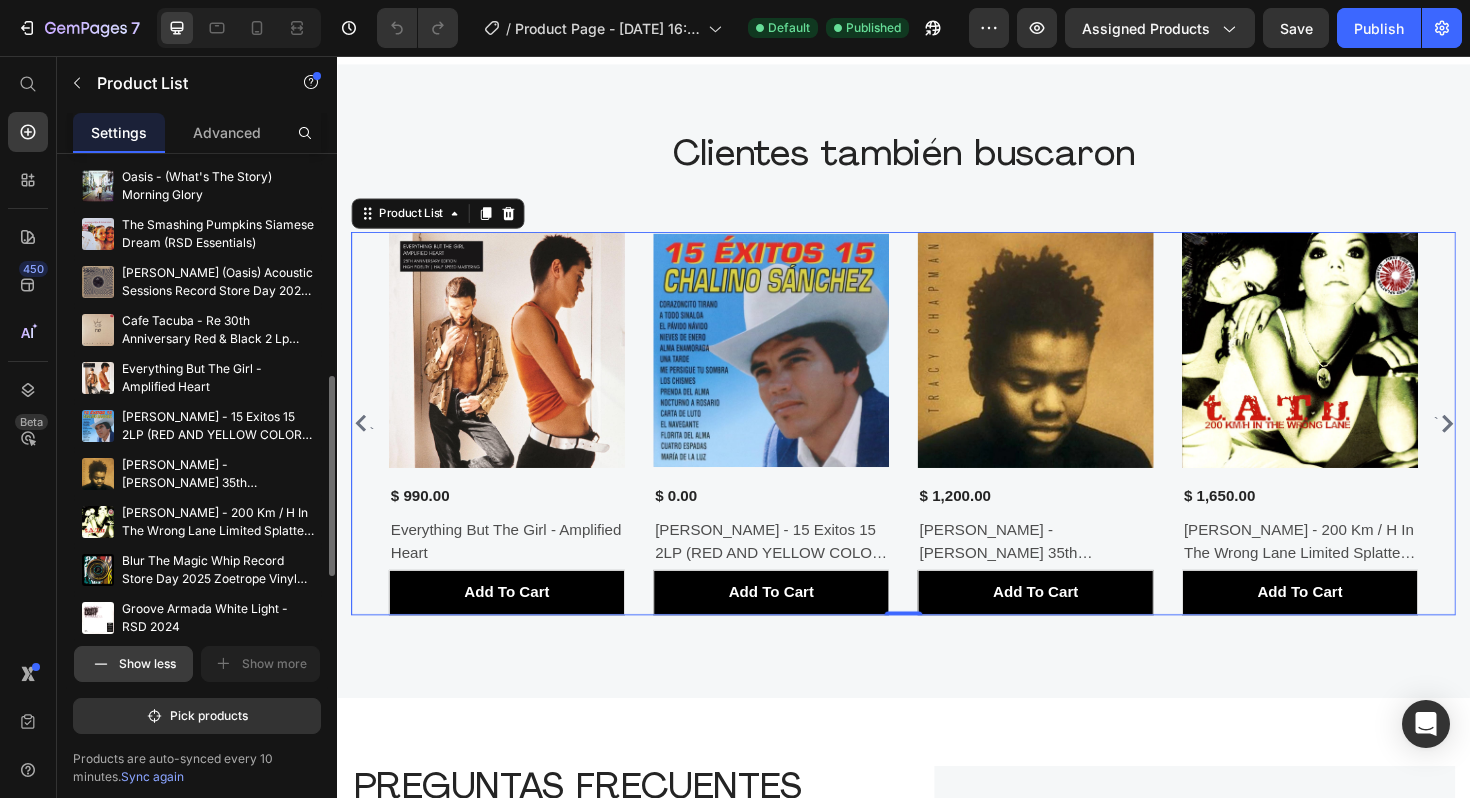 click on "Show less" at bounding box center (133, 664) 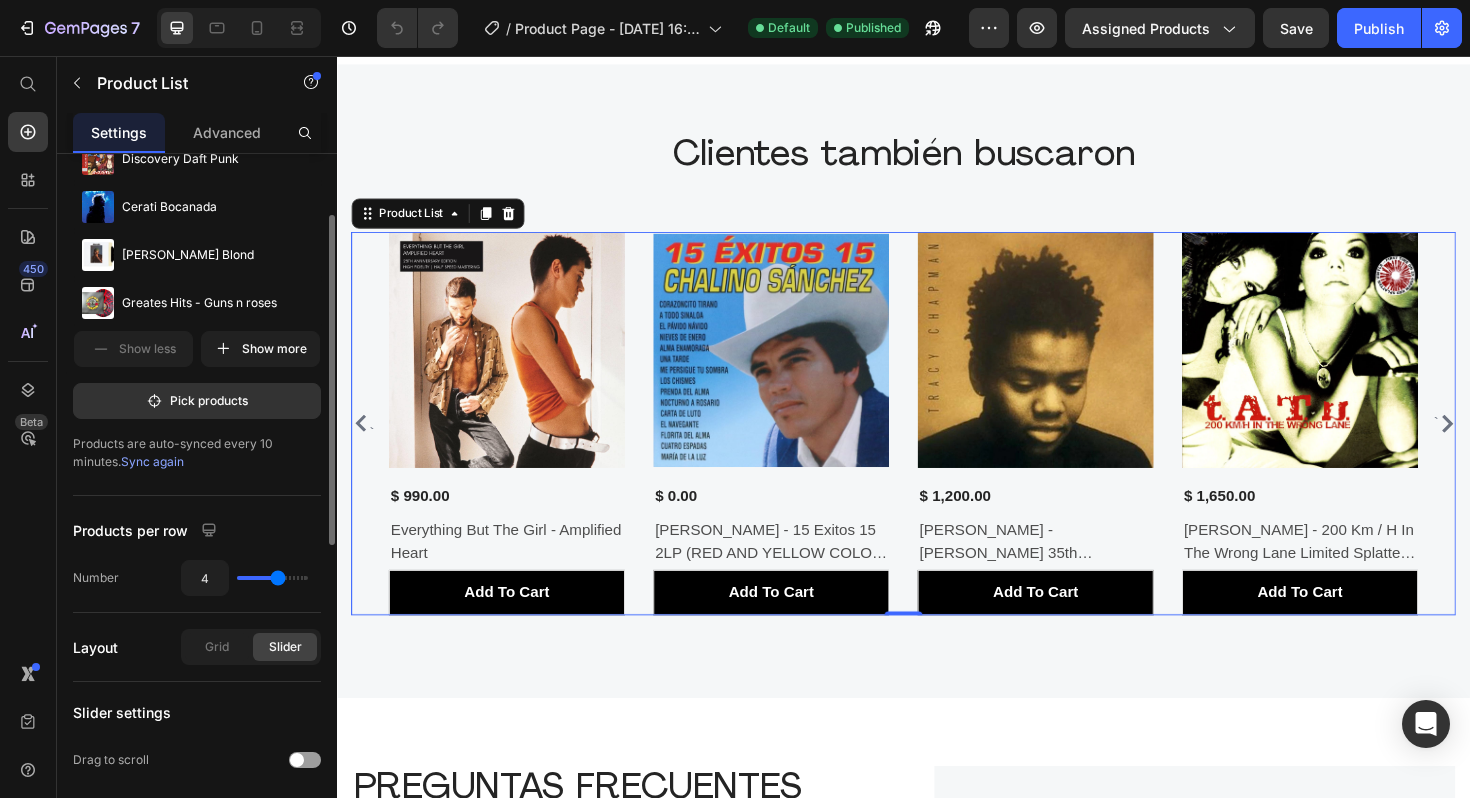scroll, scrollTop: 0, scrollLeft: 0, axis: both 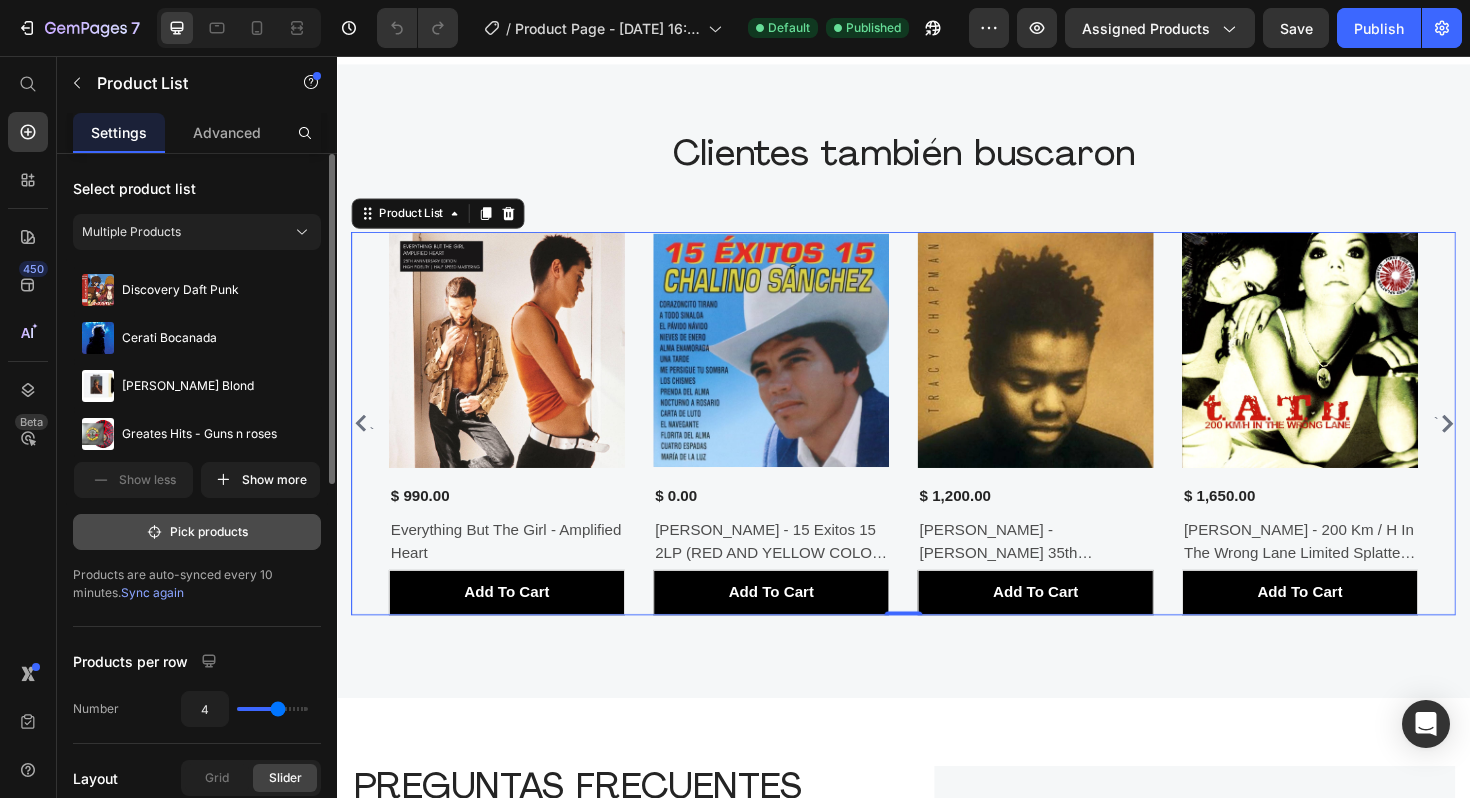 click on "Pick products" at bounding box center (197, 532) 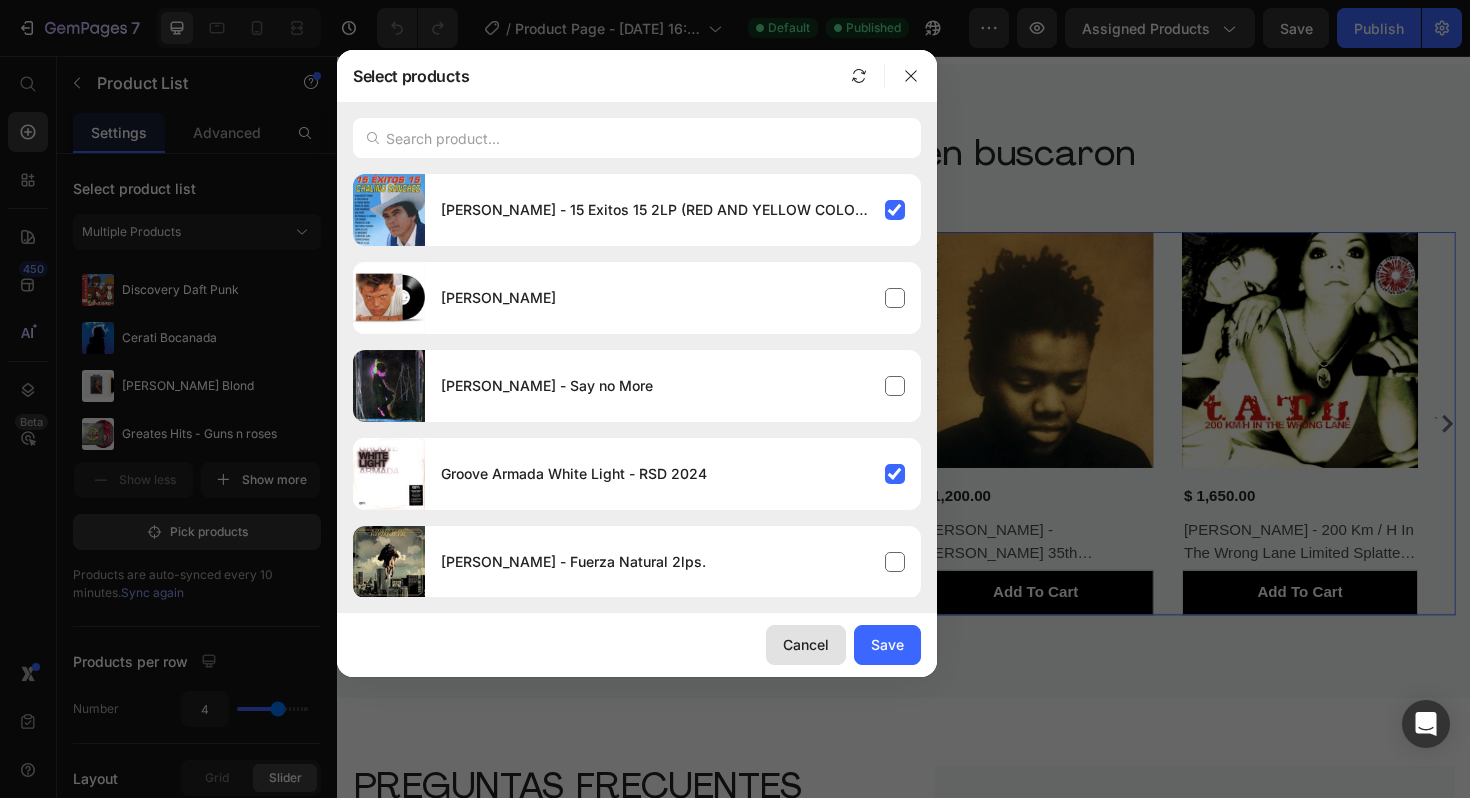 click on "Cancel" at bounding box center (806, 644) 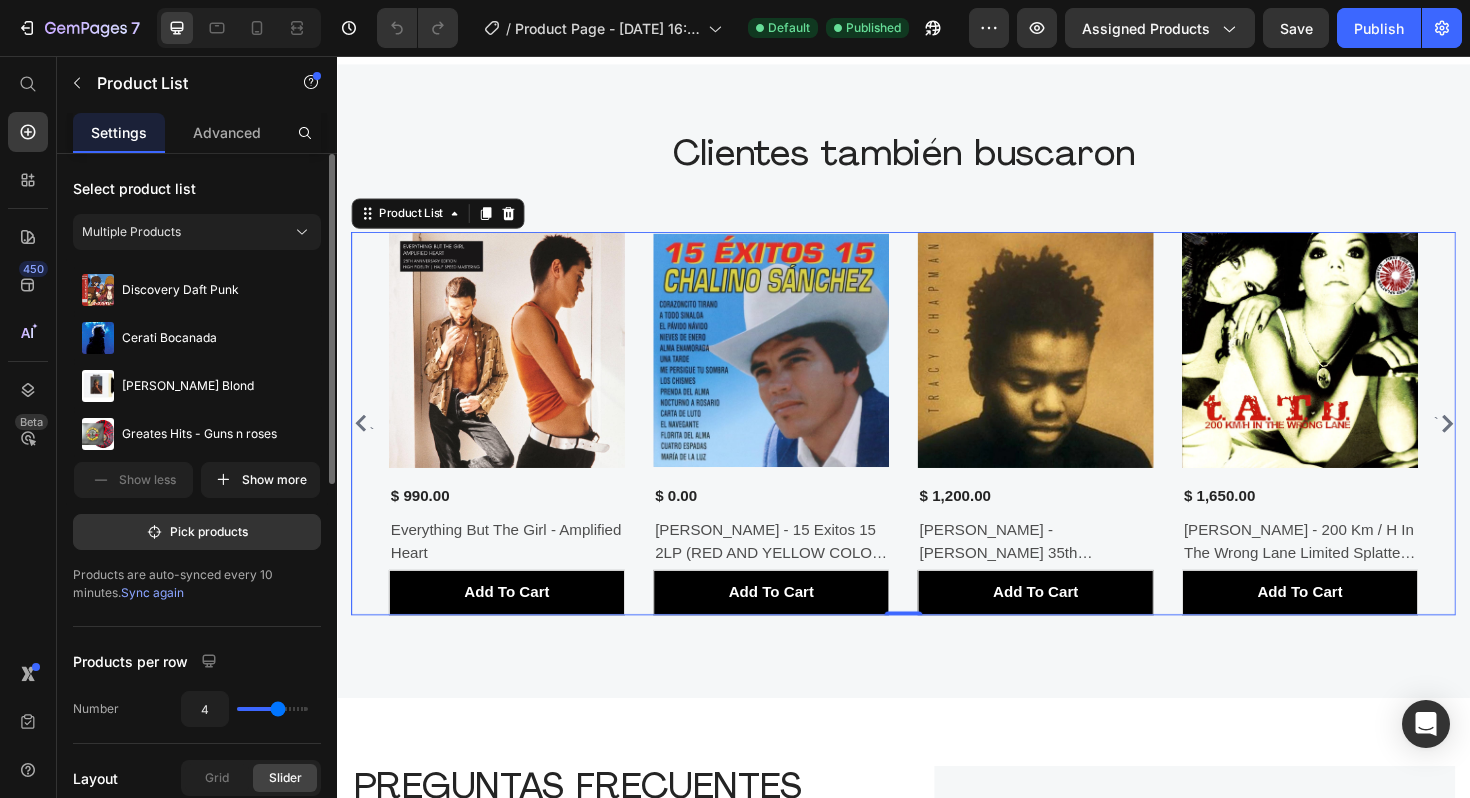 click on "Sync again" at bounding box center (152, 592) 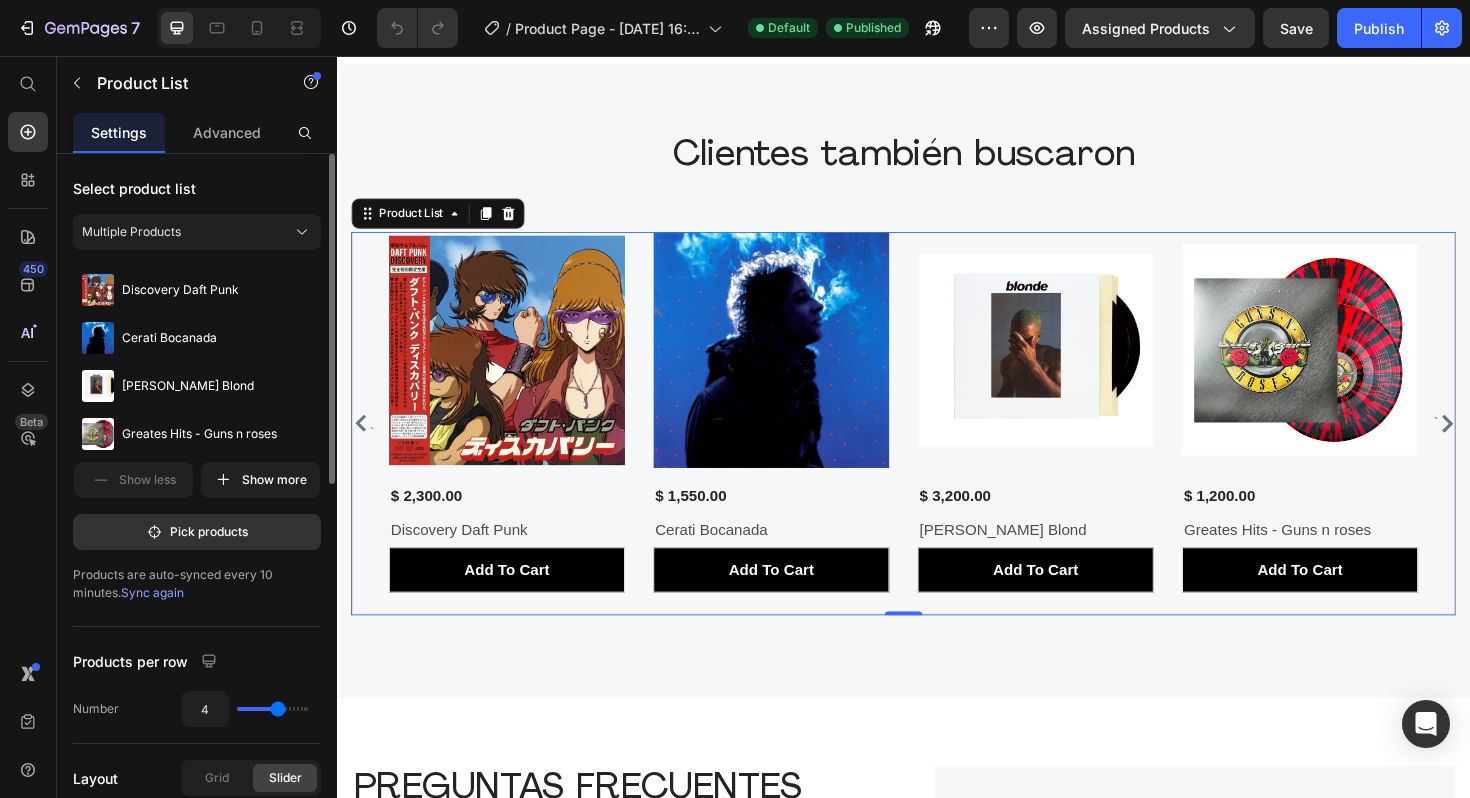 click 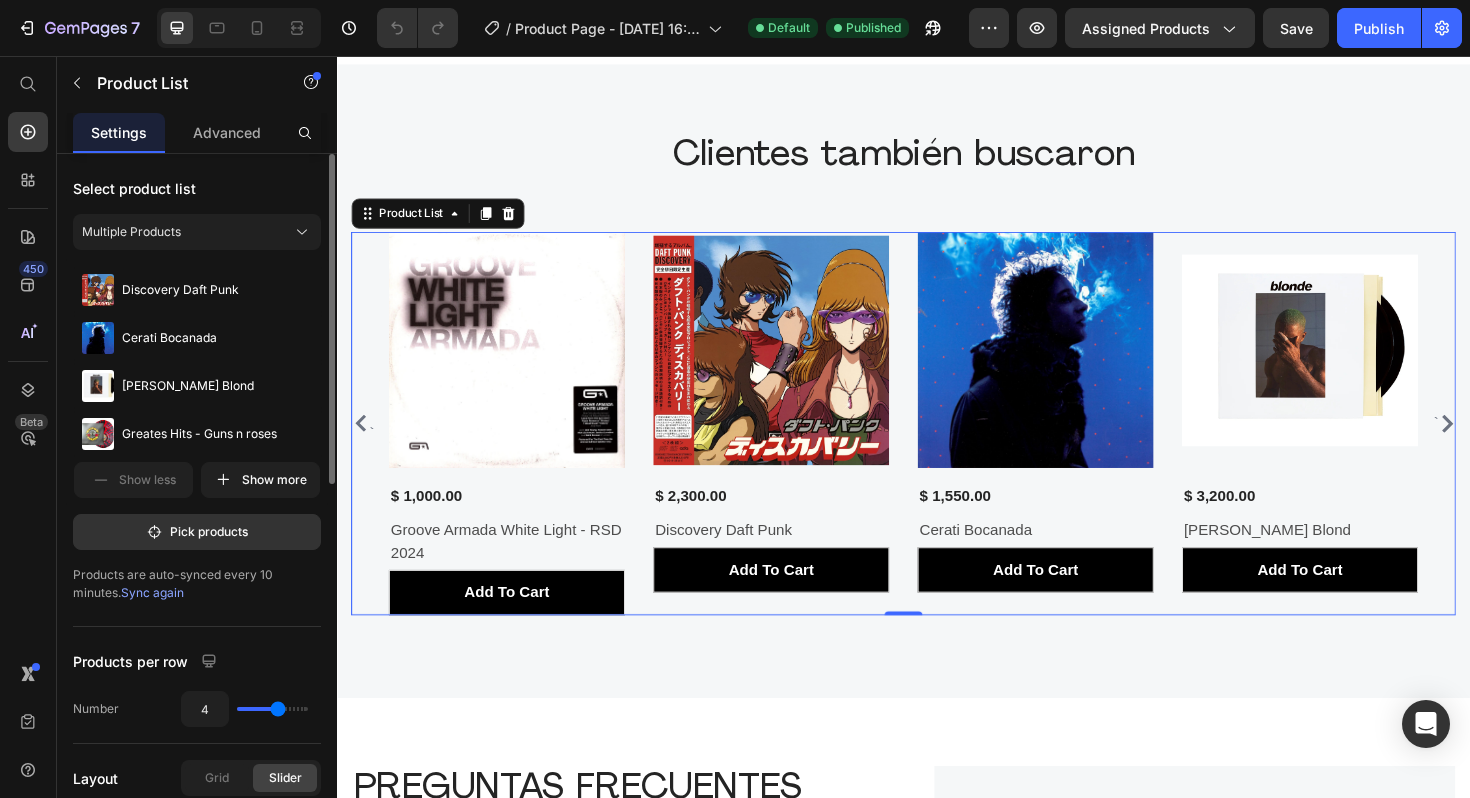 click 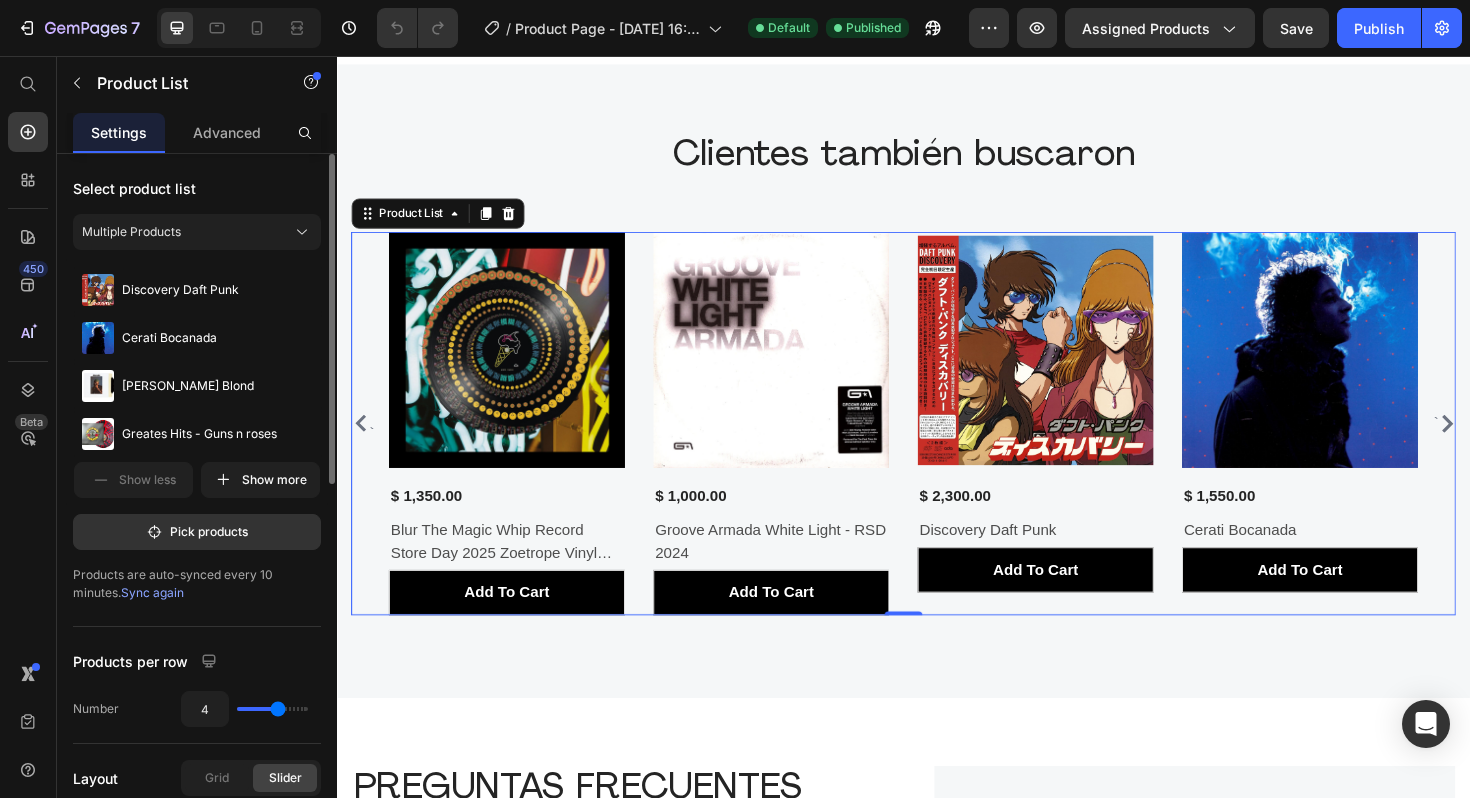 click 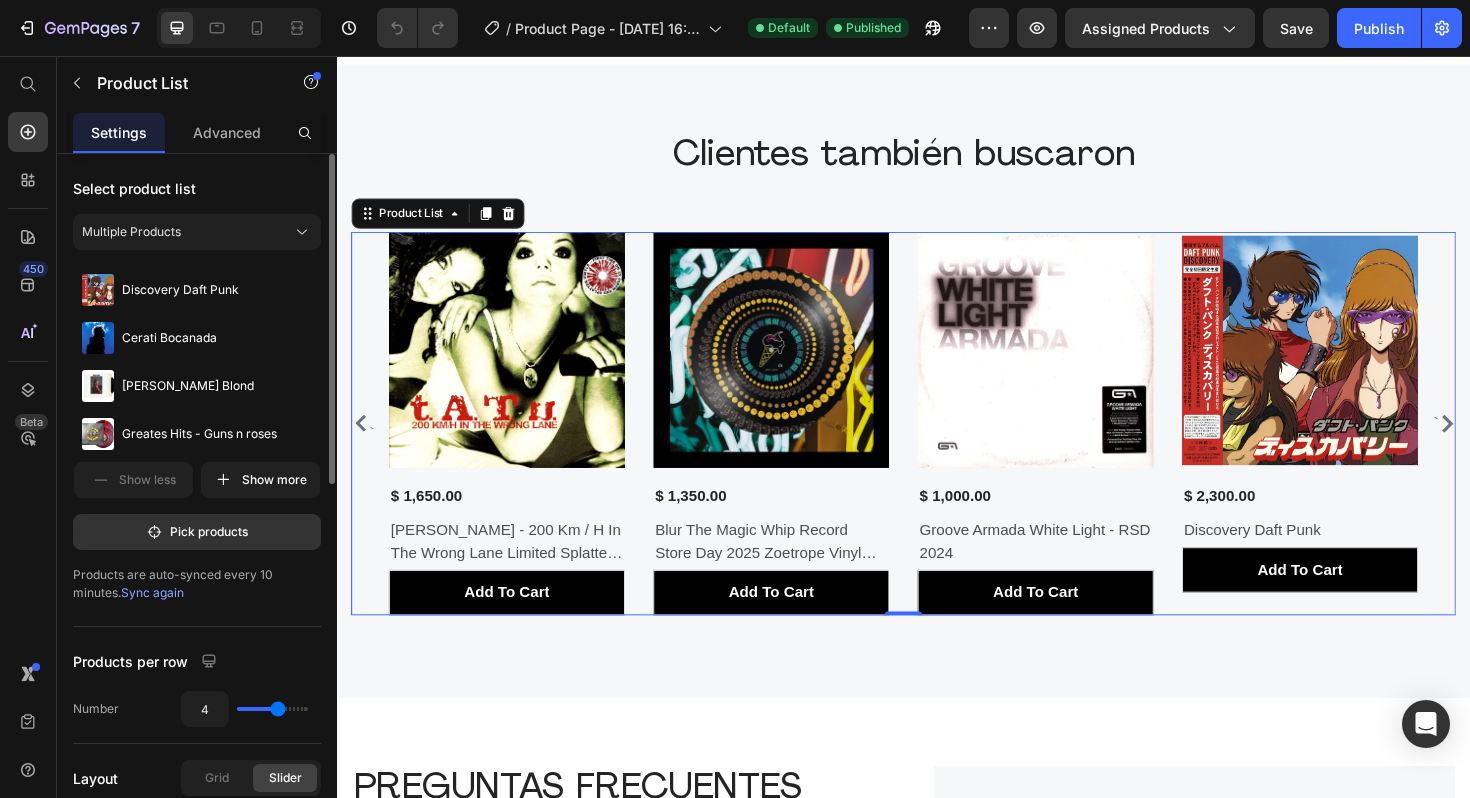 click 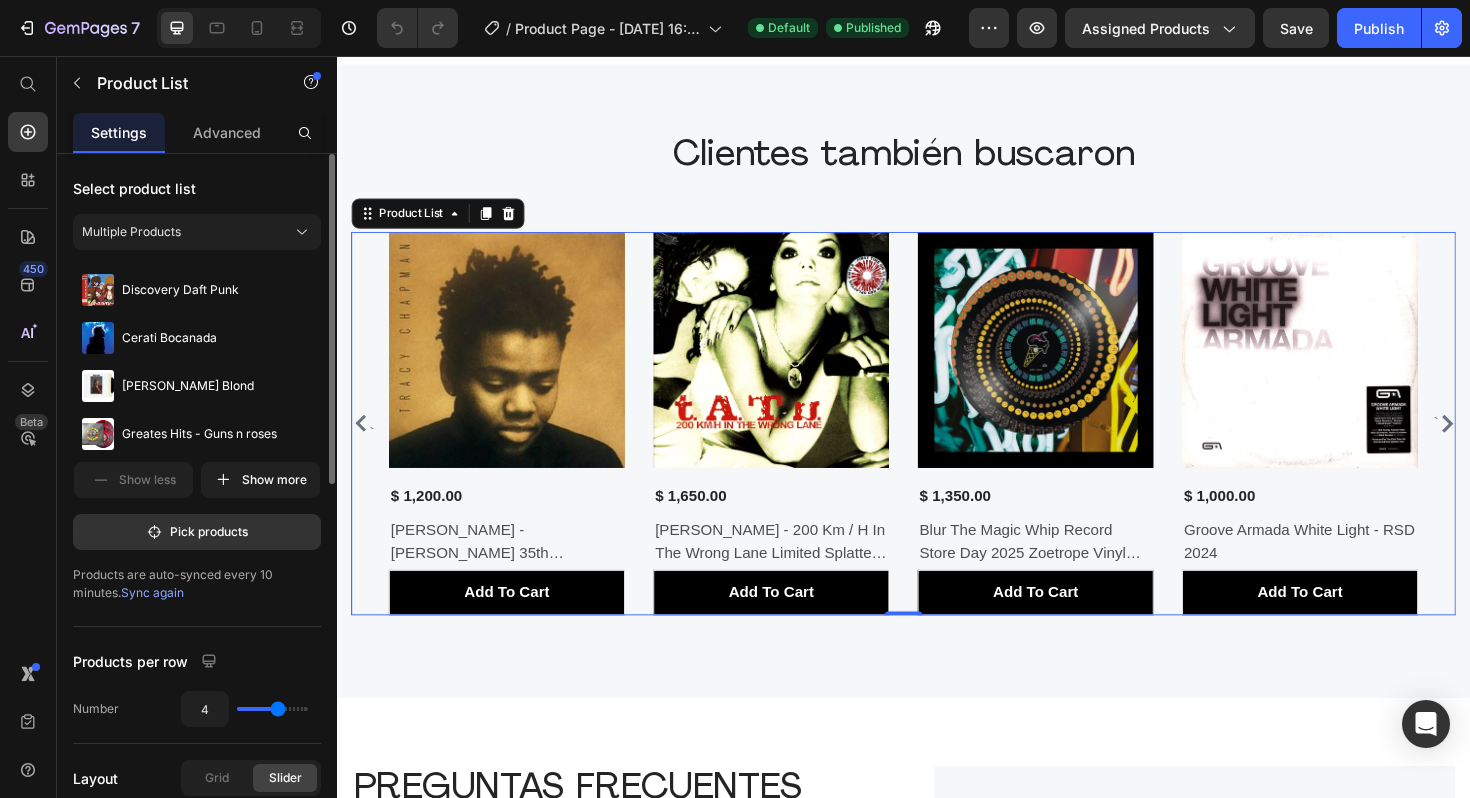 click 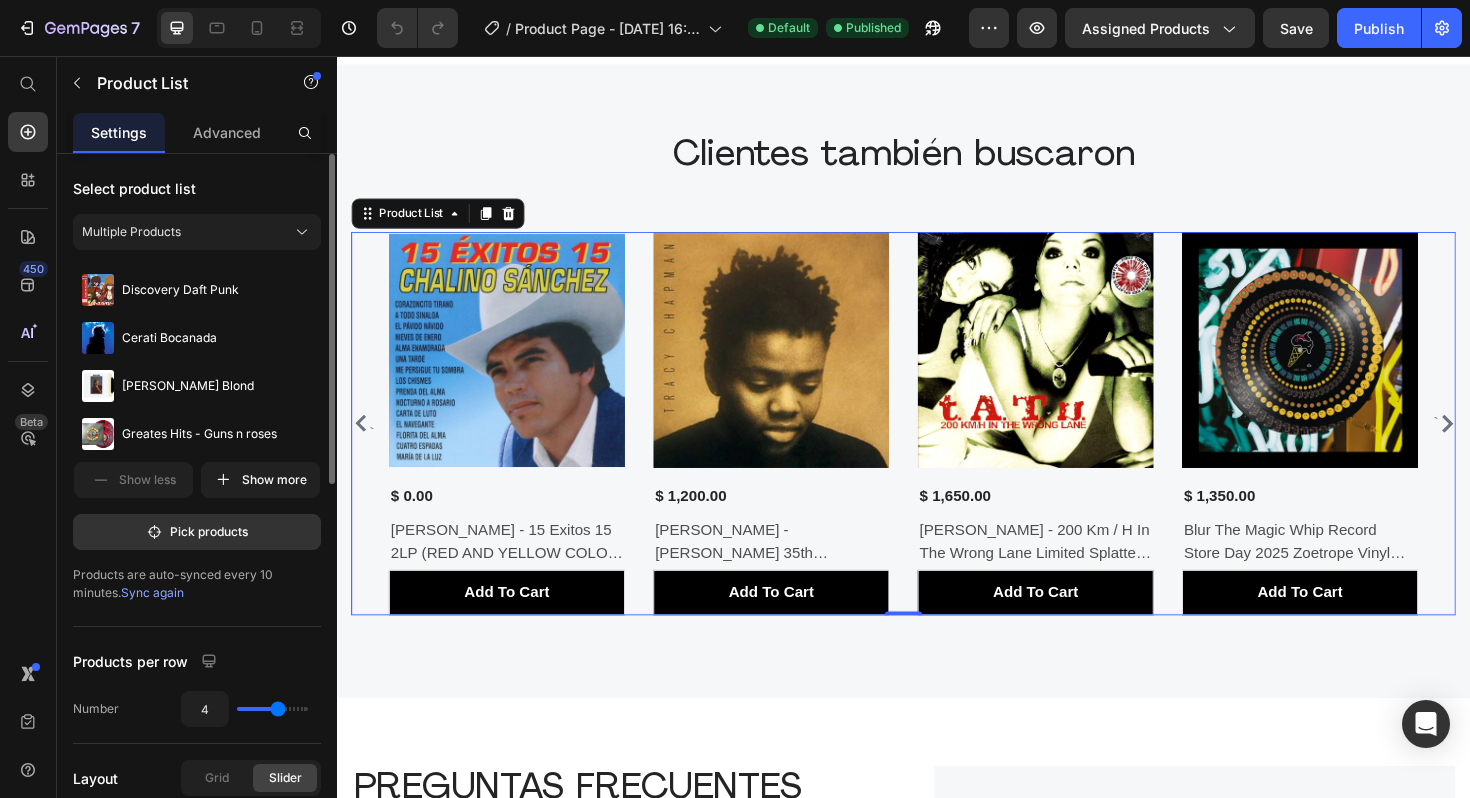 click 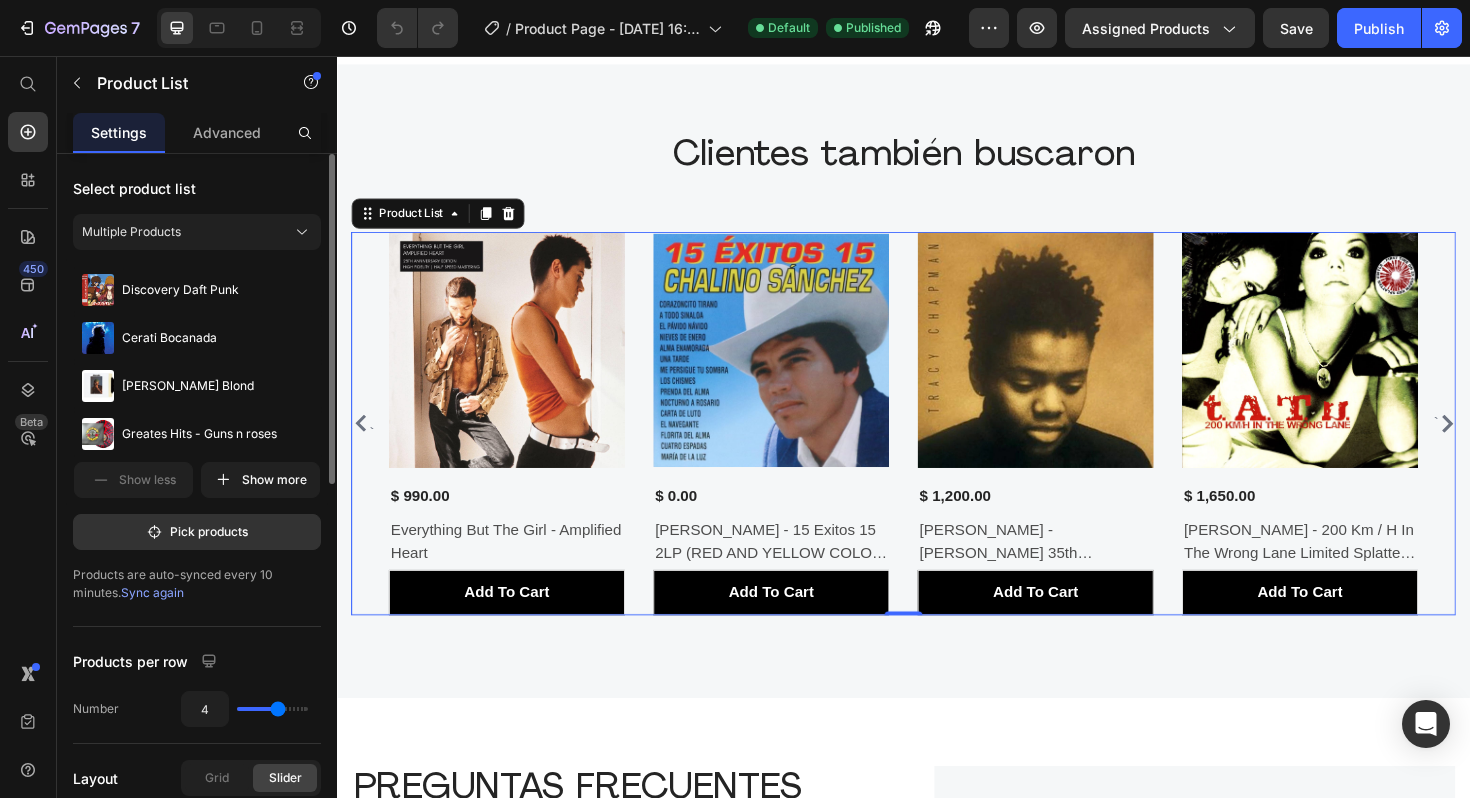 click 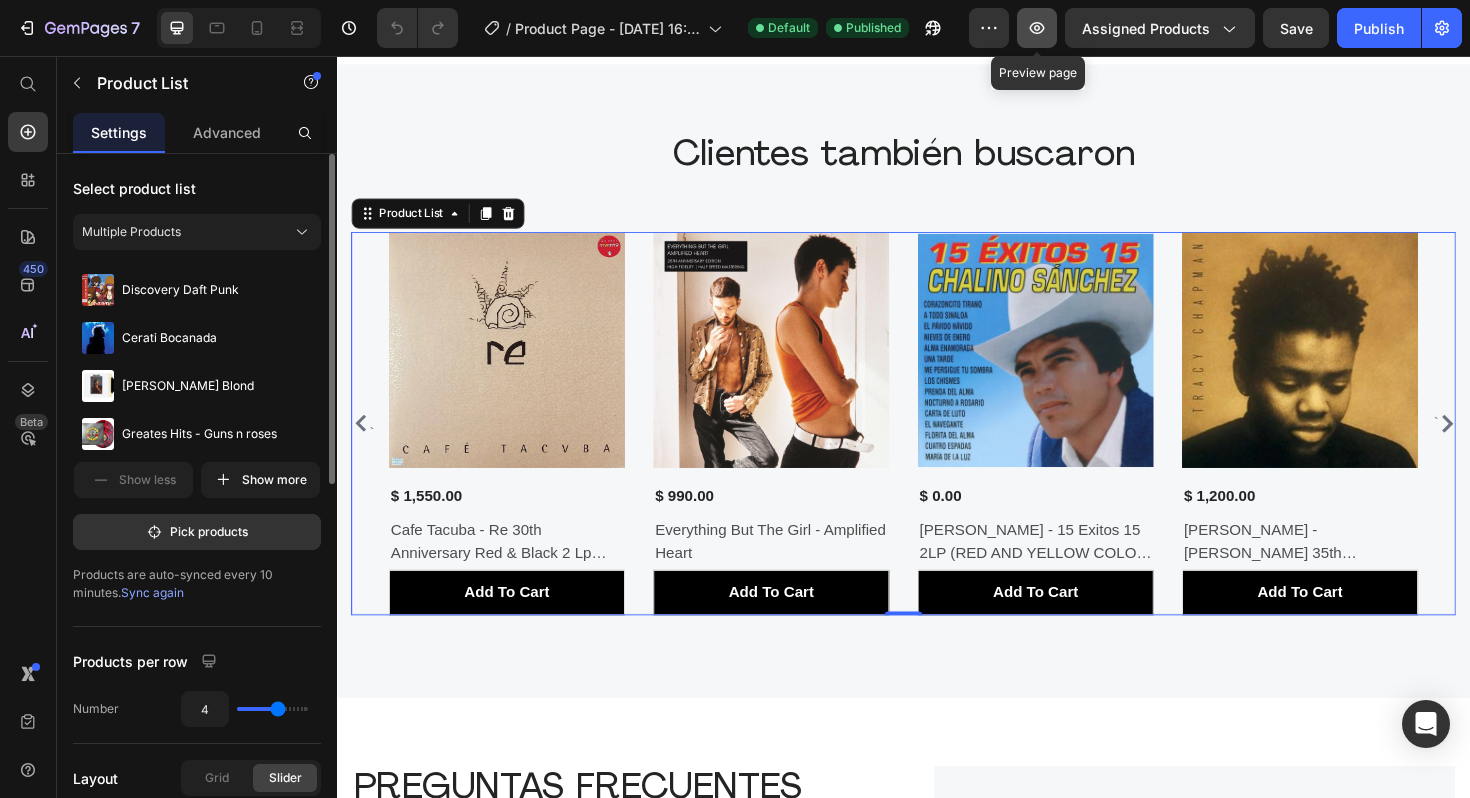 click 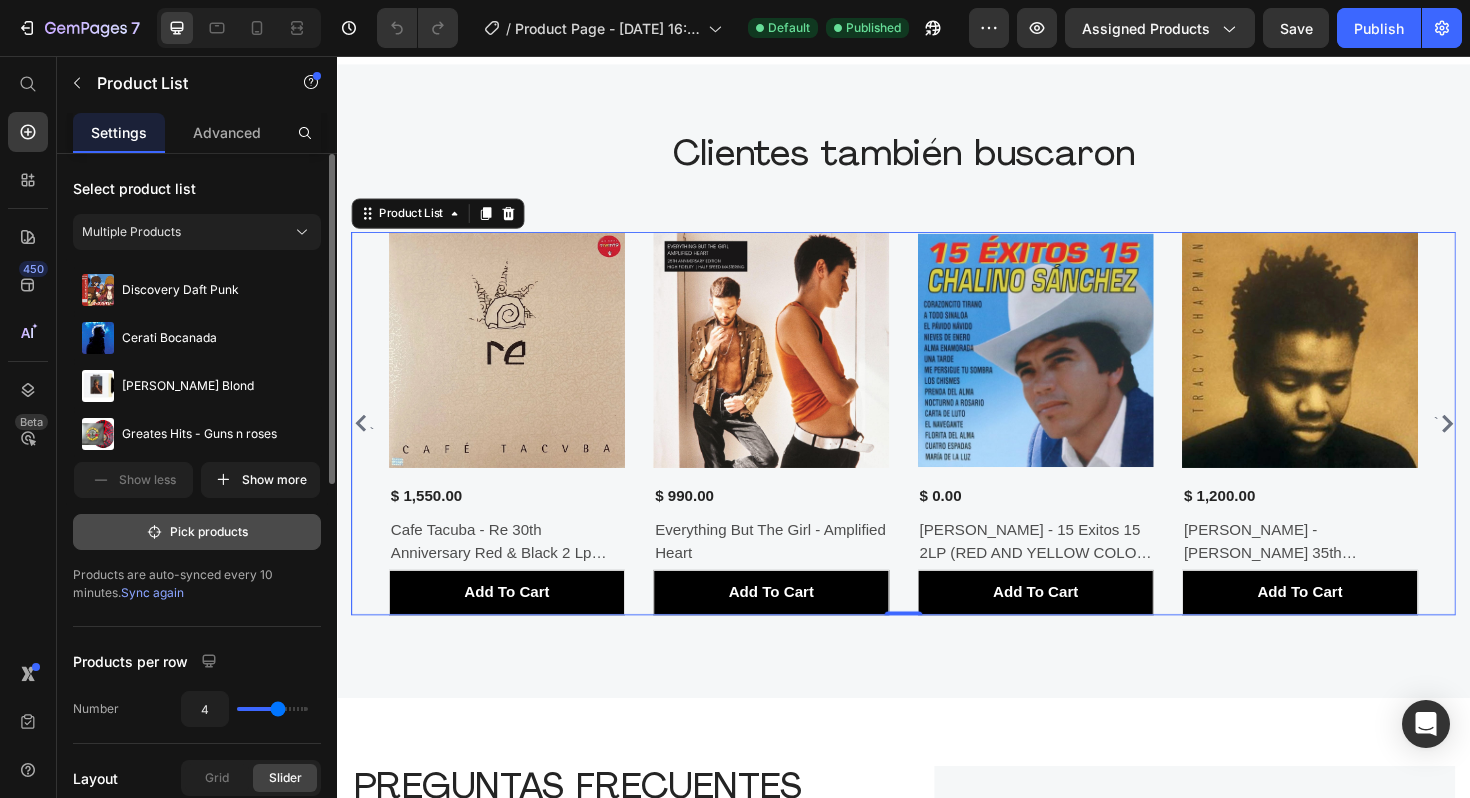 click on "Pick products" at bounding box center (197, 532) 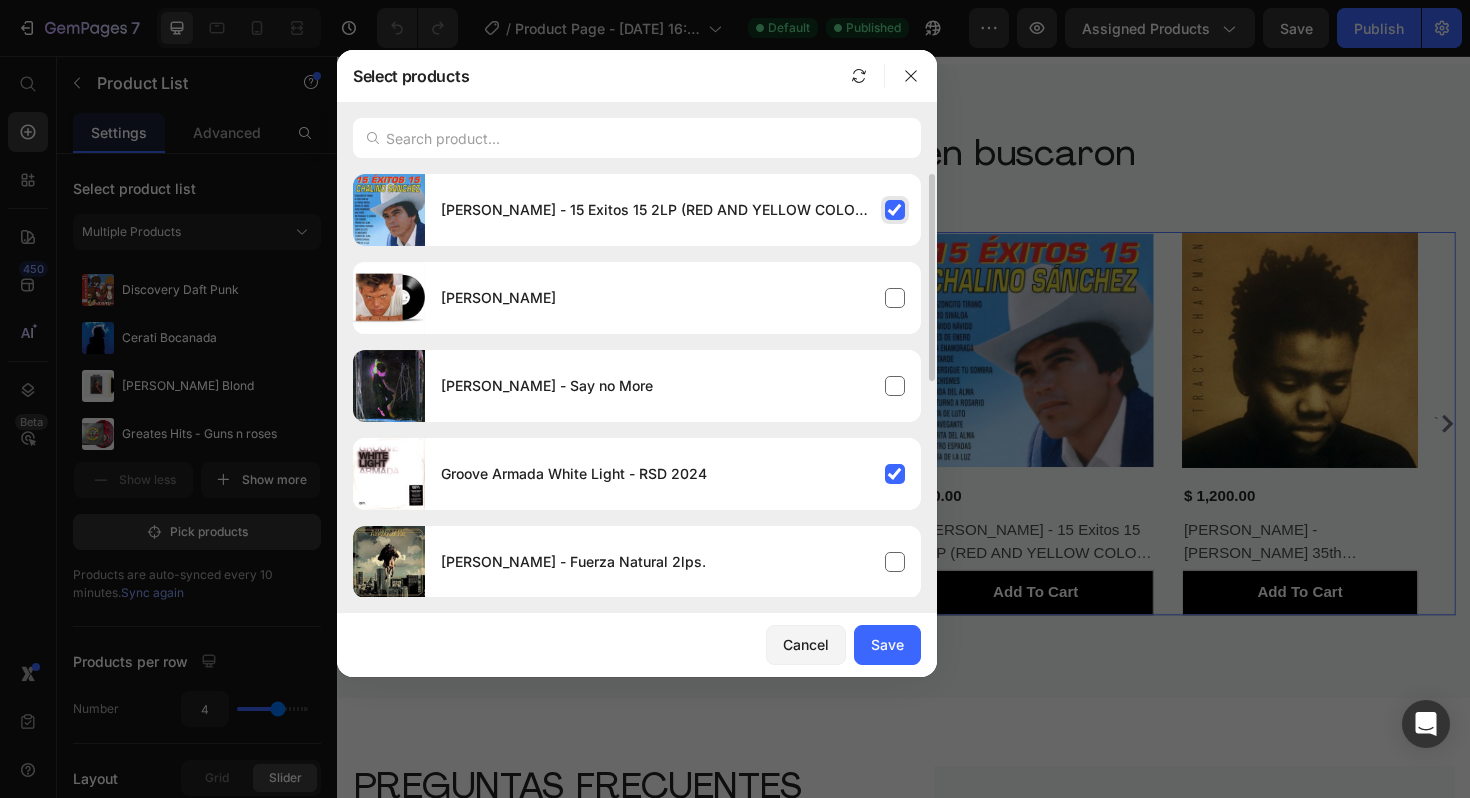 click on "[PERSON_NAME] - 15 Exitos 15 2LP (RED AND YELLOW COLOR VINYL)" at bounding box center (673, 210) 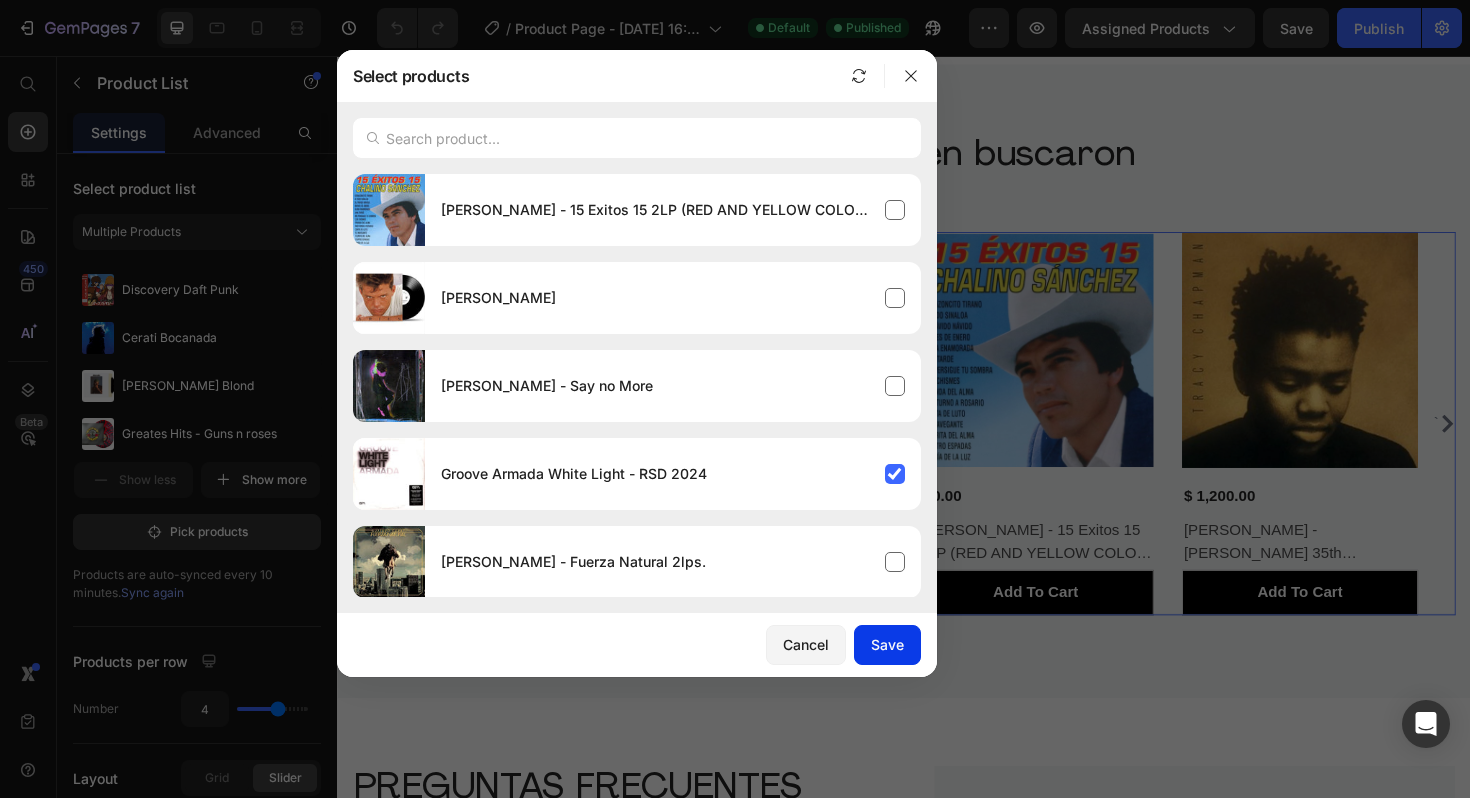 click on "Save" at bounding box center (887, 644) 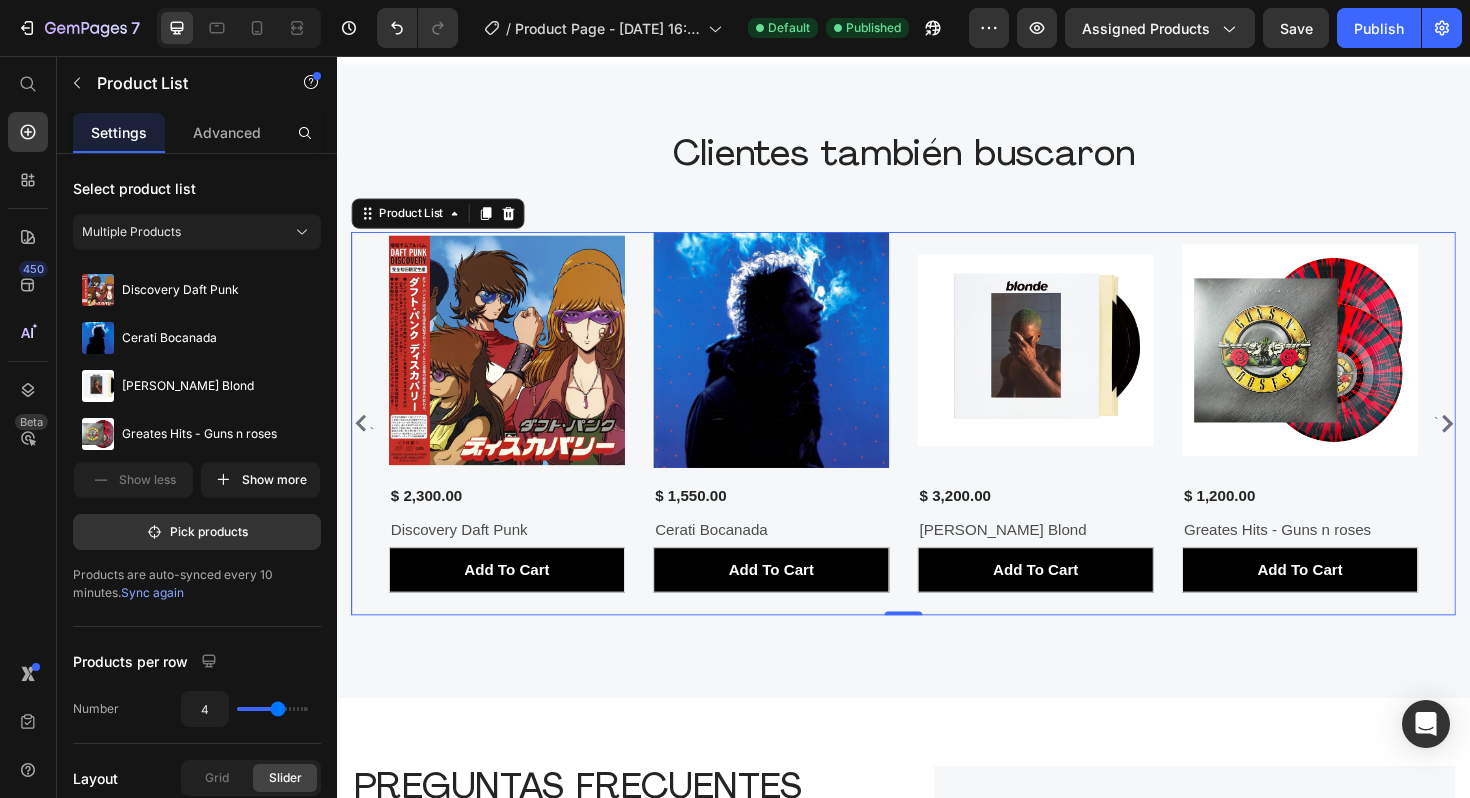 click 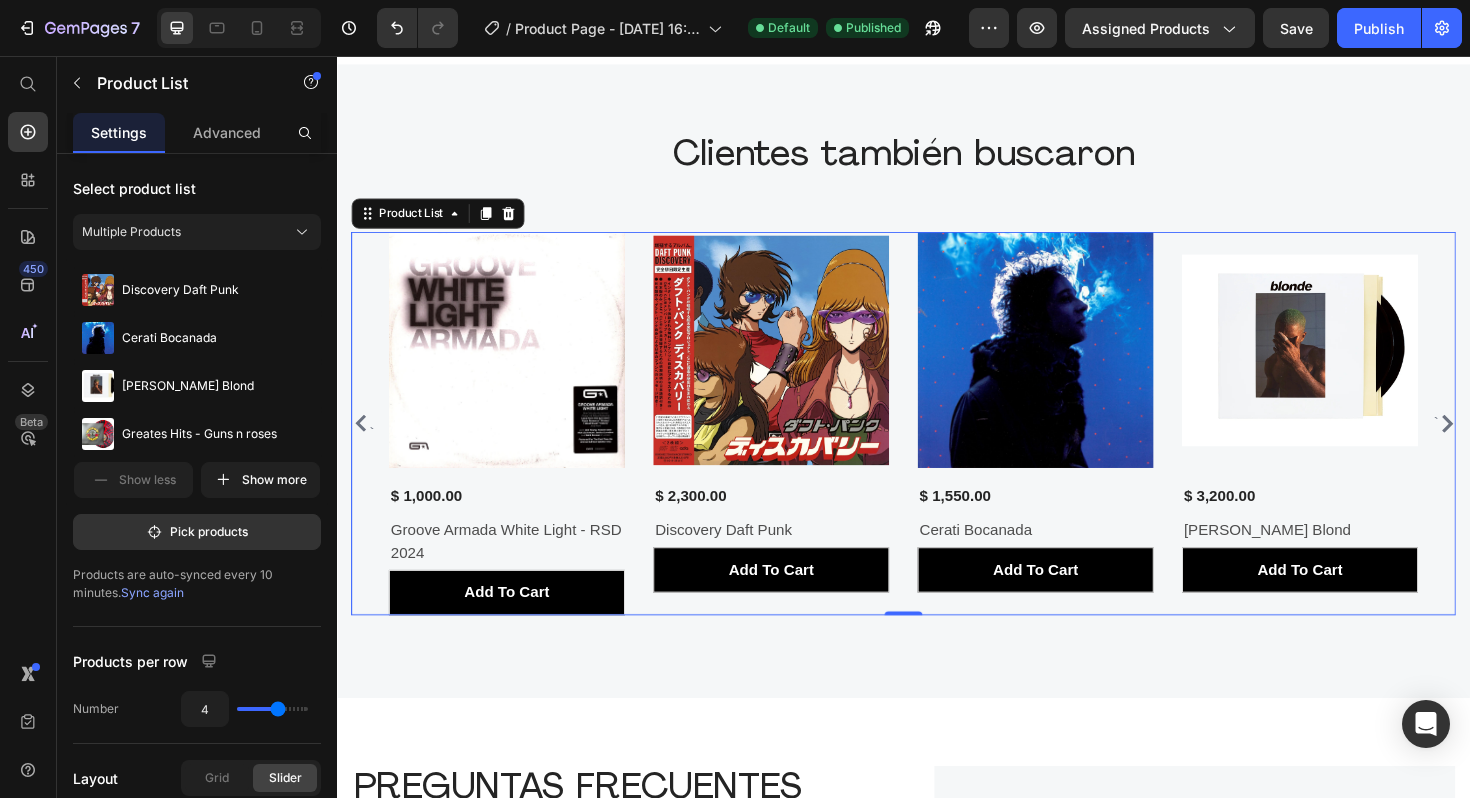 click 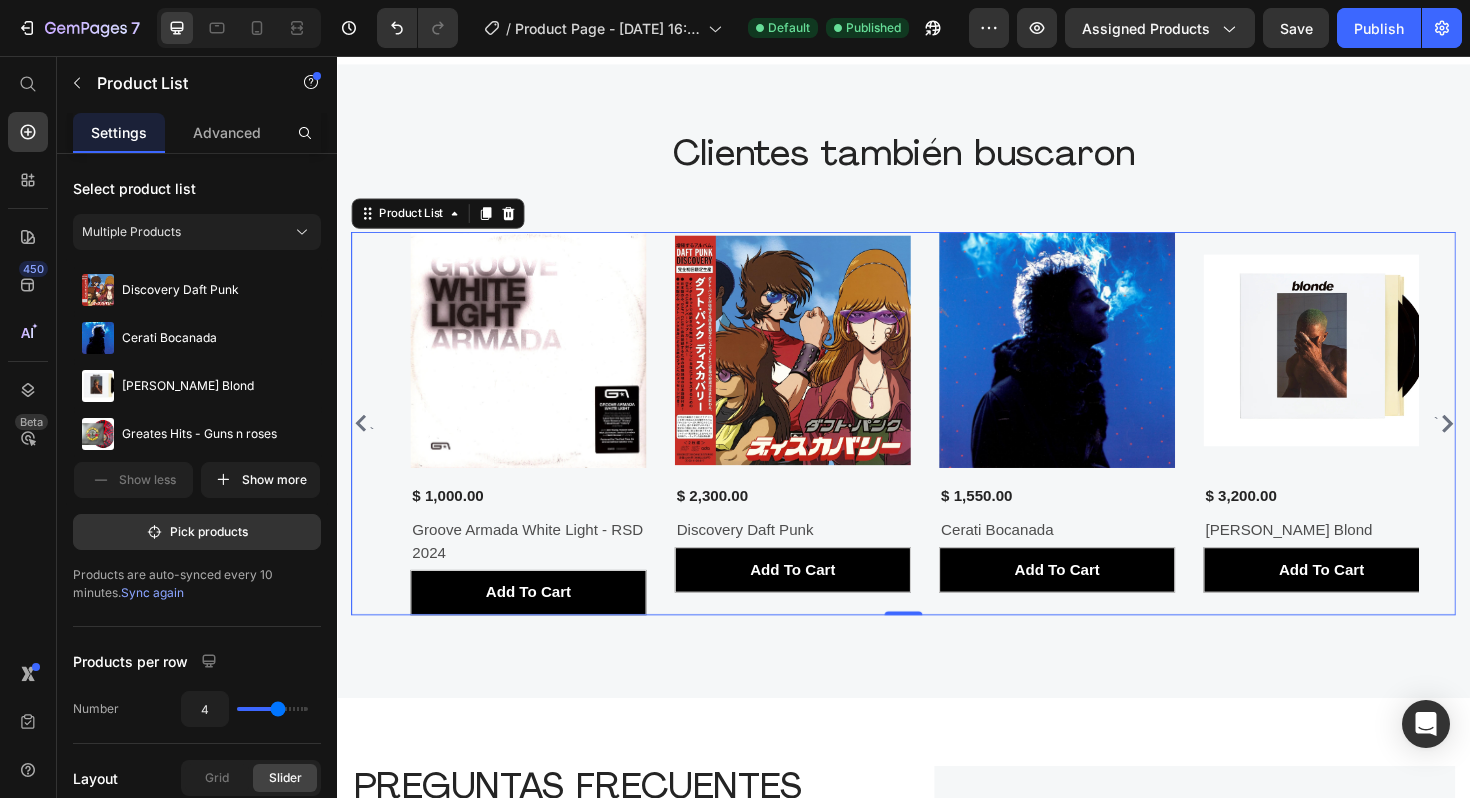 click 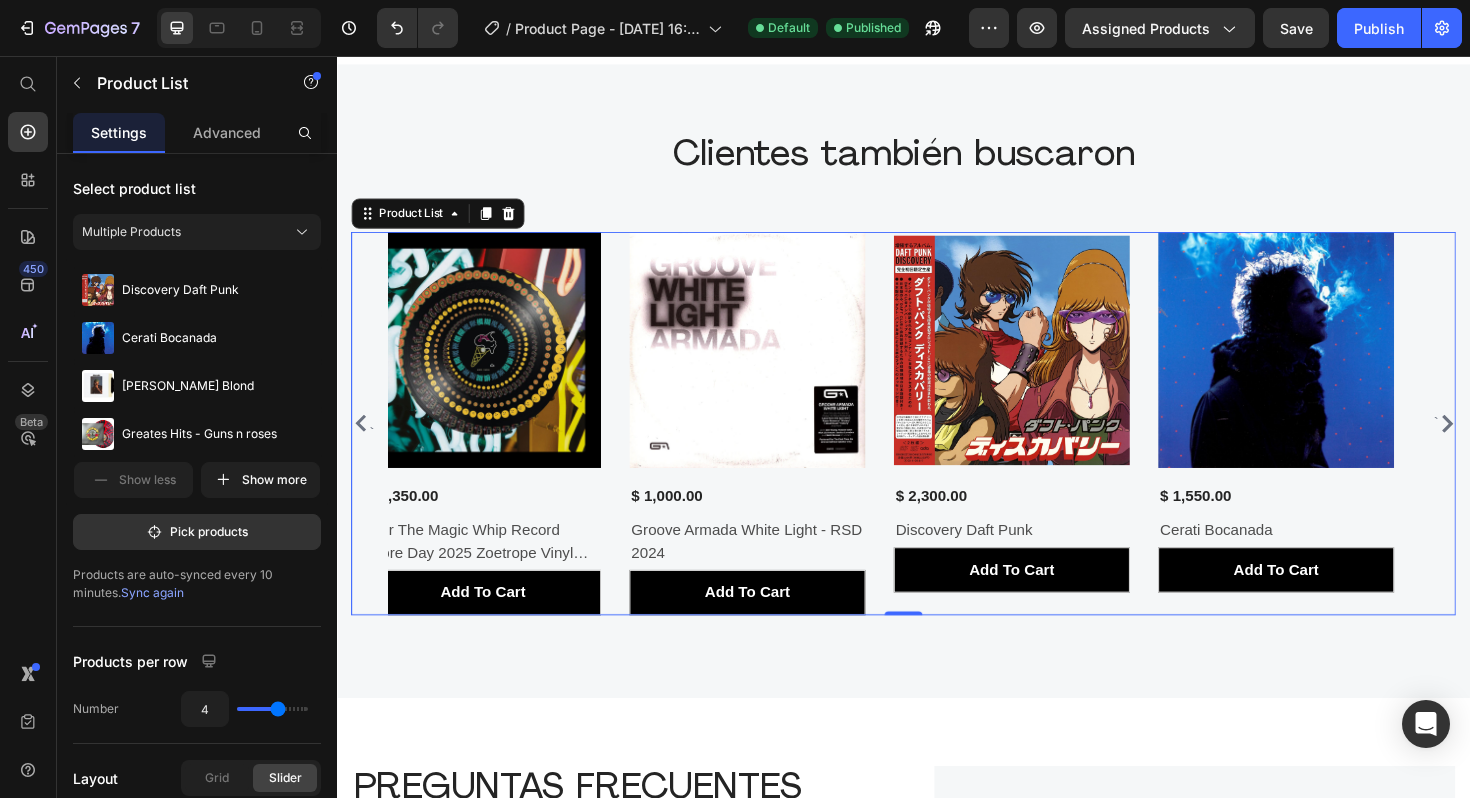 click 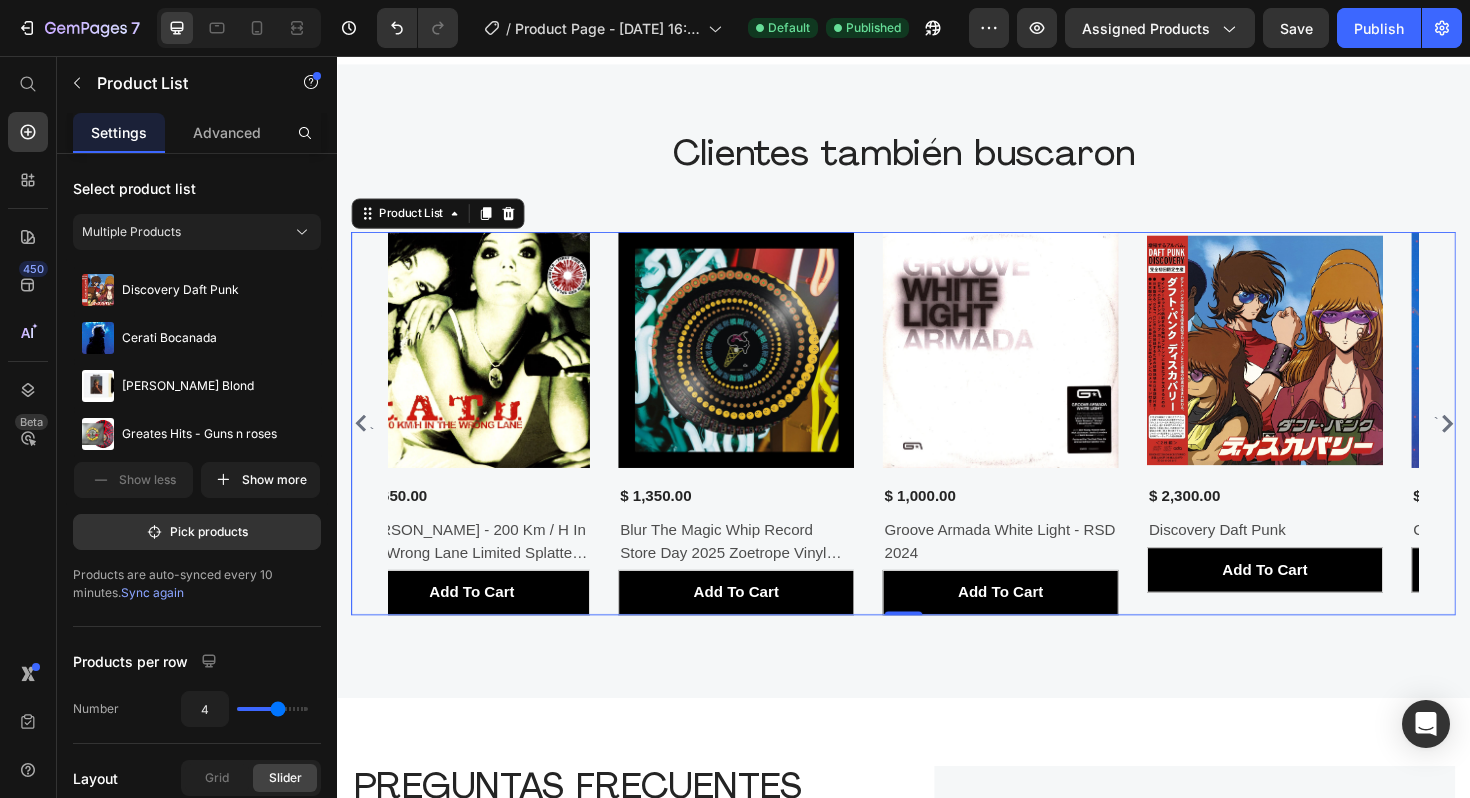 click 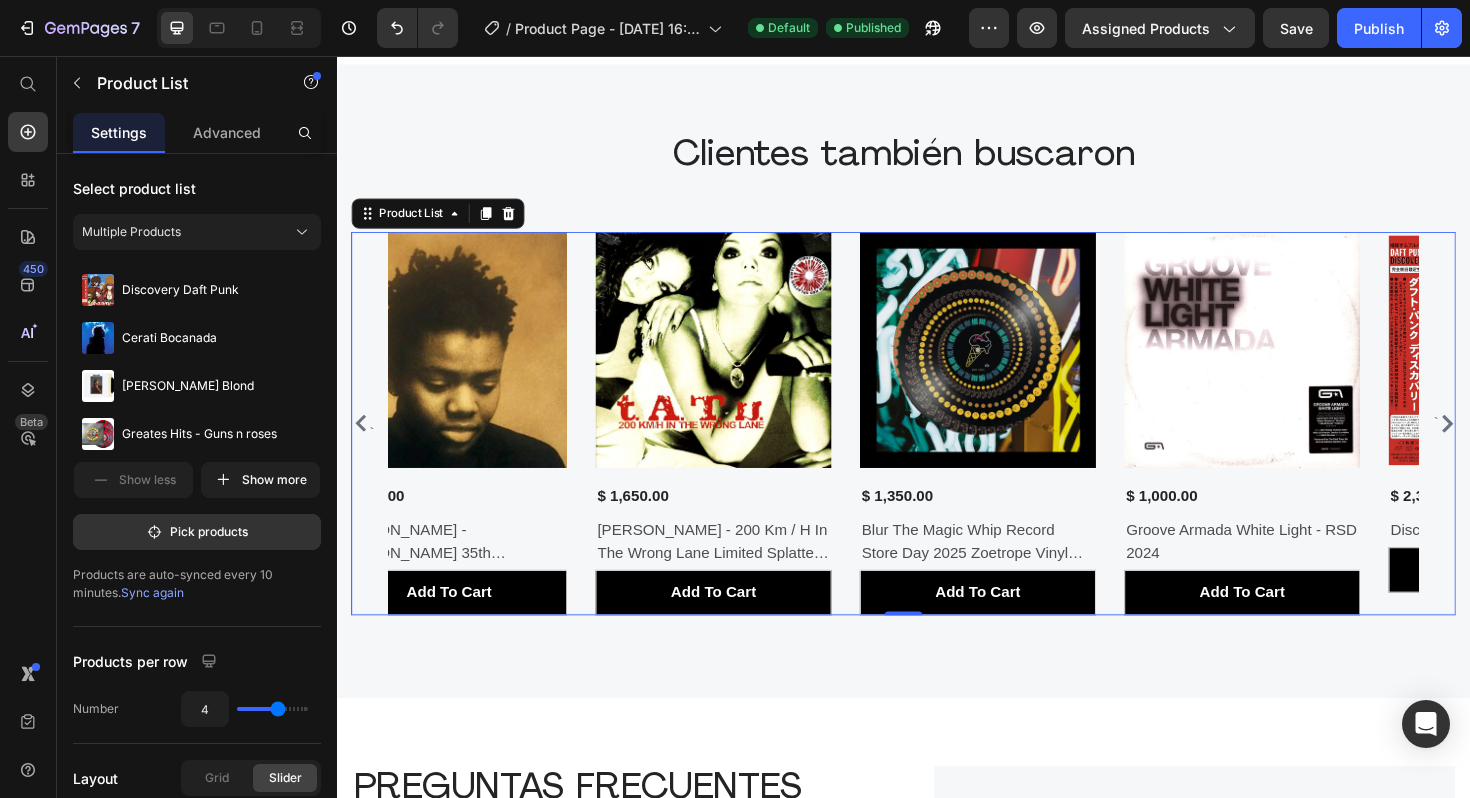 click 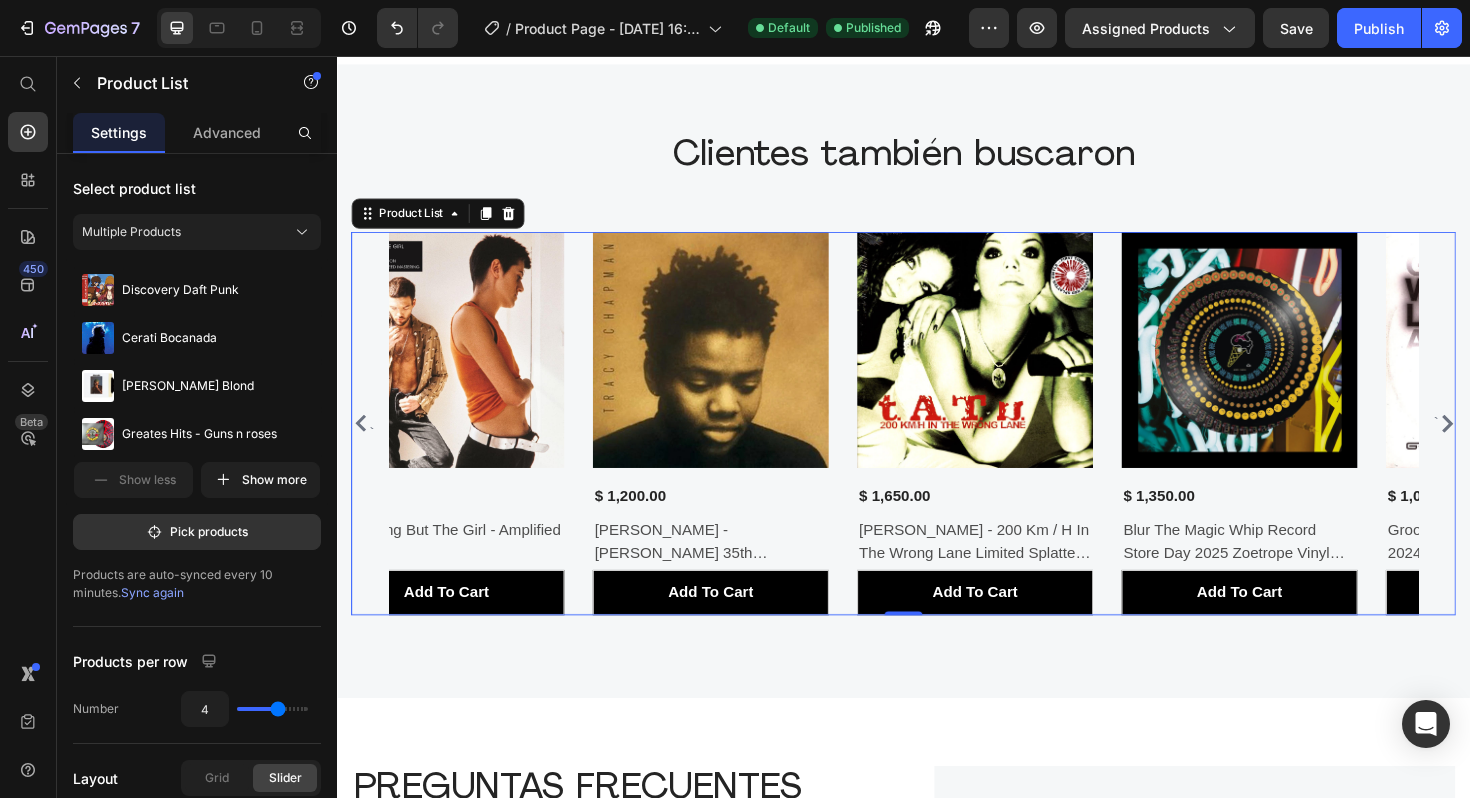 click 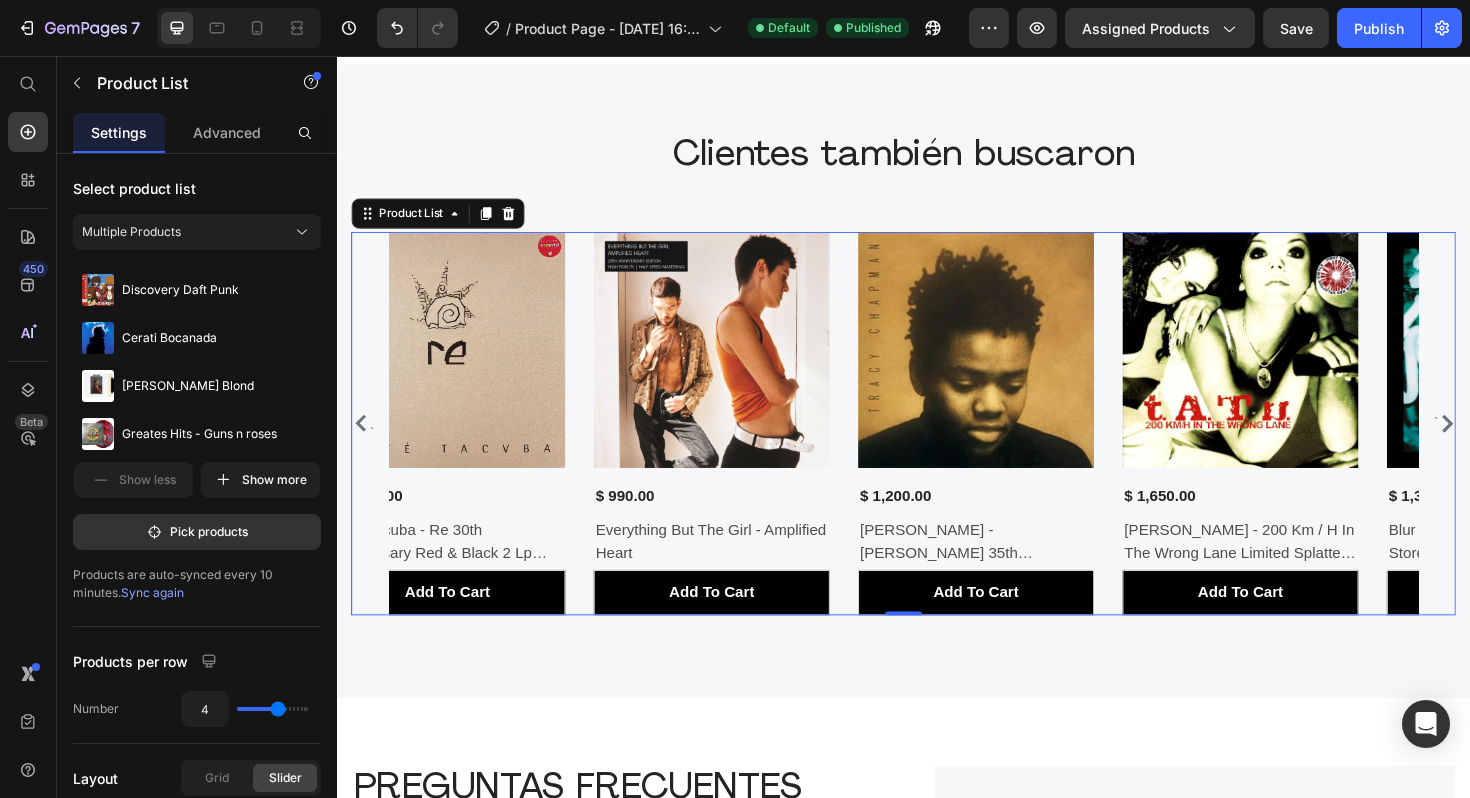 click 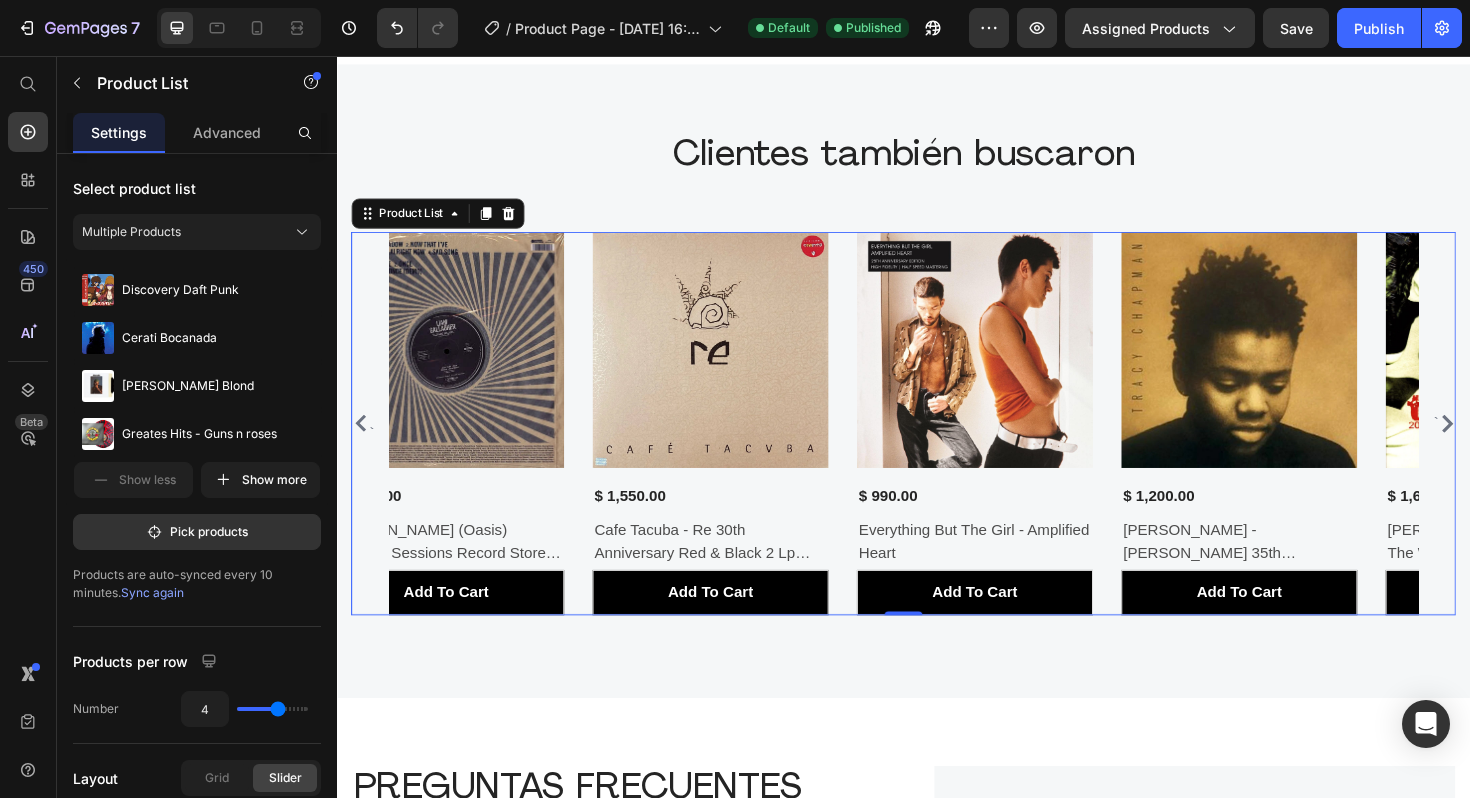 click 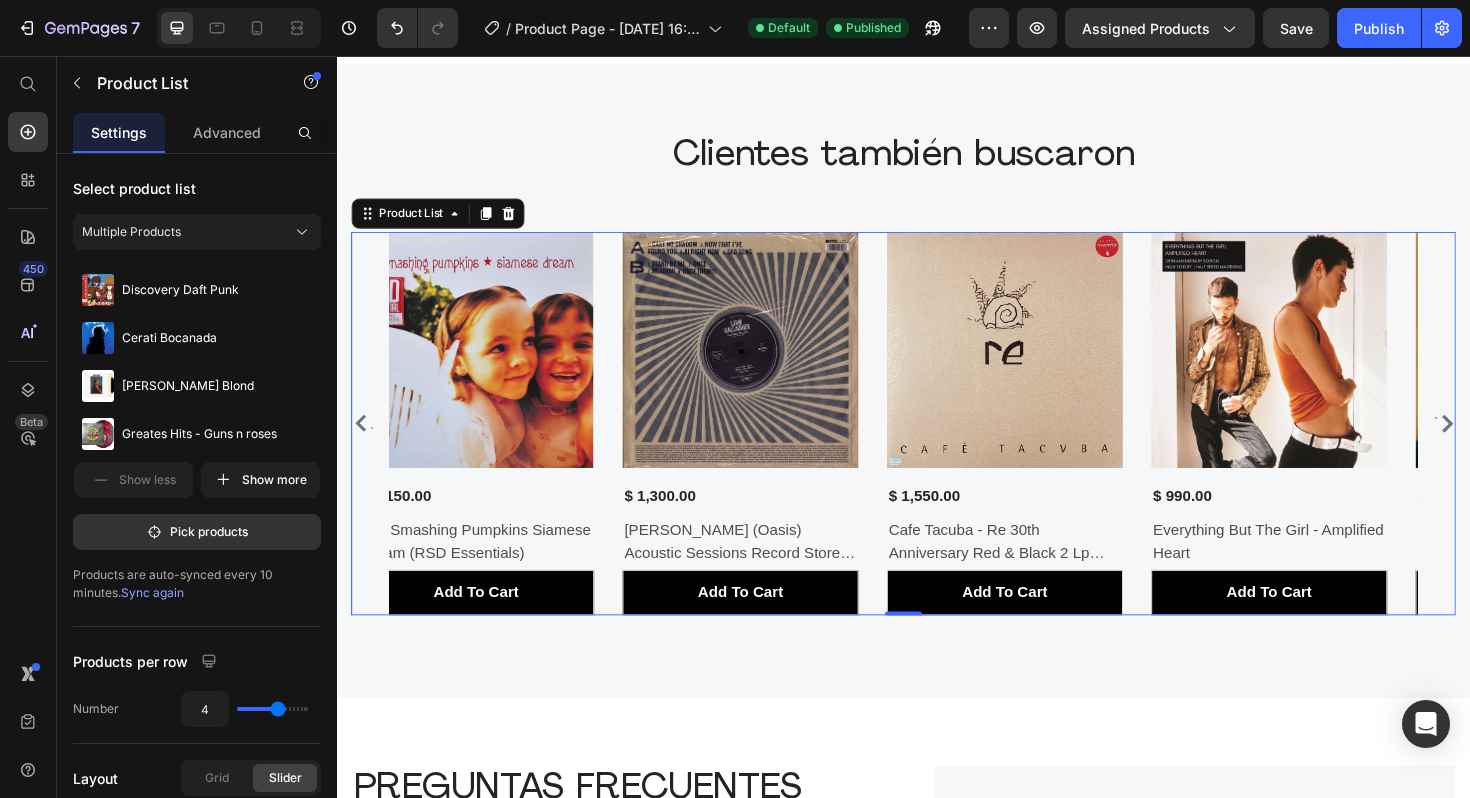 click 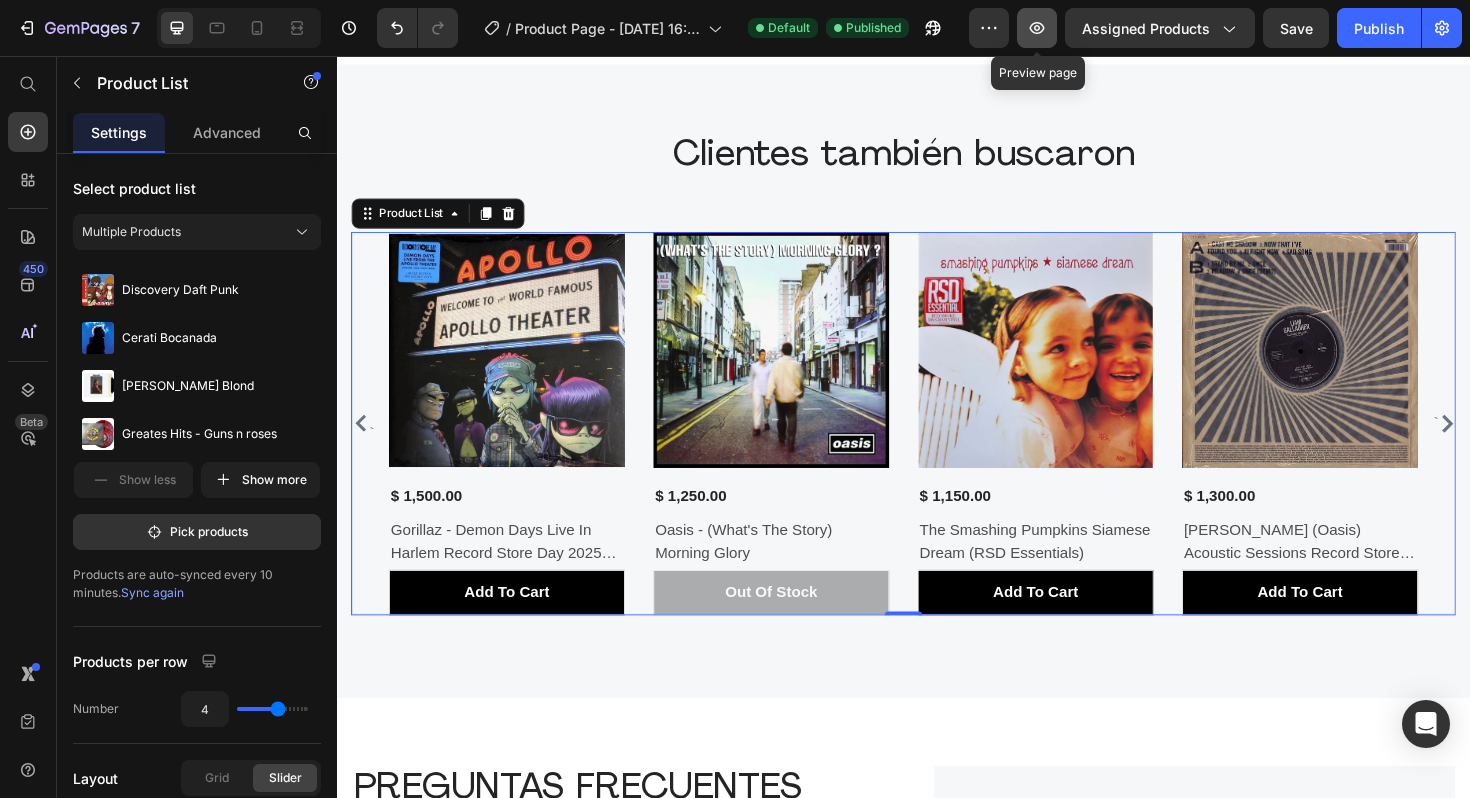 click 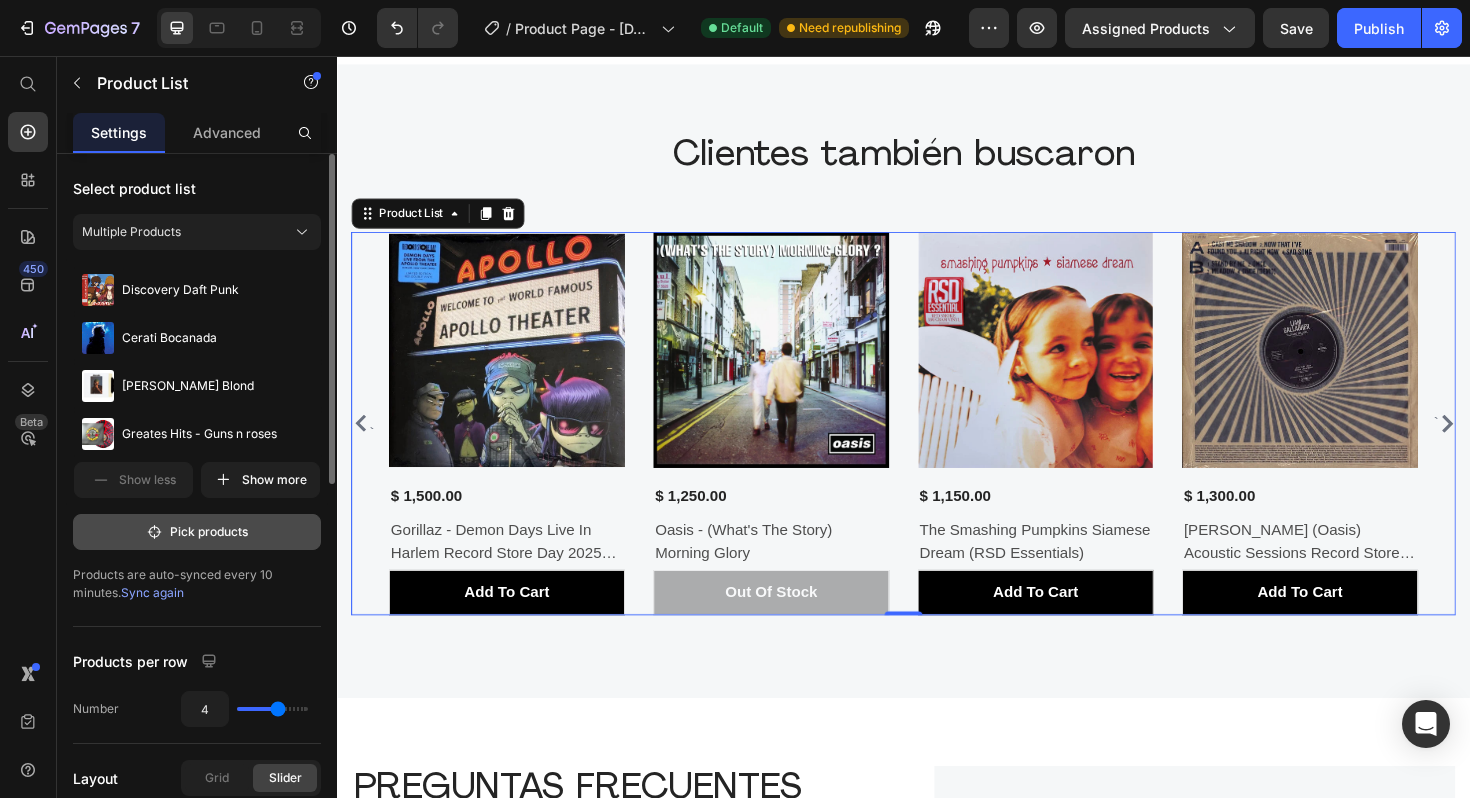 click on "Pick products" at bounding box center [197, 532] 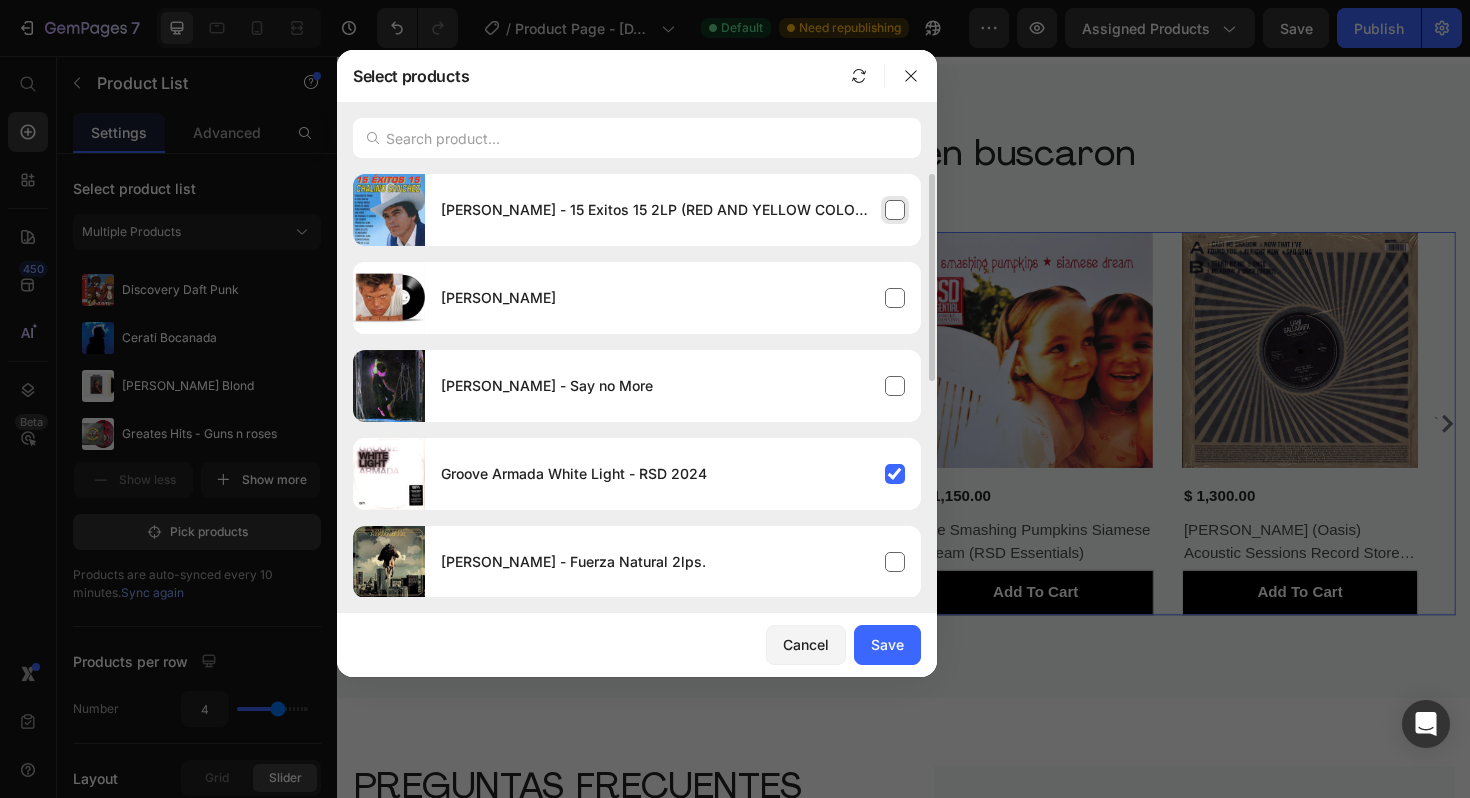 click on "[PERSON_NAME] - 15 Exitos 15 2LP (RED AND YELLOW COLOR VINYL)" at bounding box center [673, 210] 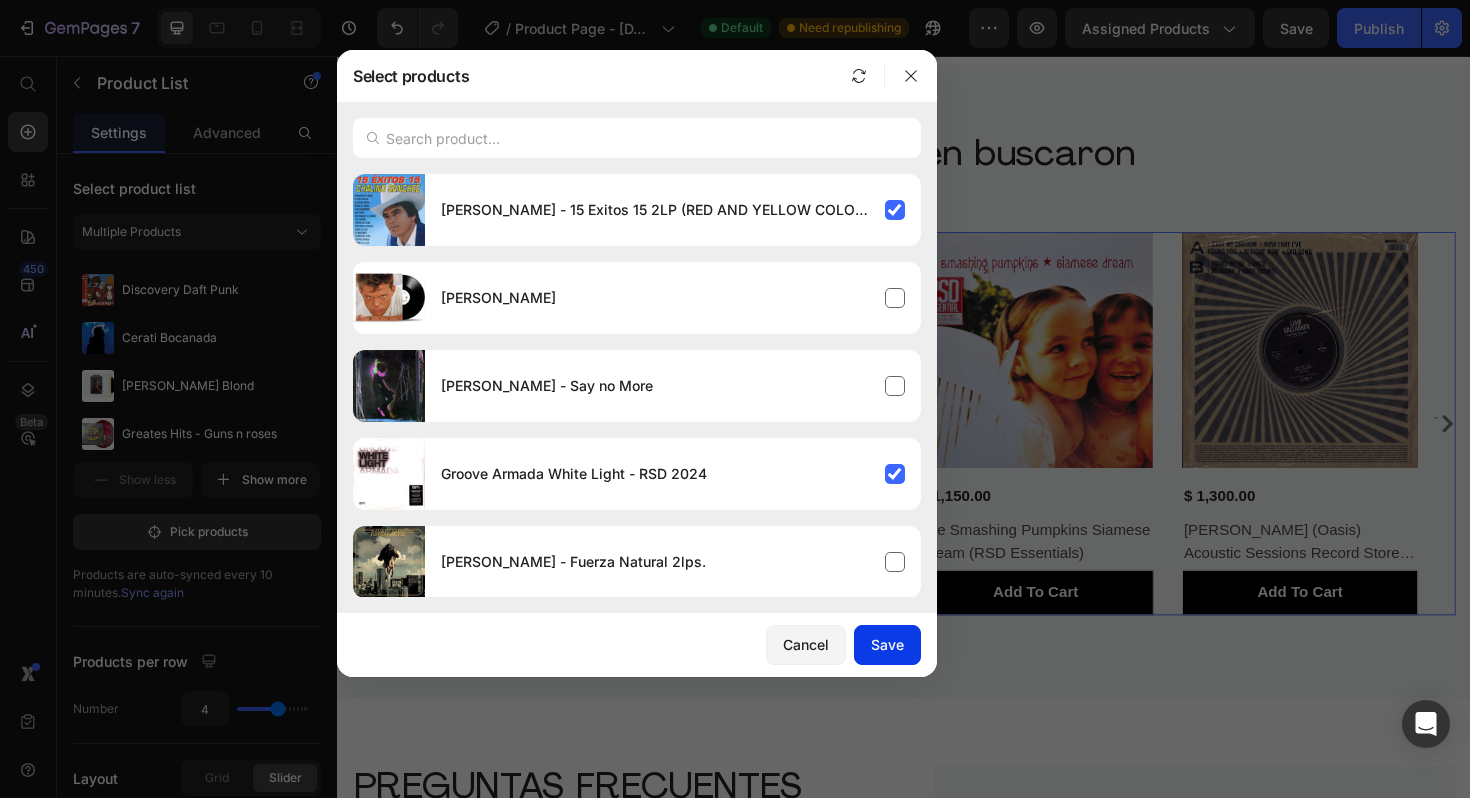 click on "Save" at bounding box center (887, 644) 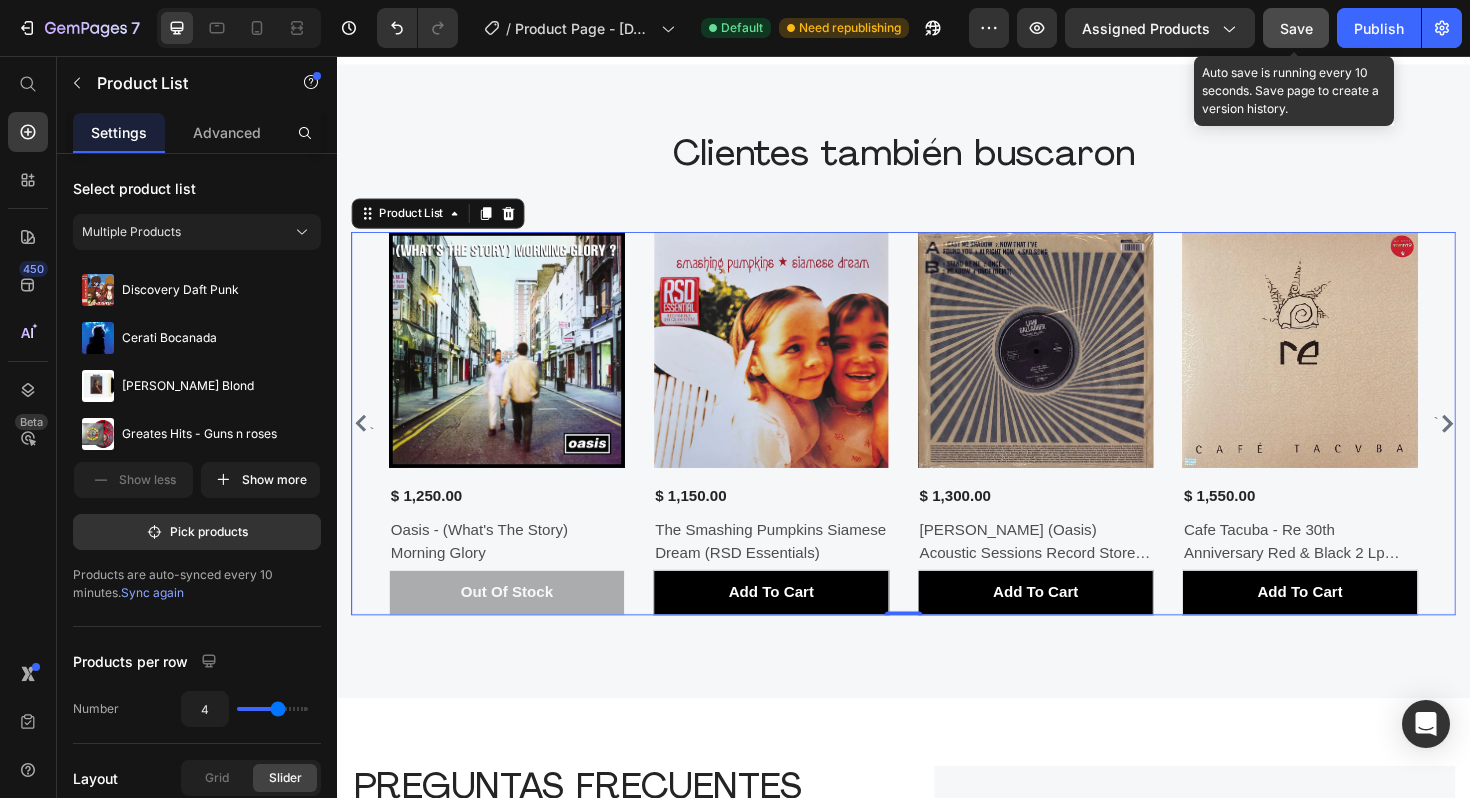 click on "Save" at bounding box center [1296, 28] 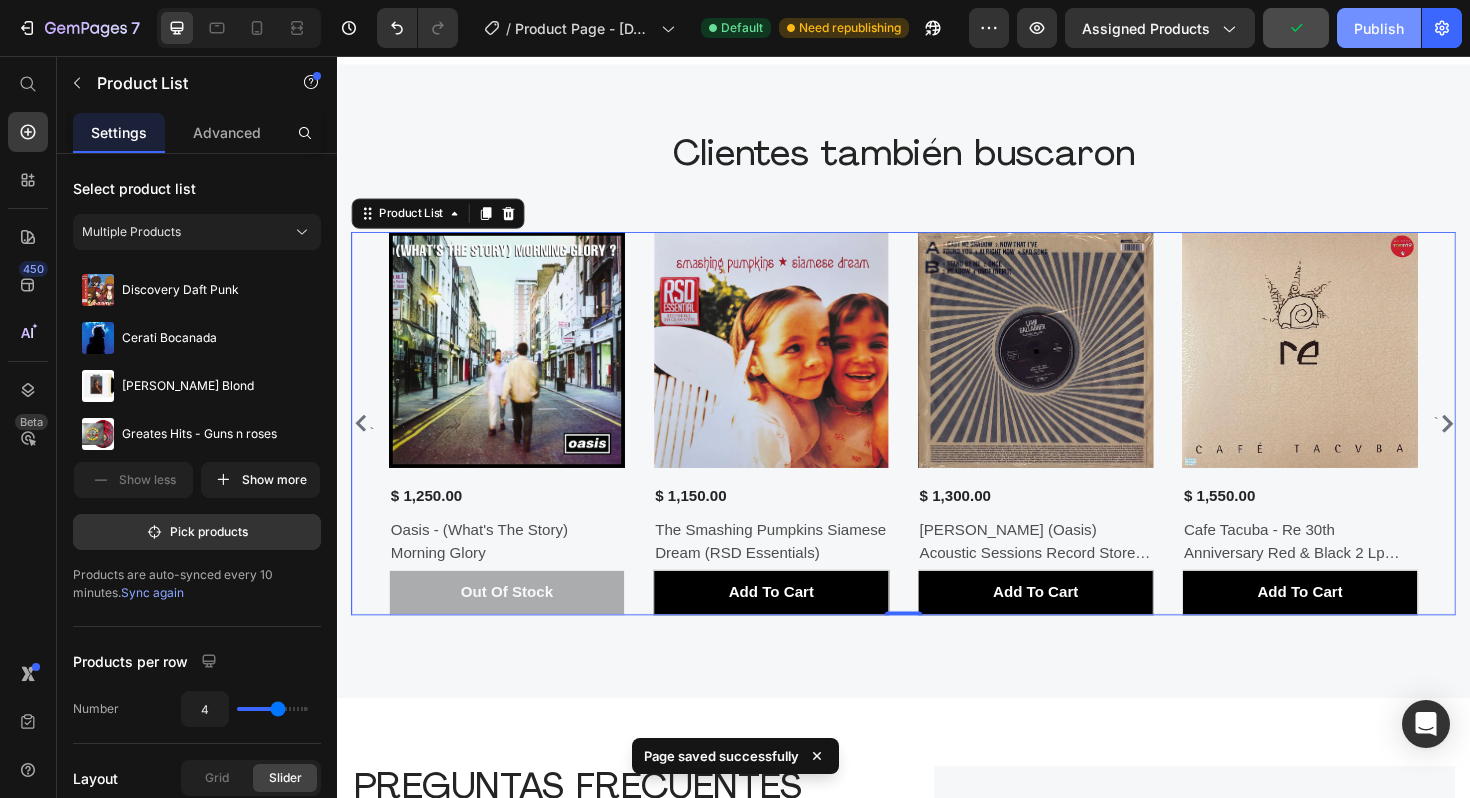 click on "Publish" at bounding box center [1379, 28] 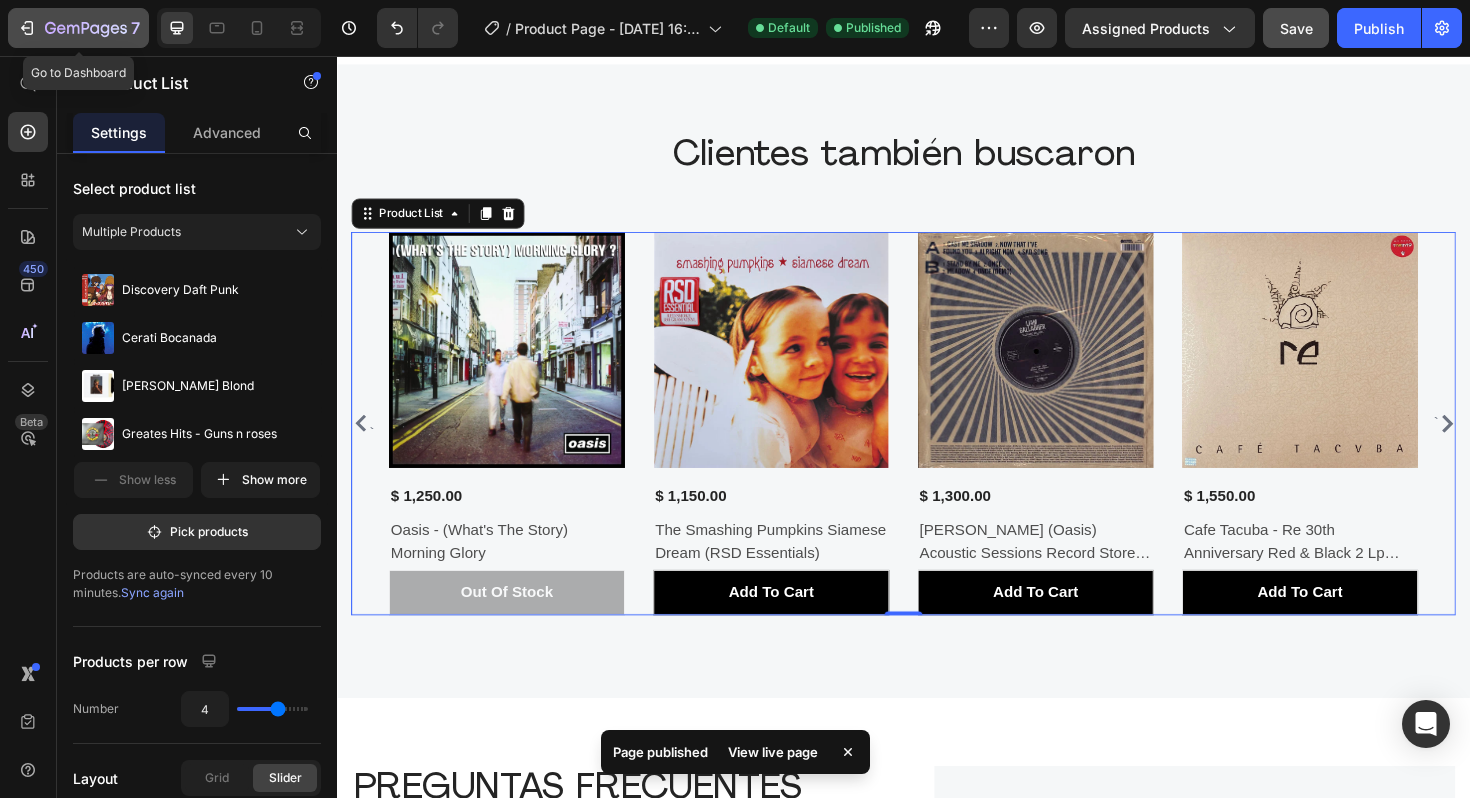click on "7" 